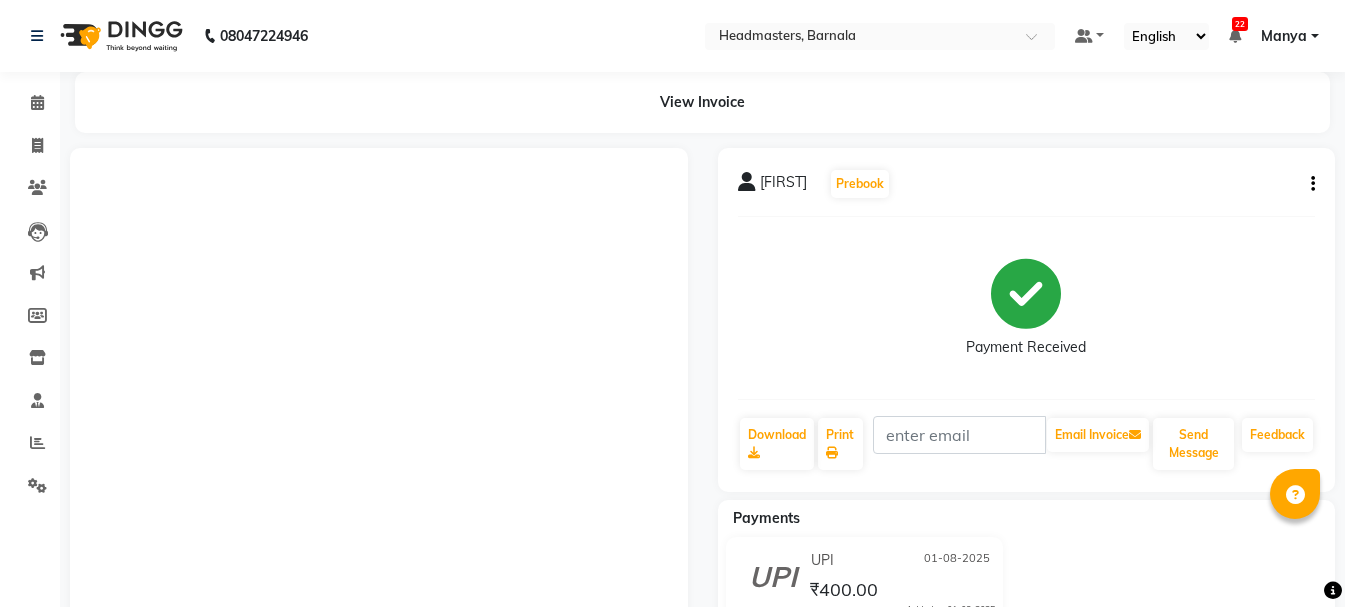 scroll, scrollTop: 0, scrollLeft: 0, axis: both 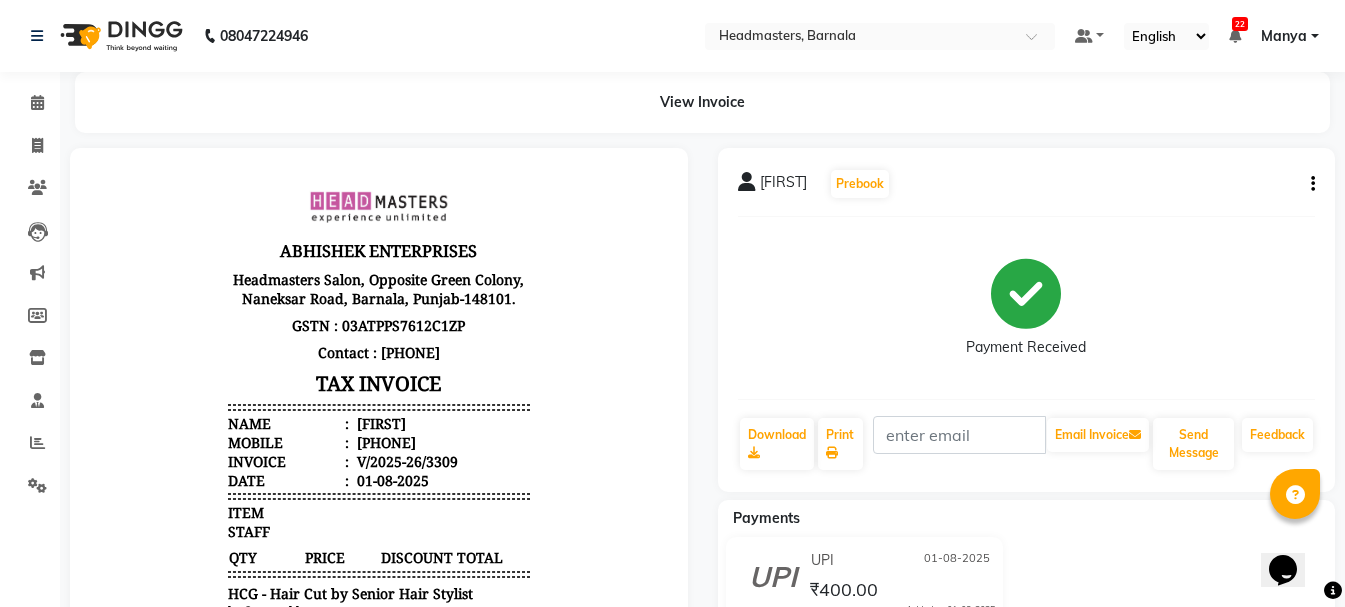 select on "service" 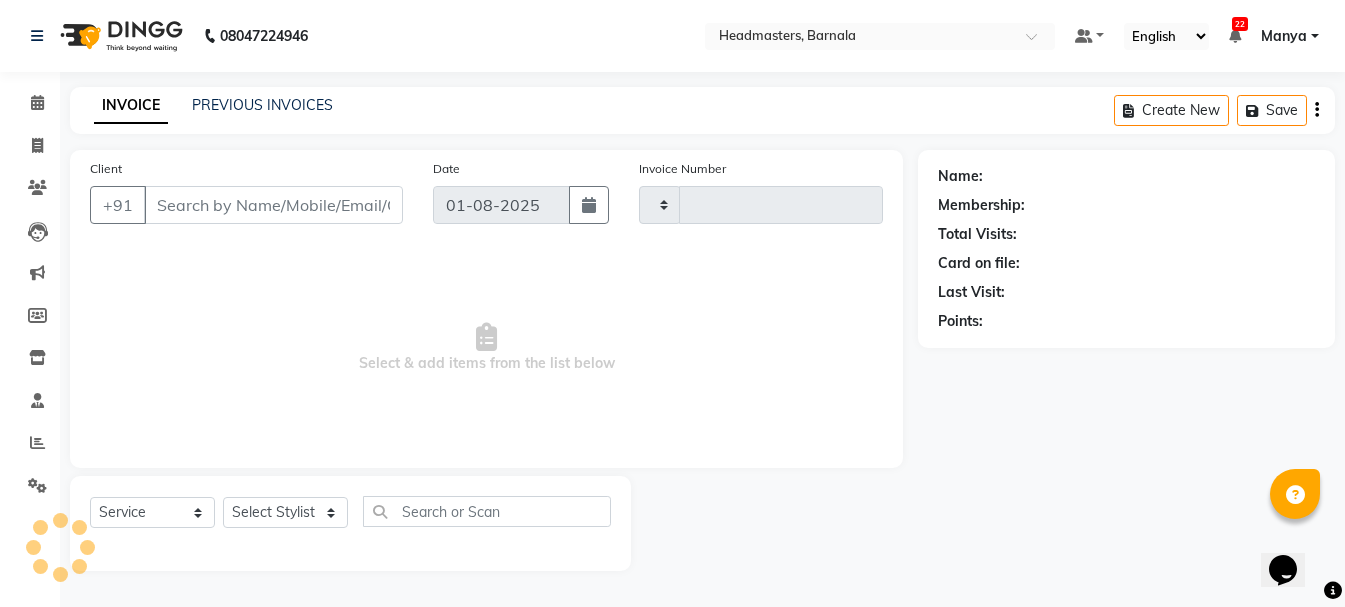 type on "3310" 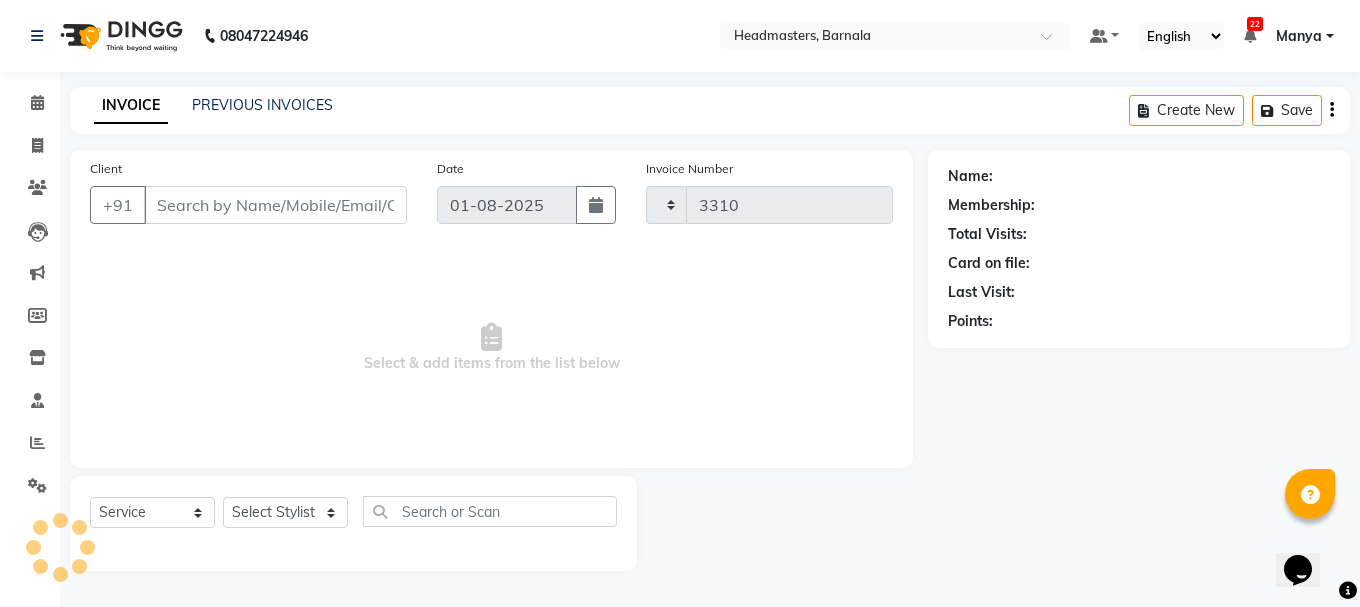 select on "7526" 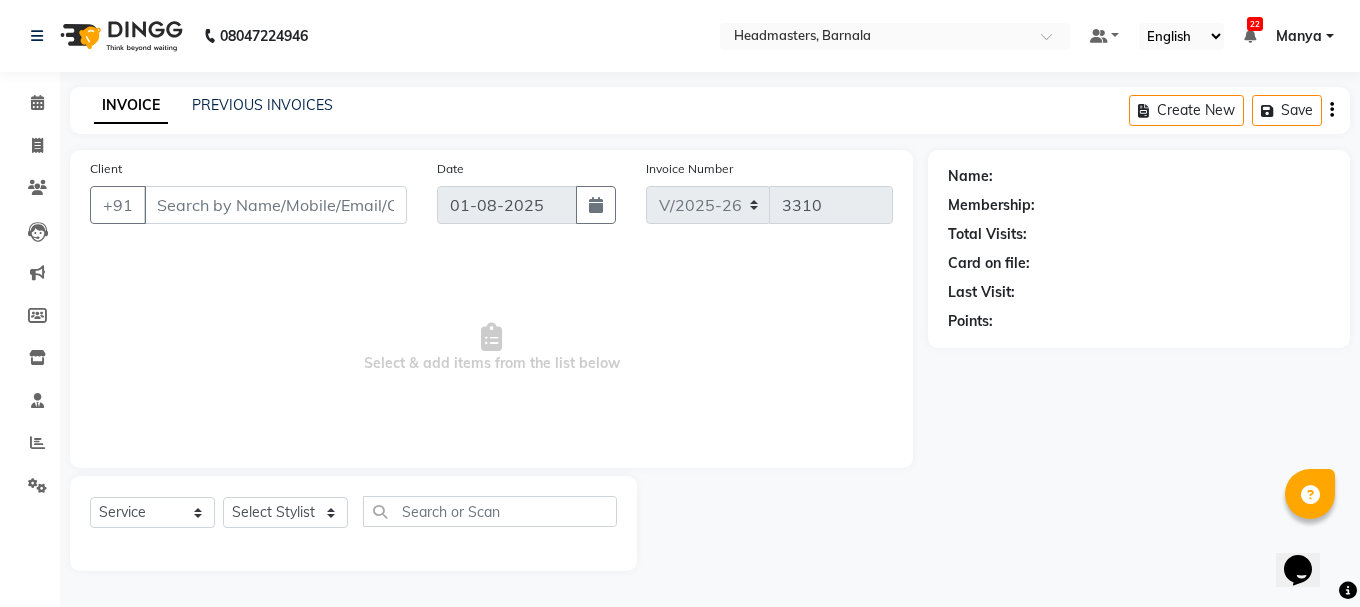 type on "7087775816" 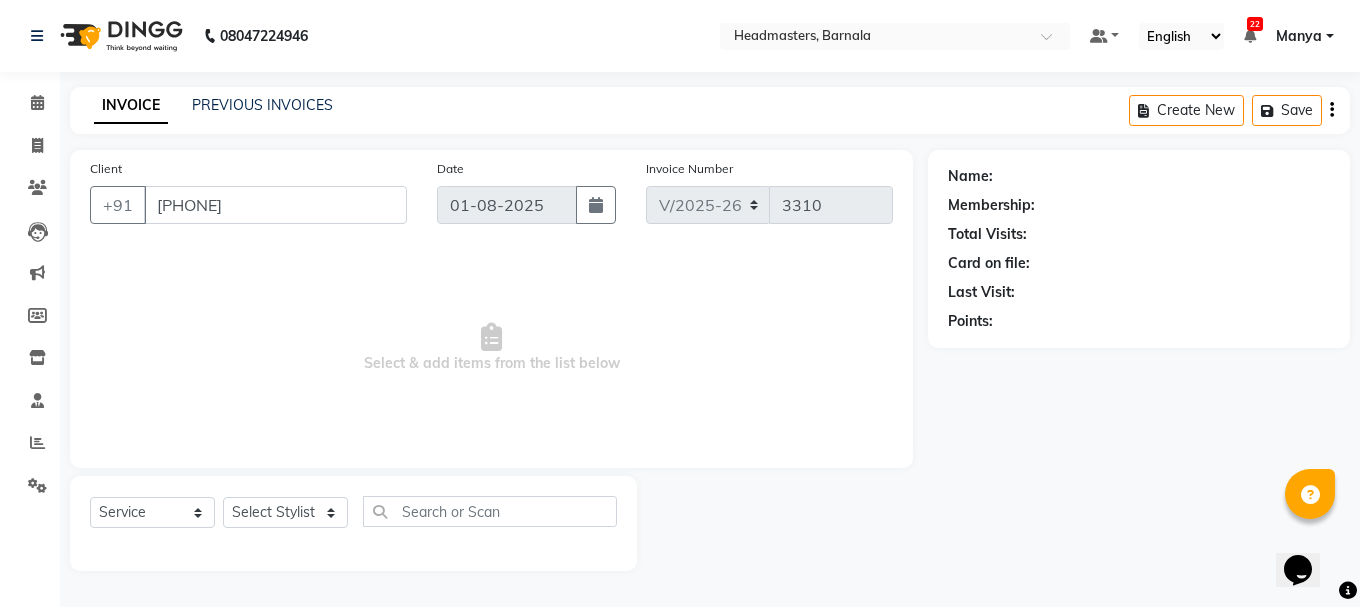 select on "67277" 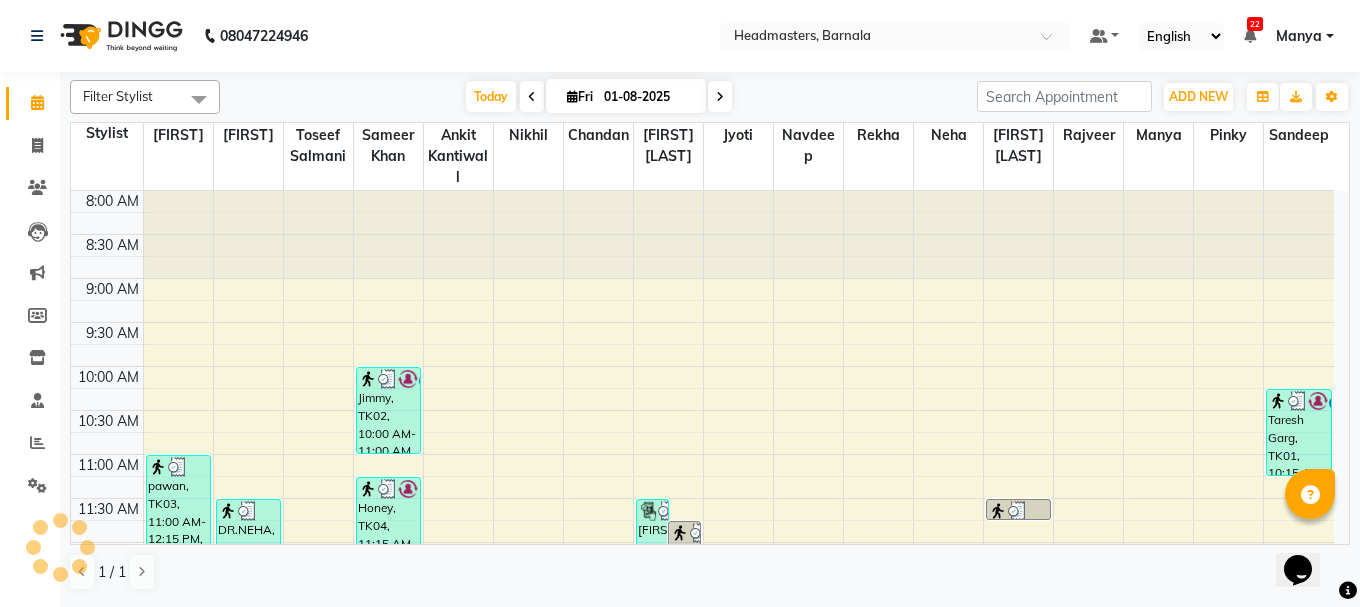 scroll, scrollTop: 0, scrollLeft: 0, axis: both 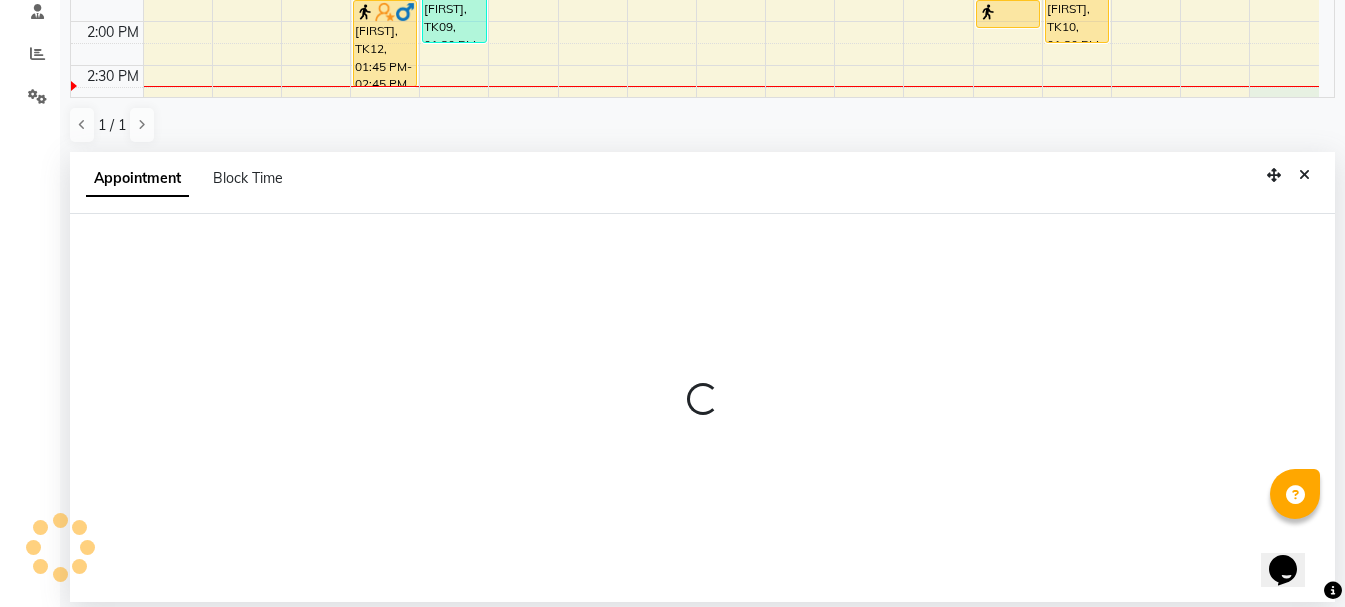 select on "71857" 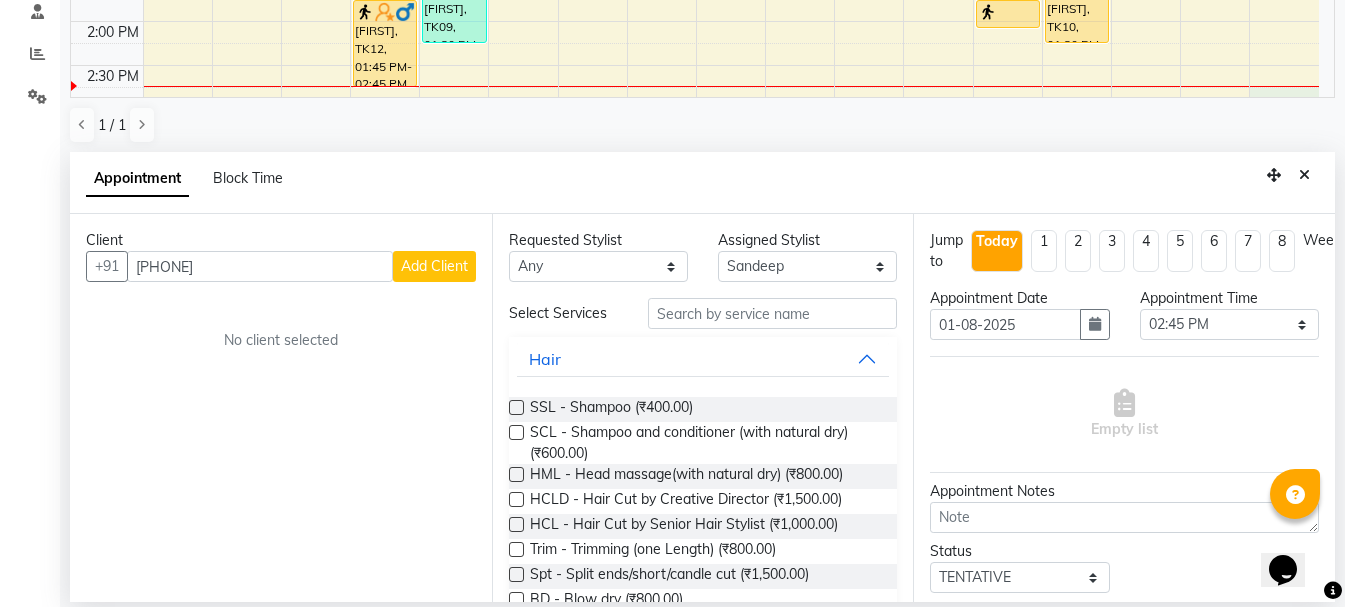 type on "6283028625" 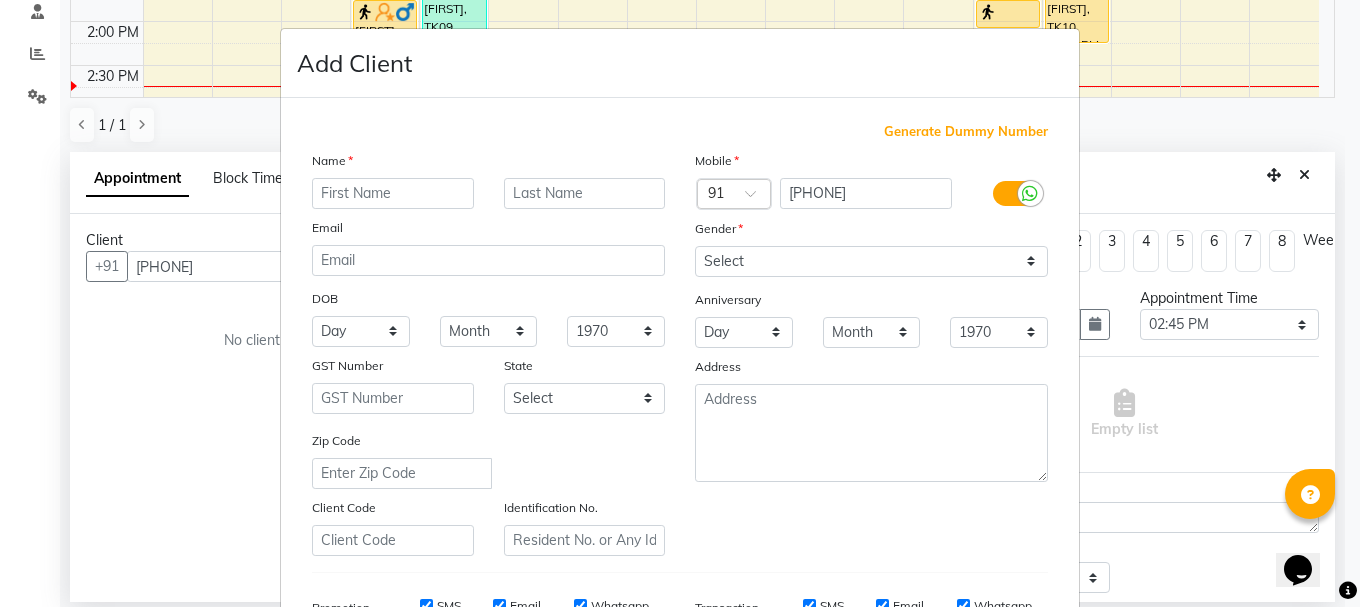 click at bounding box center (393, 193) 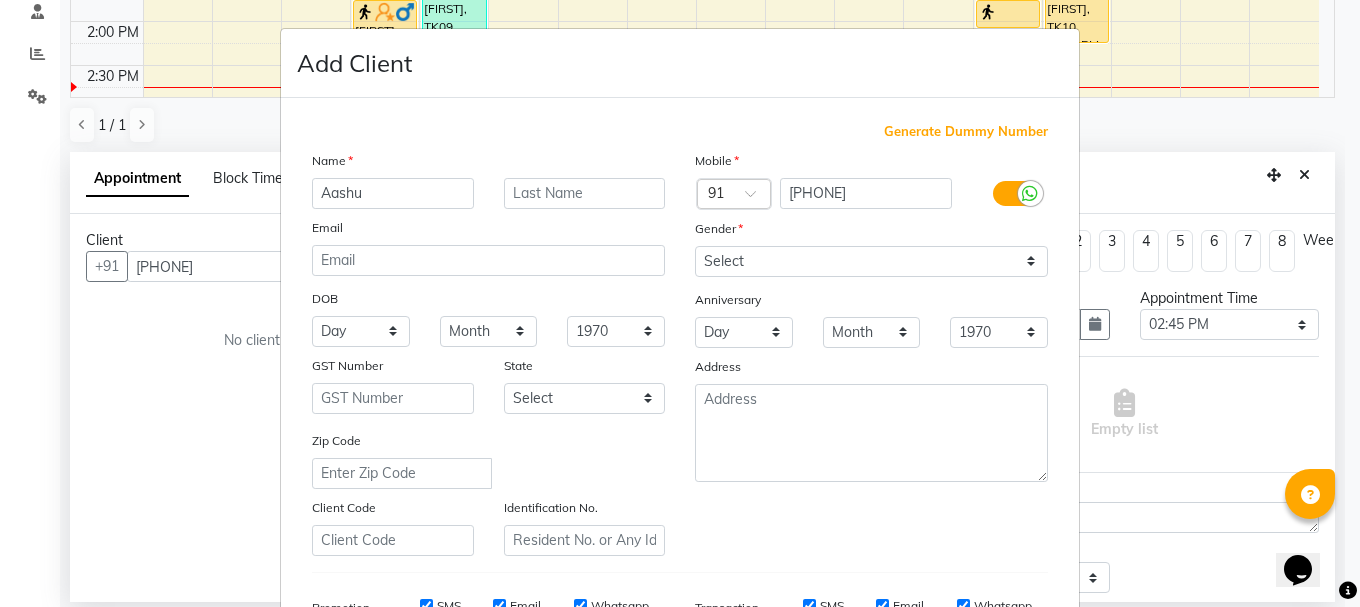 type on "Aashu" 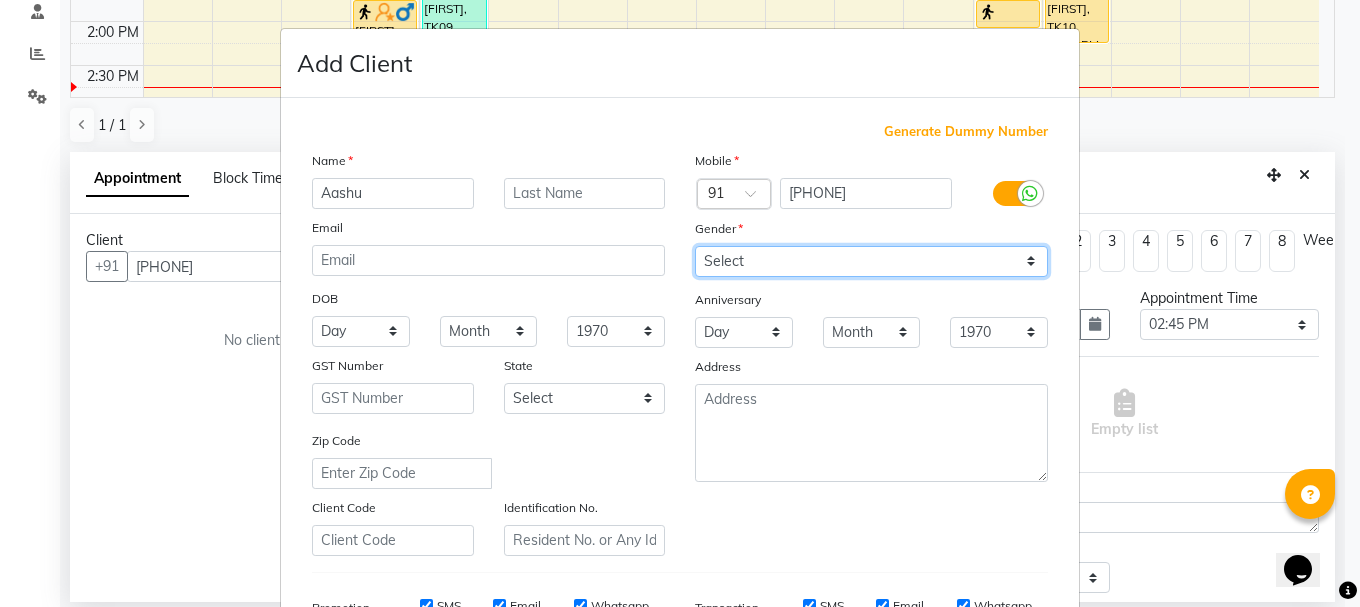 click on "Select Male Female Other Prefer Not To Say" at bounding box center [871, 261] 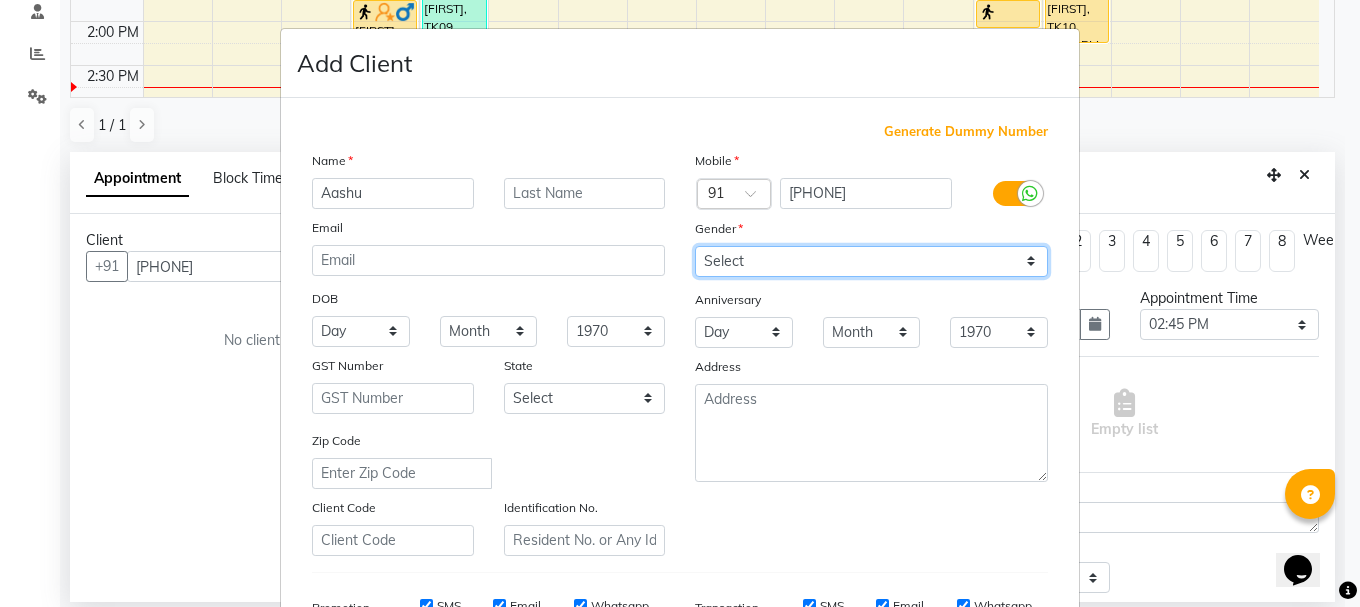 select on "male" 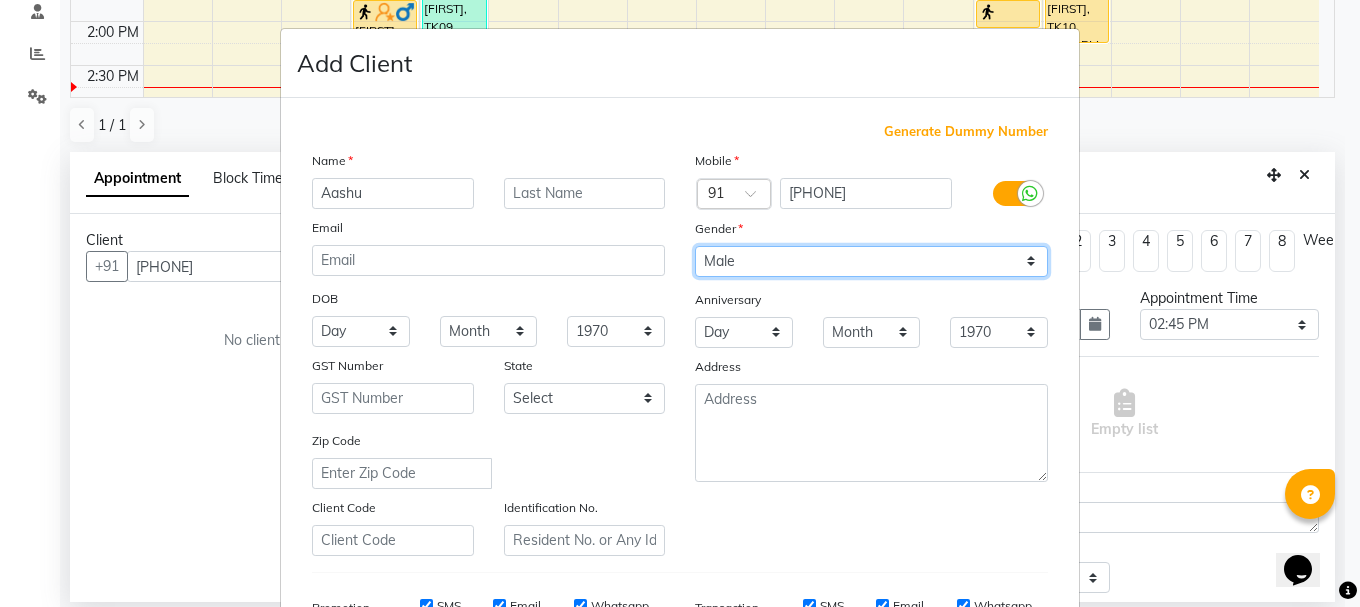 click on "Select Male Female Other Prefer Not To Say" at bounding box center (871, 261) 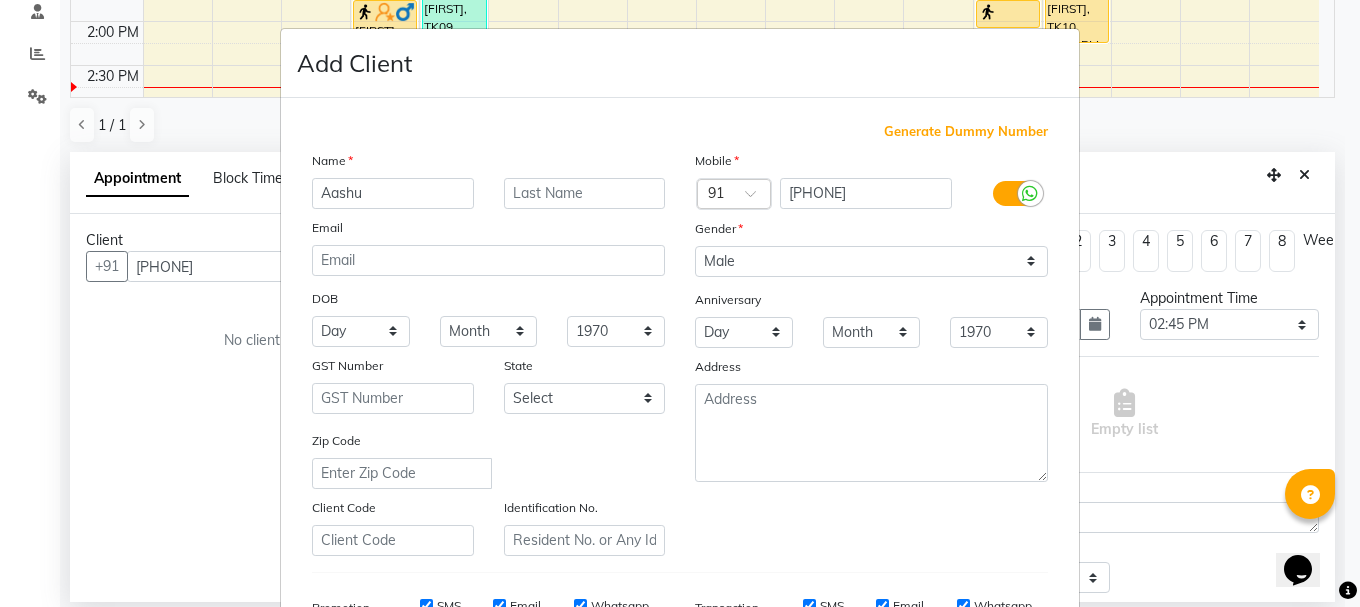 drag, startPoint x: 1331, startPoint y: 536, endPoint x: 1337, endPoint y: 553, distance: 18.027756 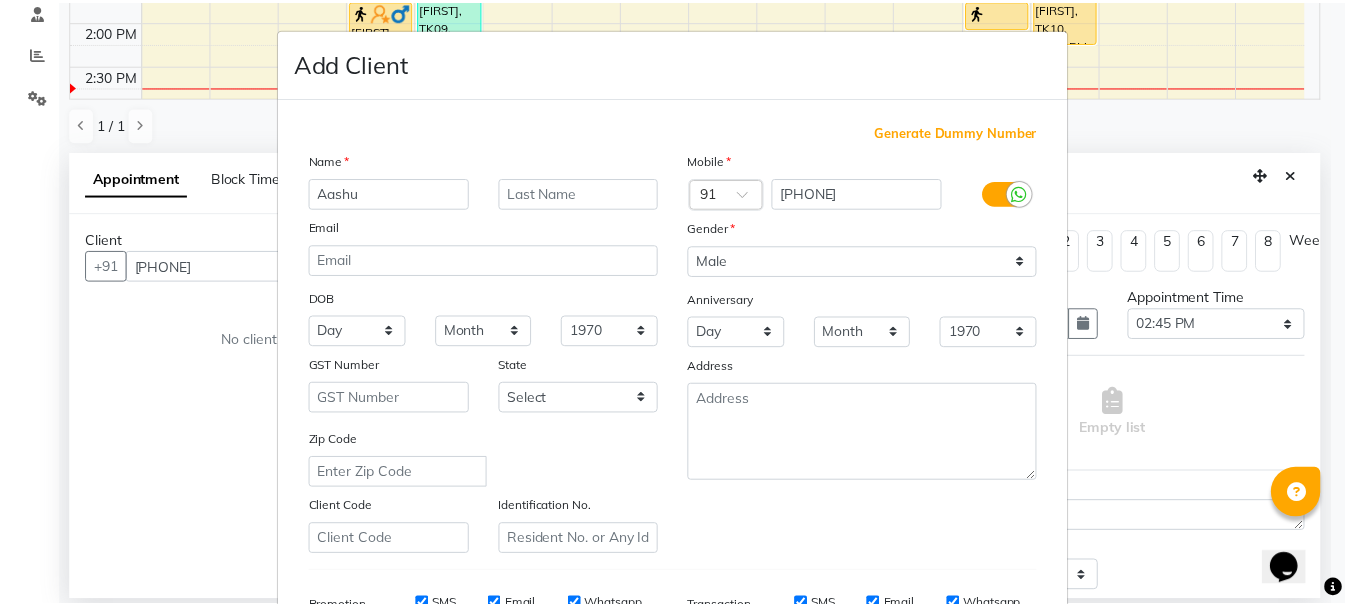 scroll, scrollTop: 316, scrollLeft: 0, axis: vertical 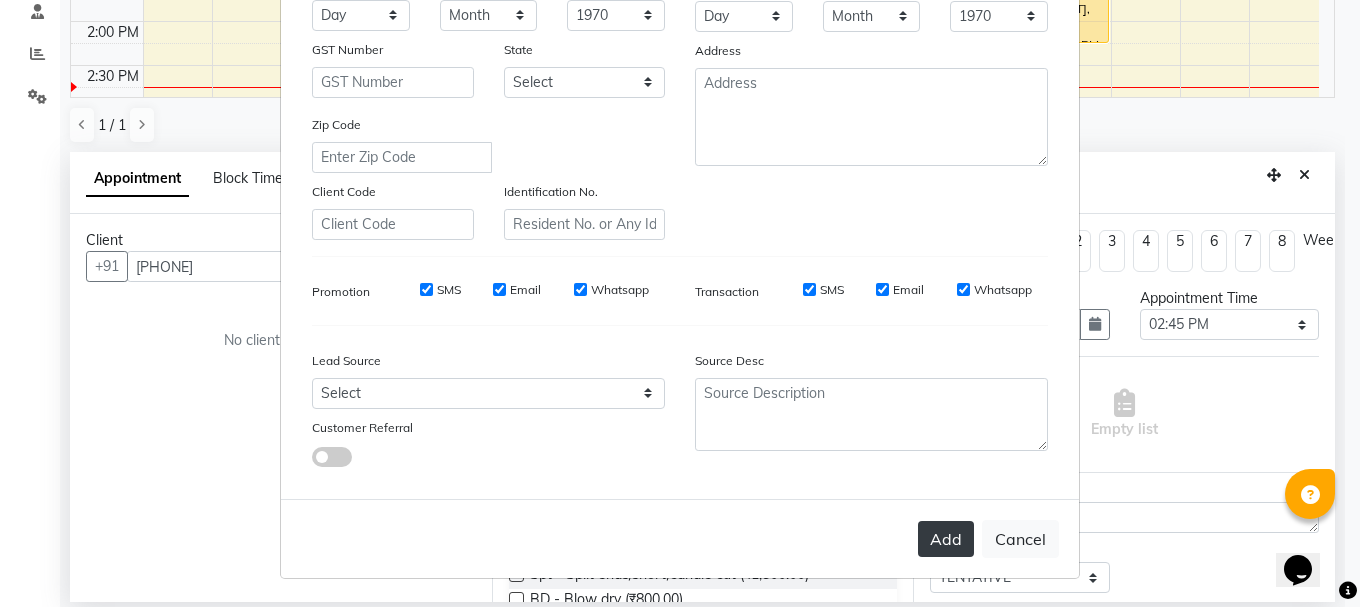click on "Add" at bounding box center [946, 539] 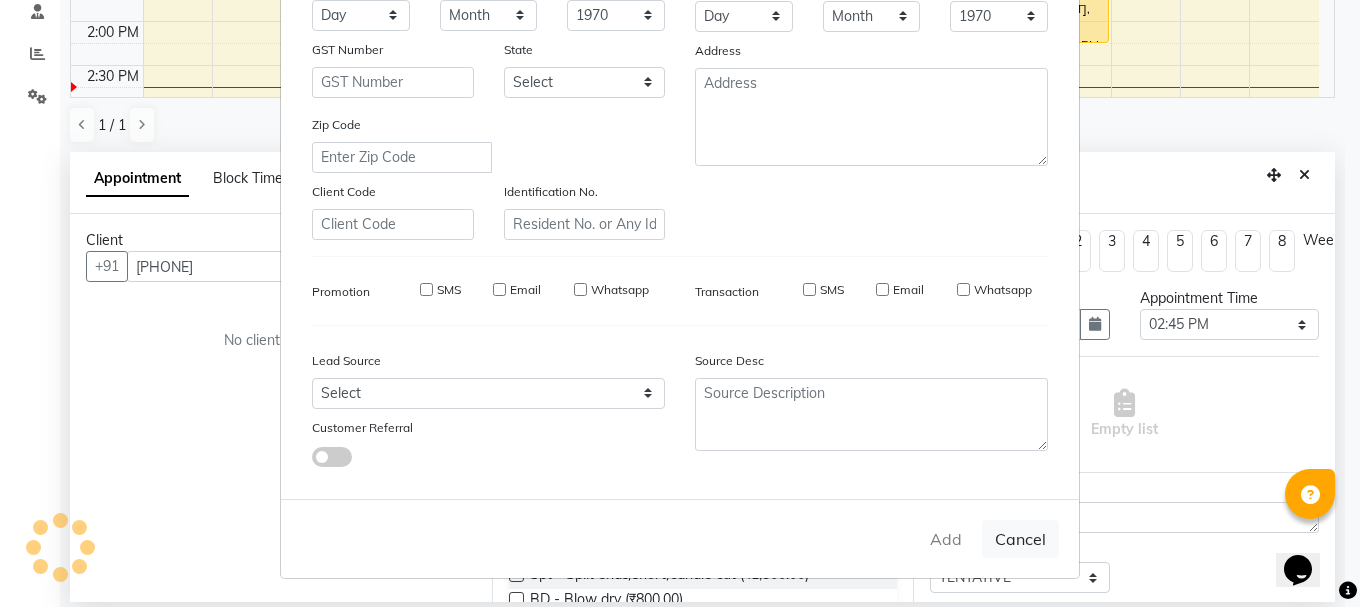 type 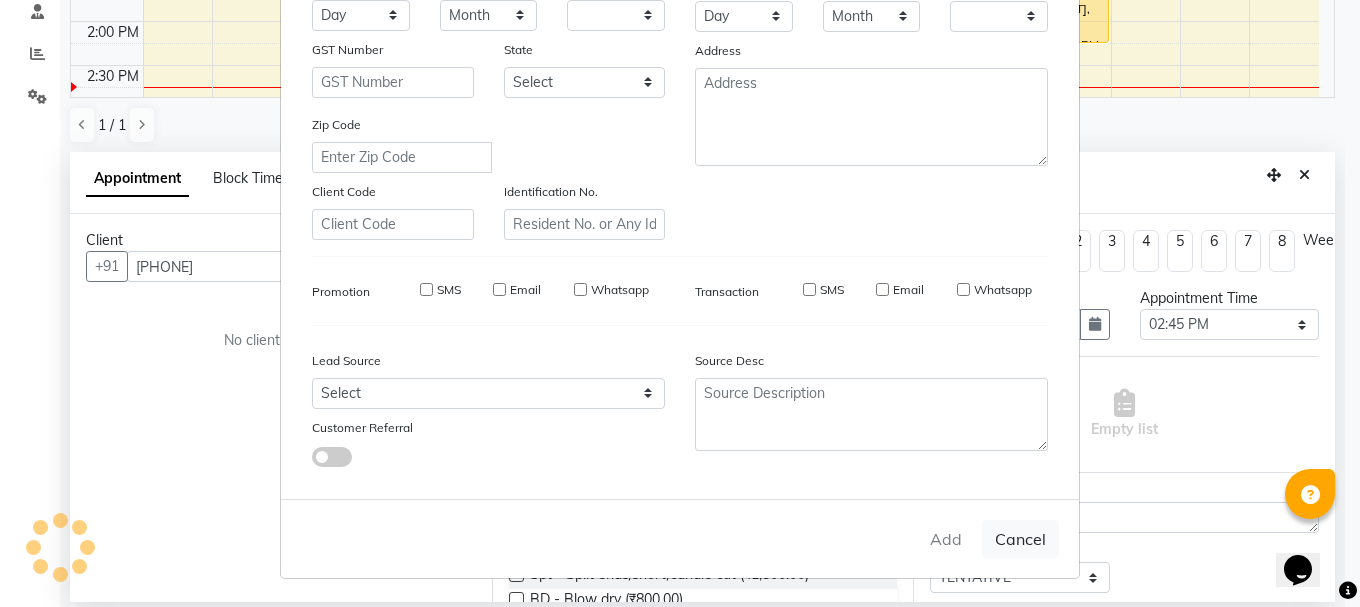 checkbox on "false" 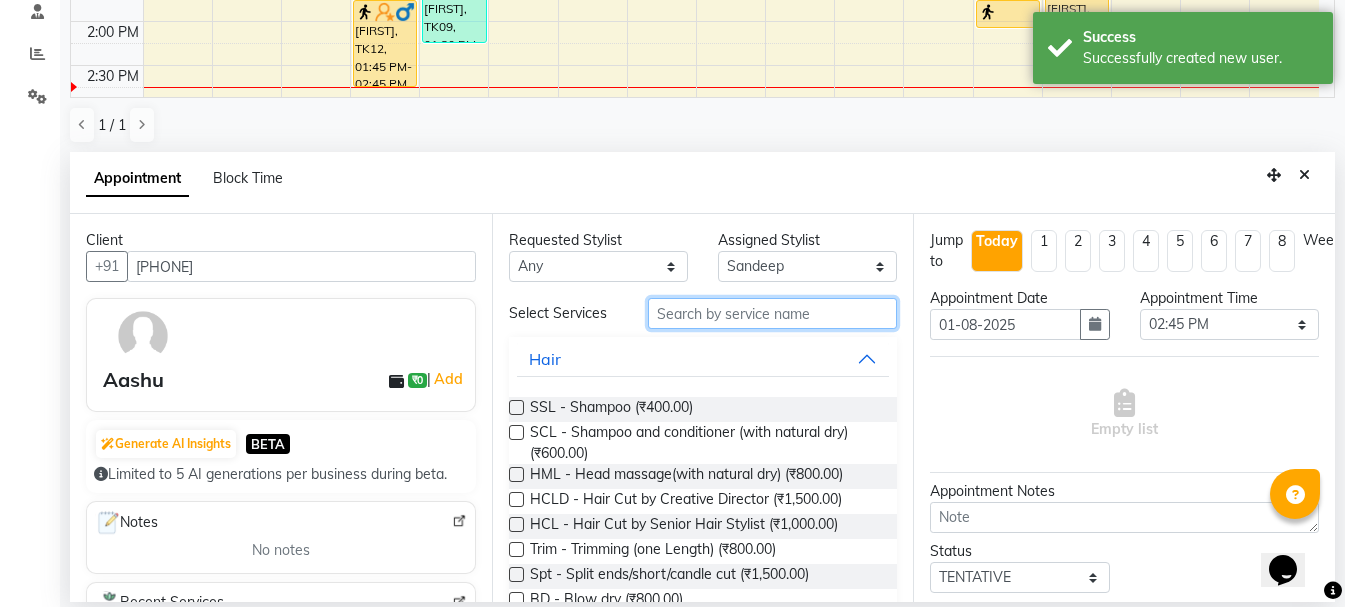 click at bounding box center [772, 313] 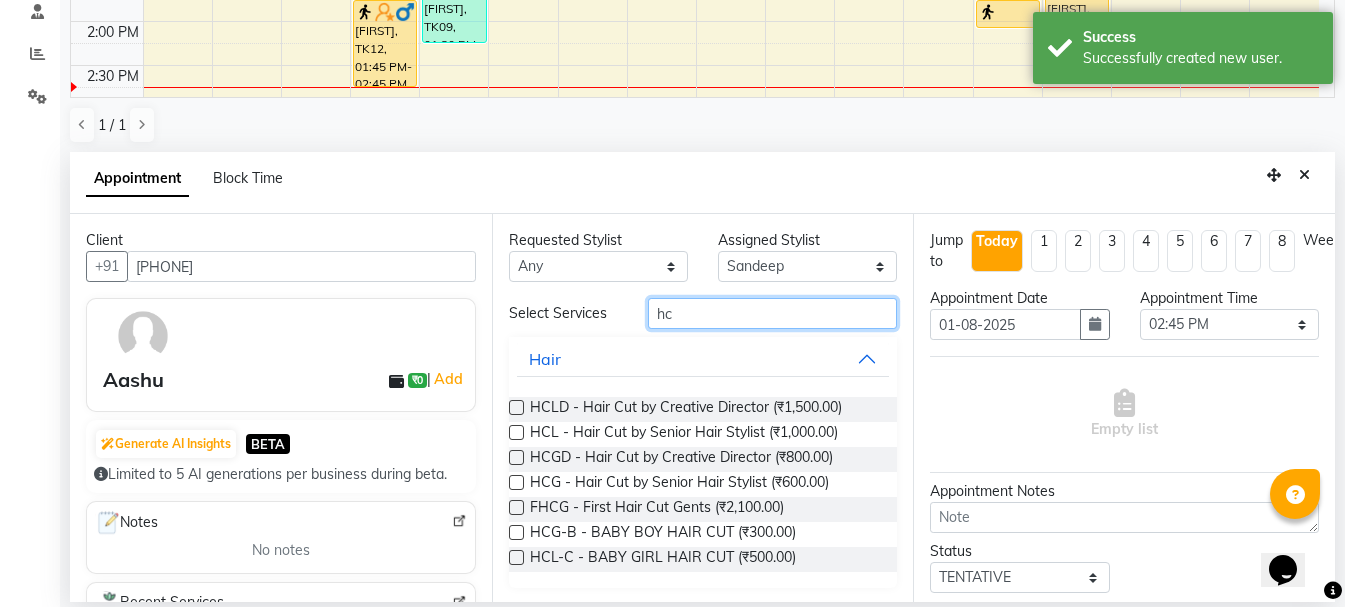 type on "hc" 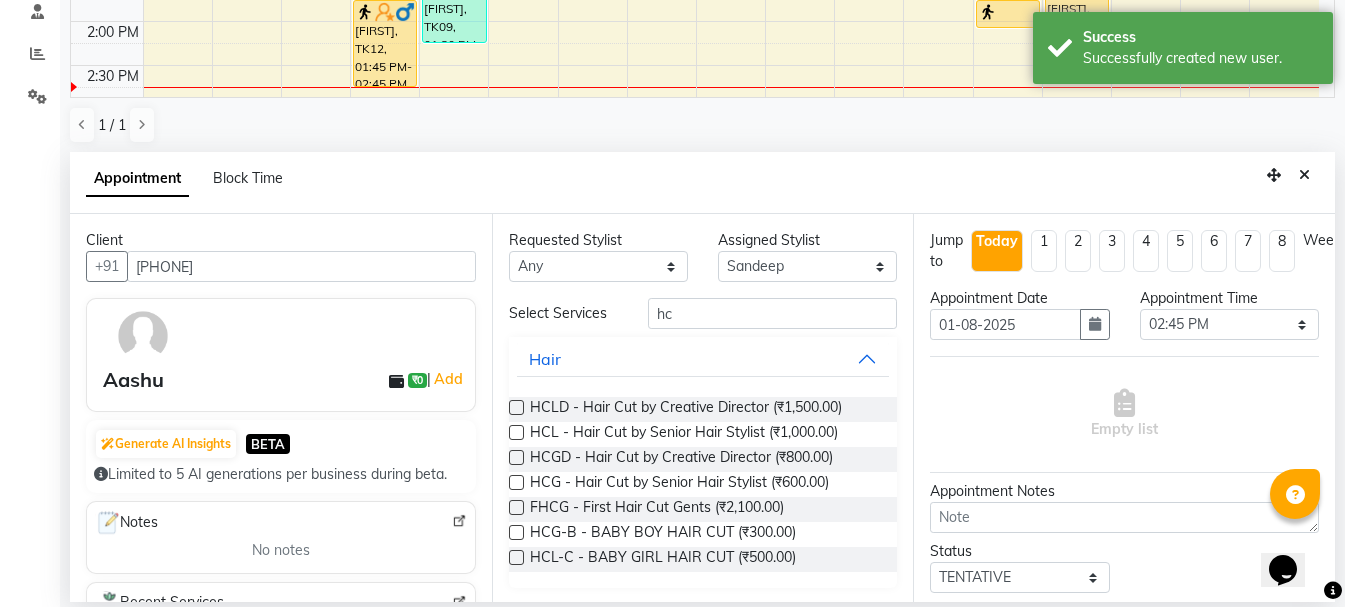 click on "HCG - Hair Cut by Senior Hair Stylist (₹600.00)" at bounding box center (703, 484) 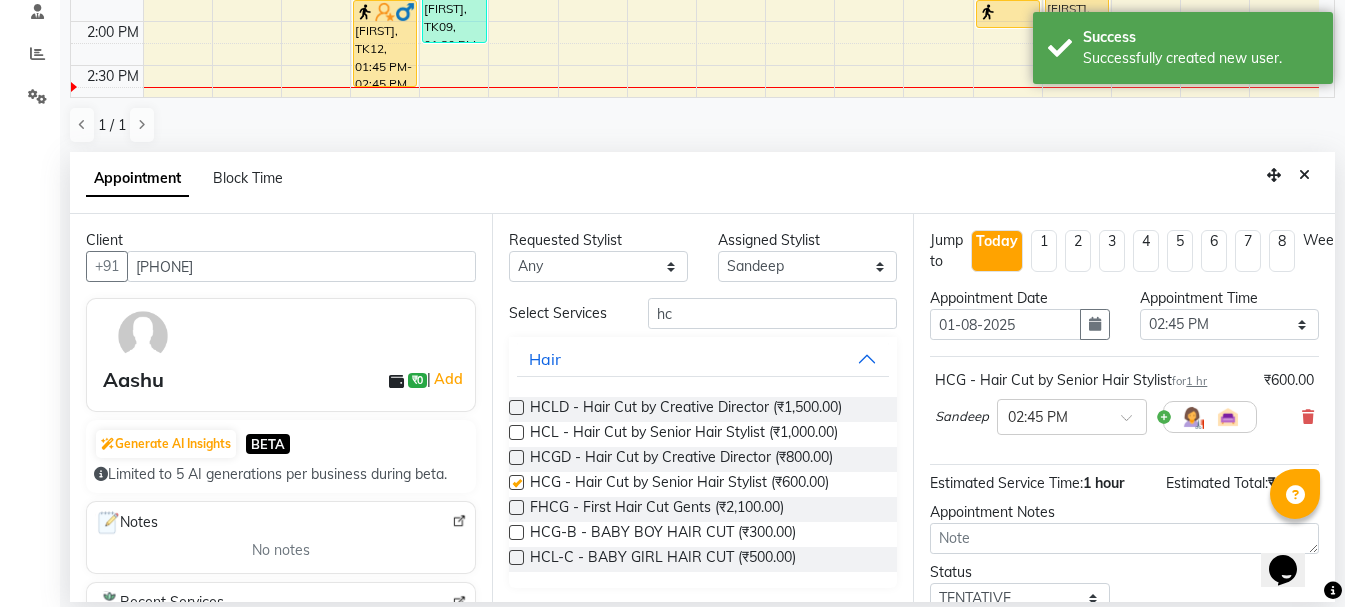 checkbox on "false" 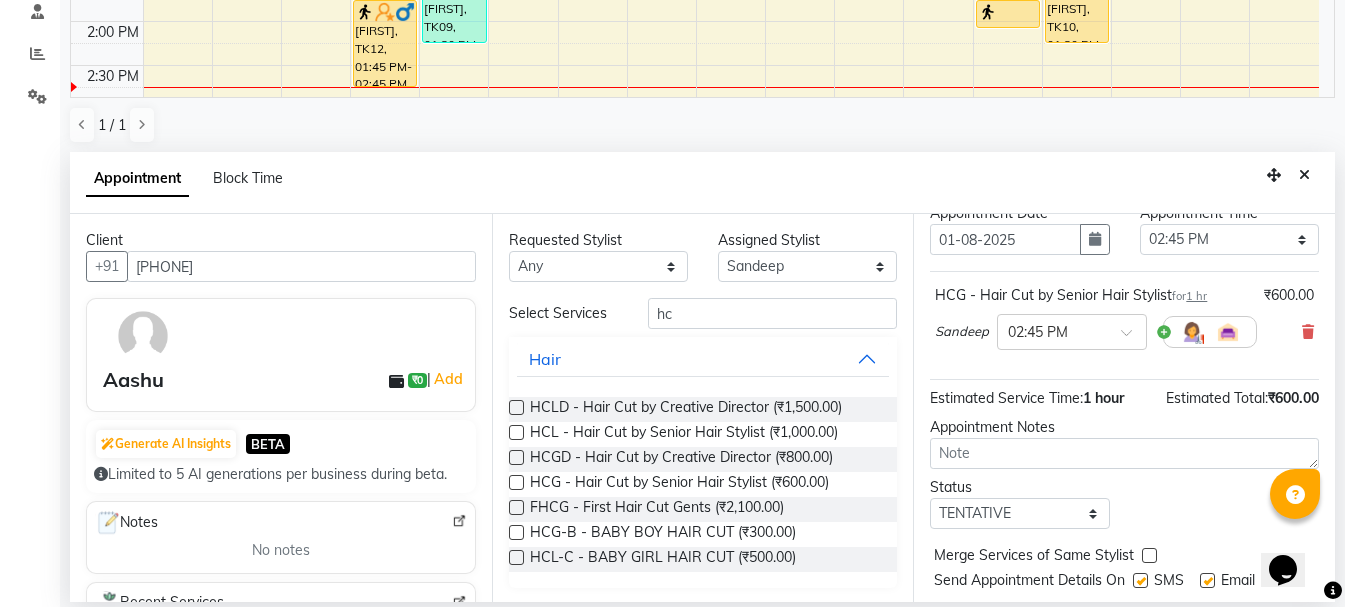 scroll, scrollTop: 153, scrollLeft: 0, axis: vertical 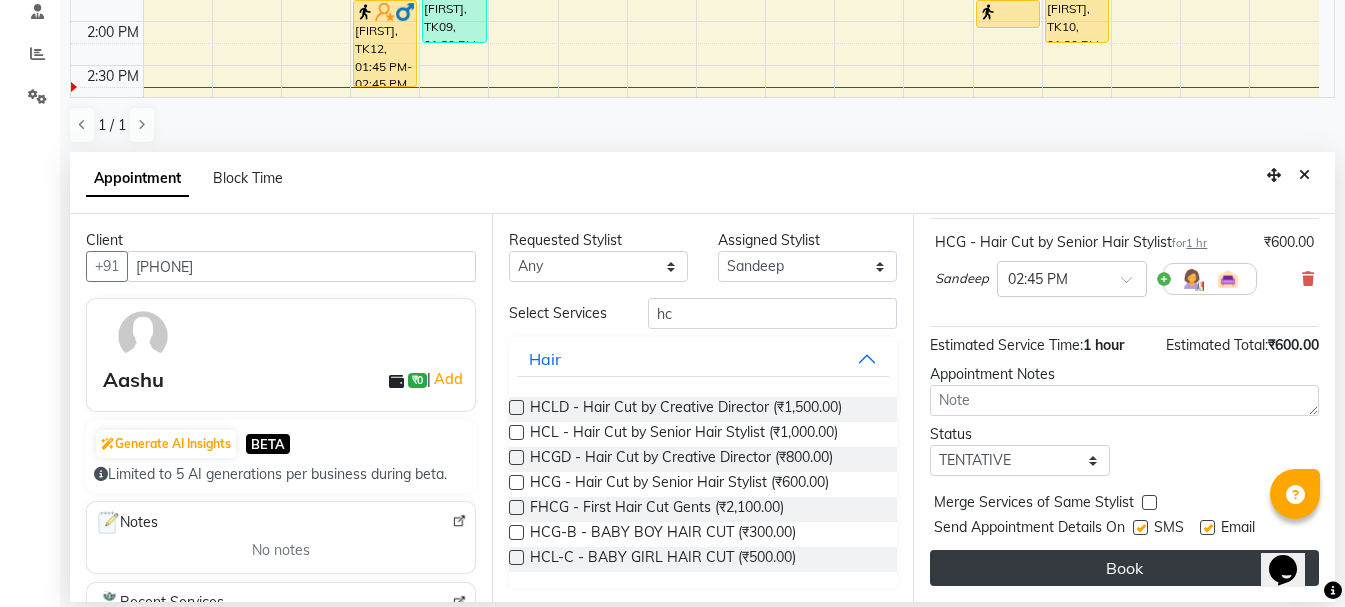 click on "Book" at bounding box center (1124, 568) 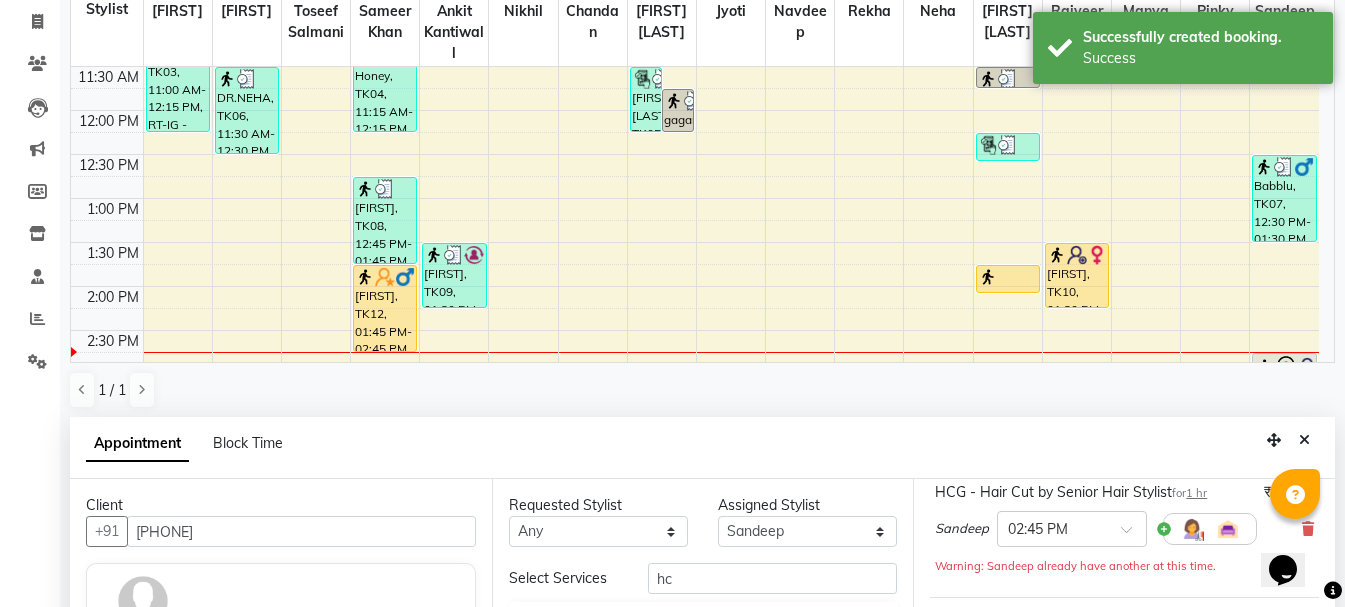 scroll, scrollTop: 0, scrollLeft: 0, axis: both 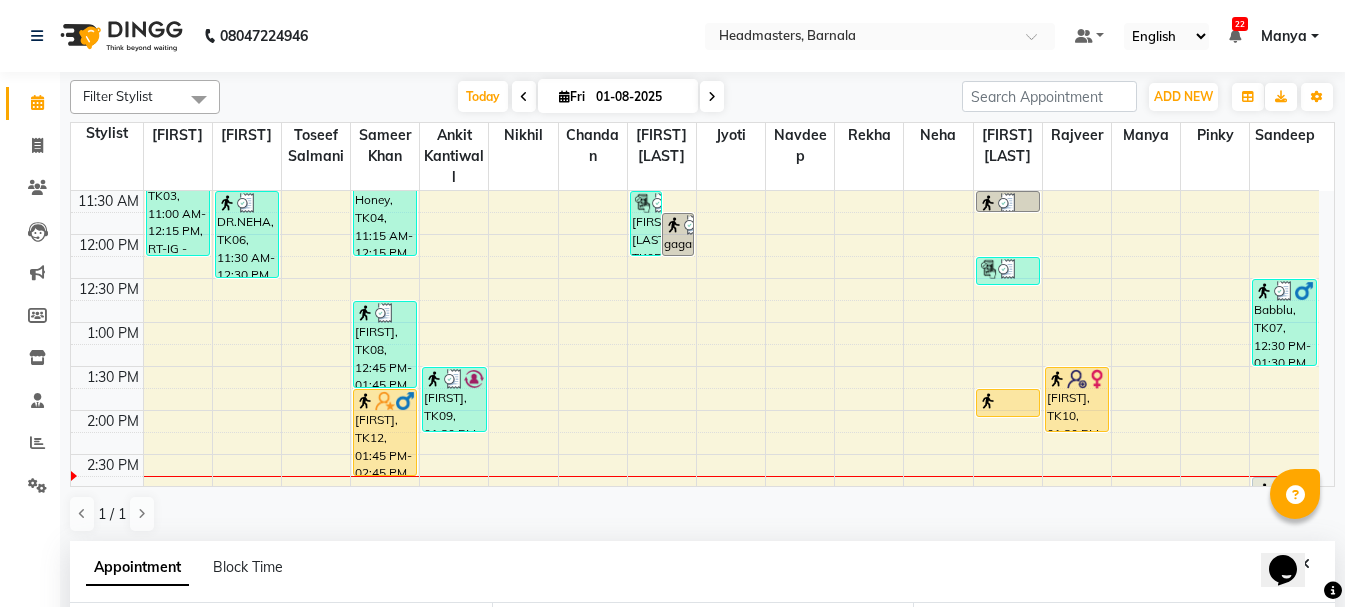 click on "8:00 AM 8:30 AM 9:00 AM 9:30 AM 10:00 AM 10:30 AM 11:00 AM 11:30 AM 12:00 PM 12:30 PM 1:00 PM 1:30 PM 2:00 PM 2:30 PM 3:00 PM 3:30 PM 4:00 PM 4:30 PM 5:00 PM 5:30 PM 6:00 PM 6:30 PM 7:00 PM 7:30 PM 8:00 PM 8:30 PM     pawan, TK03, 11:00 AM-12:15 PM, RT-IG - Igora Root Touchup(one inch only)     DR.NEHA, TK06, 11:30 AM-12:30 PM, HCL - Hair Cut by Senior Hair Stylist     Jimmy, TK02, 10:00 AM-11:00 AM, HCG - Hair Cut by Senior Hair Stylist     Honey, TK04, 11:15 AM-12:15 PM, HCG - Hair Cut by Senior Hair Stylist     Navjot, TK08, 12:45 PM-01:45 PM, HCG - Hair Cut by Senior Hair Stylist     Lakshay, TK12, 01:45 PM-02:45 PM, HCG - Hair Cut by Senior Hair Stylist     Amanjot, TK09, 01:30 PM-02:15 PM, BRD - Beard     gagan deep, TK05, 11:30 AM-12:15 PM, BD - Blow dry     gagan deep, TK05, 11:45 AM-12:15 PM, SSL - Shampoo     gagan deep, TK05, 11:30 AM-11:45 AM, TH-EB - Eyebrows     gagan deep, TK05, 12:15 PM-12:35 PM, WXG-FACE-RC - Face waxing         samin, TK10, 01:30 PM-02:15 PM, BD - Blow dry" at bounding box center [703, 339] 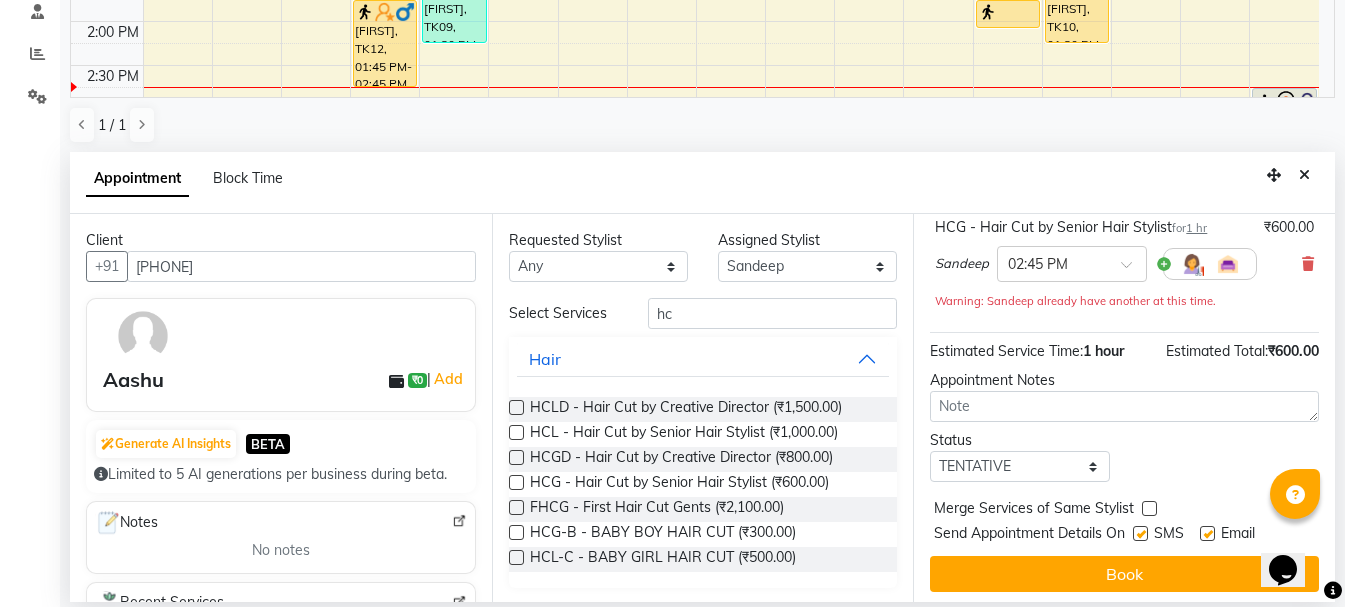 scroll, scrollTop: 0, scrollLeft: 0, axis: both 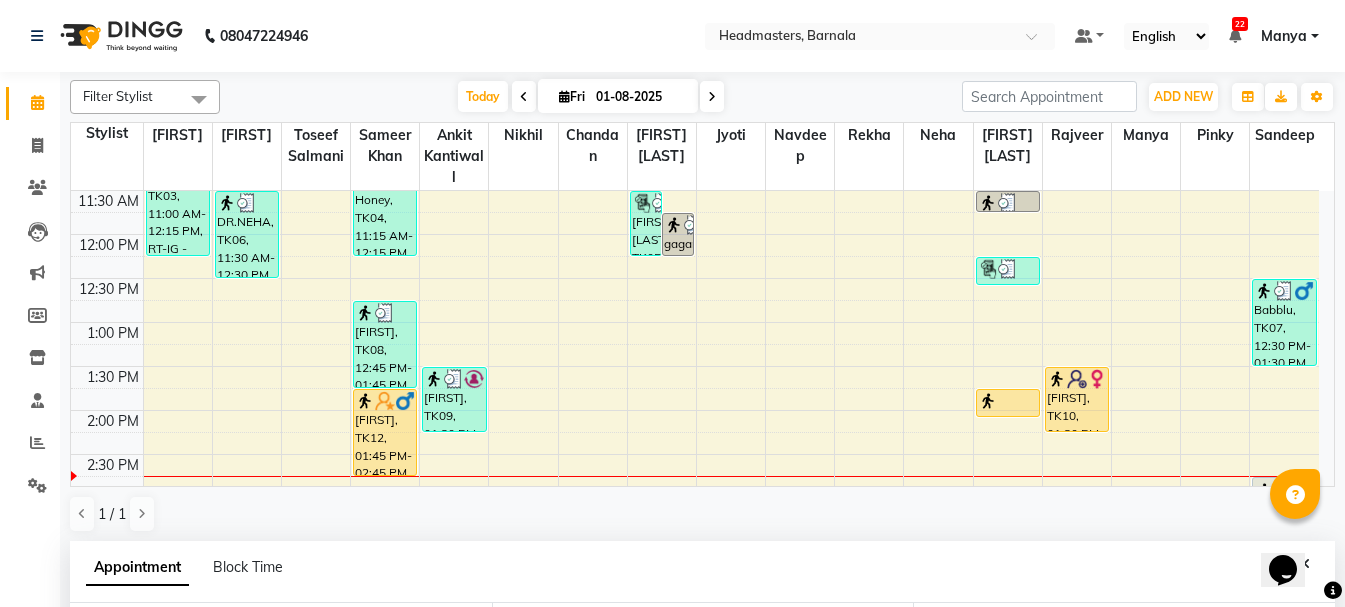 click on "Filter Stylist Select All  Ankit kantiwall  Navdeep  Pardeep kaur  Sameer khan Chandan Garry Jasvir Jyoti Lovedeep Singh Manya Neha Nikhil Pinky Rajveer Rekha Sandeep Toseef Salmani Today  Fri 01-08-2025 Toggle Dropdown Add Appointment Add Invoice Add Attendance Add Client Toggle Dropdown Add Appointment Add Invoice Add Attendance Add Client ADD NEW Toggle Dropdown Add Appointment Add Invoice Add Attendance Add Client Filter Stylist Select All  Ankit kantiwall  Navdeep  Pardeep kaur  Sameer khan Chandan Garry Jasvir Jyoti Lovedeep Singh Manya Neha Nikhil Pinky Rajveer Rekha Sandeep Toseef Salmani Group By  Staff View   Room View  View as Vertical  Vertical - Week View  Horizontal  Horizontal - Week View  List  Toggle Dropdown Calendar Settings Manage Tags   Arrange Stylists   Reset Stylists   Show Available Stylist  Appointment Form Zoom 100% Staff/Room Display Count 17 Stylist Garry Jasvir Toseef Salmani  Sameer khan  Ankit kantiwall Nikhil Chandan Lovedeep Singh Jyoti  Navdeep Rekha Neha  Pardeep kaur Manya" 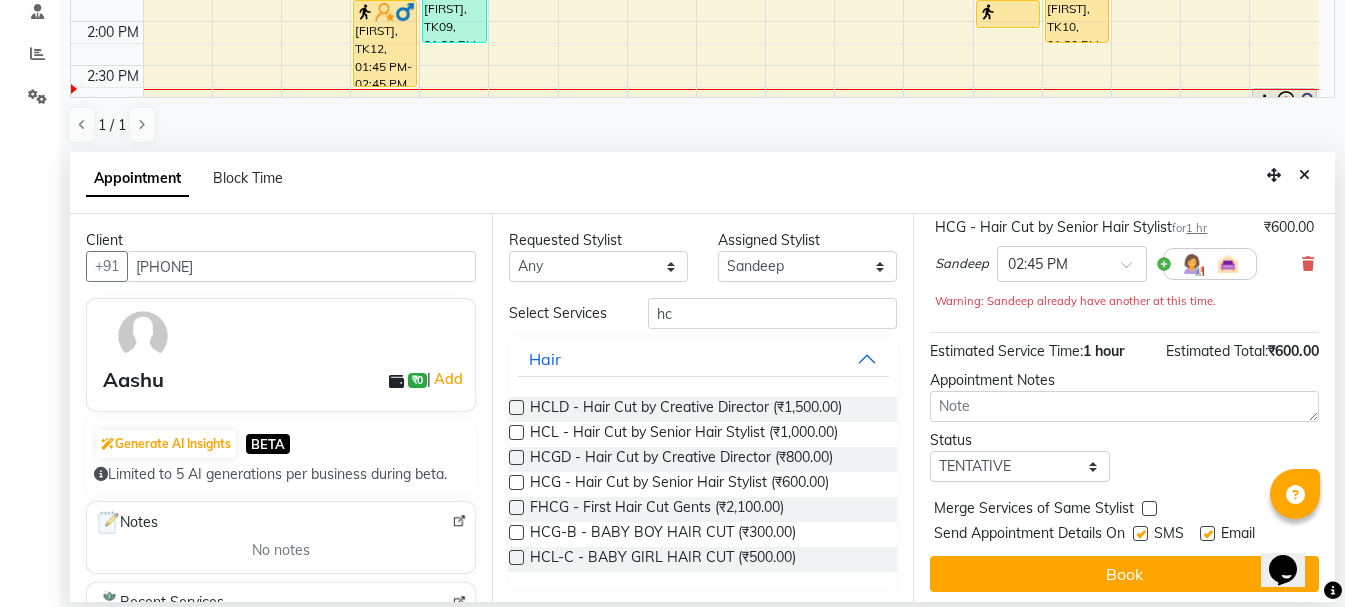 scroll, scrollTop: 0, scrollLeft: 0, axis: both 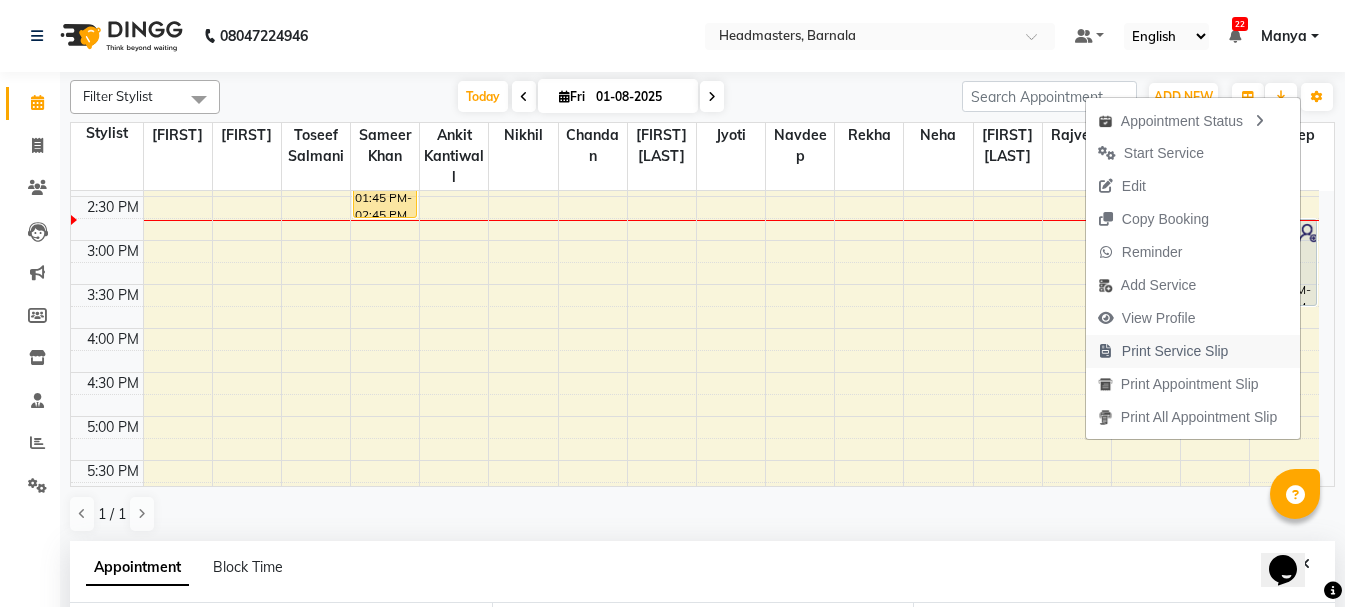 click on "Print Service Slip" at bounding box center (1175, 351) 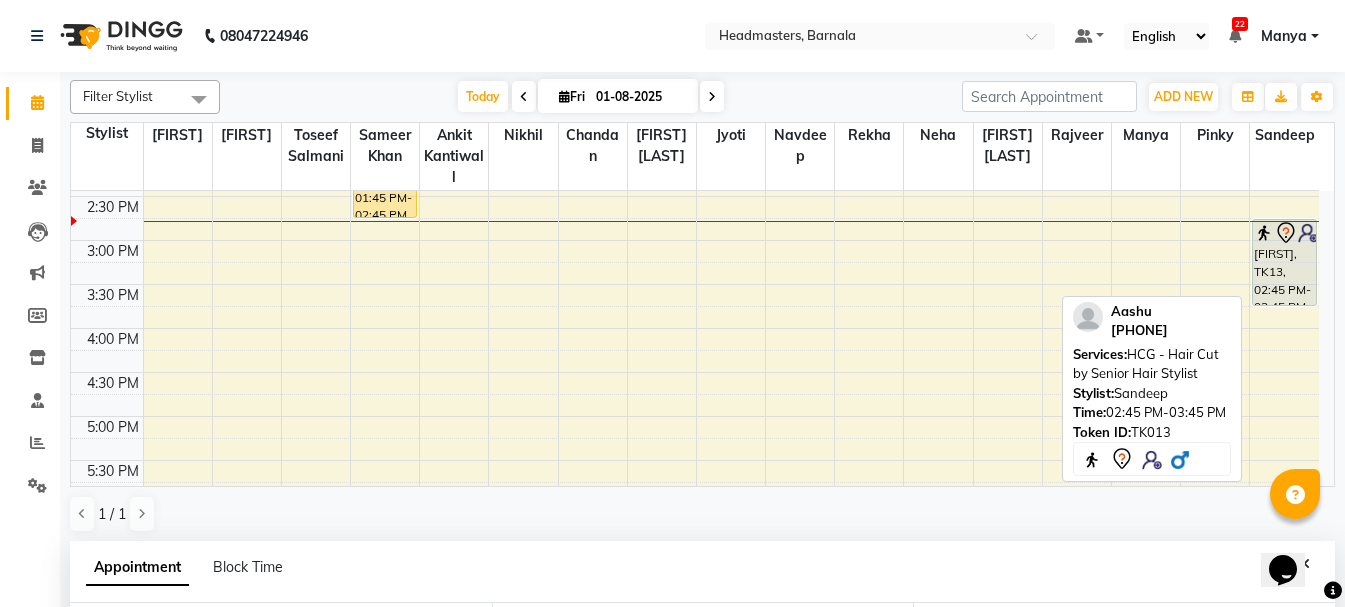 click on "Aashu, TK13, 02:45 PM-03:45 PM, HCG - Hair Cut by Senior Hair Stylist" at bounding box center (1284, 262) 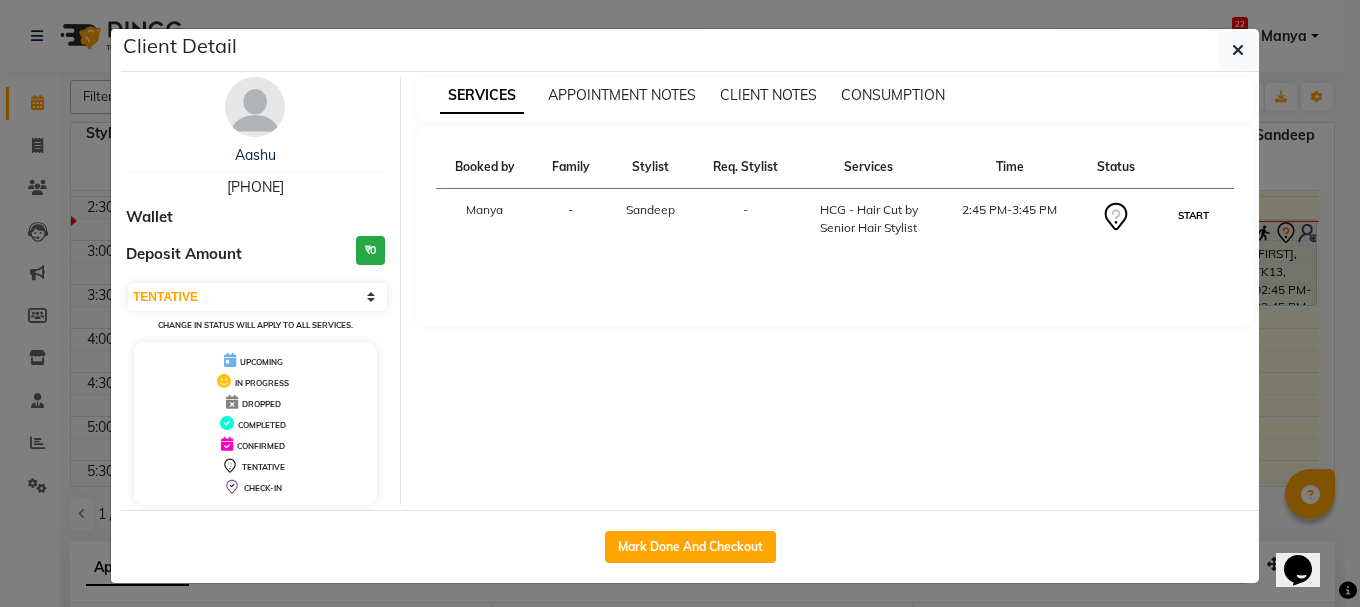click on "START" at bounding box center (1193, 215) 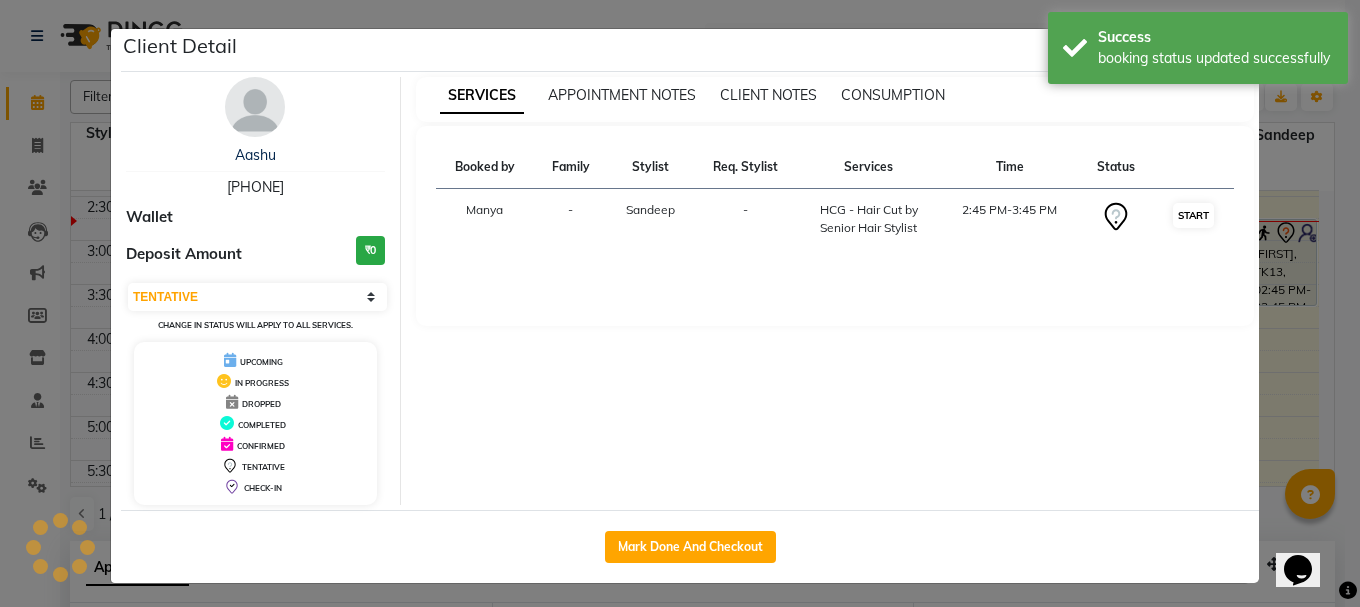 select on "1" 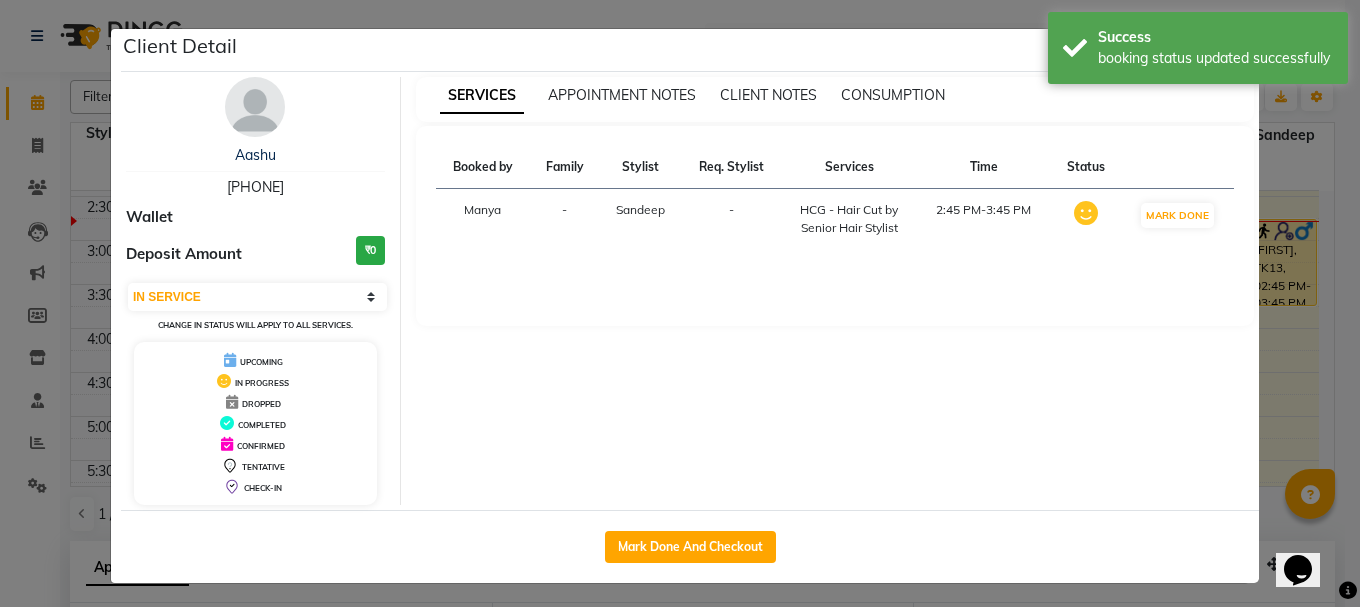 click on "Client Detail  Aashu    6283028625 Wallet Deposit Amount  ₹0  Select IN SERVICE CONFIRMED TENTATIVE CHECK IN MARK DONE UPCOMING Change in status will apply to all services. UPCOMING IN PROGRESS DROPPED COMPLETED CONFIRMED TENTATIVE CHECK-IN SERVICES APPOINTMENT NOTES CLIENT NOTES CONSUMPTION Booked by Family Stylist Req. Stylist Services Time Status  Manya  - Sandeep -  HCG - Hair Cut by Senior Hair Stylist   2:45 PM-3:45 PM   MARK DONE   Mark Done And Checkout" 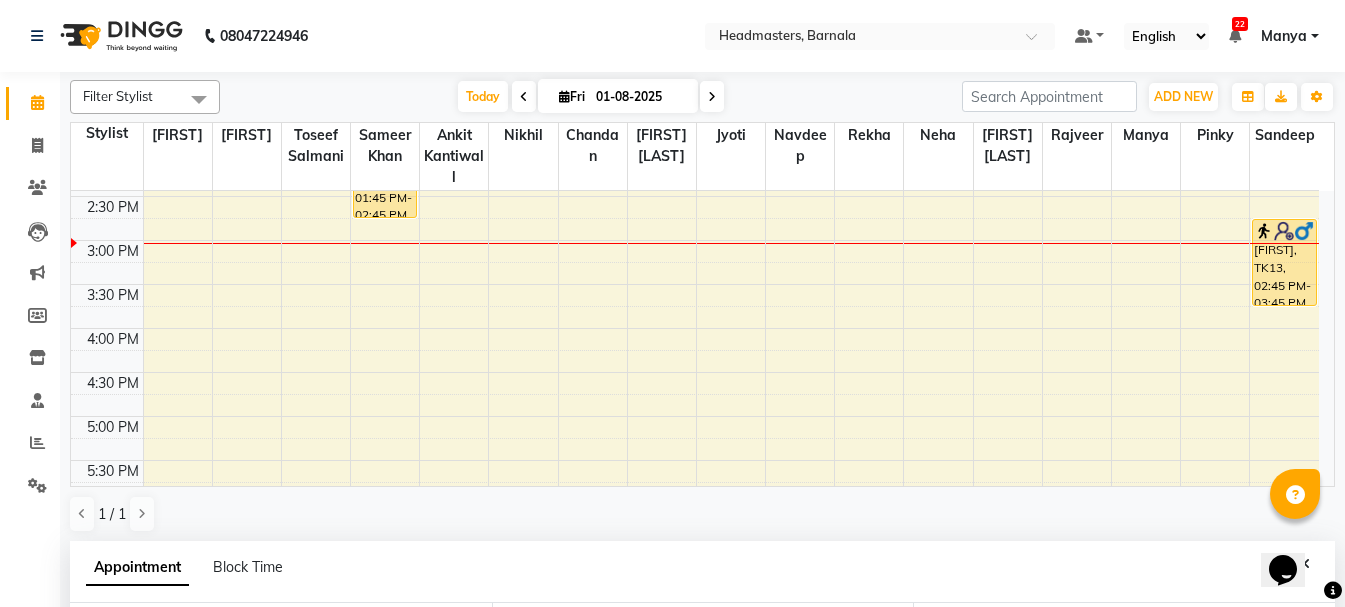 click on "08047224946 Select Location × Headmasters, Barnala  Default Panel My Panel English ENGLISH Español العربية मराठी हिंदी ગુજરાતી தமிழ் 中文 22 Notifications nothing to show Manya Manage Profile Change Password Sign out  Version:3.15.11" 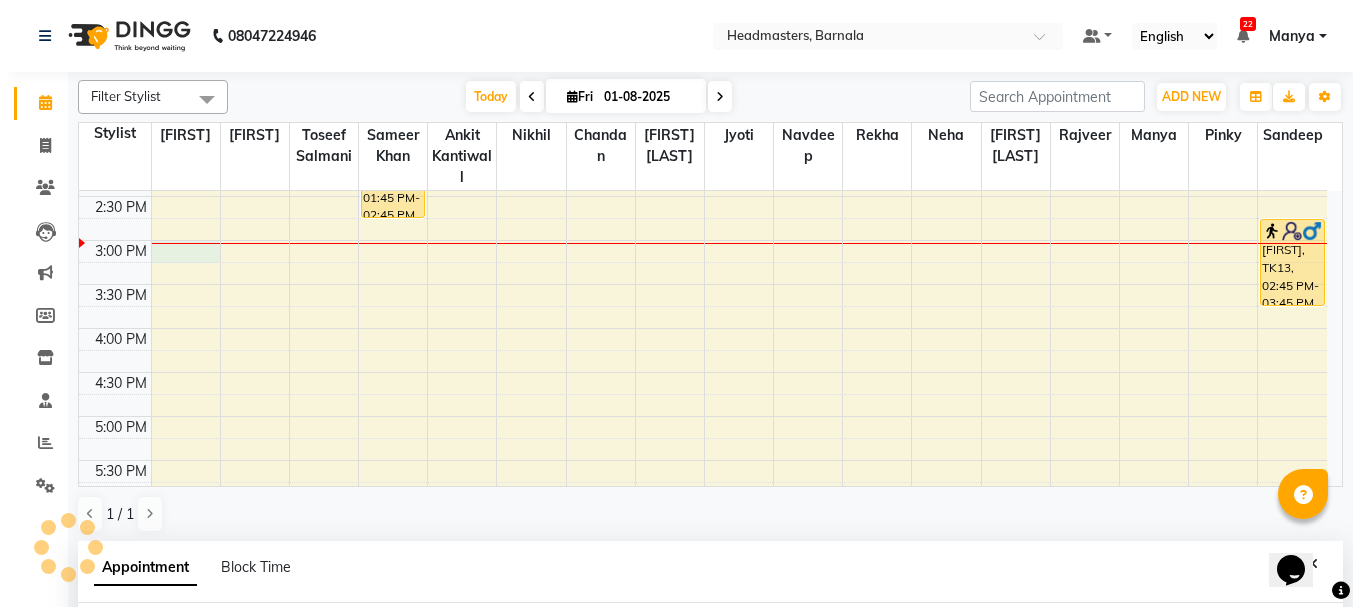 scroll, scrollTop: 389, scrollLeft: 0, axis: vertical 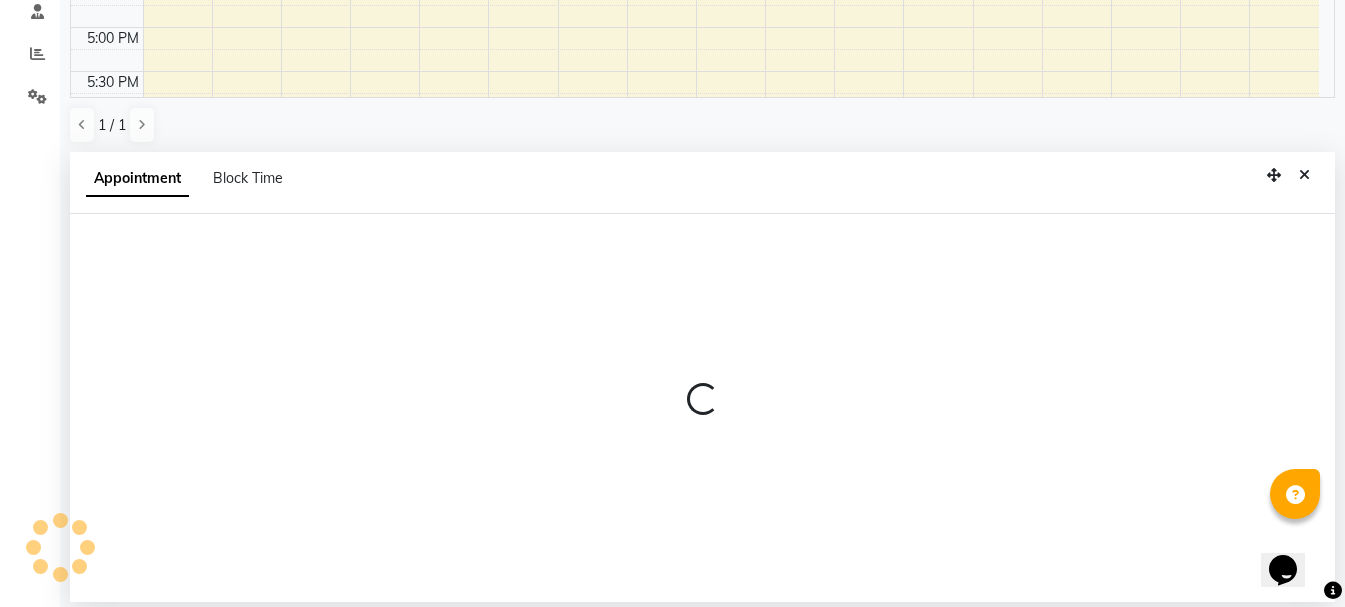 select on "67274" 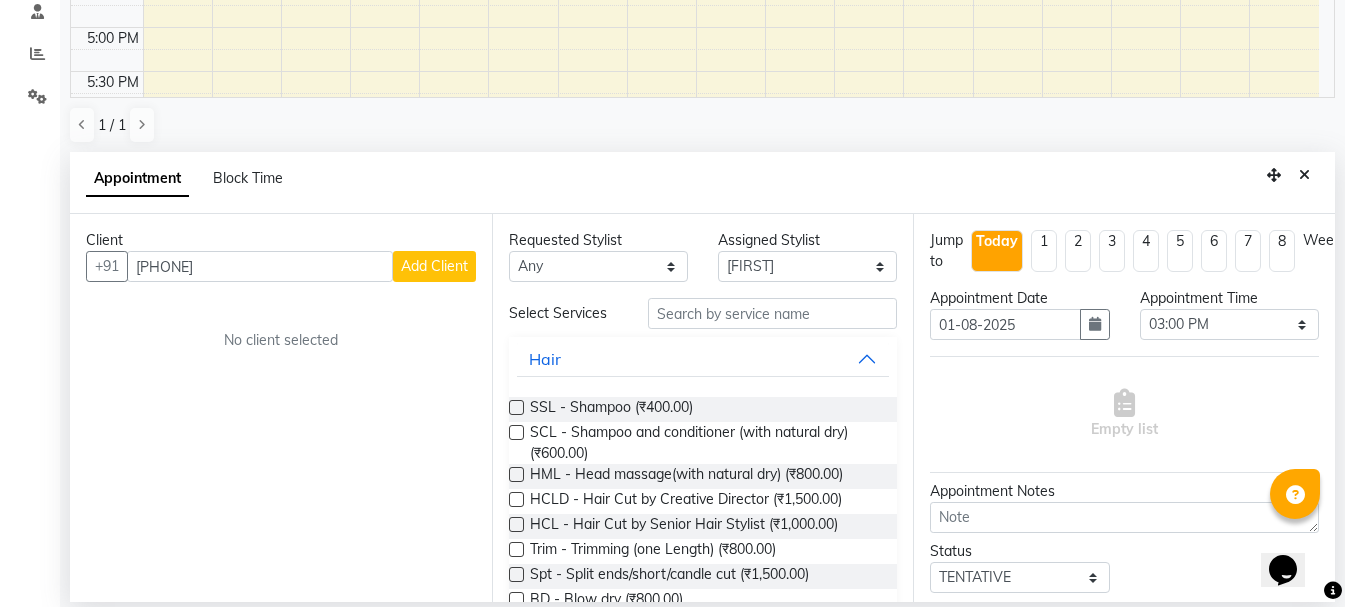 type on "9781939703" 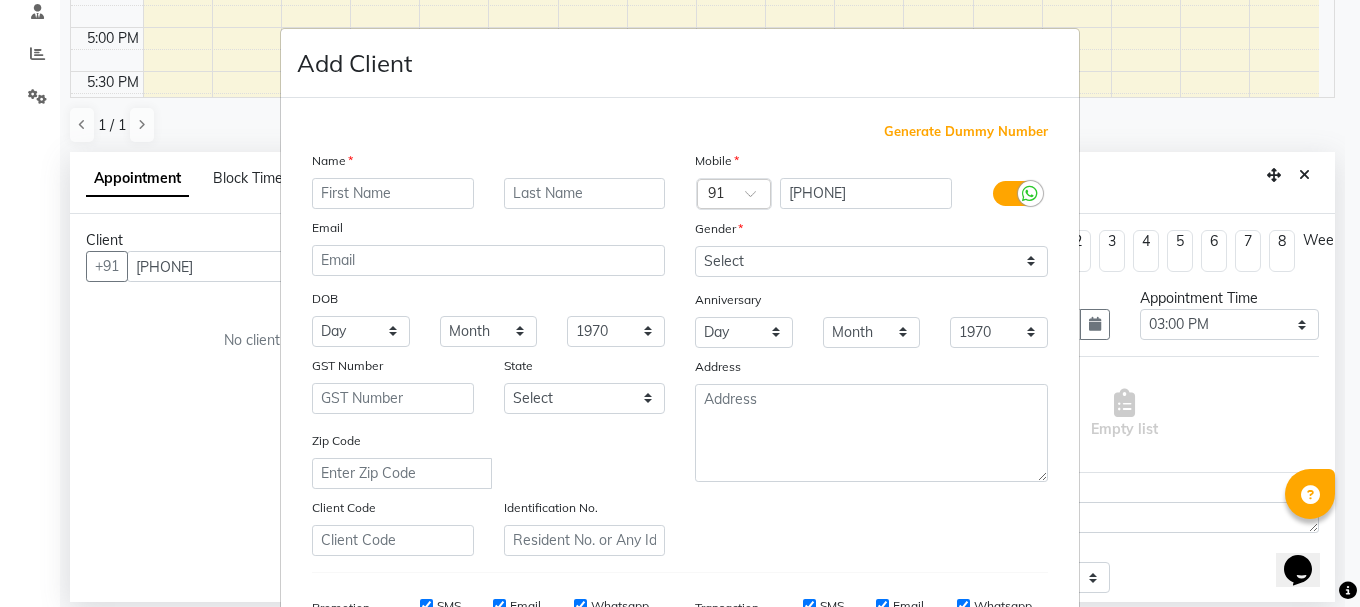 click at bounding box center (393, 193) 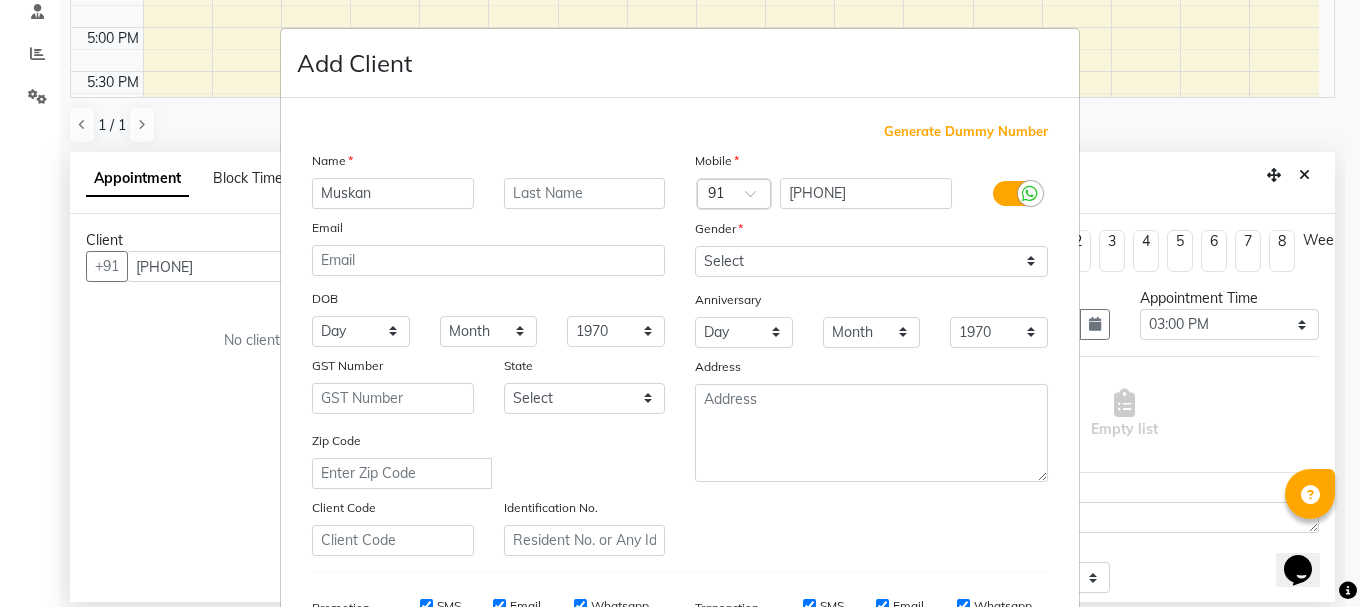 type on "Muskan" 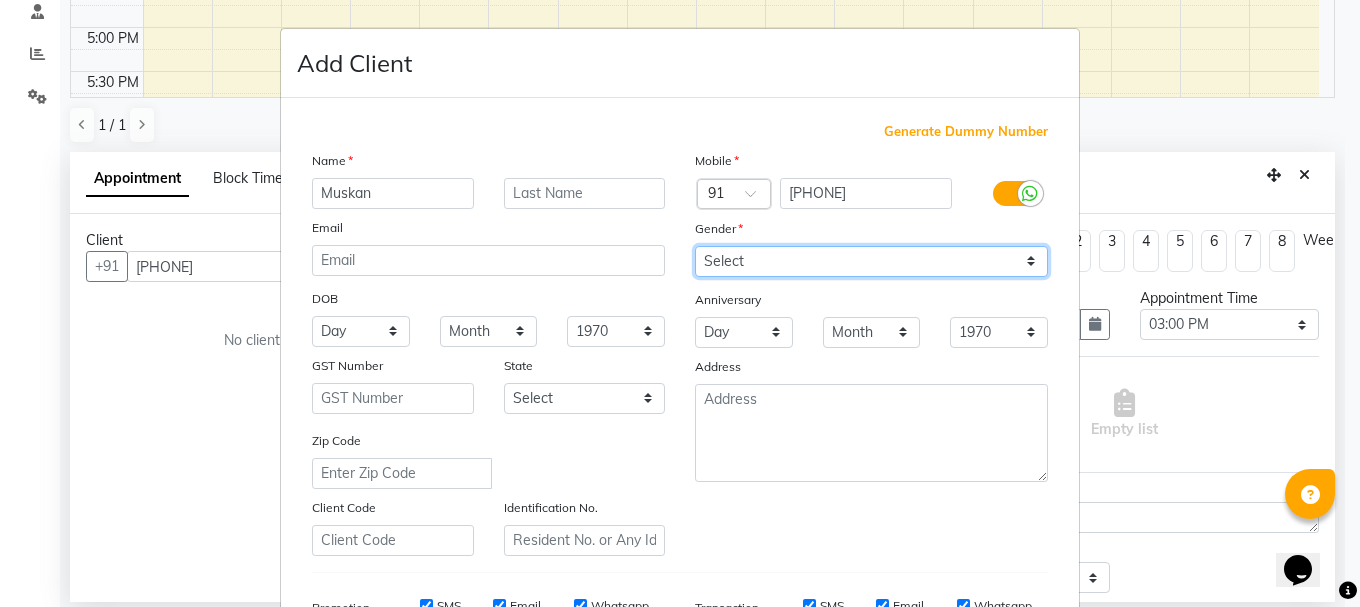 click on "Select Male Female Other Prefer Not To Say" at bounding box center (871, 261) 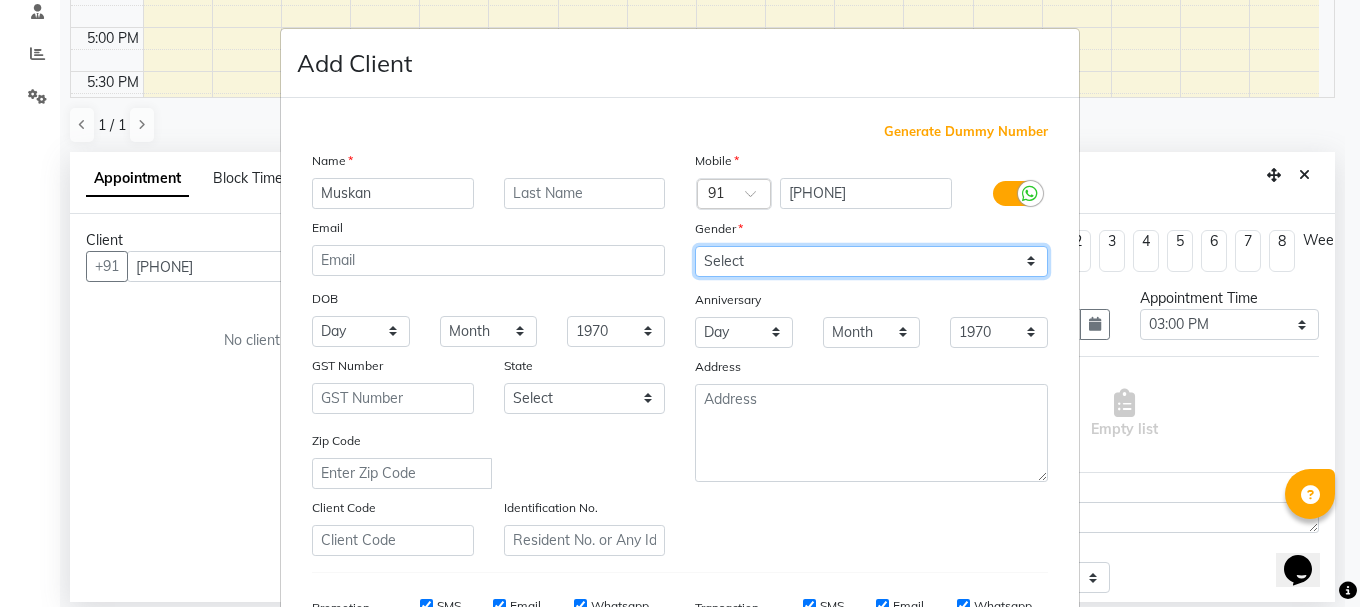 select on "female" 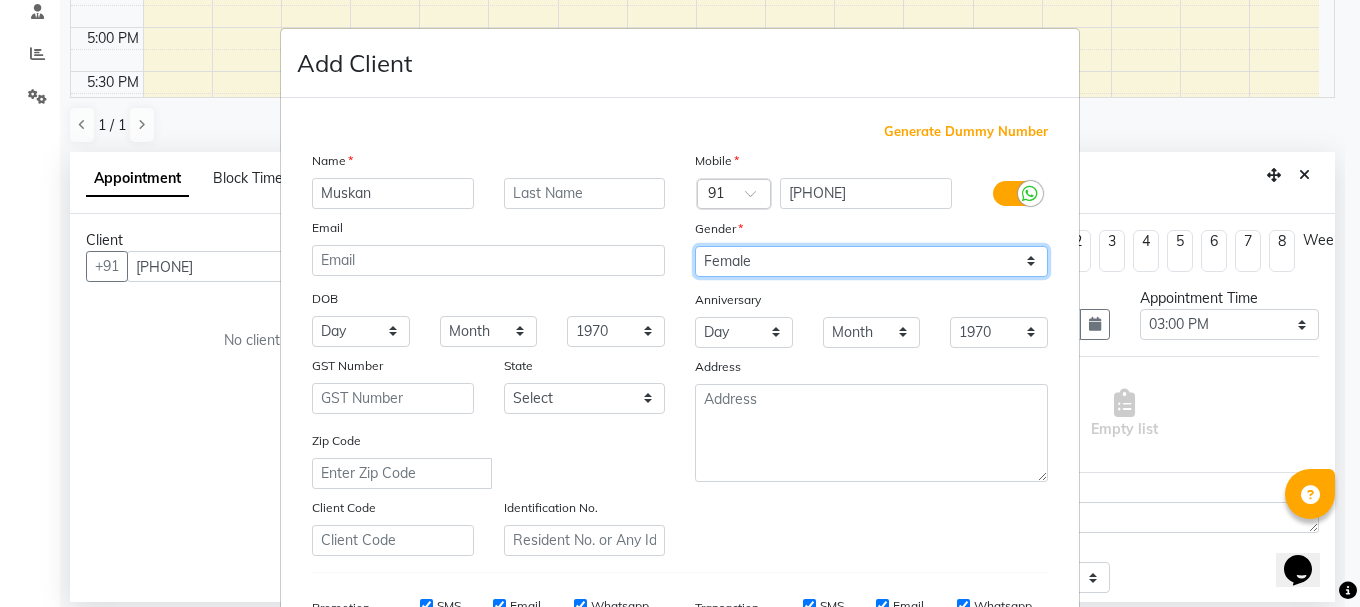 click on "Select Male Female Other Prefer Not To Say" at bounding box center [871, 261] 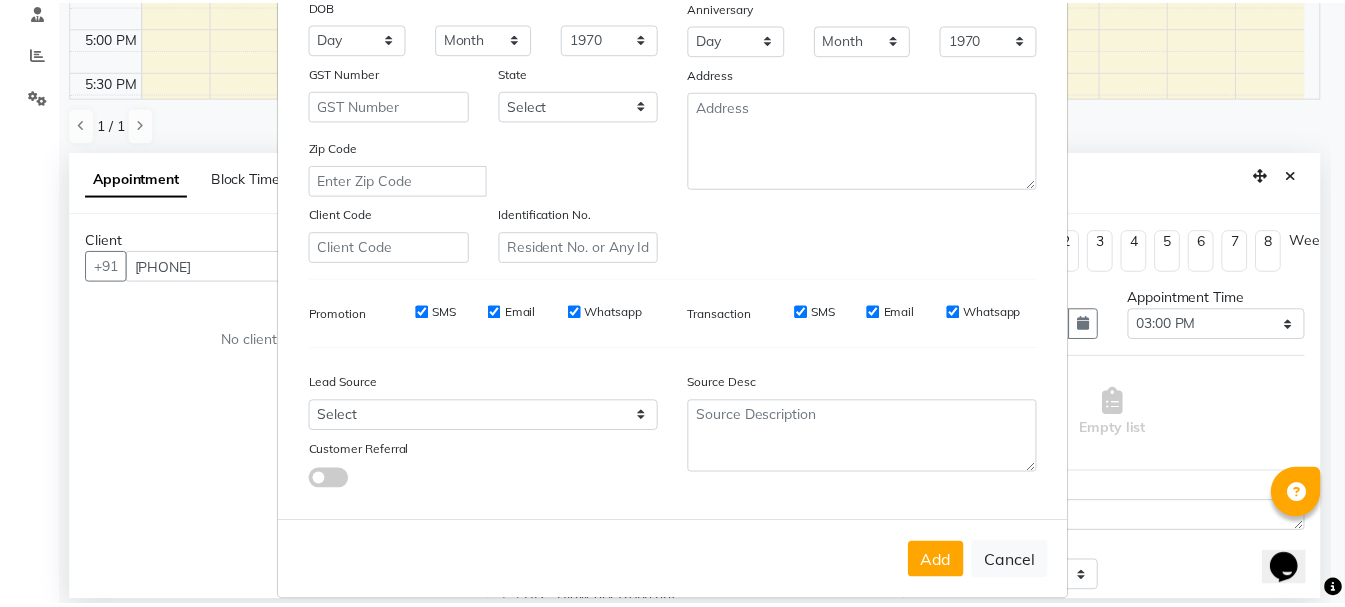 scroll, scrollTop: 316, scrollLeft: 0, axis: vertical 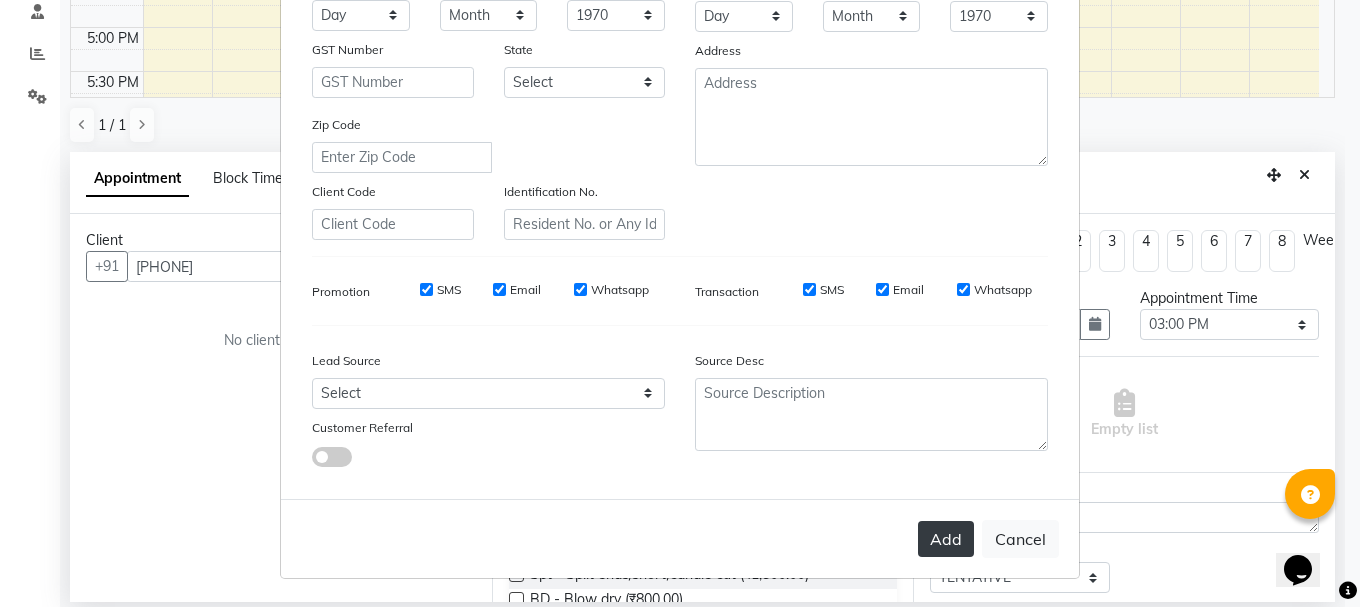click on "Add" at bounding box center (946, 539) 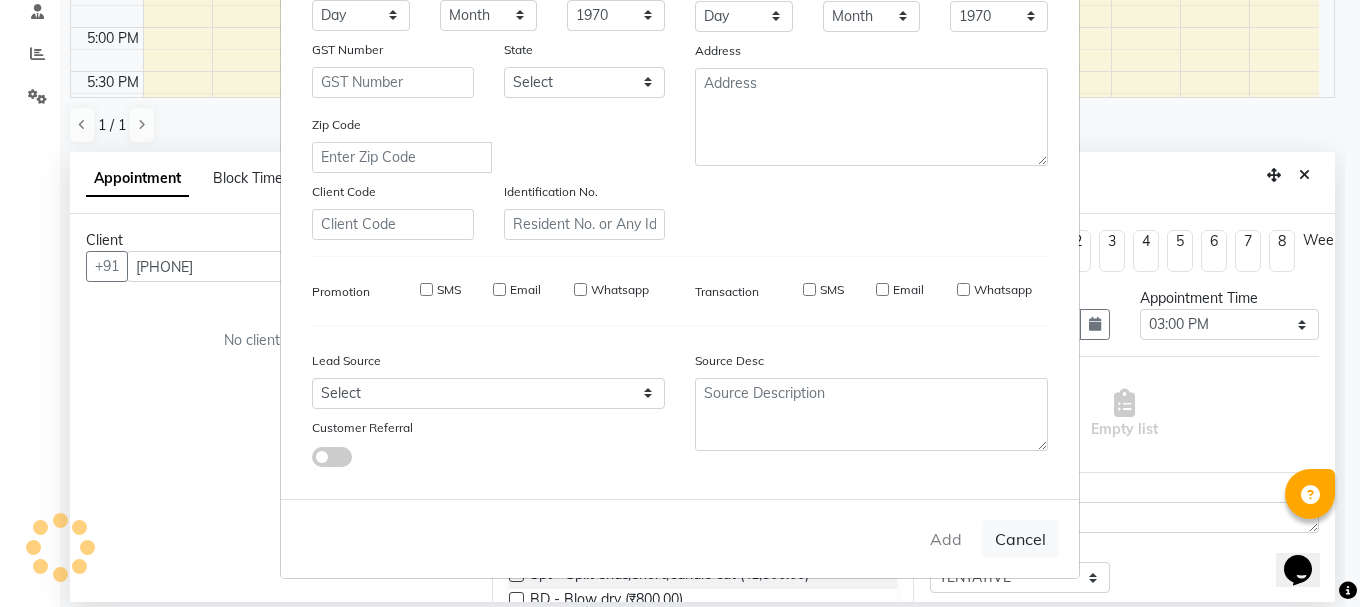 type 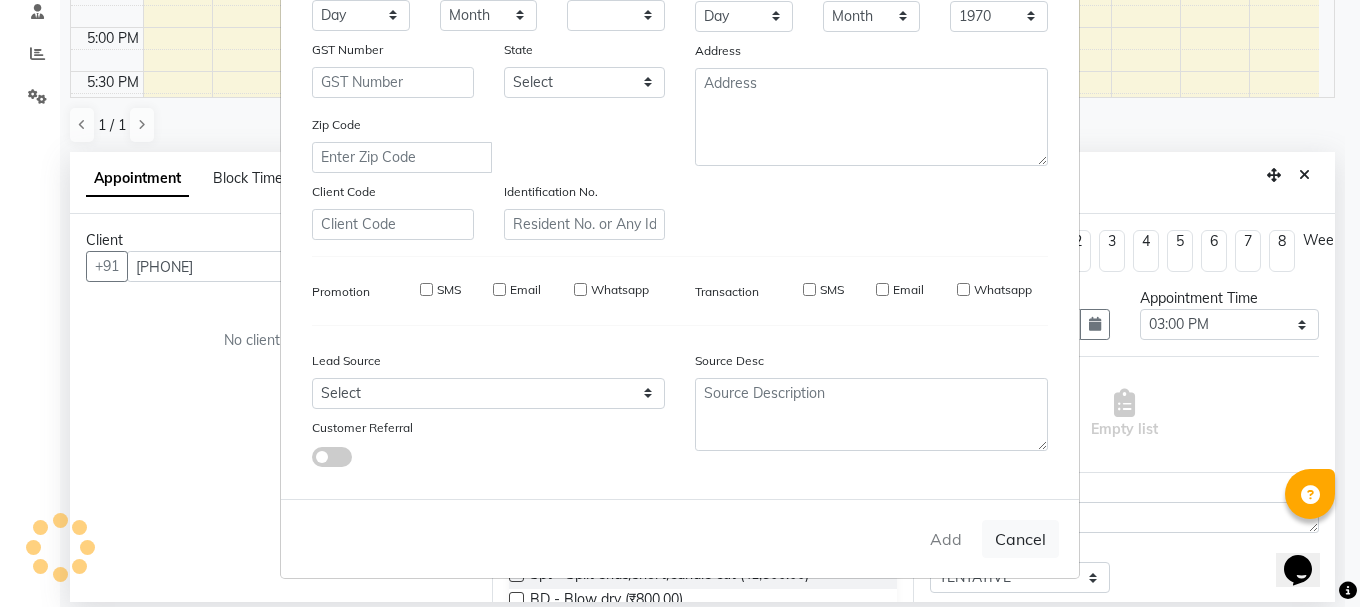 type 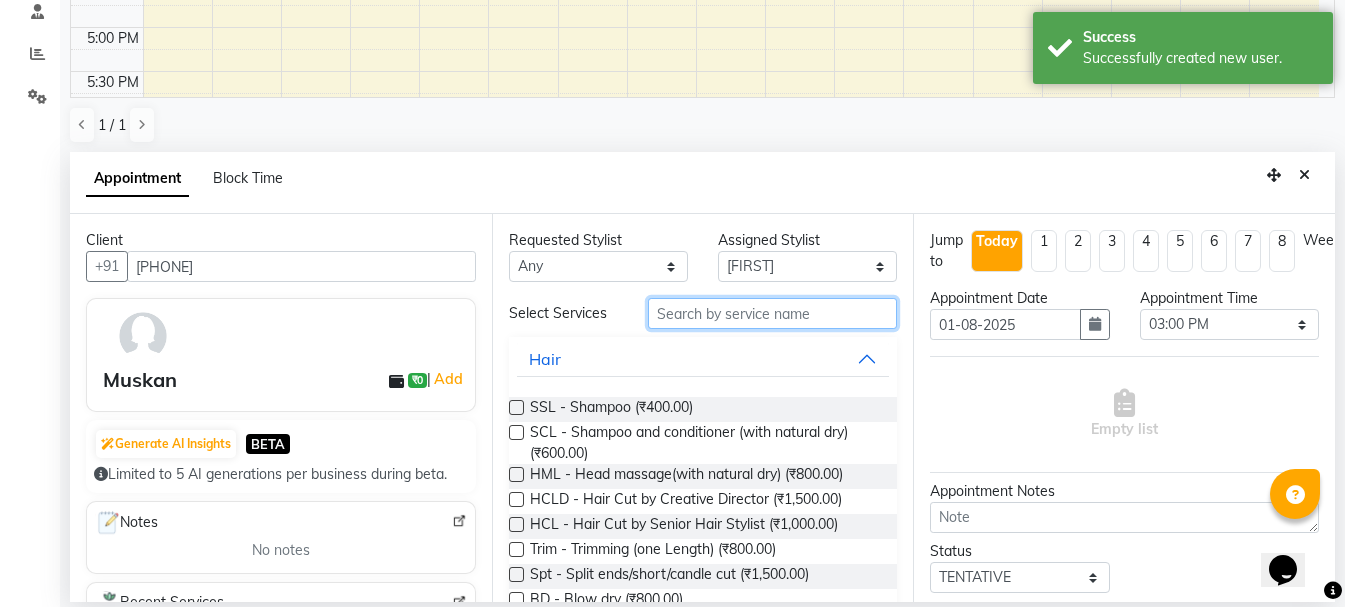 click at bounding box center [772, 313] 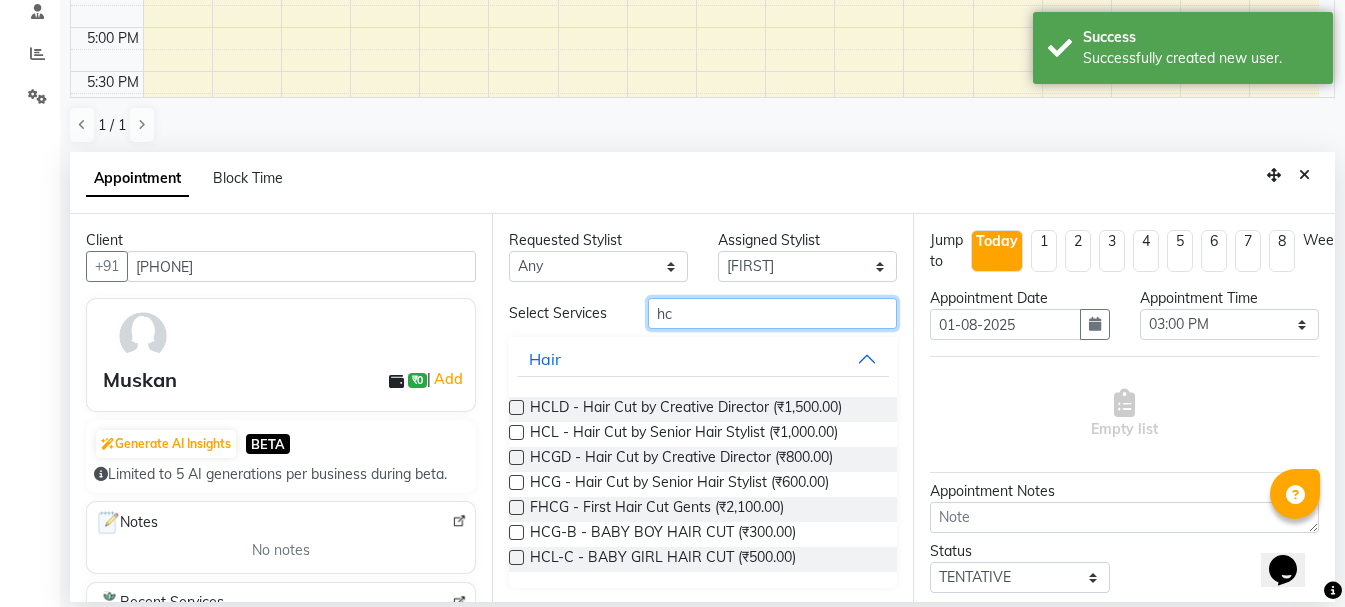 type on "hc" 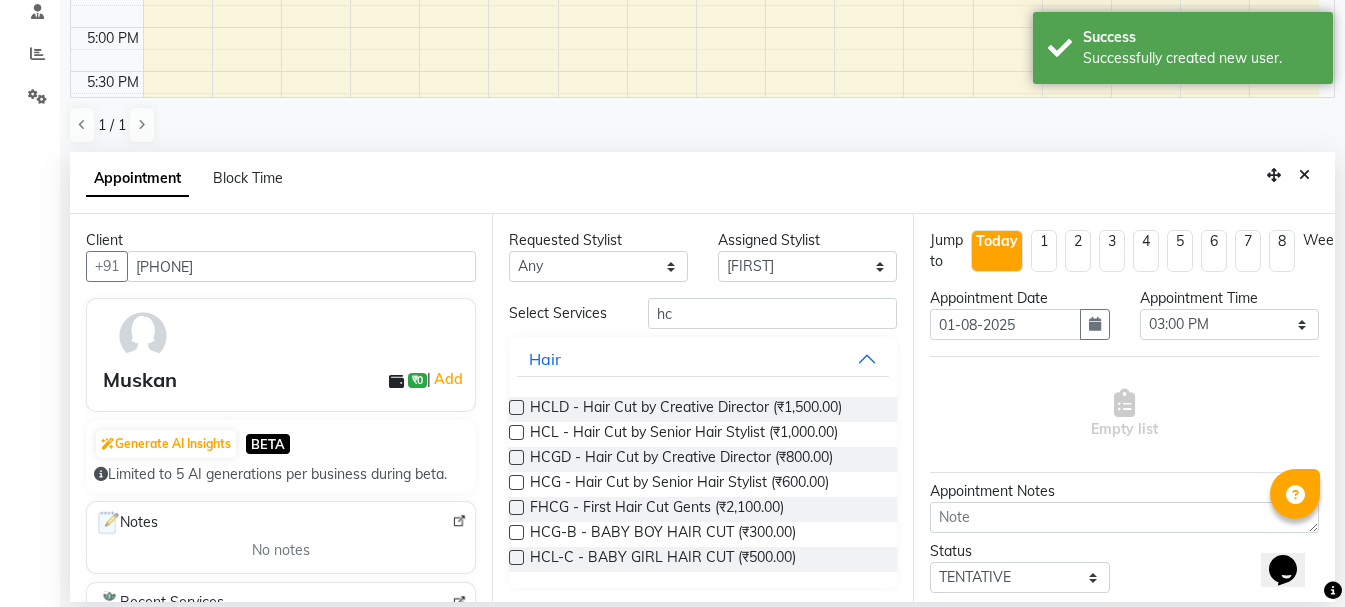 click at bounding box center [516, 432] 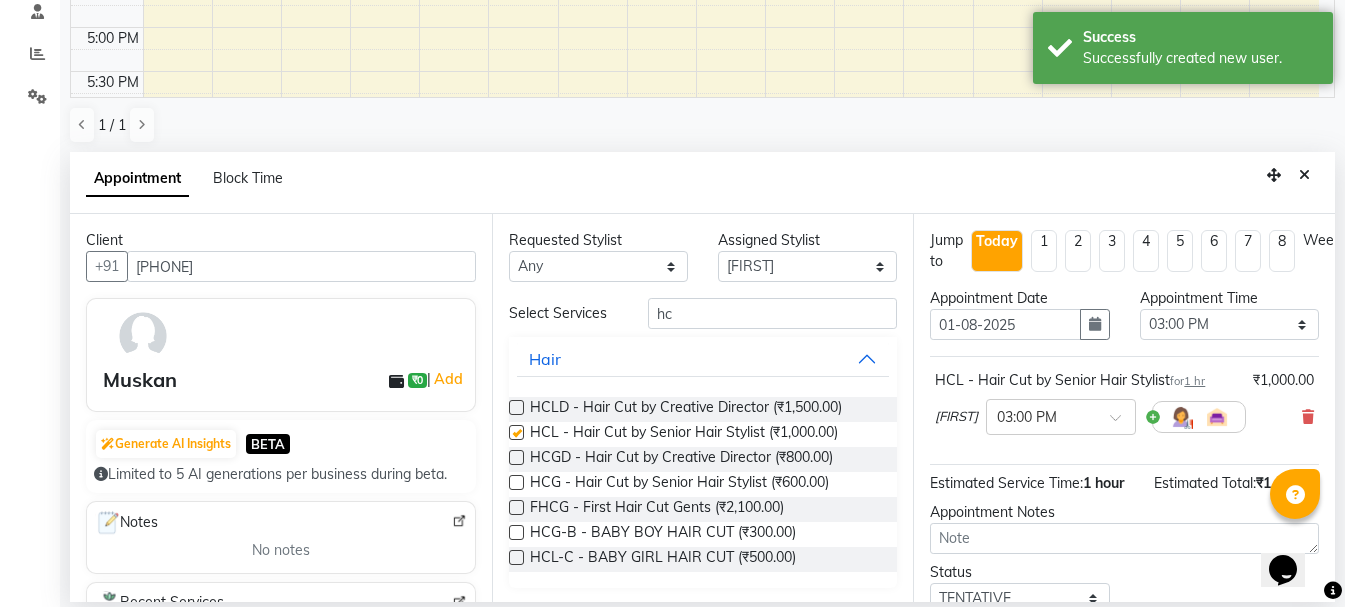 checkbox on "false" 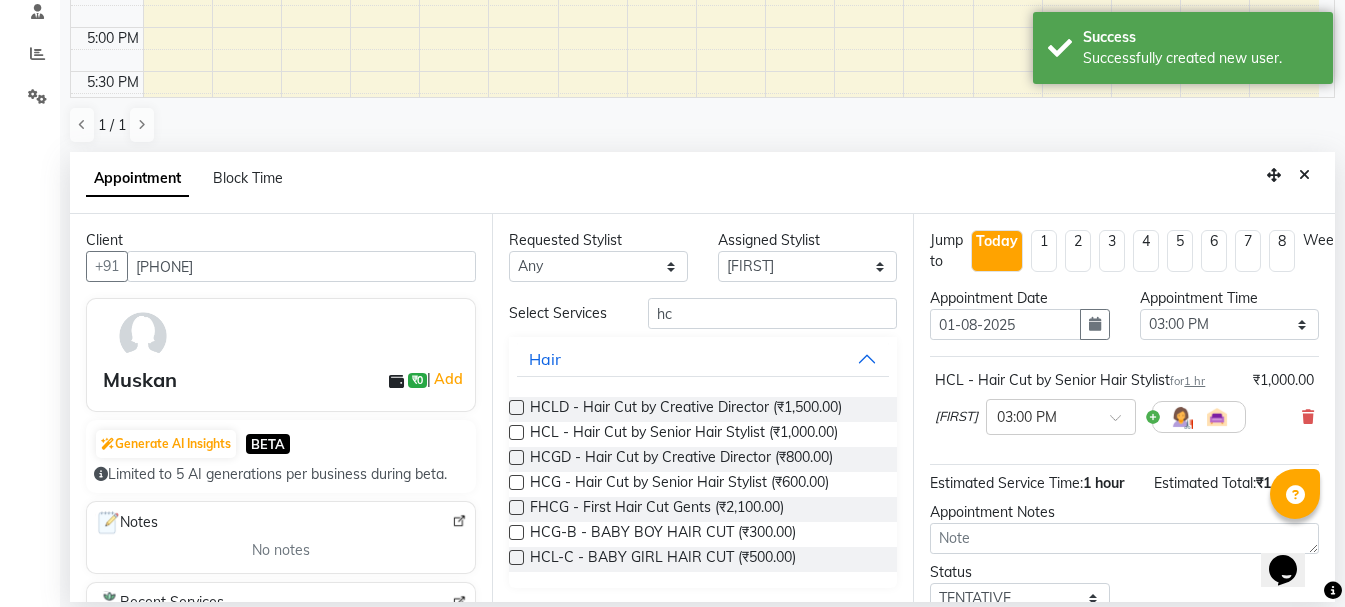 scroll, scrollTop: 174, scrollLeft: 0, axis: vertical 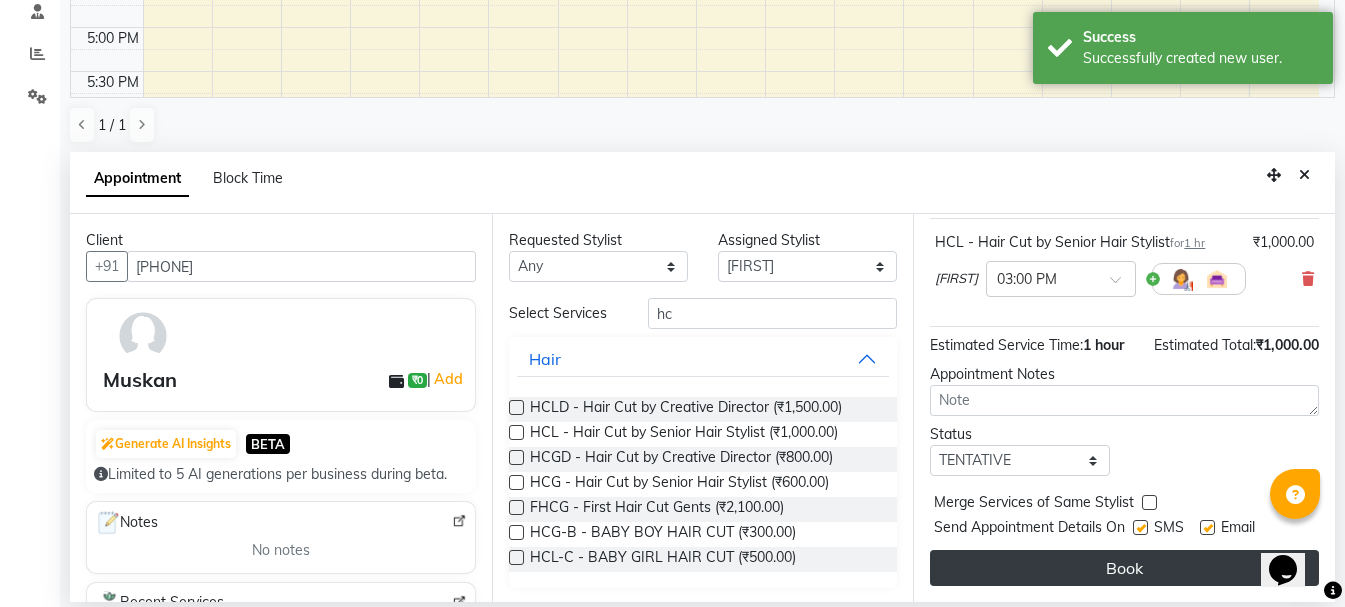 click on "Book" at bounding box center (1124, 568) 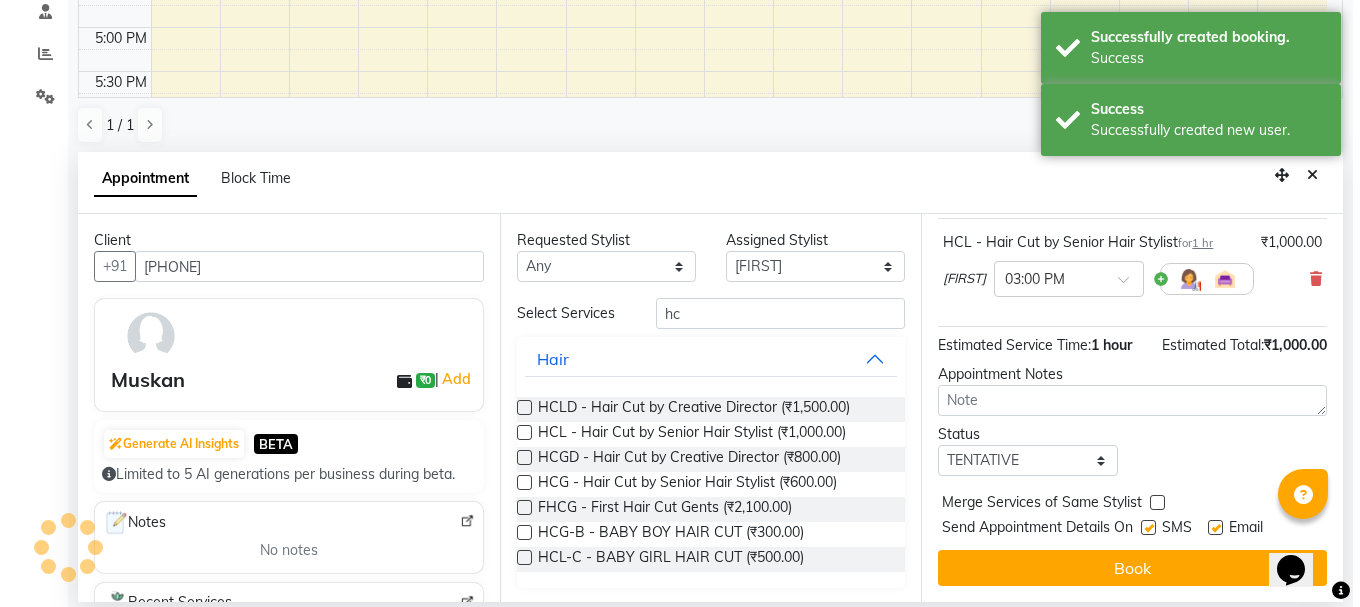 scroll, scrollTop: 0, scrollLeft: 0, axis: both 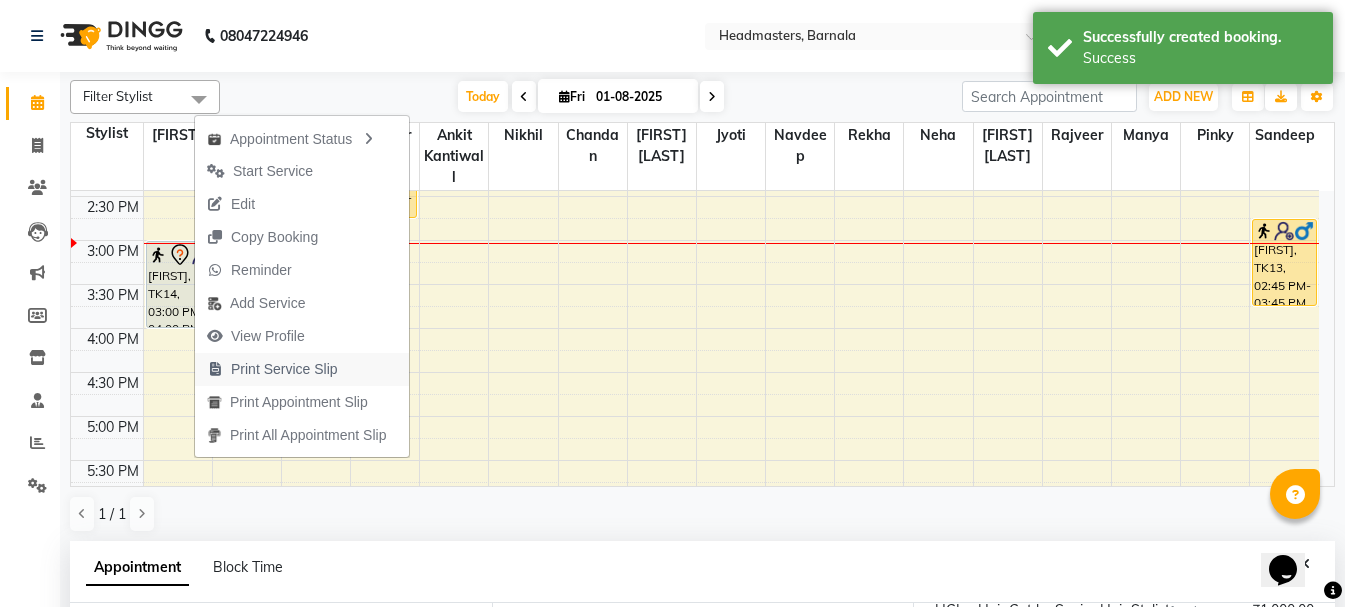 click on "Print Service Slip" at bounding box center [284, 369] 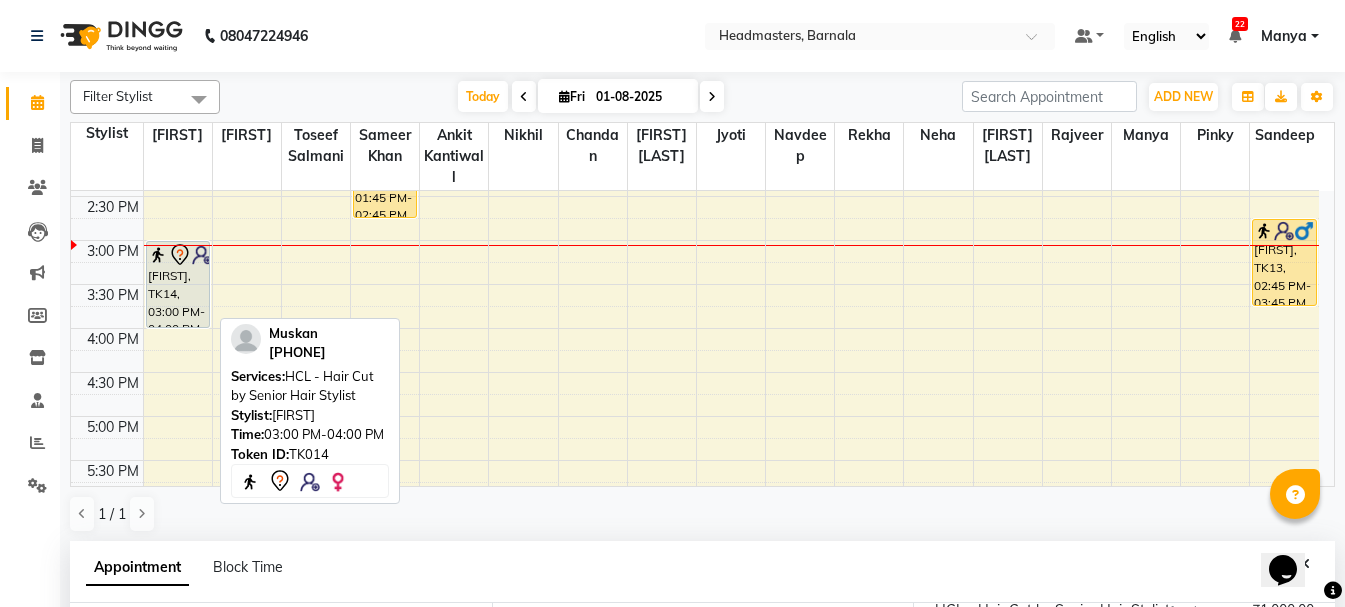 click on "[FIRST], TK14, 03:00 PM-04:00 PM, HCL - Hair Cut by Senior Hair Stylist" at bounding box center (178, 284) 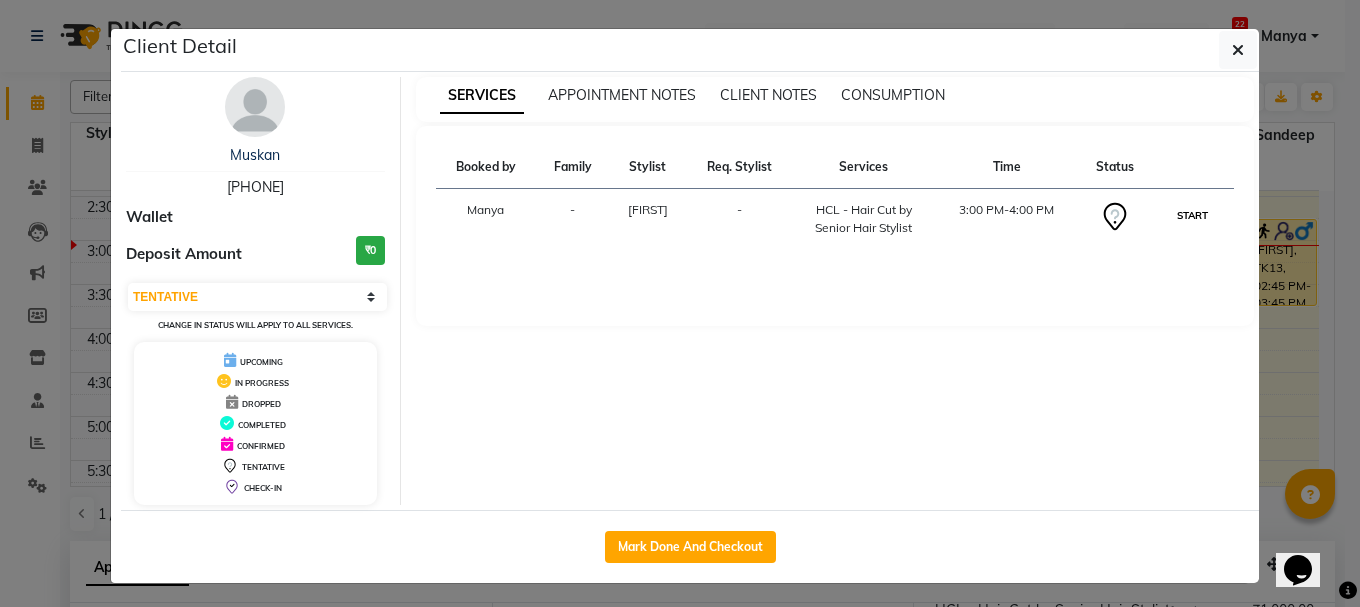 click on "START" at bounding box center (1192, 215) 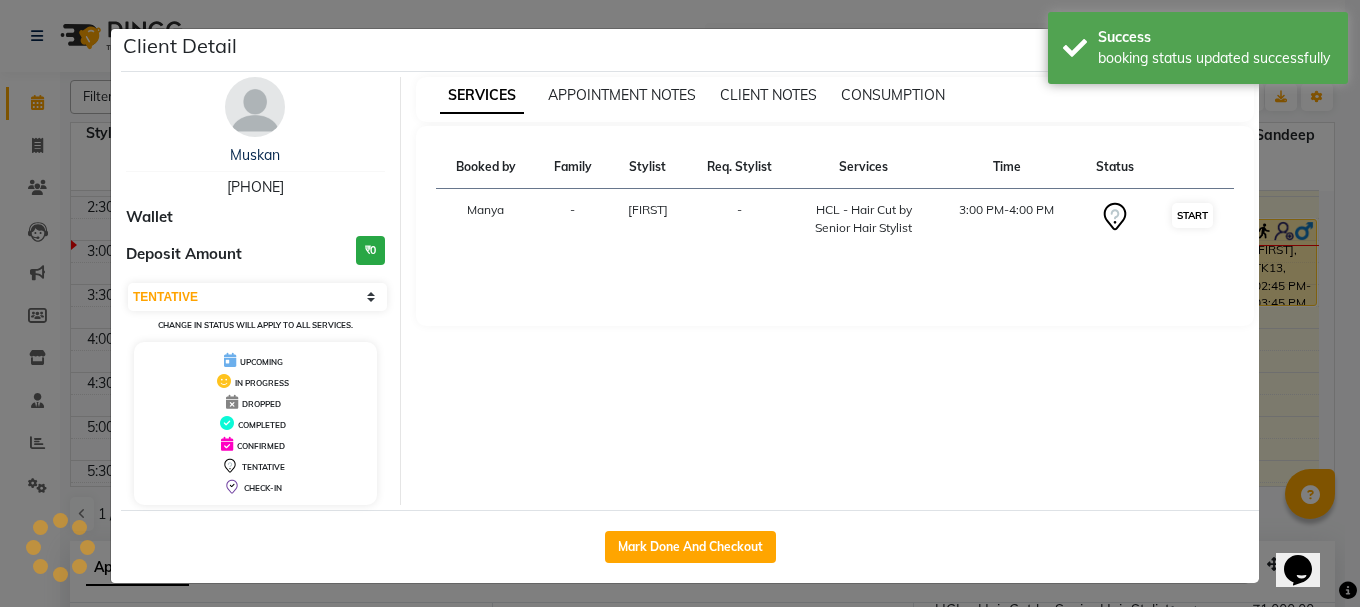 select on "1" 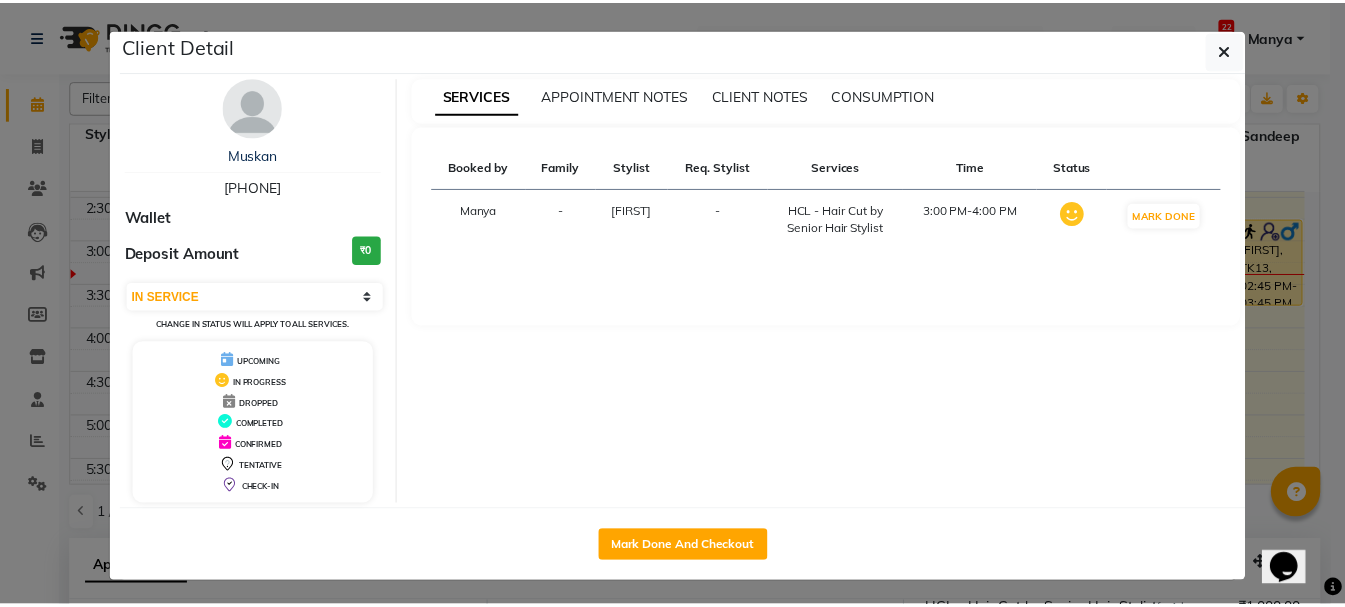 scroll, scrollTop: 5, scrollLeft: 0, axis: vertical 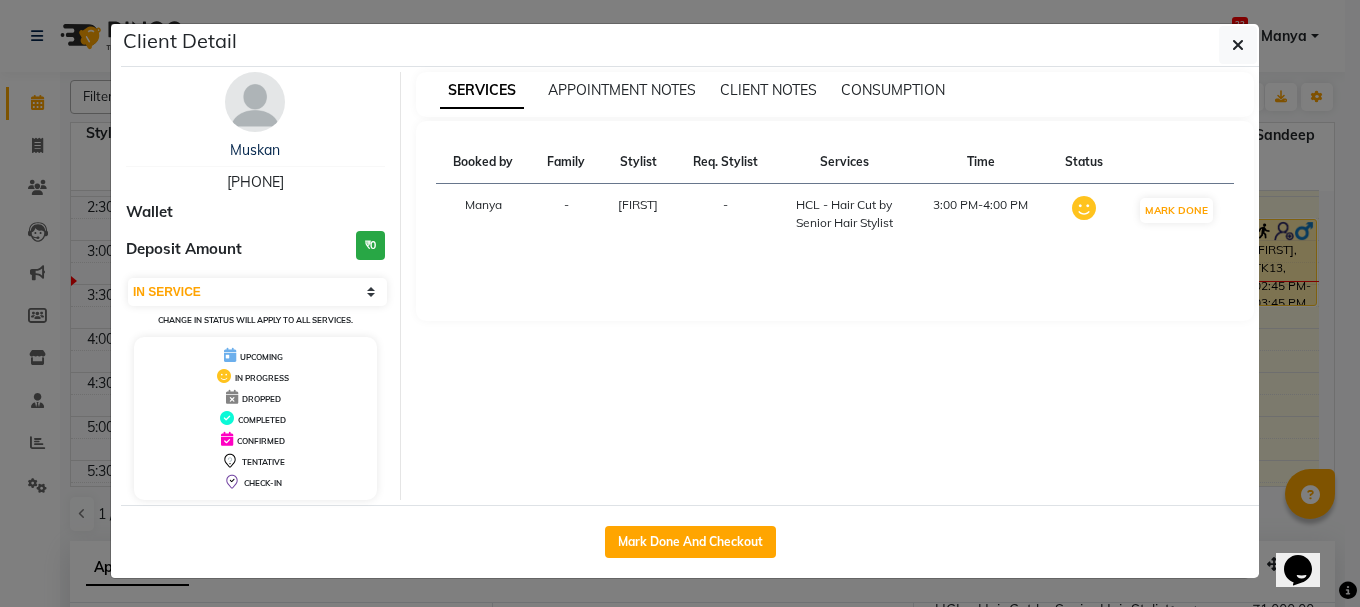 click on "Client Detail  Muskan    9781939703 Wallet Deposit Amount  ₹0  Select IN SERVICE CONFIRMED TENTATIVE CHECK IN MARK DONE UPCOMING Change in status will apply to all services. UPCOMING IN PROGRESS DROPPED COMPLETED CONFIRMED TENTATIVE CHECK-IN SERVICES APPOINTMENT NOTES CLIENT NOTES CONSUMPTION Booked by Family Stylist Req. Stylist Services Time Status  Manya  - Garry -  HCL - Hair Cut by Senior Hair Stylist   3:00 PM-4:00 PM   MARK DONE   Mark Done And Checkout" 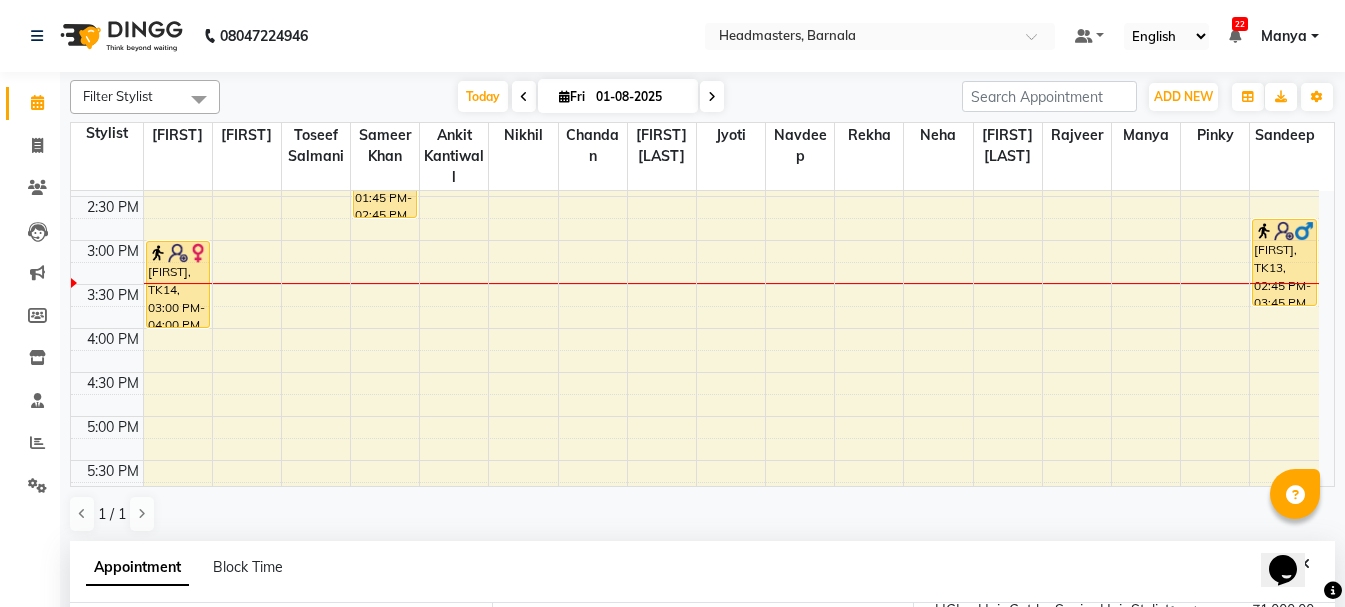 scroll, scrollTop: 456, scrollLeft: 0, axis: vertical 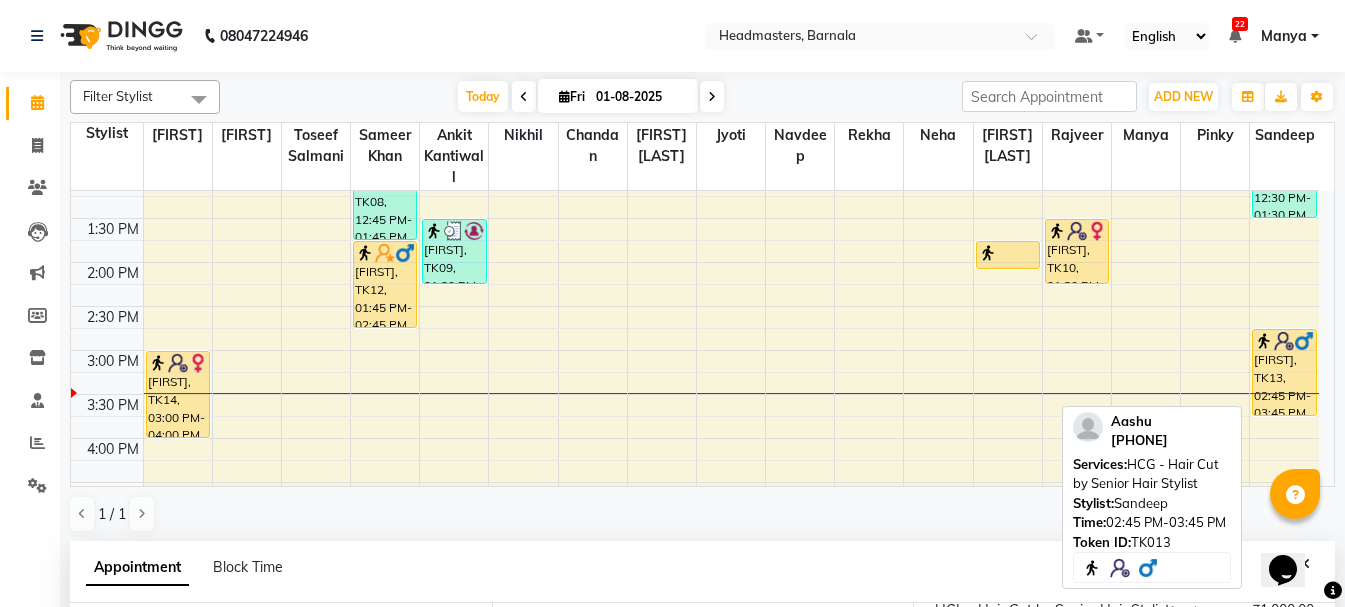 click on "Aashu, TK13, 02:45 PM-03:45 PM, HCG - Hair Cut by Senior Hair Stylist" at bounding box center [1284, 372] 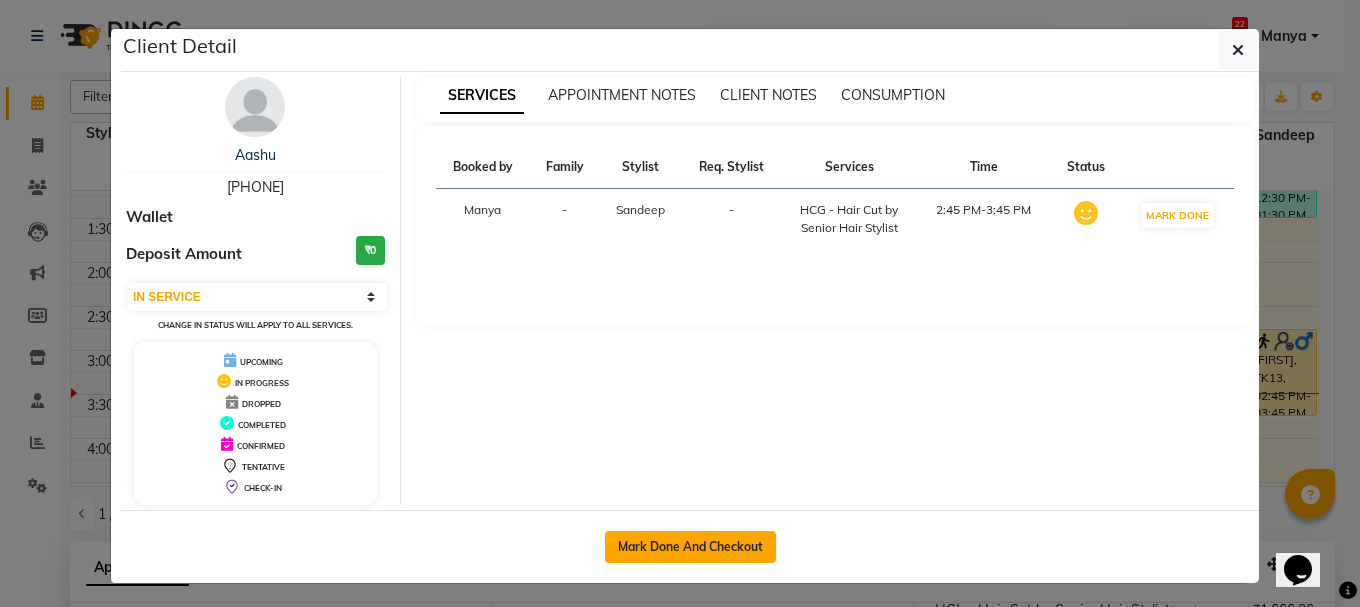 click on "Mark Done And Checkout" 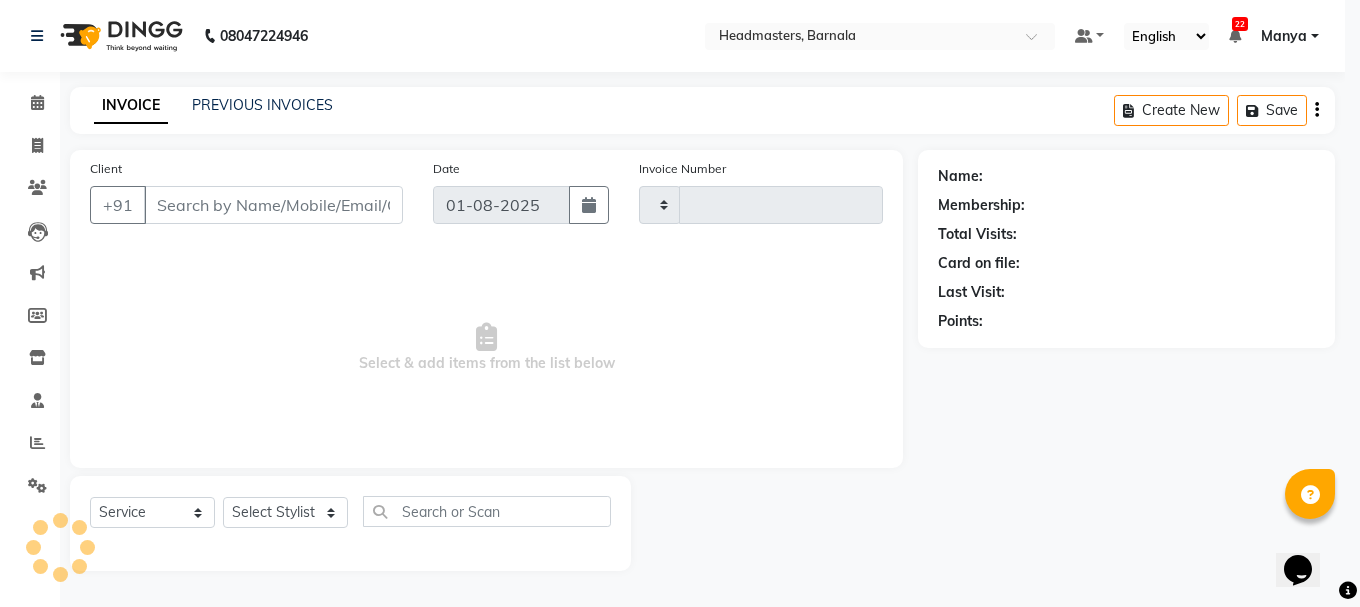 type on "3310" 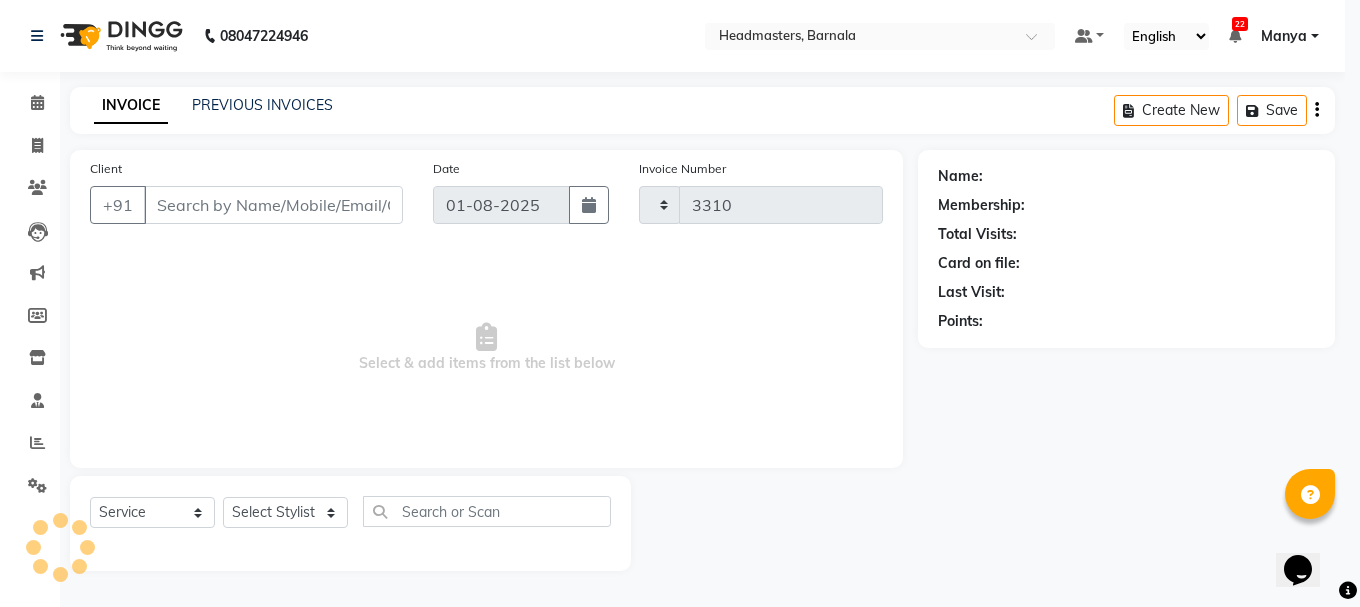 select on "7526" 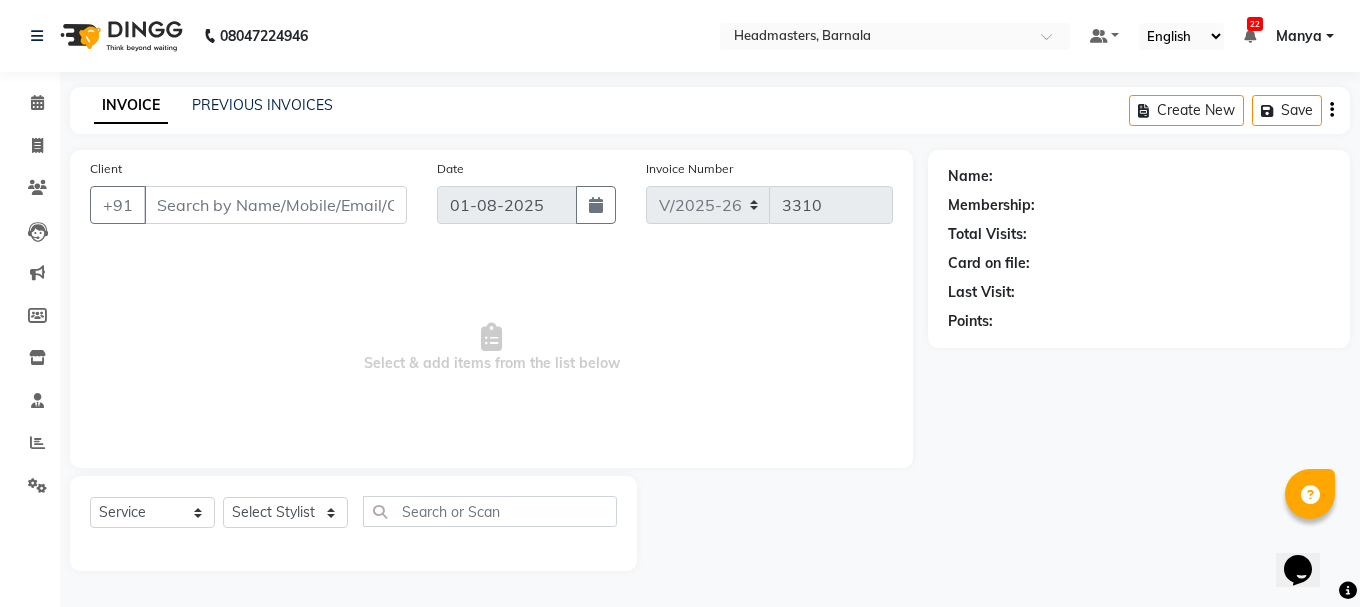 type on "6283028625" 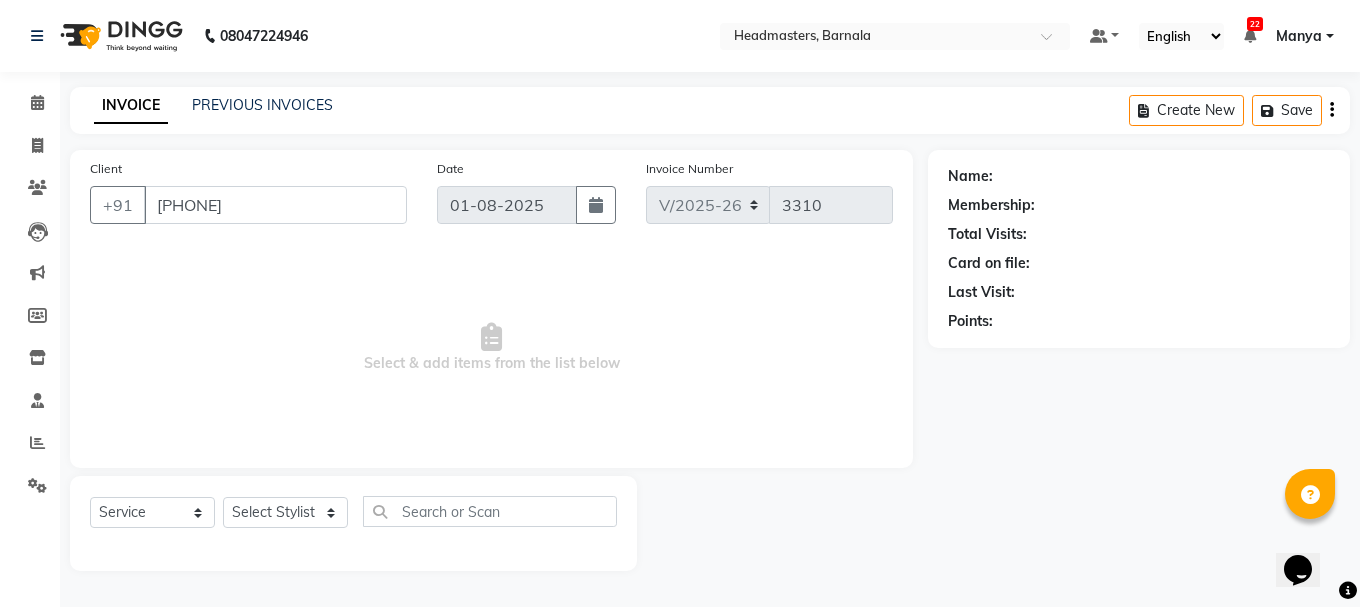 select on "71857" 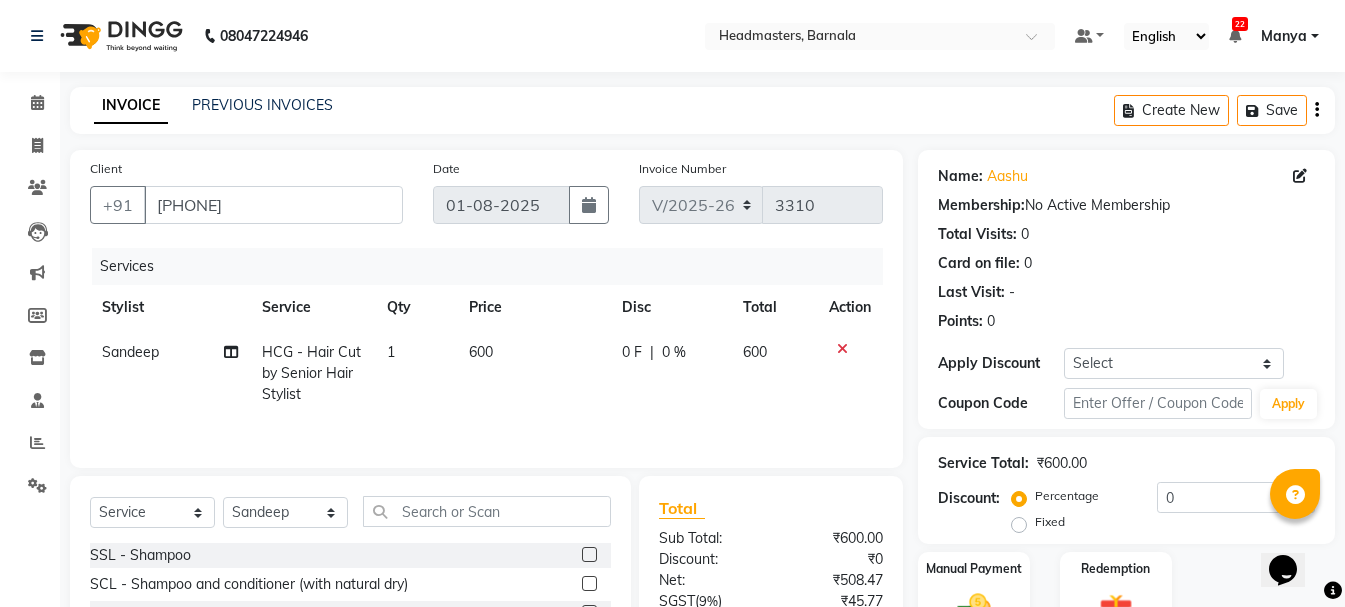 scroll, scrollTop: 194, scrollLeft: 0, axis: vertical 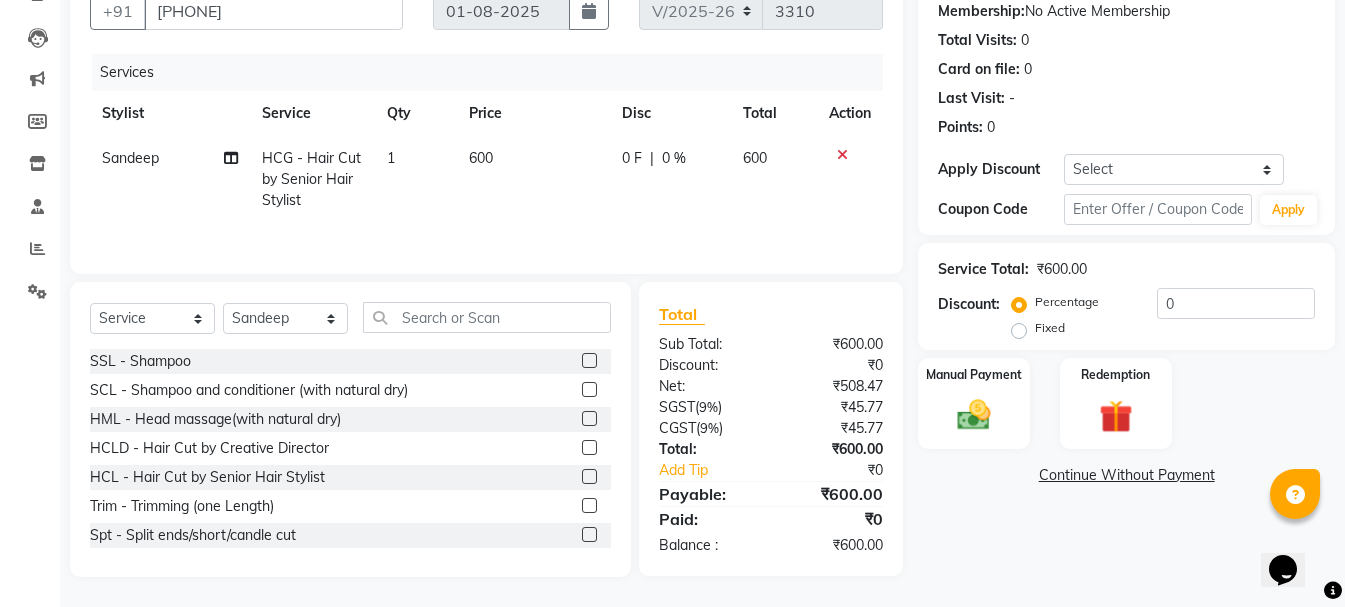 click on "Fixed" 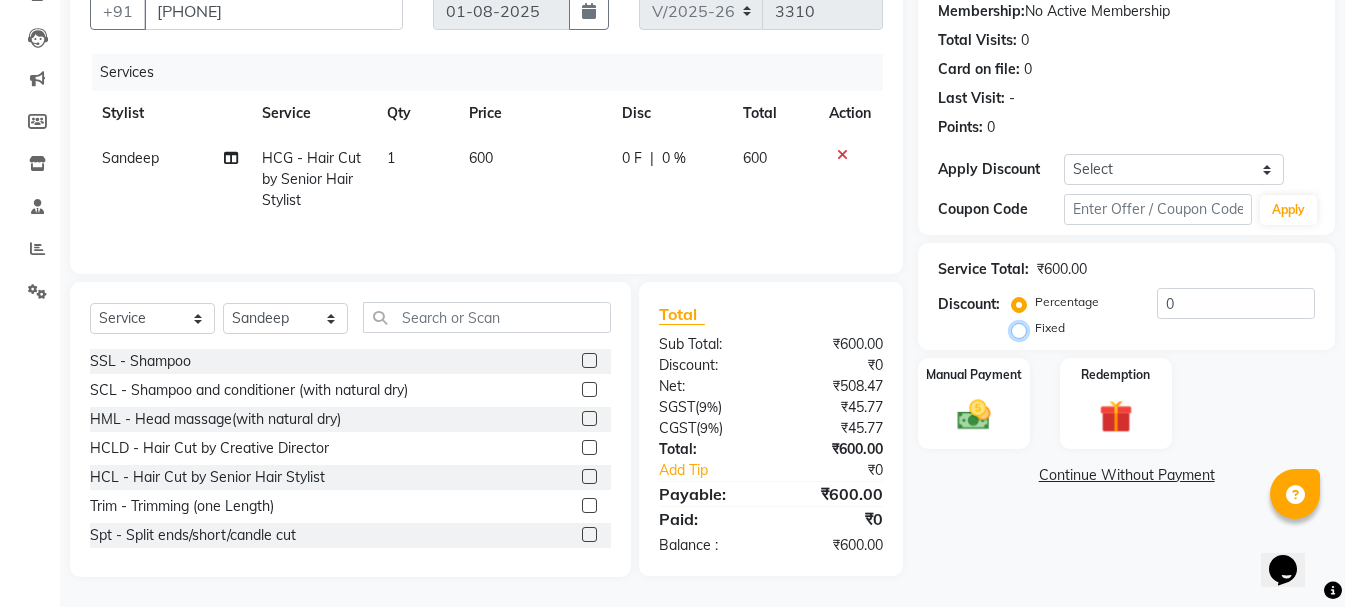 click on "Fixed" at bounding box center [1023, 328] 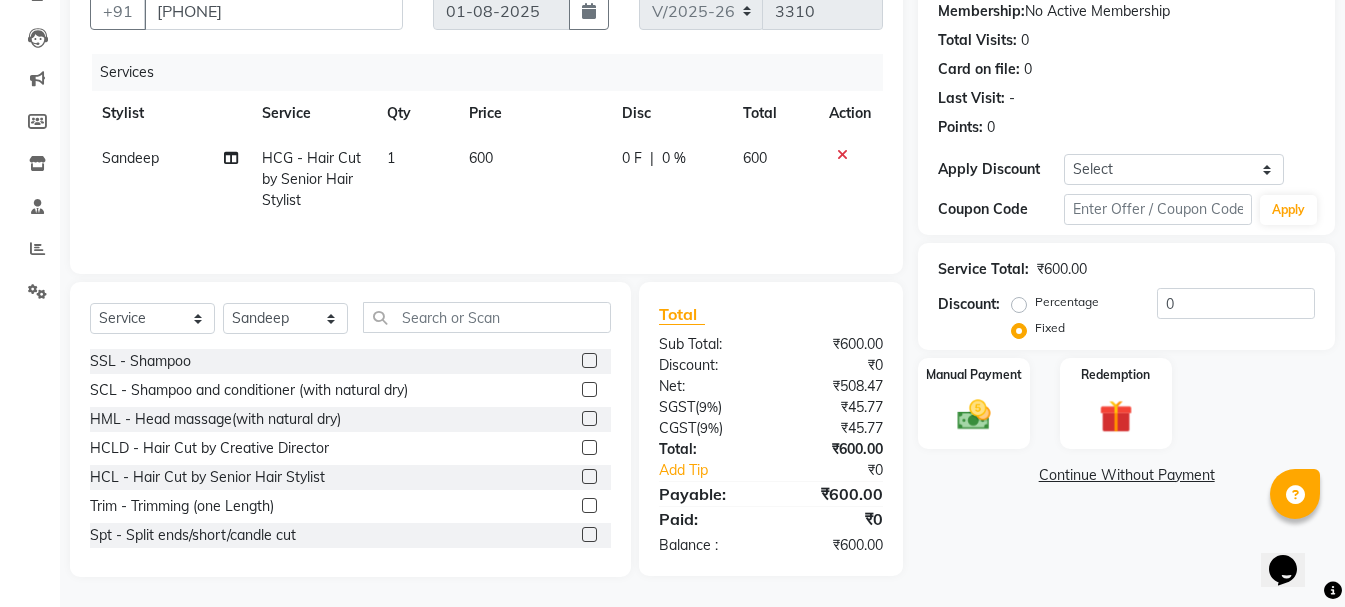 click on "HCG - Hair Cut by Senior Hair Stylist" 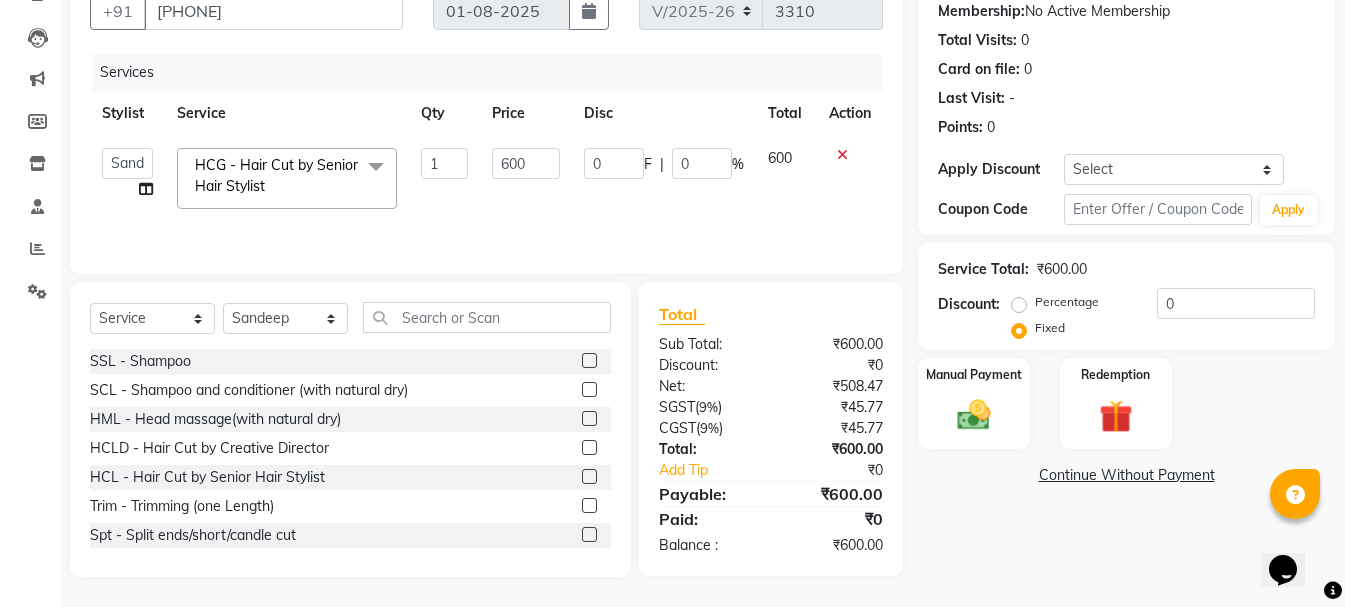 click on "HCG - Hair Cut by Senior Hair Stylist  x" 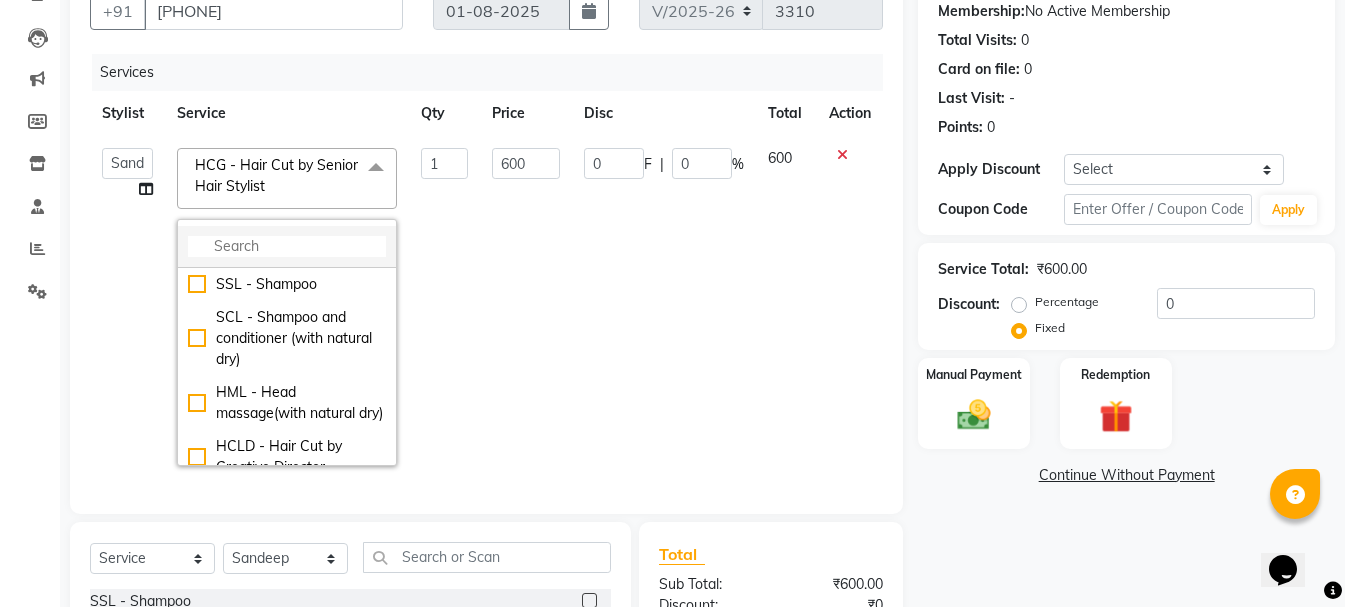 click 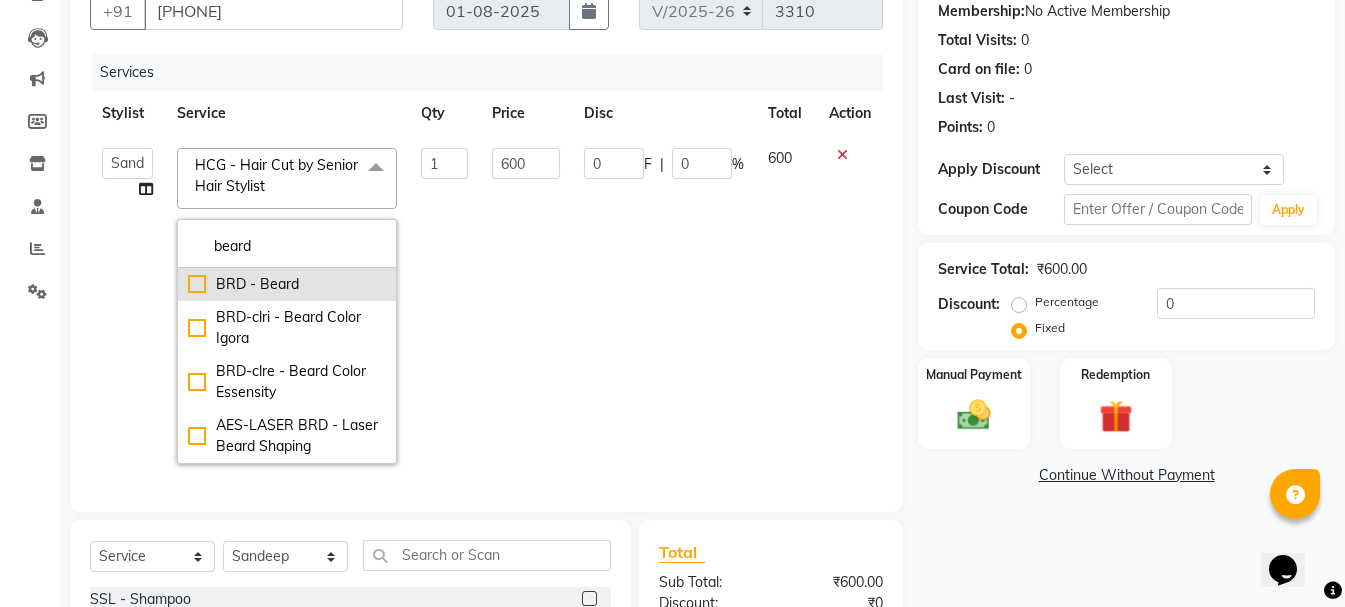 type on "beard" 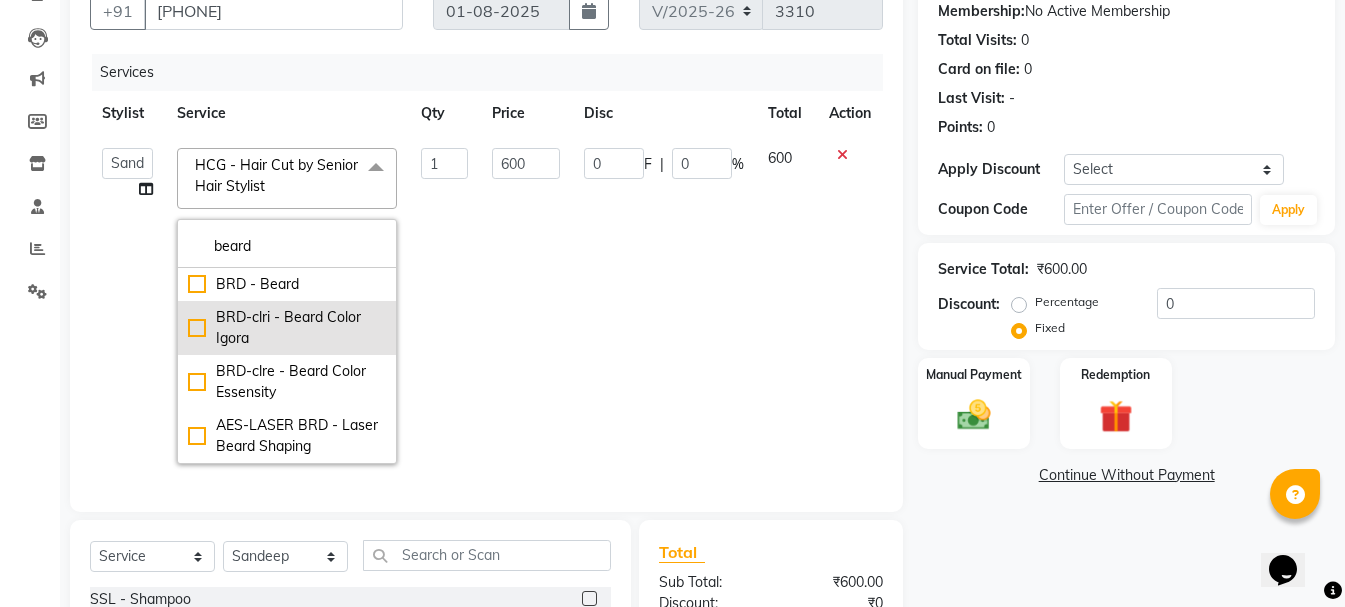 click on "BRD - Beard" 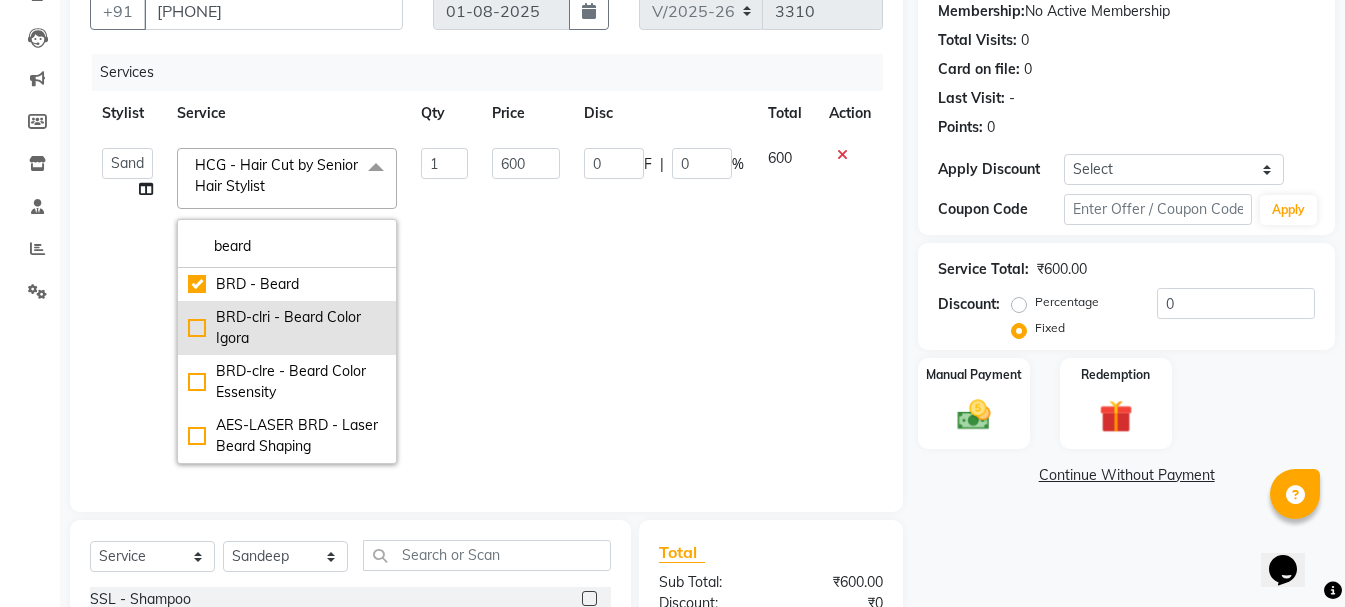 checkbox on "true" 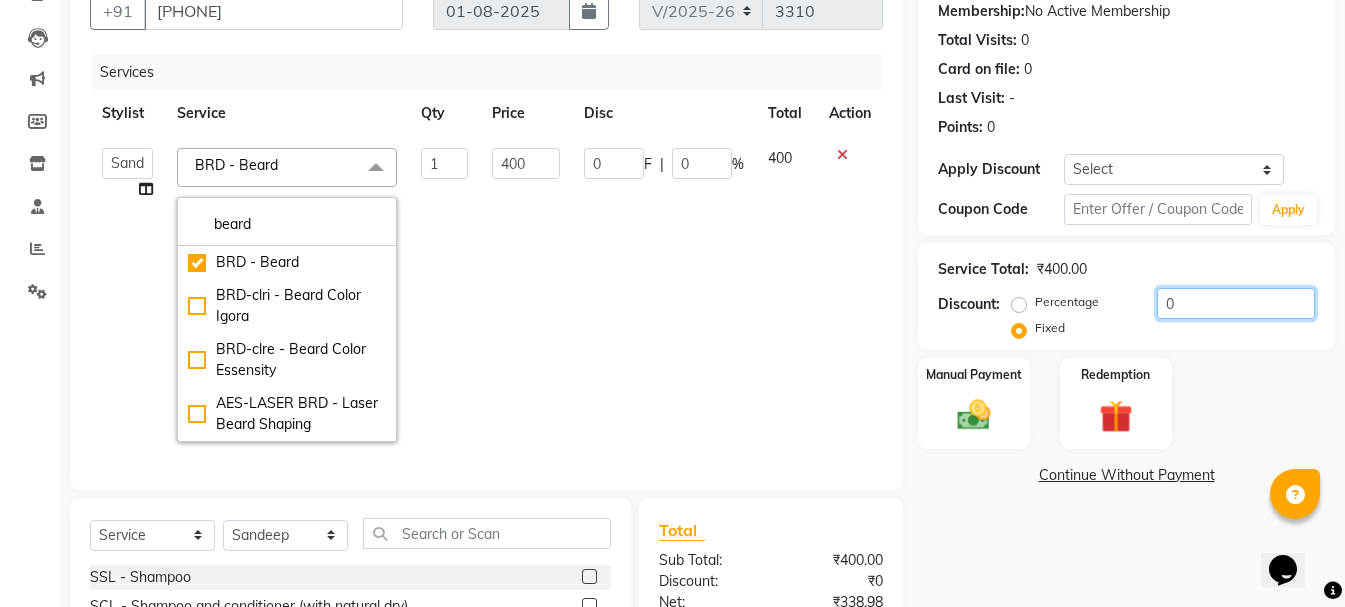drag, startPoint x: 1177, startPoint y: 313, endPoint x: 1134, endPoint y: 315, distance: 43.046486 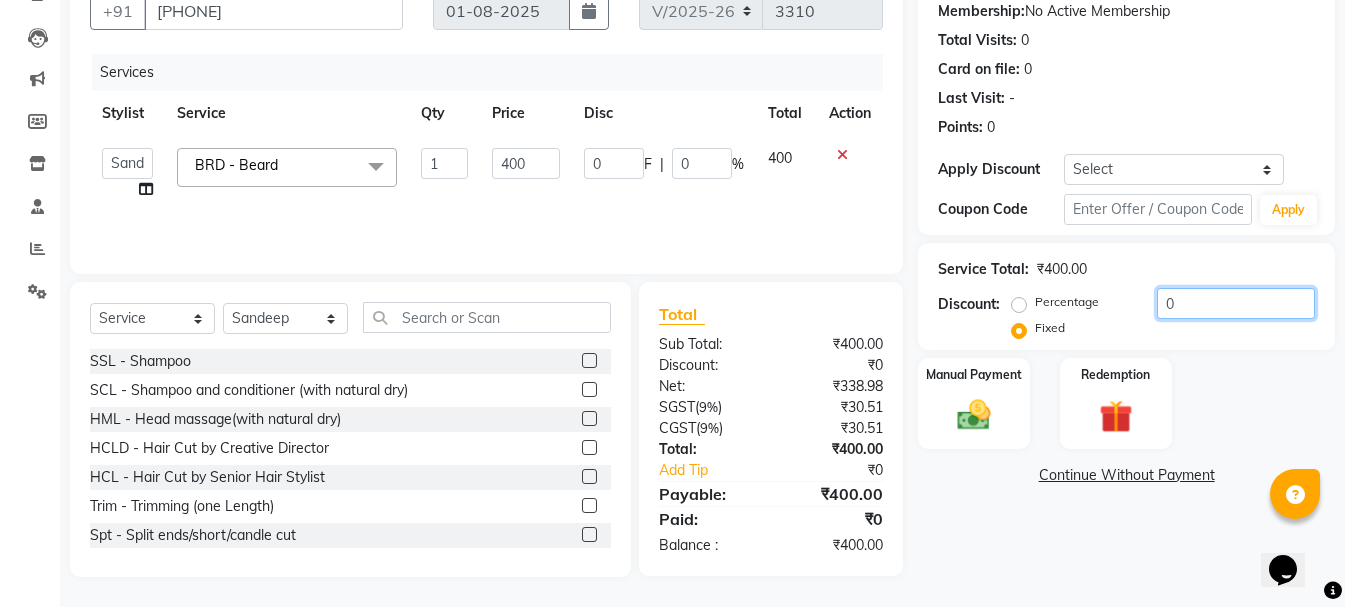 type on "2" 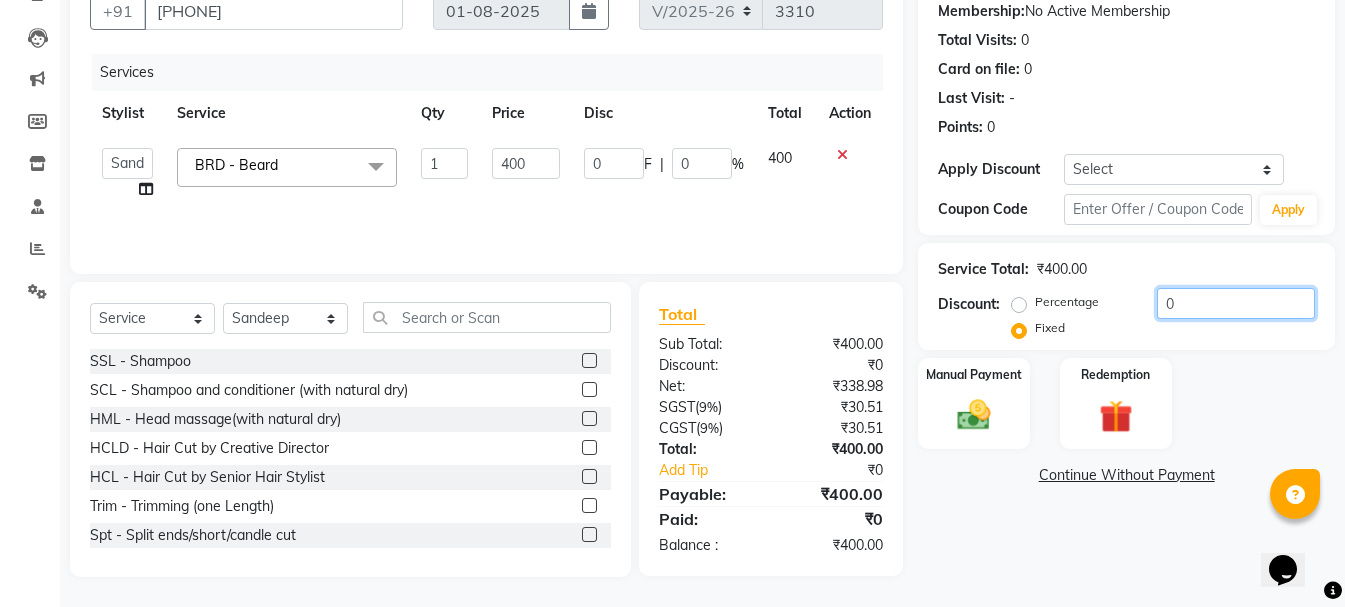 type on "2" 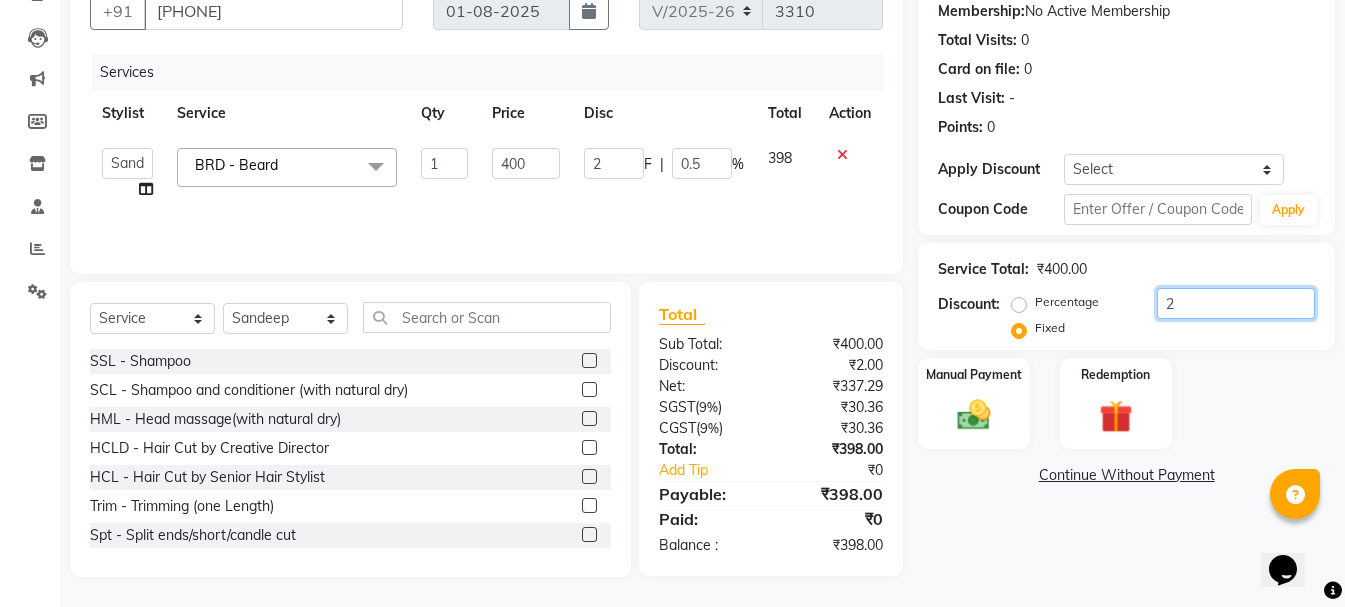 type on "25" 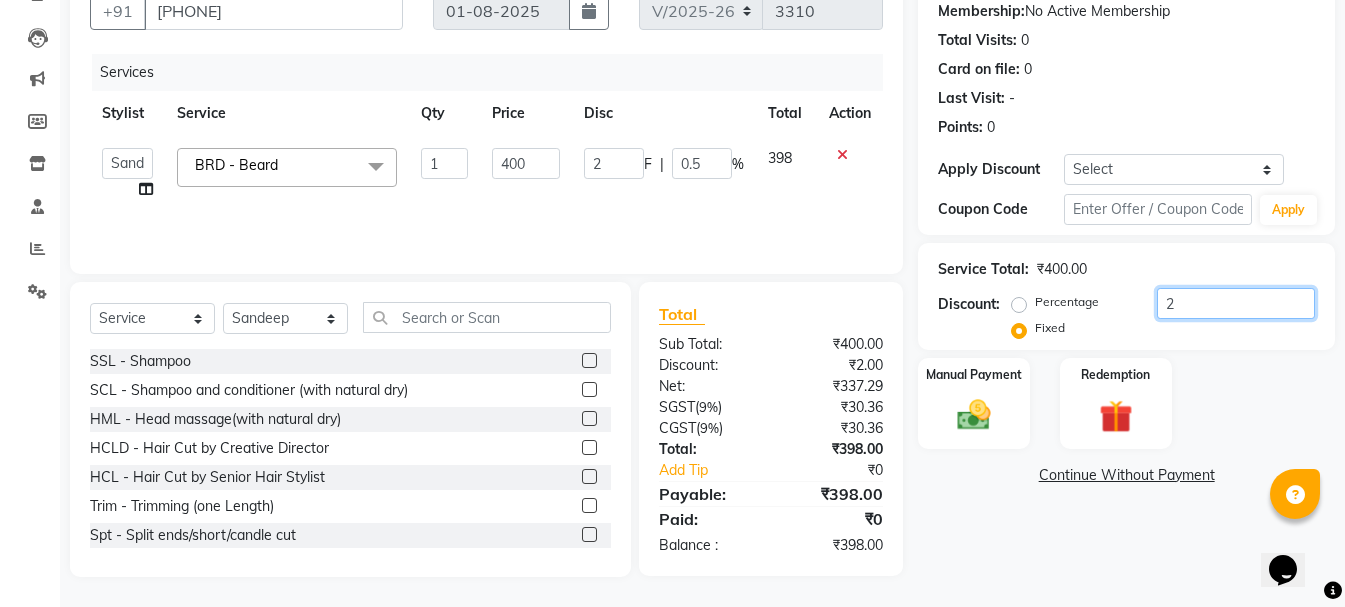 type on "25" 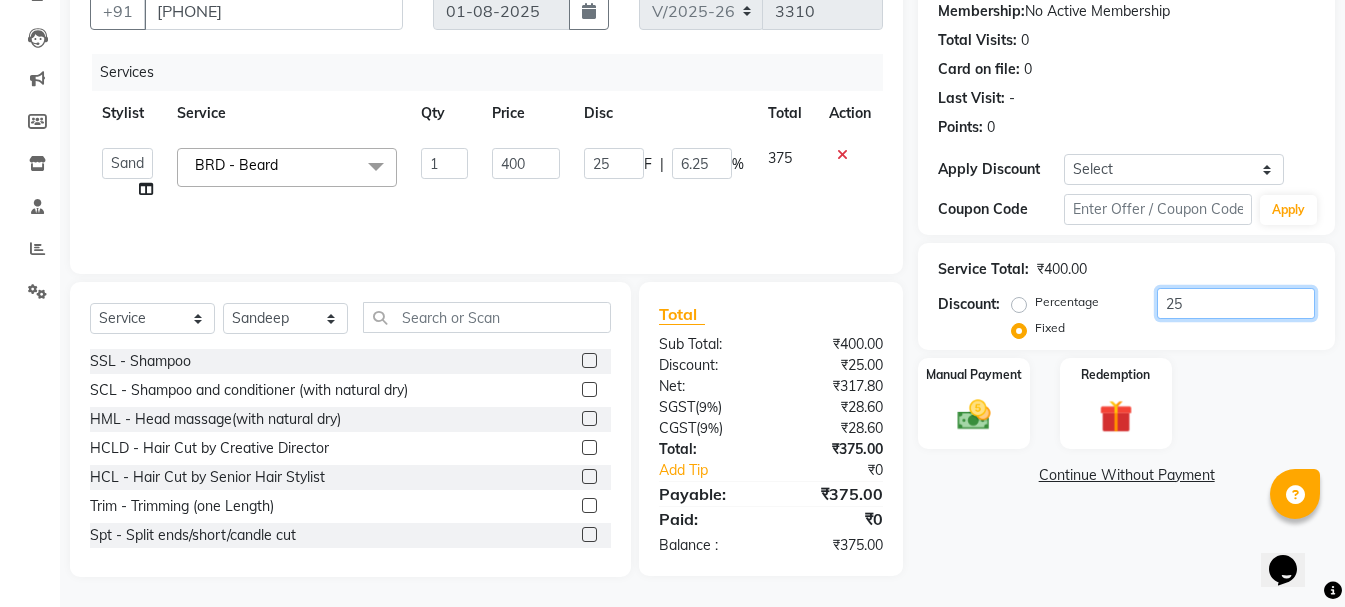 type on "250" 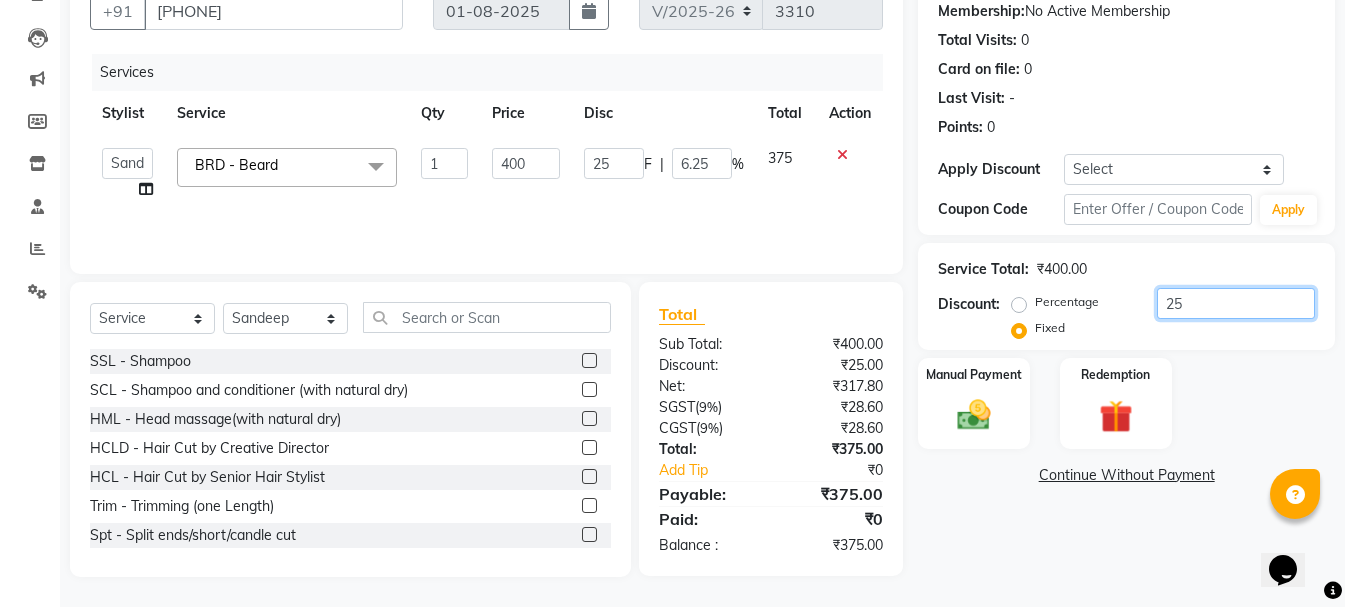 type on "250" 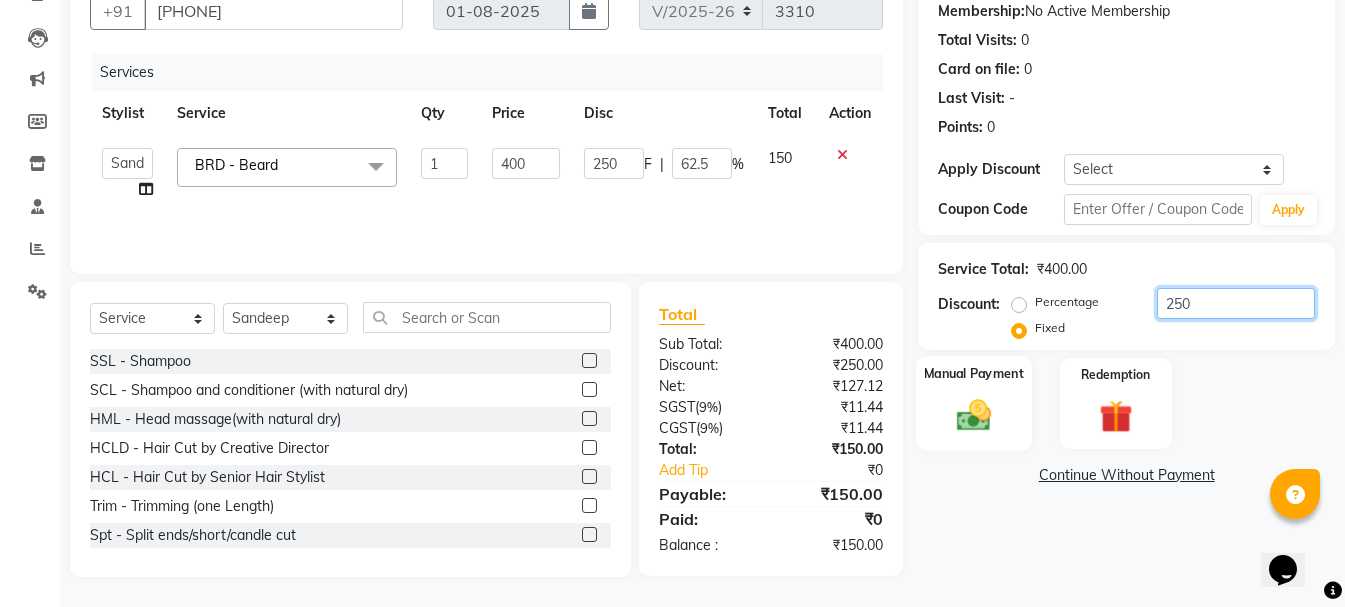 type on "250" 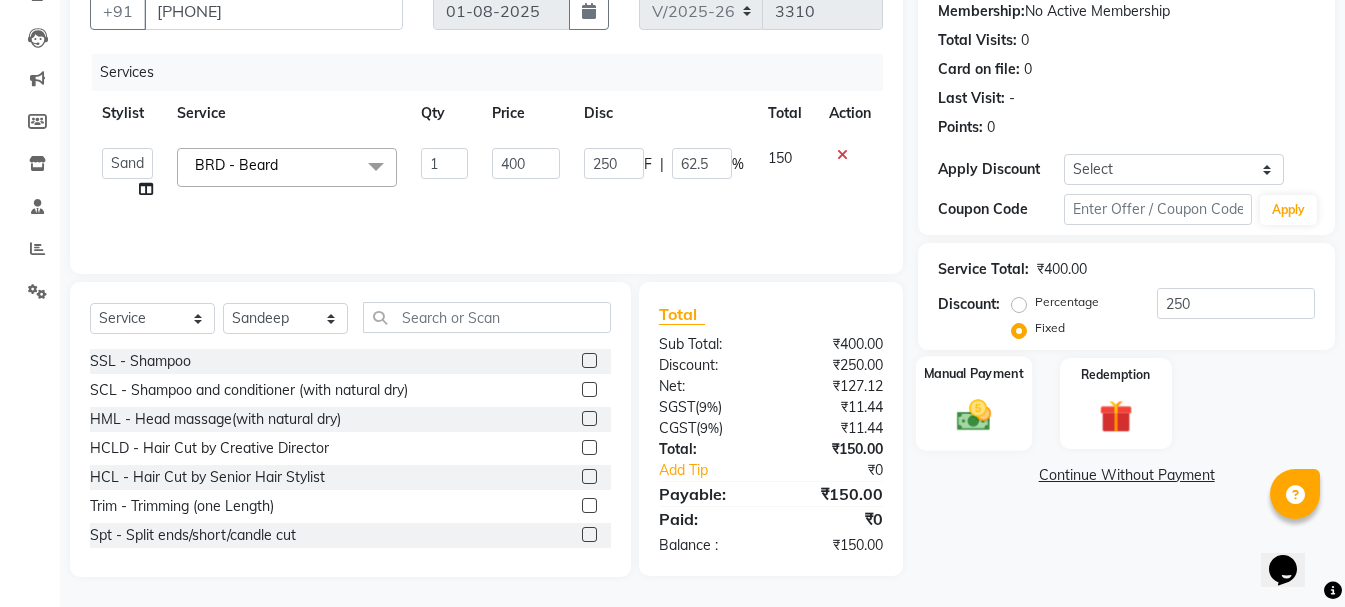 click on "Manual Payment" 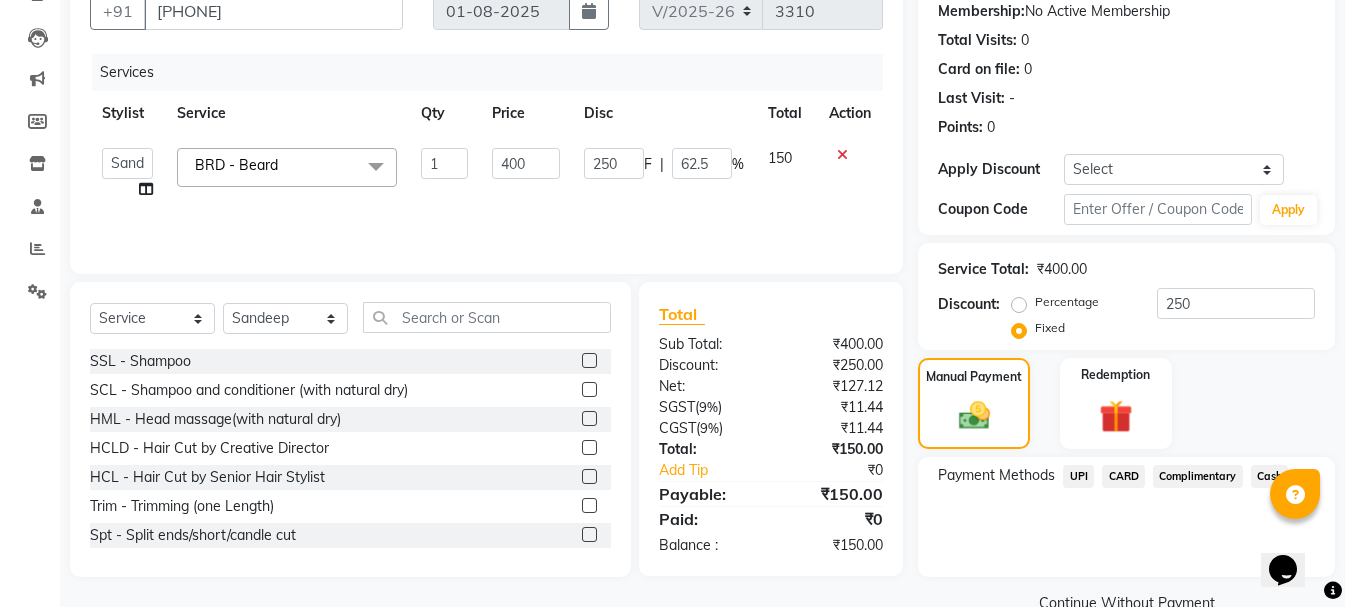 click on "UPI" 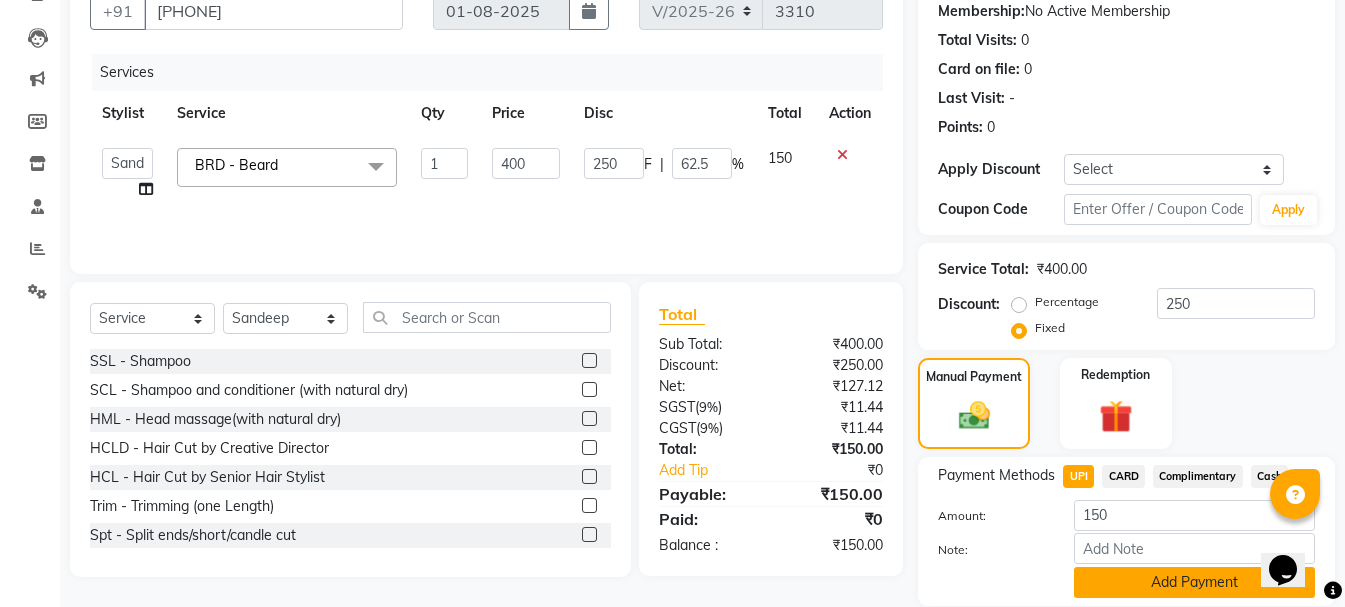 click on "Add Payment" 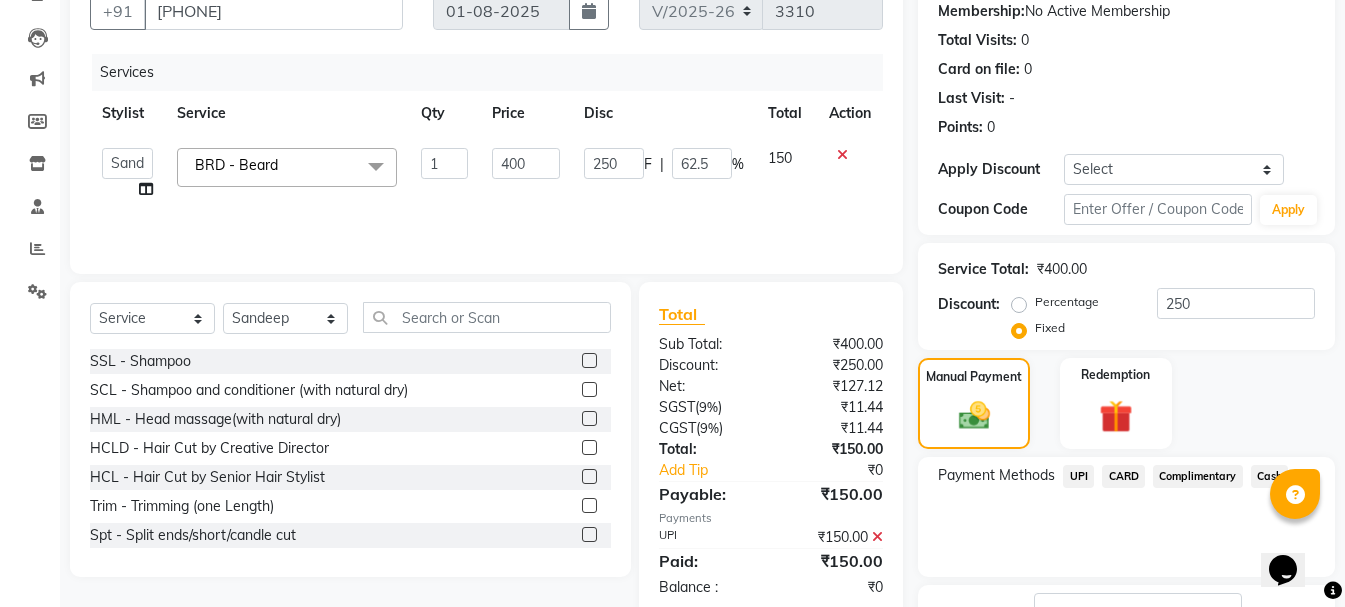 scroll, scrollTop: 348, scrollLeft: 0, axis: vertical 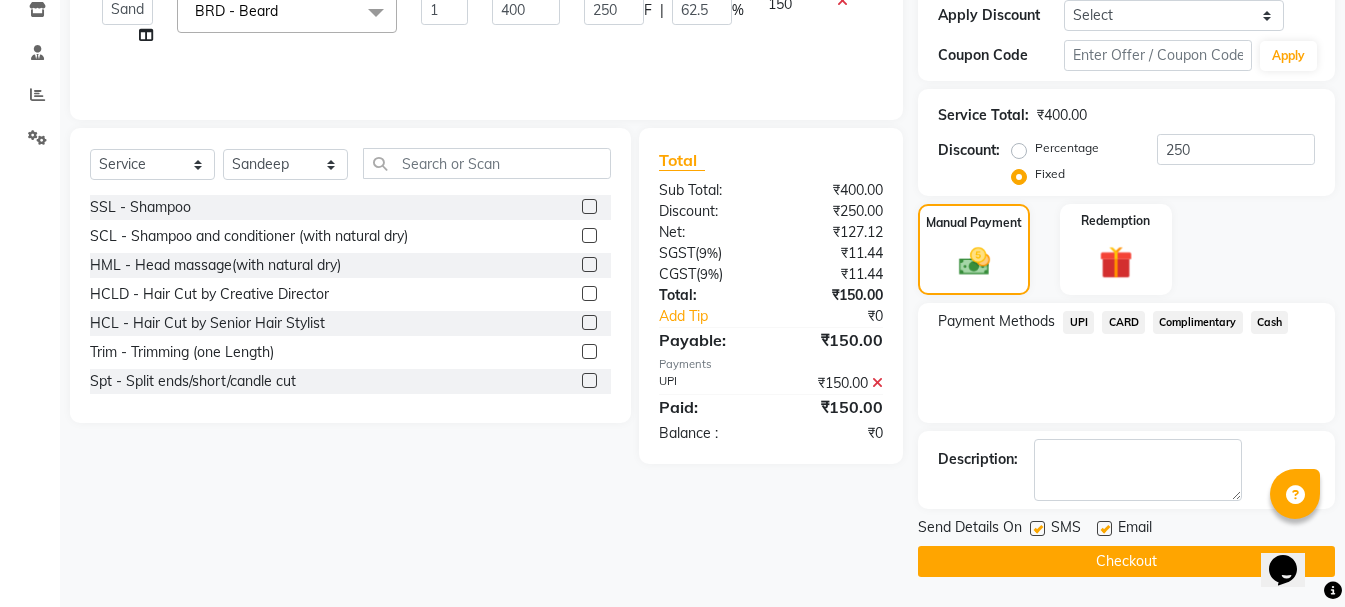 click on "Checkout" 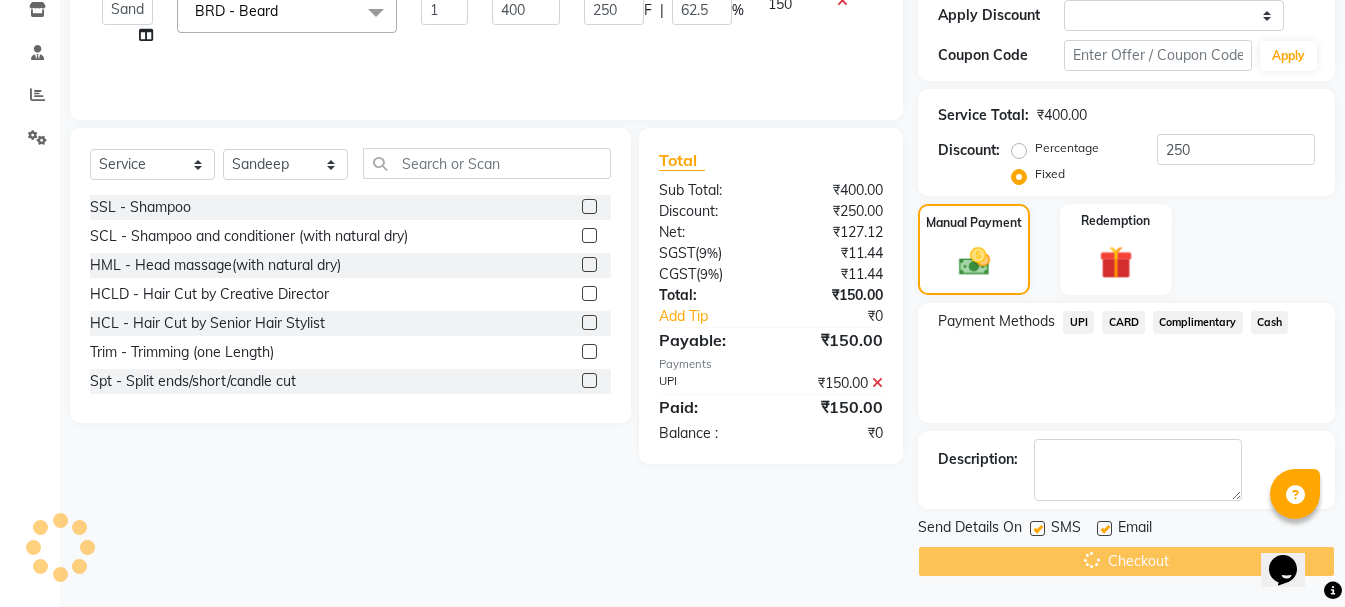 scroll, scrollTop: 0, scrollLeft: 0, axis: both 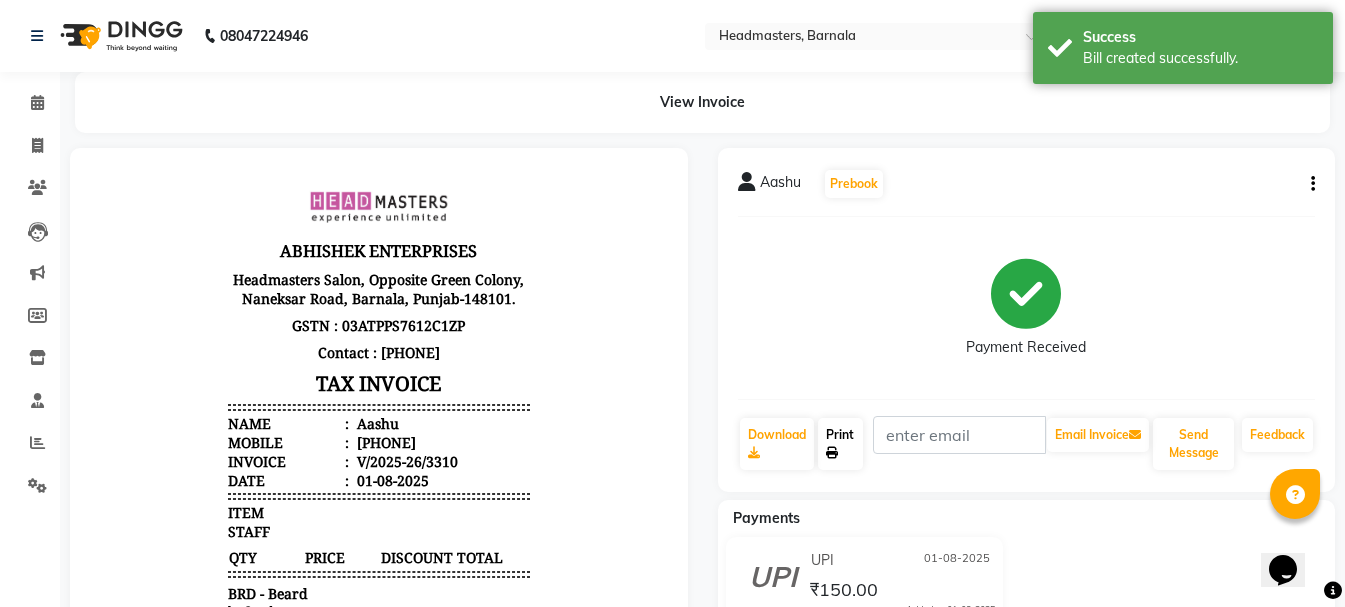 click on "Print" 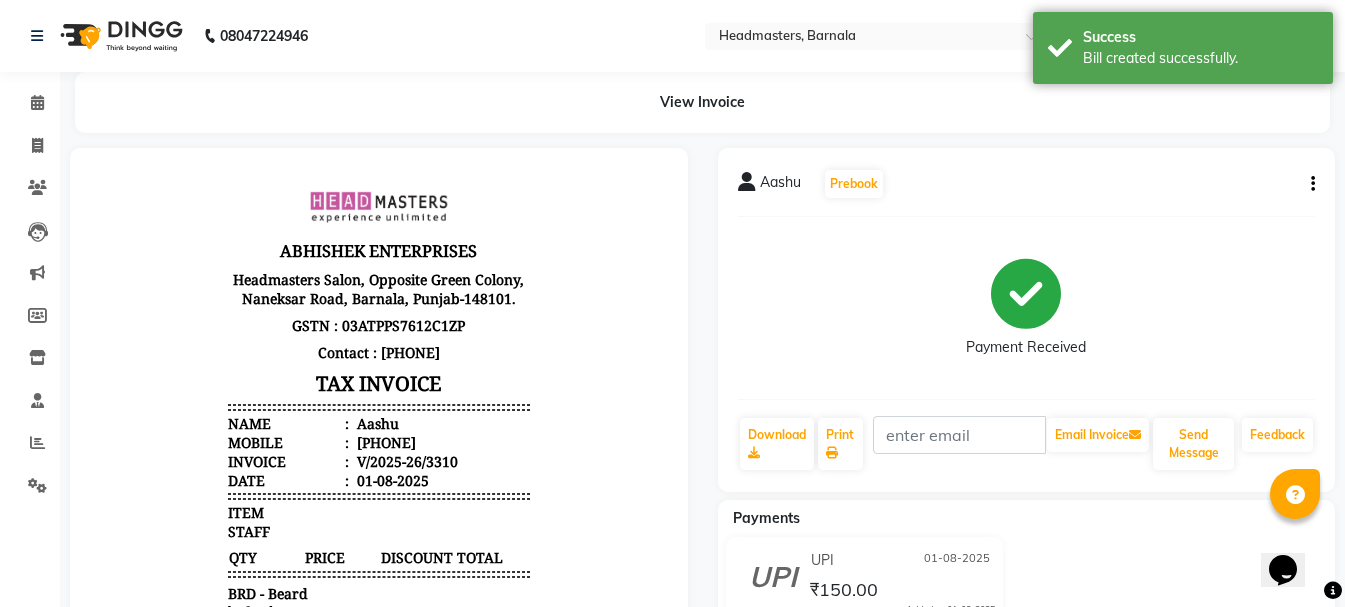 select on "service" 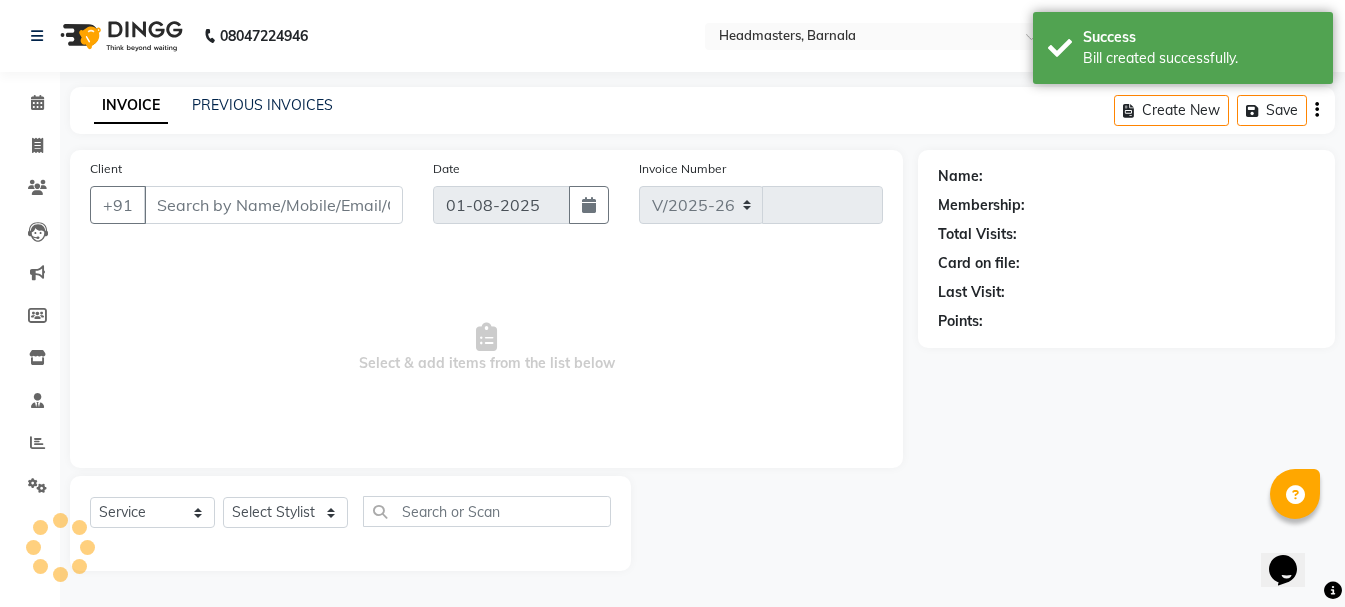 select on "7526" 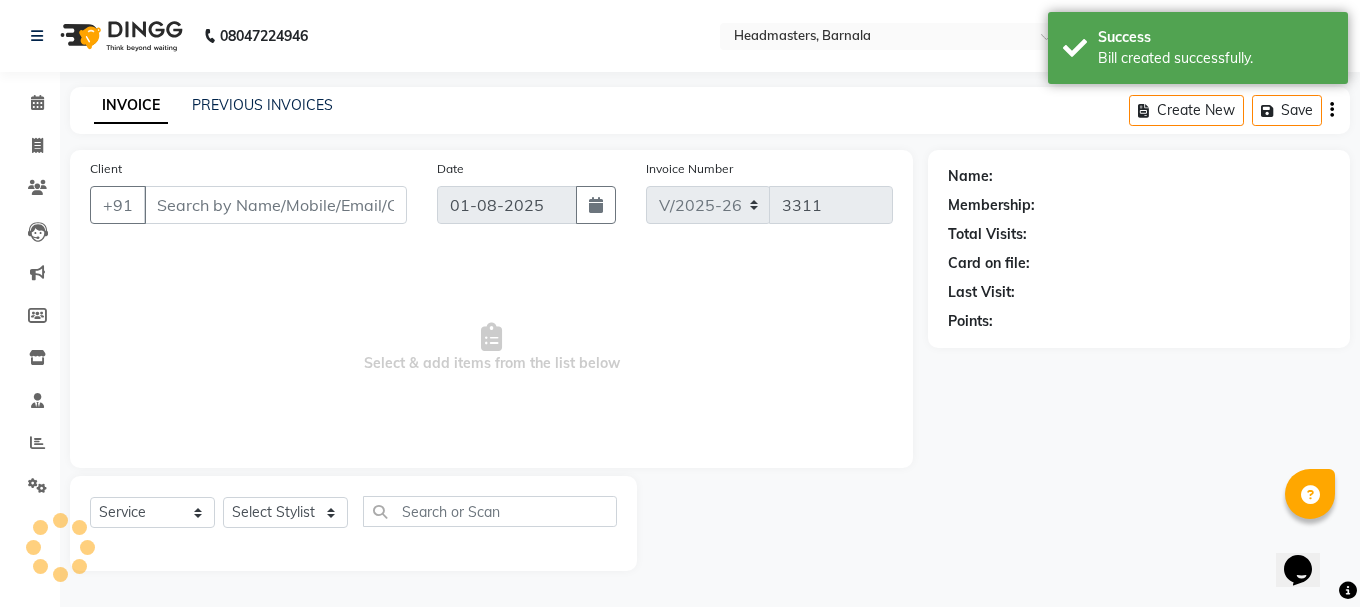 type on "6283028625" 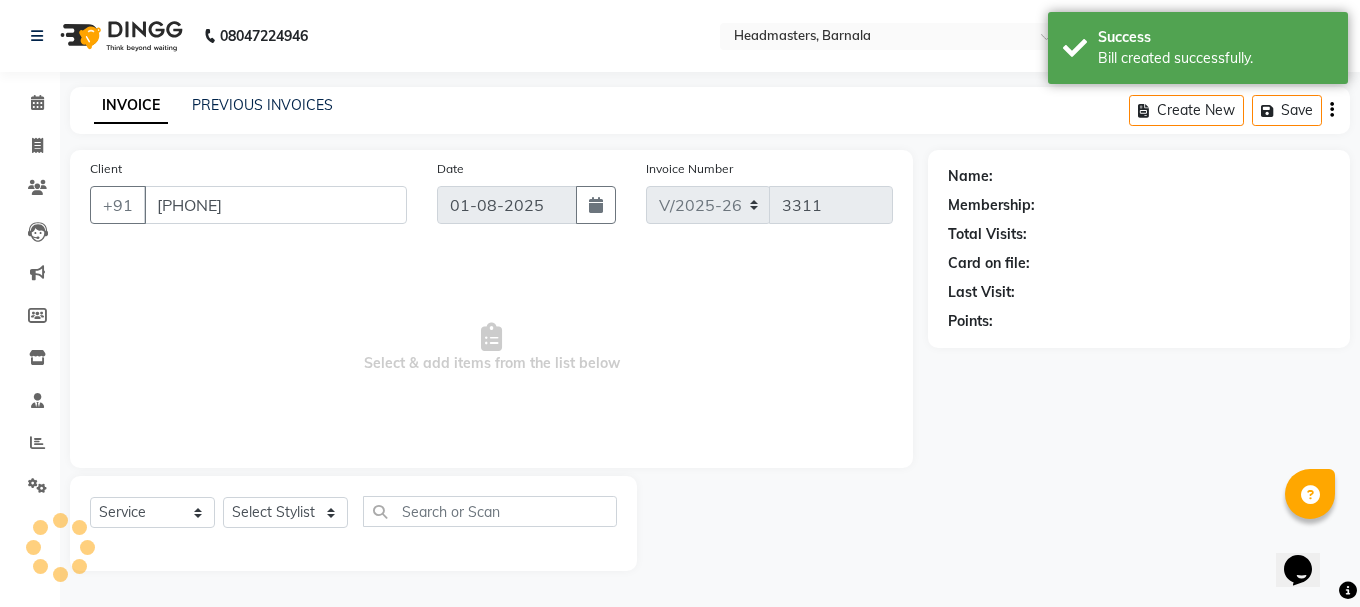 select on "71857" 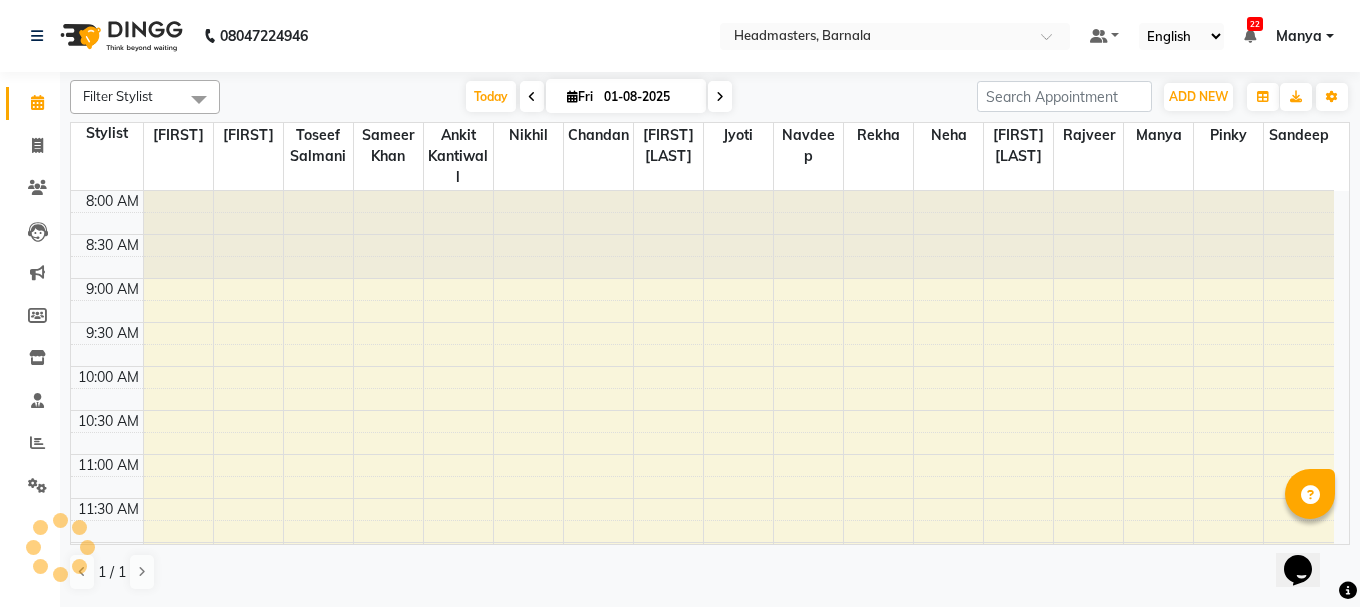 scroll, scrollTop: 0, scrollLeft: 0, axis: both 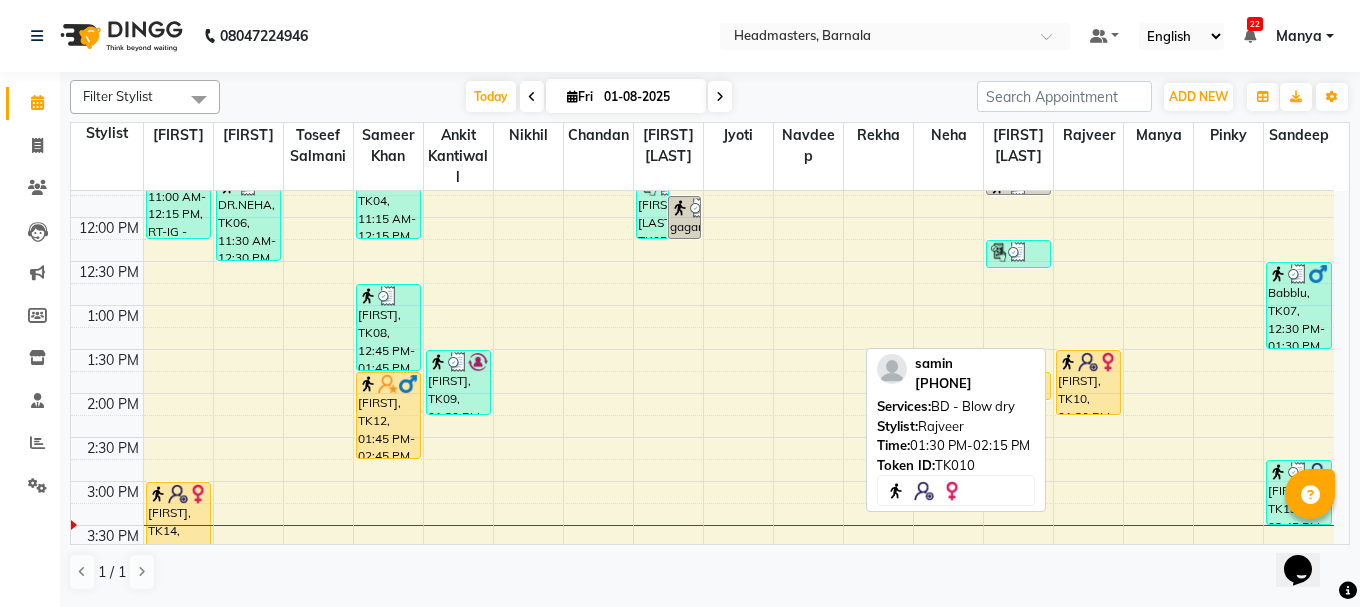 click on "[FIRST], TK10, 01:30 PM-02:15 PM, BD - Blow dry" at bounding box center [1088, 382] 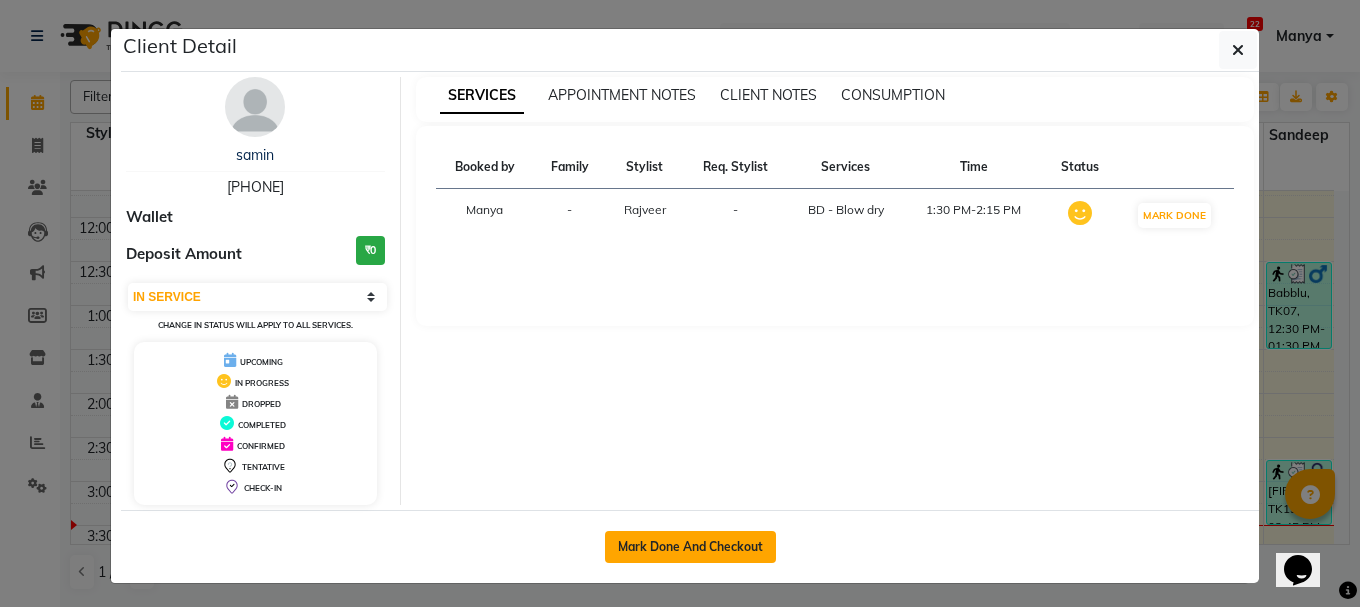 click on "Mark Done And Checkout" 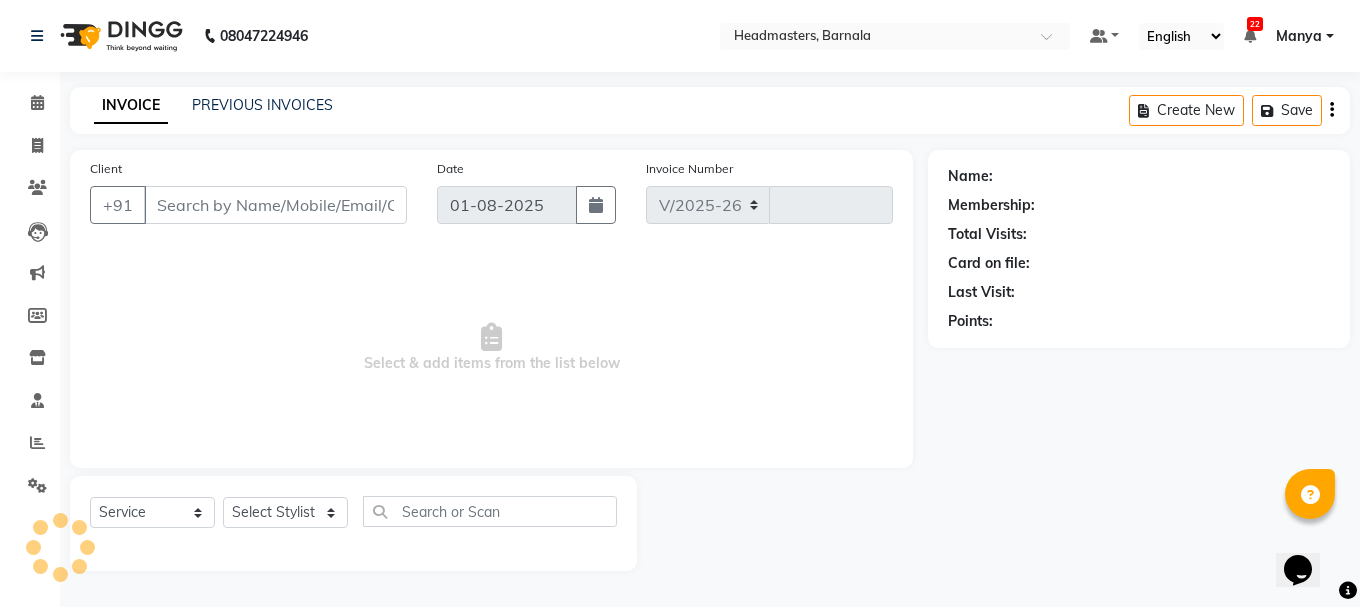 select on "7526" 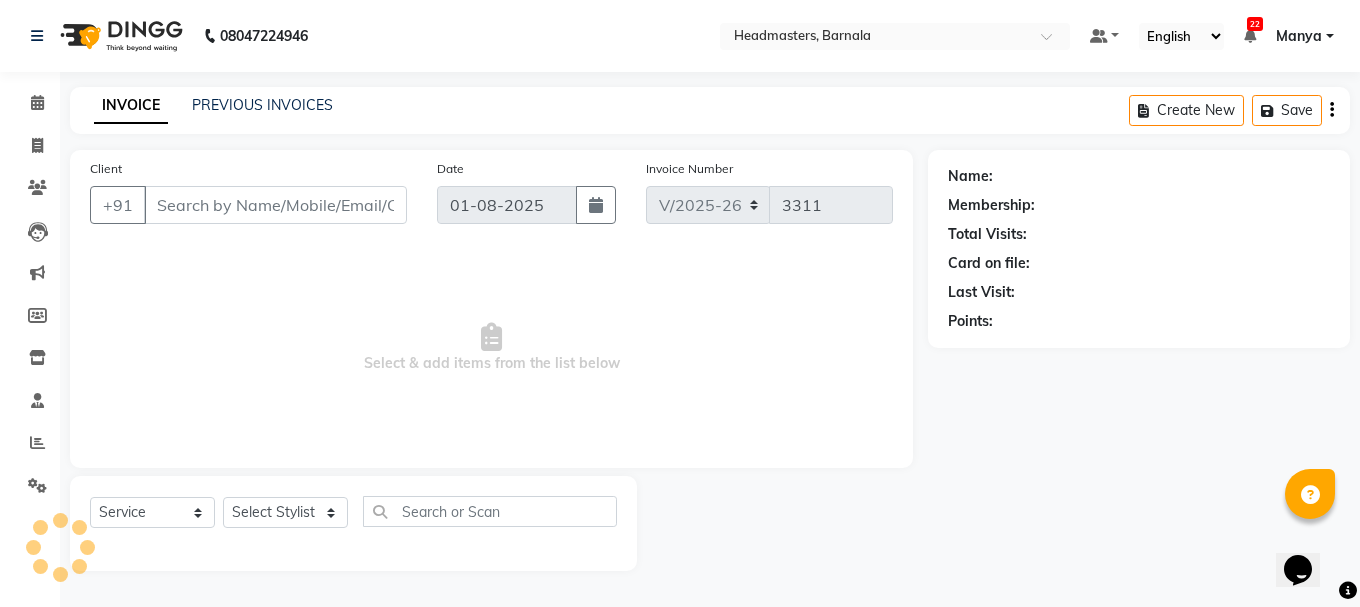 type on "[PHONE]" 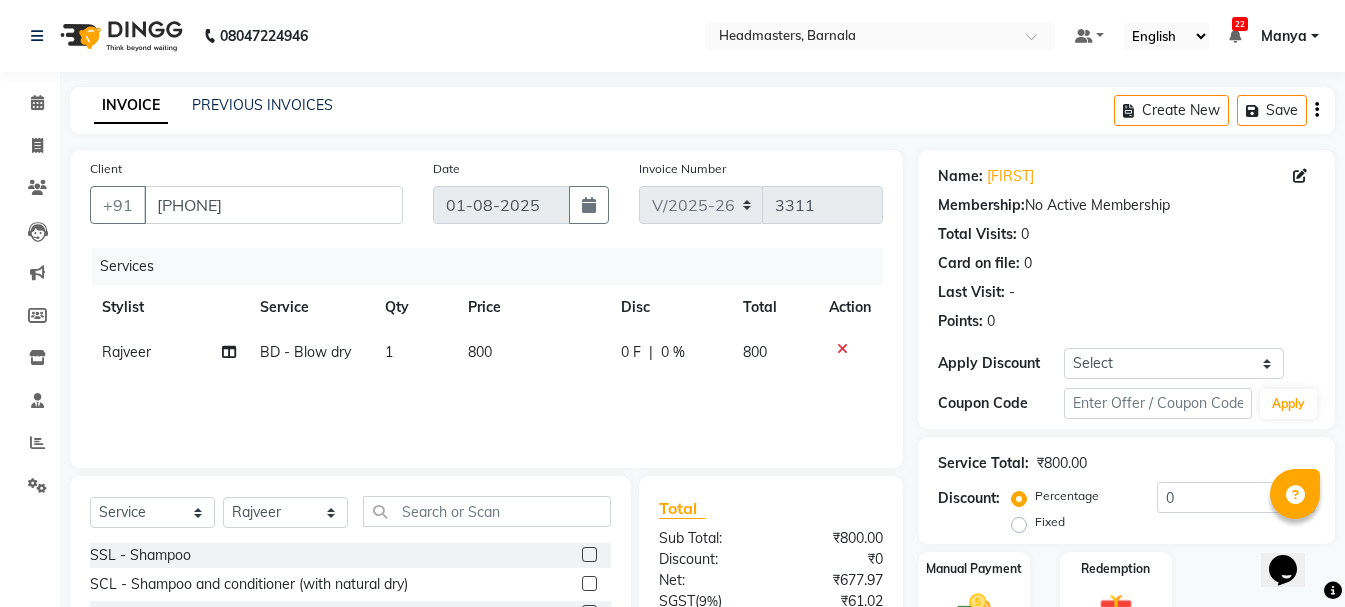 scroll, scrollTop: 194, scrollLeft: 0, axis: vertical 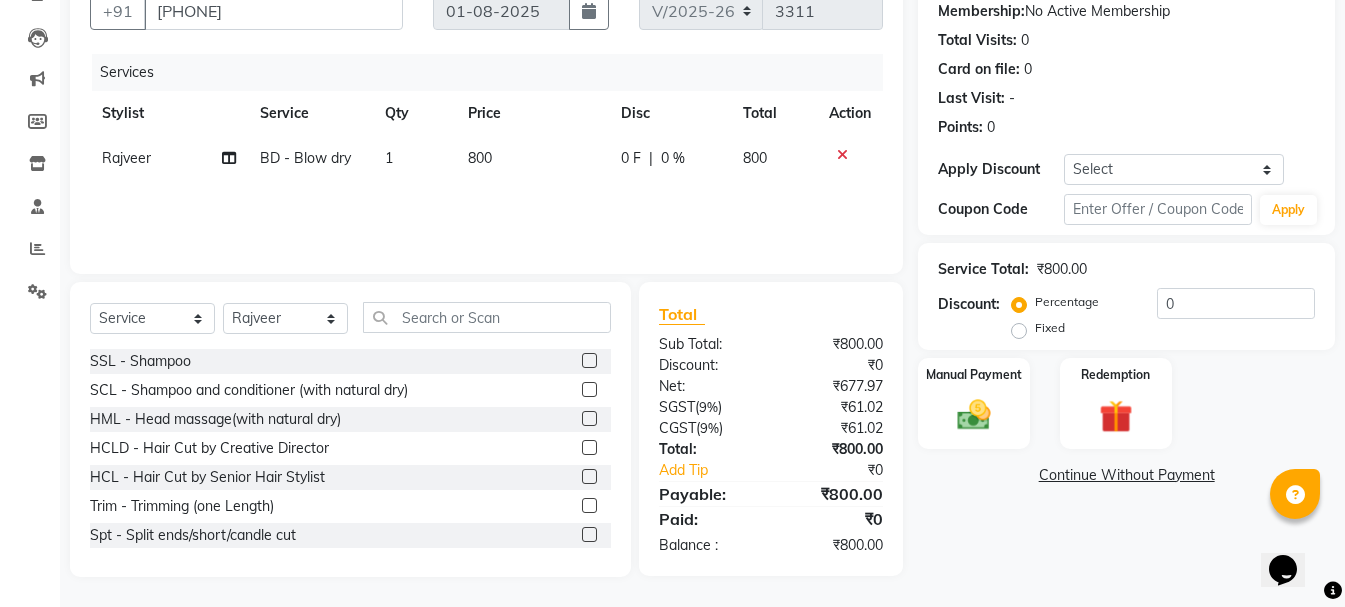 click on "Fixed" 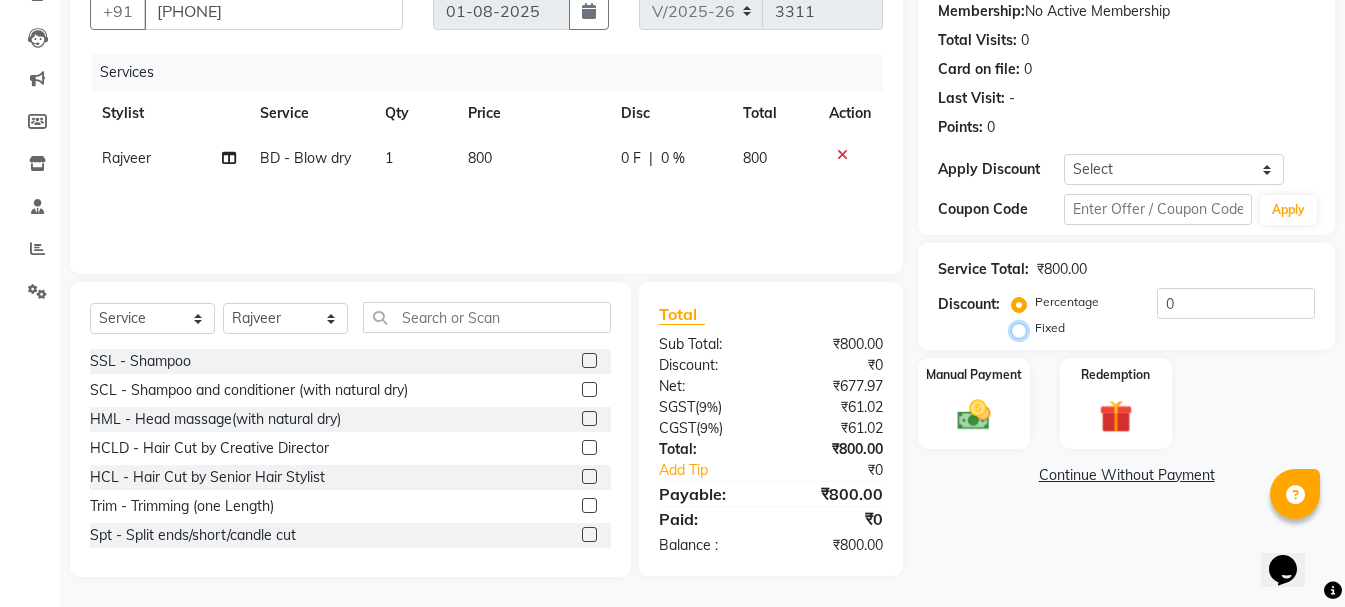 click on "Fixed" at bounding box center [1023, 328] 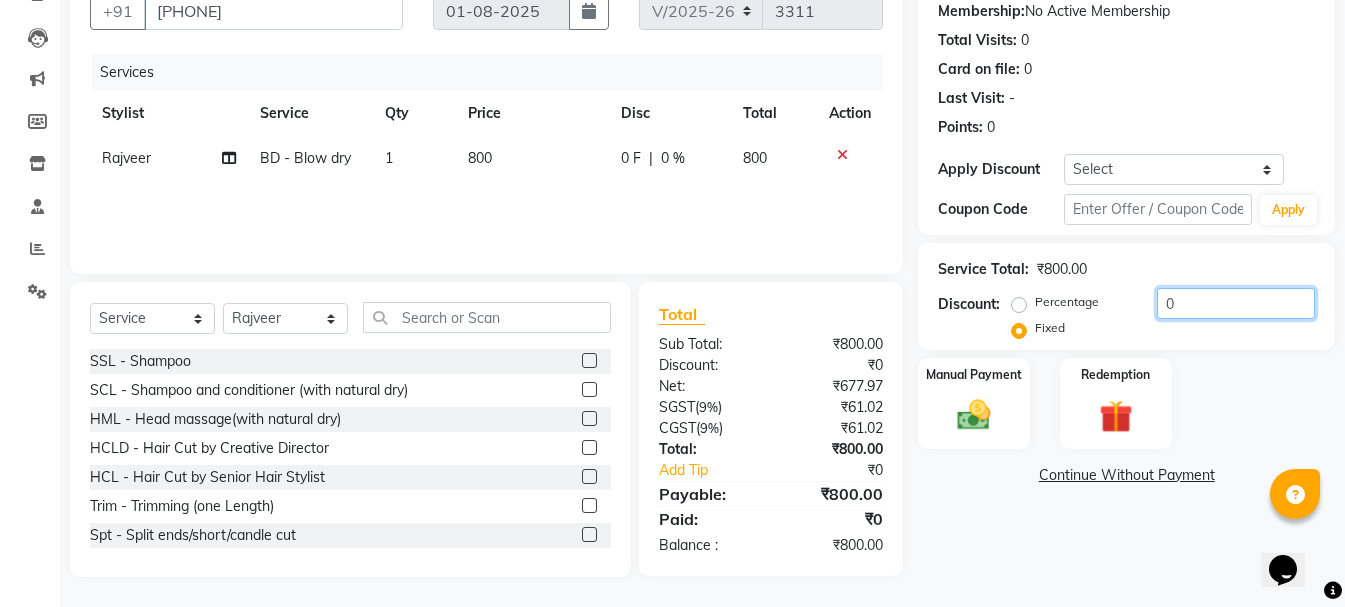 drag, startPoint x: 1196, startPoint y: 304, endPoint x: 1159, endPoint y: 313, distance: 38.078865 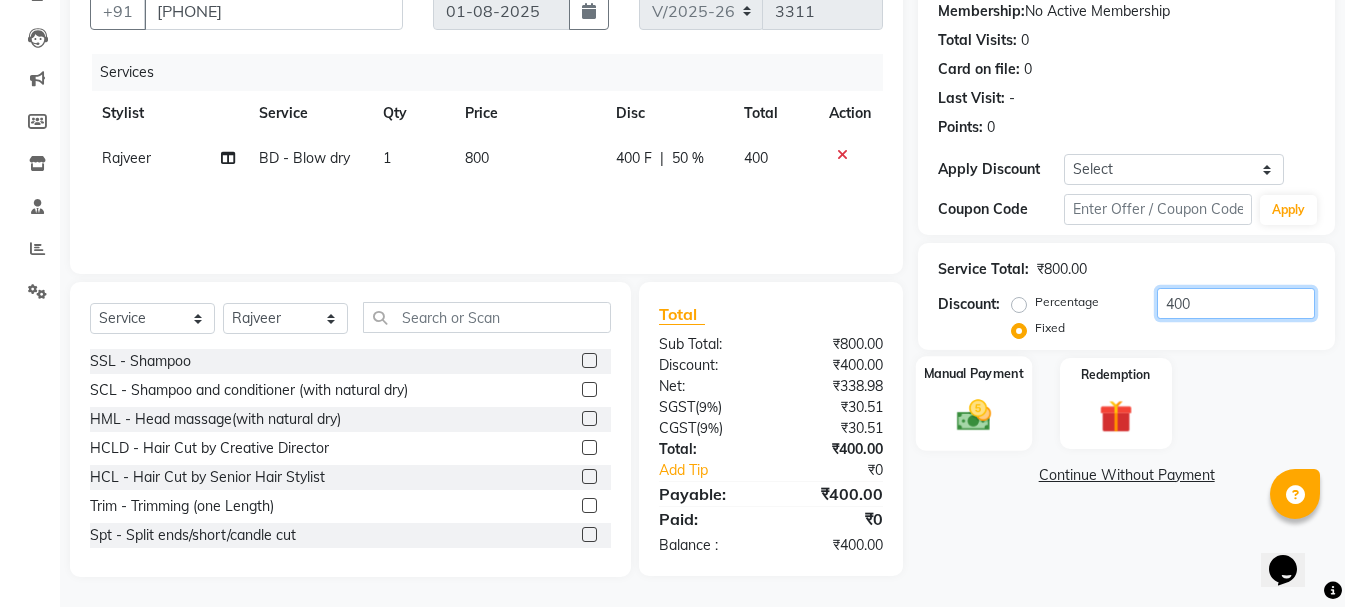 type on "400" 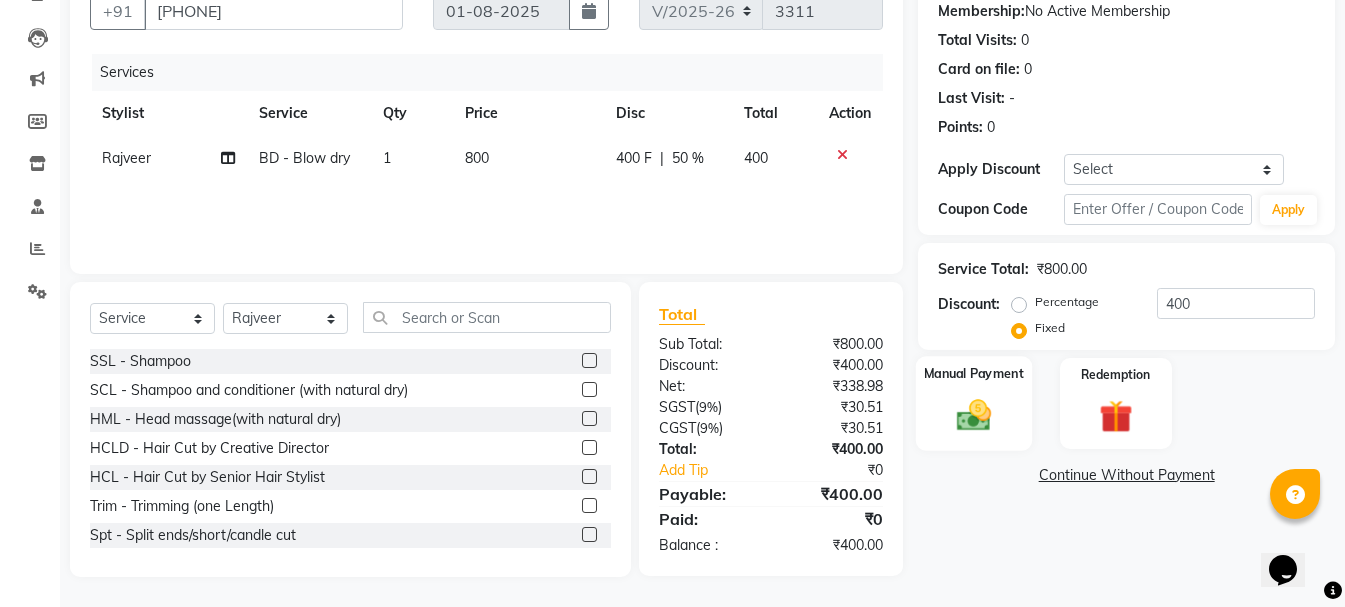 click 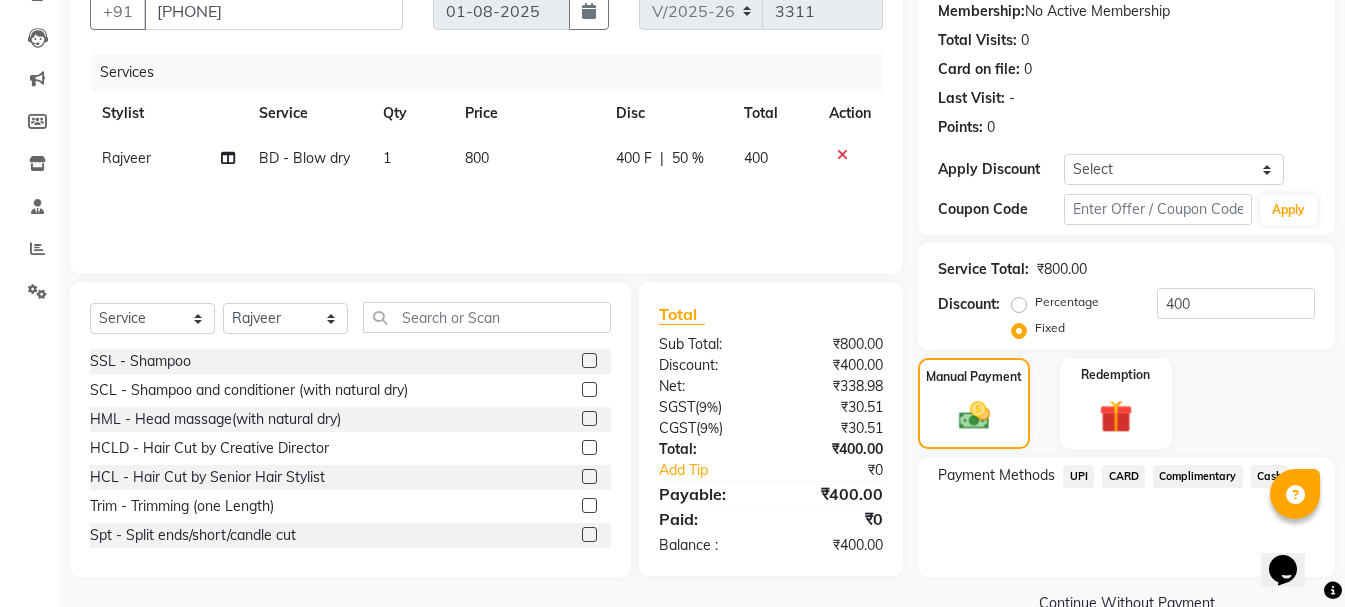 click on "Cash" 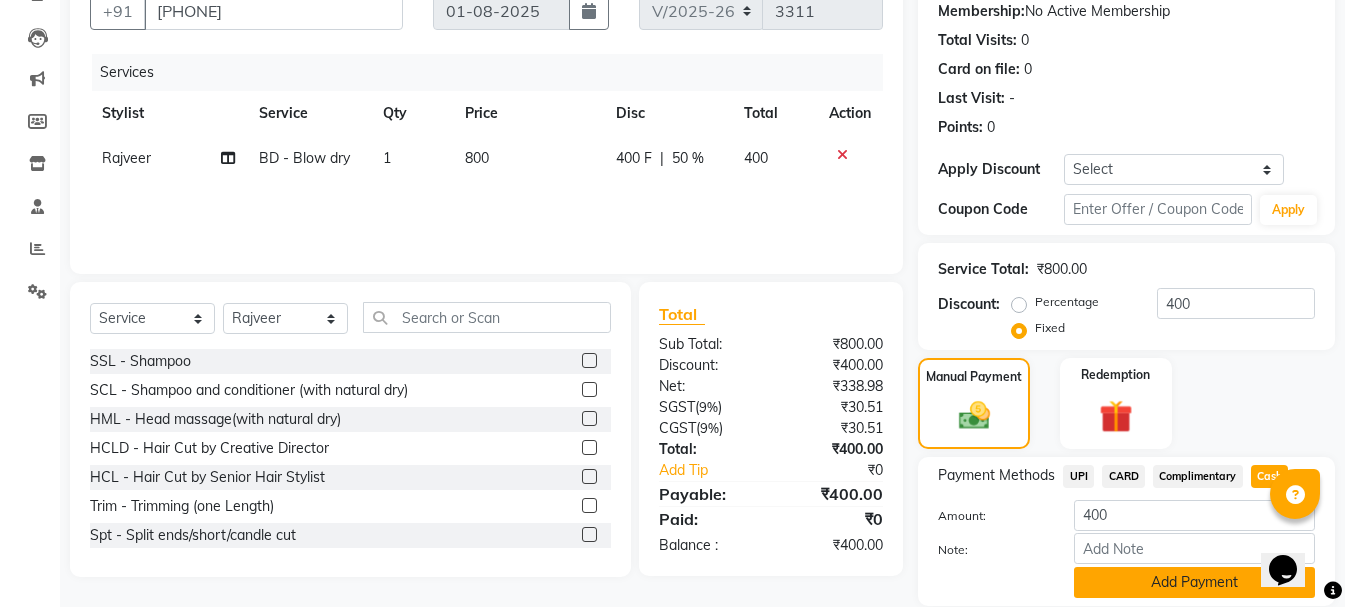 click on "Add Payment" 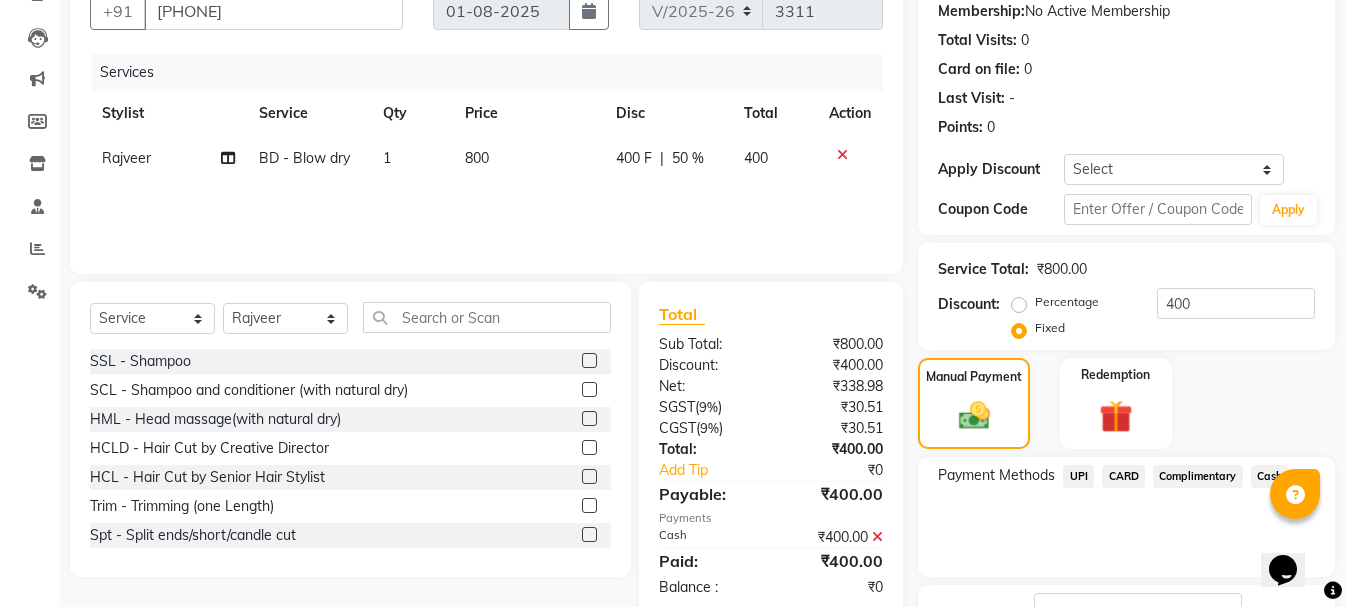 scroll, scrollTop: 348, scrollLeft: 0, axis: vertical 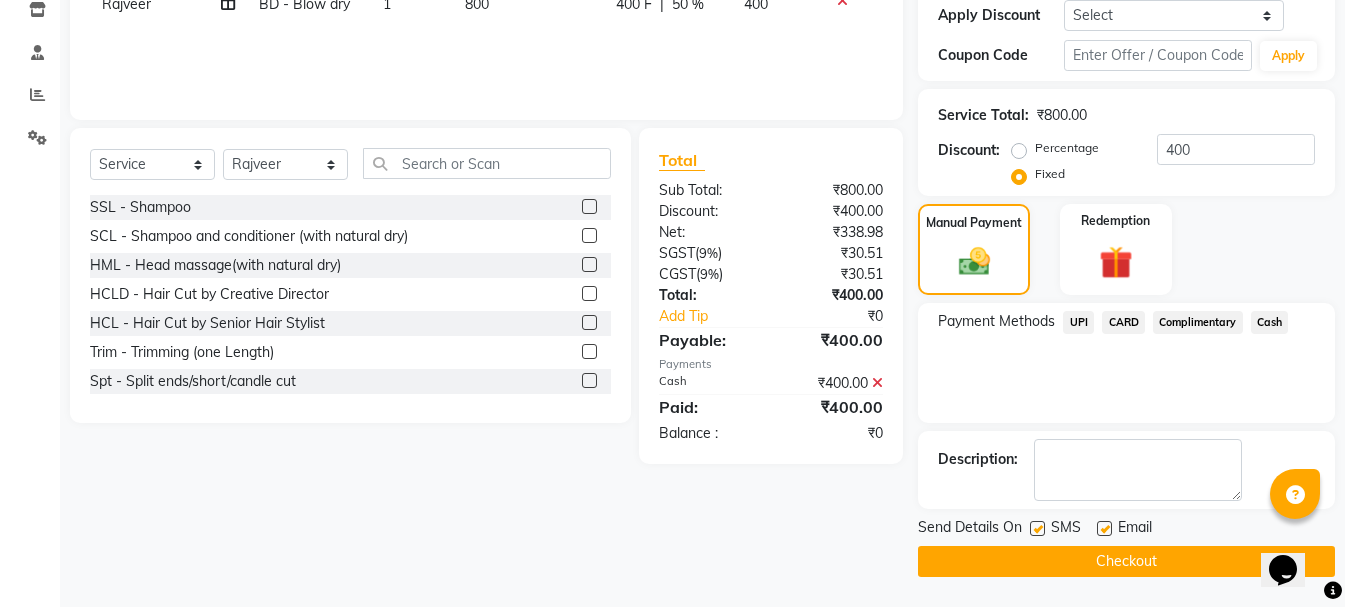 click on "Checkout" 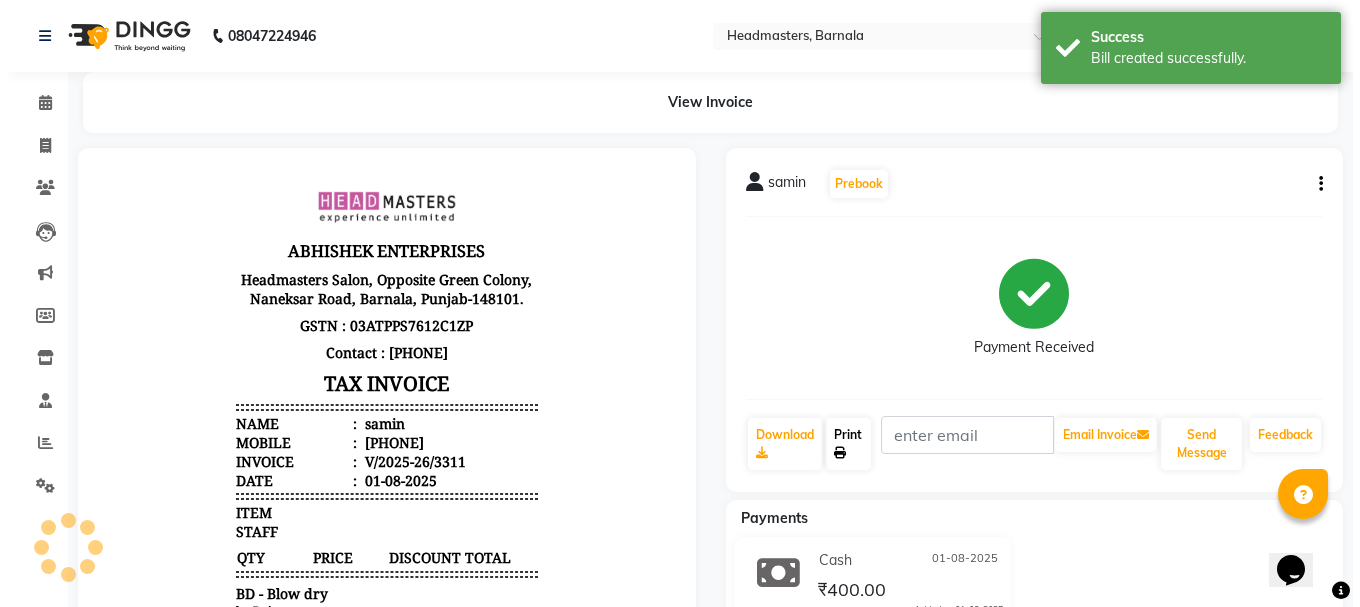 scroll, scrollTop: 0, scrollLeft: 0, axis: both 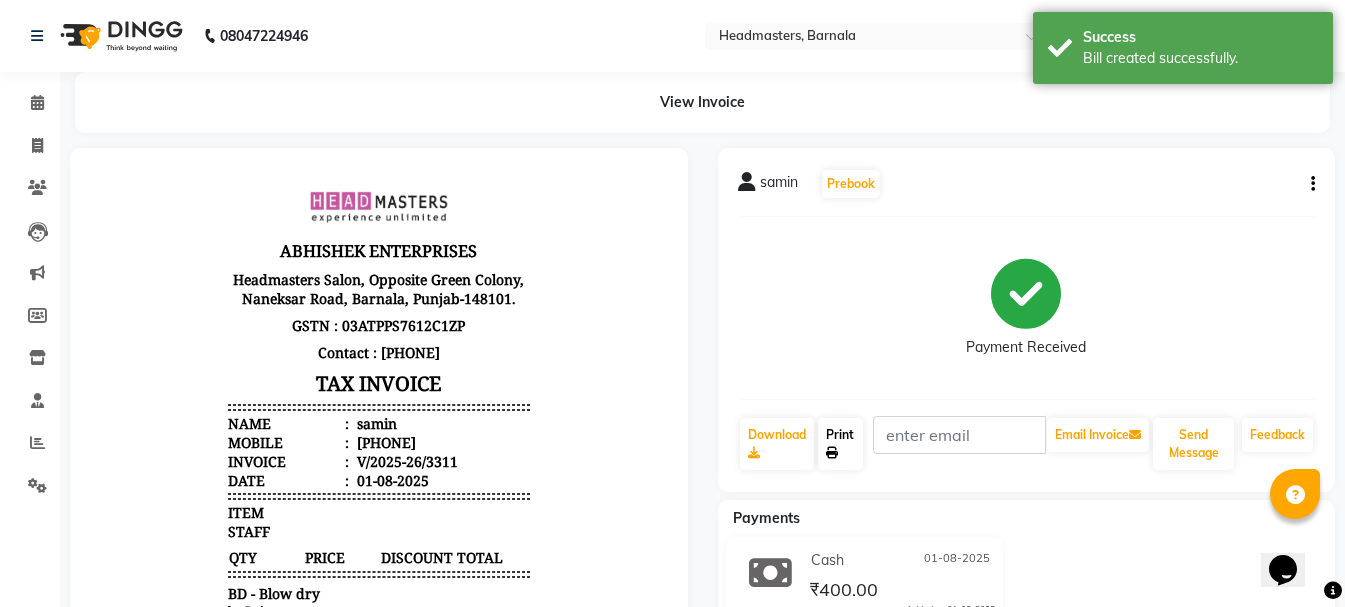 click on "Print" 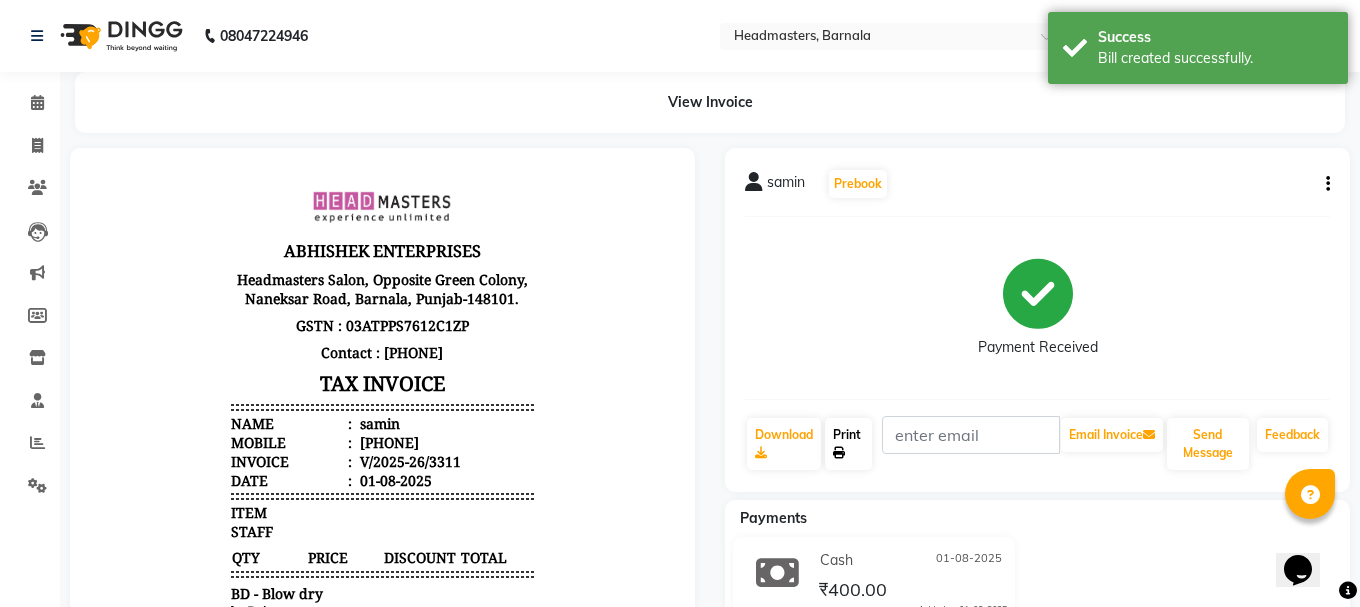 select on "service" 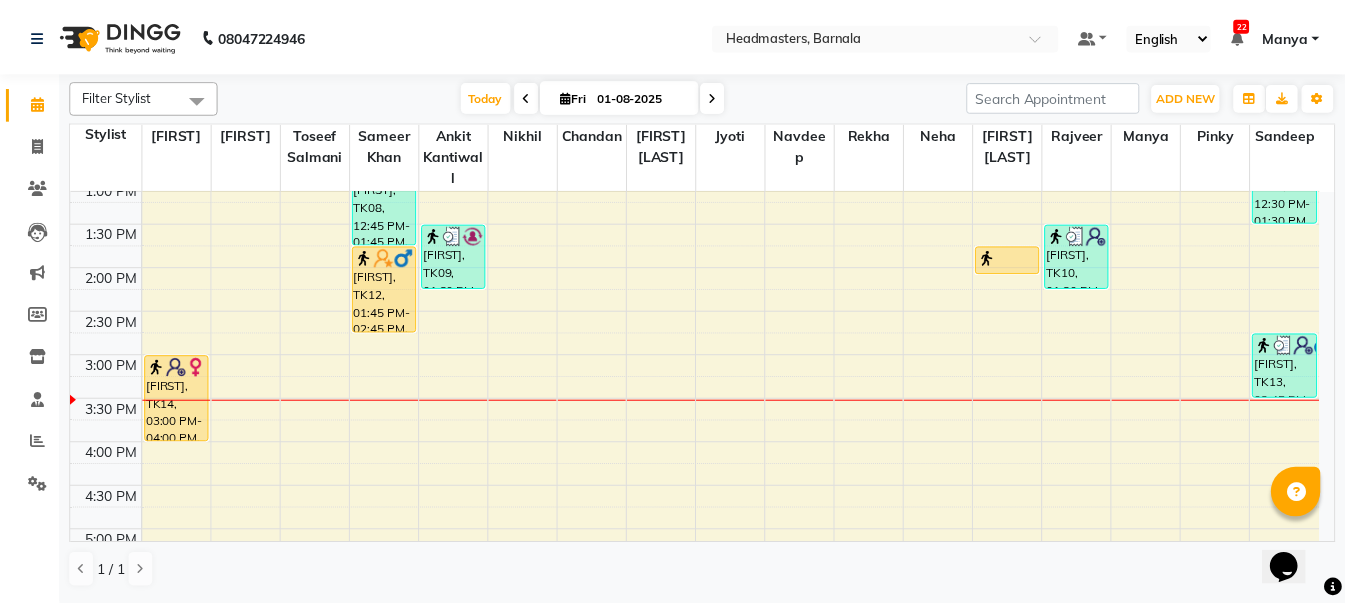 scroll, scrollTop: 465, scrollLeft: 0, axis: vertical 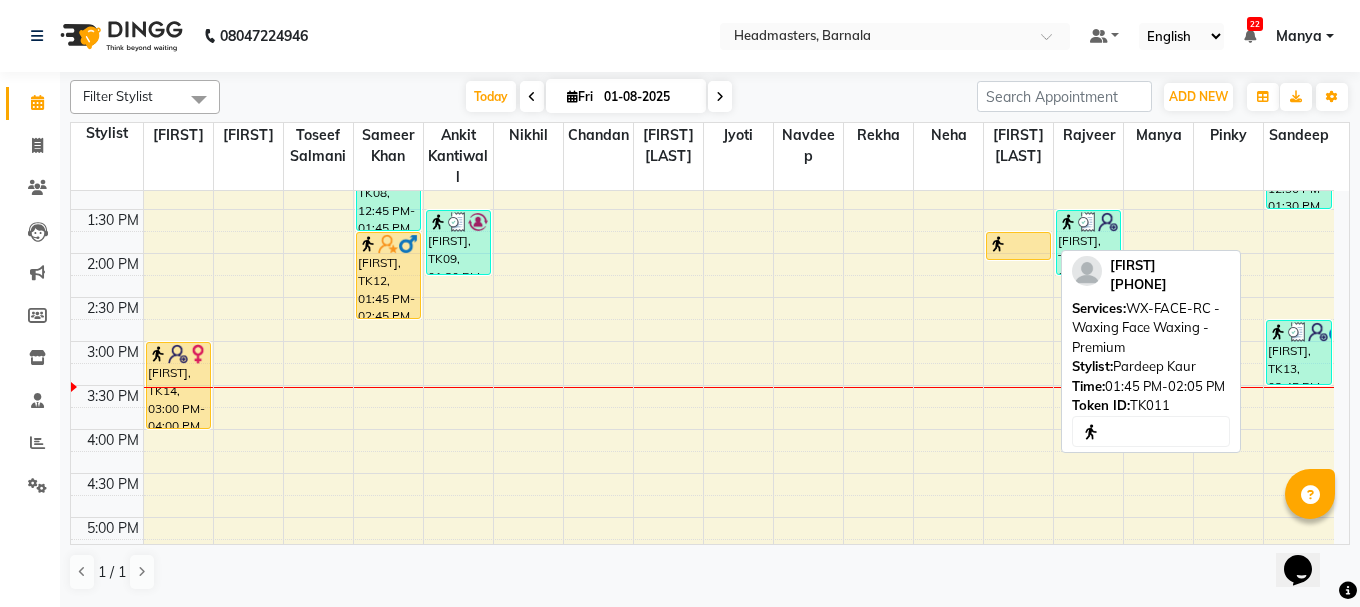 click at bounding box center (998, 244) 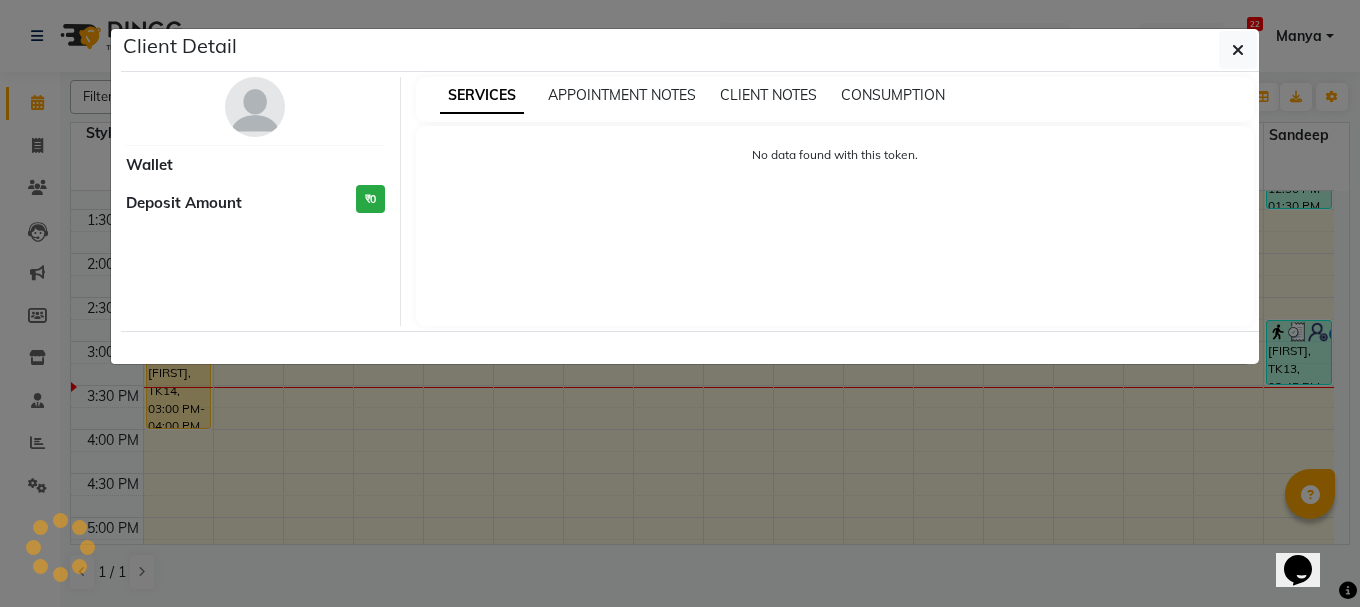 select on "1" 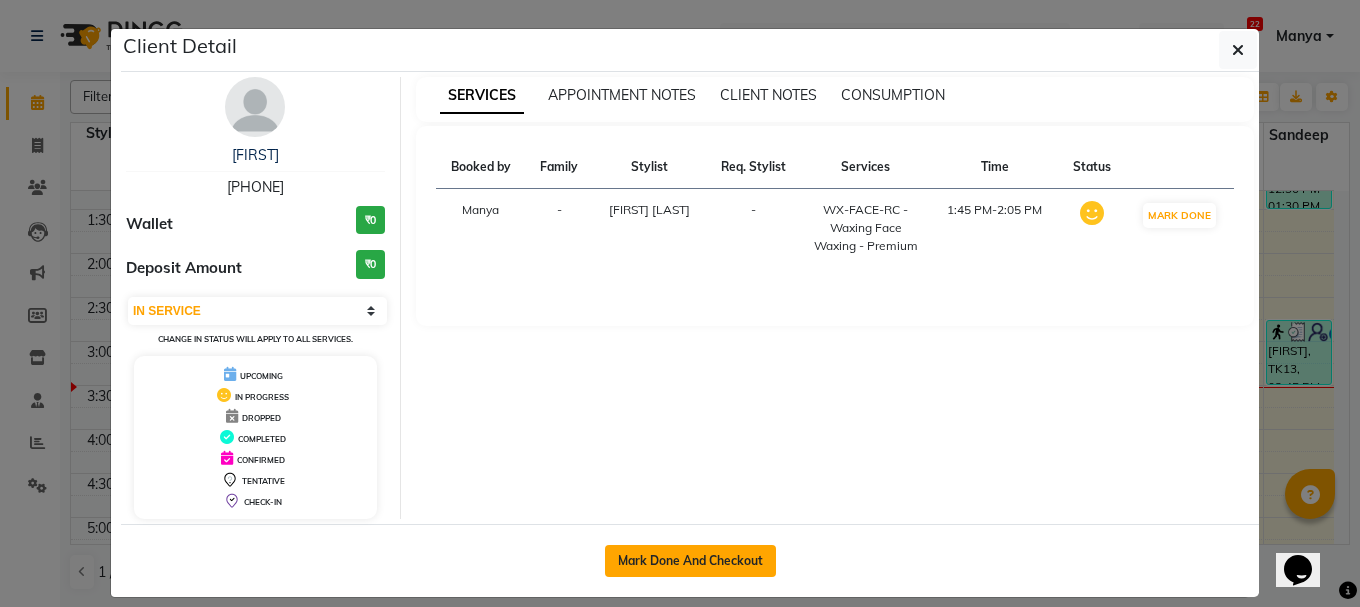 click on "Mark Done And Checkout" 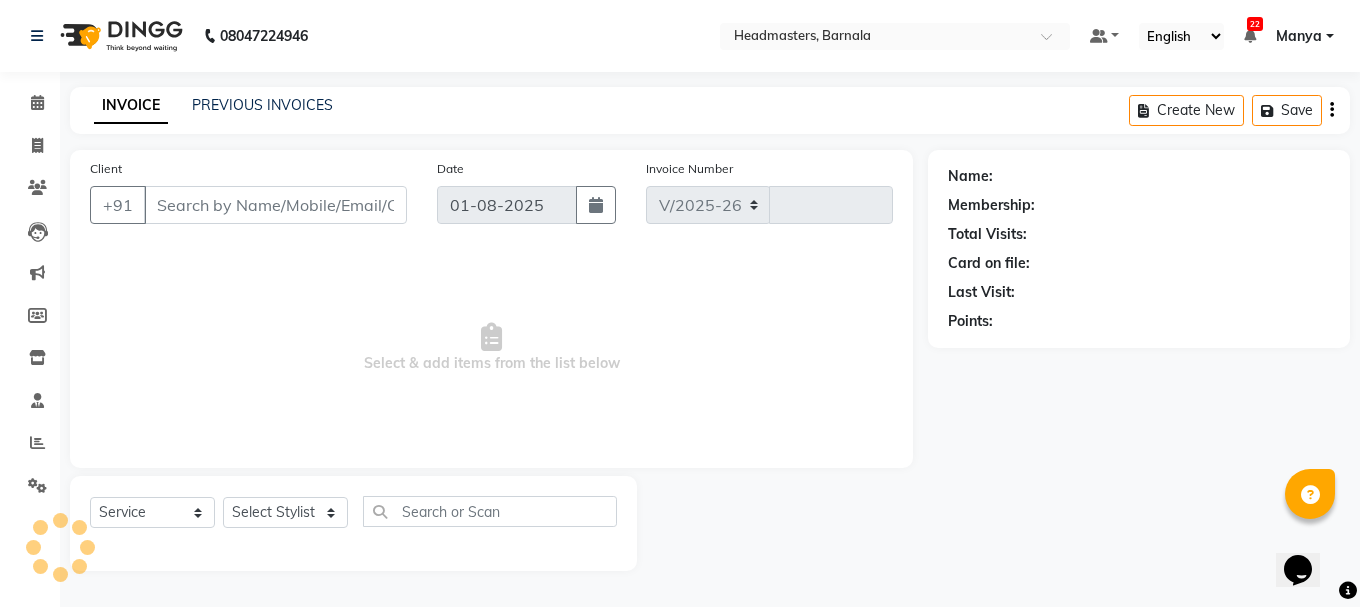 select on "7526" 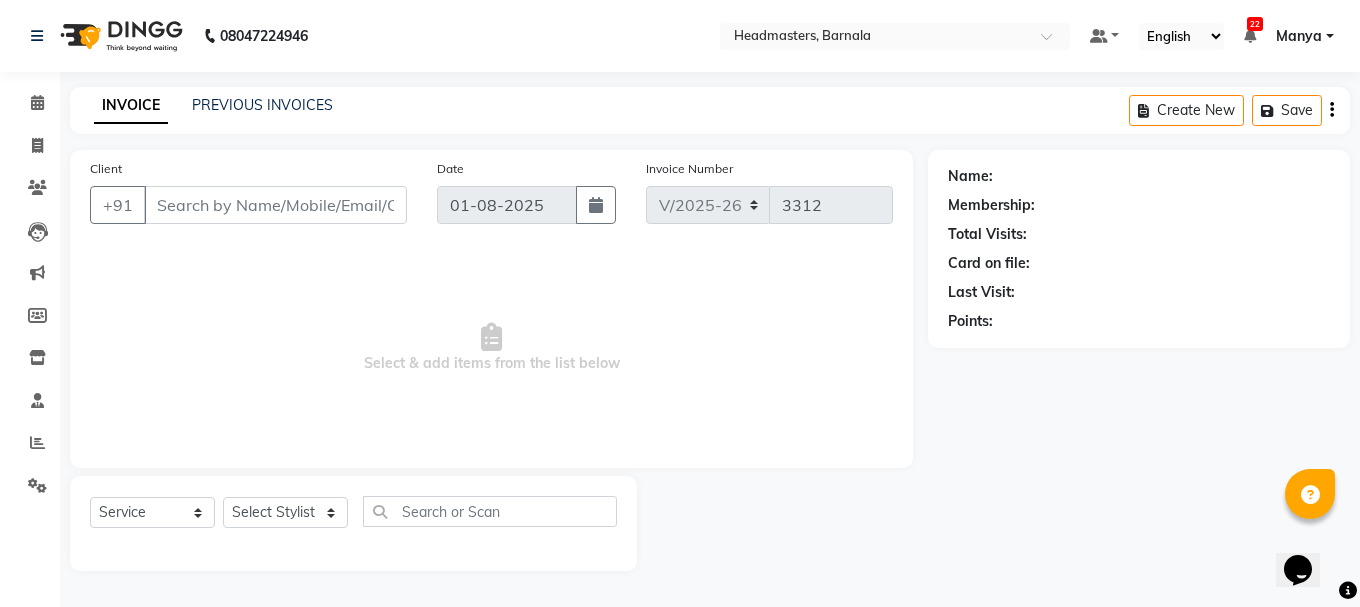 type on "7986422096" 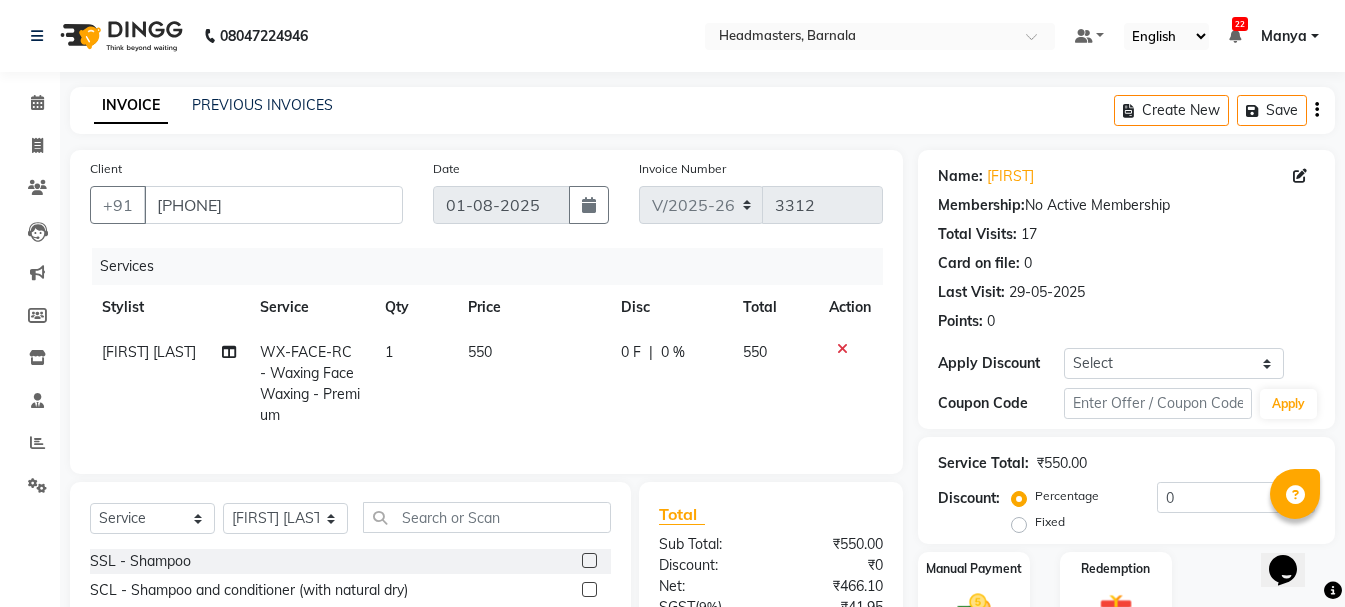 scroll, scrollTop: 215, scrollLeft: 0, axis: vertical 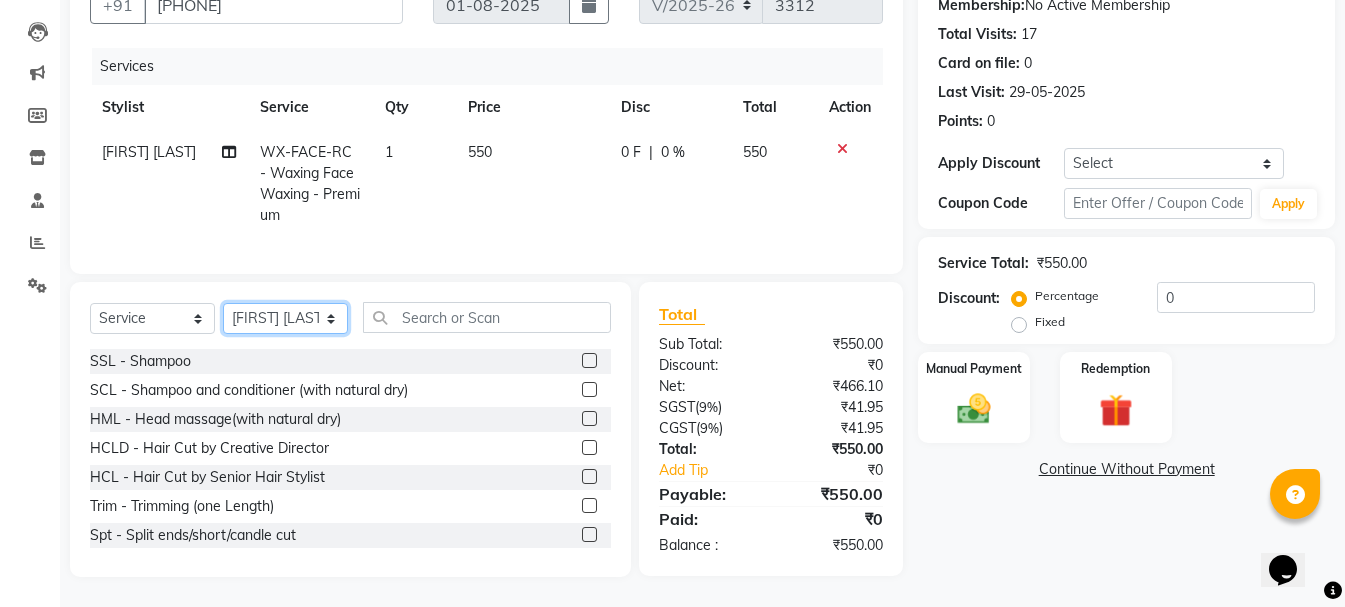 click on "Select Stylist  Ankit kantiwall Chandan Garry Jasvir Jyoti Lovedeep Singh Manya  Navdeep Neha Nikhil  Pardeep kaur Pinky Rajveer Rekha  Sameer khan Sandeep Toseef Salmani" 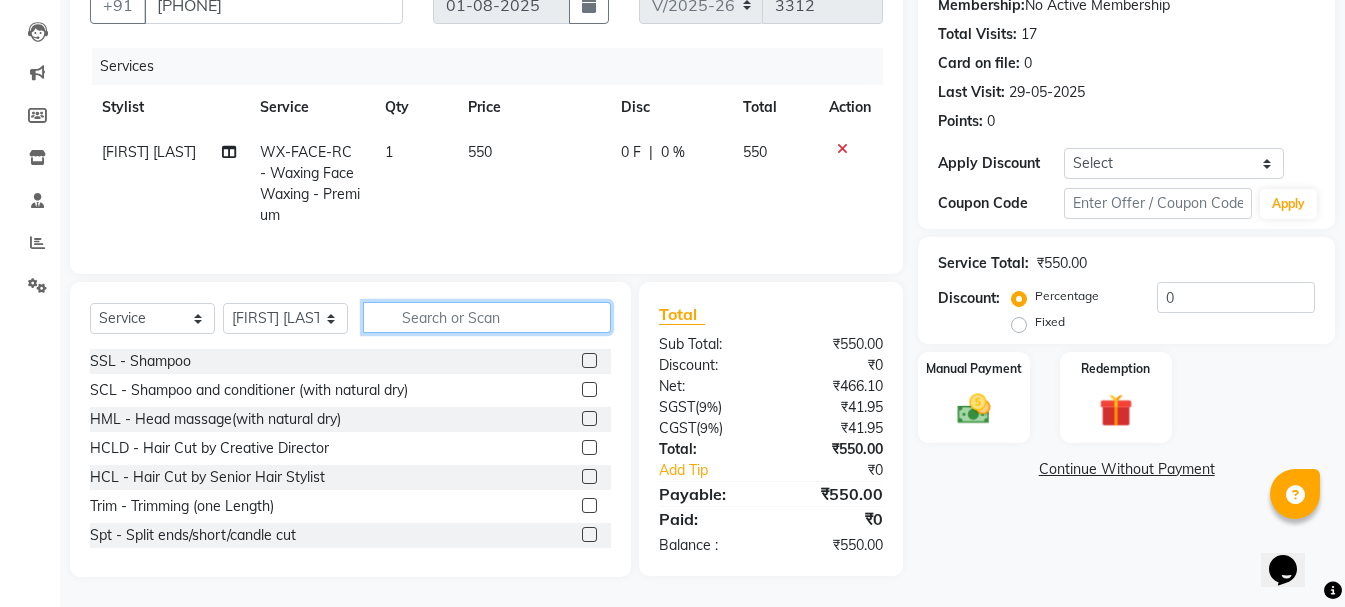 click 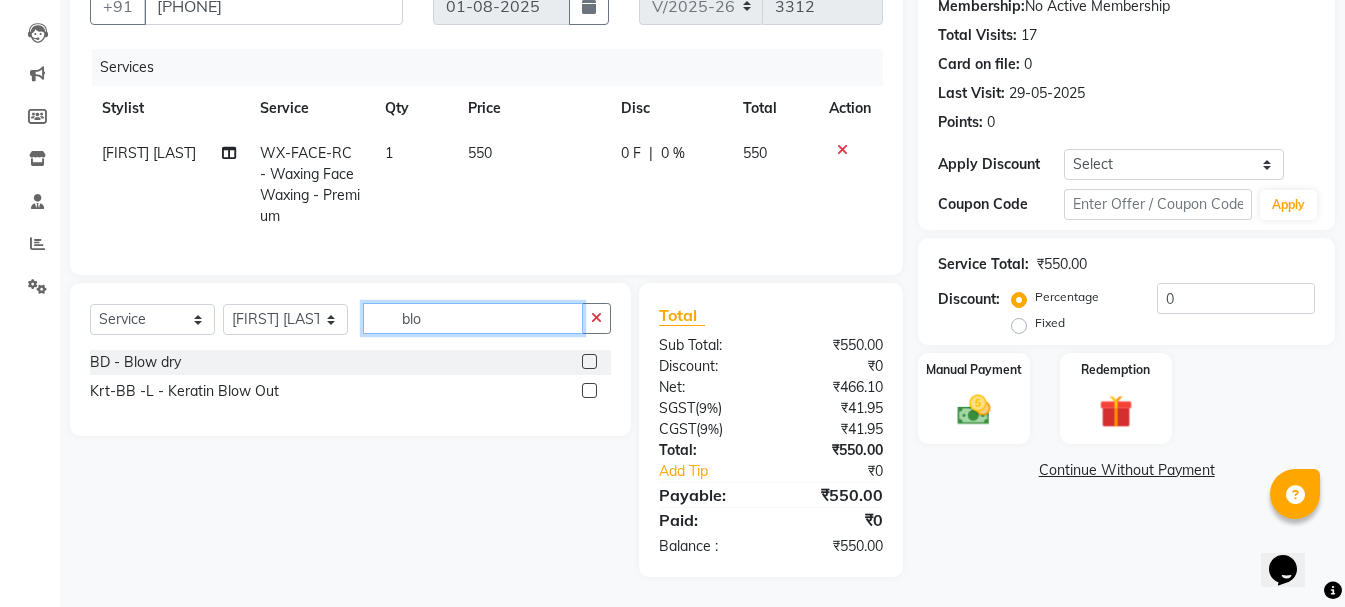 scroll, scrollTop: 214, scrollLeft: 0, axis: vertical 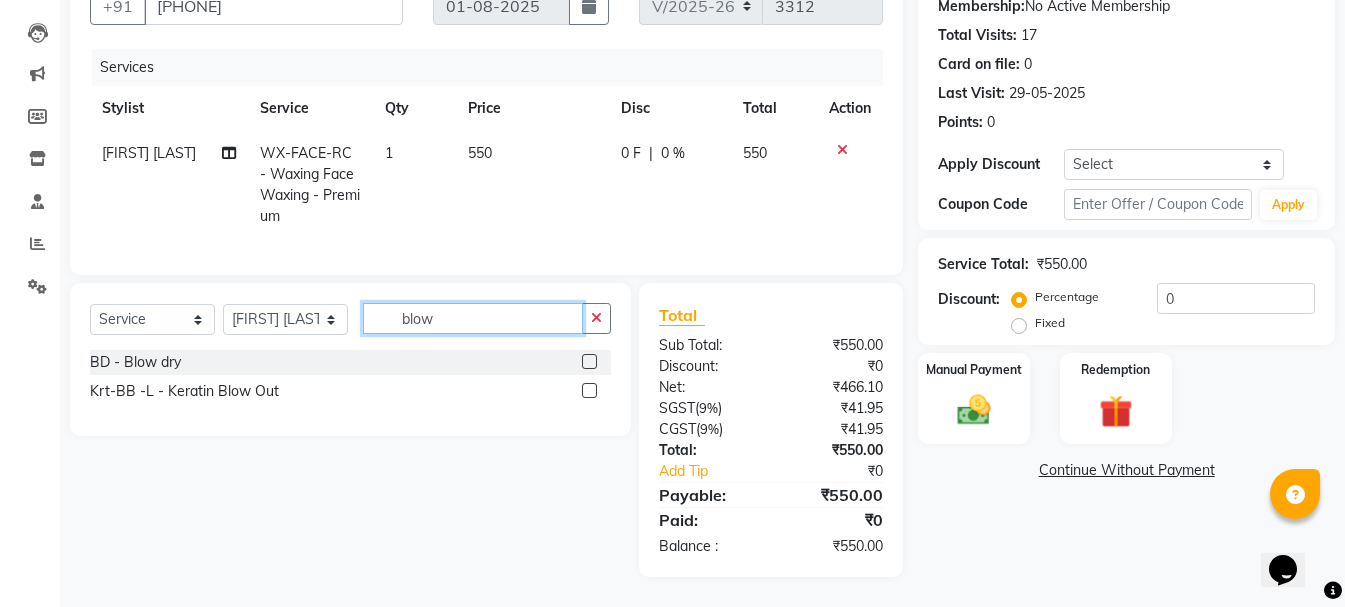 type on "blow" 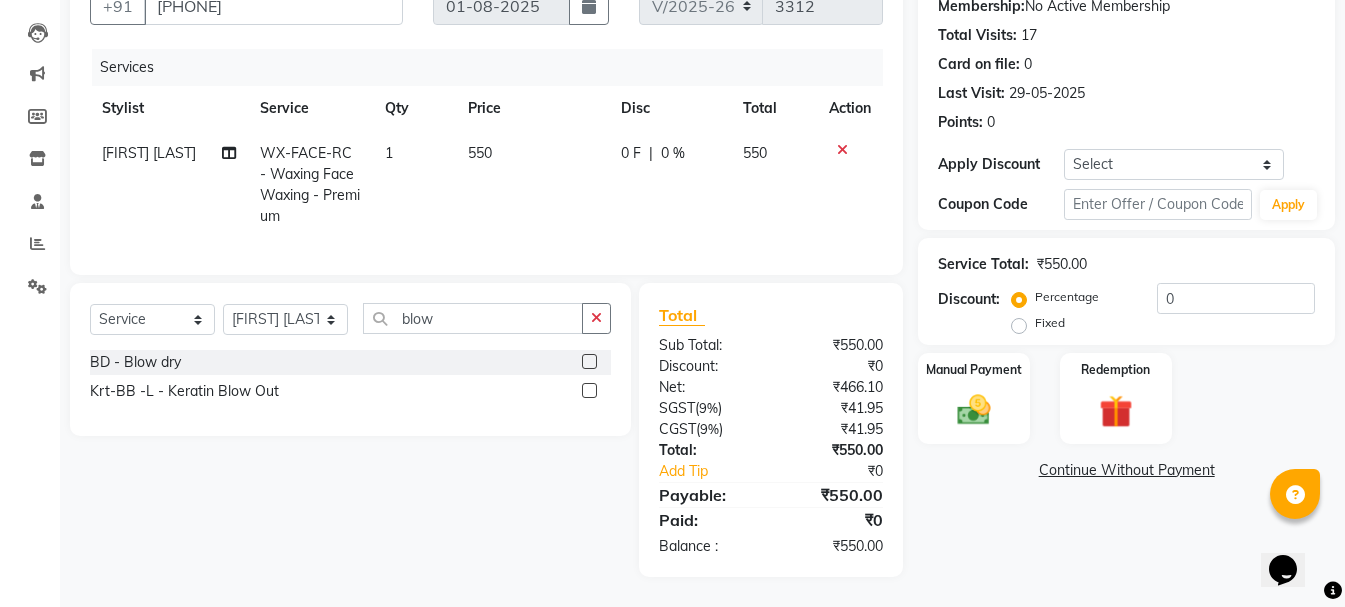 click on "BD - Blow dry" 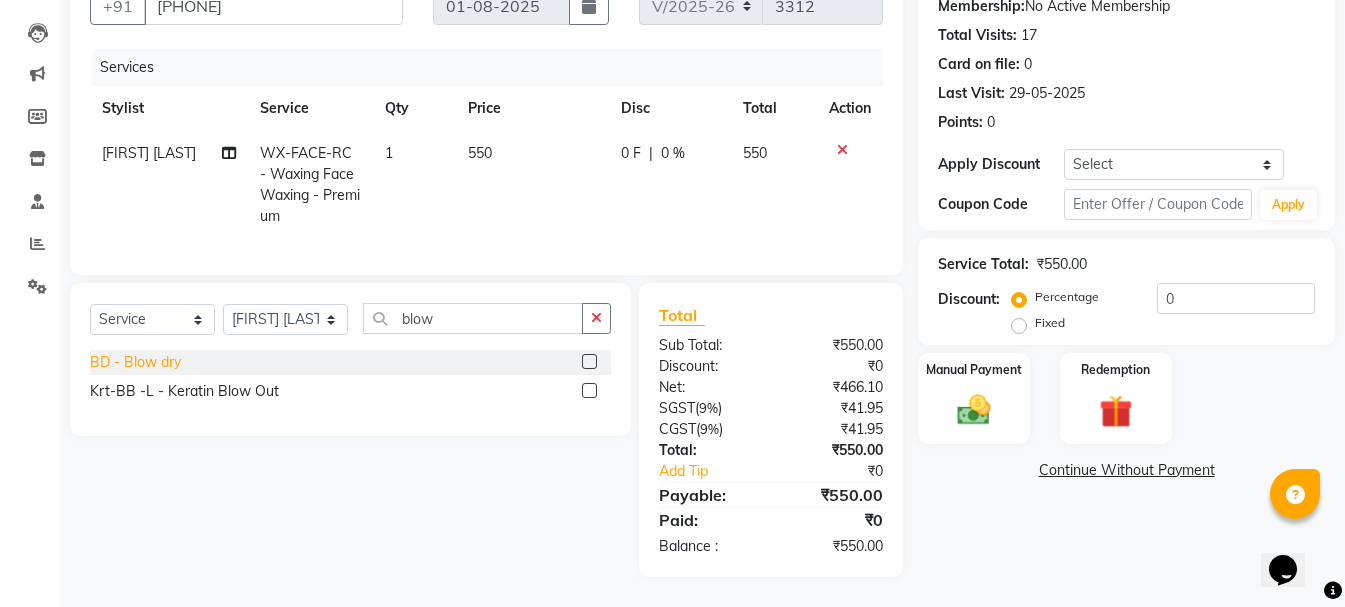 click on "BD - Blow dry" 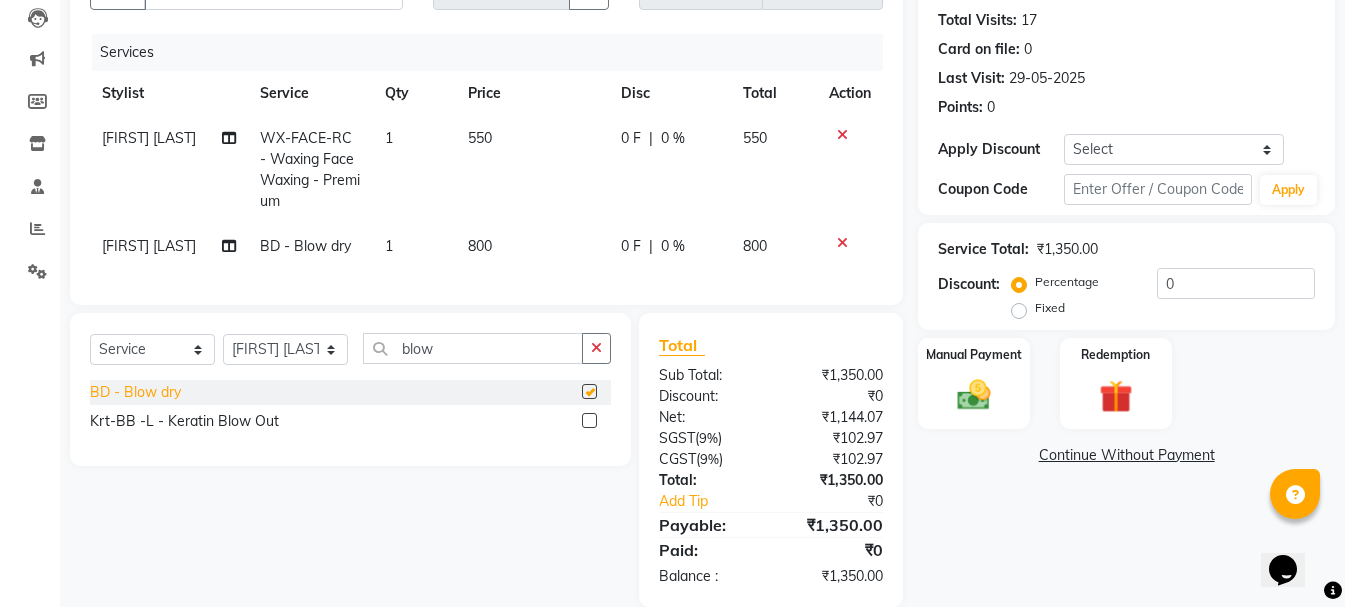 checkbox on "false" 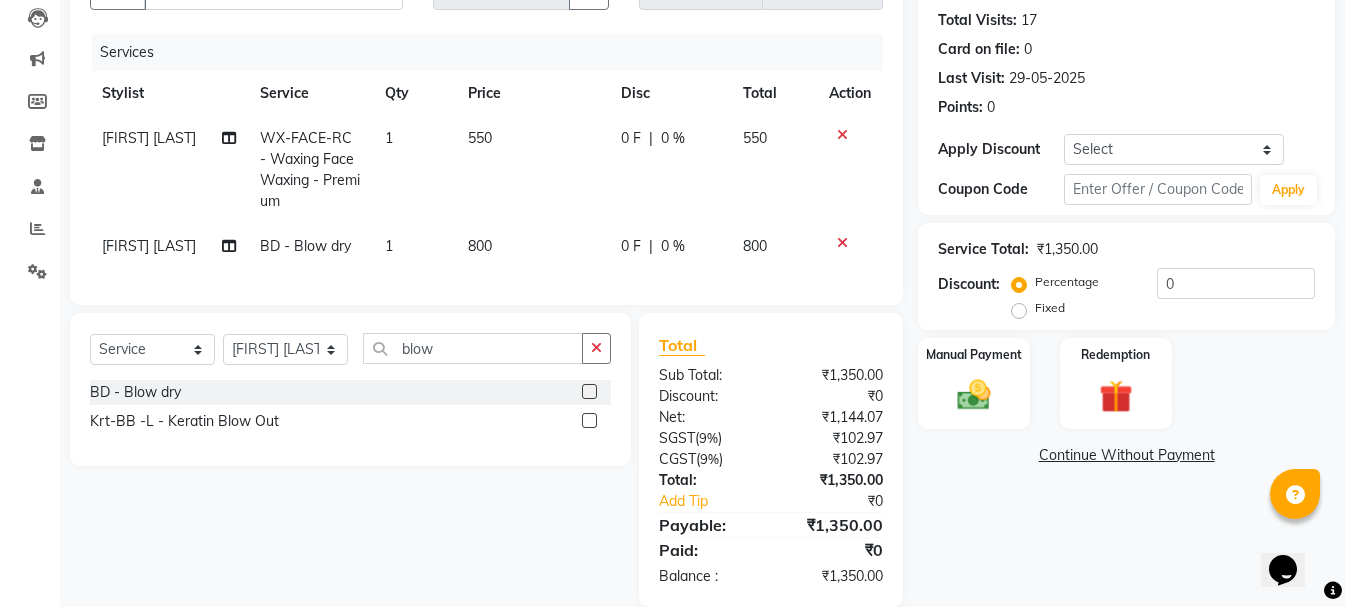 click on "Fixed" 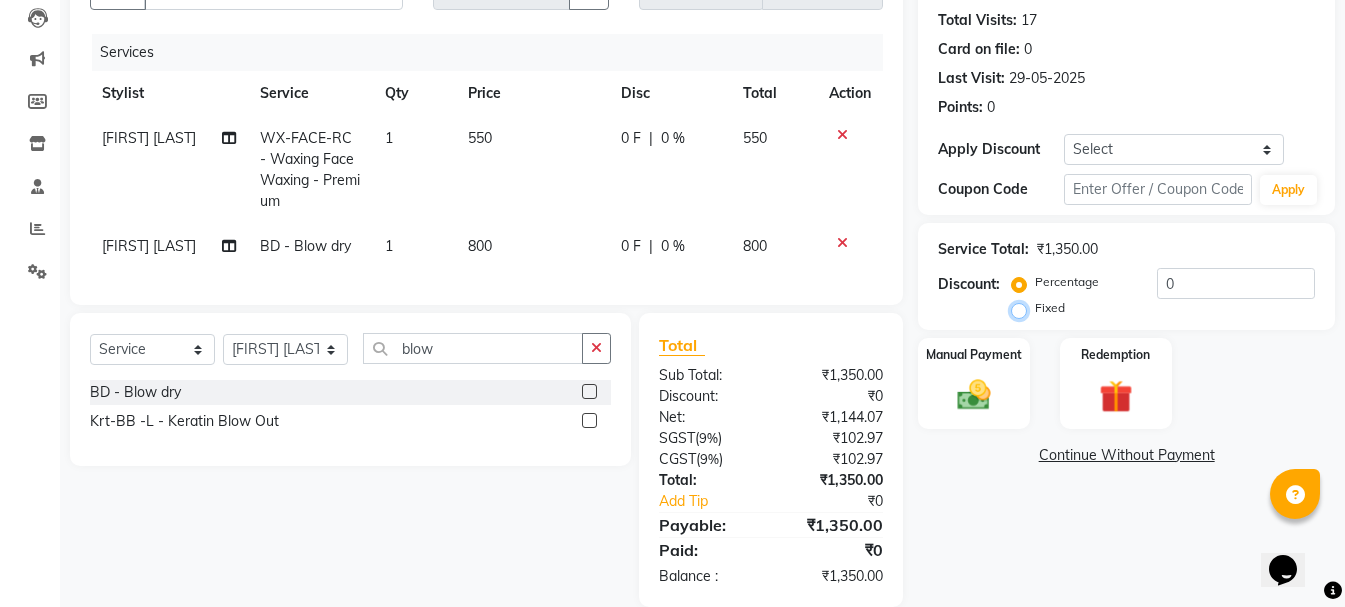 click on "Fixed" at bounding box center [1023, 308] 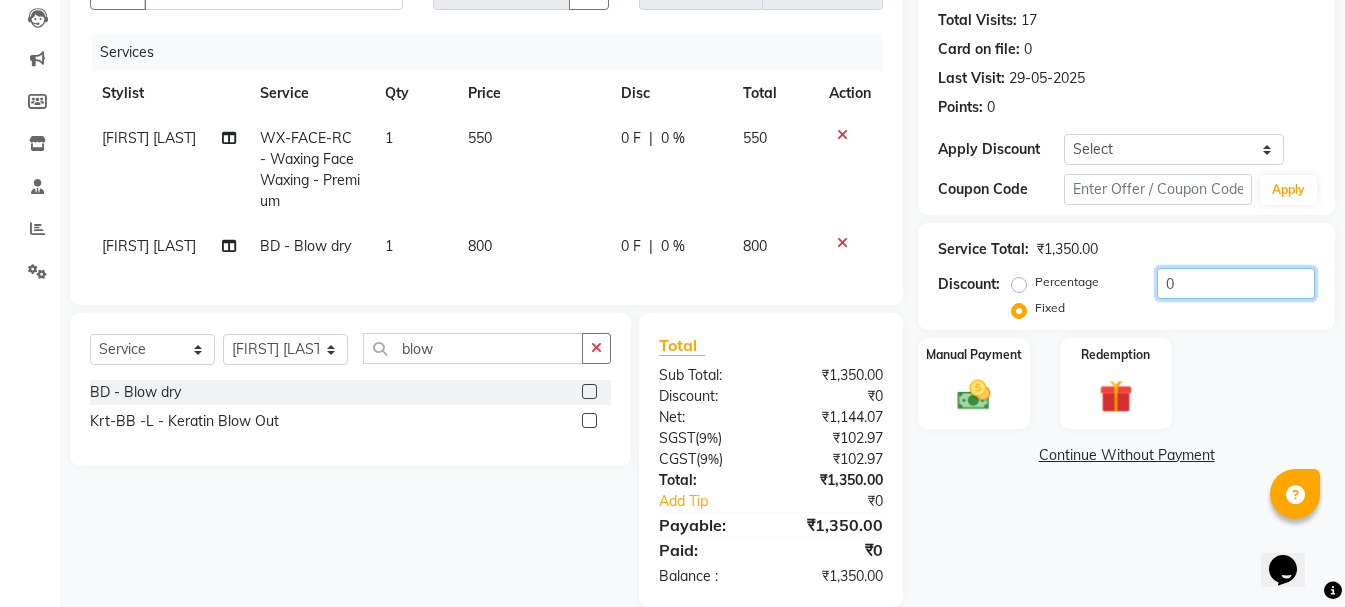 drag, startPoint x: 1192, startPoint y: 288, endPoint x: 1151, endPoint y: 289, distance: 41.01219 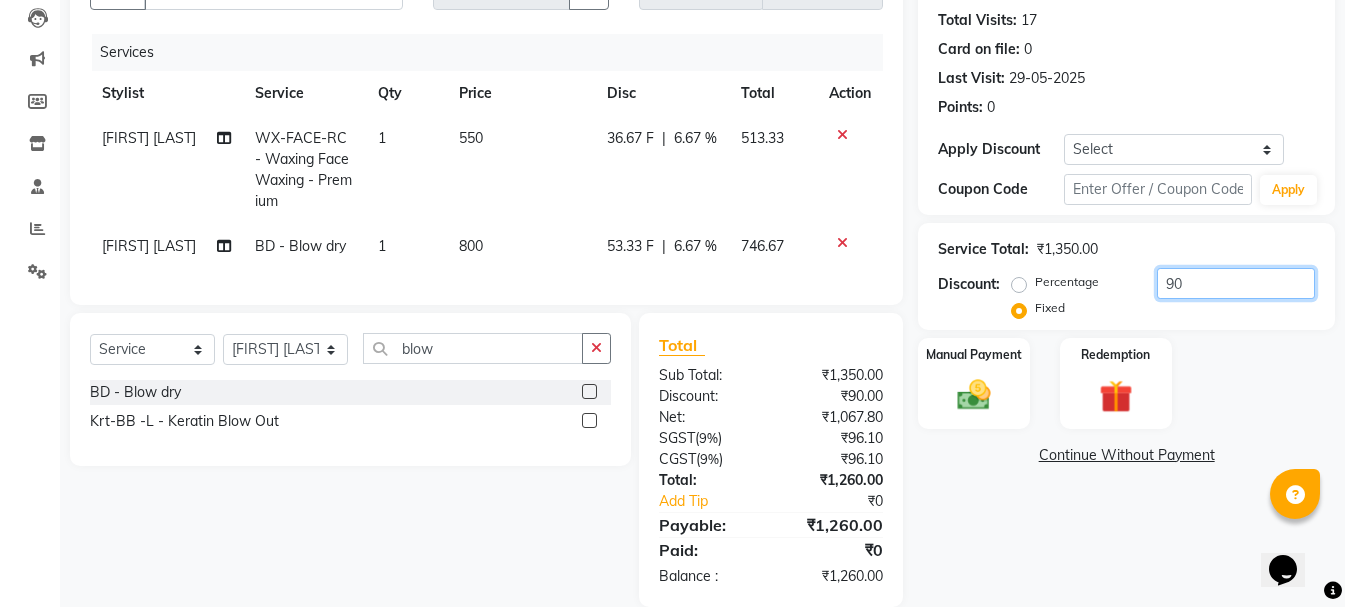 type on "9" 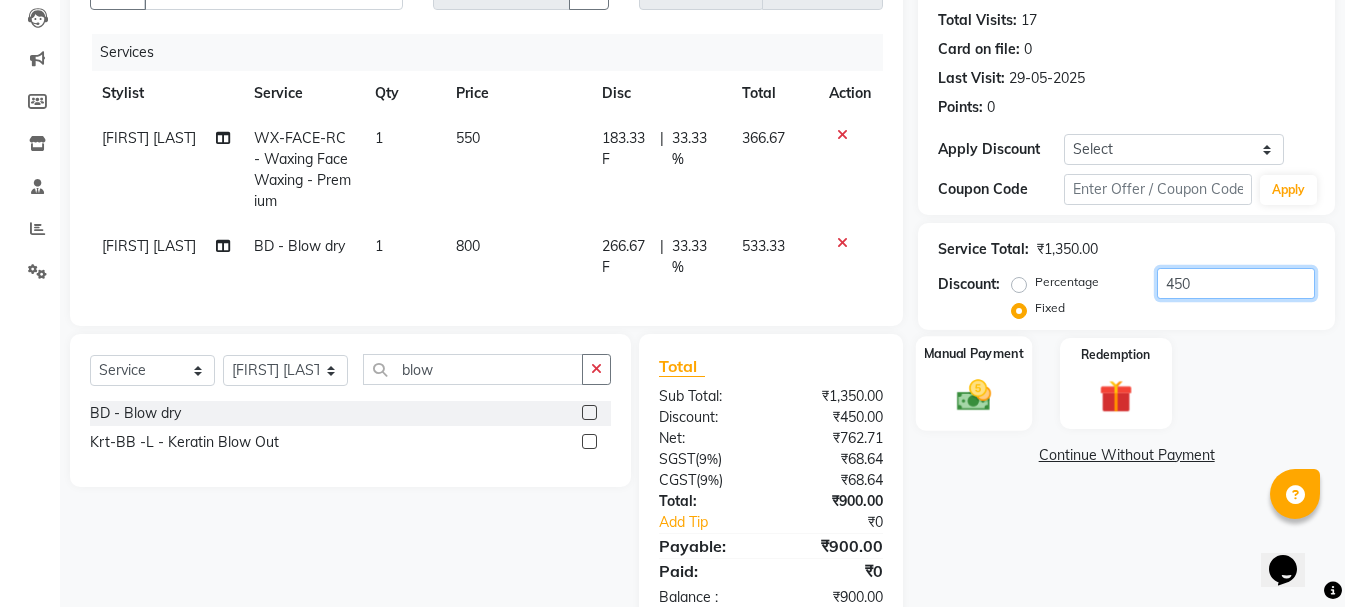 type on "450" 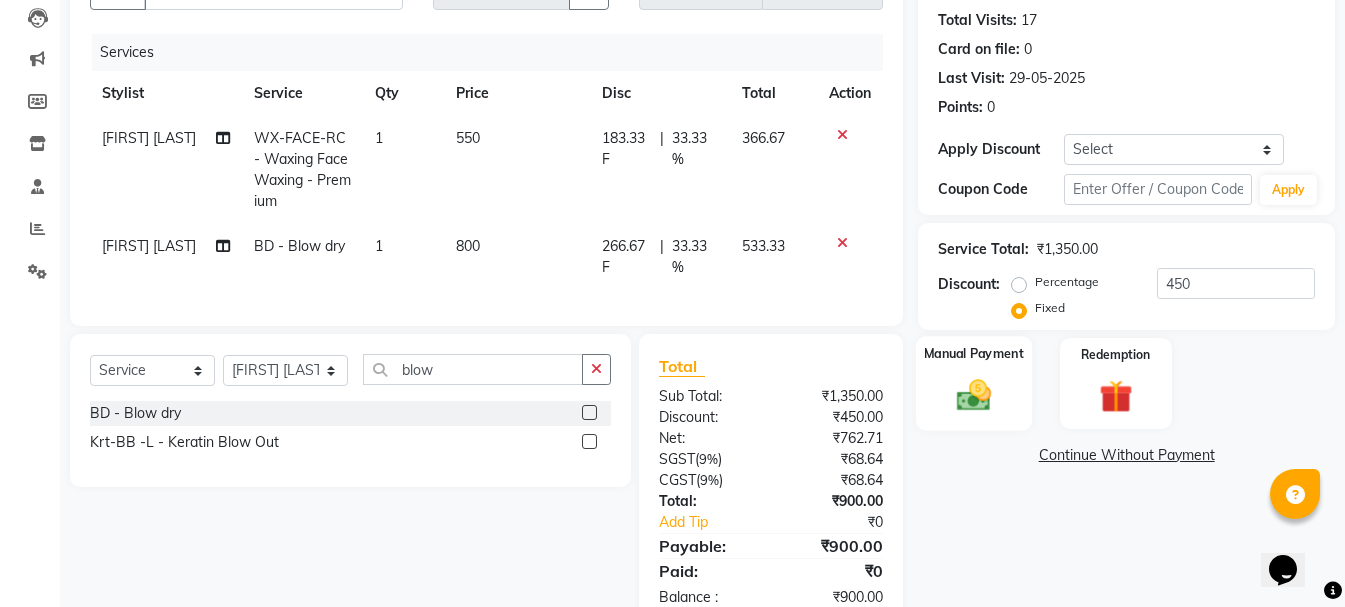 click on "Manual Payment" 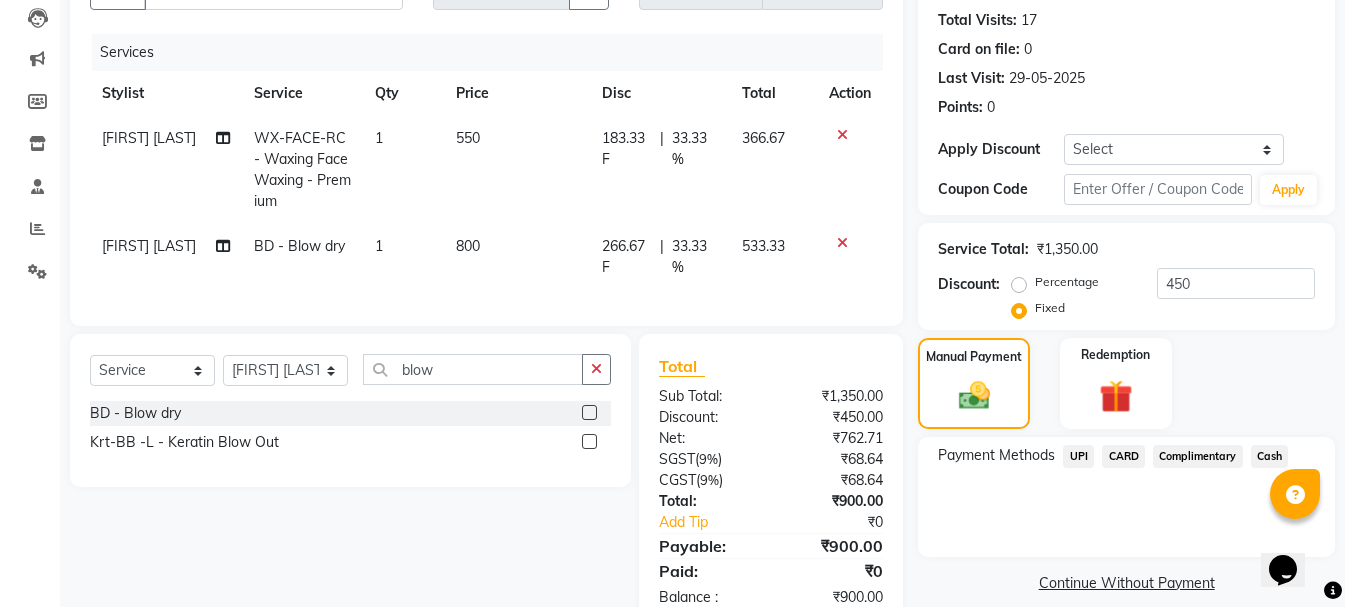 scroll, scrollTop: 280, scrollLeft: 0, axis: vertical 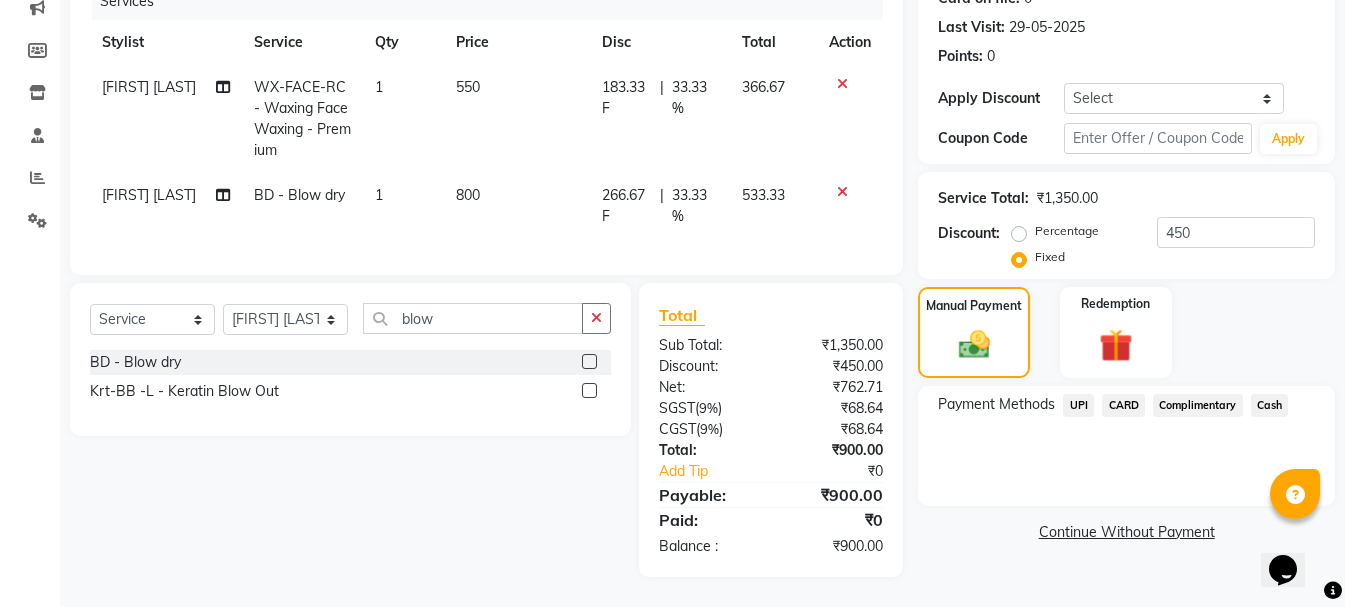 click on "Cash" 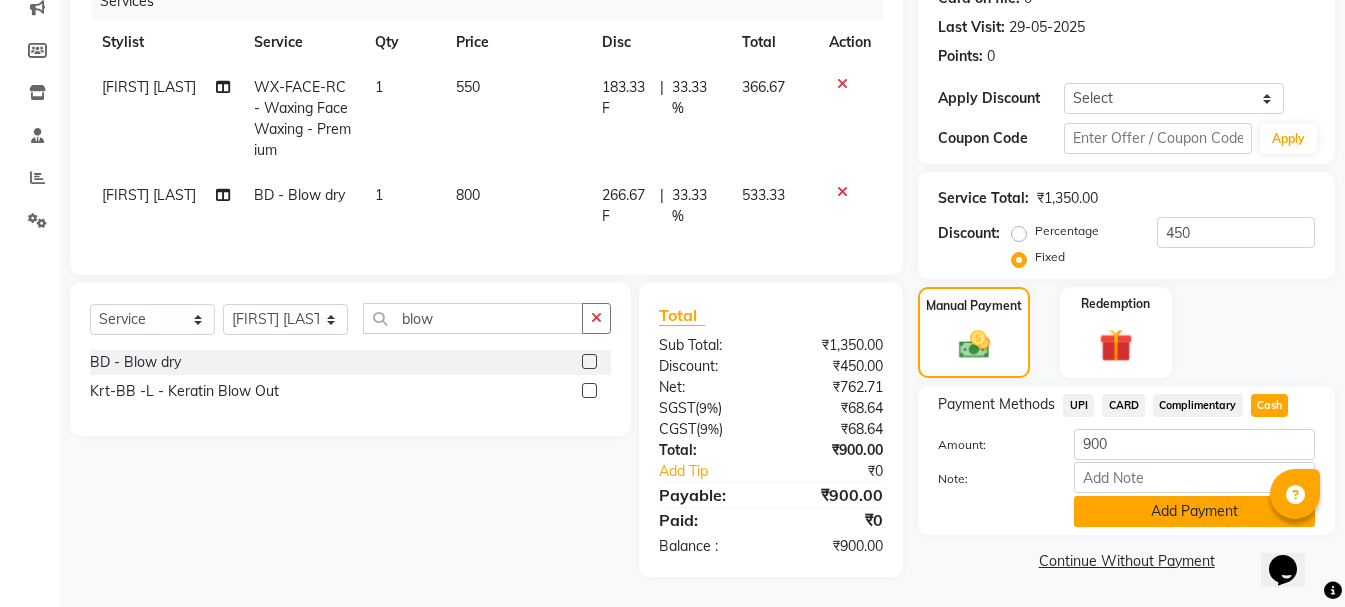 click on "Add Payment" 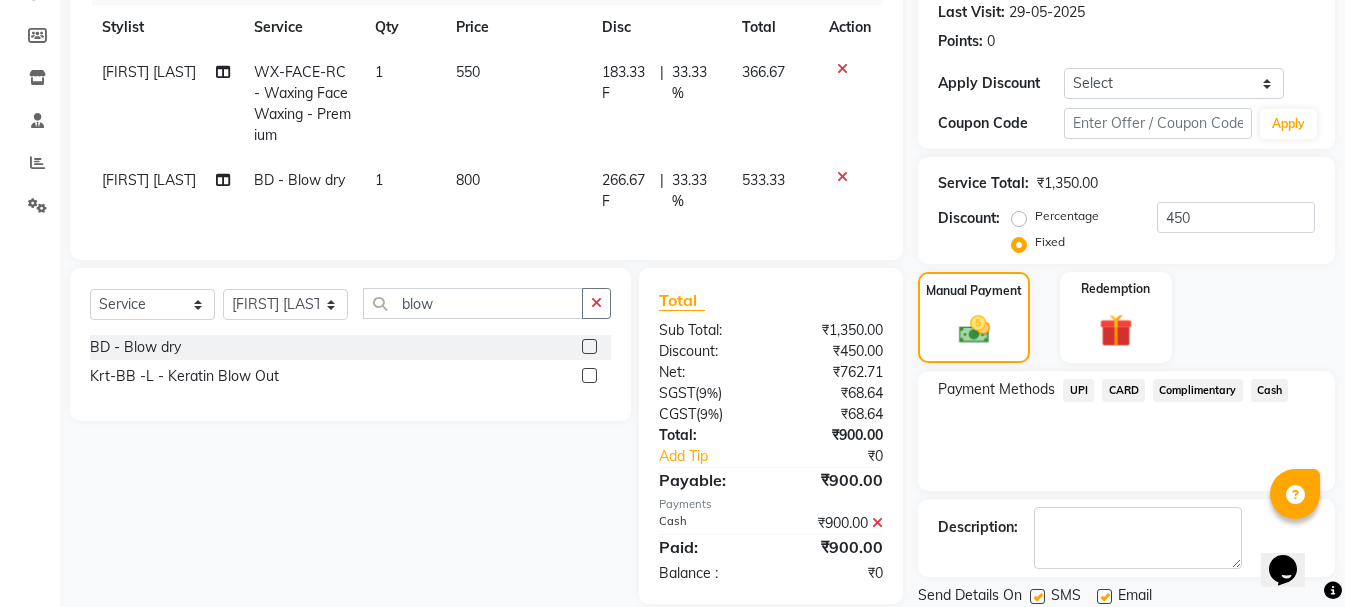 scroll, scrollTop: 348, scrollLeft: 0, axis: vertical 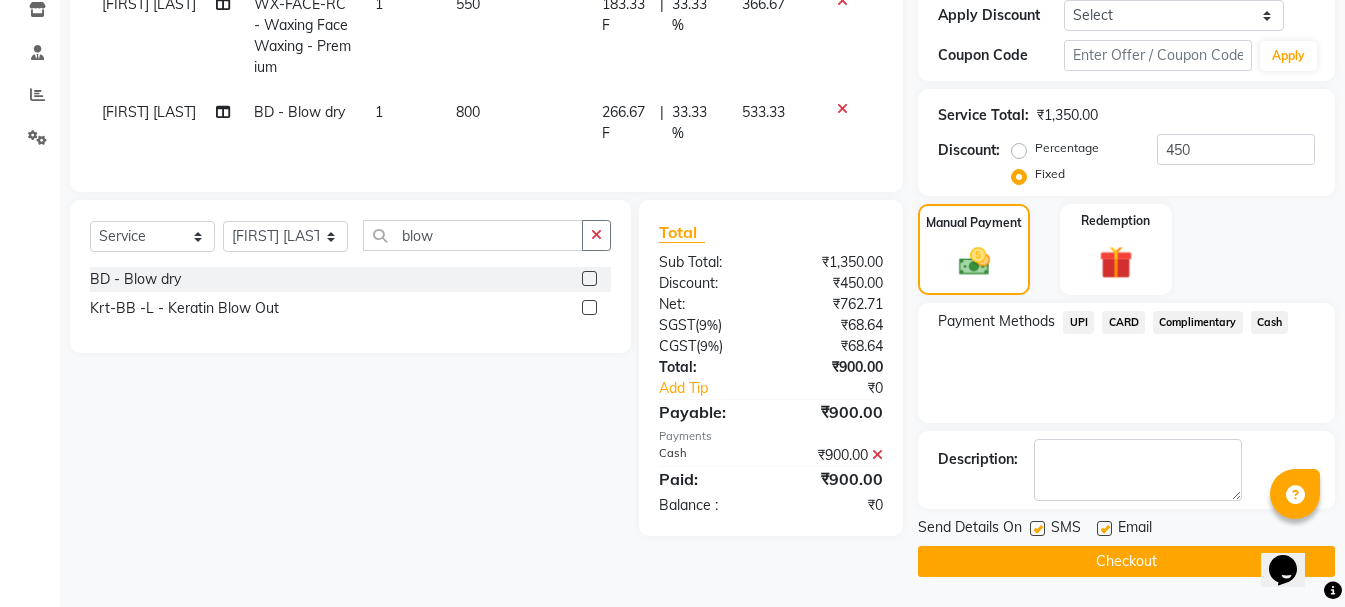 click on "Checkout" 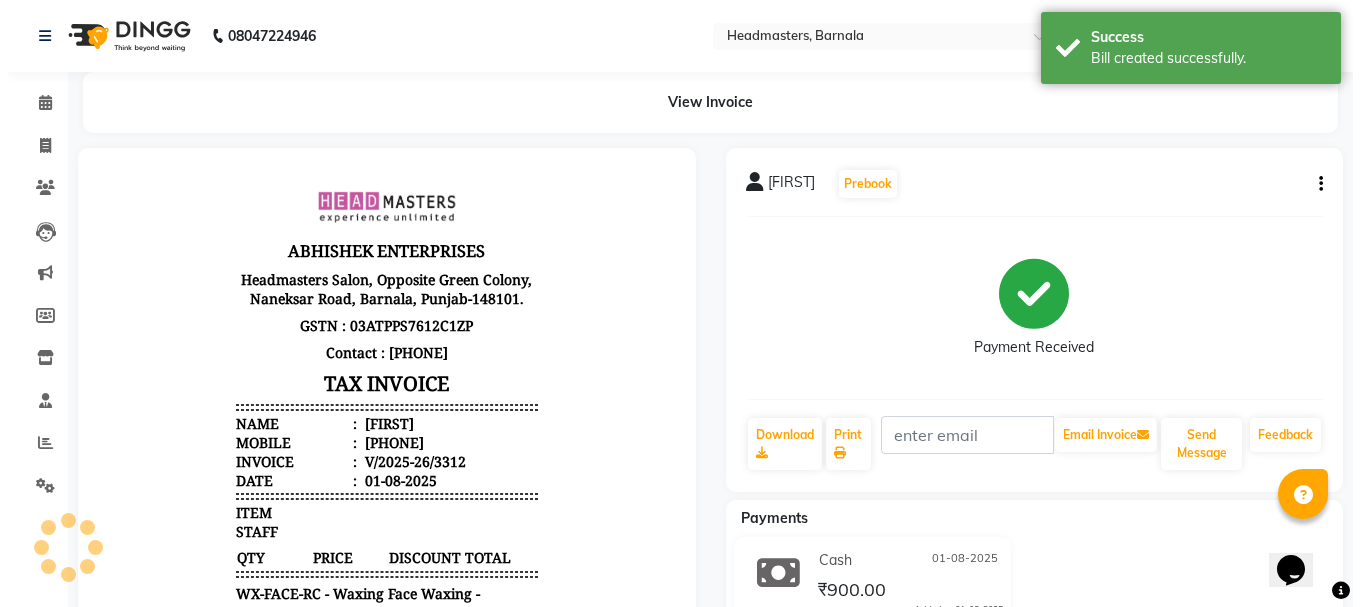scroll, scrollTop: 0, scrollLeft: 0, axis: both 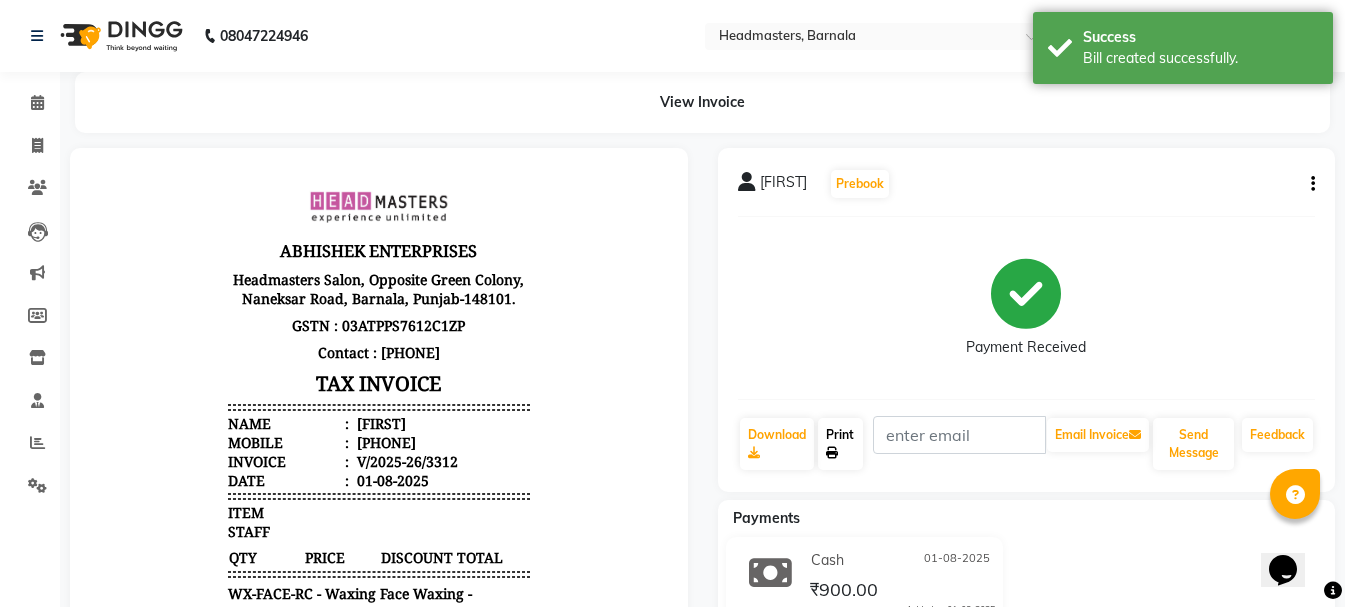 click on "Print" 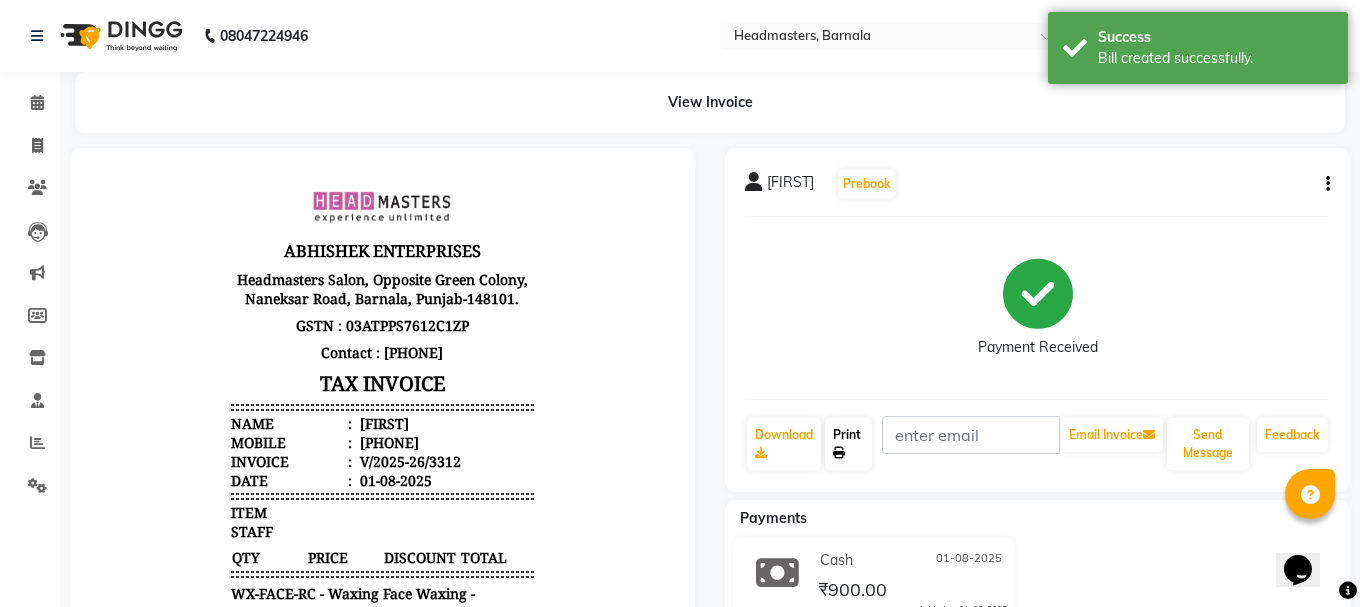 select on "service" 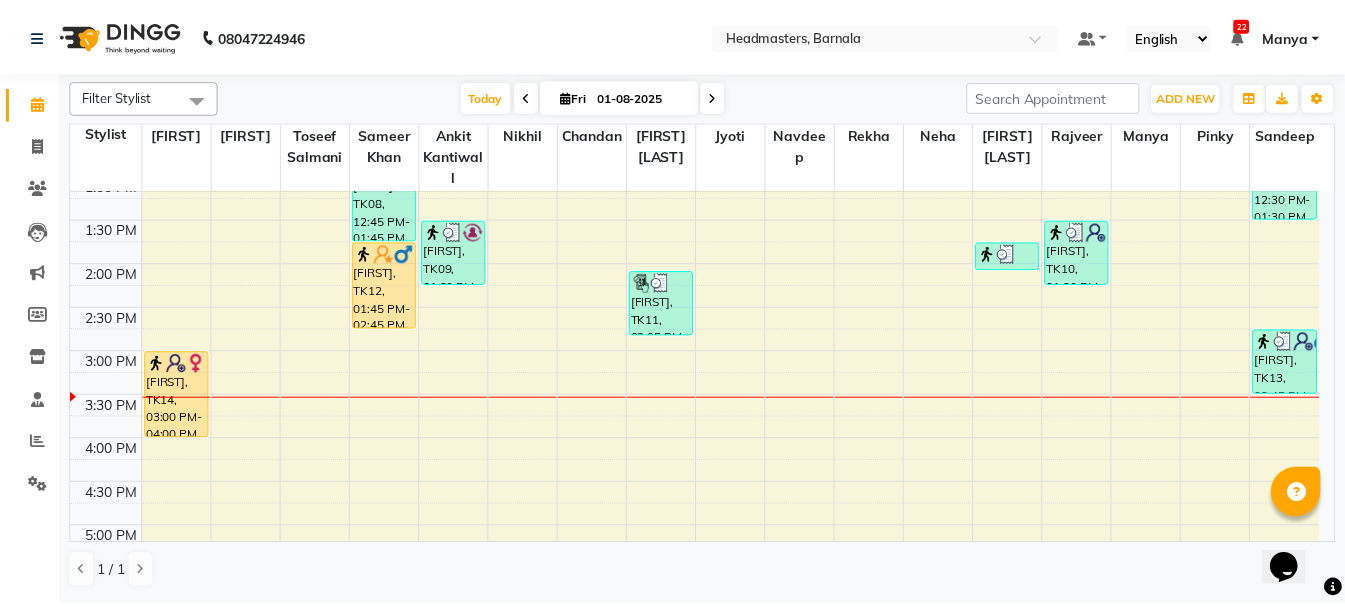scroll, scrollTop: 469, scrollLeft: 0, axis: vertical 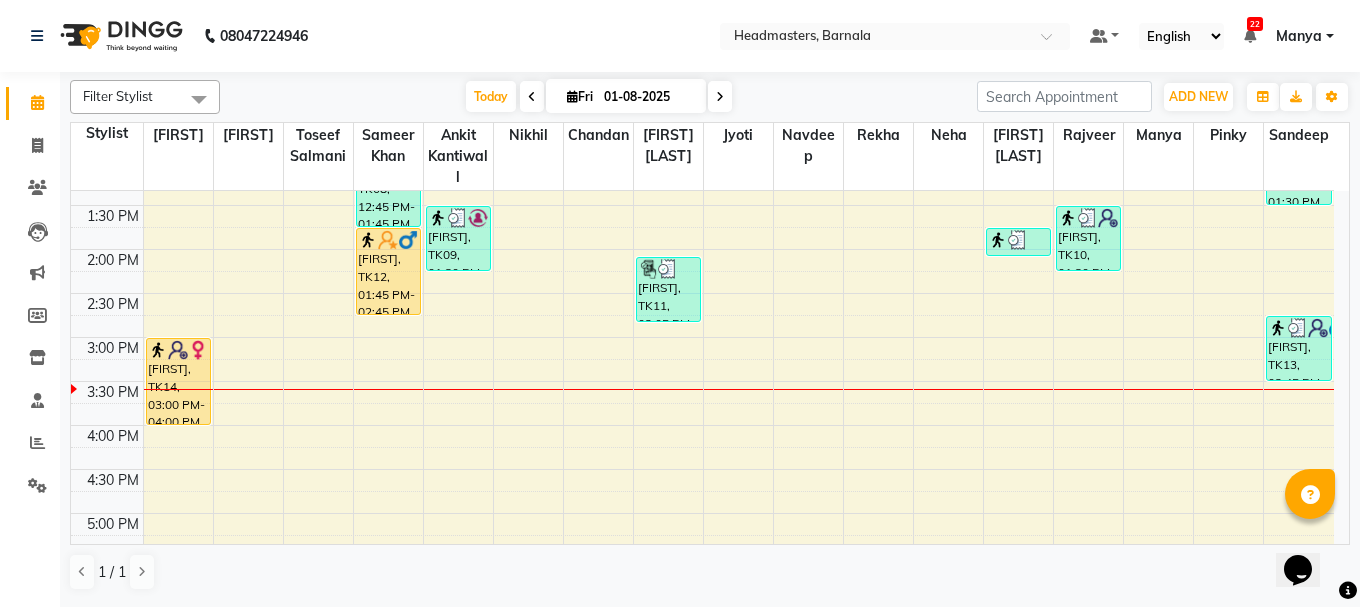 drag, startPoint x: 25, startPoint y: 562, endPoint x: 97, endPoint y: 470, distance: 116.82465 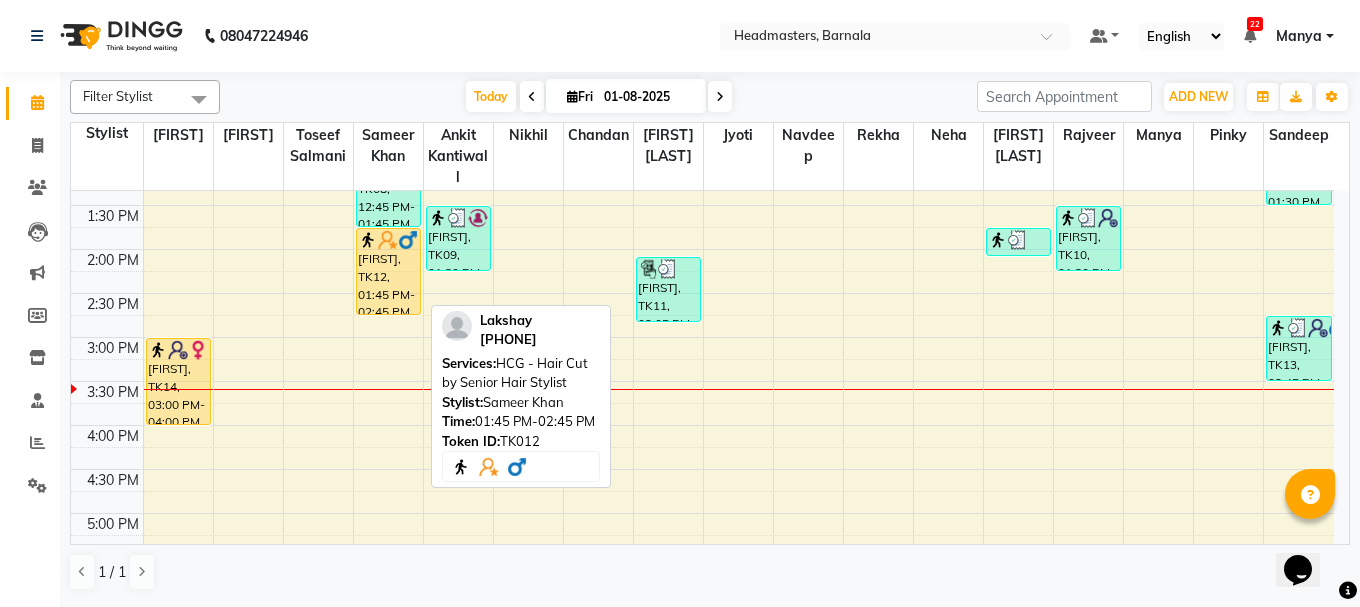 click on "Lakshay, TK12, 01:45 PM-02:45 PM, HCG - Hair Cut by Senior Hair Stylist" at bounding box center [388, 271] 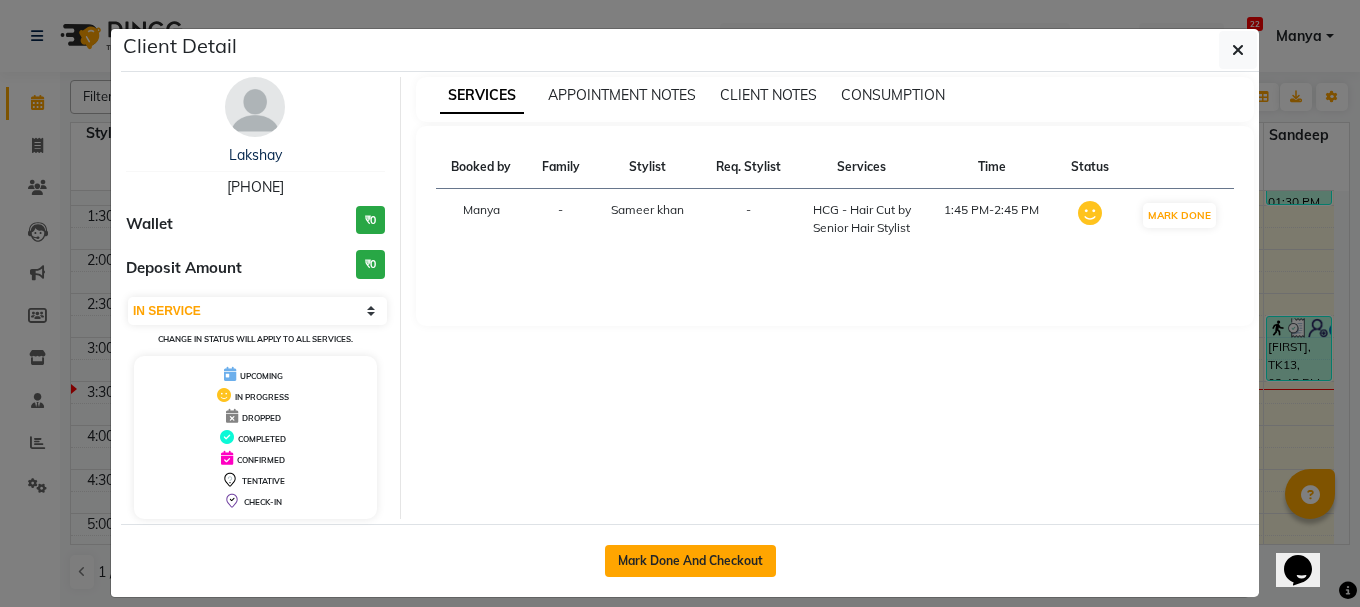 click on "Mark Done And Checkout" 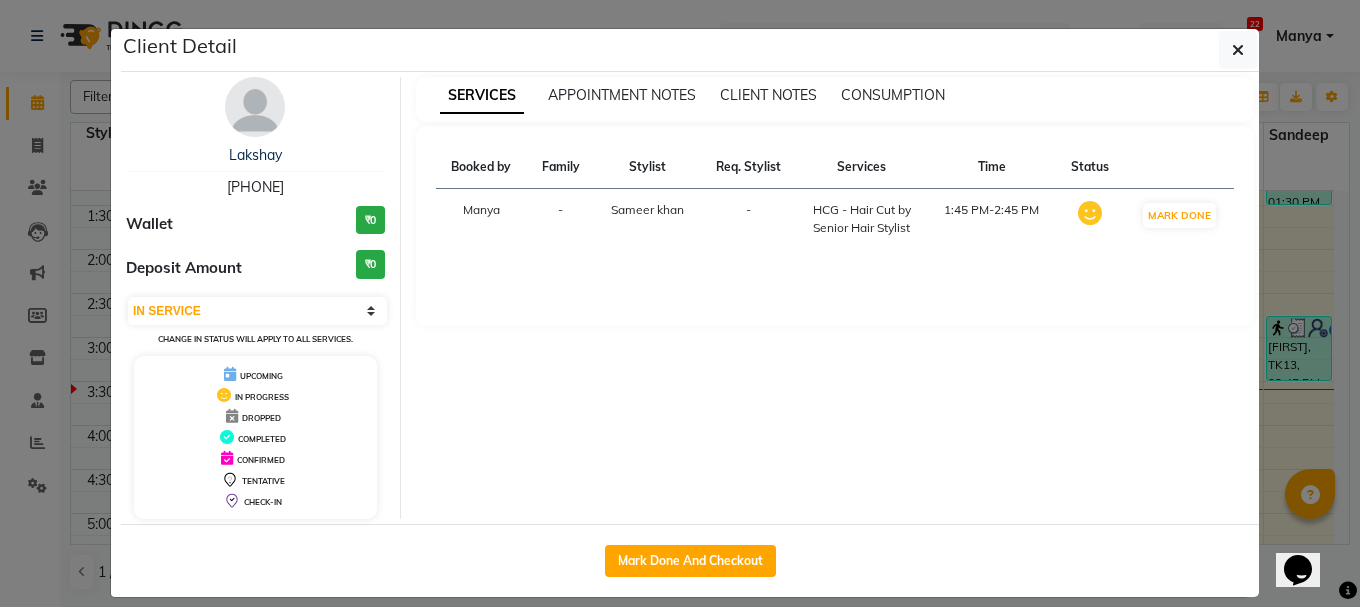 select on "service" 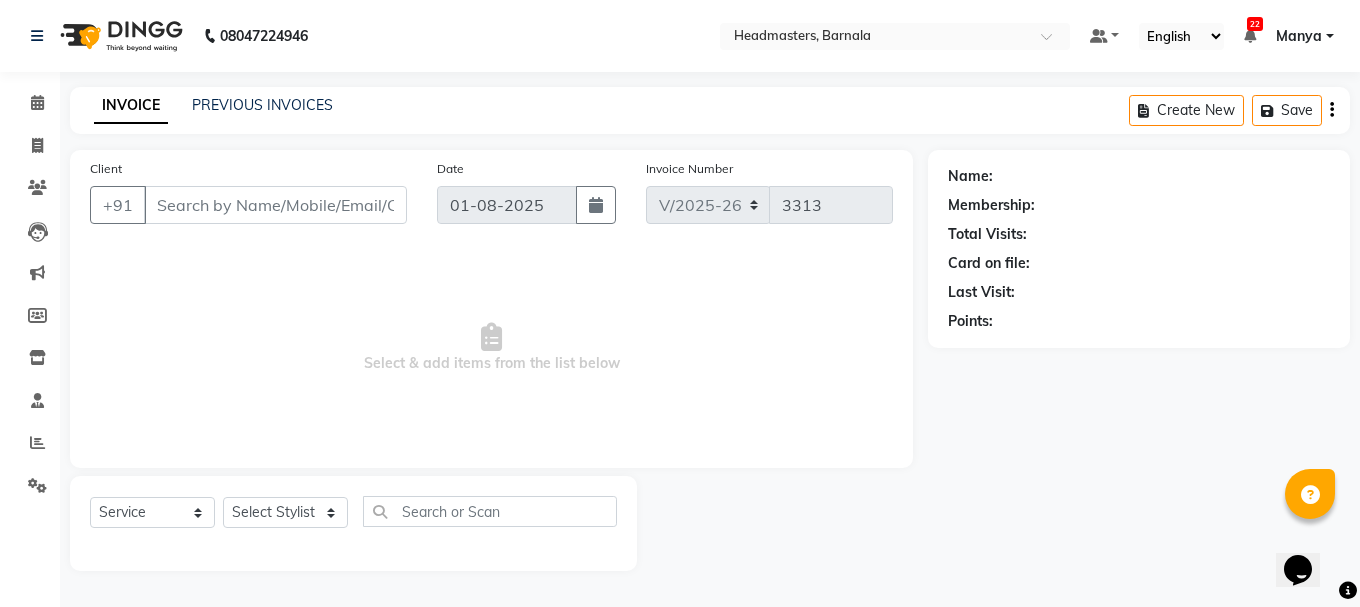 type on "[PHONE]" 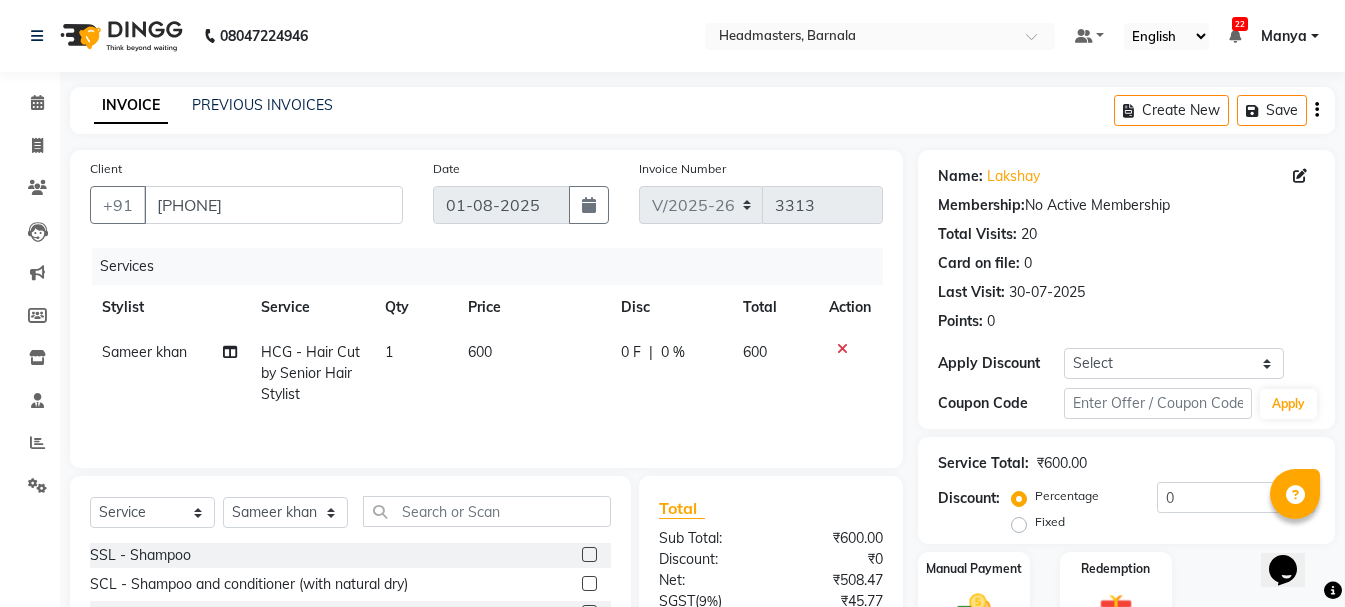 scroll, scrollTop: 194, scrollLeft: 0, axis: vertical 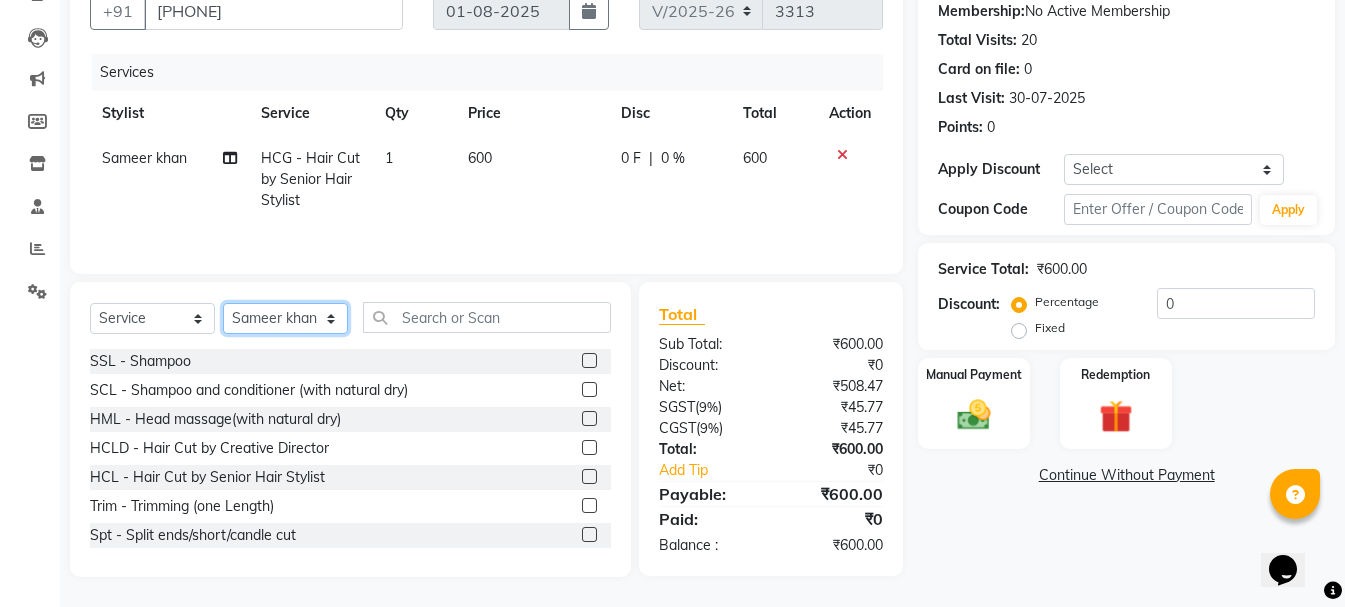 click on "Select Stylist  Ankit kantiwall Chandan Garry Jasvir Jyoti Lovedeep Singh Manya  Navdeep Neha Nikhil  Pardeep kaur Pinky Rajveer Rekha  Sameer khan Sandeep Toseef Salmani" 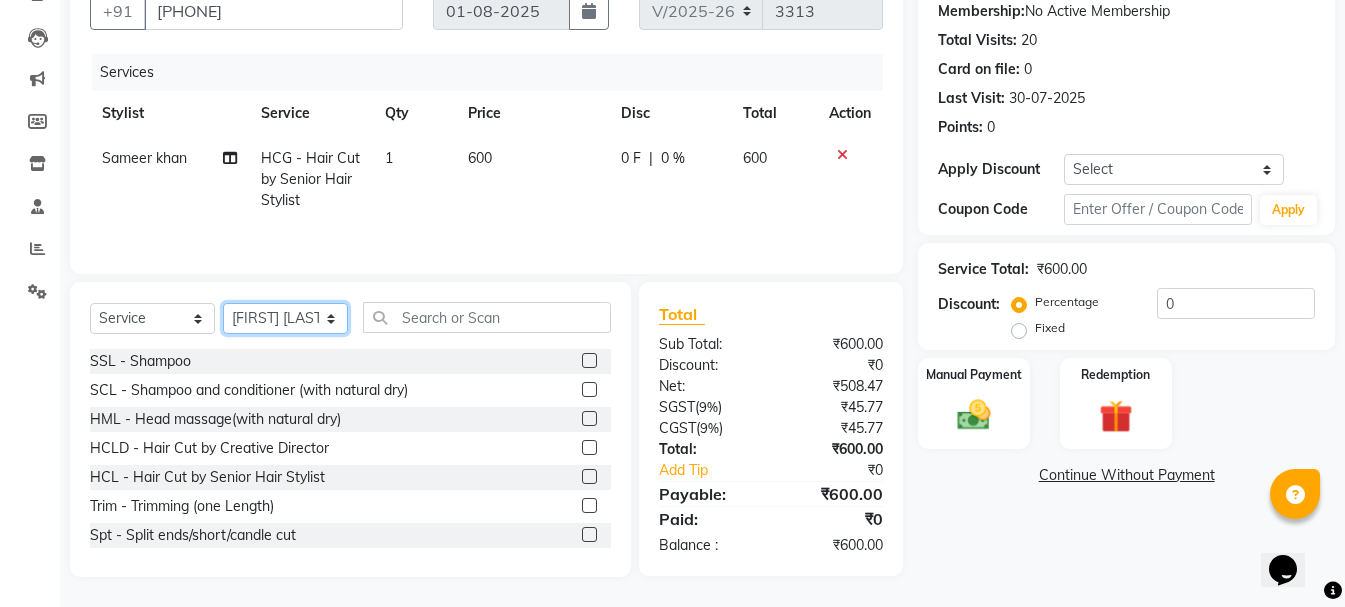 click on "Select Stylist  Ankit kantiwall Chandan Garry Jasvir Jyoti Lovedeep Singh Manya  Navdeep Neha Nikhil  Pardeep kaur Pinky Rajveer Rekha  Sameer khan Sandeep Toseef Salmani" 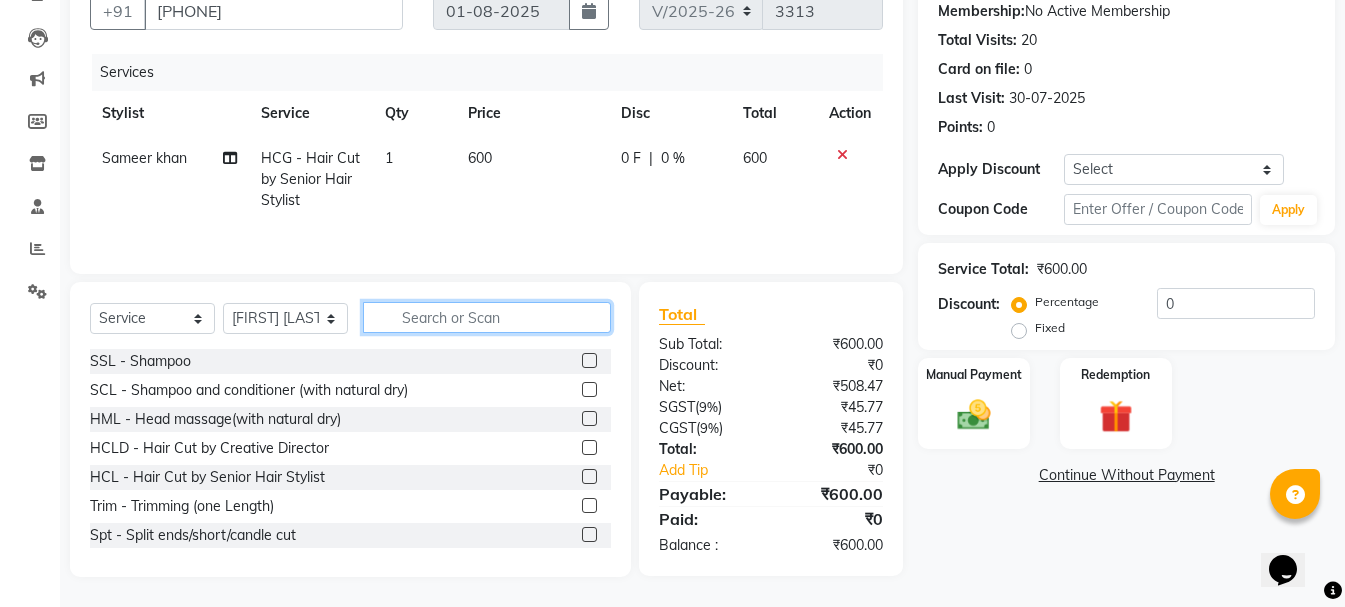 click 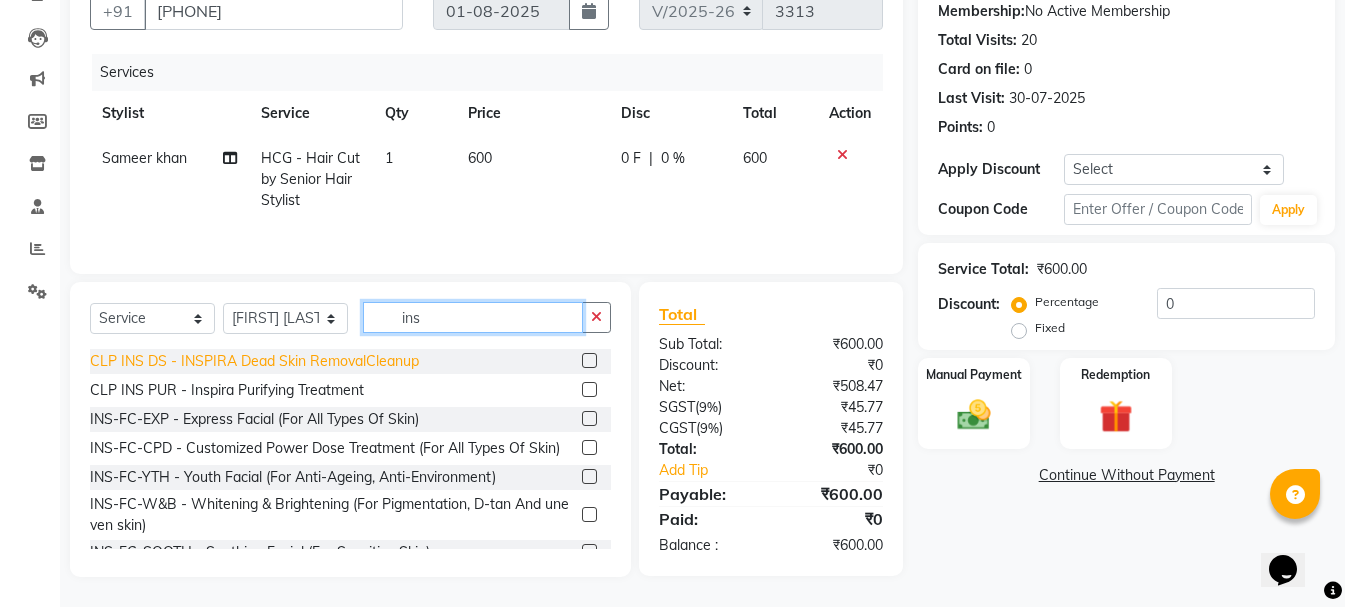 type on "ins" 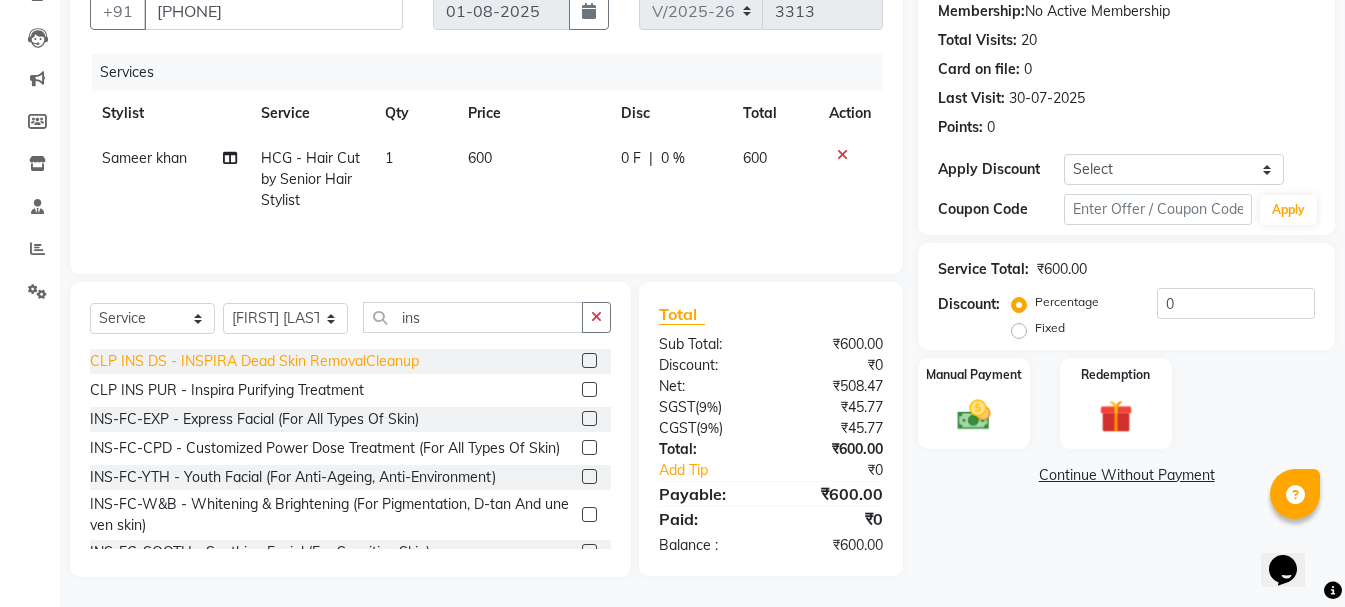 click on "CLP INS DS  - INSPIRA Dead Skin RemovalCleanup" 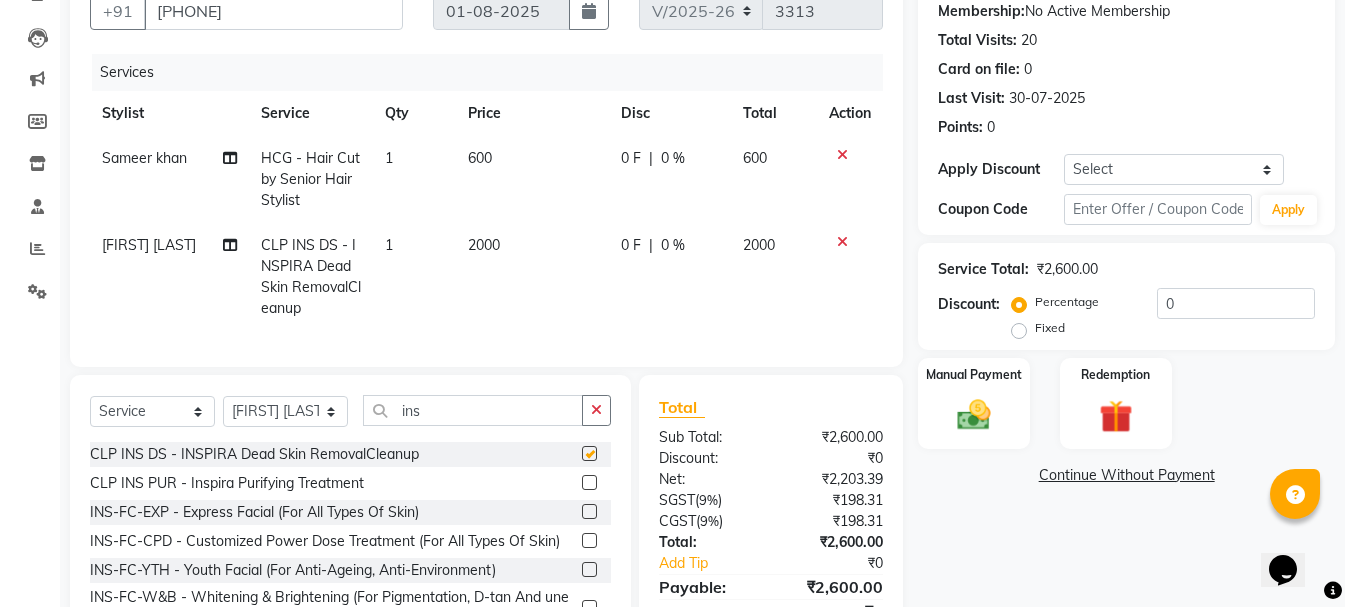 checkbox on "false" 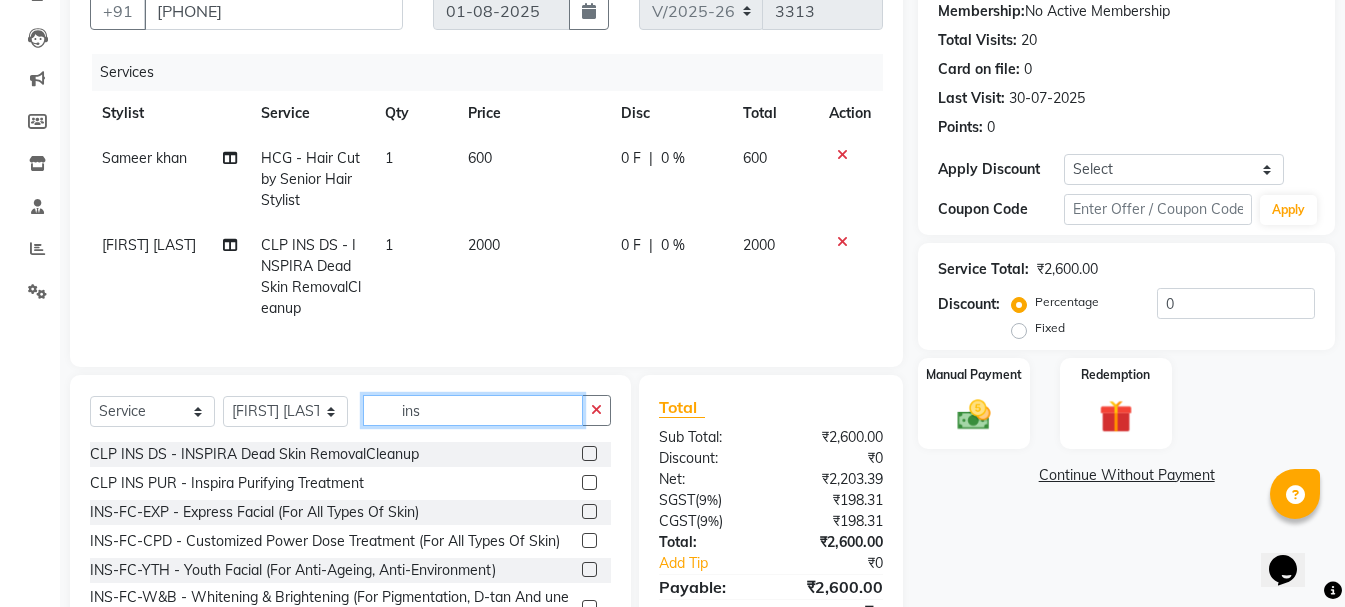 drag, startPoint x: 431, startPoint y: 420, endPoint x: 383, endPoint y: 427, distance: 48.507732 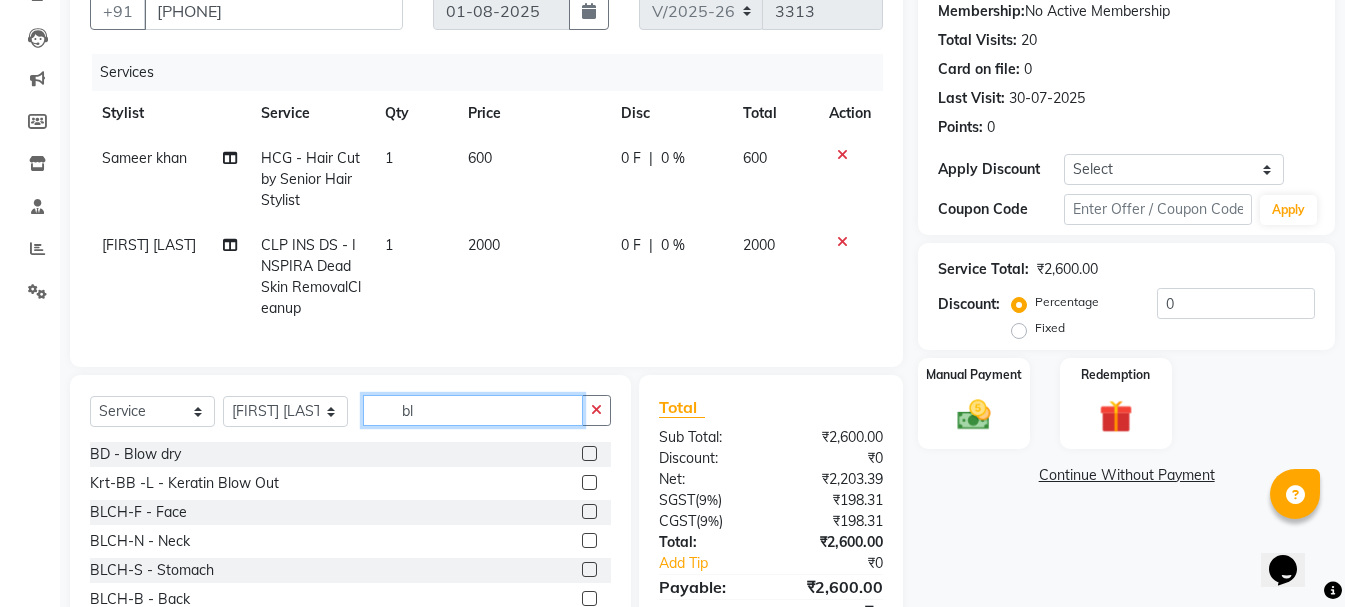 scroll, scrollTop: 302, scrollLeft: 0, axis: vertical 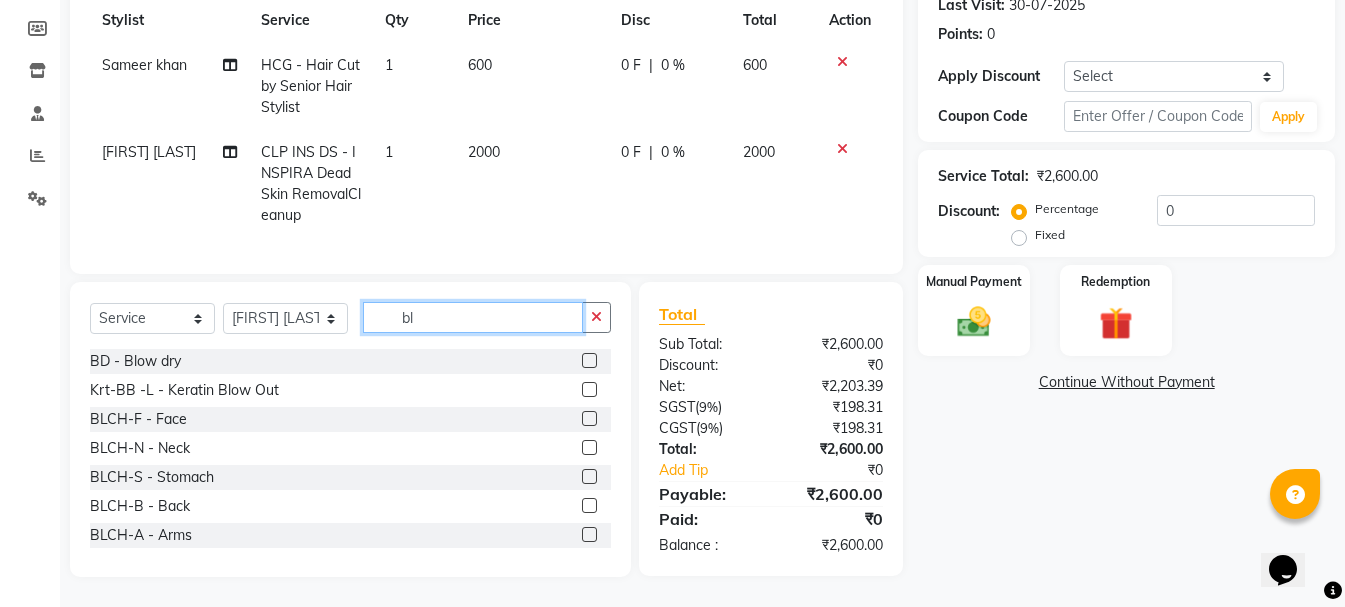type on "bl" 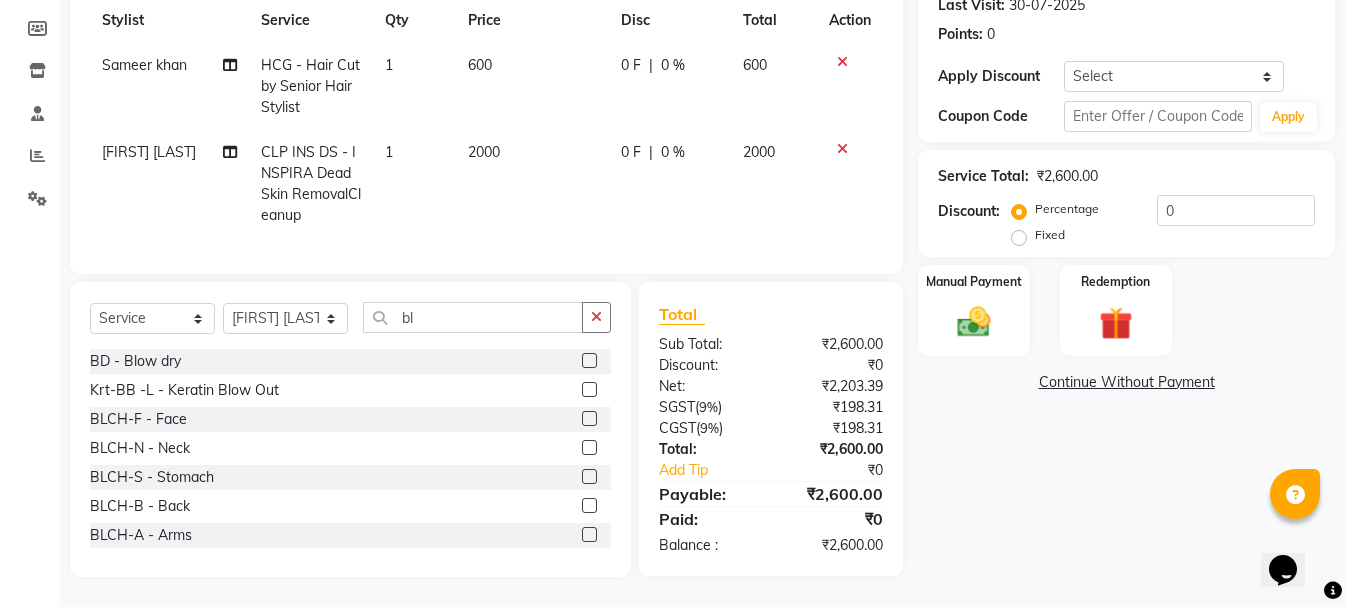 click 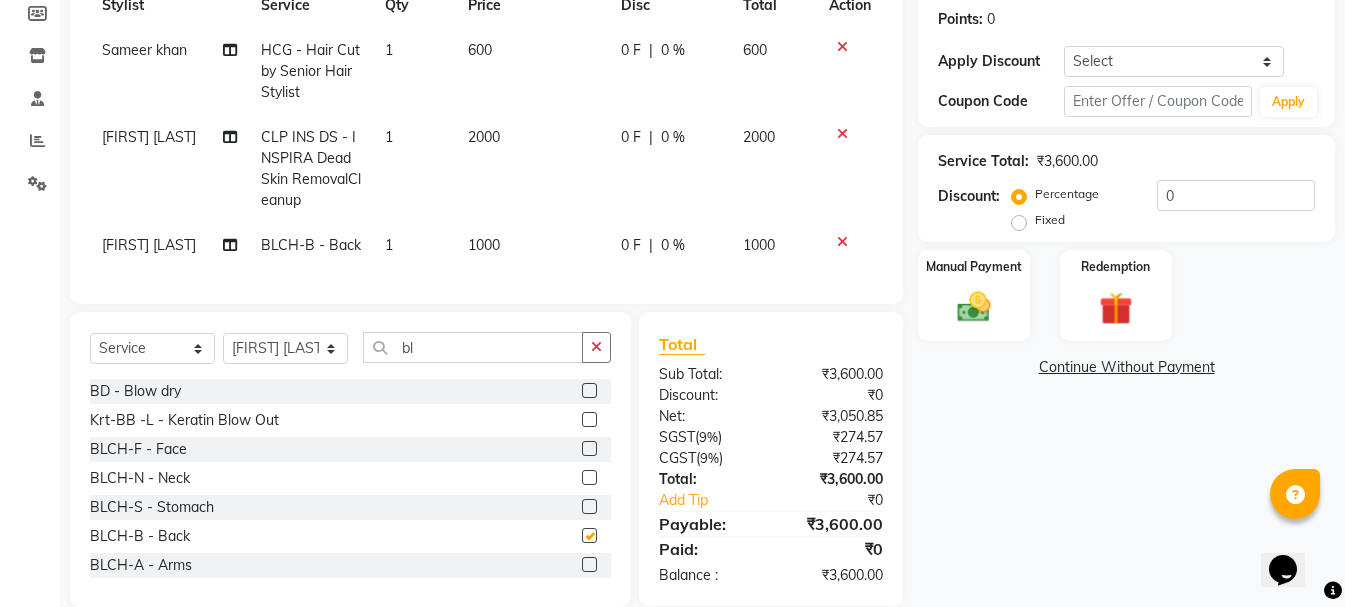 checkbox on "false" 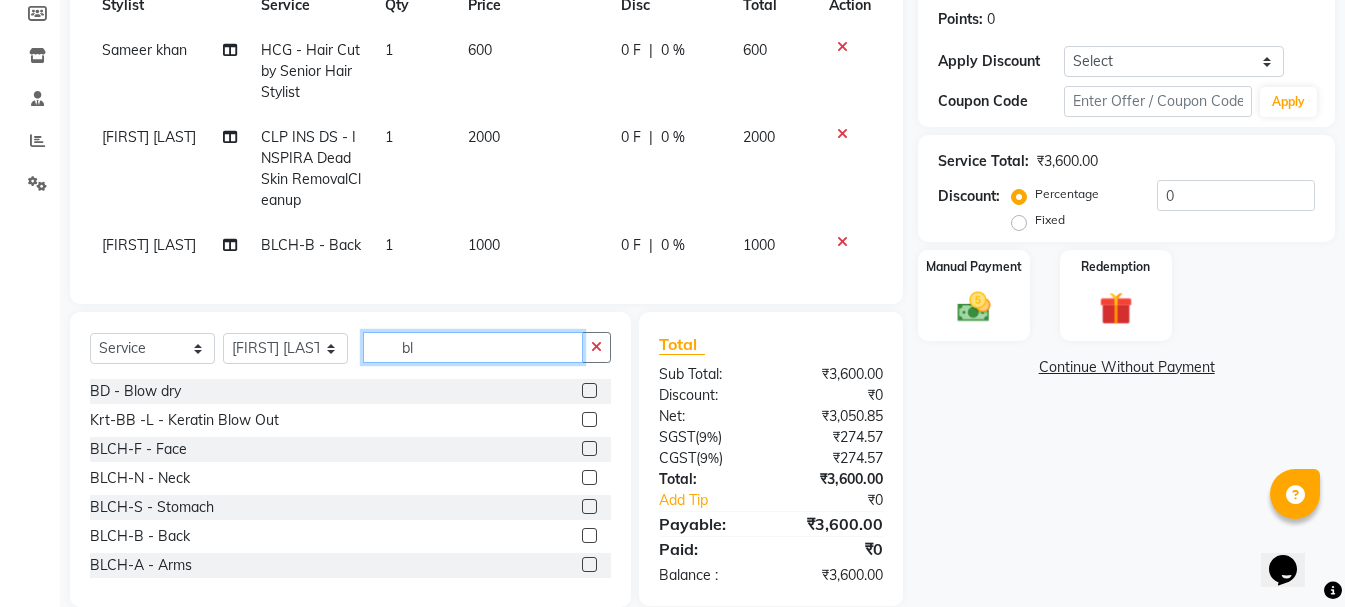 drag, startPoint x: 424, startPoint y: 357, endPoint x: 388, endPoint y: 373, distance: 39.39543 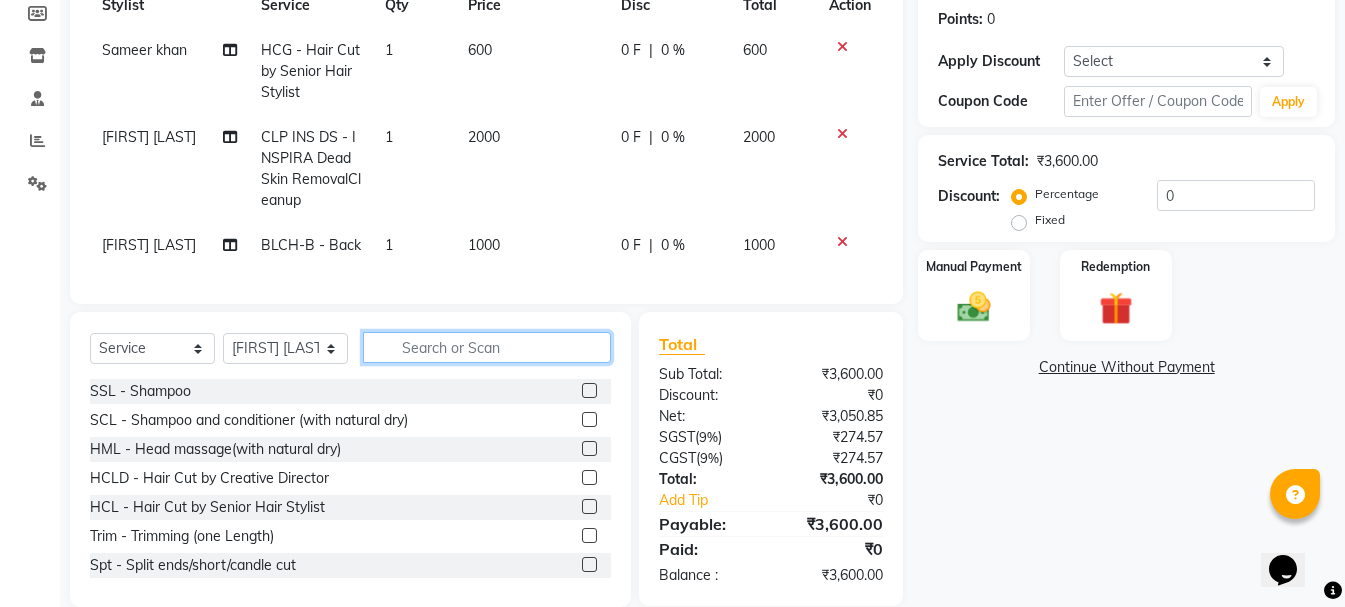 type 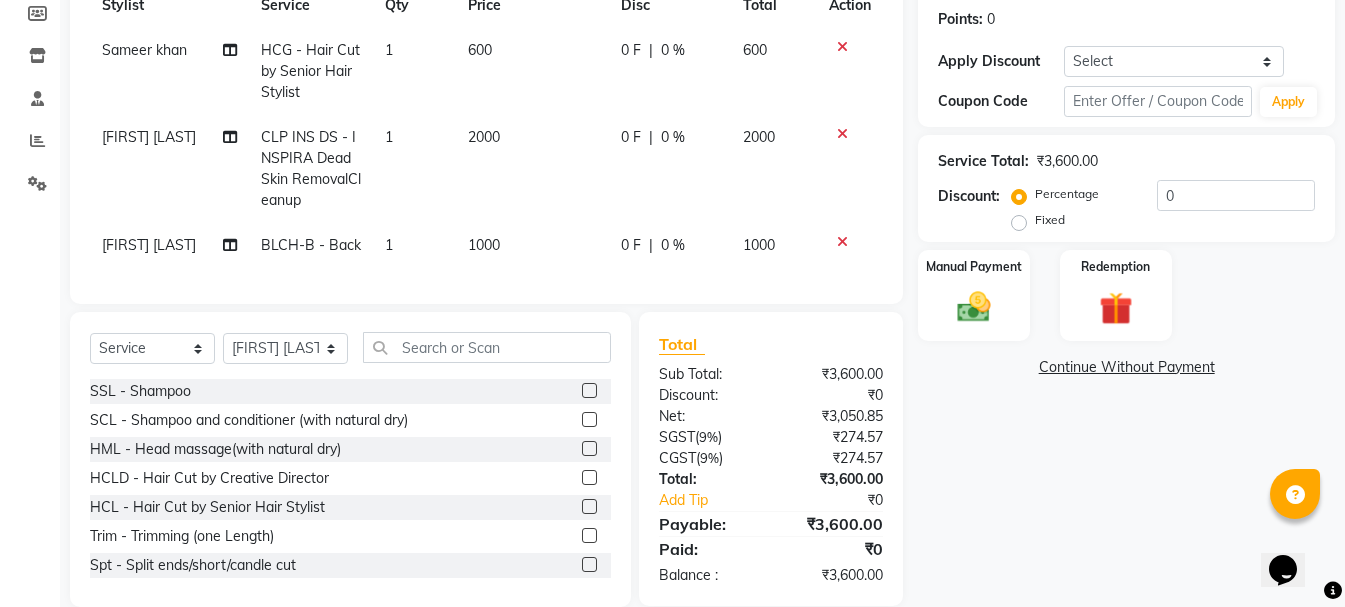 click on "HCG - Hair Cut by Senior Hair Stylist" 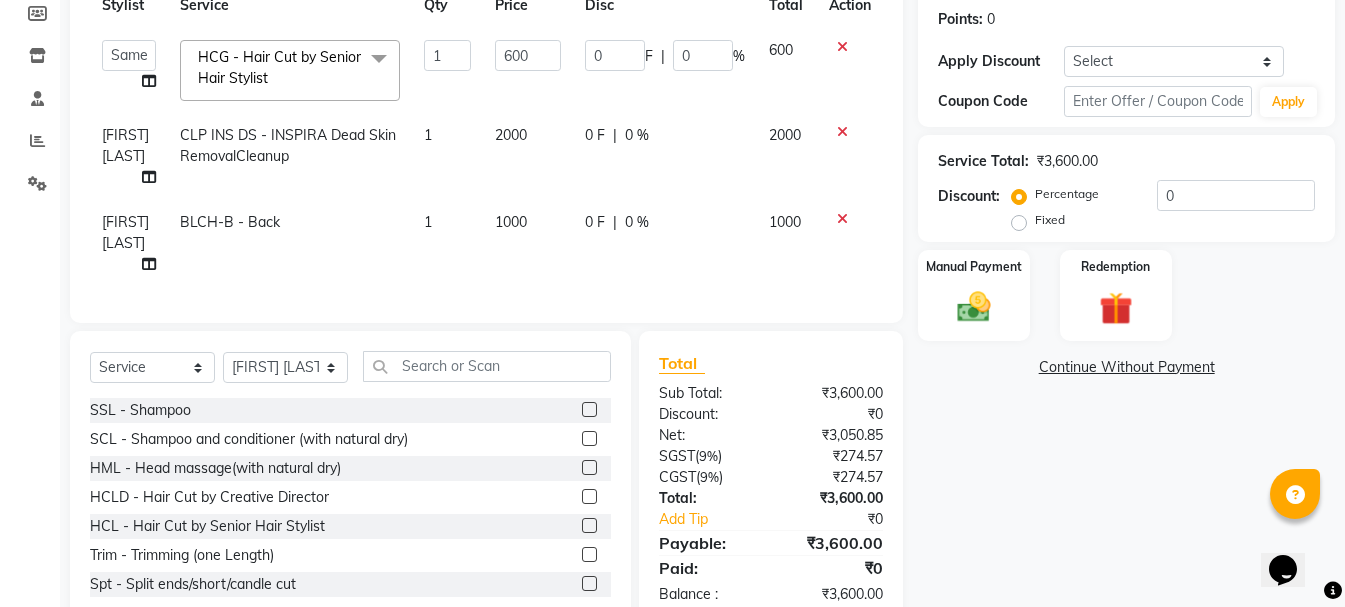 click on "HCG - Hair Cut by Senior Hair Stylist" 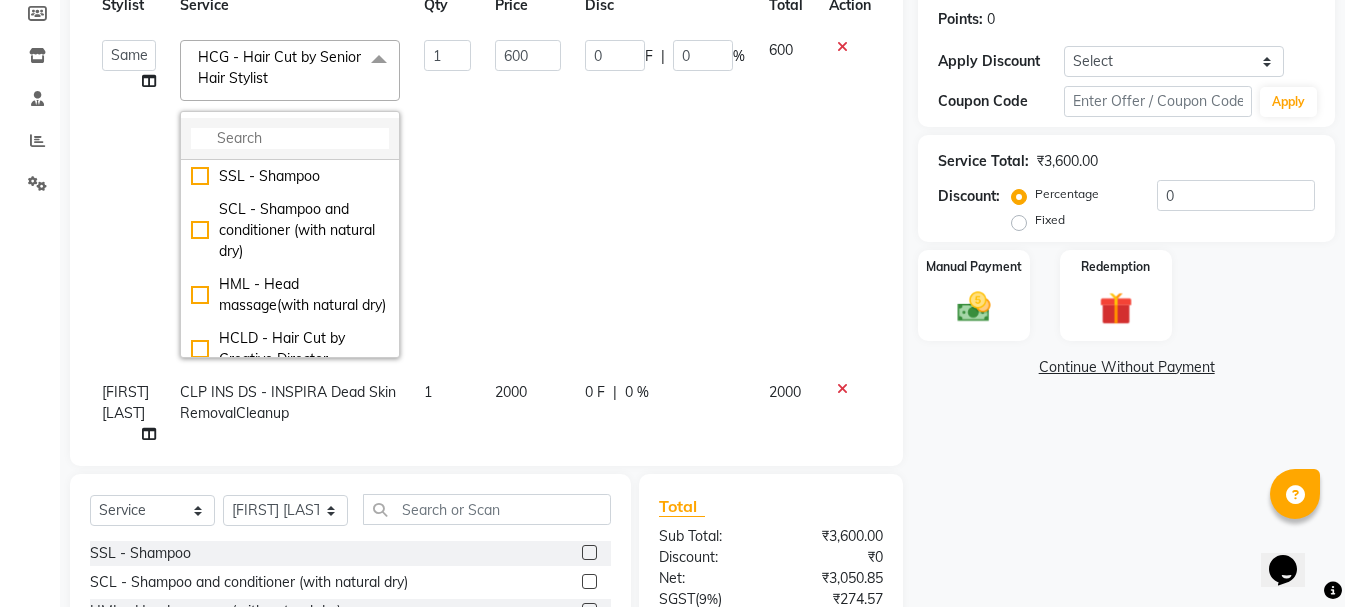 click 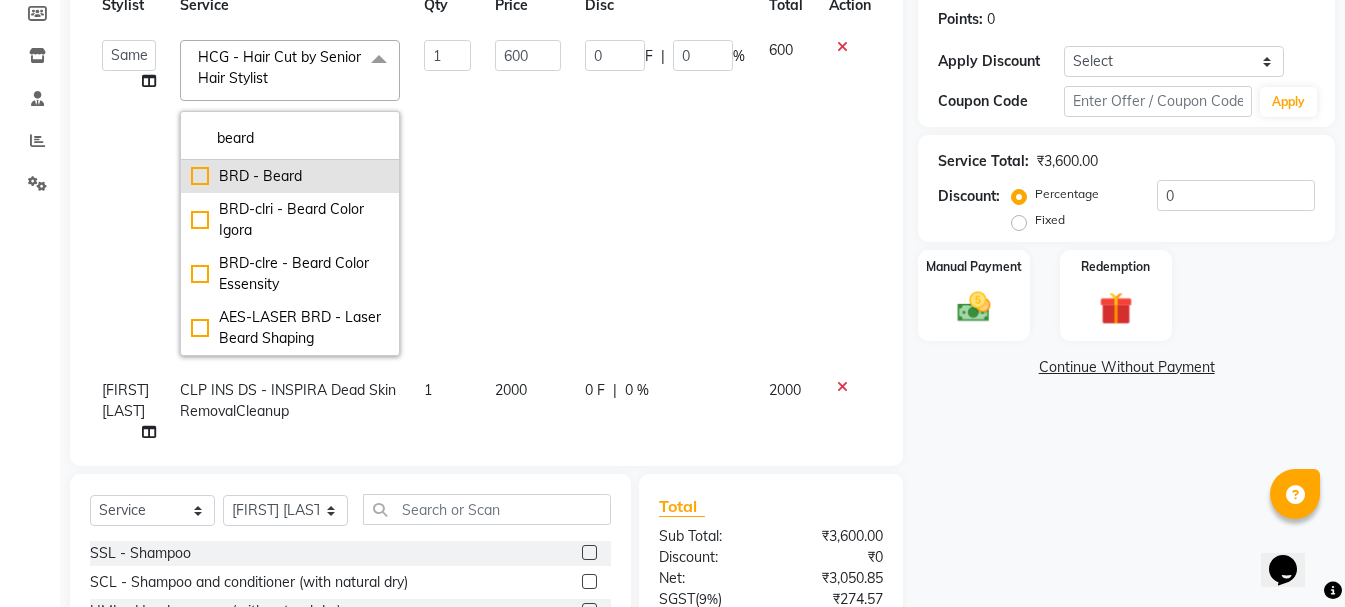 type on "beard" 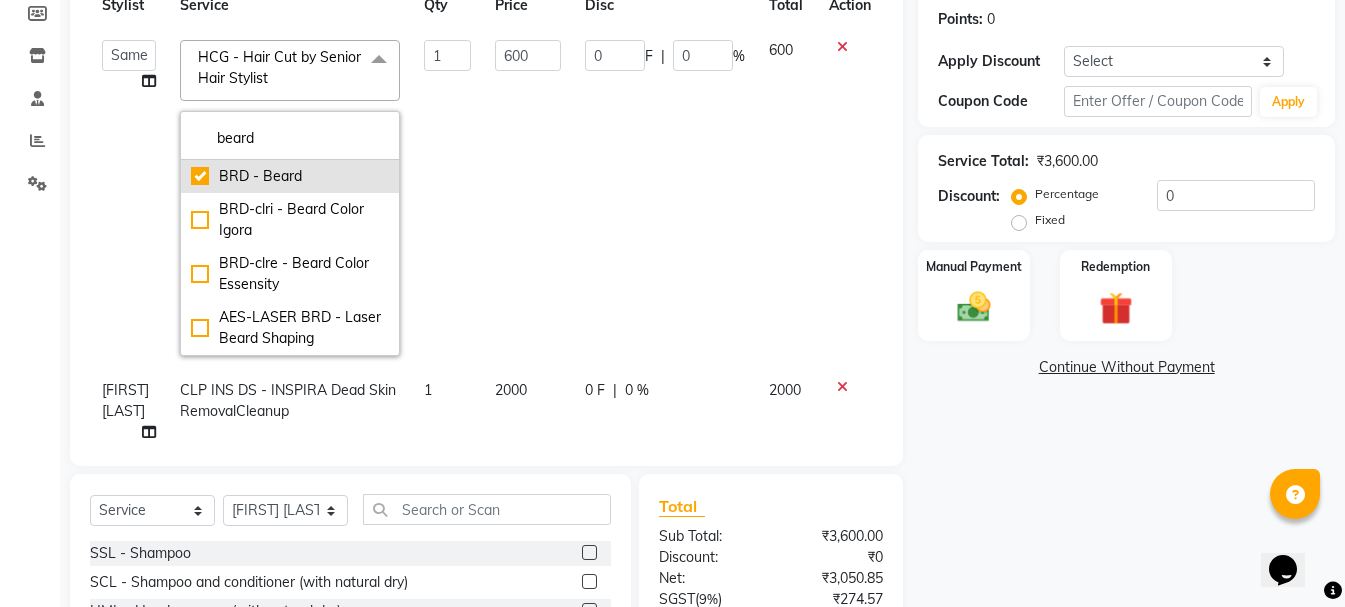 checkbox on "true" 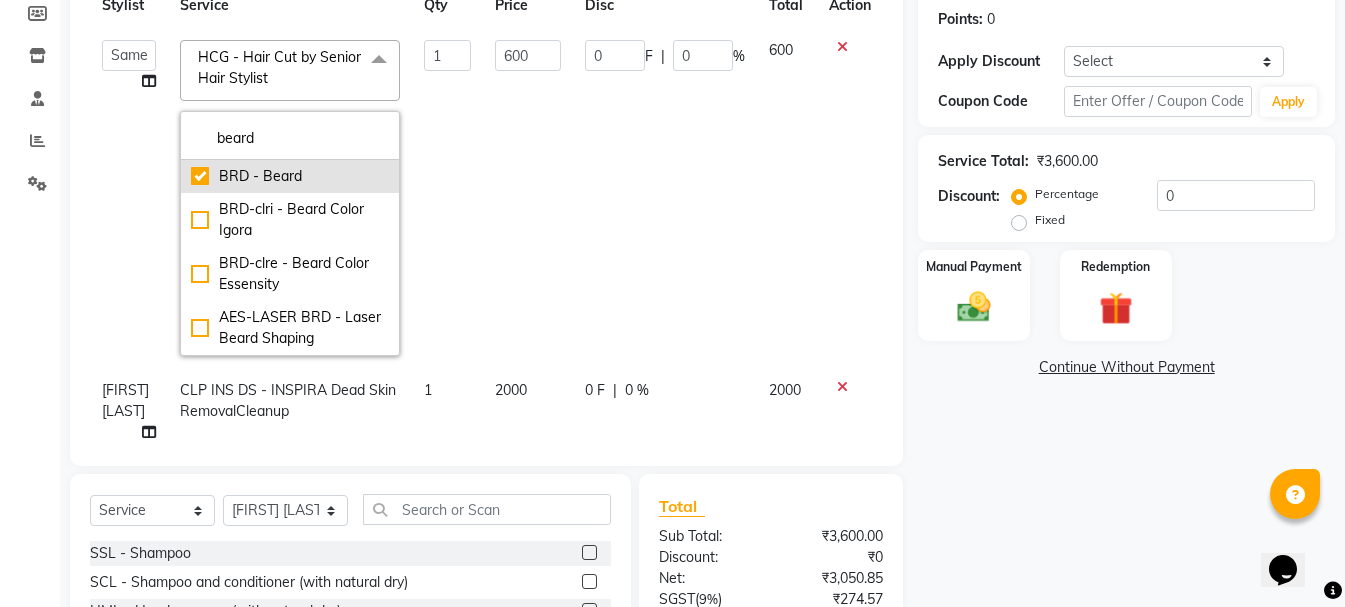 type on "400" 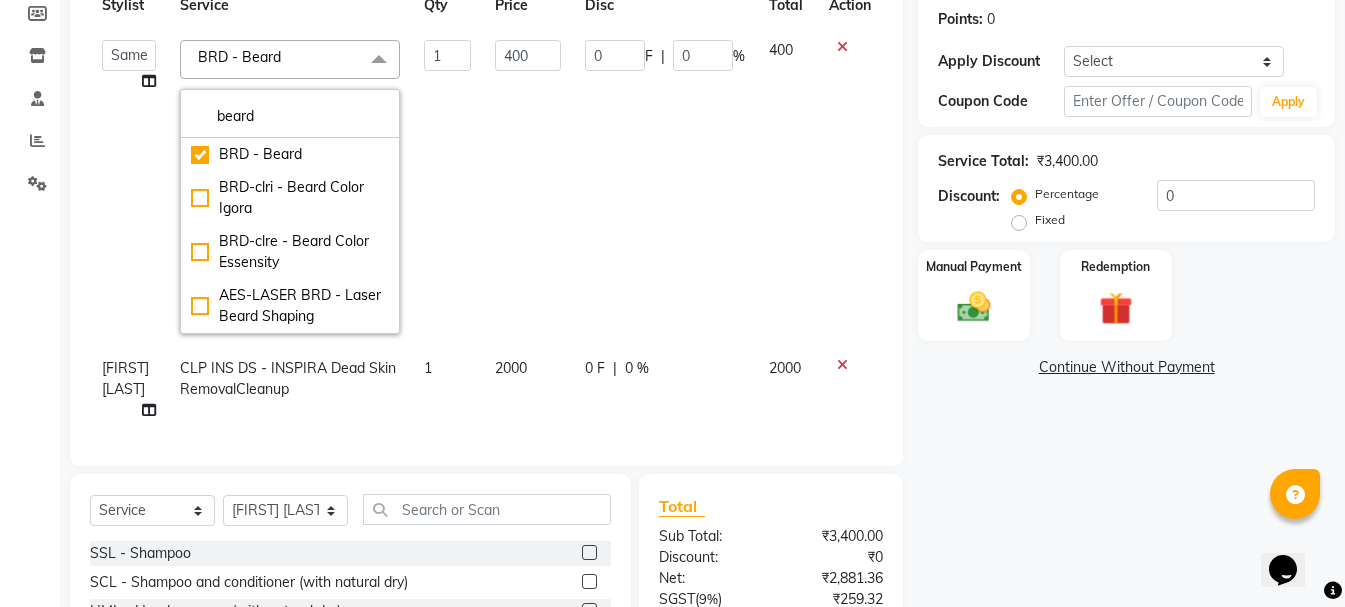 click on "400" 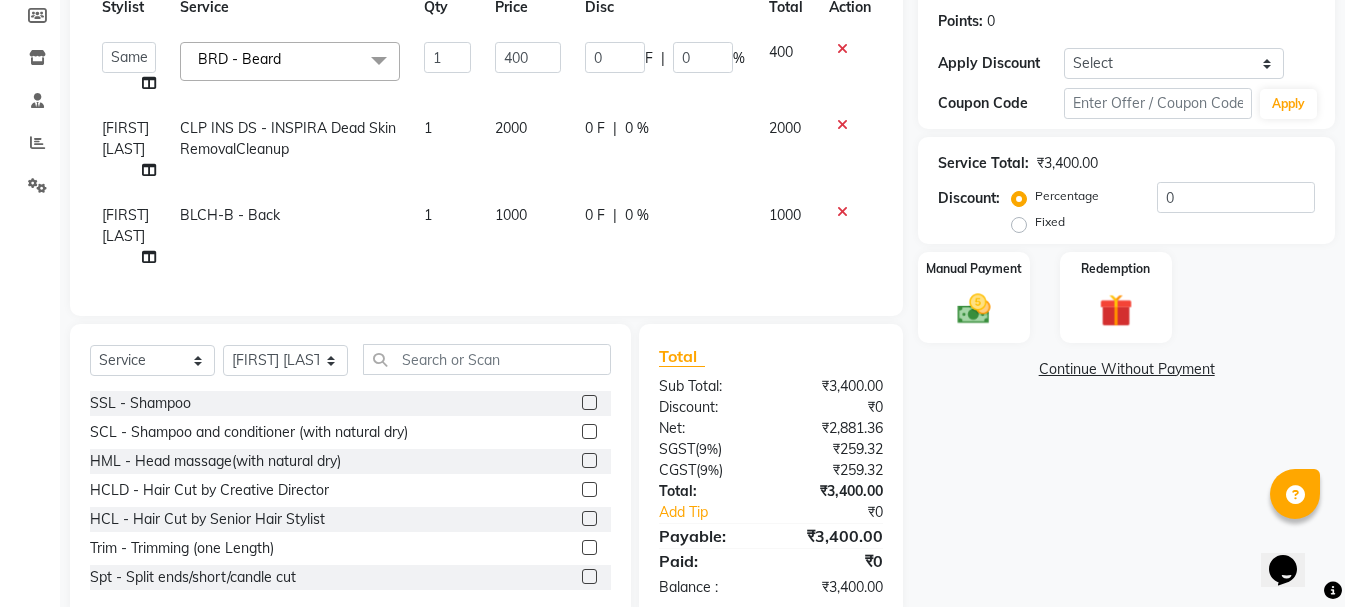 scroll, scrollTop: 302, scrollLeft: 0, axis: vertical 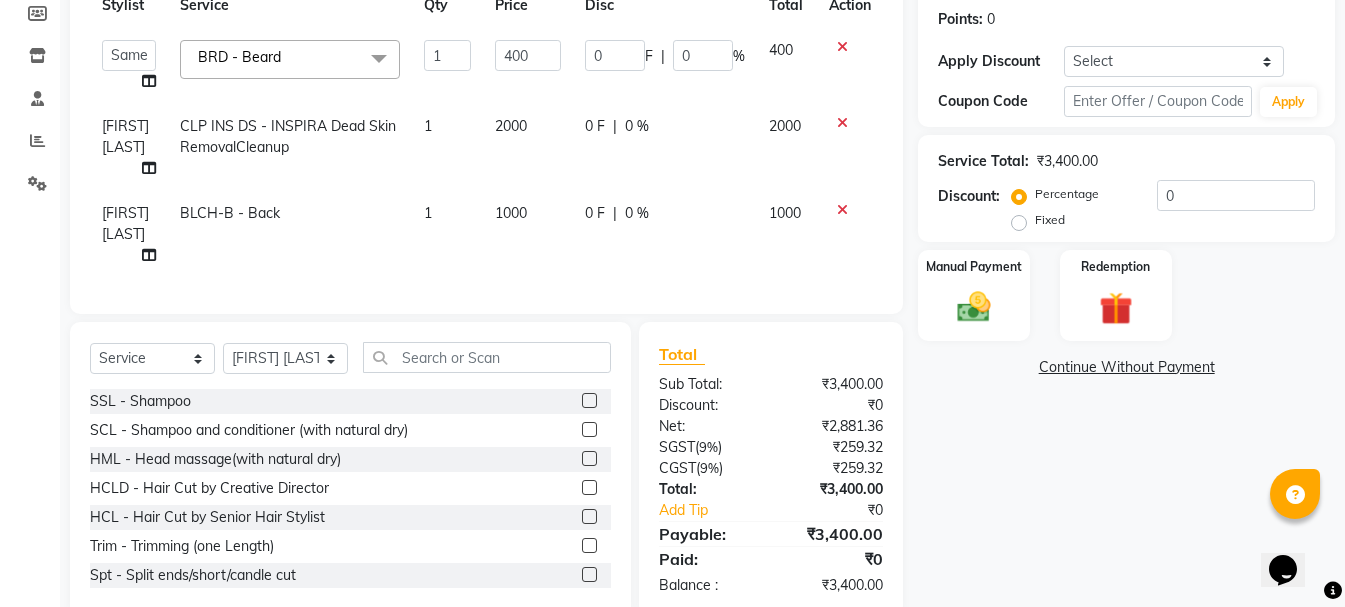 click on "Fixed" 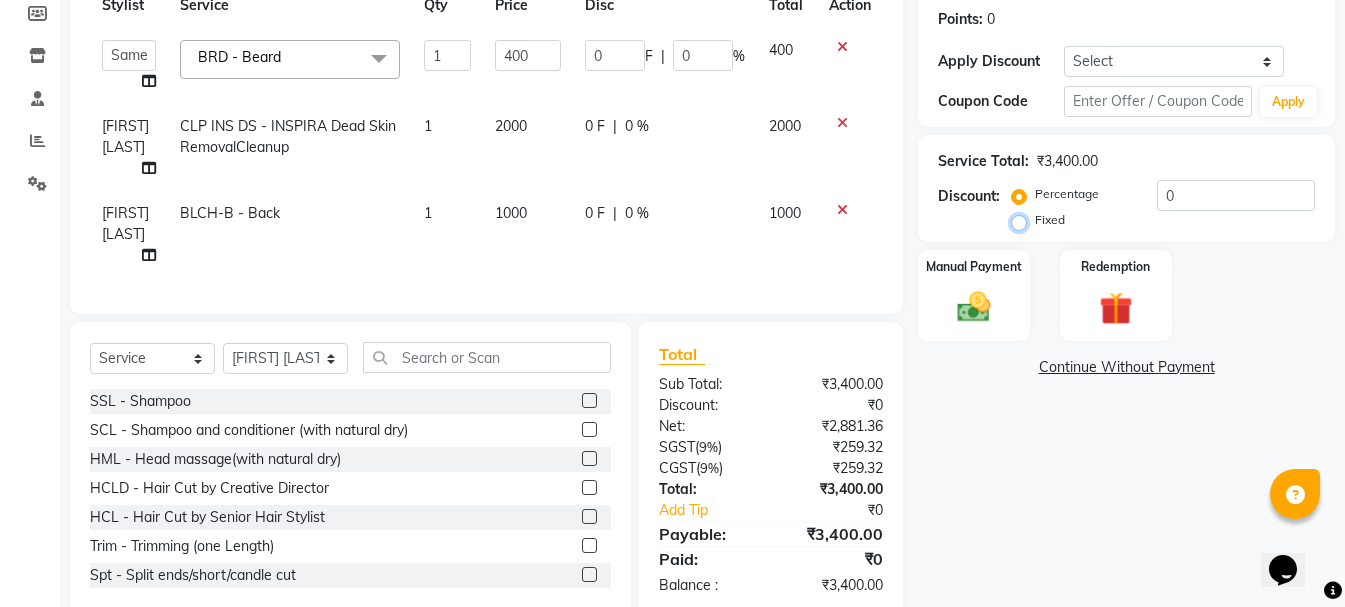 click on "Fixed" at bounding box center (1023, 220) 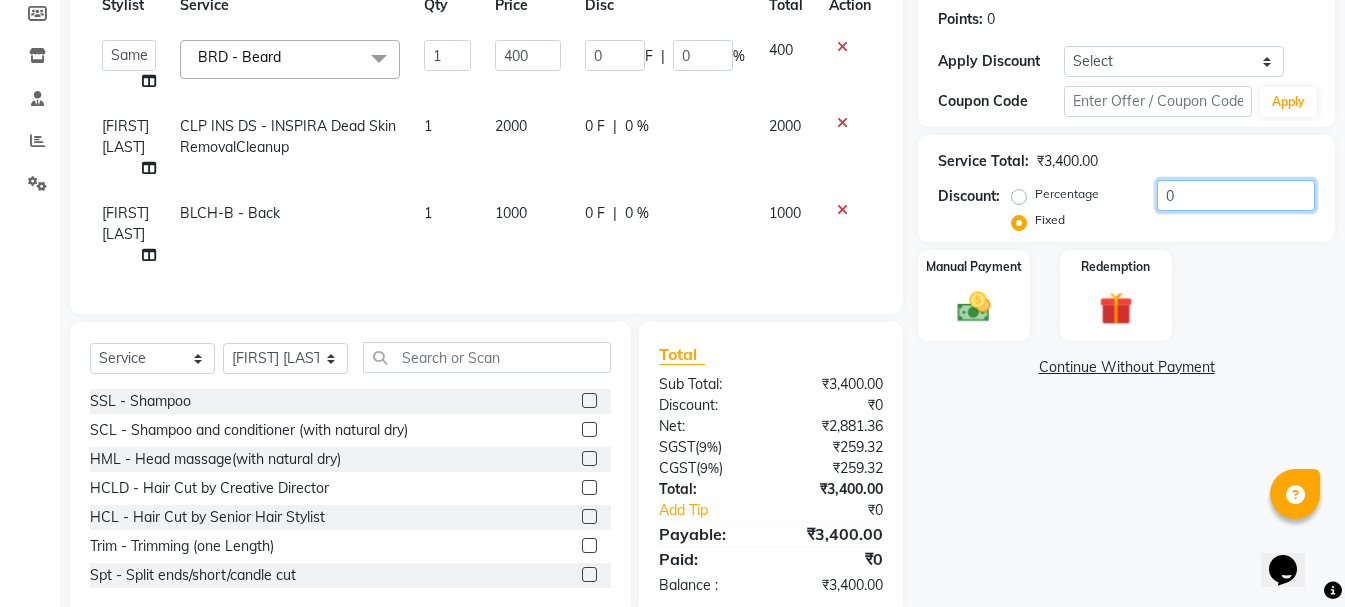 drag, startPoint x: 1227, startPoint y: 192, endPoint x: 1066, endPoint y: 219, distance: 163.24828 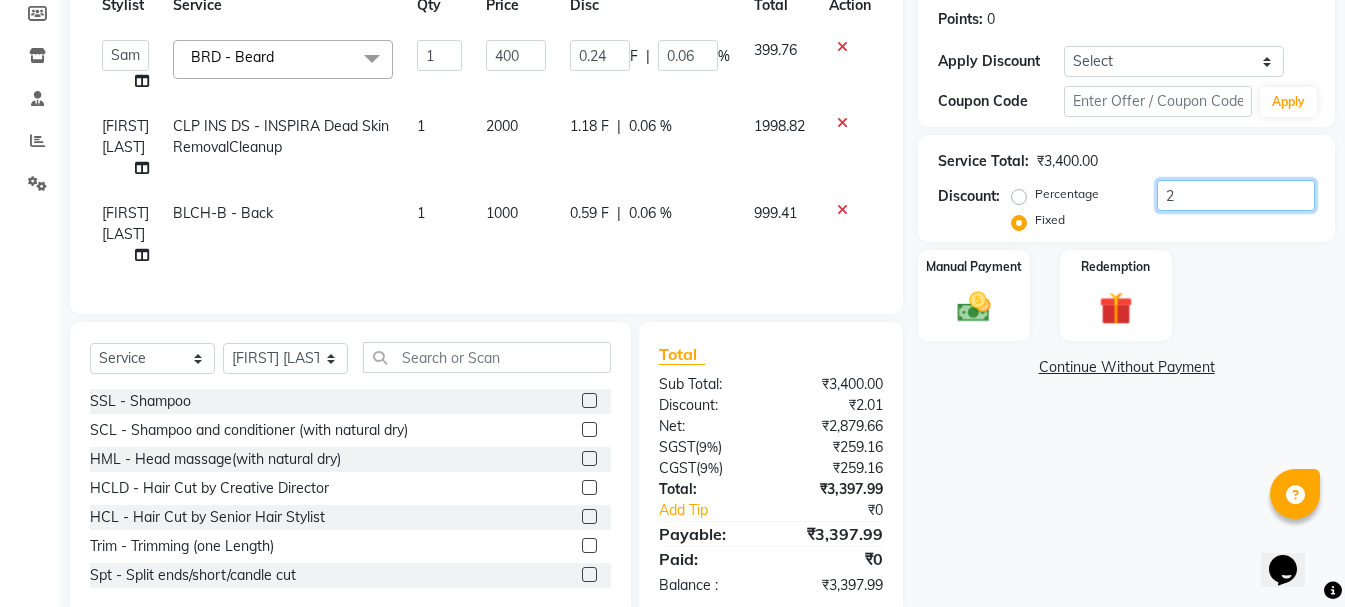 type on "25" 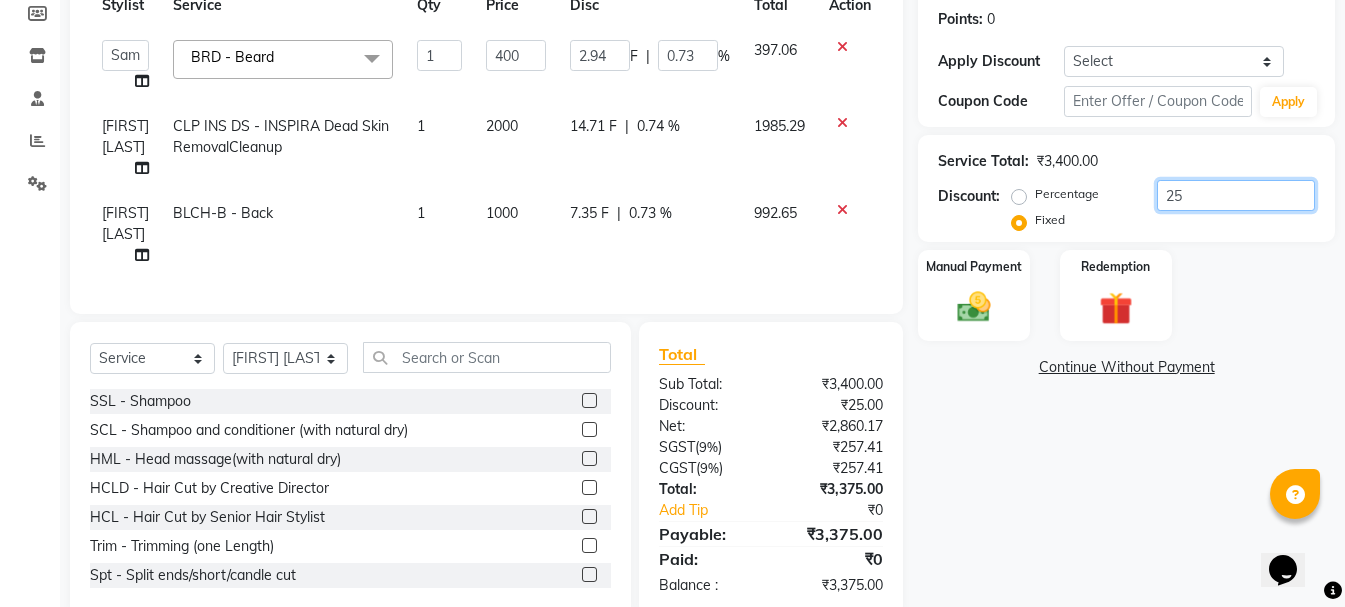 type on "255" 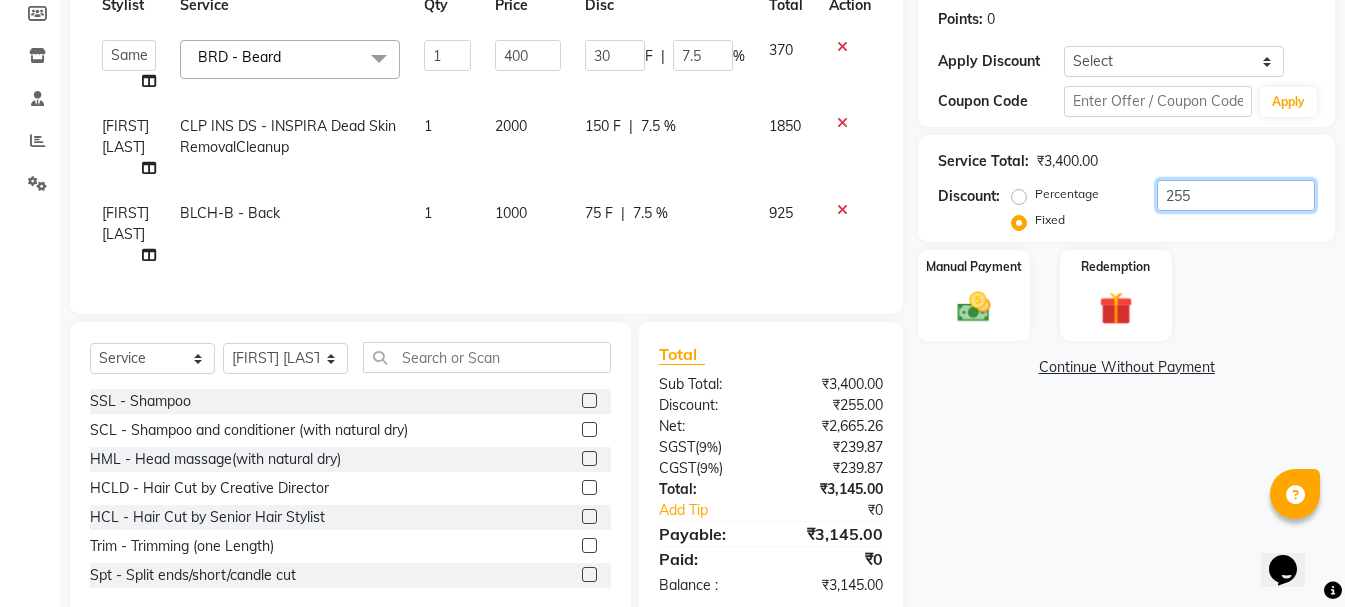 type on "2550" 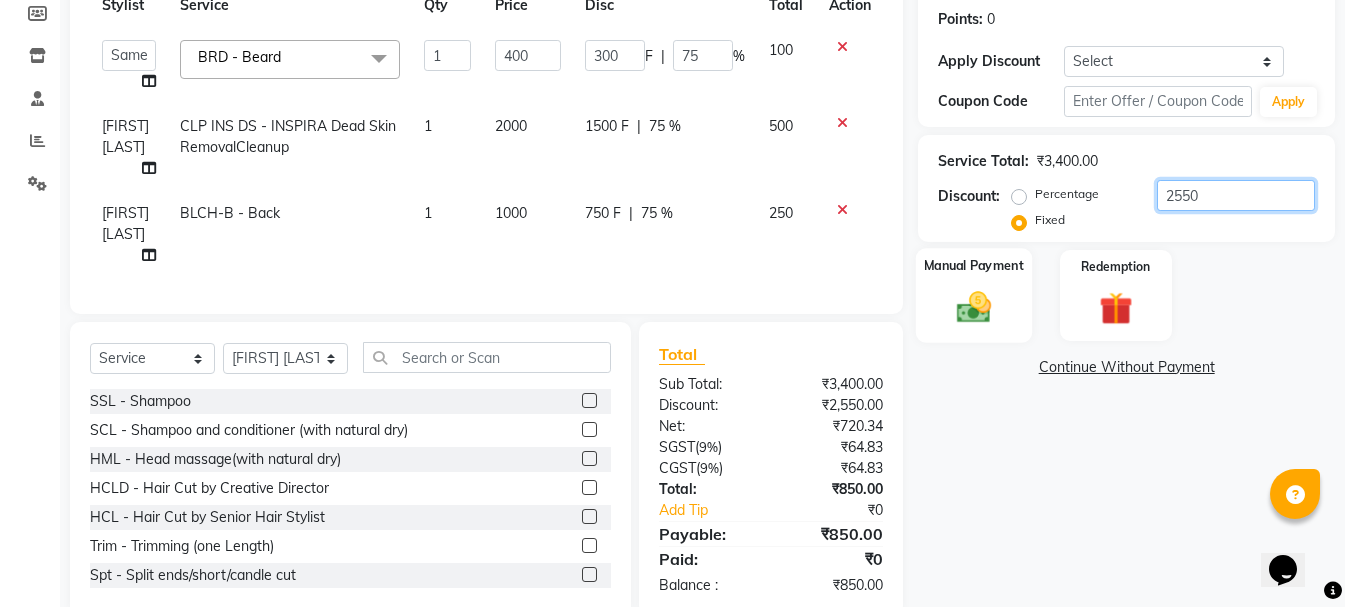 drag, startPoint x: 1207, startPoint y: 201, endPoint x: 954, endPoint y: 253, distance: 258.2886 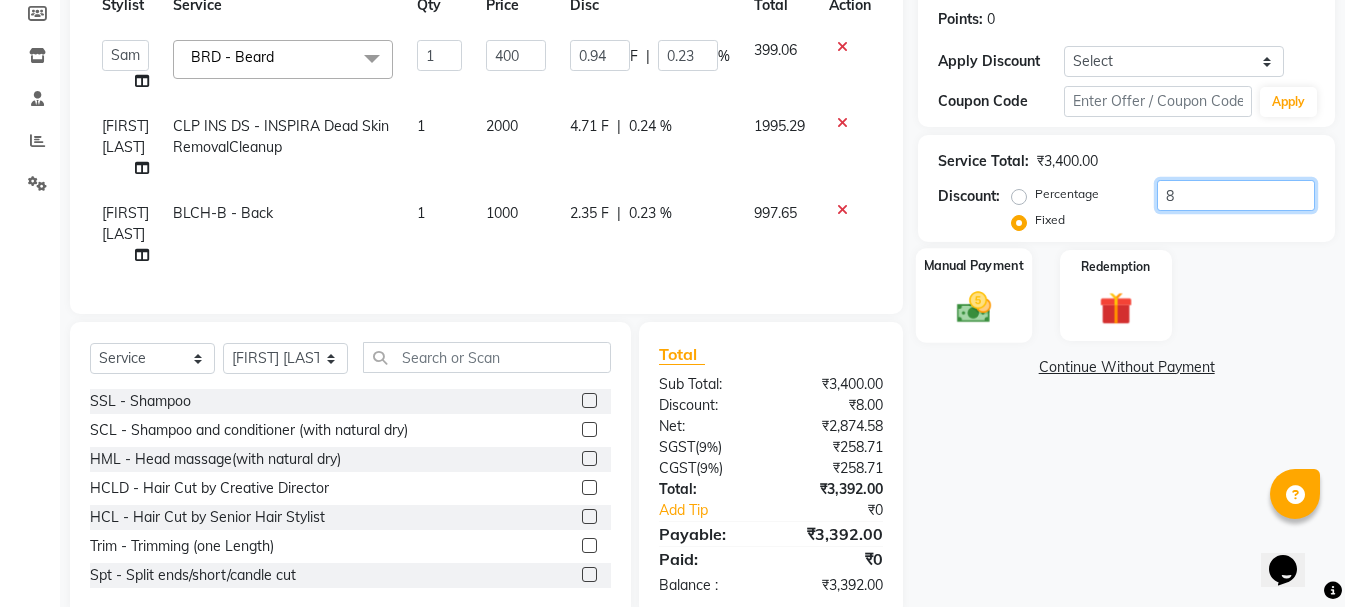 type on "85" 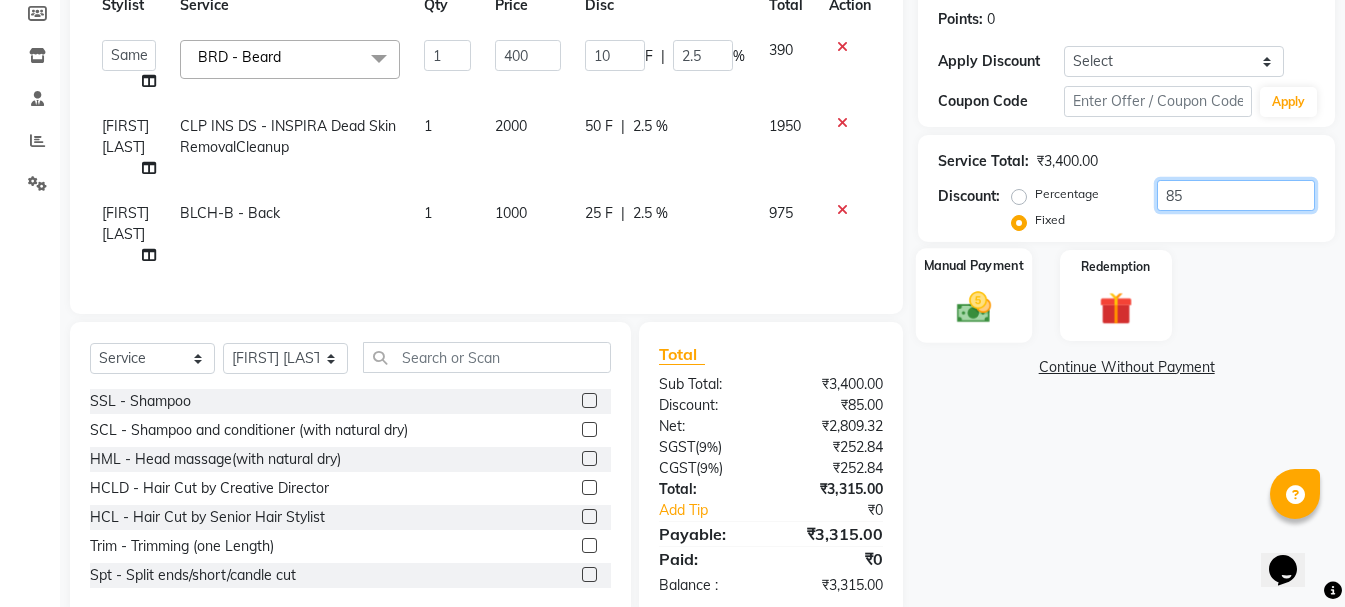type on "850" 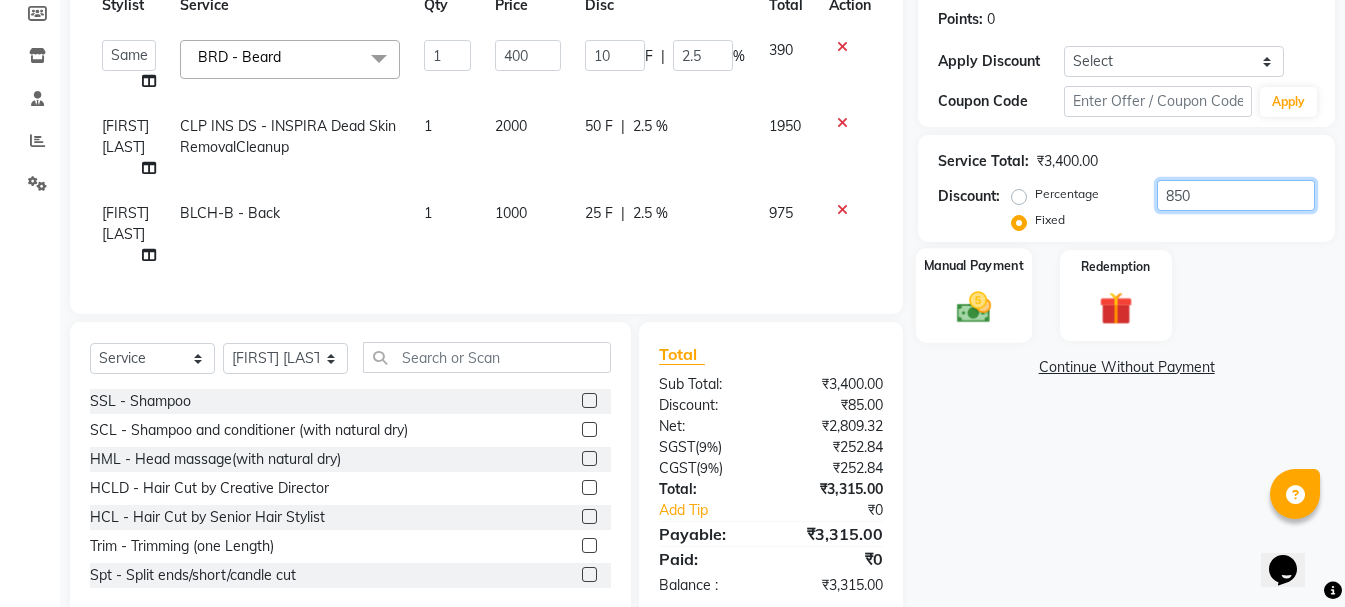 type on "100" 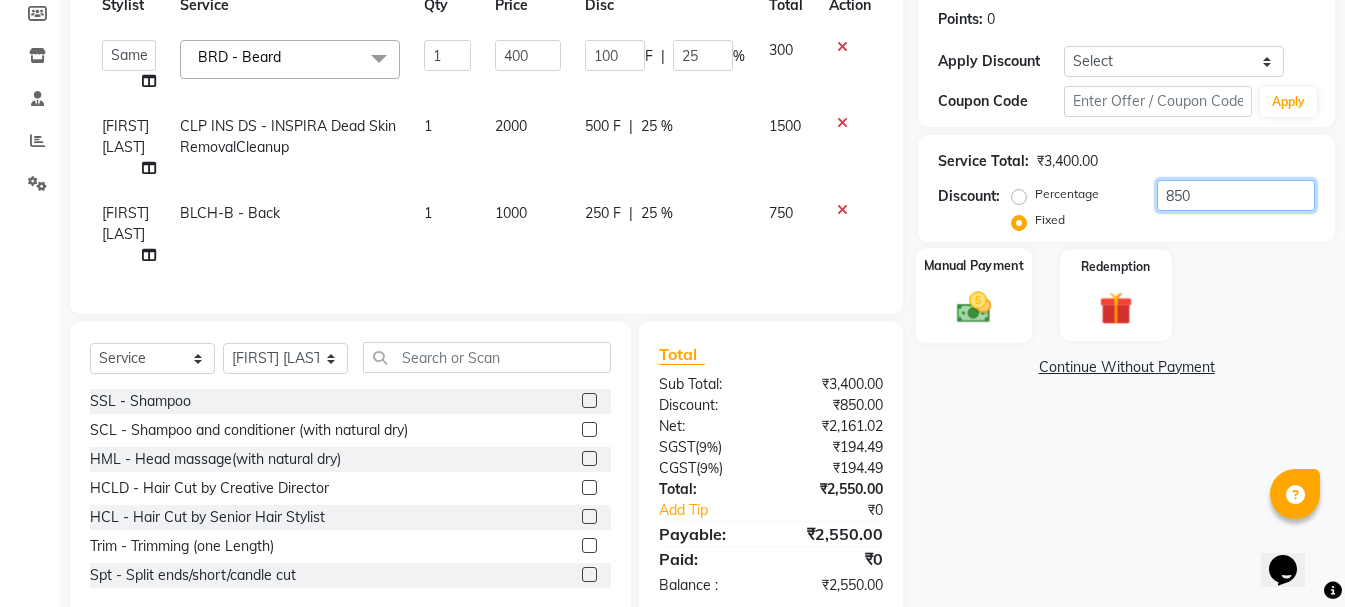 type on "850" 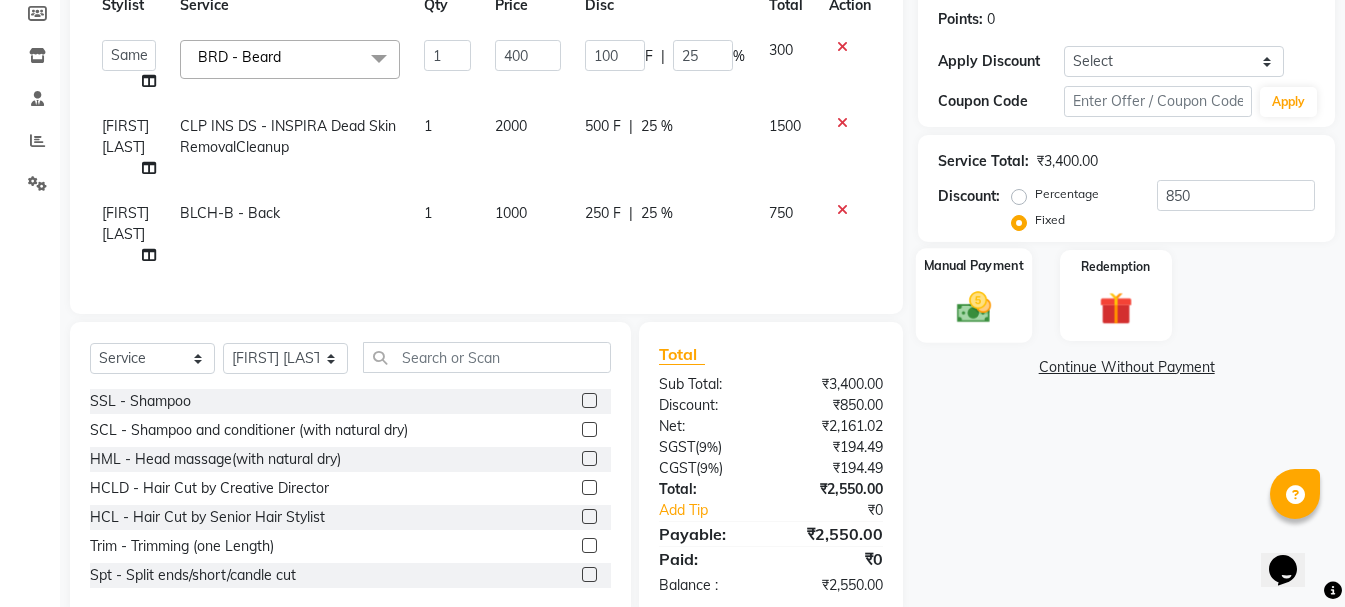 click 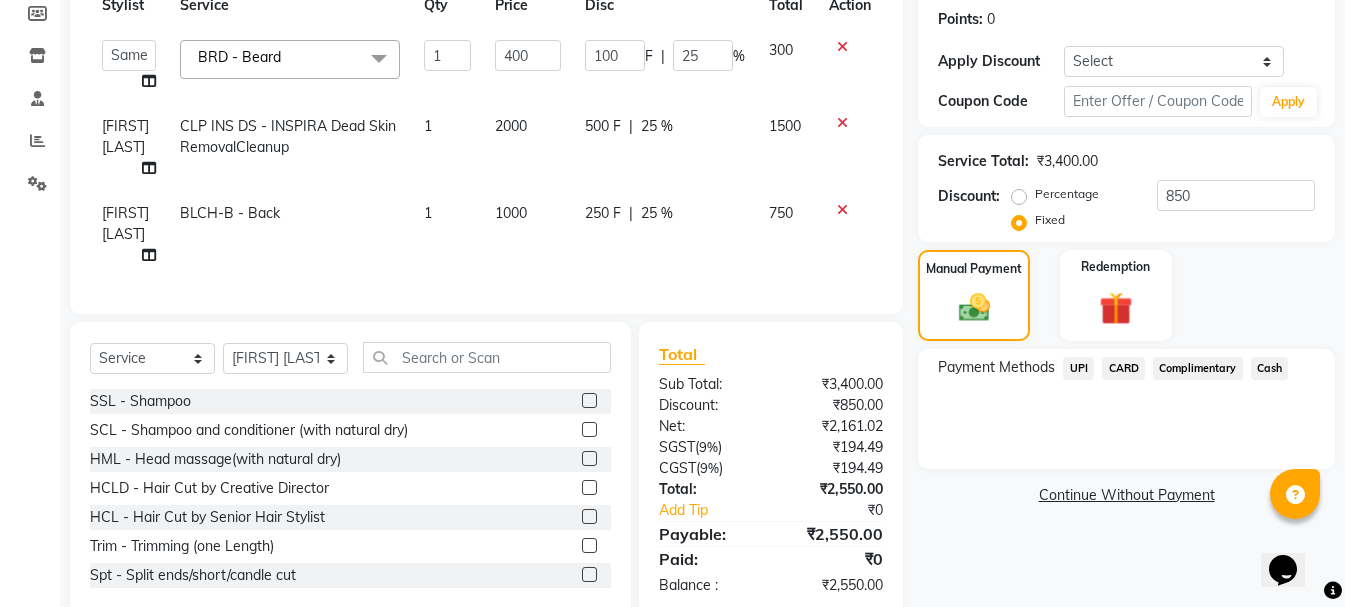 click on "Cash" 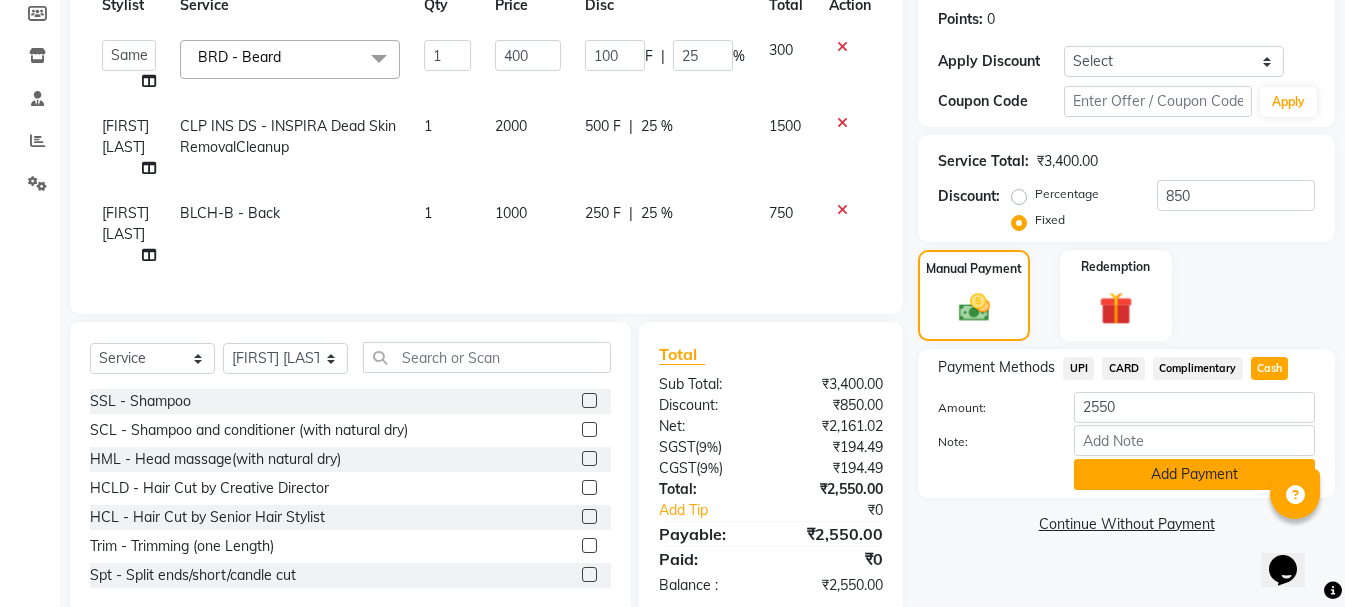 click on "Add Payment" 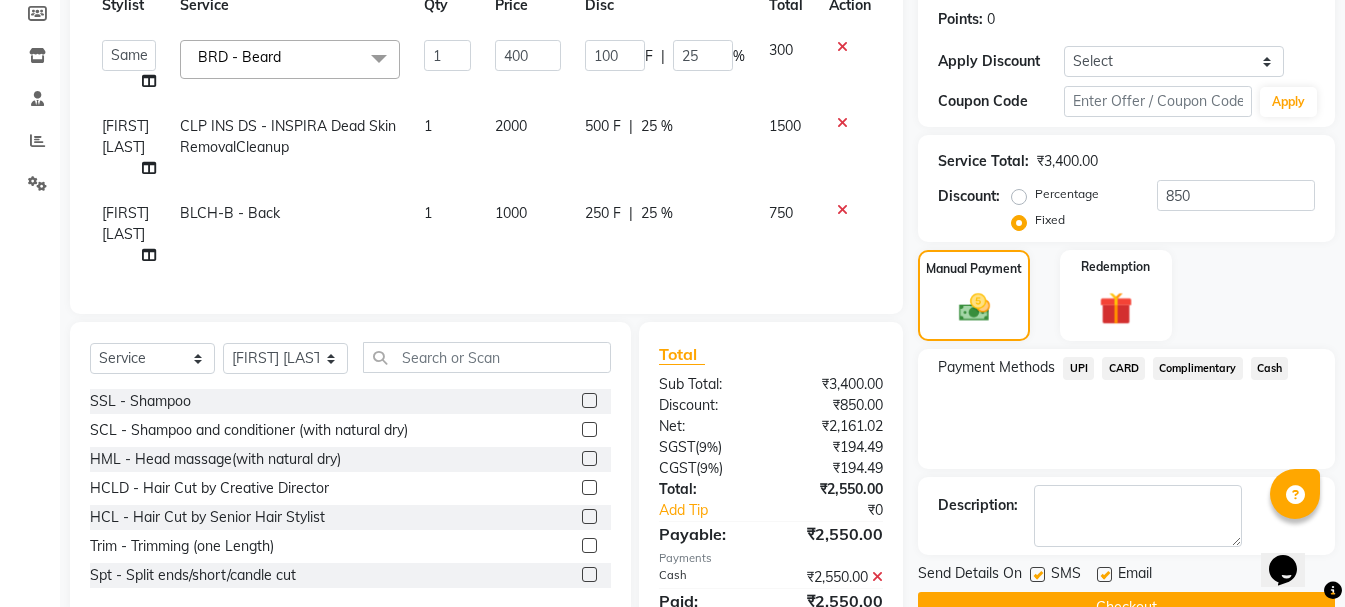 click on "Checkout" 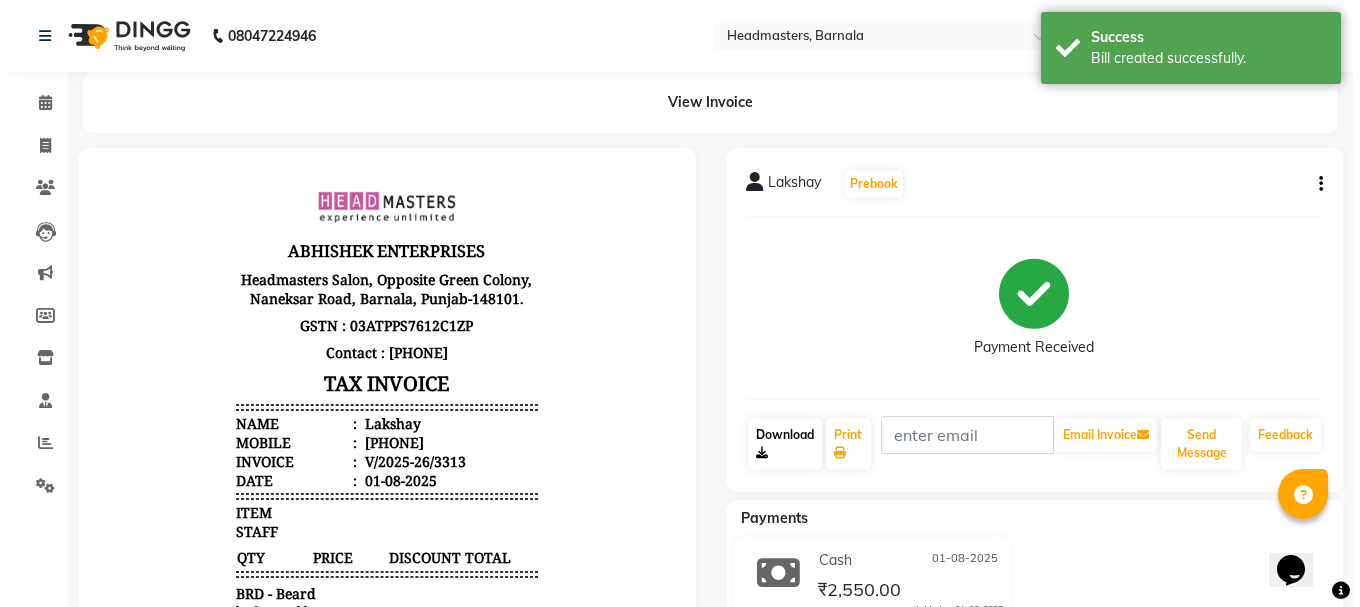 scroll, scrollTop: 0, scrollLeft: 0, axis: both 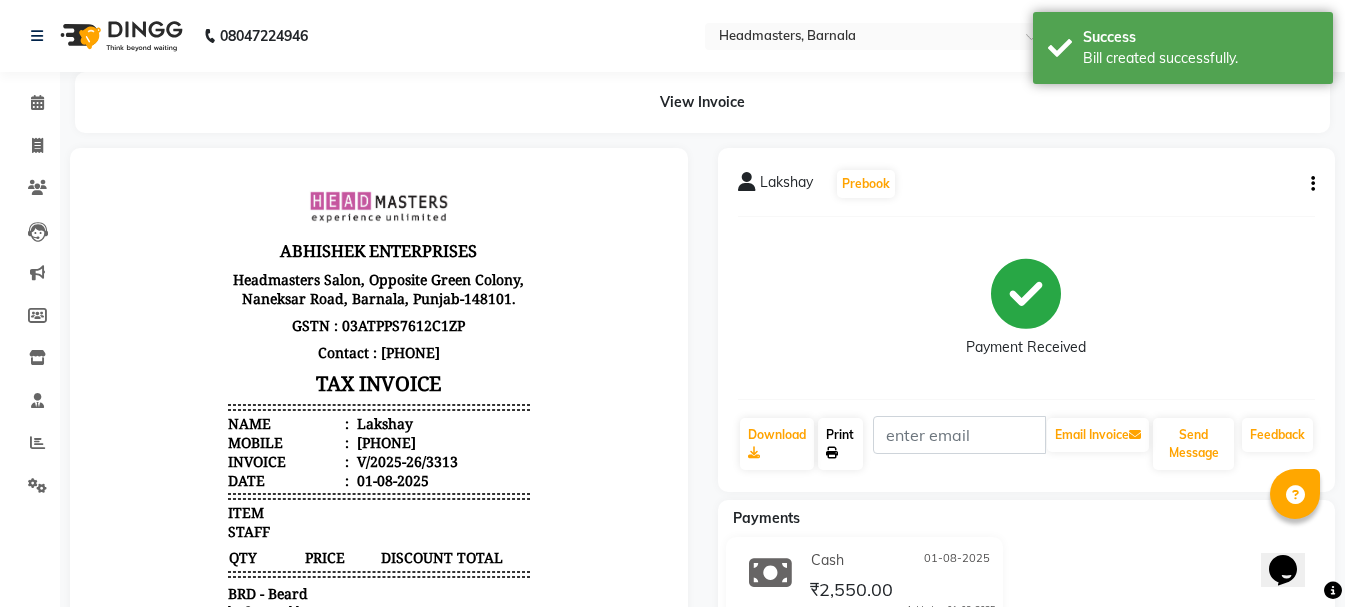 click on "Print" 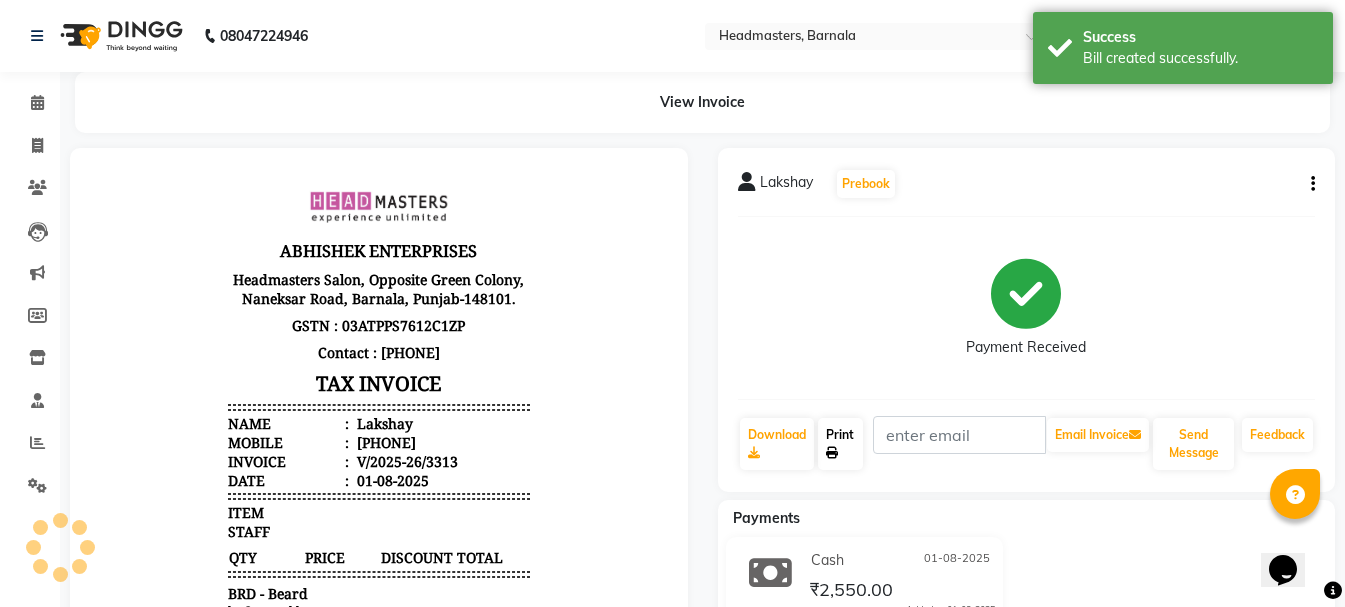 select on "service" 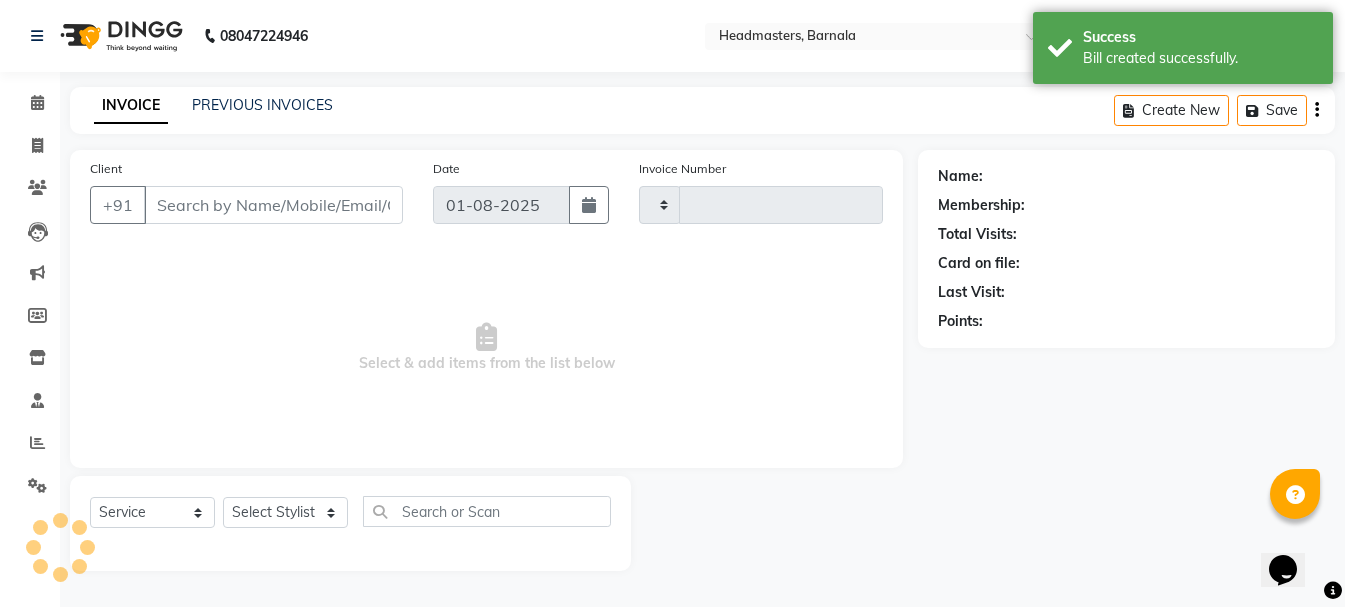 type on "3314" 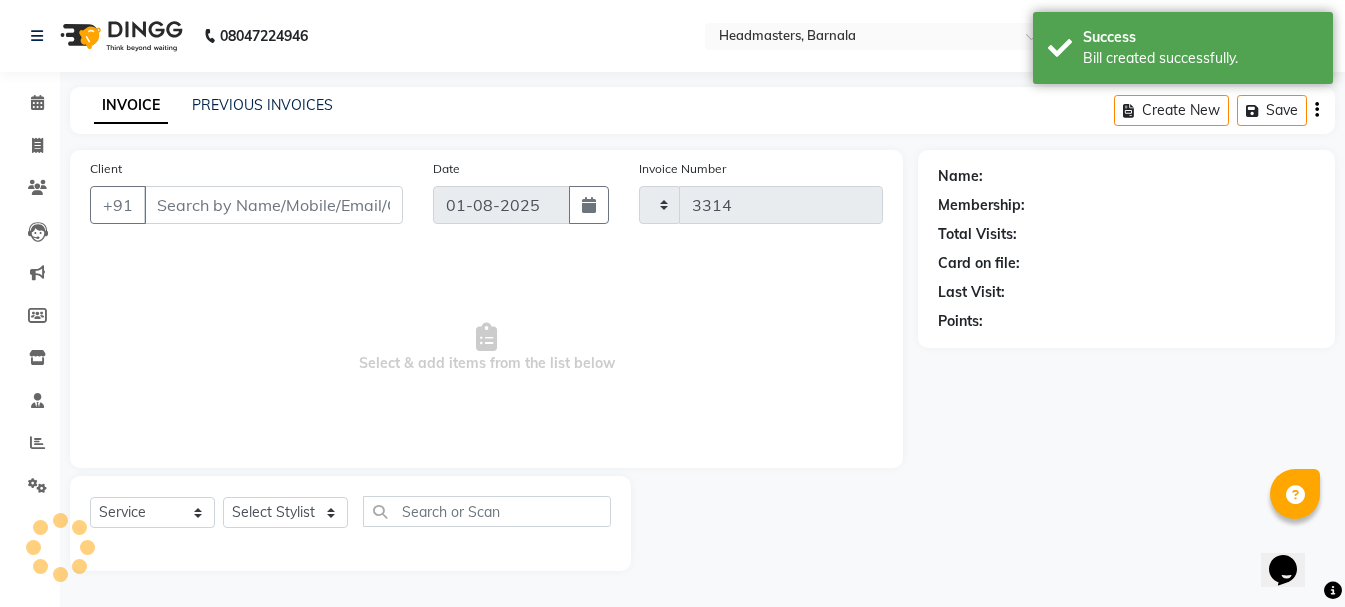 select on "7526" 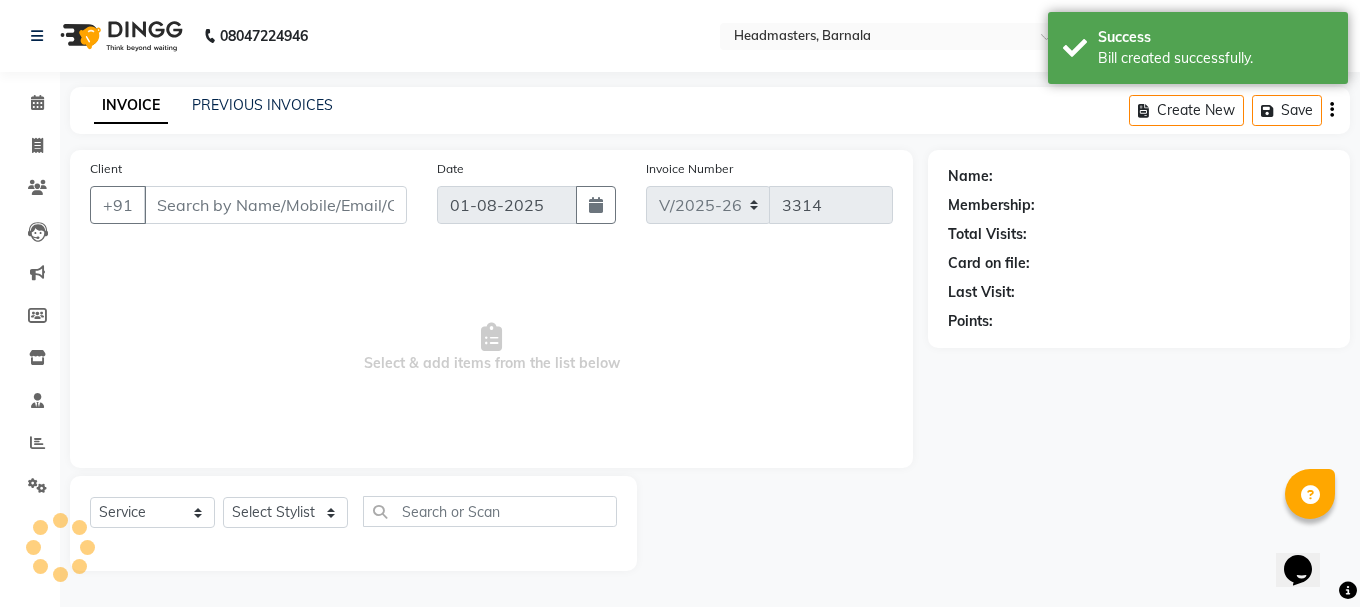 type on "[PHONE]" 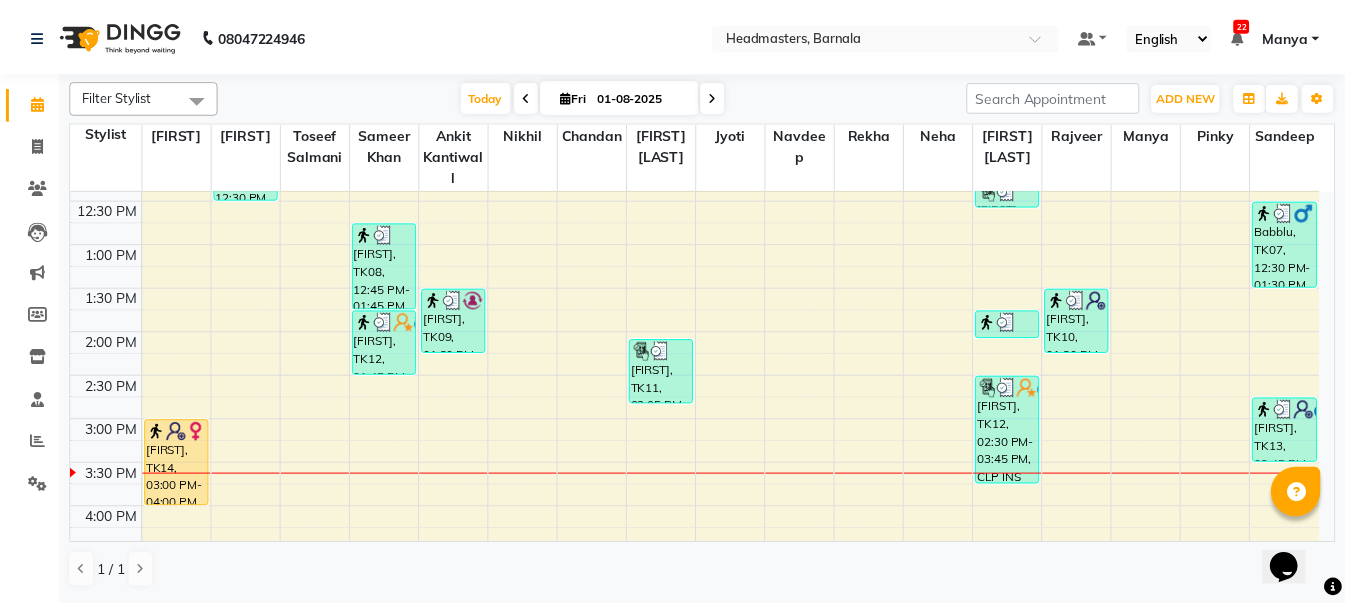 scroll, scrollTop: 523, scrollLeft: 0, axis: vertical 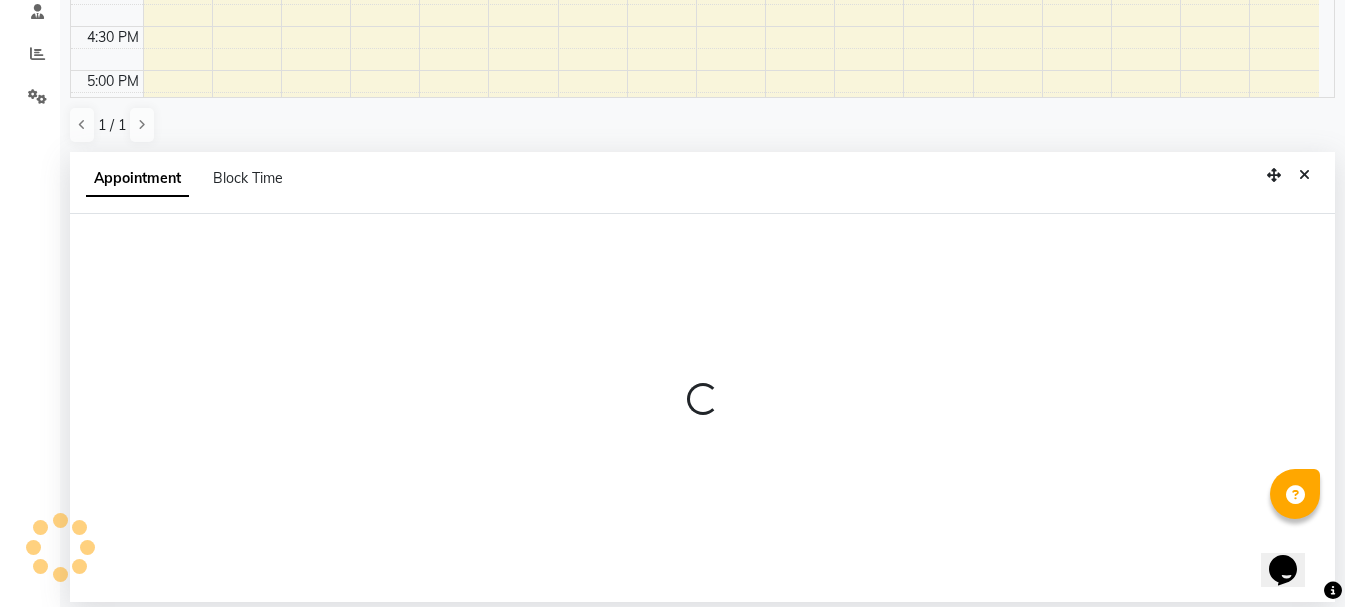 select on "67277" 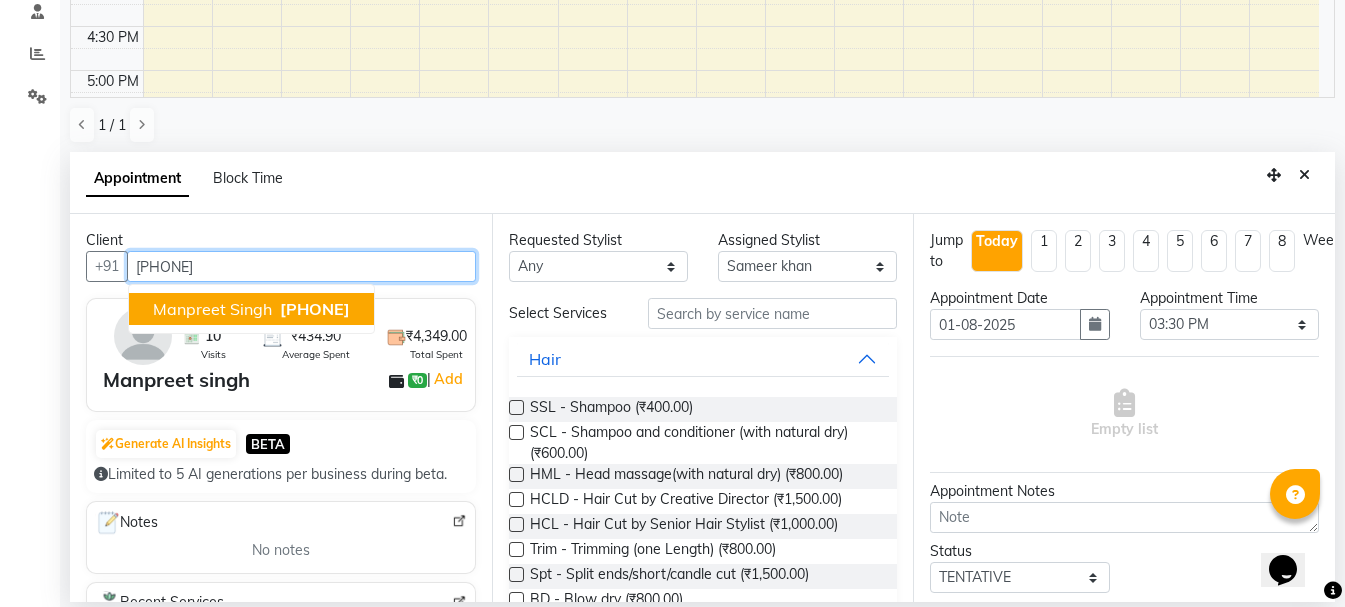 click on "Manpreet singh" at bounding box center [212, 309] 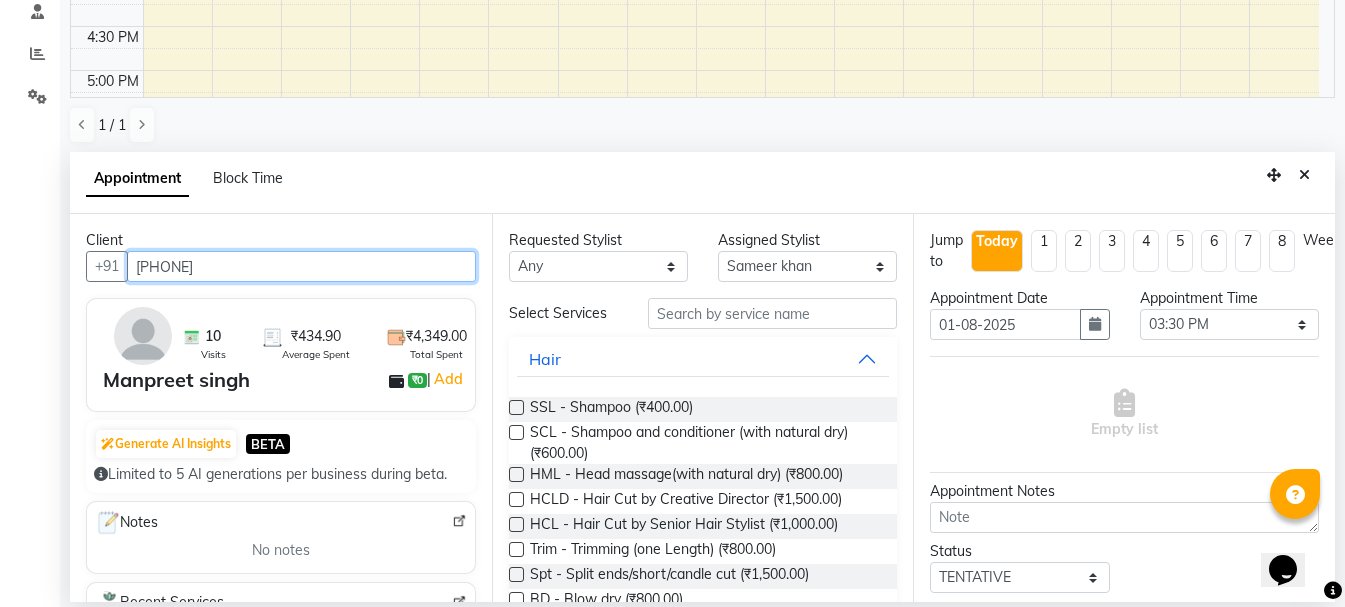 type on "[PHONE]" 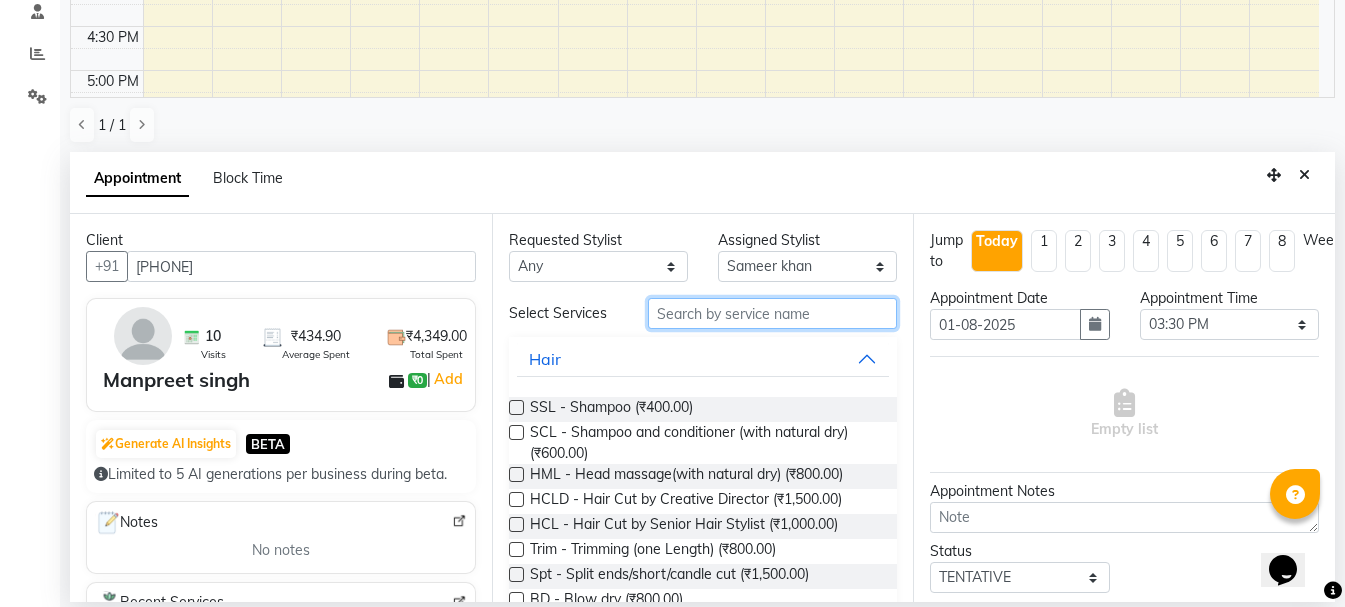 click at bounding box center (772, 313) 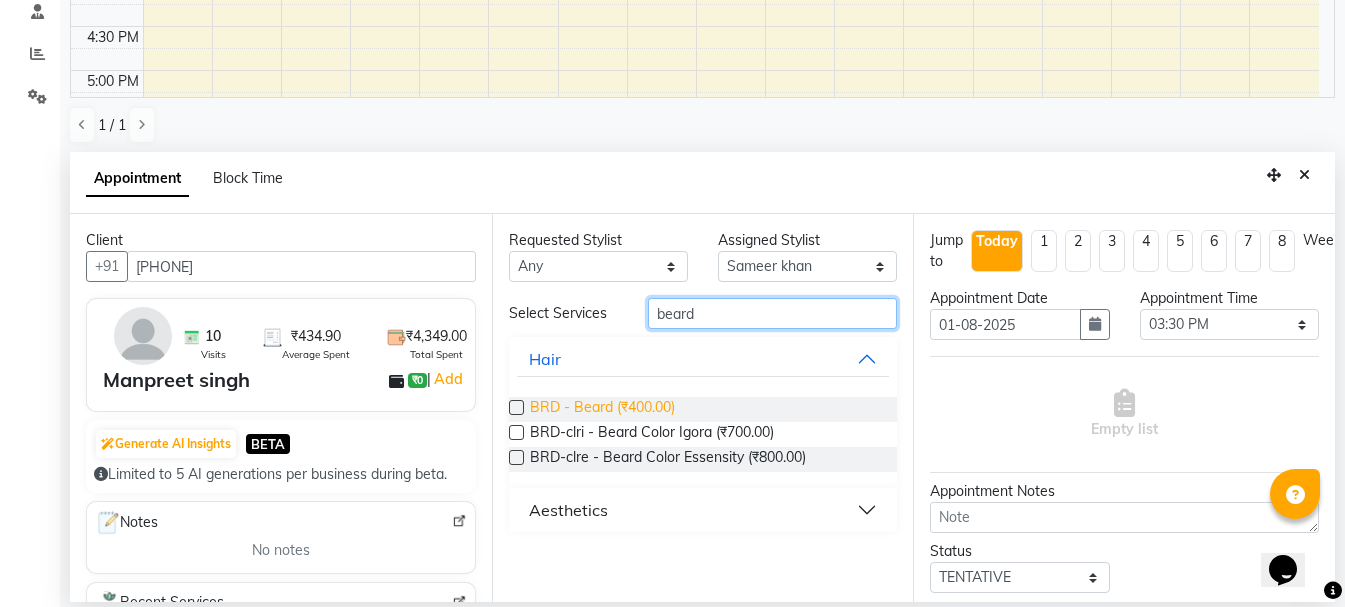 type on "beard" 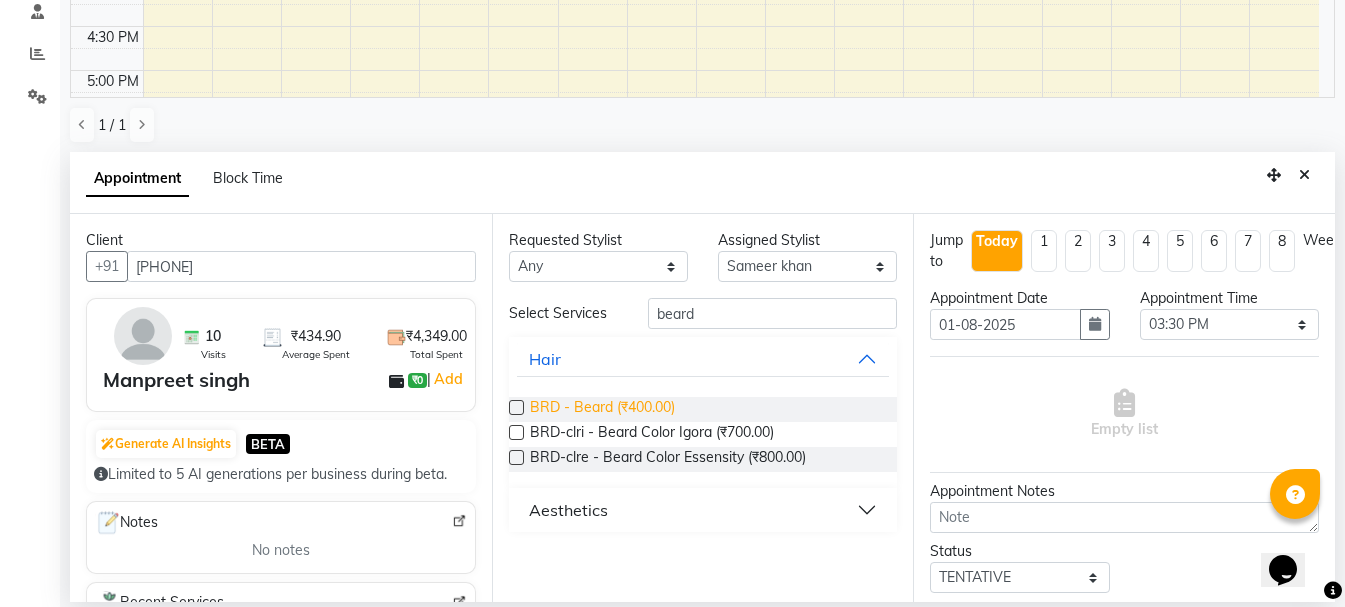 click on "BRD - Beard (₹400.00)" at bounding box center [602, 409] 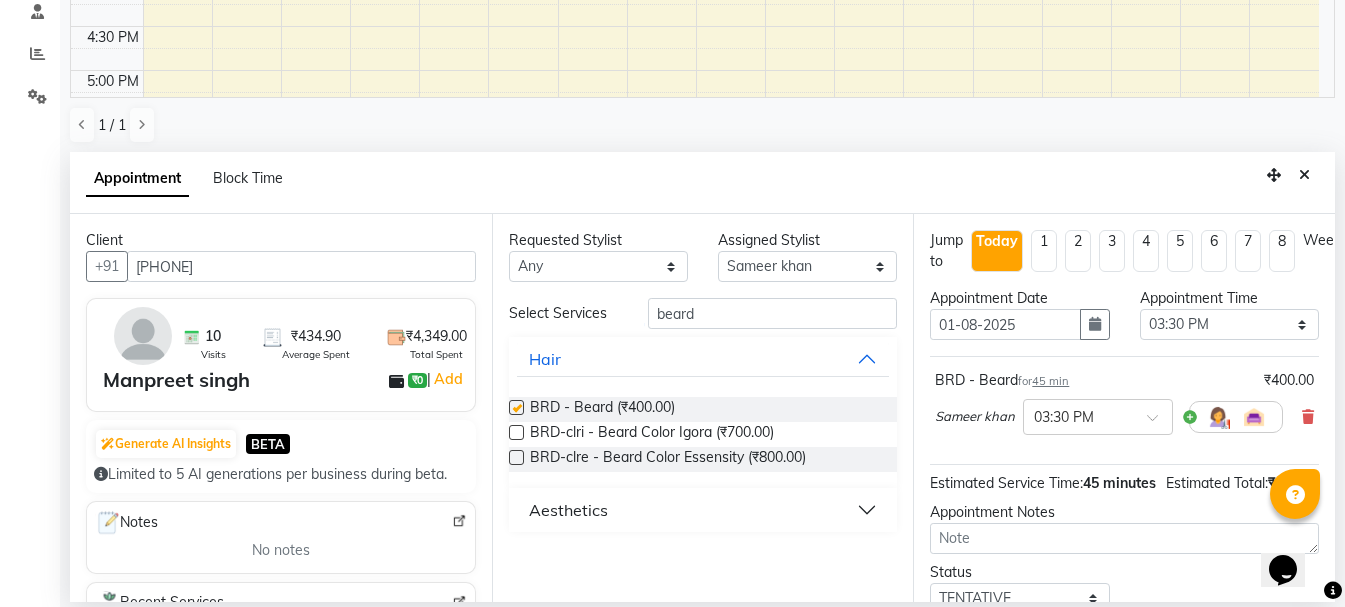 checkbox on "false" 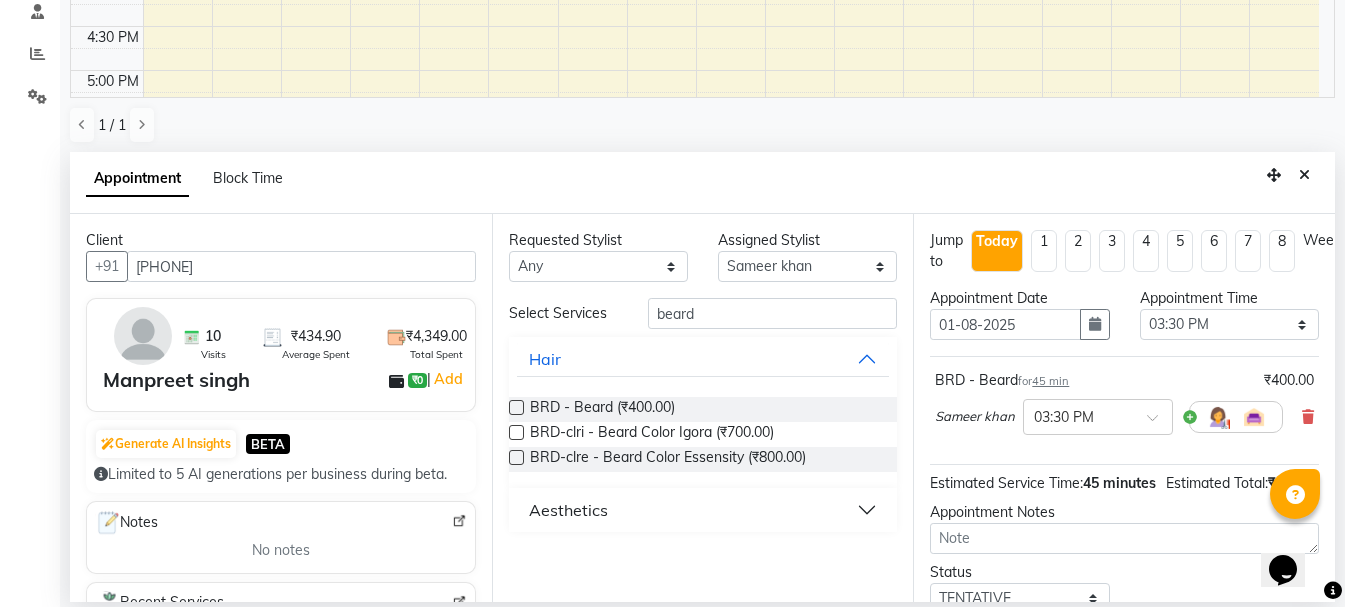 scroll, scrollTop: 177, scrollLeft: 0, axis: vertical 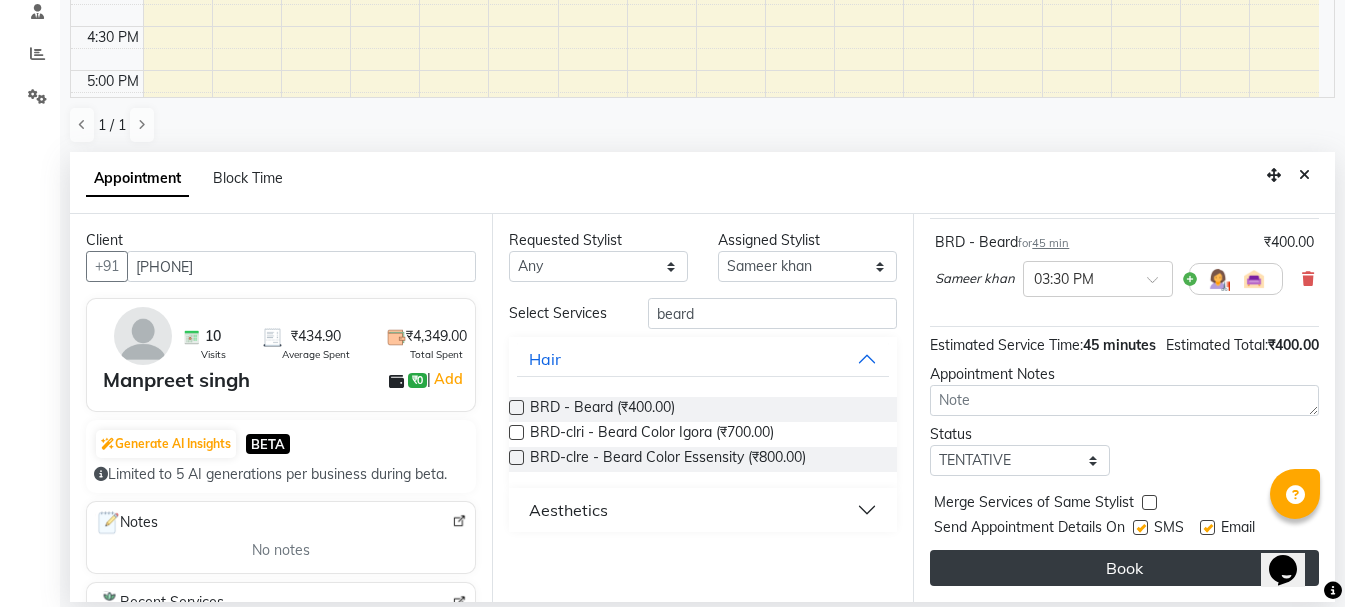 click on "Book" at bounding box center (1124, 568) 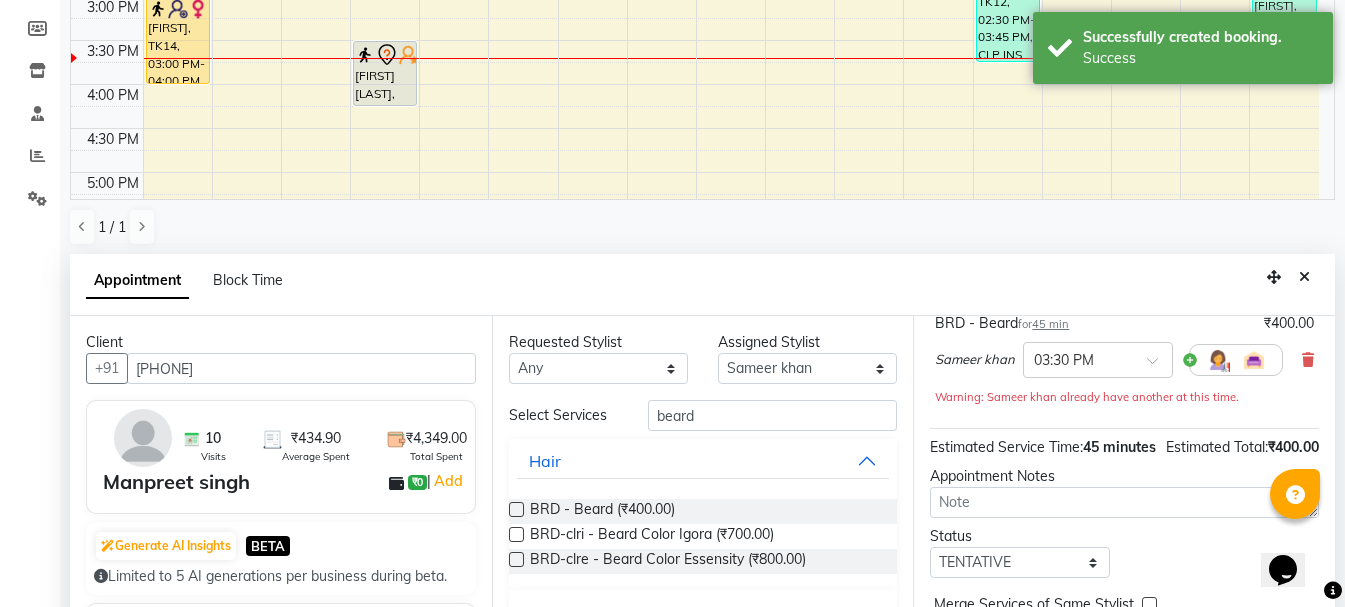 scroll, scrollTop: 0, scrollLeft: 0, axis: both 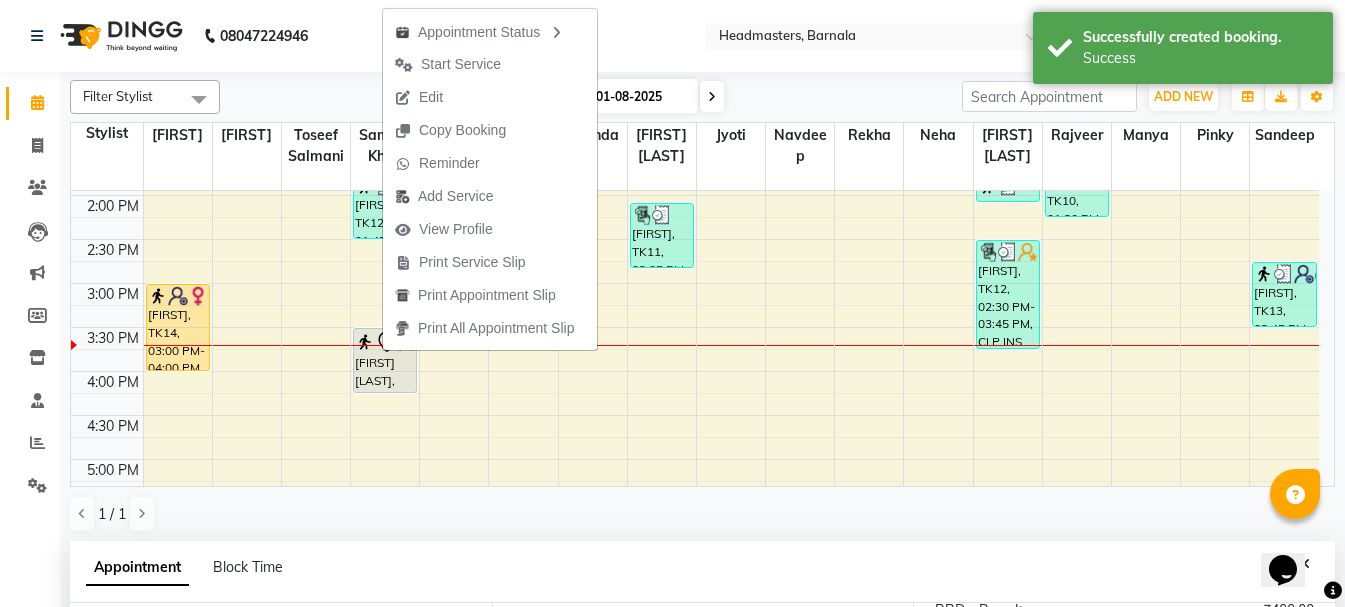 click on "Print Service Slip" at bounding box center [490, 262] 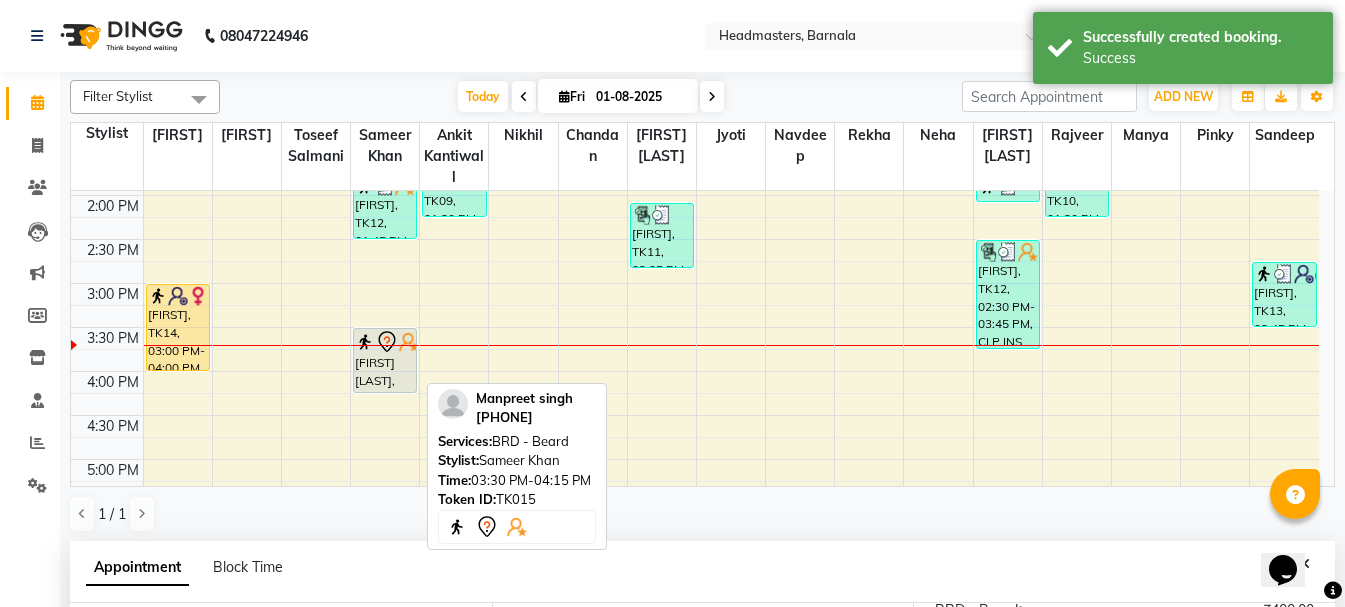 click on "[FIRST] [LAST], TK15, 03:30 PM-04:15 PM, BRD - Beard" at bounding box center [385, 360] 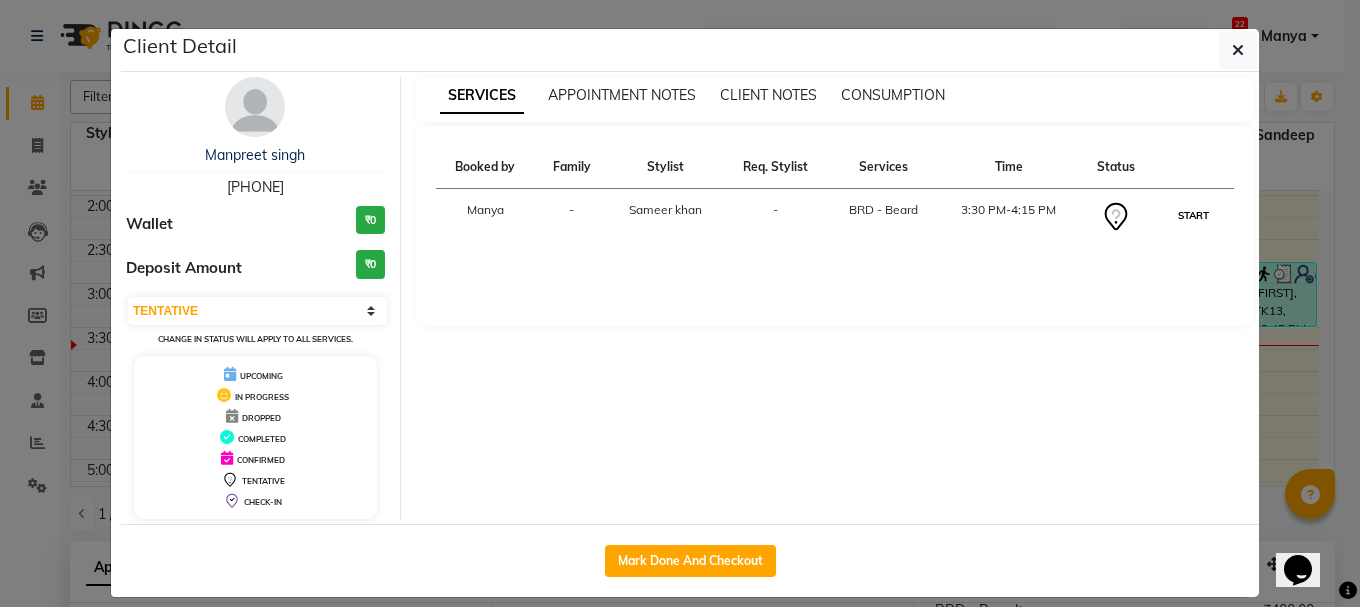 click on "START" at bounding box center [1193, 215] 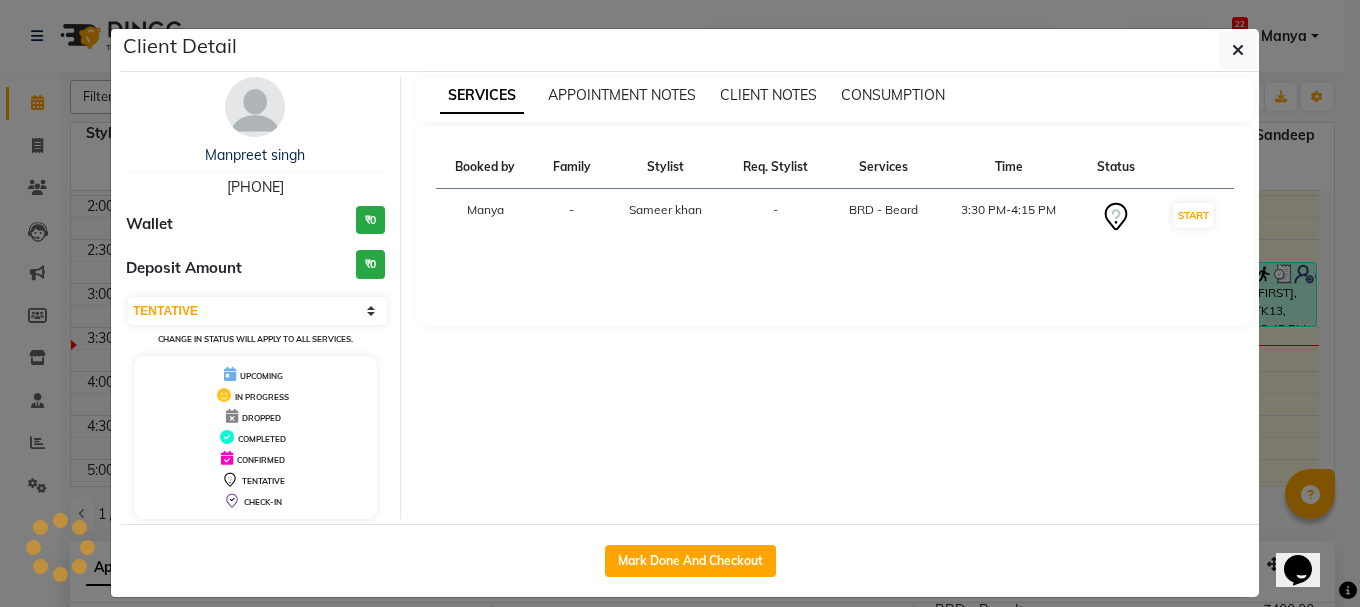 select on "1" 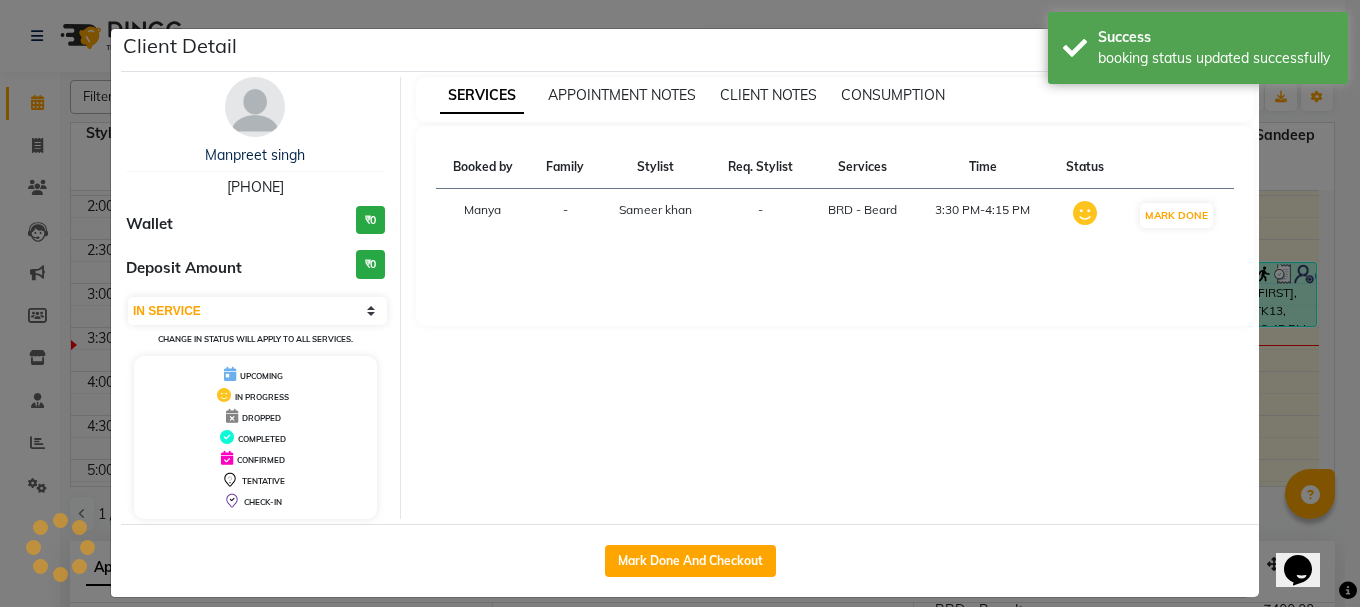click on "Client Detail  Manpreet singh   7888898549 Wallet ₹0 Deposit Amount  ₹0  Select IN SERVICE CONFIRMED TENTATIVE CHECK IN MARK DONE UPCOMING Change in status will apply to all services. UPCOMING IN PROGRESS DROPPED COMPLETED CONFIRMED TENTATIVE CHECK-IN SERVICES APPOINTMENT NOTES CLIENT NOTES CONSUMPTION Booked by Family Stylist Req. Stylist Services Time Status  Manya  -  Sameer khan -  BRD - Beard   3:30 PM-4:15 PM   MARK DONE   Mark Done And Checkout" 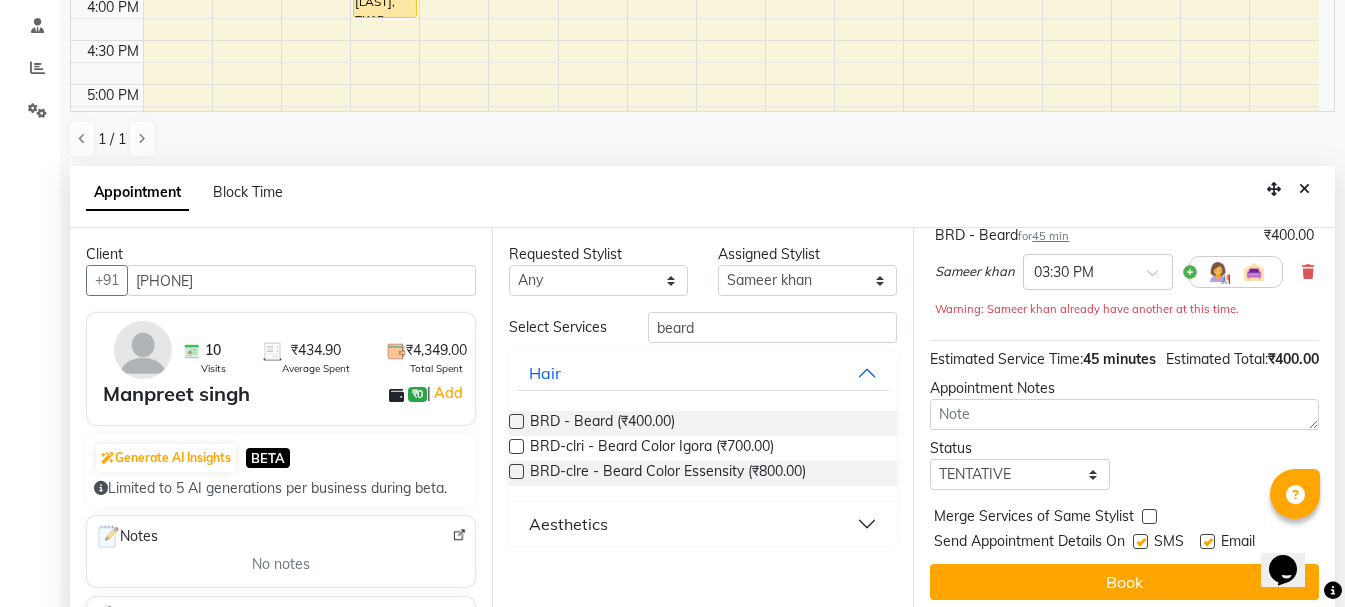 scroll, scrollTop: 0, scrollLeft: 0, axis: both 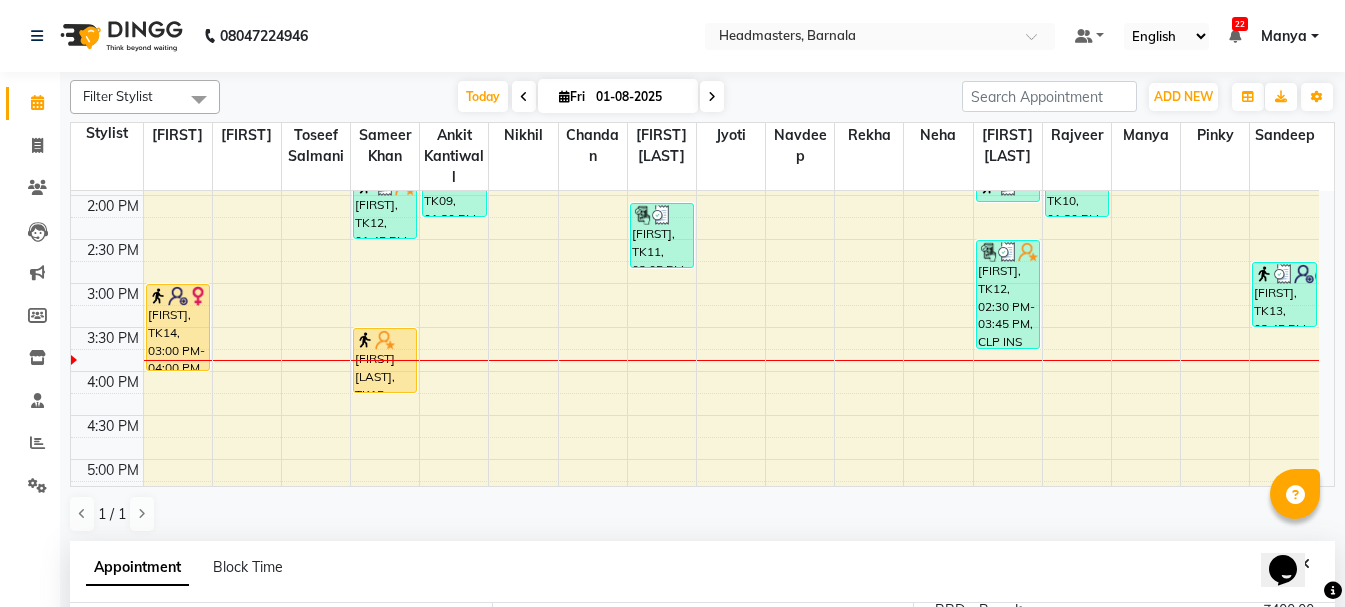 click on "8:00 AM 8:30 AM 9:00 AM 9:30 AM 10:00 AM 10:30 AM 11:00 AM 11:30 AM 12:00 PM 12:30 PM 1:00 PM 1:30 PM 2:00 PM 2:30 PM 3:00 PM 3:30 PM 4:00 PM 4:30 PM 5:00 PM 5:30 PM 6:00 PM 6:30 PM 7:00 PM 7:30 PM 8:00 PM 8:30 PM     pawan, TK03, 11:00 AM-12:15 PM, RT-IG - Igora Root Touchup(one inch only)     Muskan, TK14, 03:00 PM-04:00 PM, HCL - Hair Cut by Senior Hair Stylist     DR.NEHA, TK06, 11:30 AM-12:30 PM, HCL - Hair Cut by Senior Hair Stylist     Jimmy, TK02, 10:00 AM-11:00 AM, HCG - Hair Cut by Senior Hair Stylist     Honey, TK04, 11:15 AM-12:15 PM, HCG - Hair Cut by Senior Hair Stylist     Navjot, TK08, 12:45 PM-01:45 PM, HCG - Hair Cut by Senior Hair Stylist     Lakshay, TK12, 01:45 PM-02:30 PM, BRD - Beard     Manpreet singh, TK15, 03:30 PM-04:15 PM, BRD - Beard     Amanjot, TK09, 01:30 PM-02:15 PM, BRD - Beard     gagan deep, TK05, 11:30 AM-12:15 PM, BD - Blow dry     gagan deep, TK05, 11:45 AM-12:15 PM, SSL - Shampoo     nivedhita, TK11, 02:05 PM-02:50 PM, BD - Blow dry" at bounding box center (695, 239) 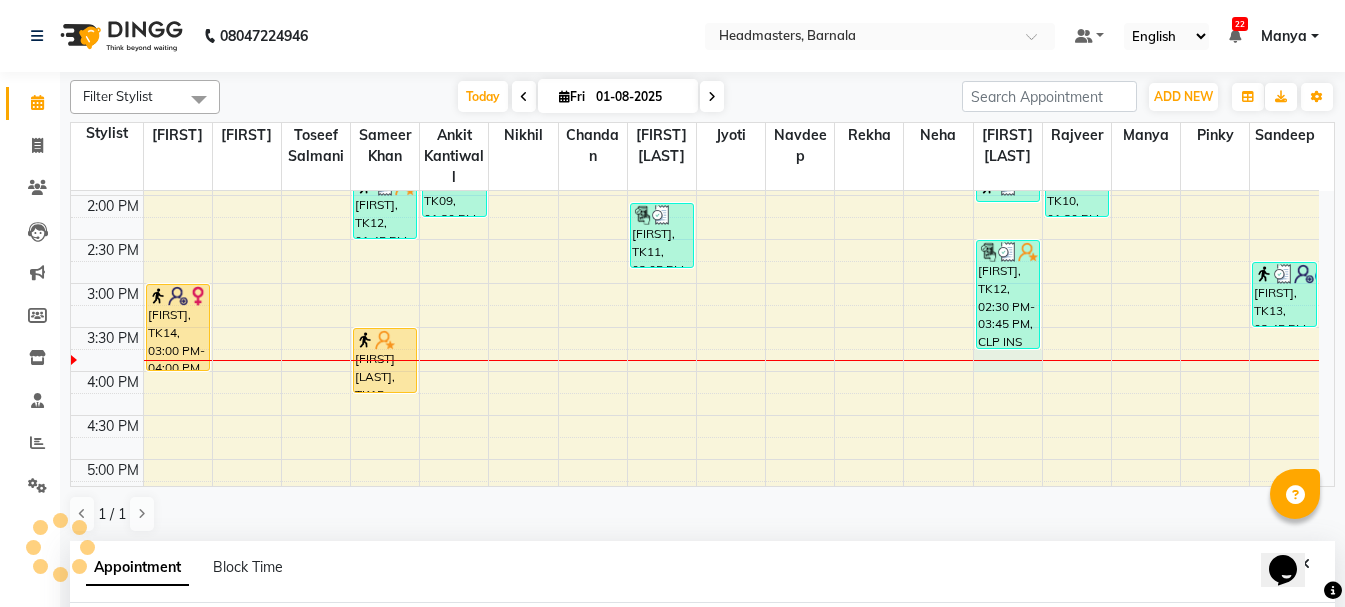 scroll, scrollTop: 389, scrollLeft: 0, axis: vertical 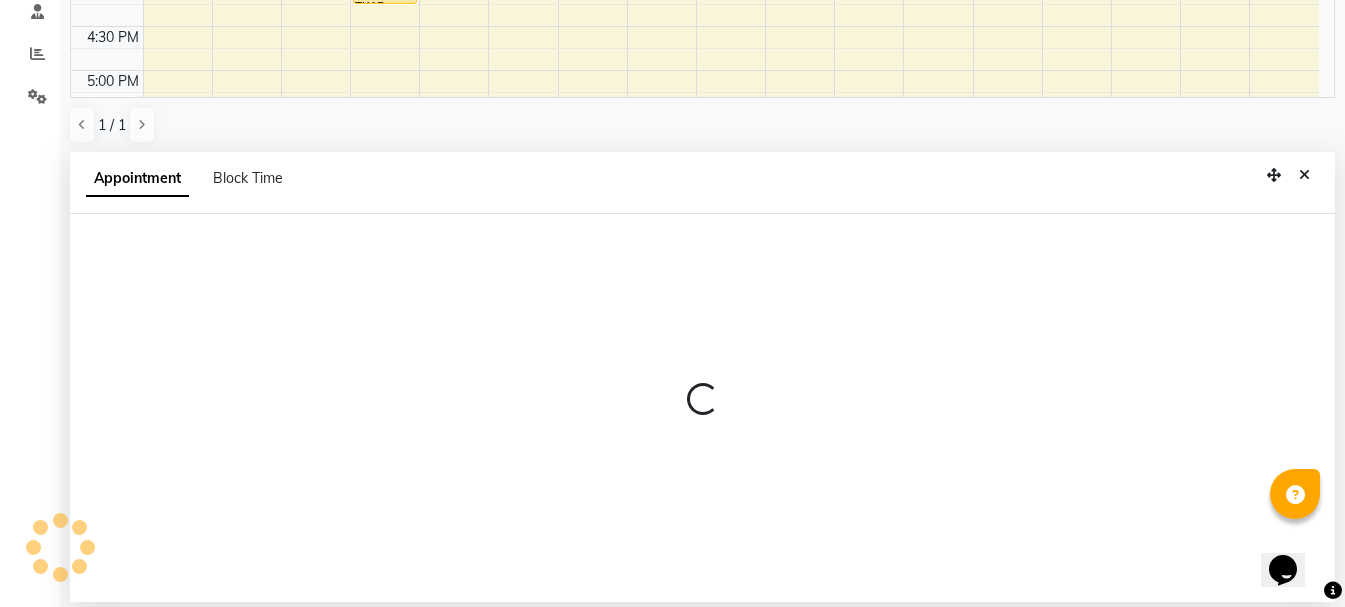 select on "67287" 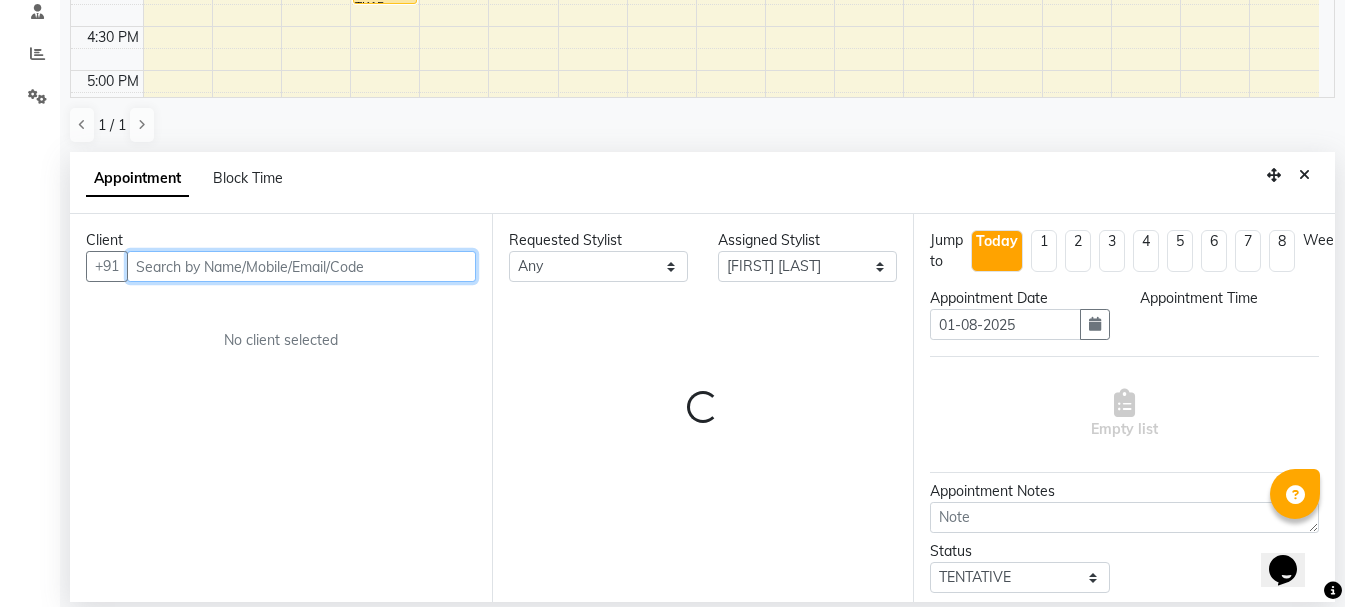 select on "945" 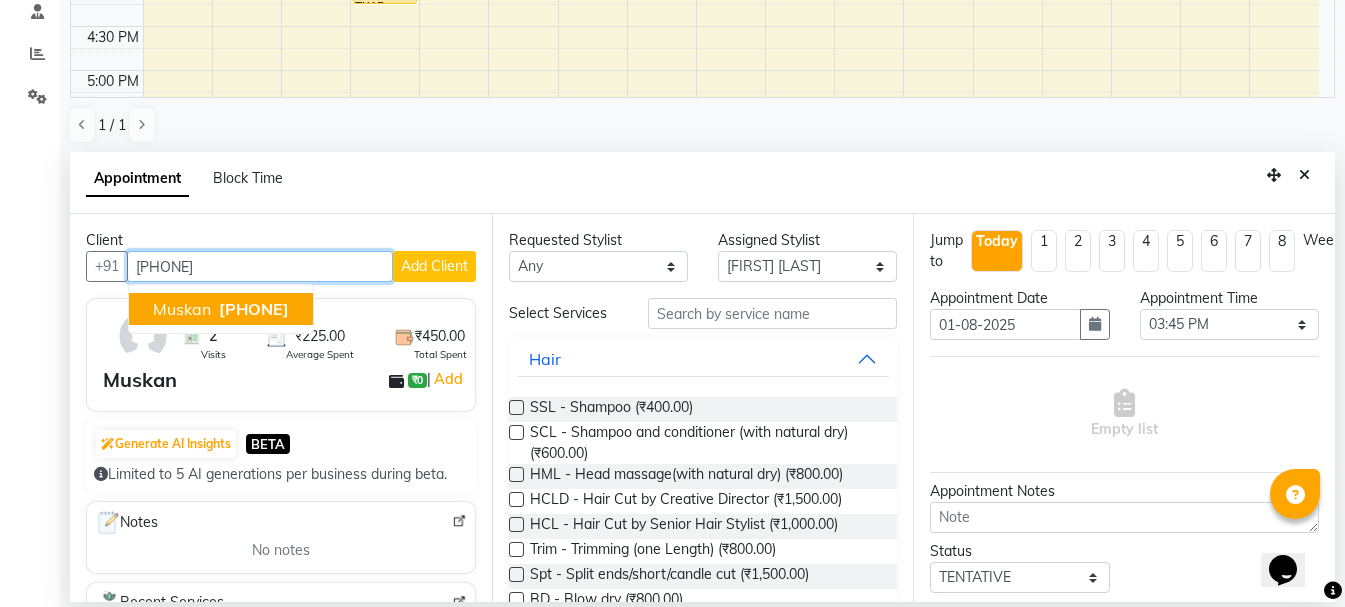 click on "[PHONE]" at bounding box center [254, 309] 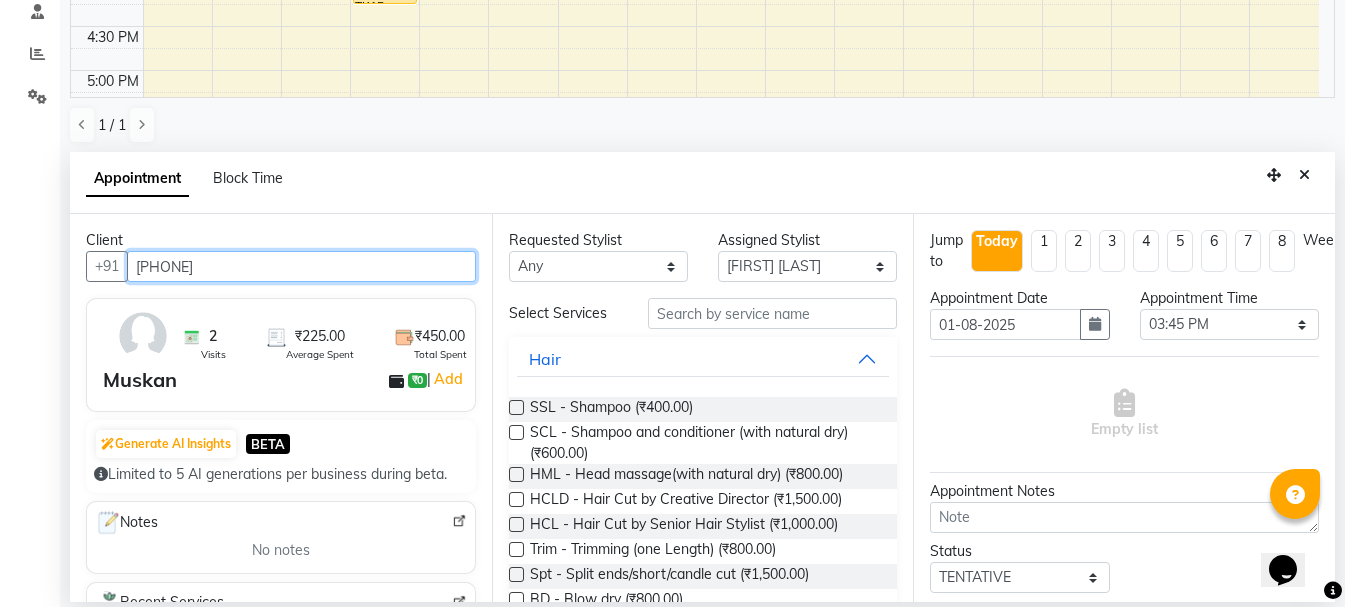 type on "[PHONE]" 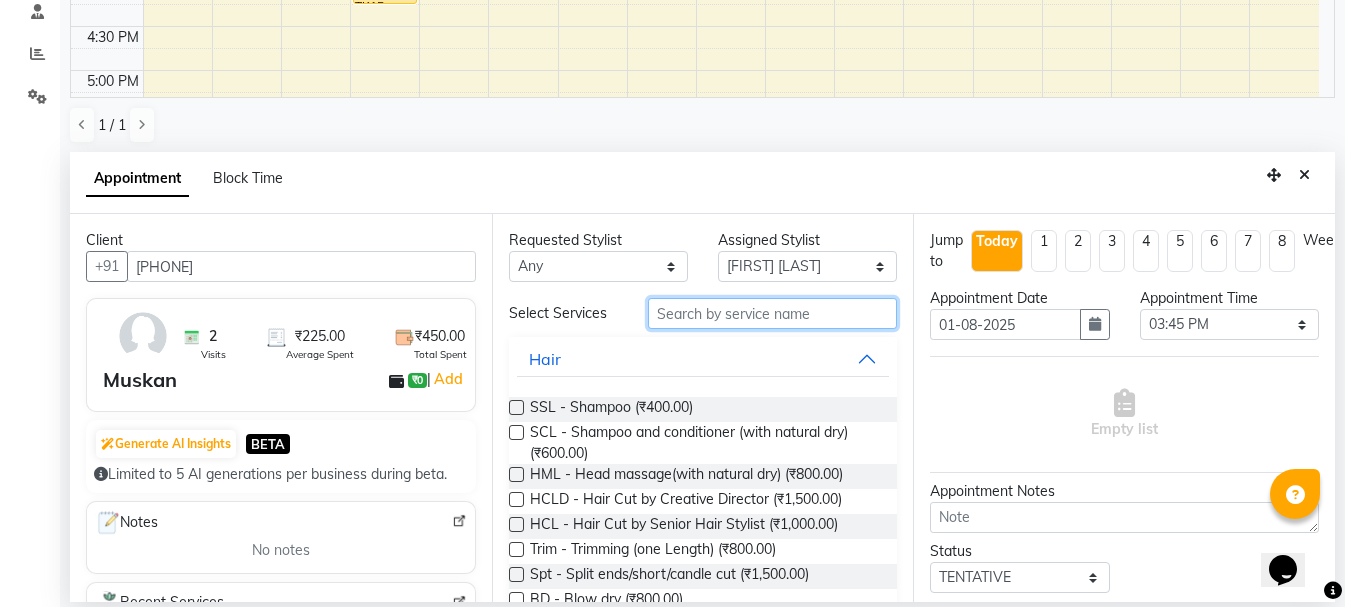 click at bounding box center (772, 313) 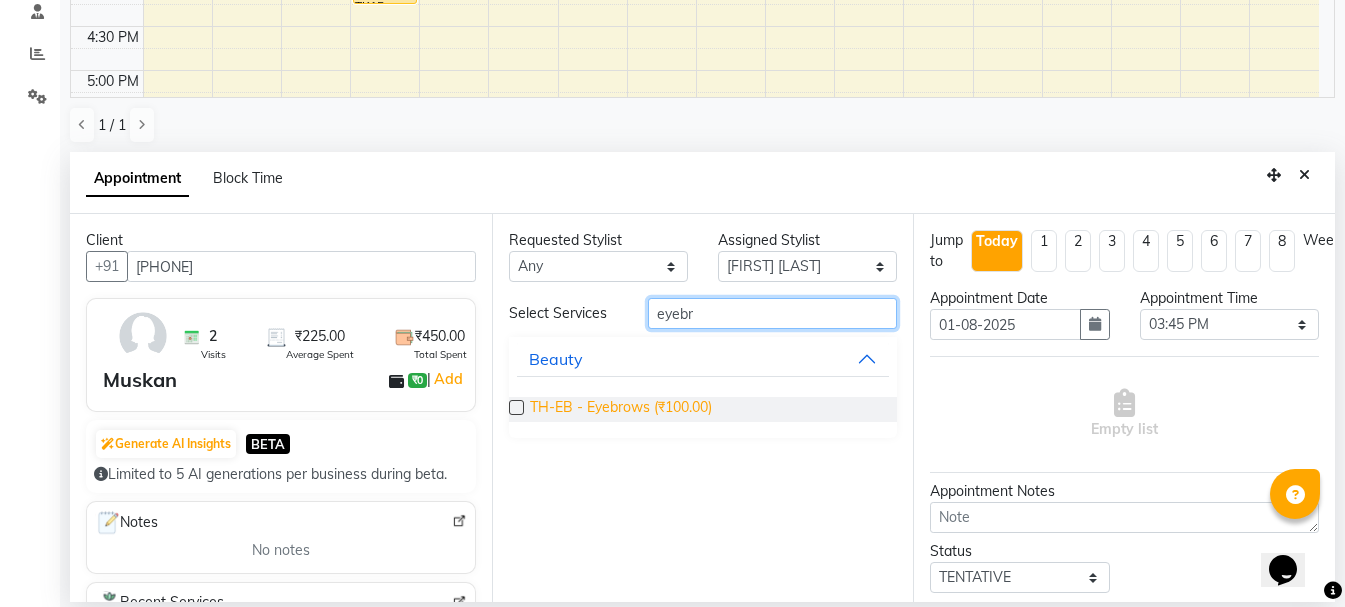 type on "eyebr" 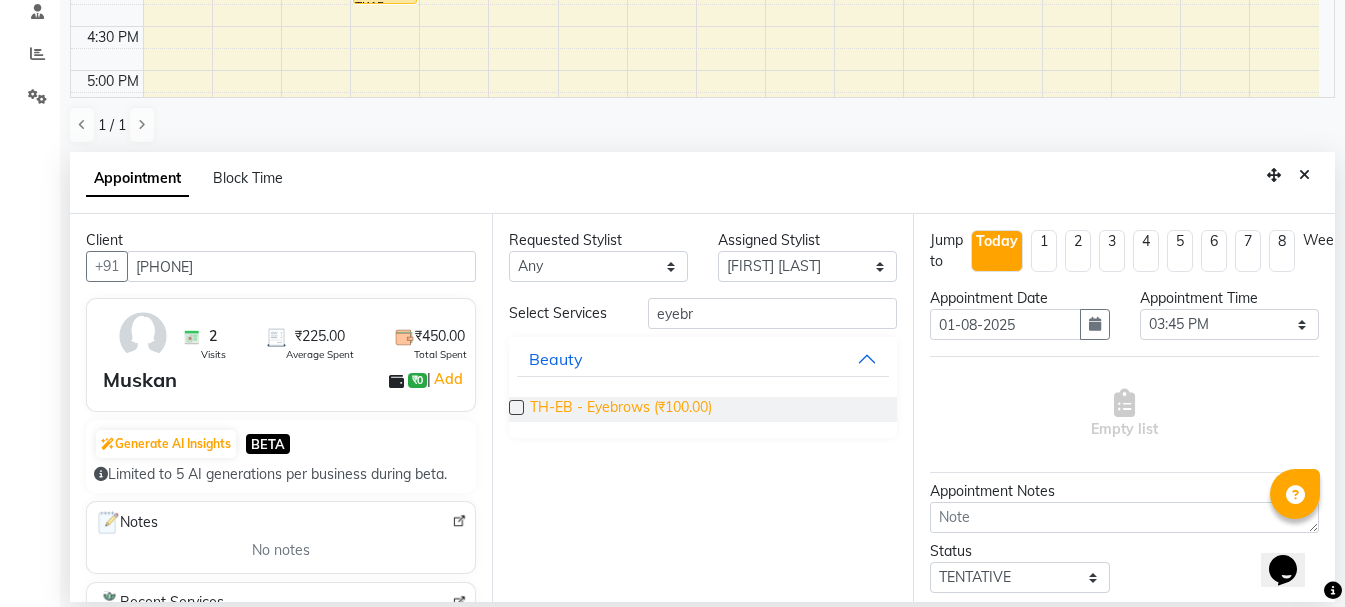 click on "TH-EB - Eyebrows (₹100.00)" at bounding box center [621, 409] 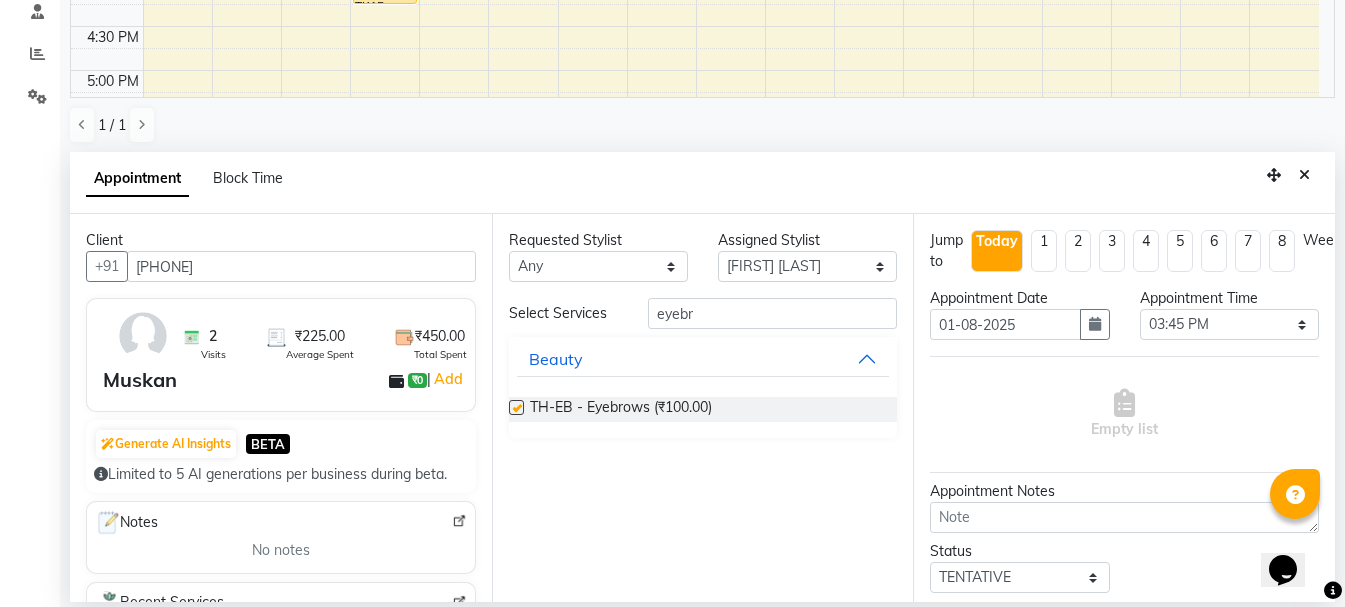 checkbox on "false" 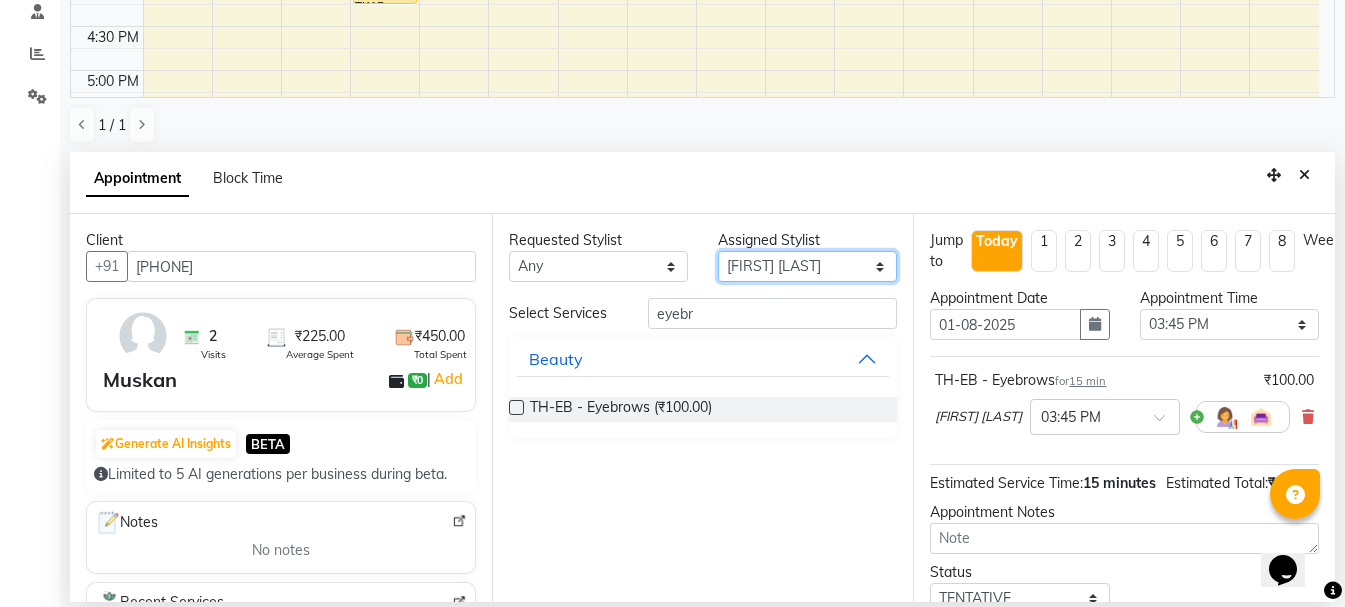 drag, startPoint x: 829, startPoint y: 265, endPoint x: 710, endPoint y: 288, distance: 121.20231 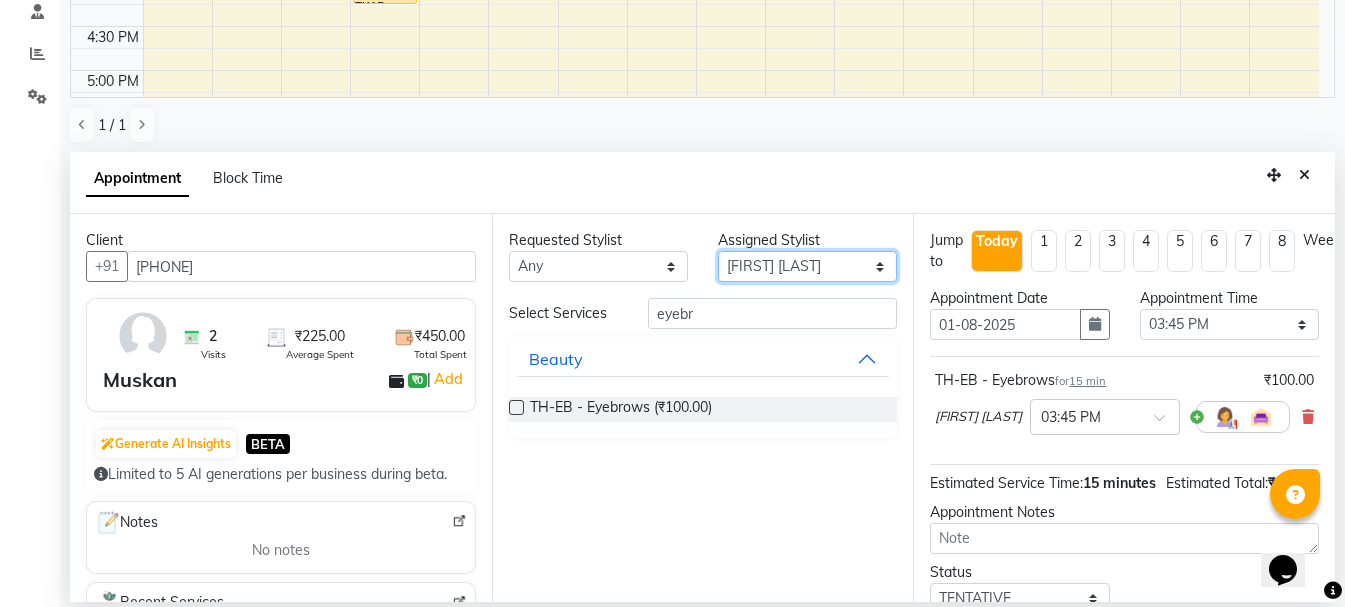 select on "67282" 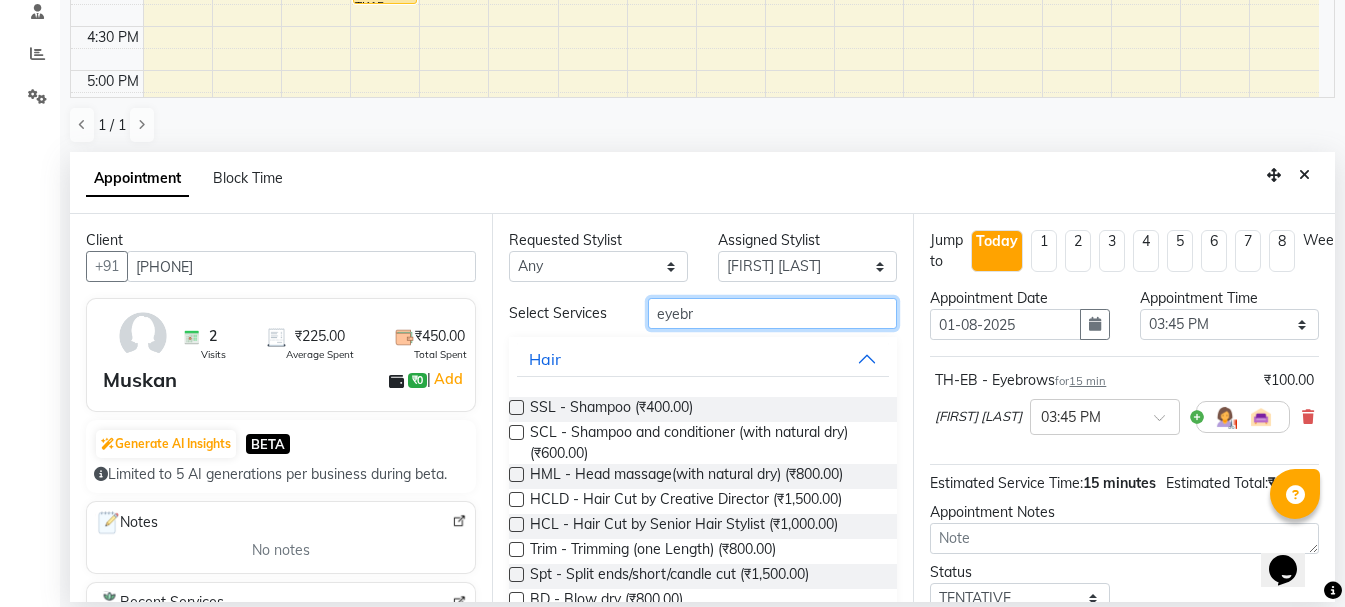 drag, startPoint x: 741, startPoint y: 307, endPoint x: 545, endPoint y: 330, distance: 197.34488 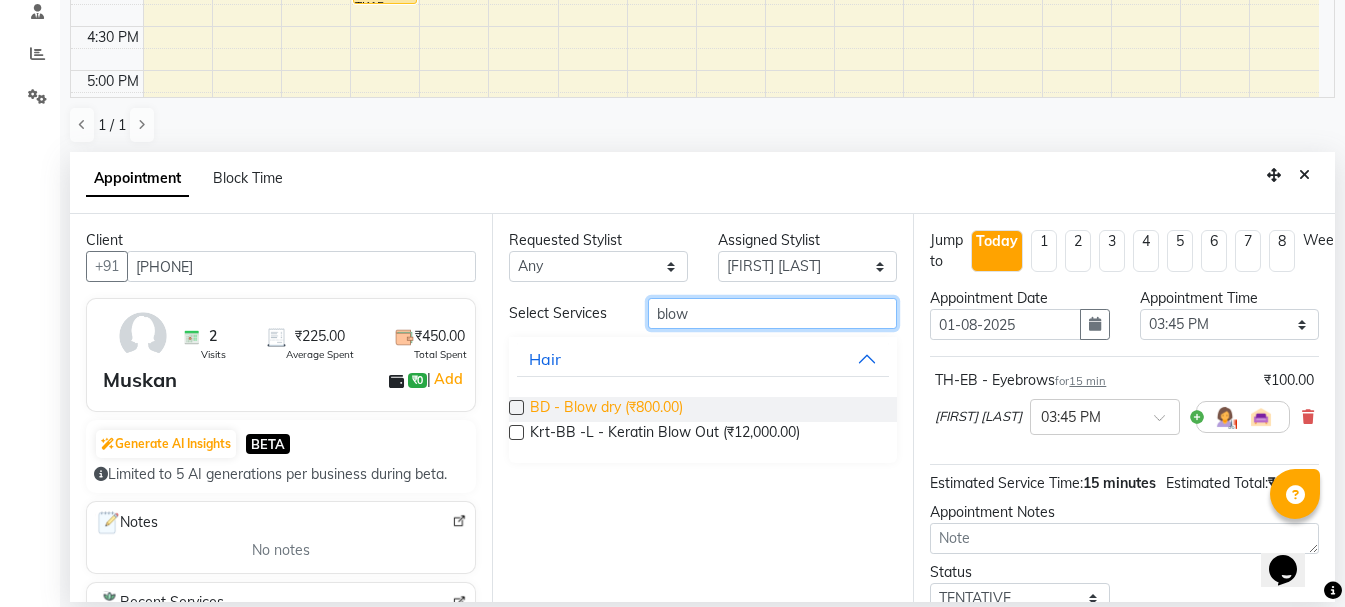 type on "blow" 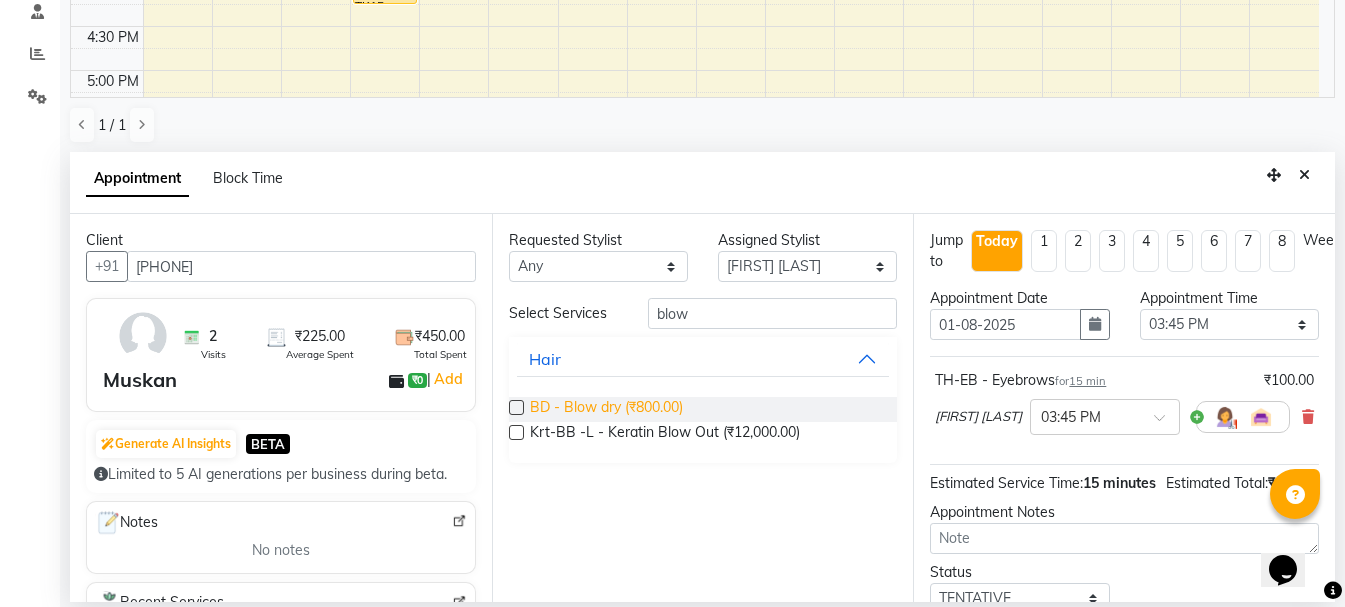 click on "BD - Blow dry (₹800.00)" at bounding box center (606, 409) 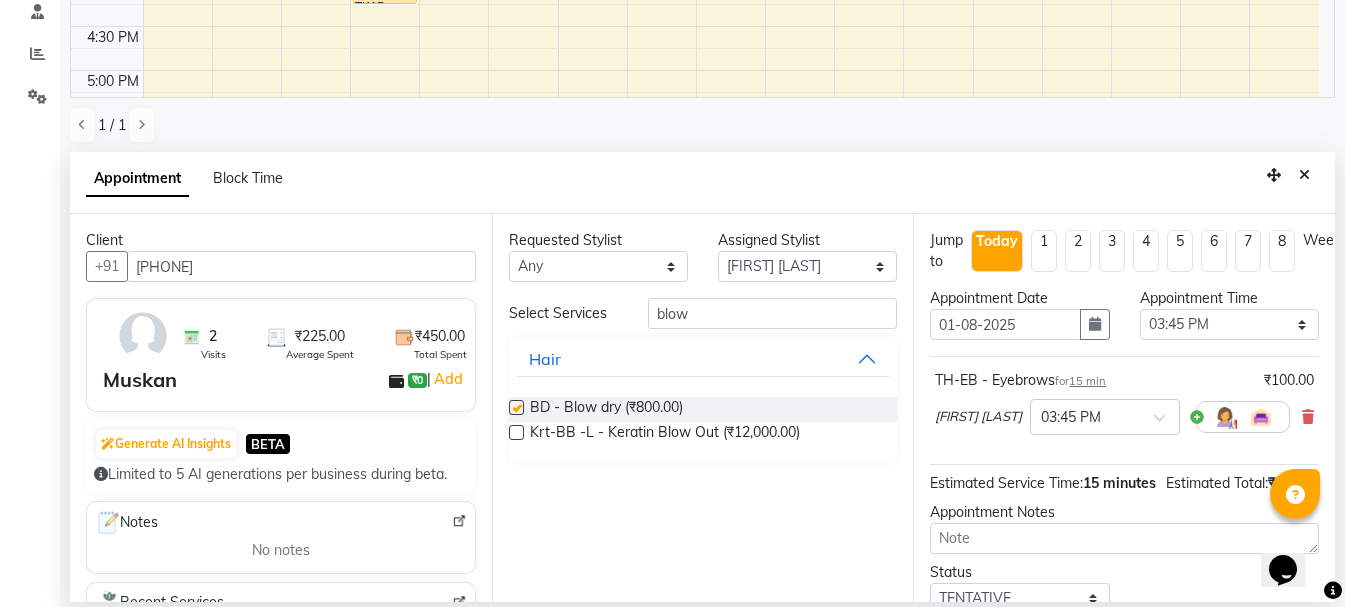 checkbox on "false" 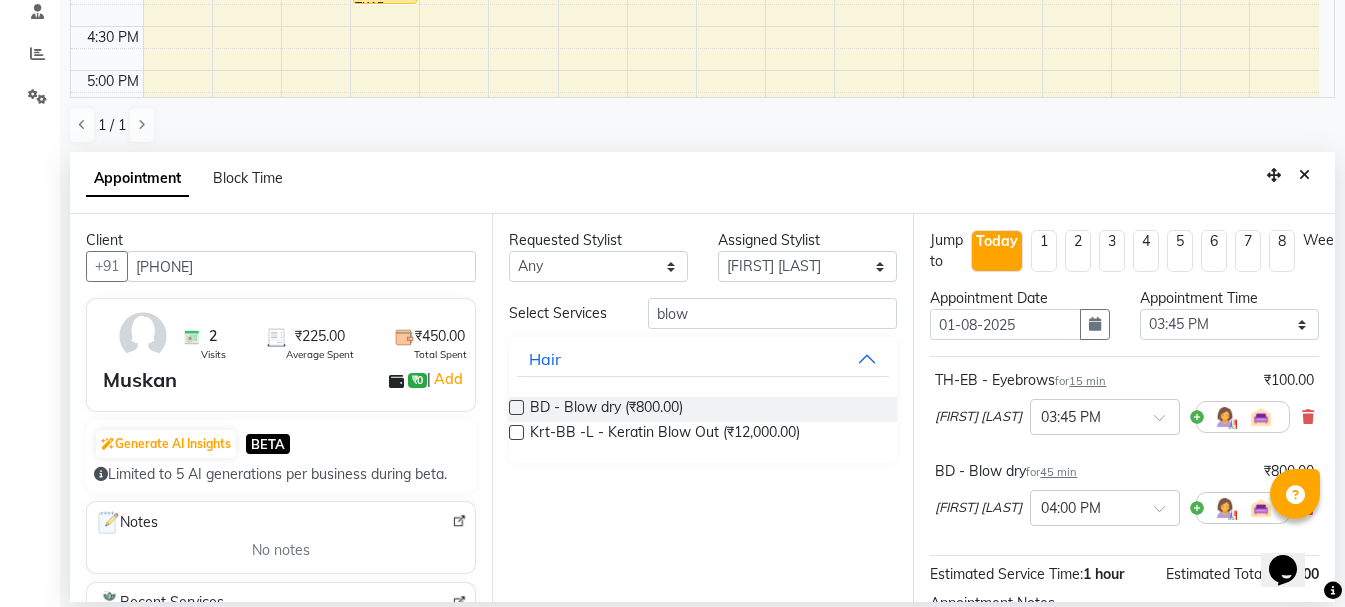 scroll, scrollTop: 250, scrollLeft: 0, axis: vertical 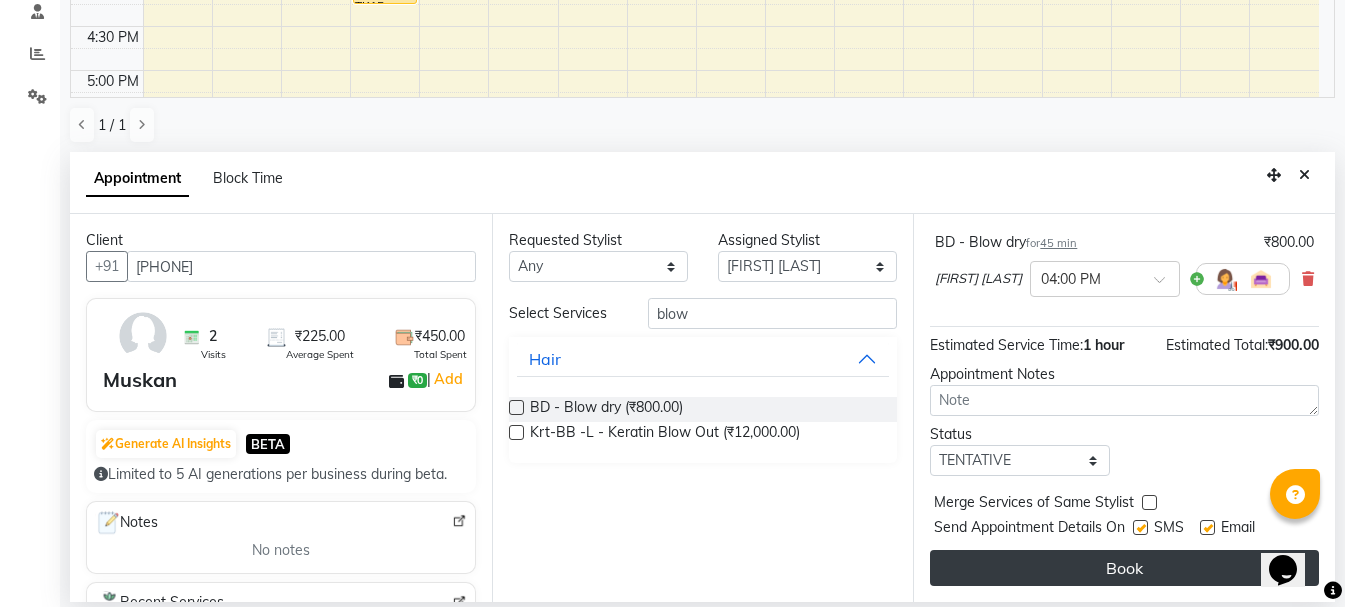click on "Book" at bounding box center [1124, 568] 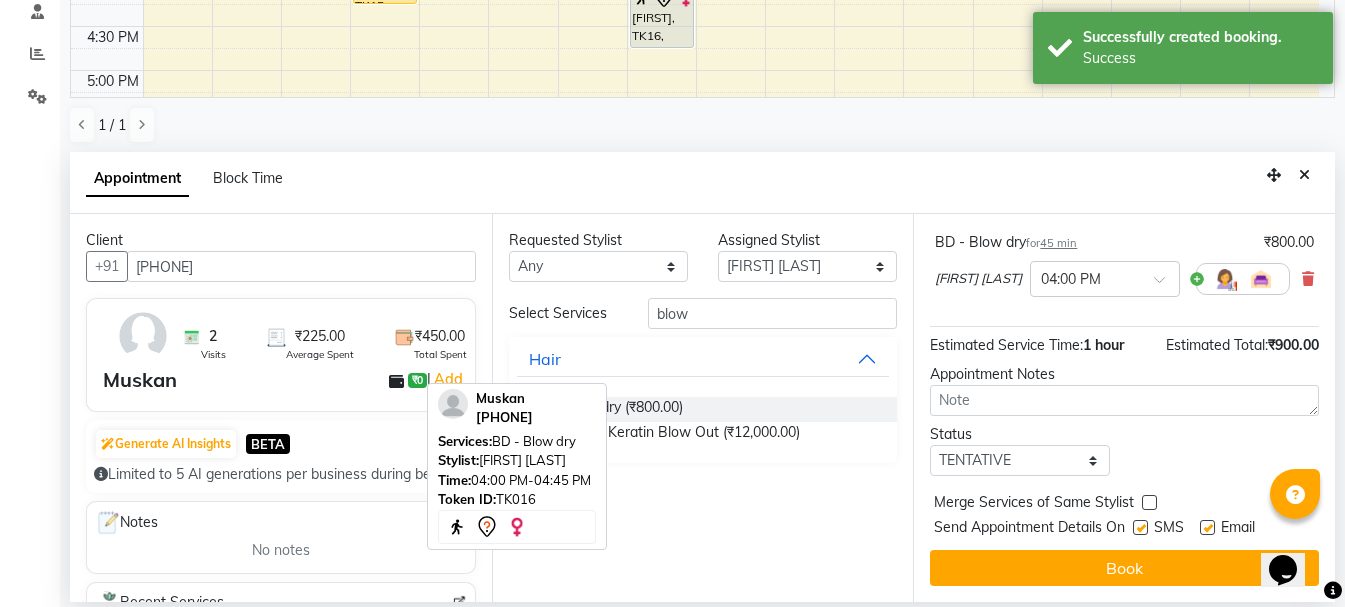 scroll, scrollTop: 0, scrollLeft: 0, axis: both 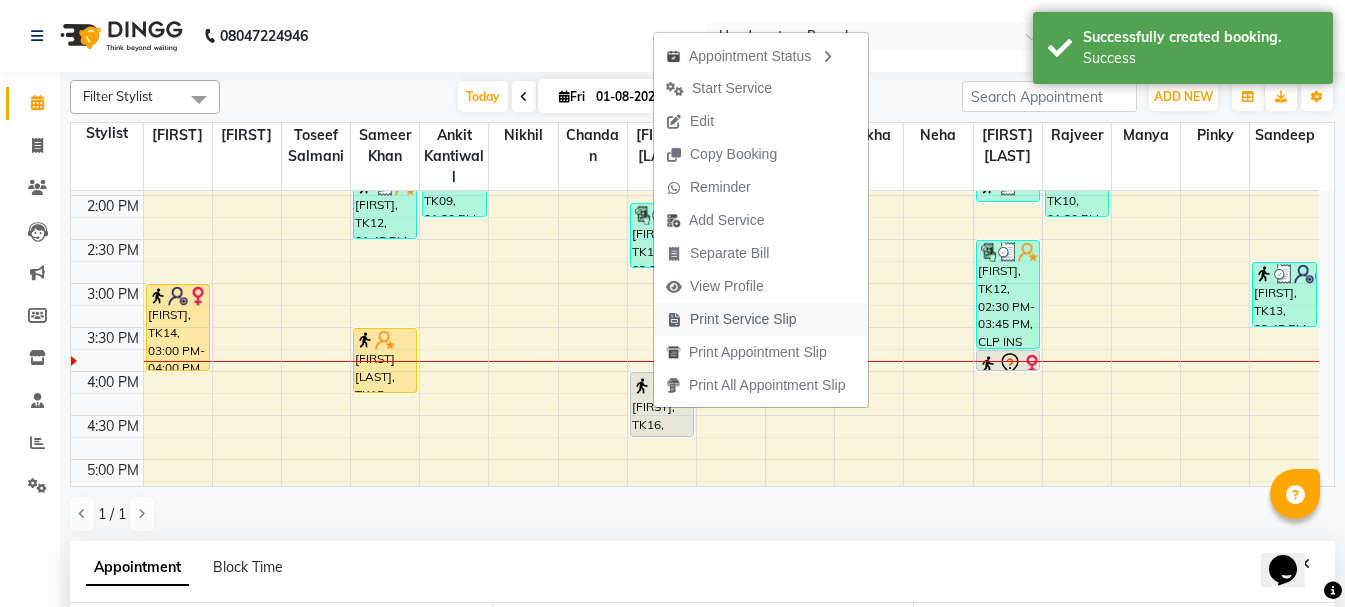 click on "Print Service Slip" at bounding box center [731, 319] 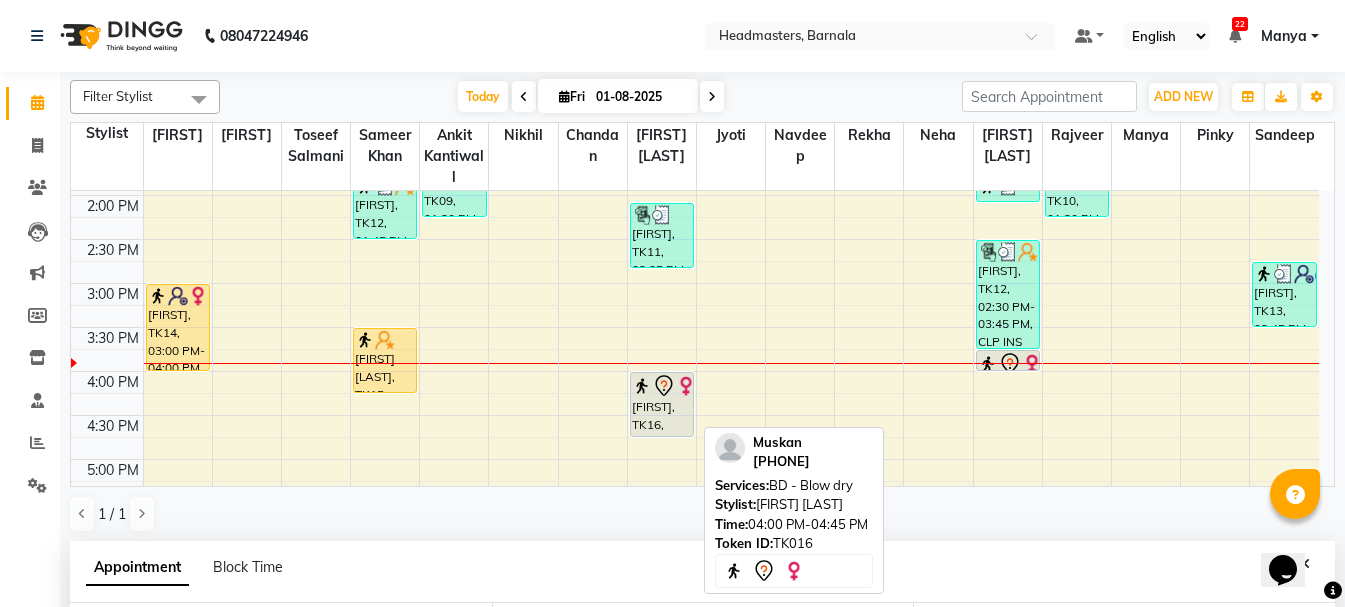 click at bounding box center (642, 386) 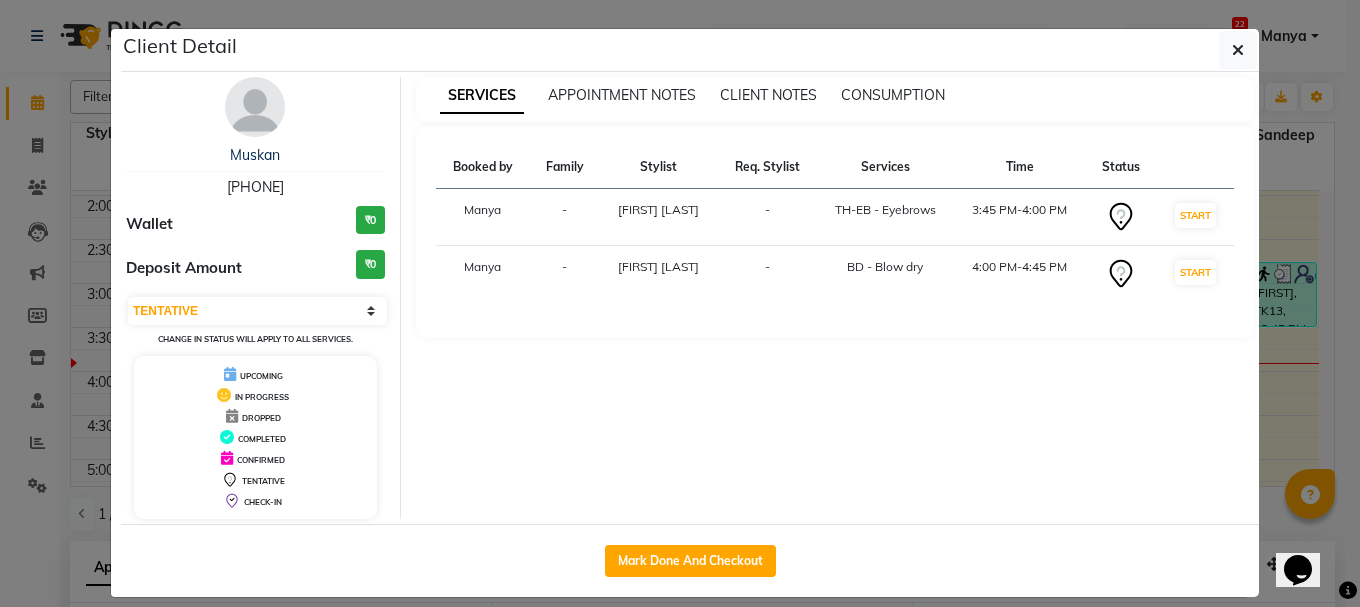 click on "Client Detail  Muskan    8968234111 Wallet ₹0 Deposit Amount  ₹0  Select IN SERVICE CONFIRMED TENTATIVE CHECK IN MARK DONE UPCOMING Change in status will apply to all services. UPCOMING IN PROGRESS DROPPED COMPLETED CONFIRMED TENTATIVE CHECK-IN SERVICES APPOINTMENT NOTES CLIENT NOTES CONSUMPTION Booked by Family Stylist Req. Stylist Services Time Status  Manya  -  Pardeep kaur -  TH-EB - Eyebrows   3:45 PM-4:00 PM   START   Manya  - Lovedeep Singh -  BD - Blow dry   4:00 PM-4:45 PM   START   Mark Done And Checkout" 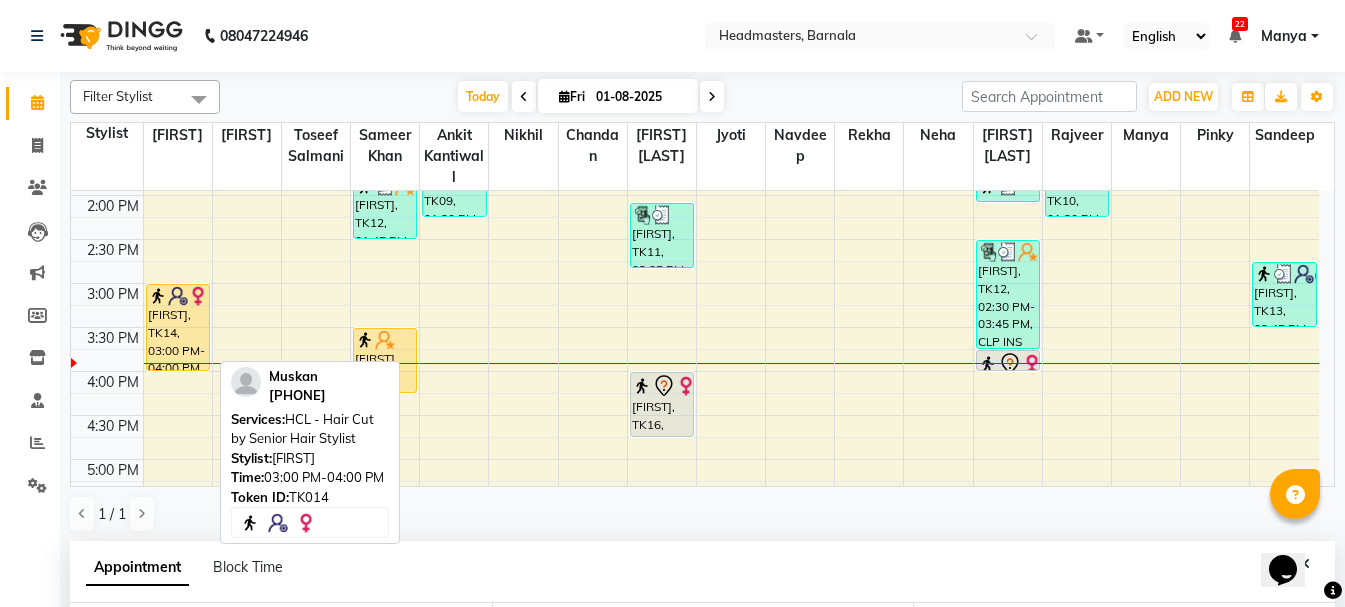 click on "[FIRST], TK14, 03:00 PM-04:00 PM, HCL - Hair Cut by Senior Hair Stylist" at bounding box center [178, 327] 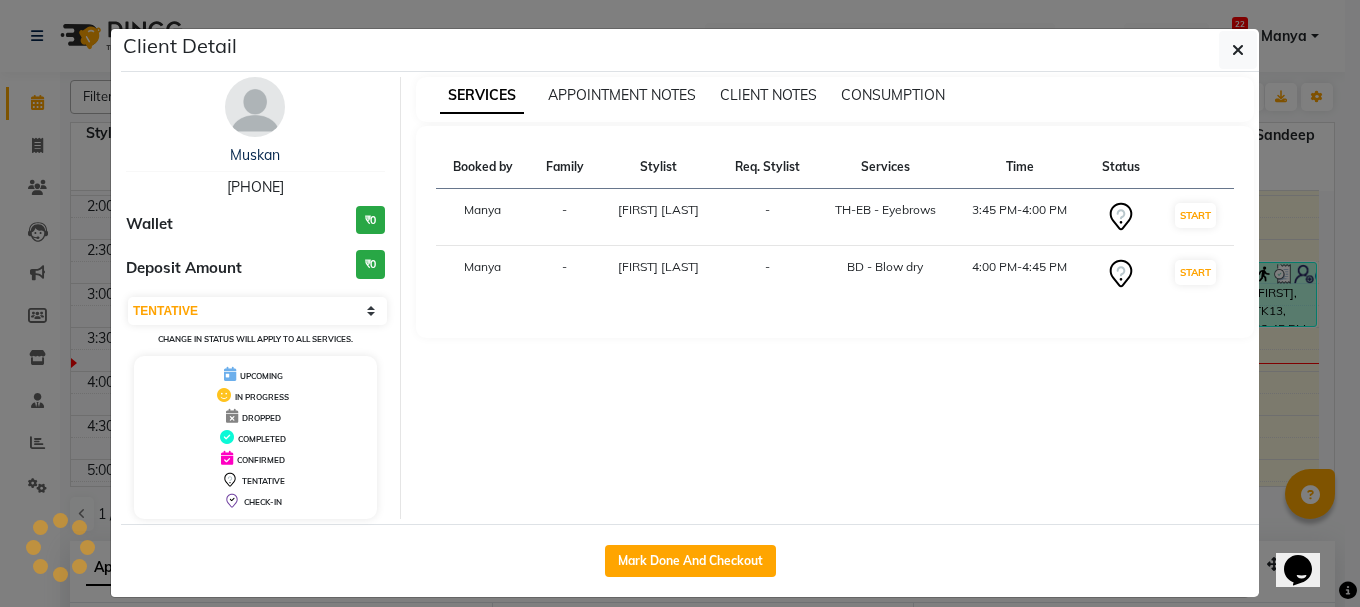 select on "1" 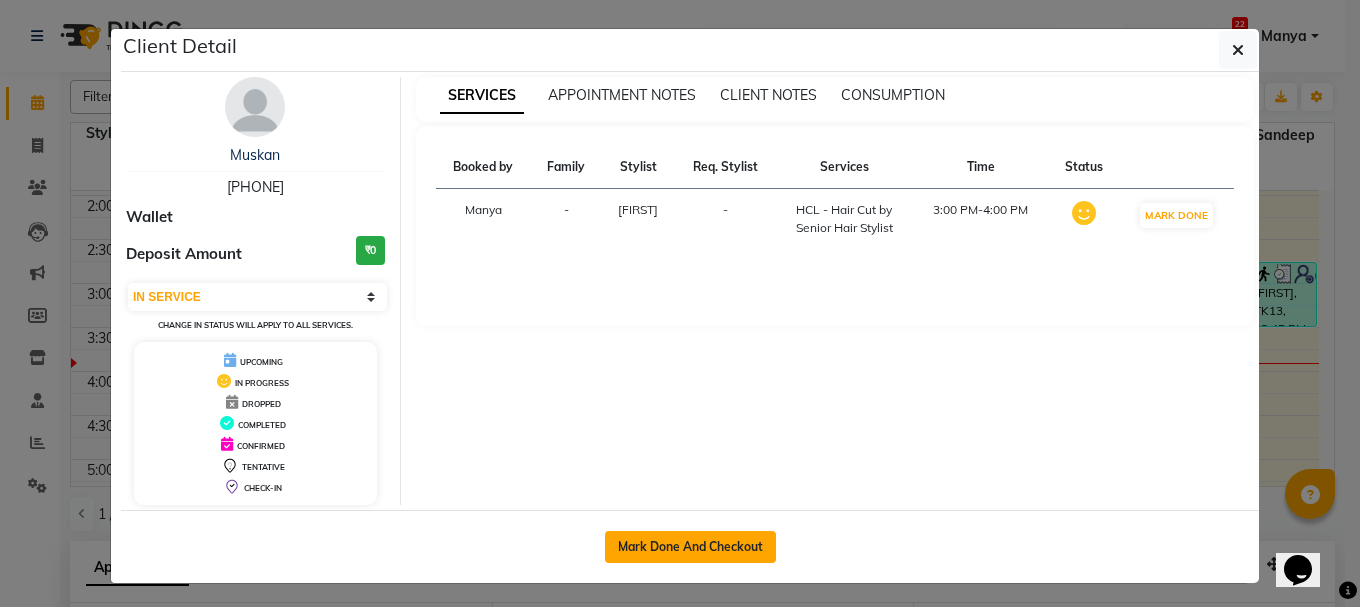 click on "Mark Done And Checkout" 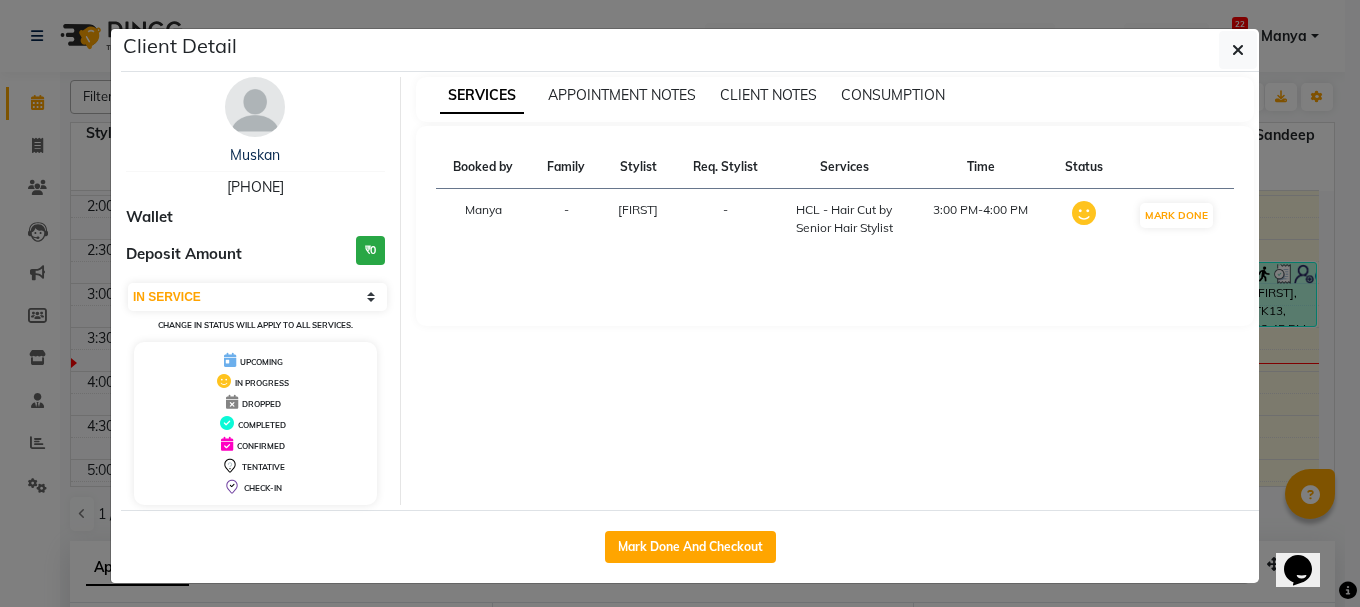 select on "service" 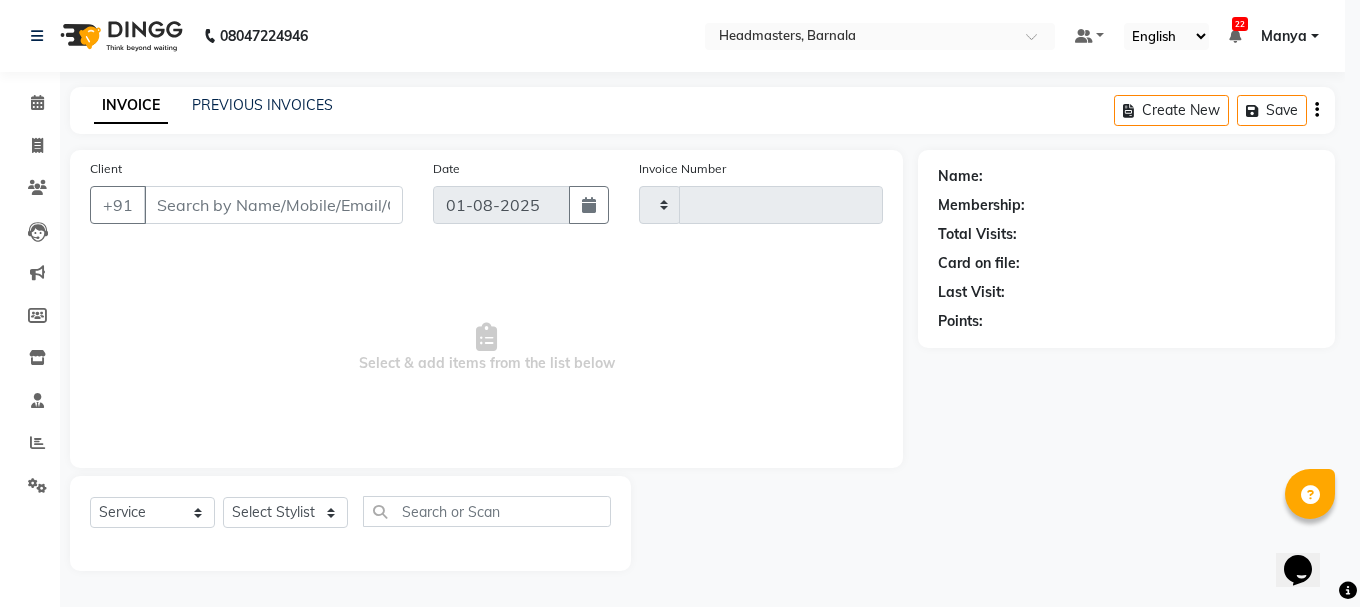 type on "3314" 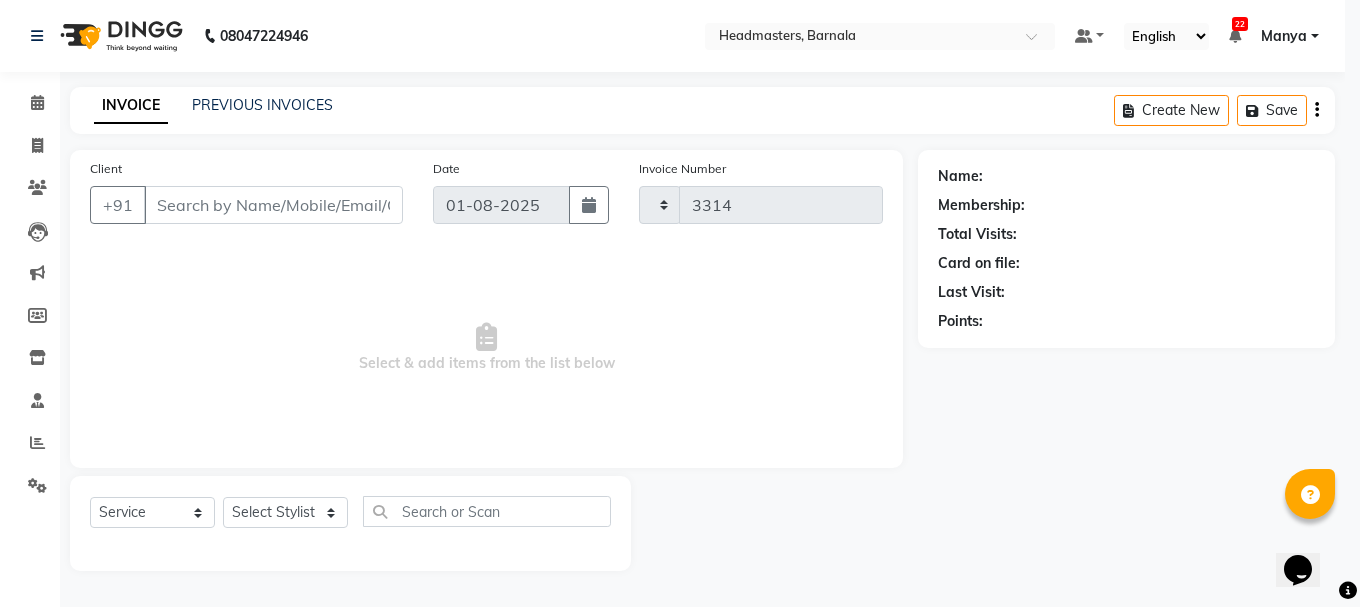 select on "7526" 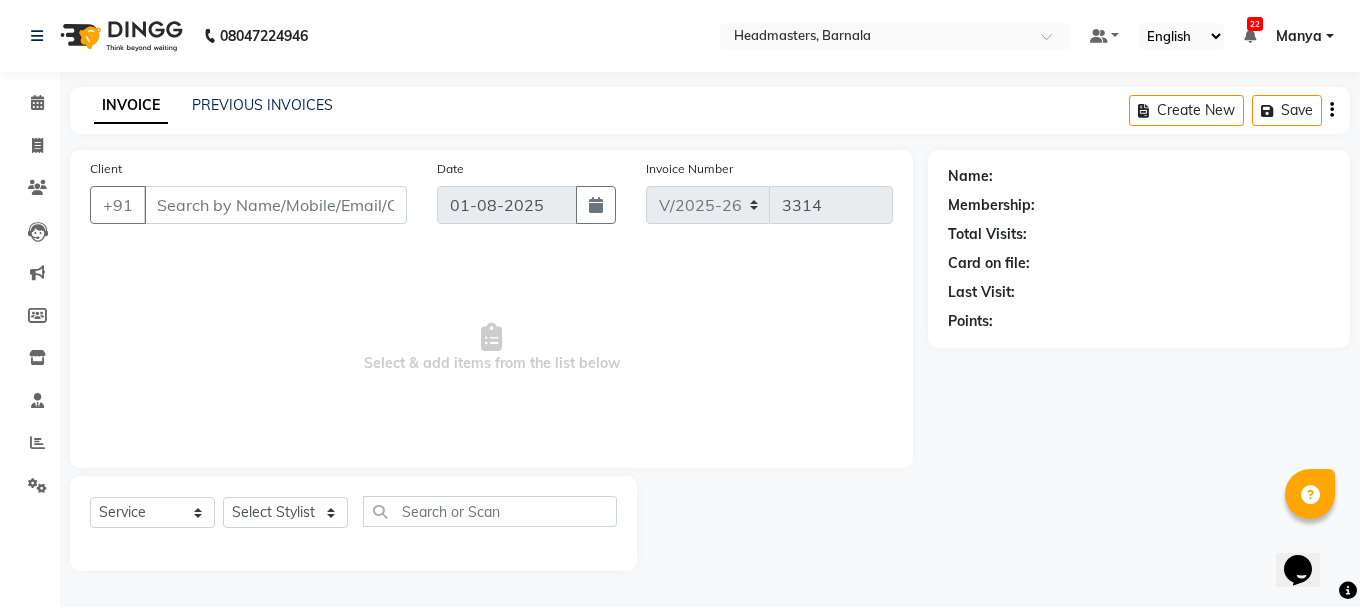 type on "9781939703" 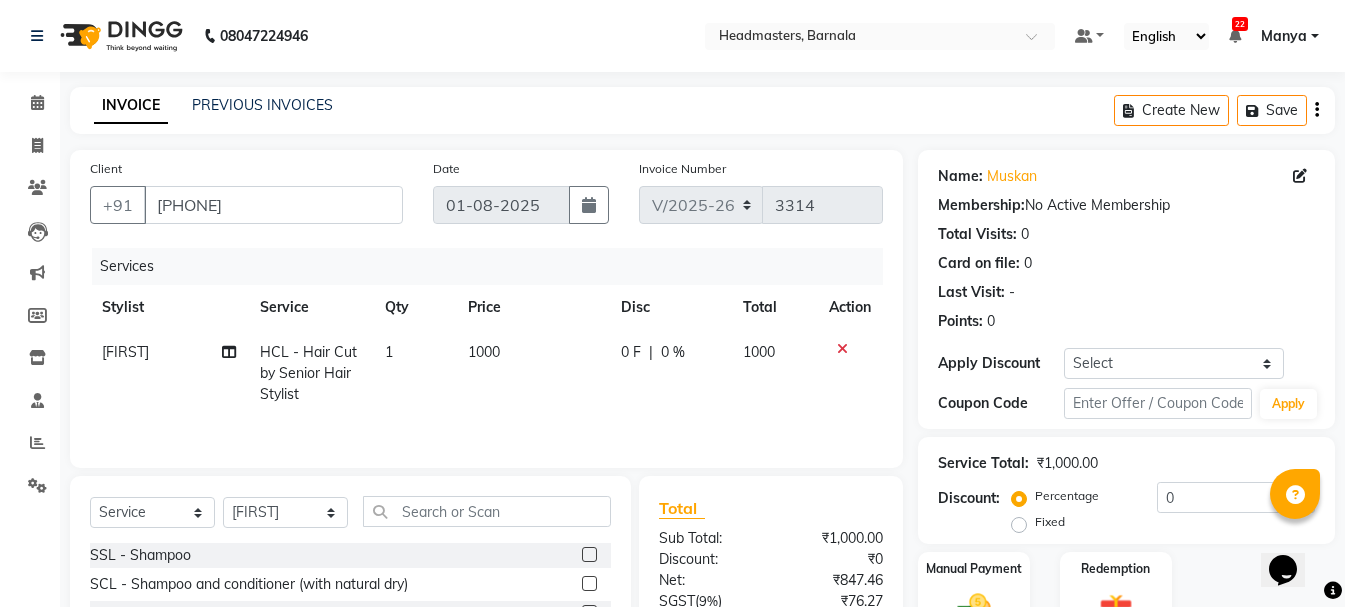 scroll, scrollTop: 194, scrollLeft: 0, axis: vertical 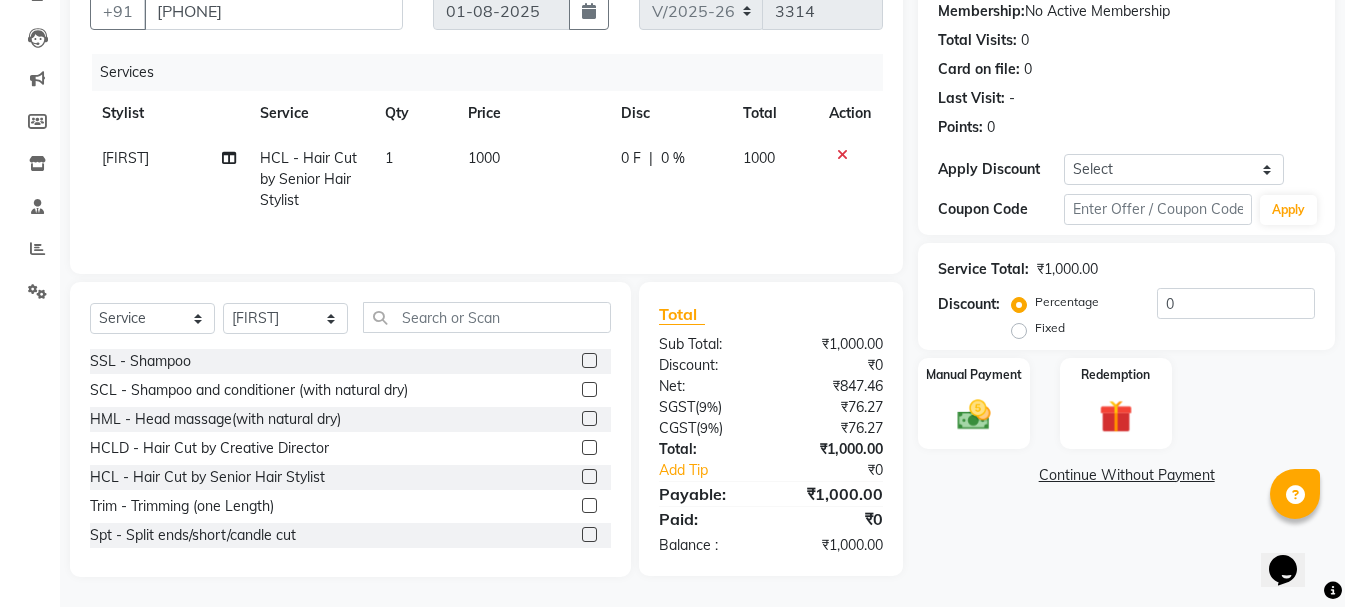 click on "Fixed" 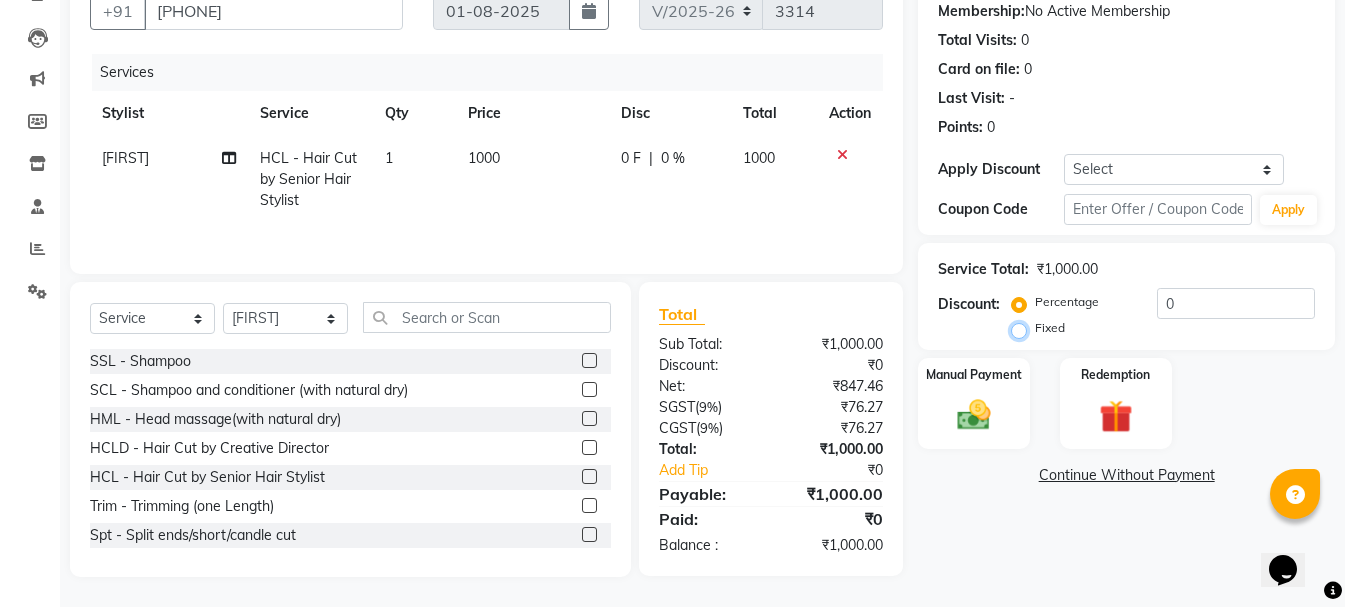 click on "Fixed" at bounding box center (1023, 328) 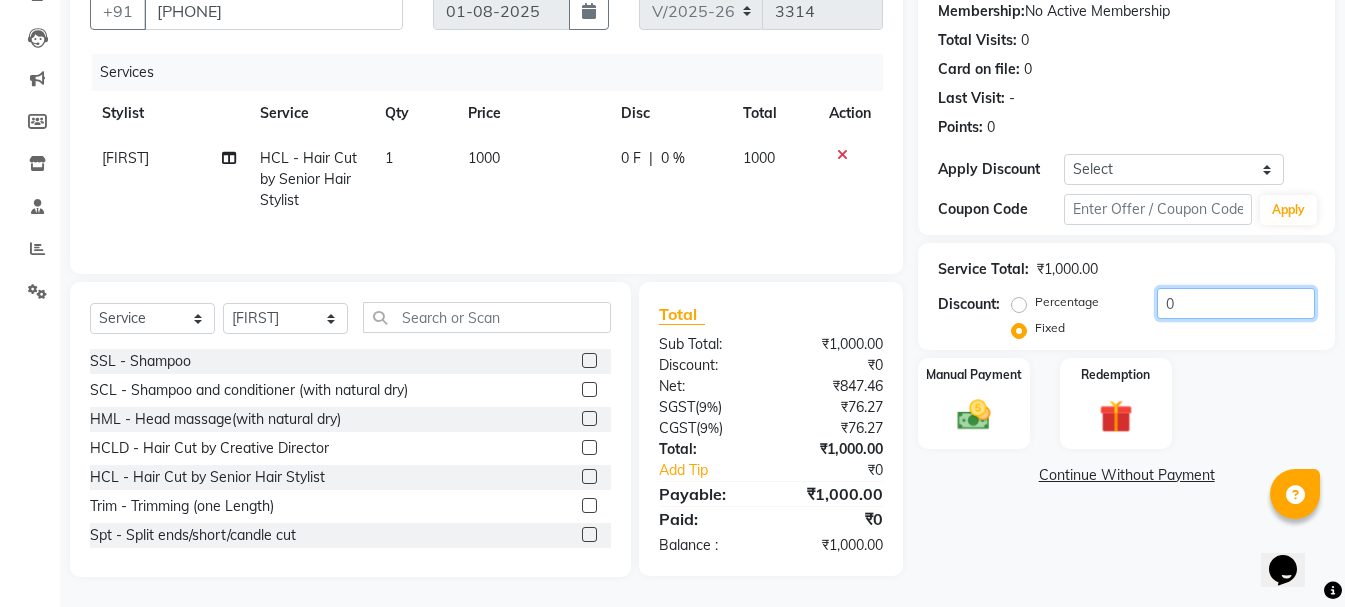 drag, startPoint x: 1214, startPoint y: 301, endPoint x: 1114, endPoint y: 307, distance: 100.17984 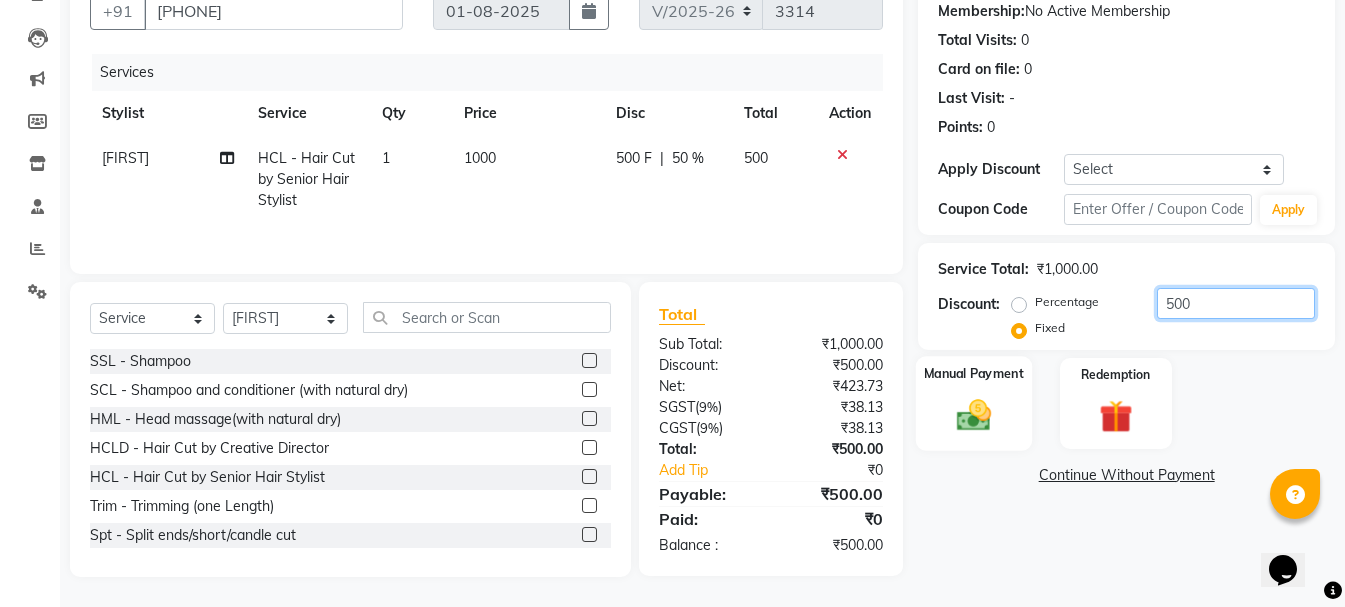 type on "500" 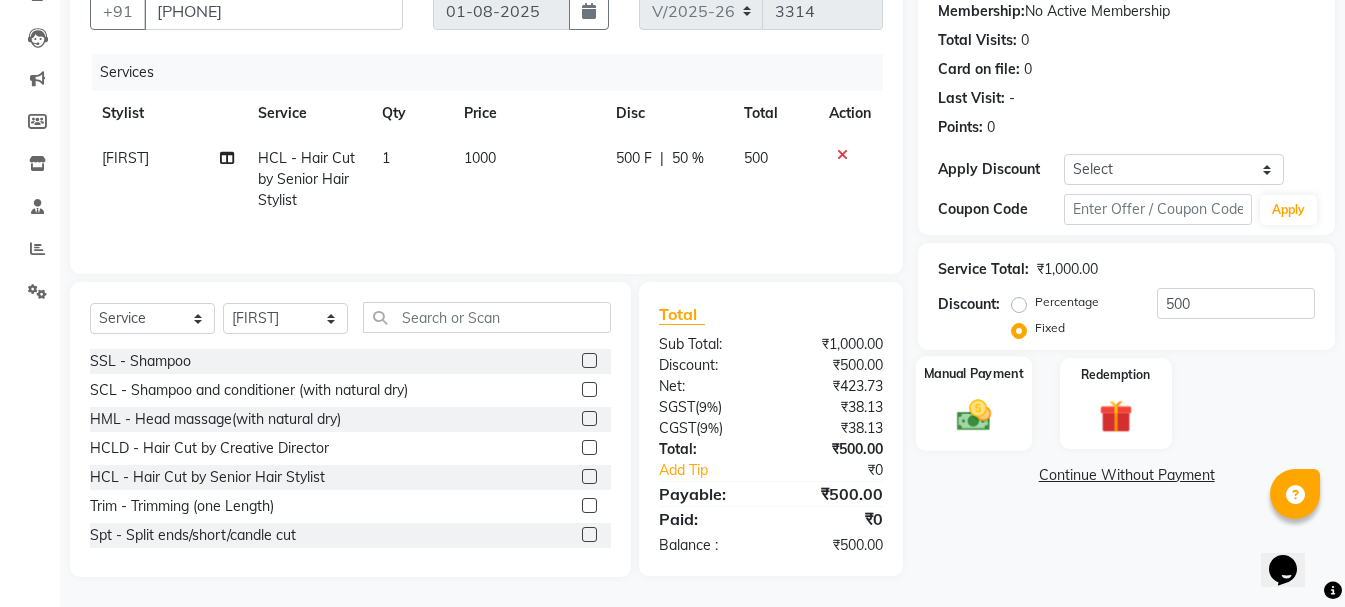 click on "Manual Payment" 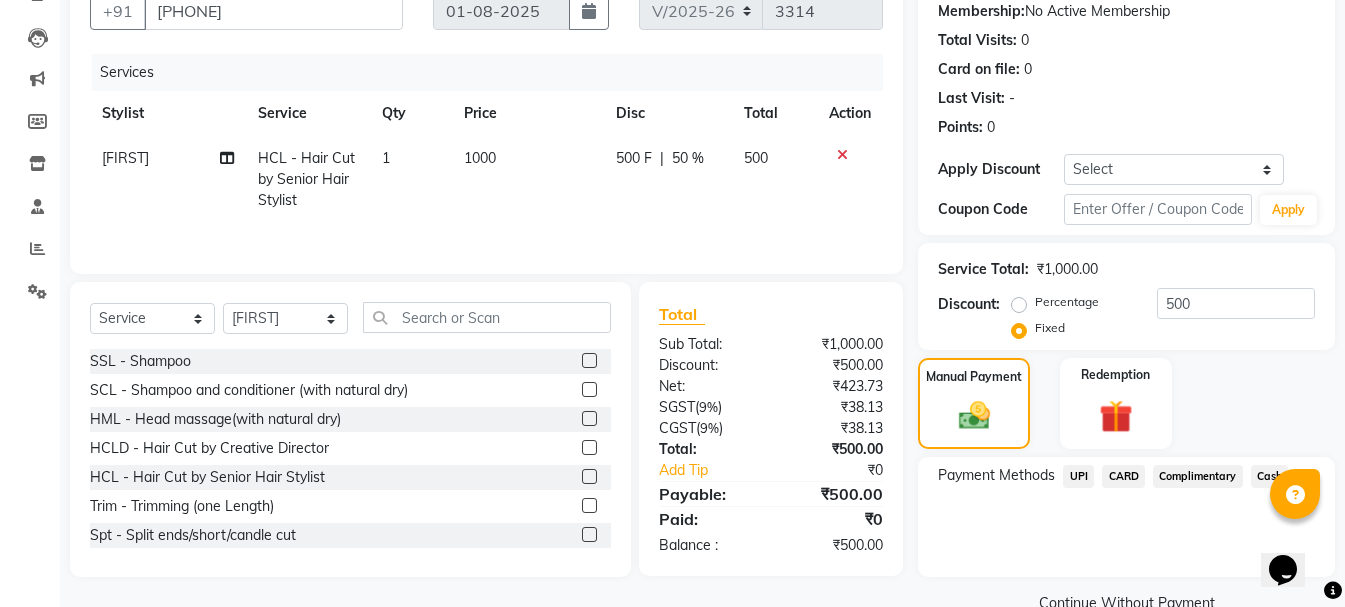 click on "Cash" 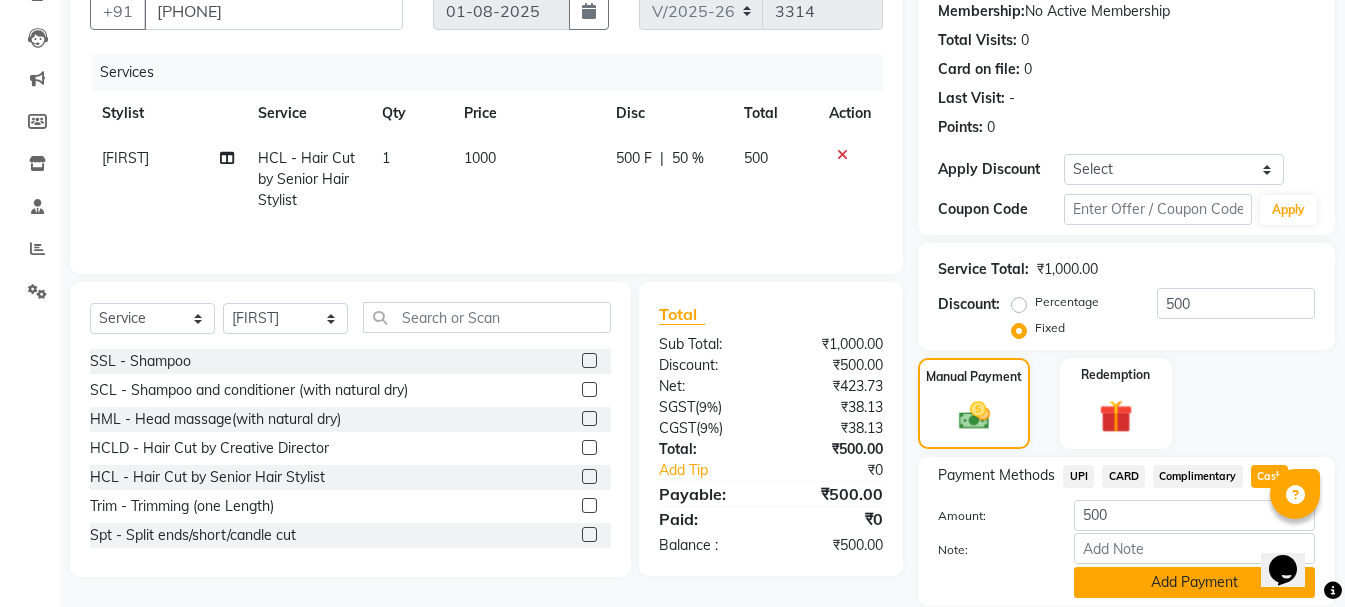 click on "Add Payment" 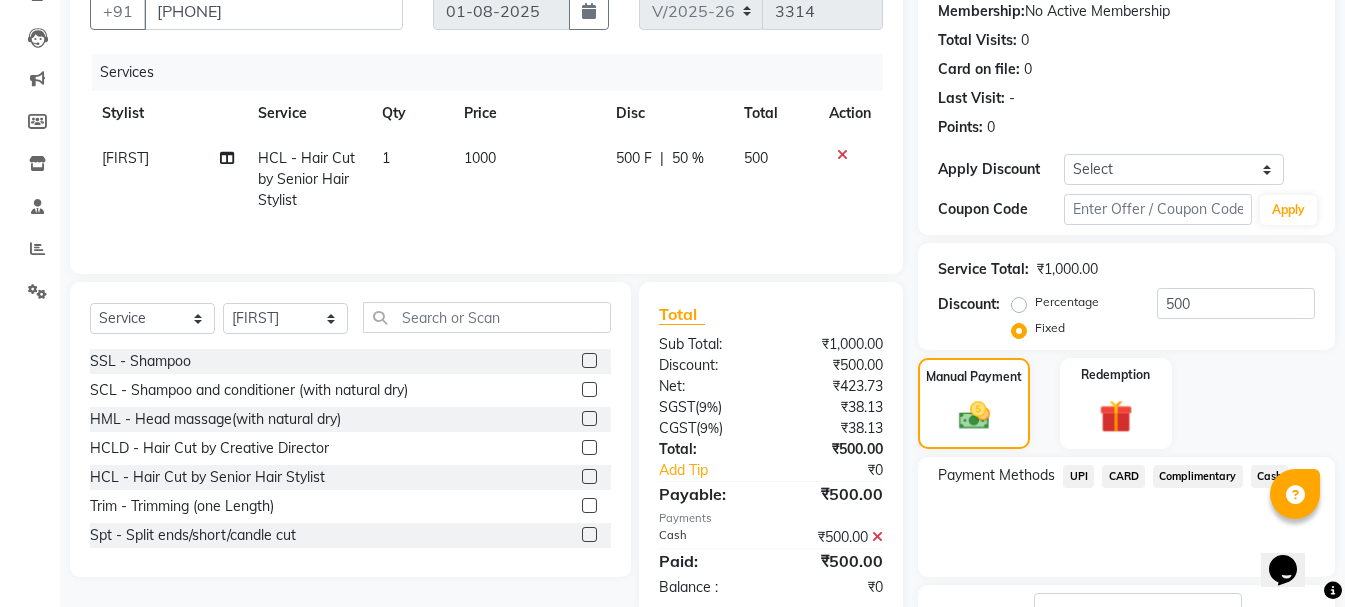 scroll, scrollTop: 348, scrollLeft: 0, axis: vertical 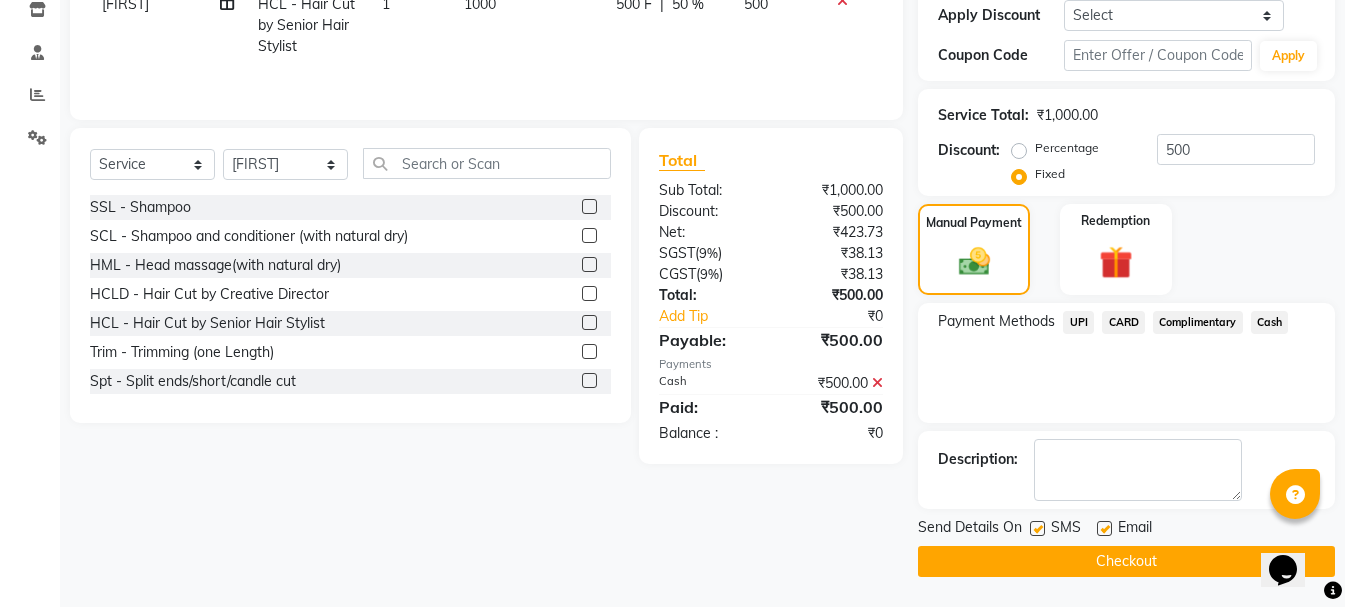 click on "Checkout" 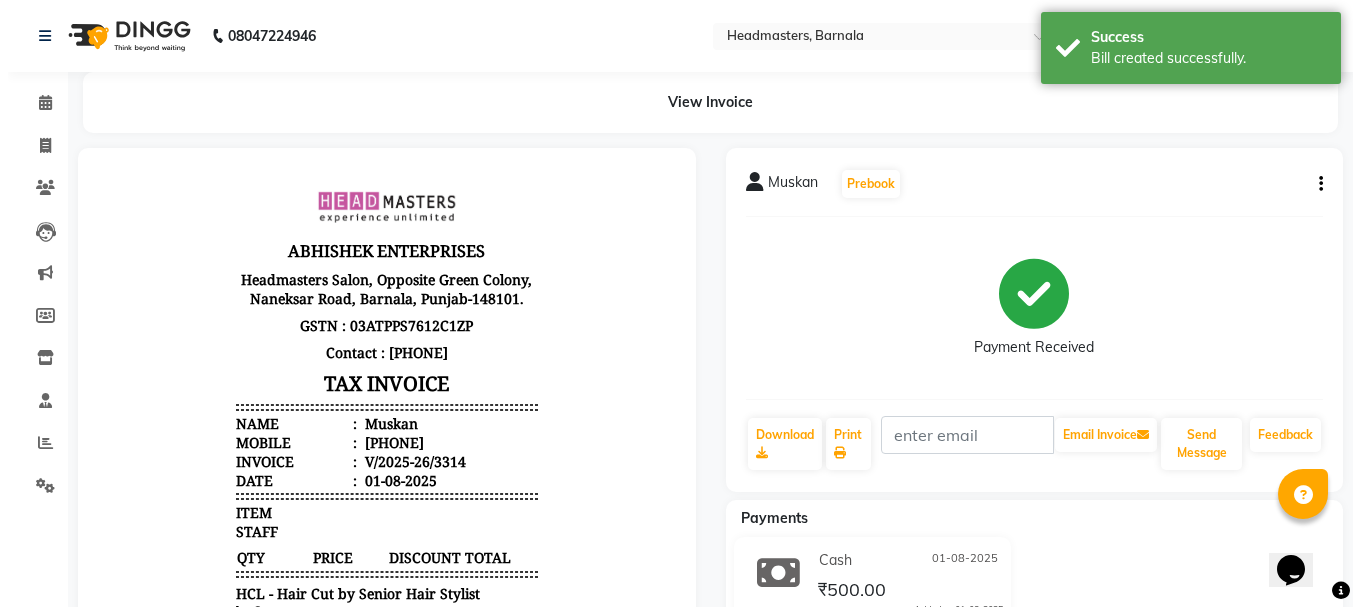 scroll, scrollTop: 0, scrollLeft: 0, axis: both 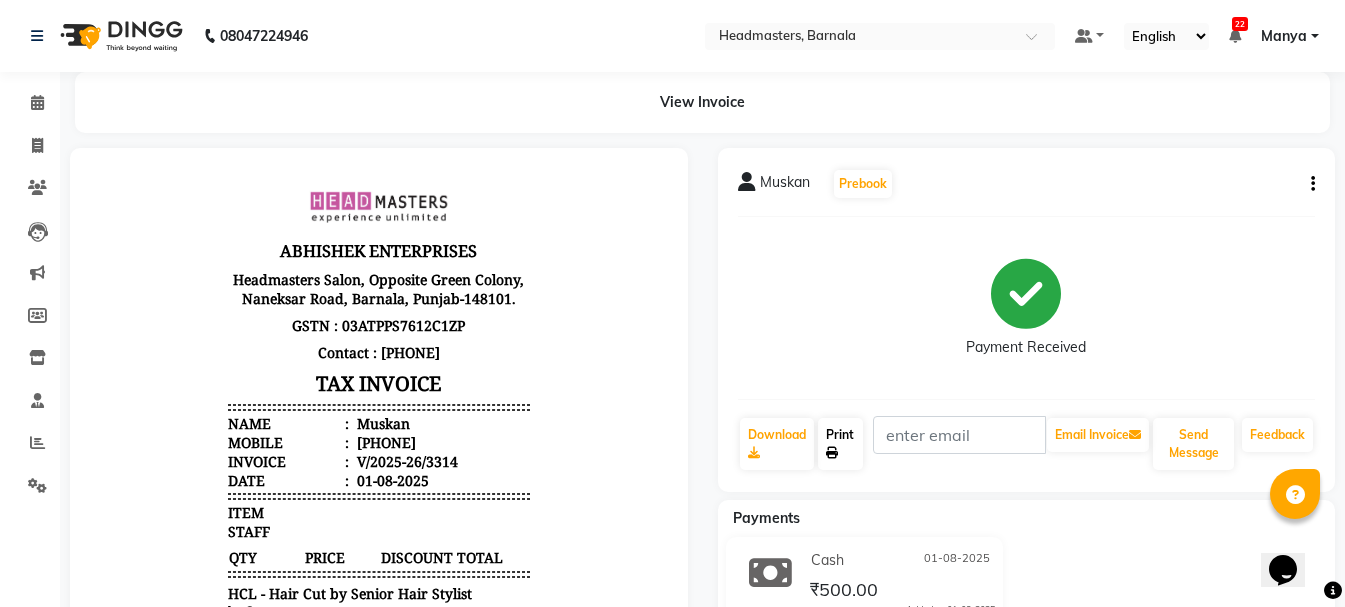 click on "Print" 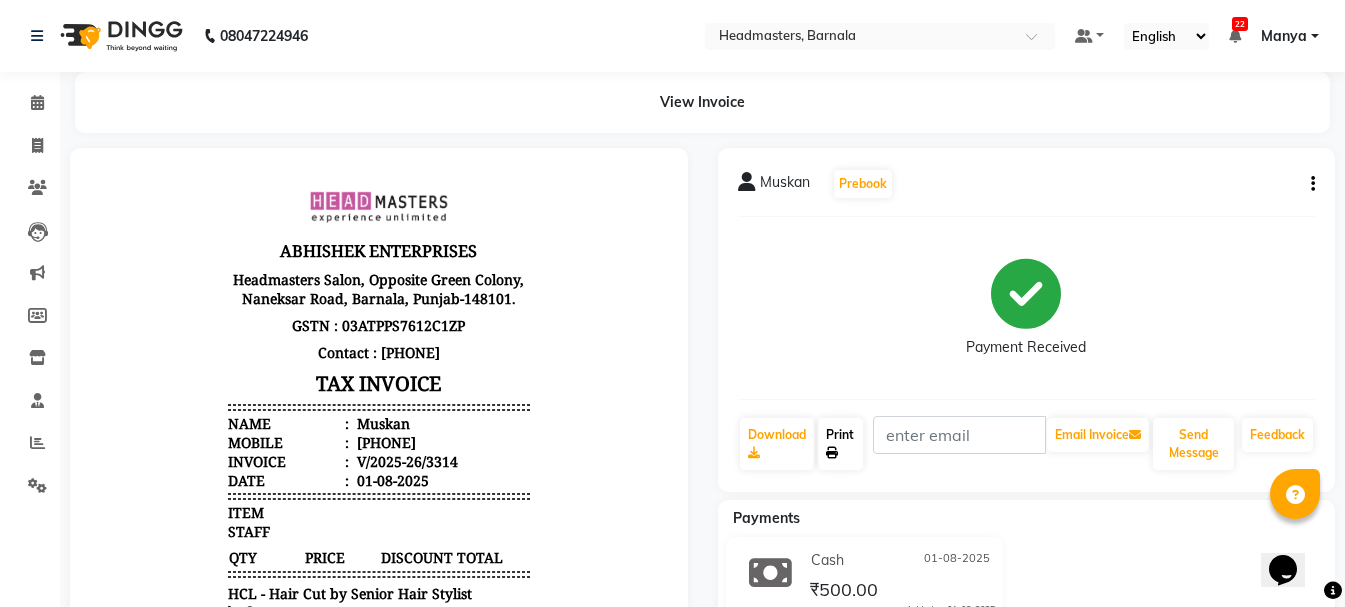 select on "service" 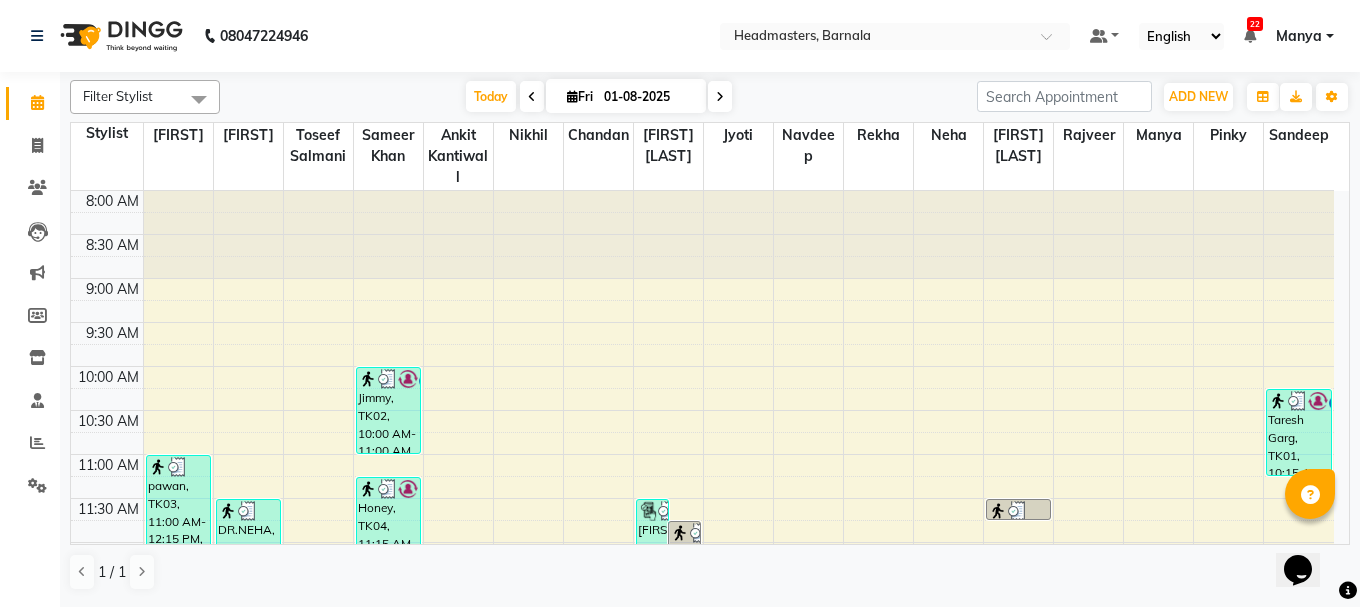 click on "Opens Chat This icon Opens the chat window." at bounding box center [1308, 535] 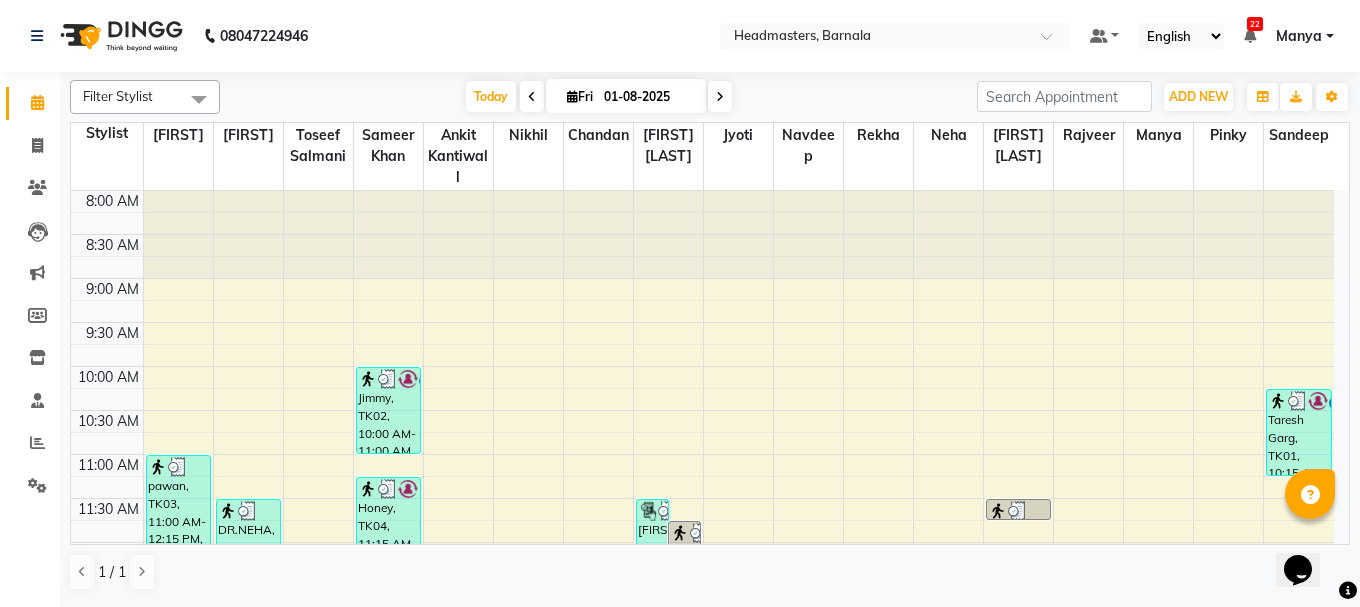 click on "Opens Chat This icon Opens the chat window." at bounding box center (1308, 535) 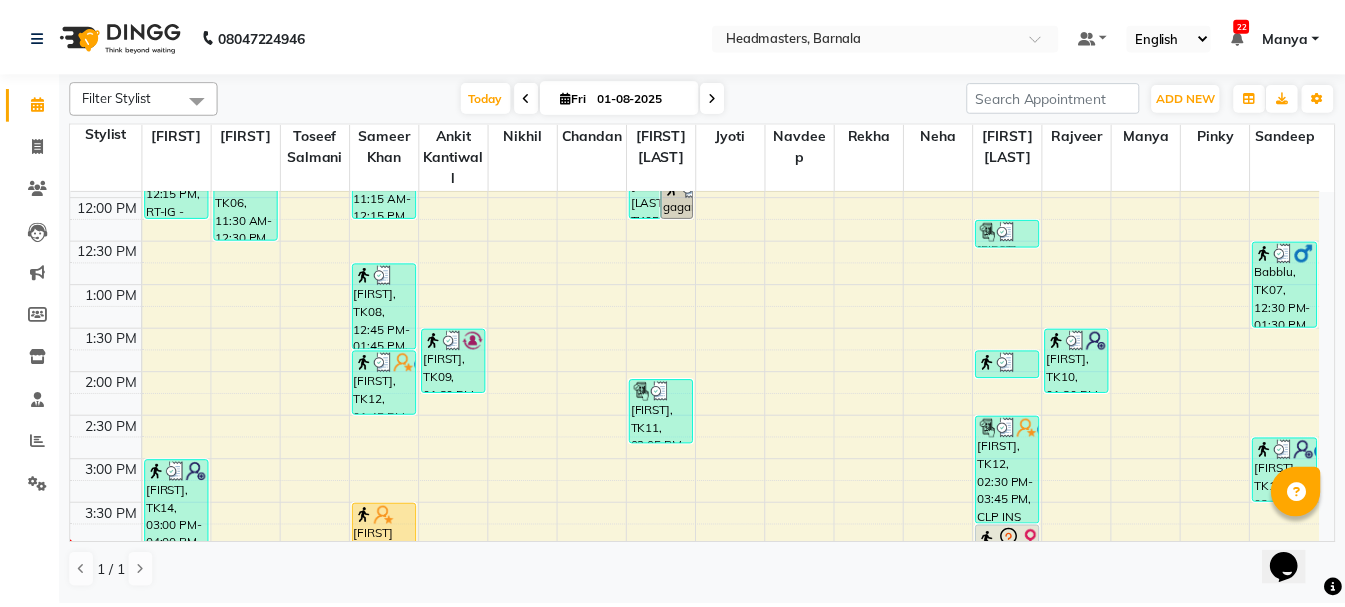 scroll, scrollTop: 439, scrollLeft: 0, axis: vertical 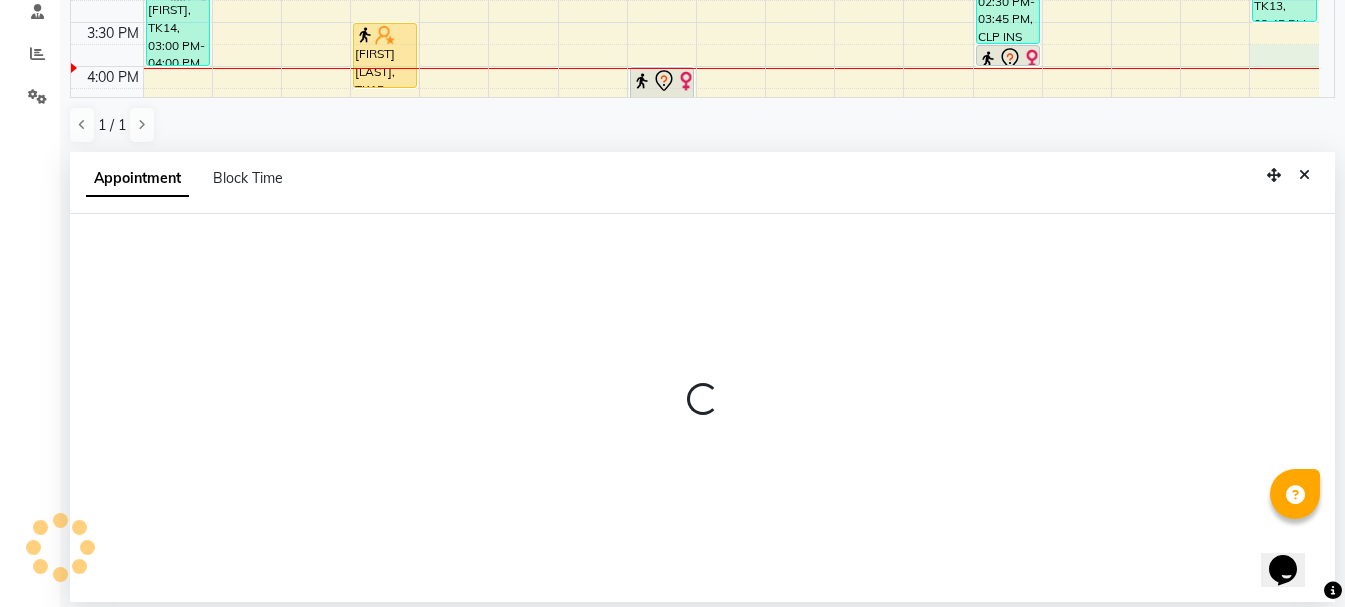 select on "71857" 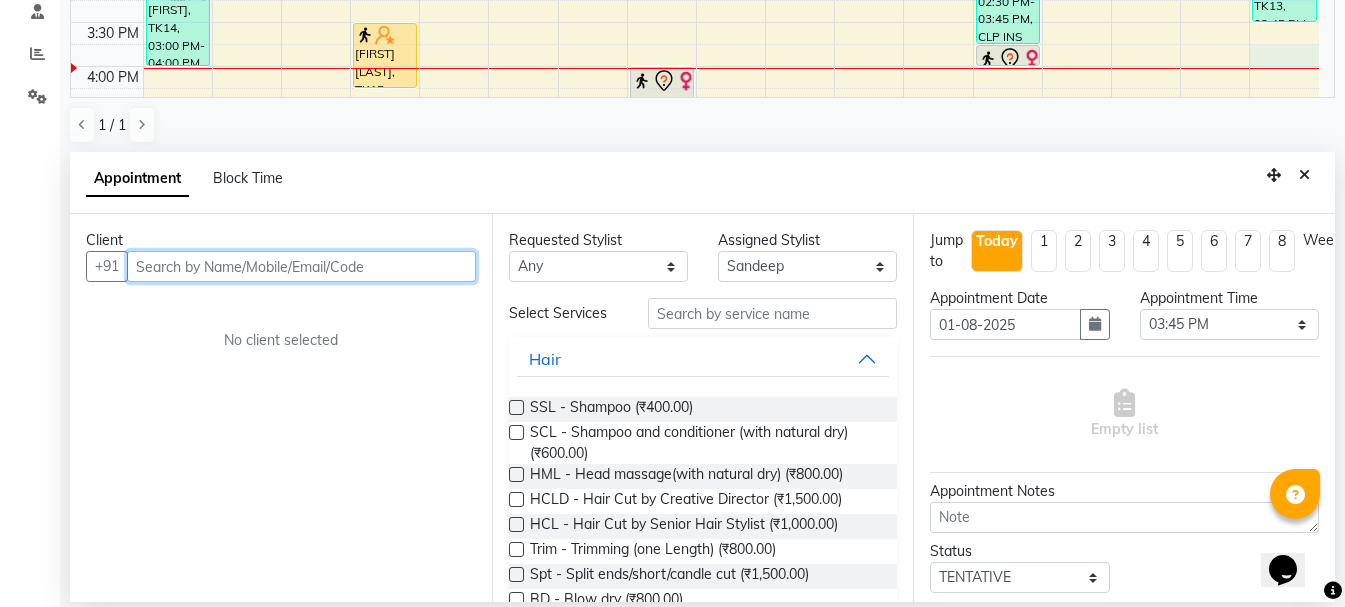 click at bounding box center [301, 266] 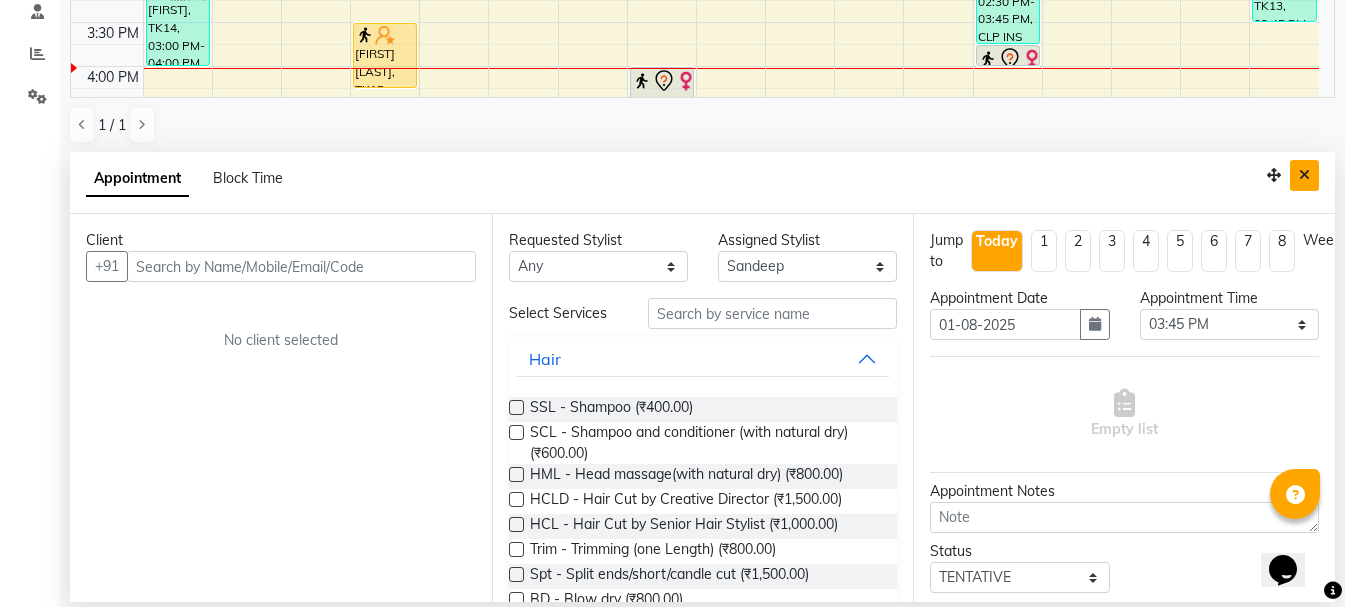 click at bounding box center (1304, 175) 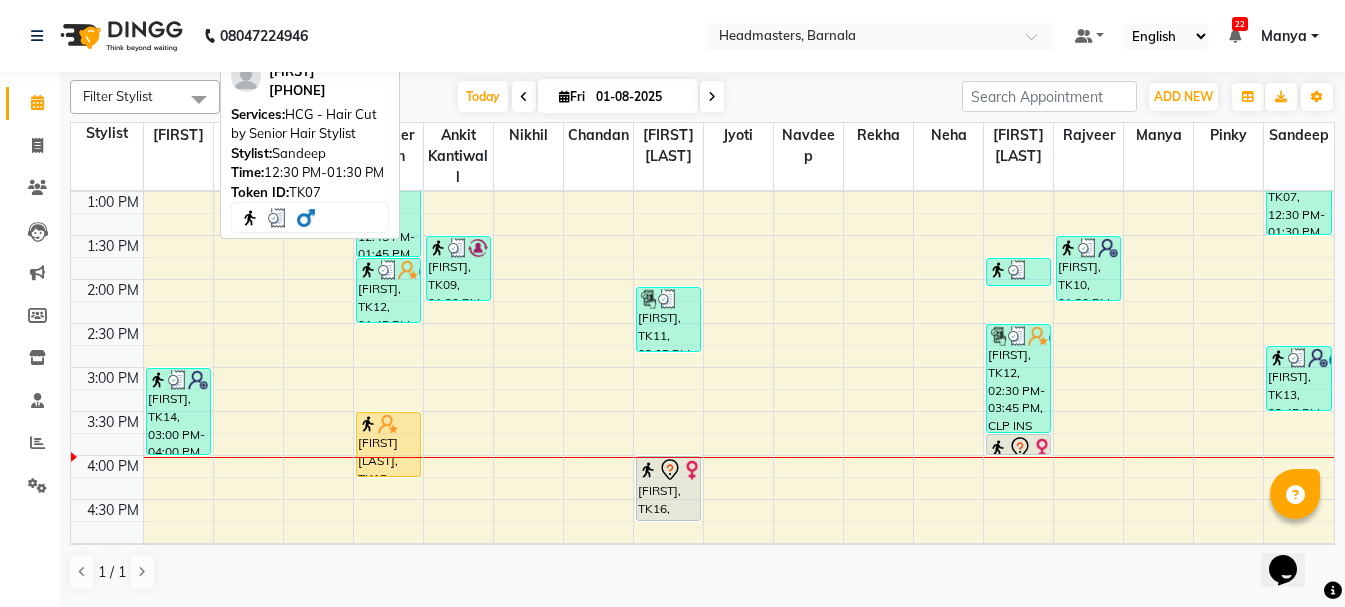 scroll, scrollTop: 0, scrollLeft: 0, axis: both 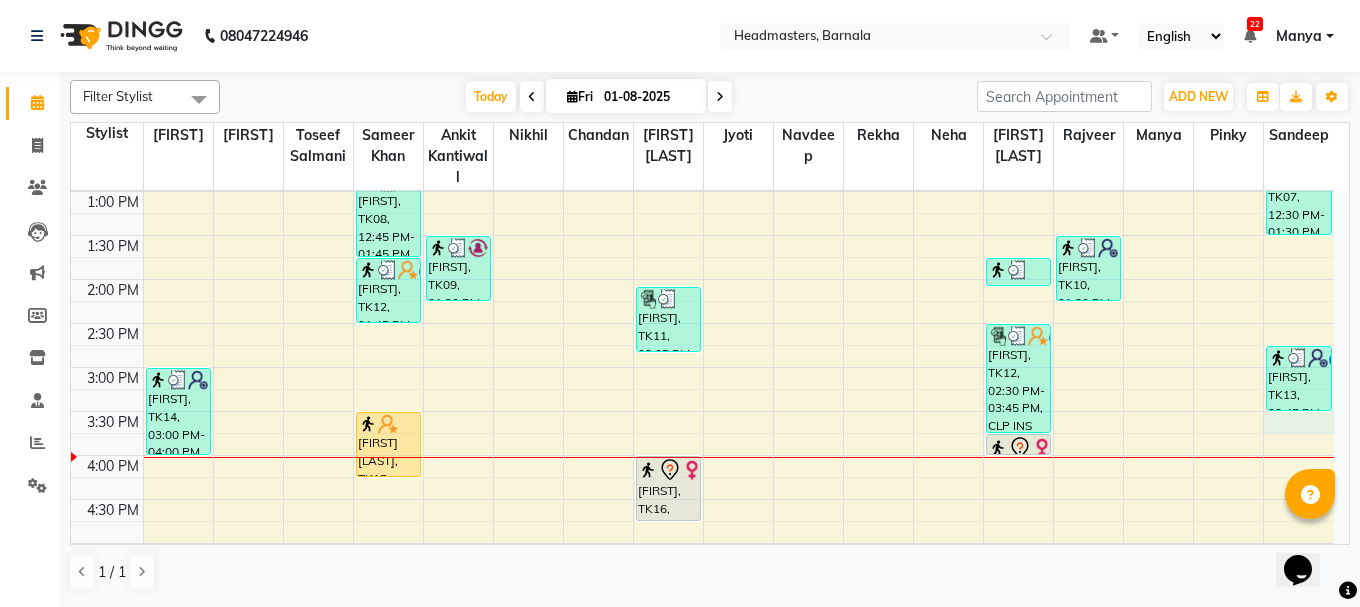 select on "71857" 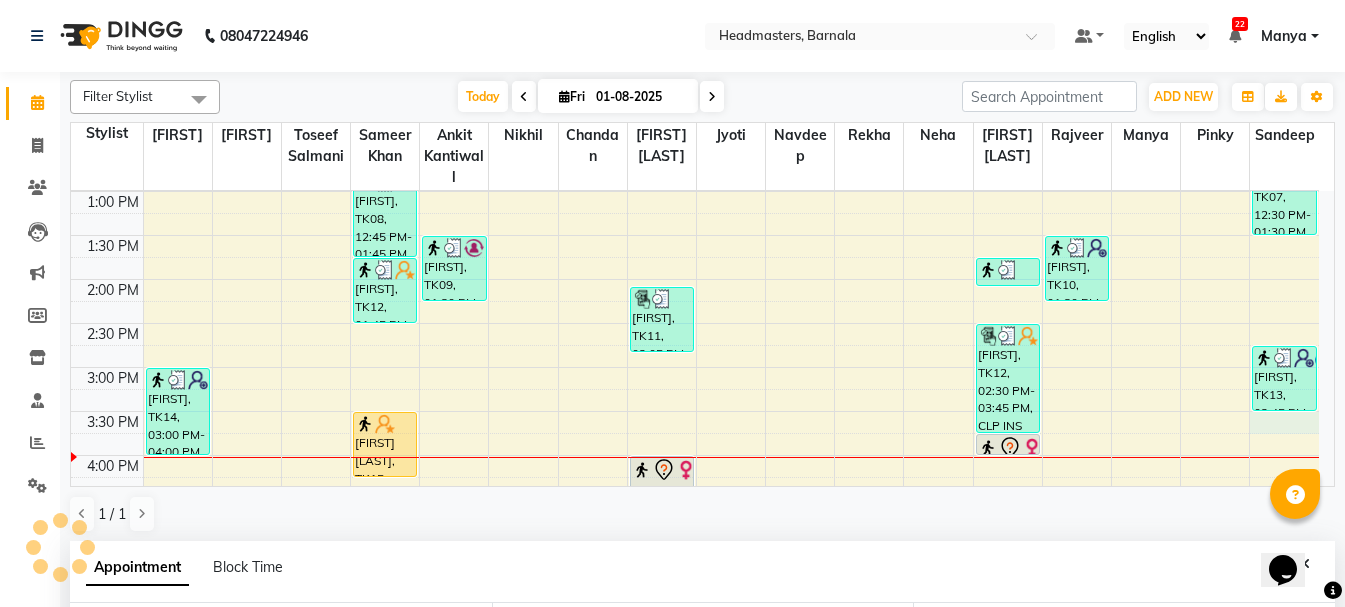 select on "930" 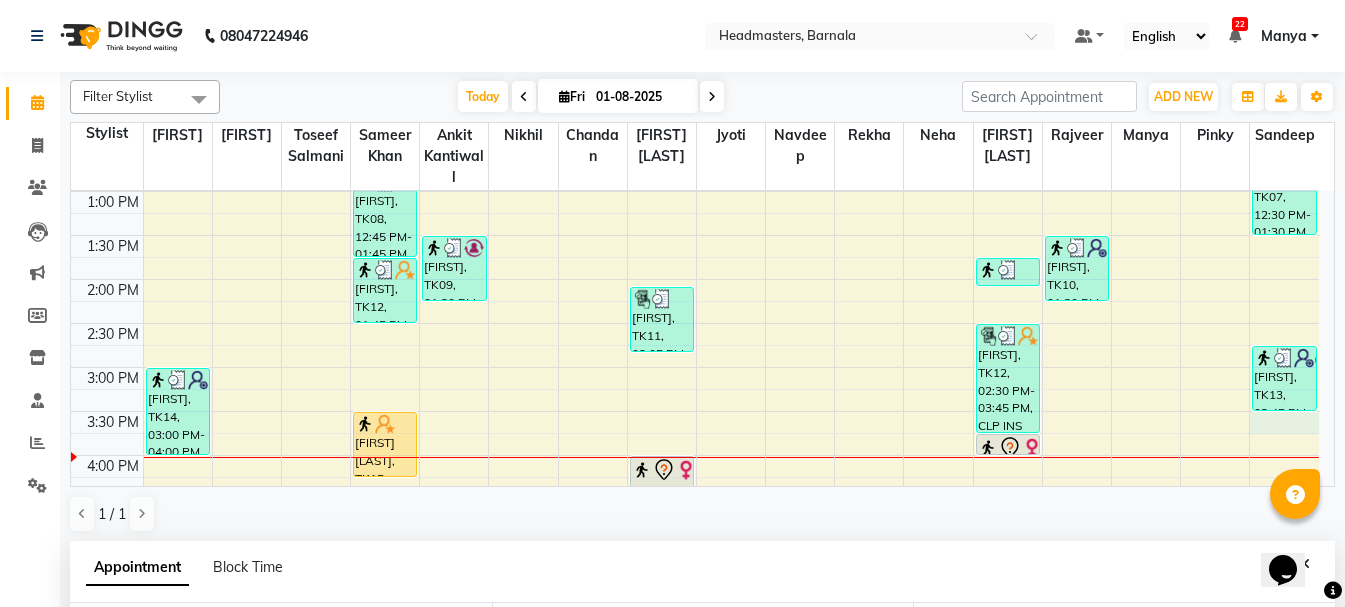 scroll, scrollTop: 352, scrollLeft: 0, axis: vertical 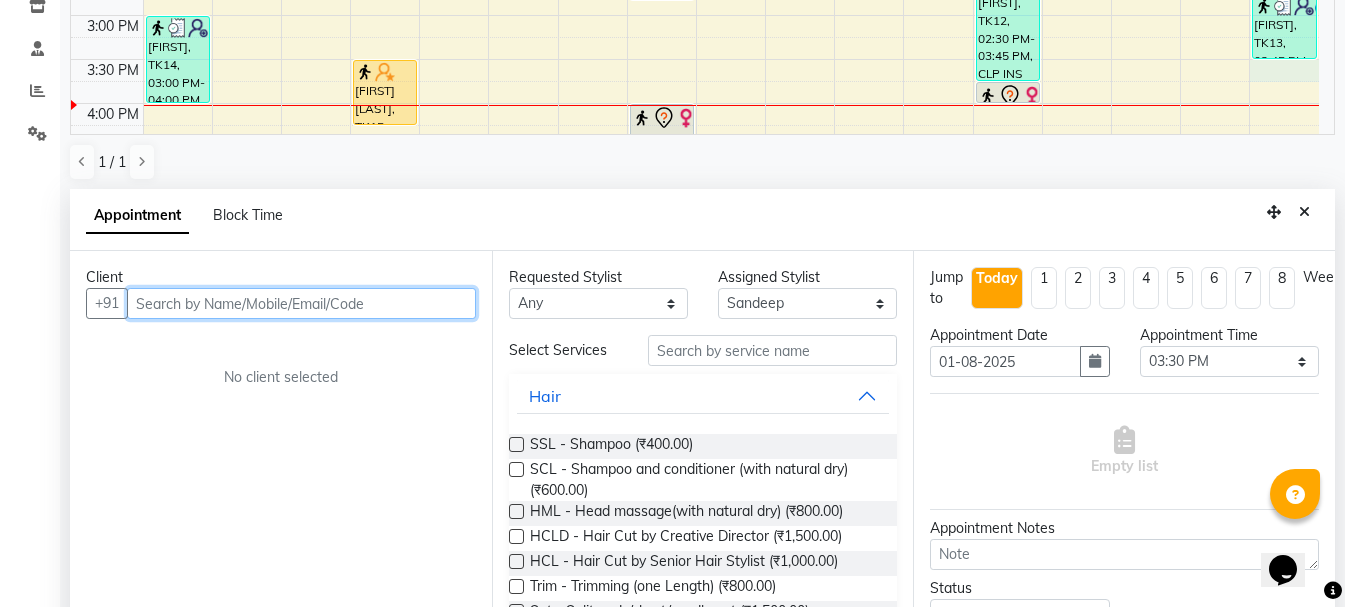 click at bounding box center (301, 303) 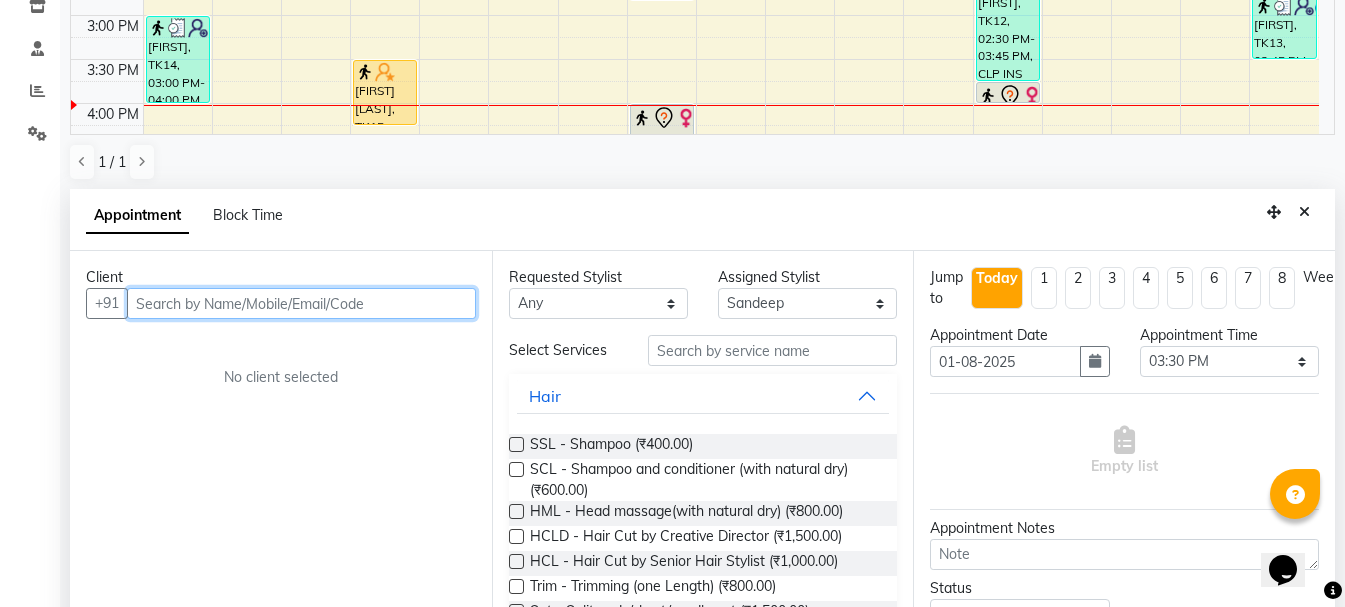 click at bounding box center [301, 303] 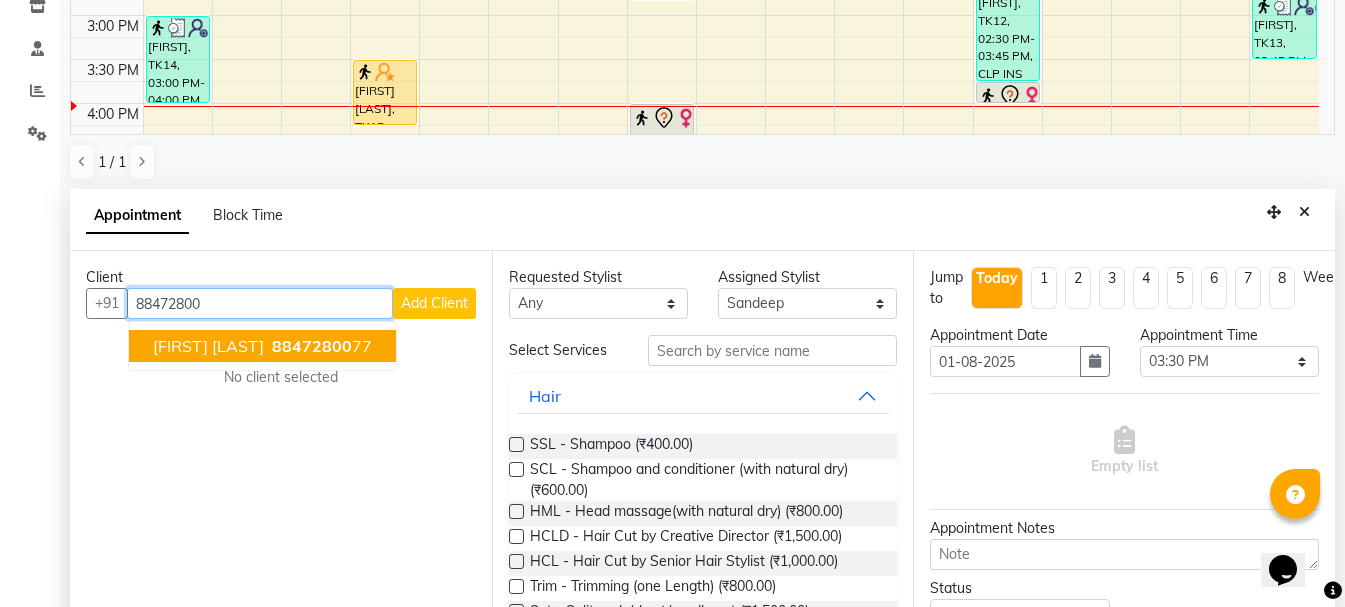 click on "mohit singla   88472800 77" at bounding box center [262, 346] 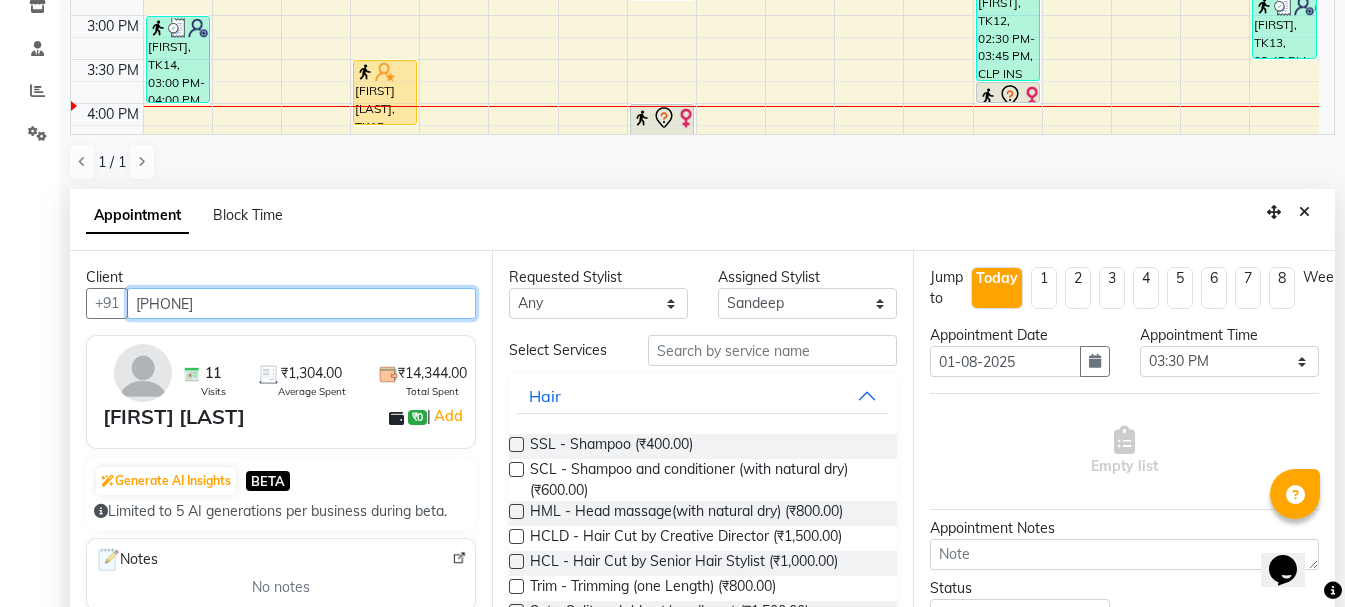 type on "8847280077" 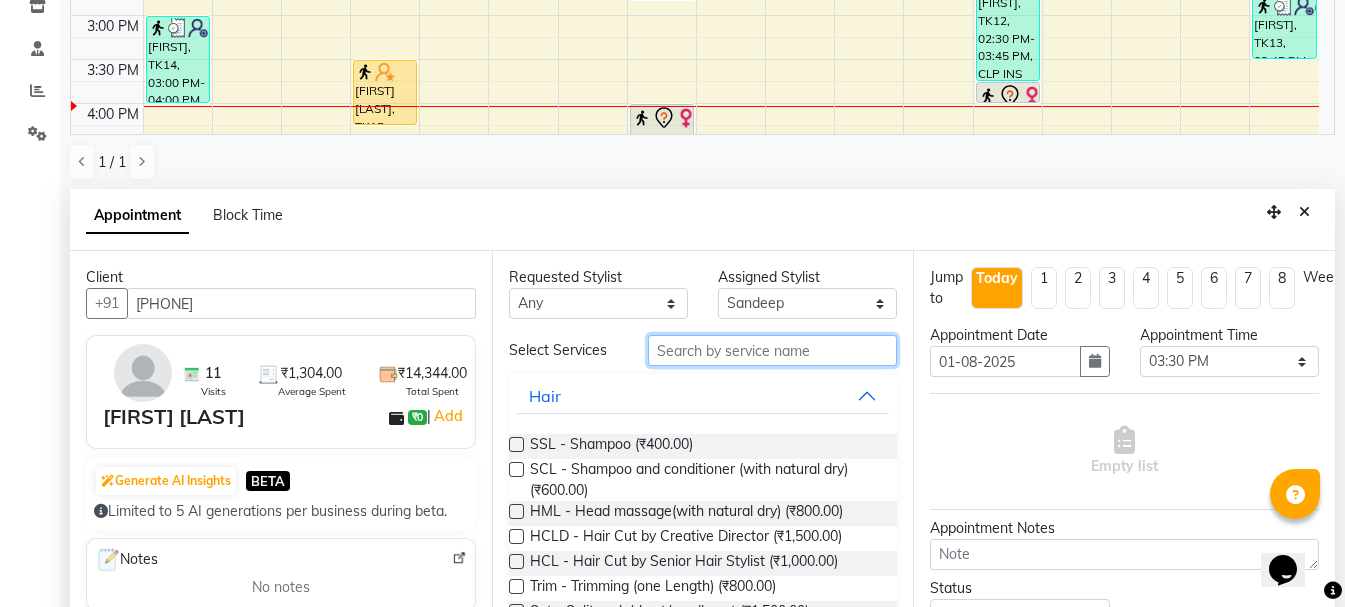 click at bounding box center (772, 350) 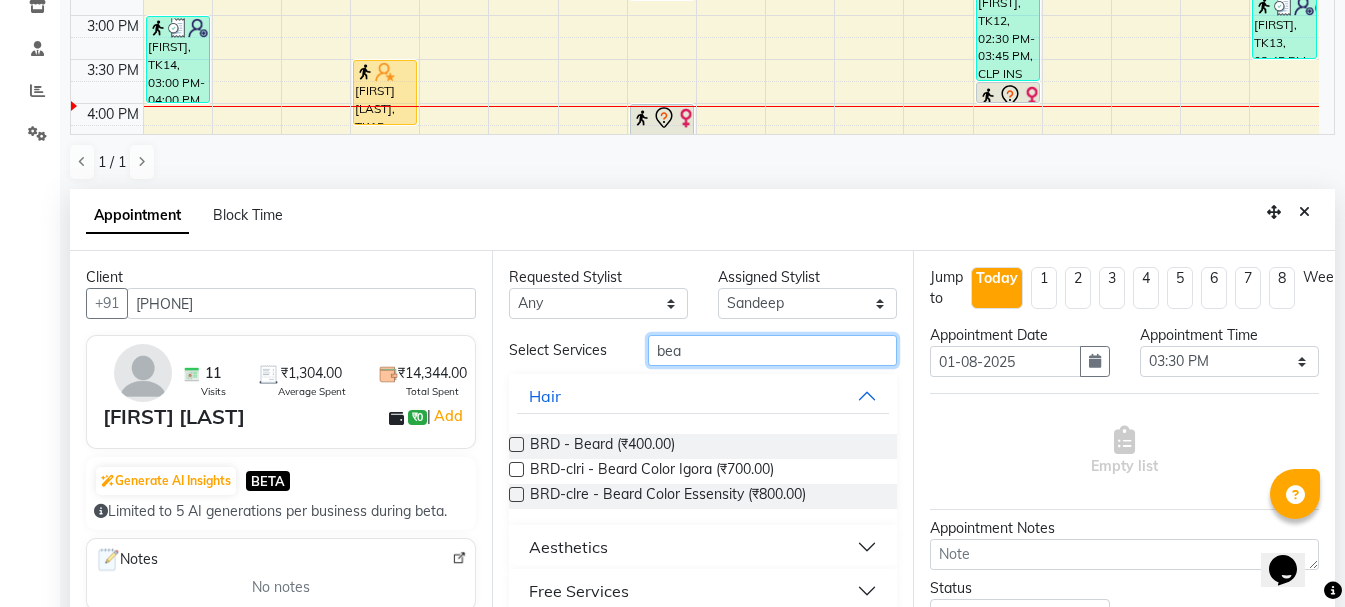 type on "bea" 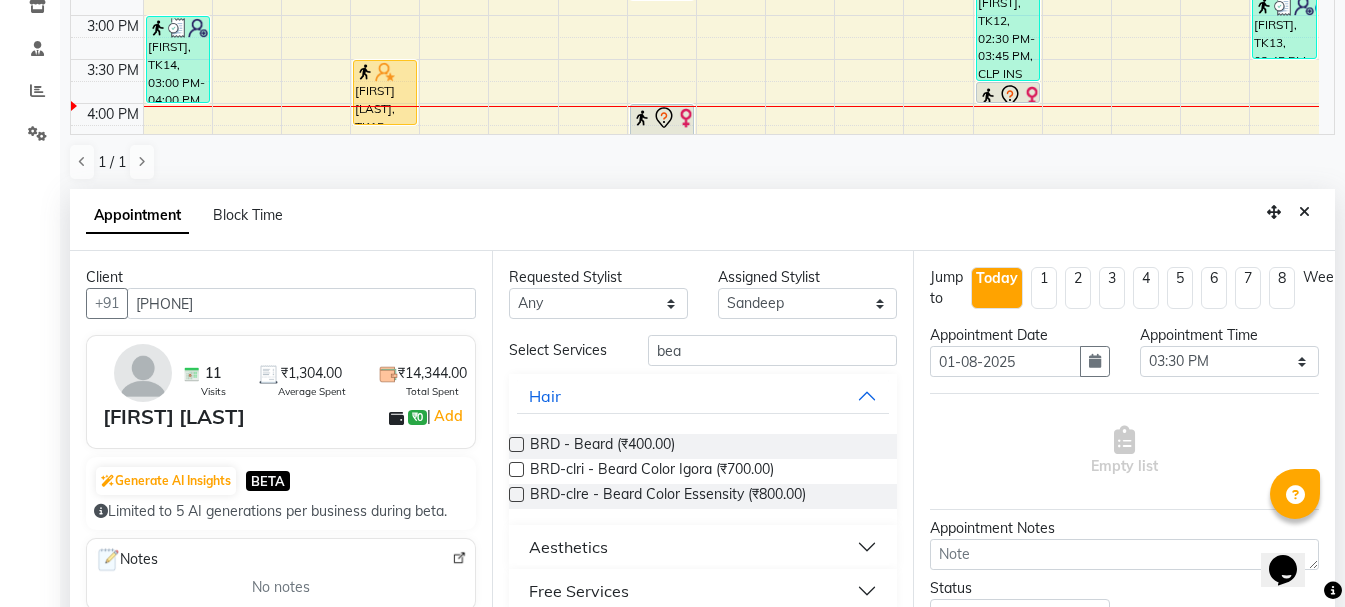click at bounding box center (516, 444) 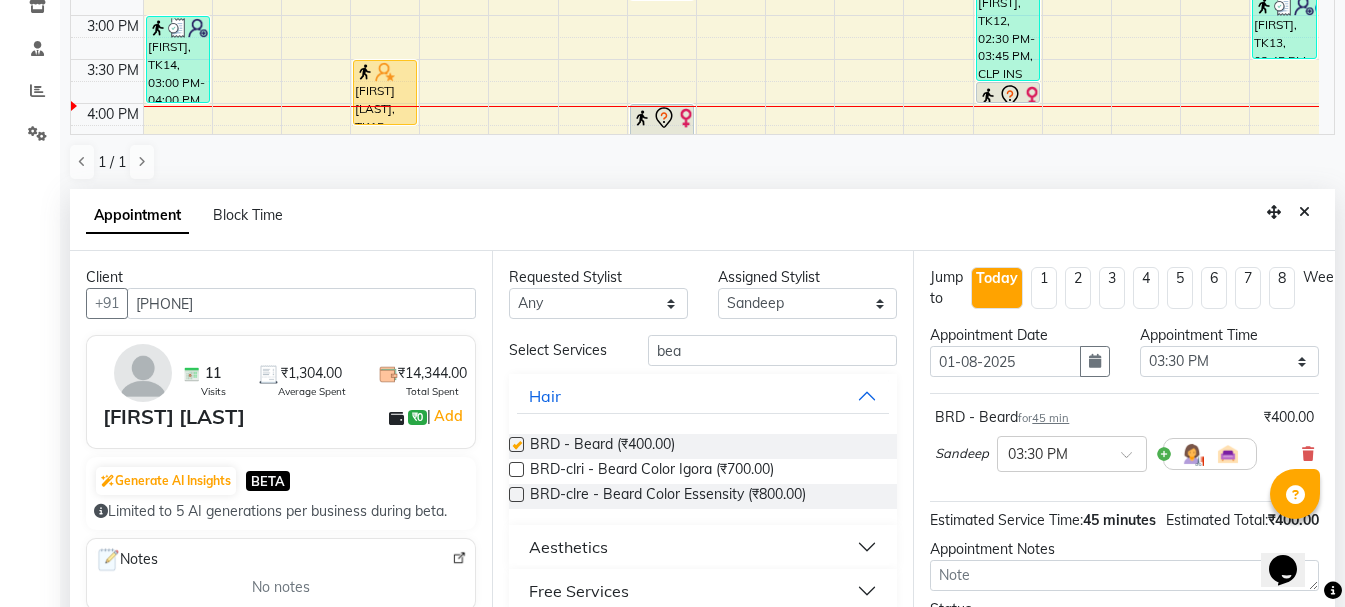 checkbox on "false" 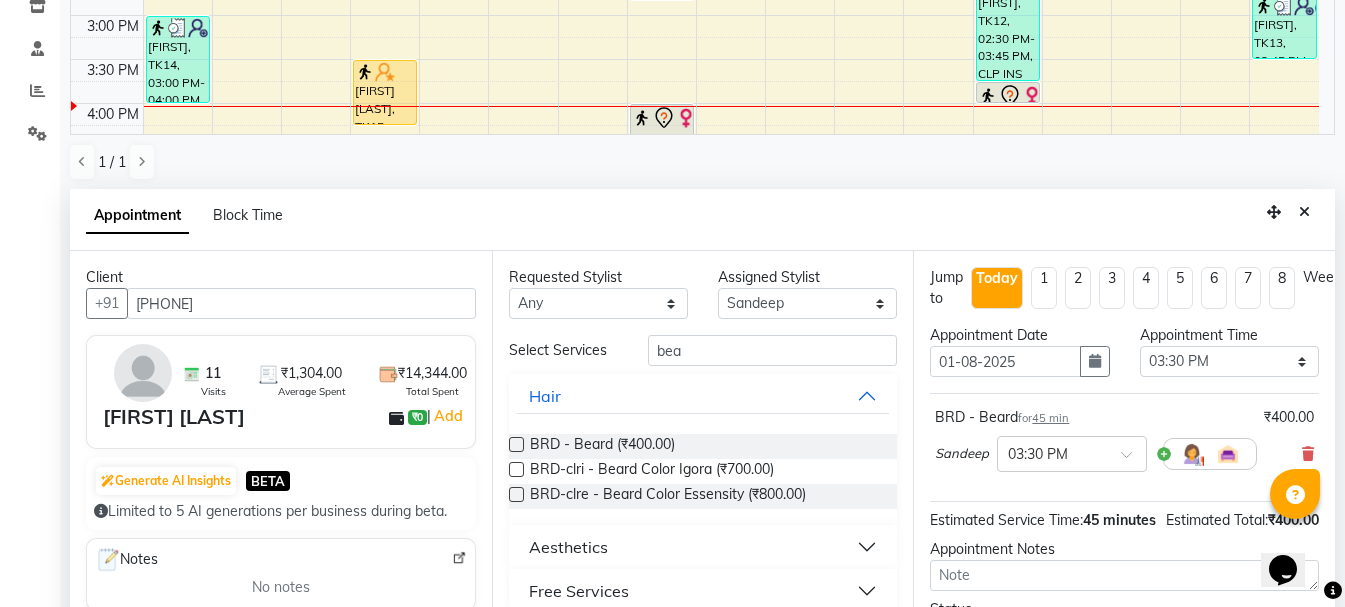 scroll, scrollTop: 174, scrollLeft: 0, axis: vertical 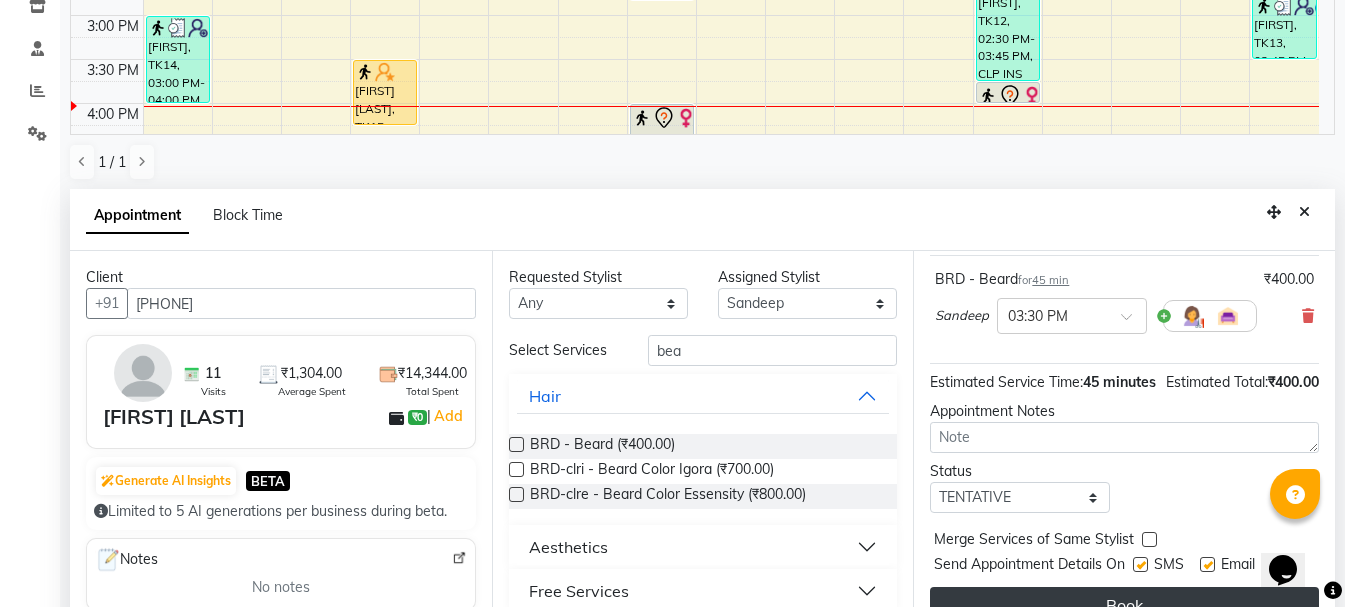 click on "Book" at bounding box center [1124, 605] 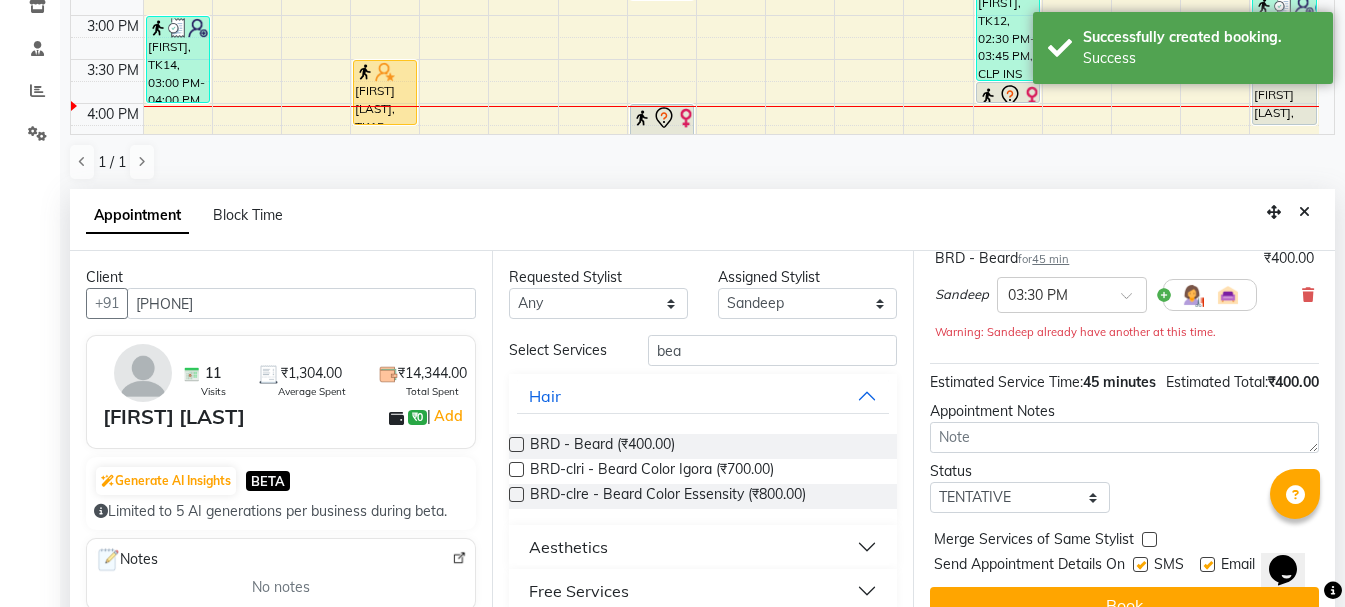 scroll, scrollTop: 0, scrollLeft: 0, axis: both 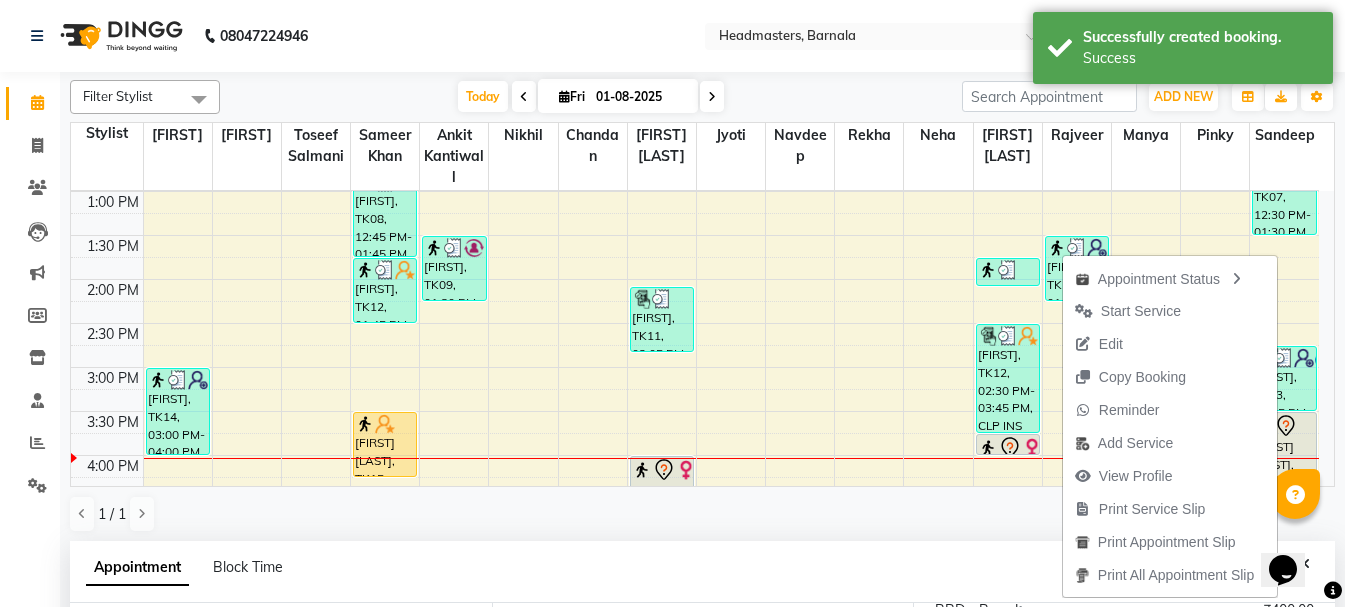 drag, startPoint x: 1145, startPoint y: 509, endPoint x: 1079, endPoint y: 552, distance: 78.77182 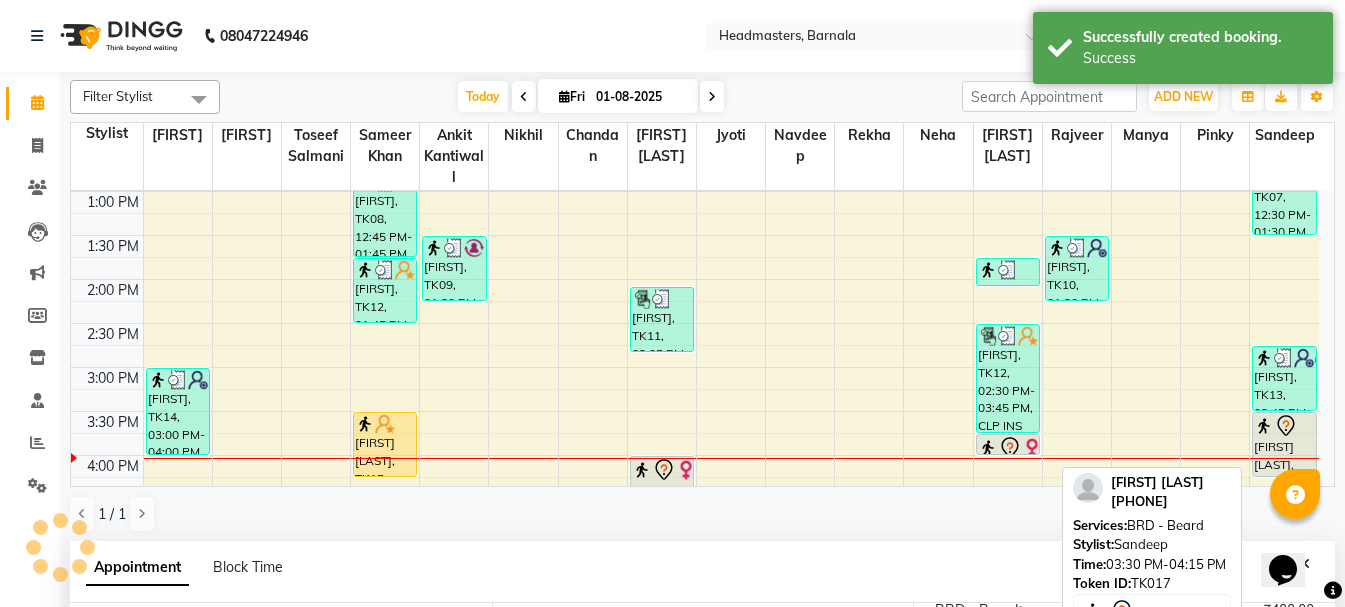 click 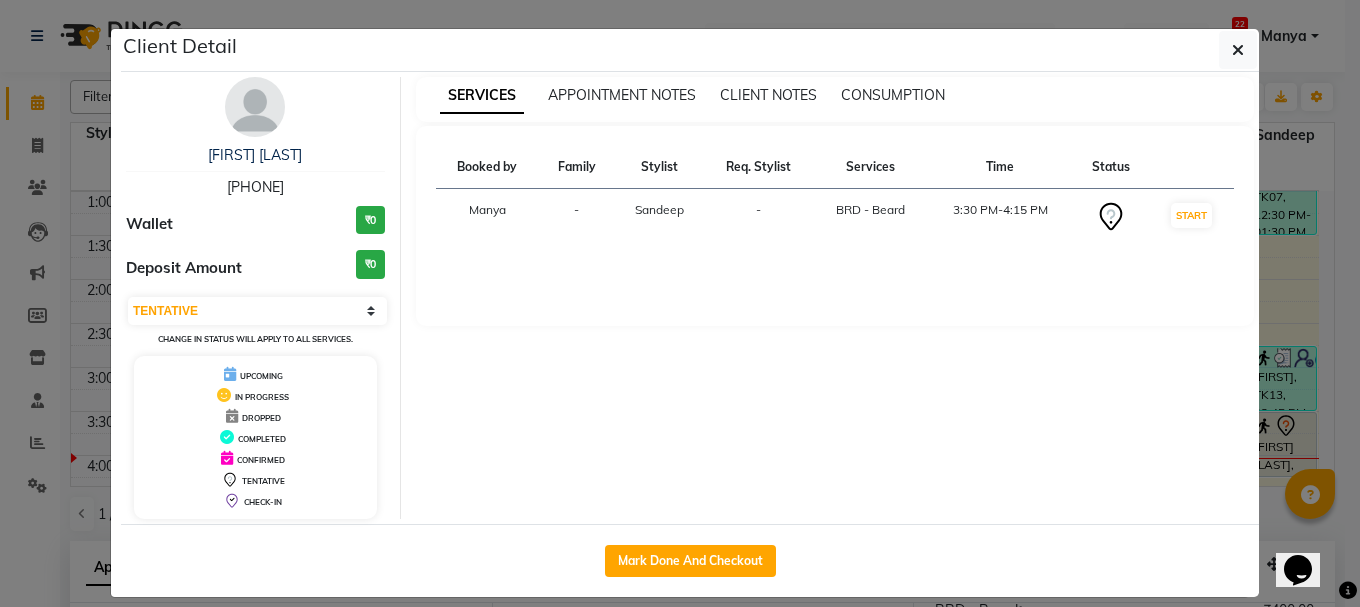 click on "Mark Done And Checkout" 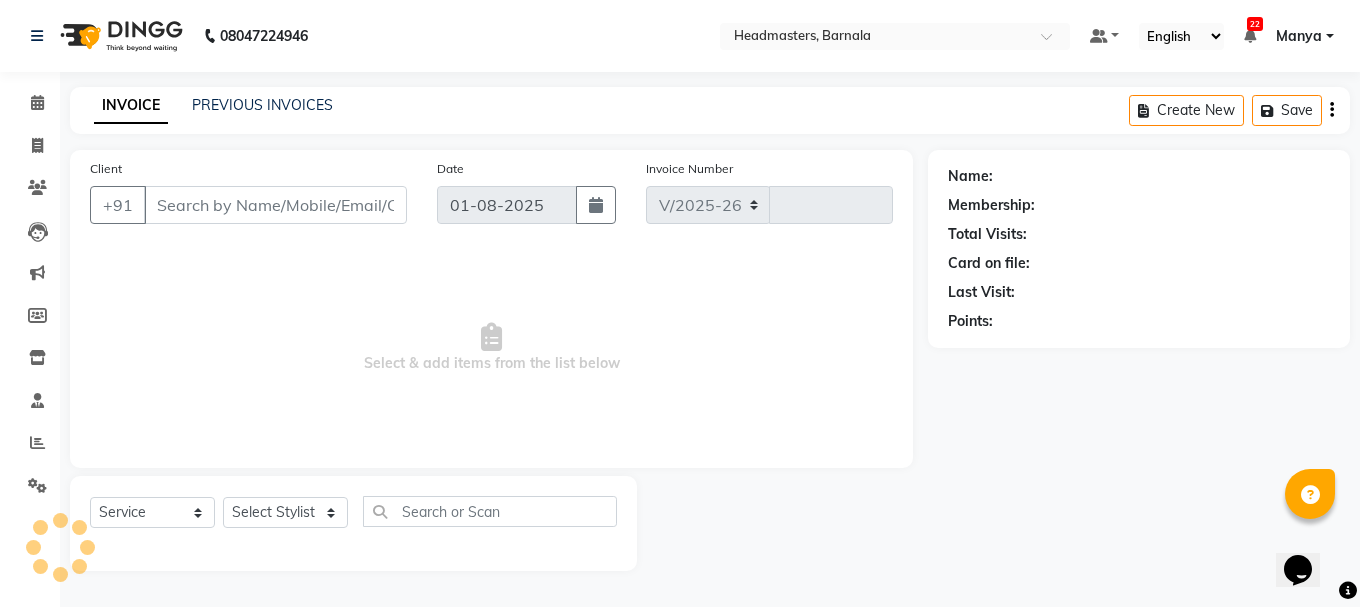 select on "7526" 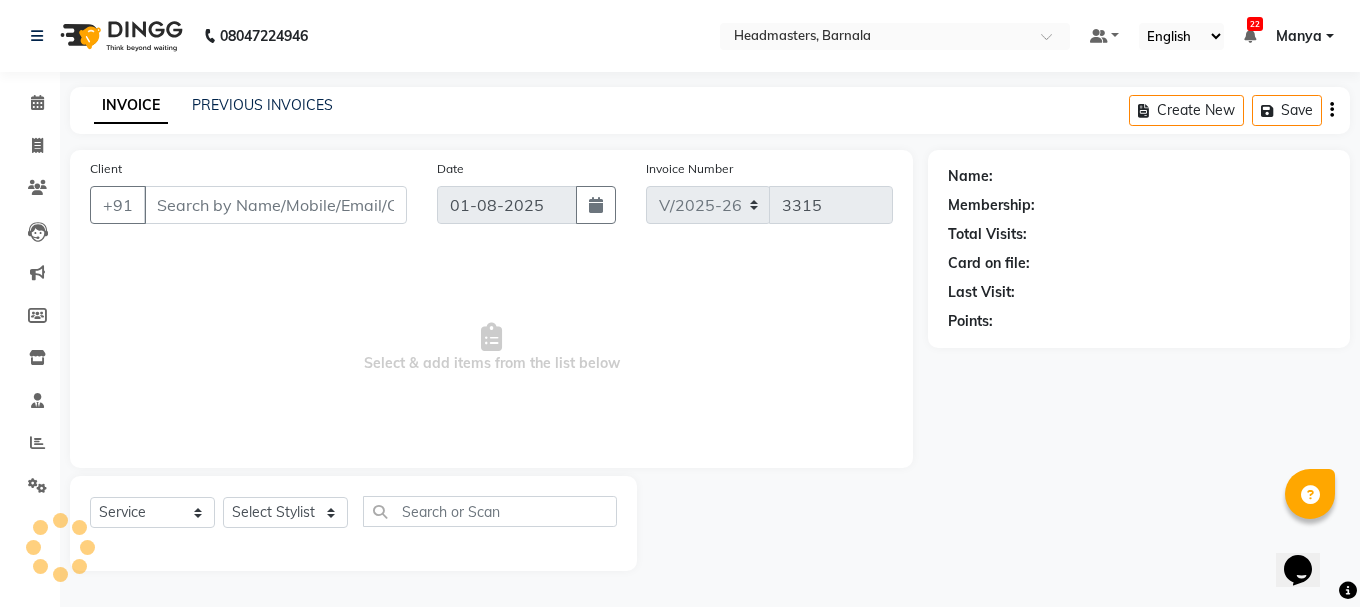 type on "8847280077" 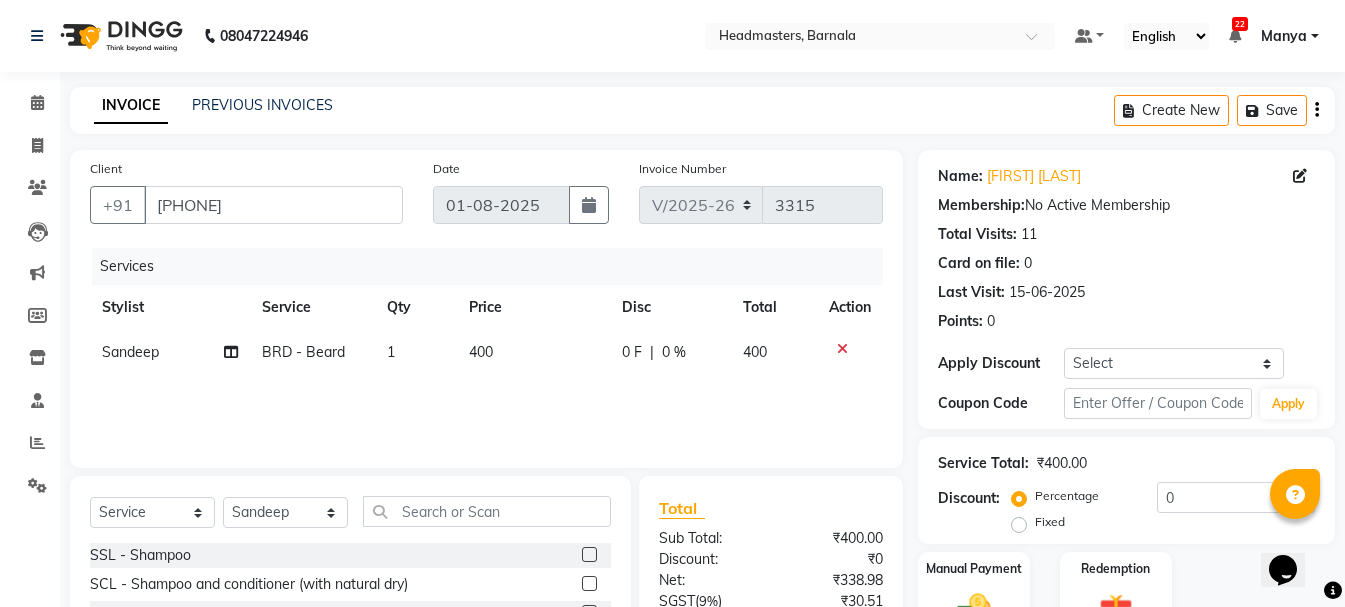 click on "Fixed" 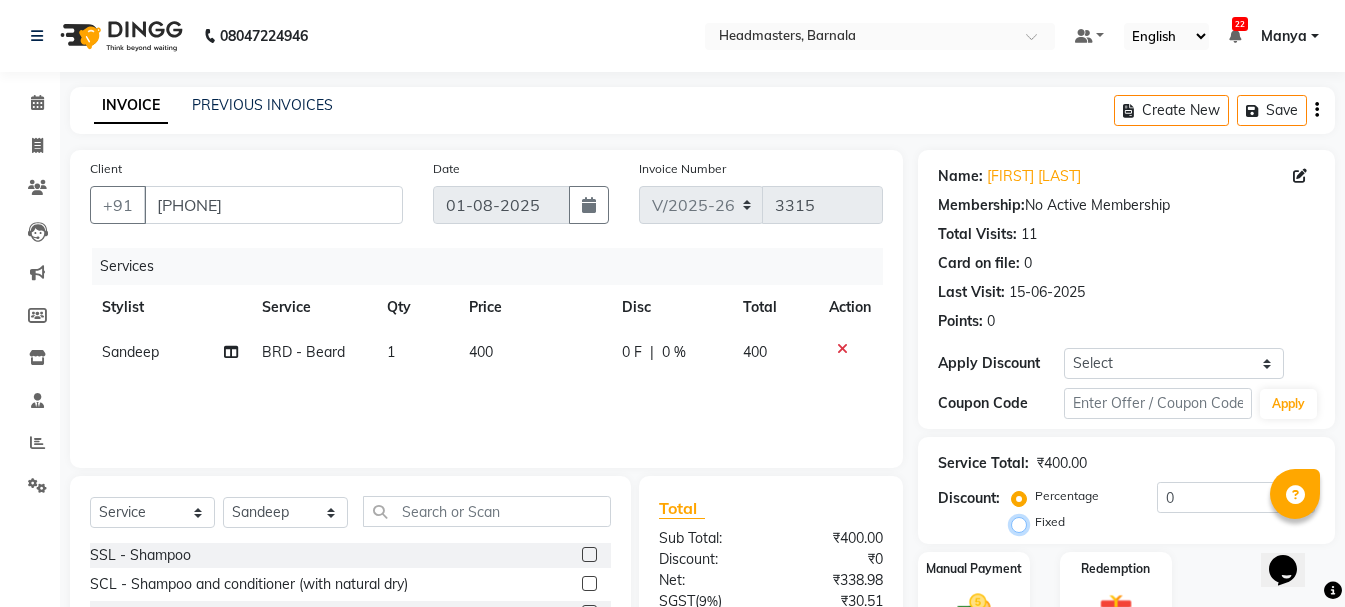 click on "Fixed" at bounding box center [1023, 522] 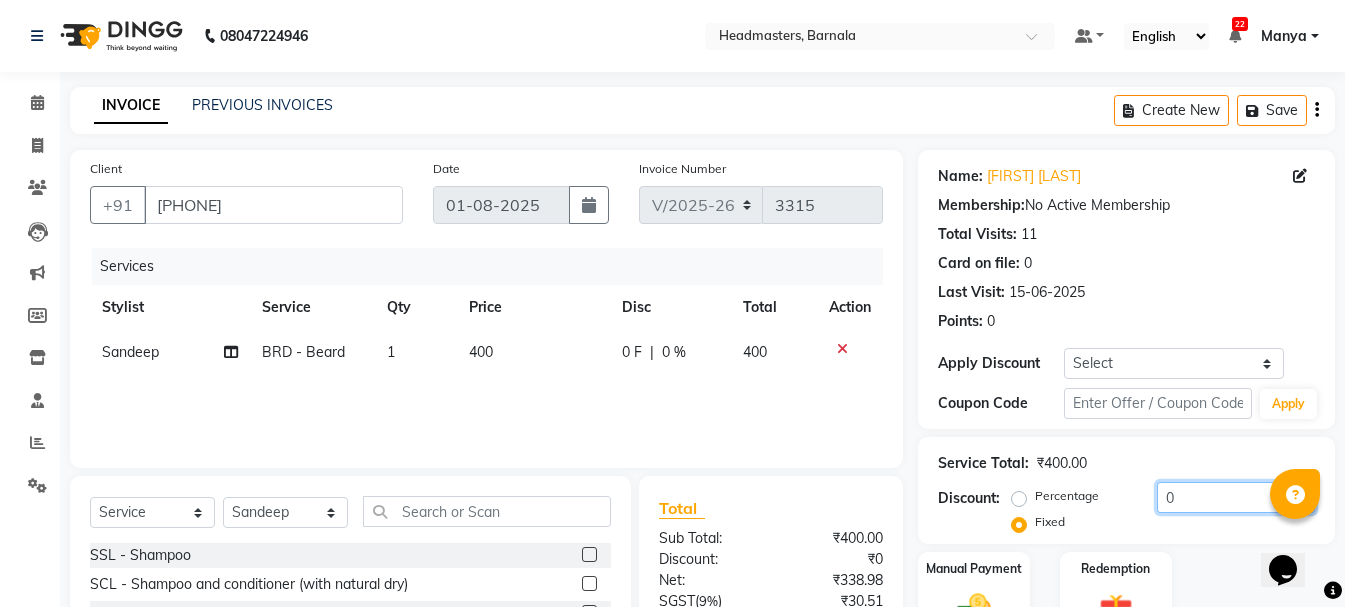 drag, startPoint x: 1183, startPoint y: 508, endPoint x: 1087, endPoint y: 512, distance: 96.0833 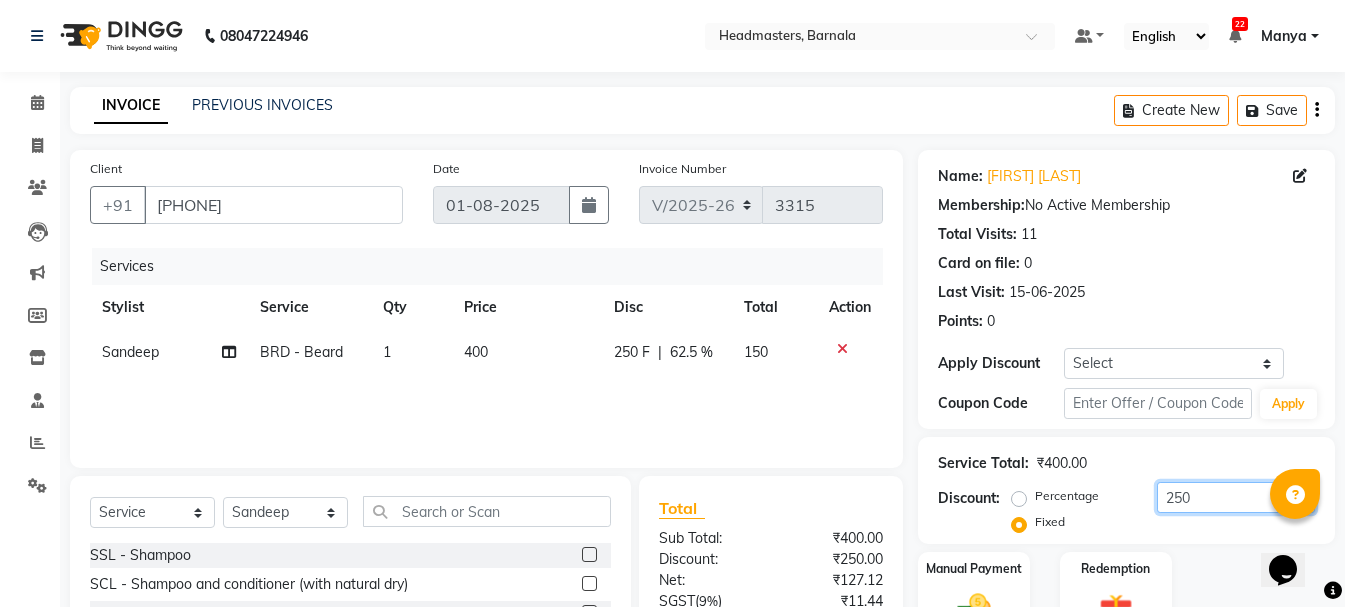 type on "250" 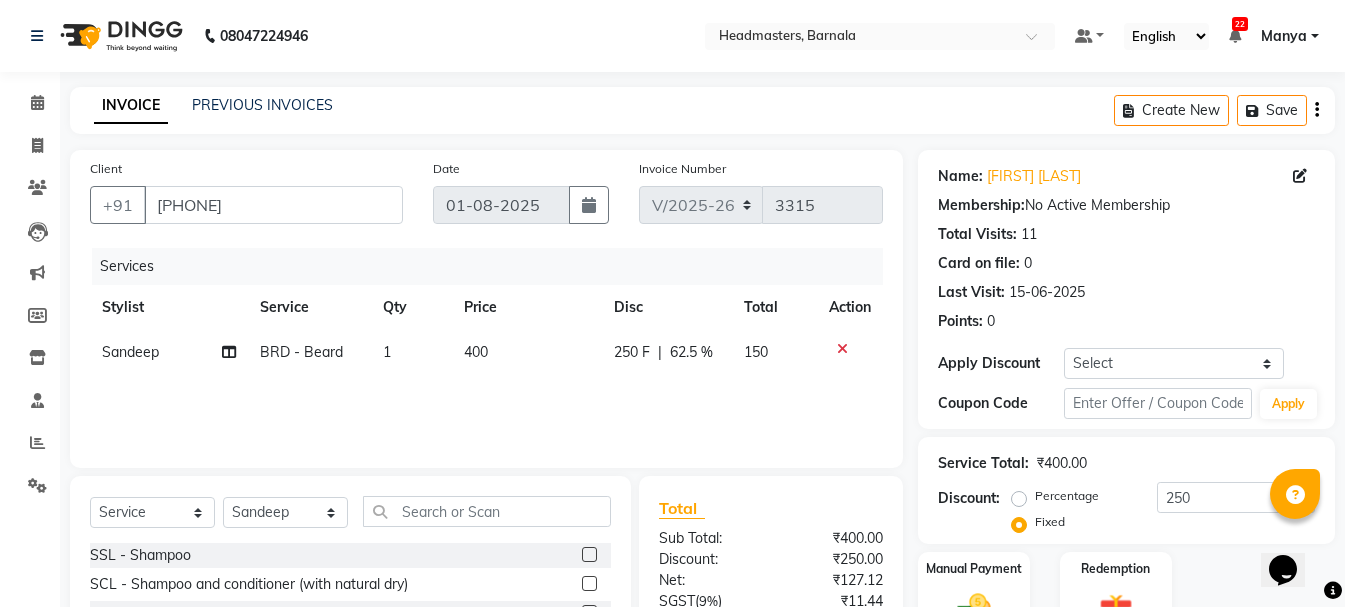 click on "Name: Mohit Singla Membership:  No Active Membership  Total Visits:  11 Card on file:  0 Last Visit:   15-06-2025 Points:   0  Apply Discount Select Coupon → Wrong Job Card  Coupon → Complimentary  Coupon → Correction  Coupon → First Wash  Coupon → Free Of Cost  Coupon → Staff Service Coupon → Service Not Done Coupon → Already Paid Coupon → Double Job Card  Coupon Code Apply Service Total:  ₹400.00  Discount:  Percentage   Fixed  250 Manual Payment Redemption  Continue Without Payment" 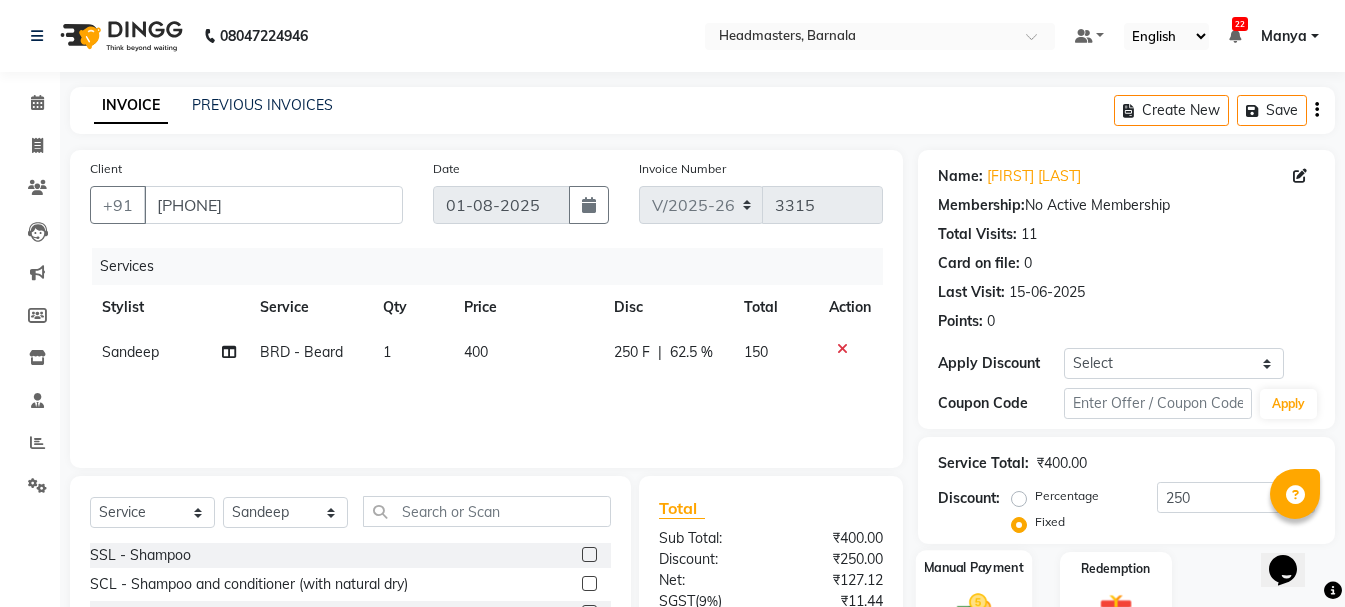 scroll, scrollTop: 194, scrollLeft: 0, axis: vertical 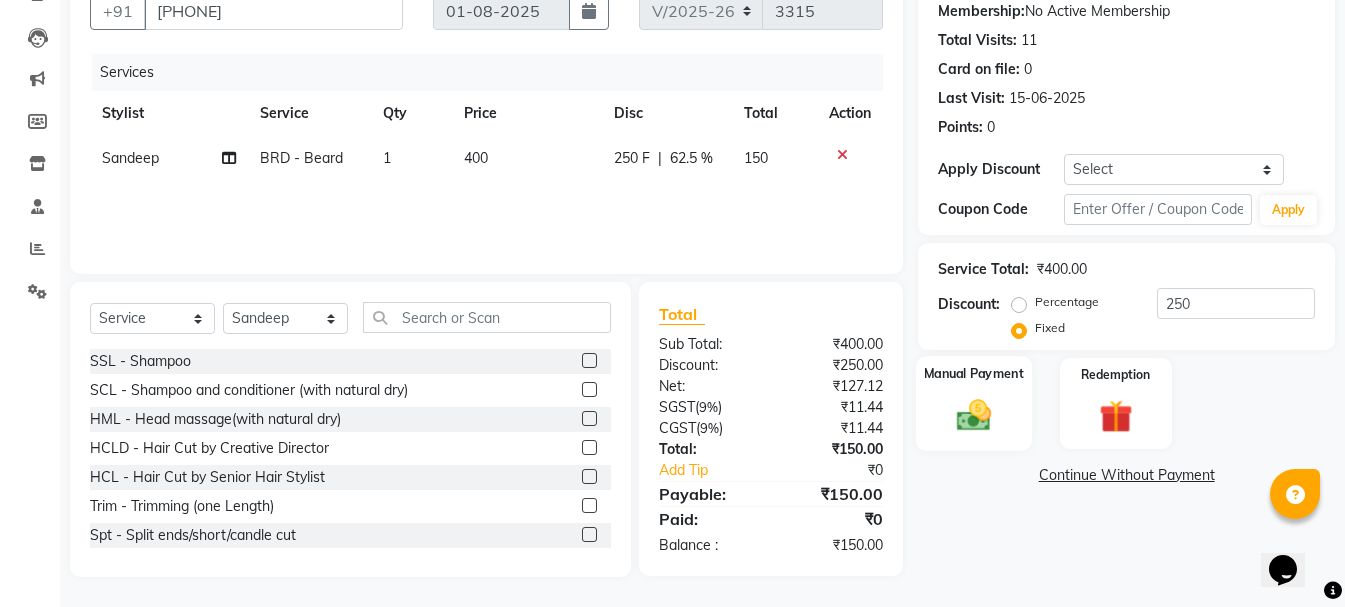 click on "Manual Payment" 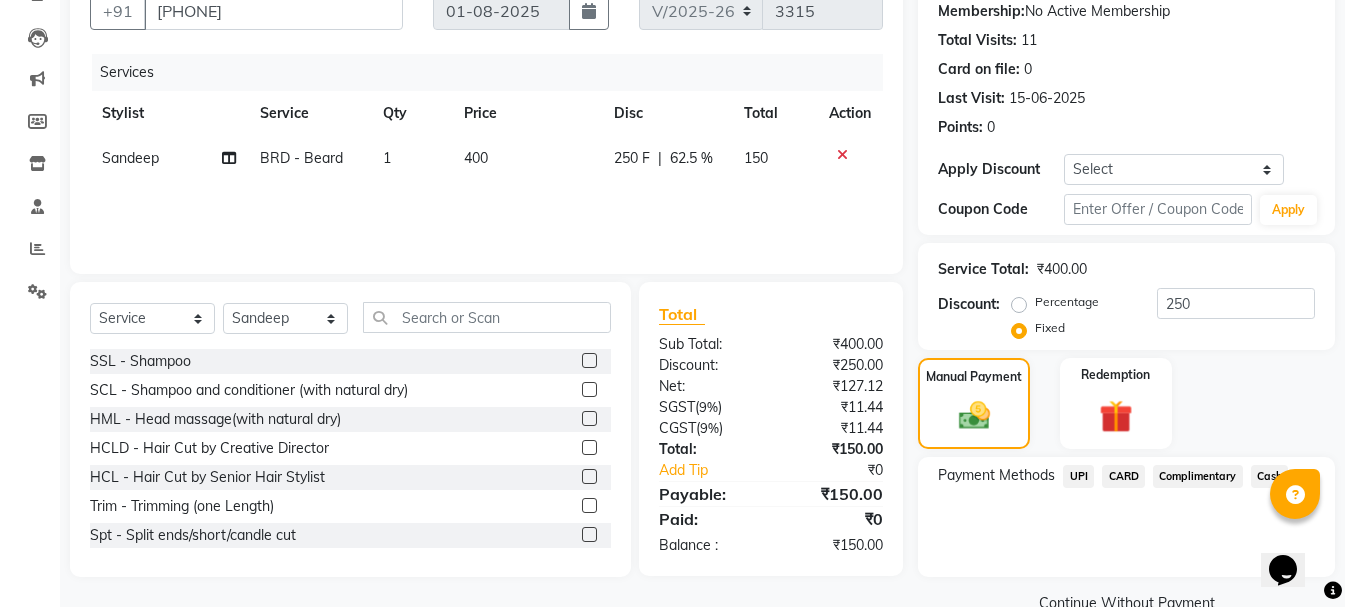 click on "Cash" 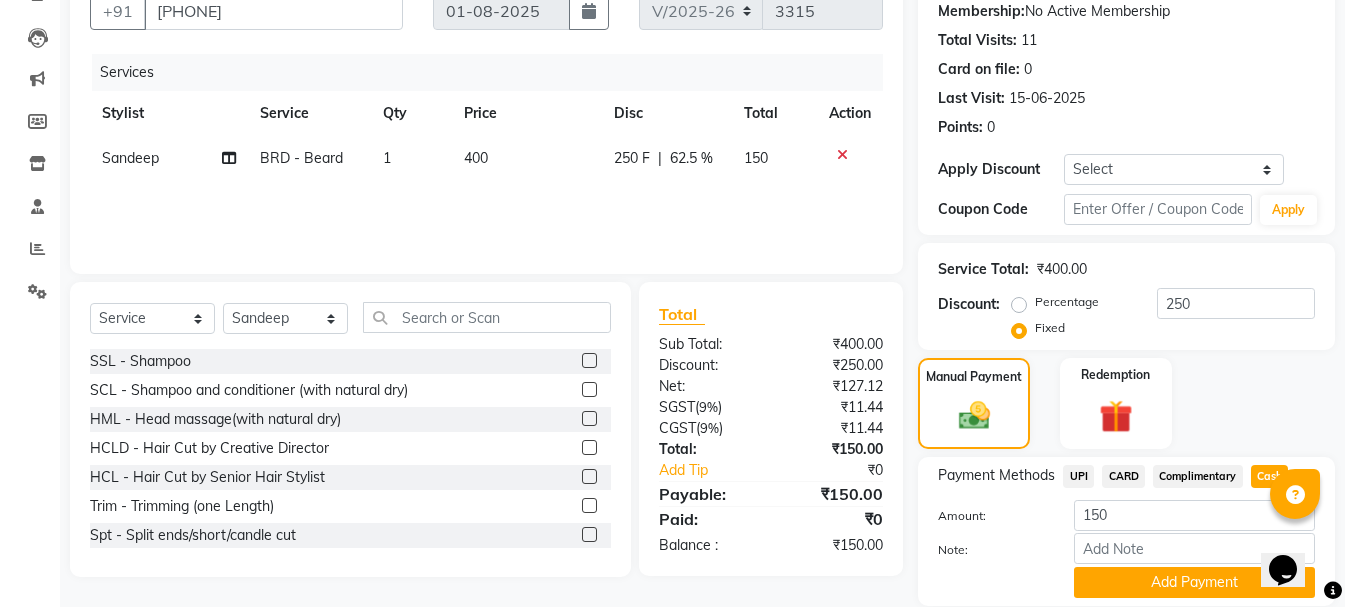 click on "Add Payment" 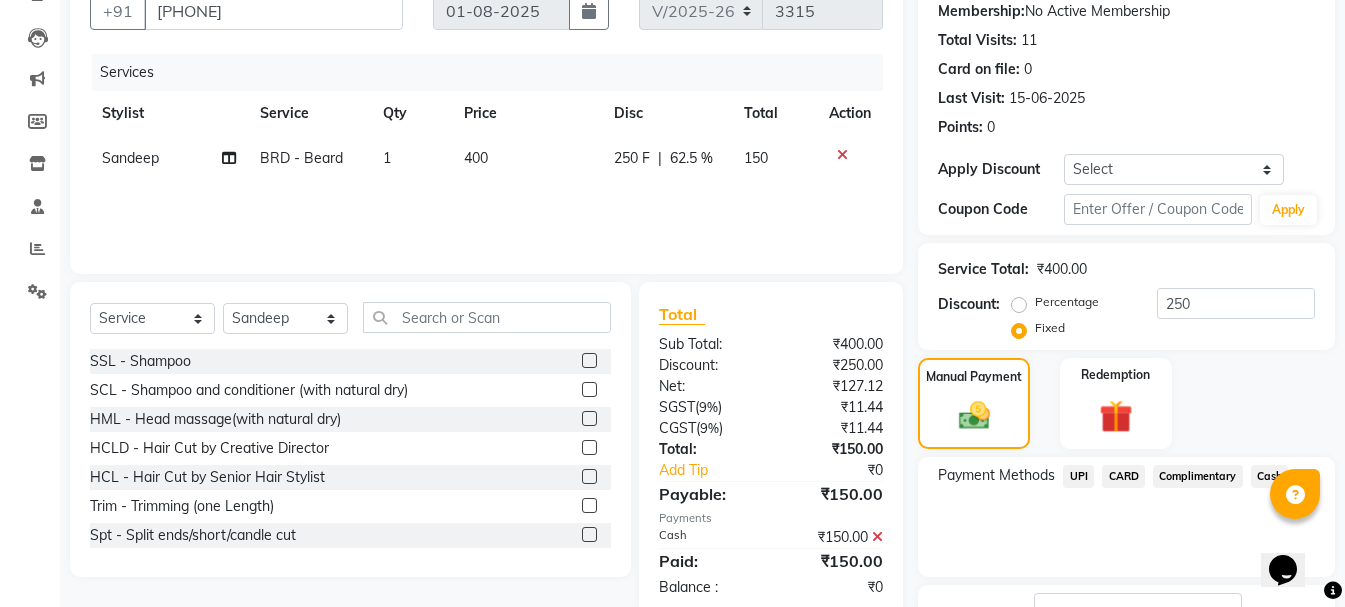scroll, scrollTop: 348, scrollLeft: 0, axis: vertical 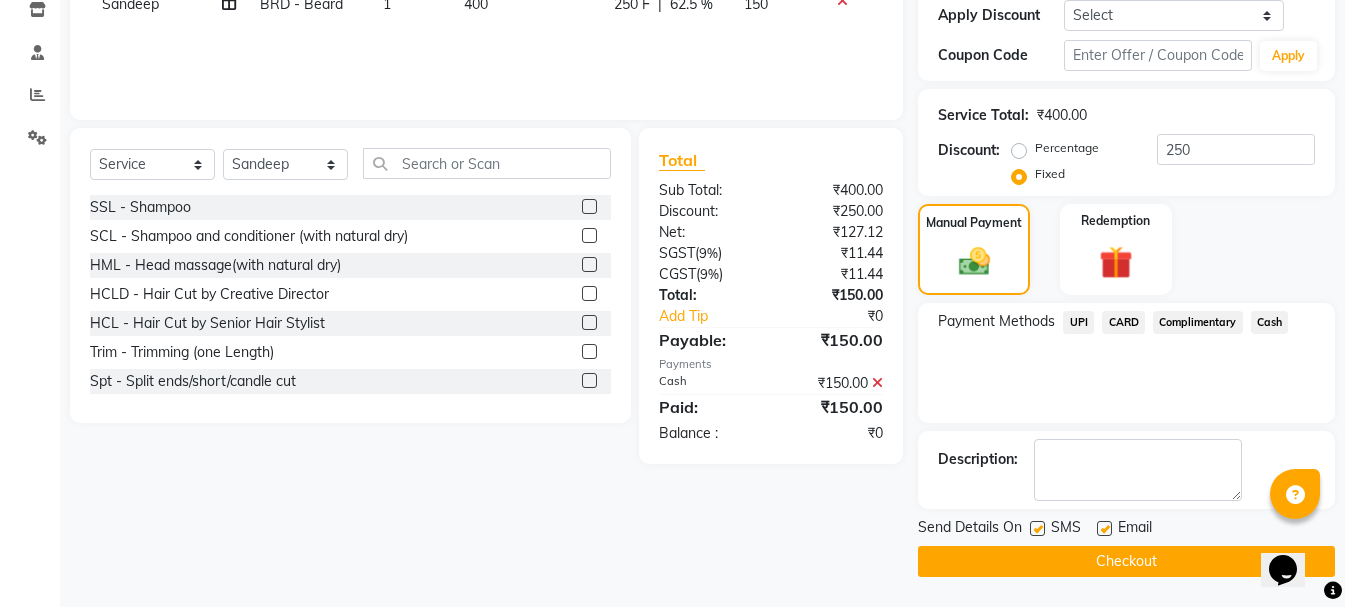 click on "Checkout" 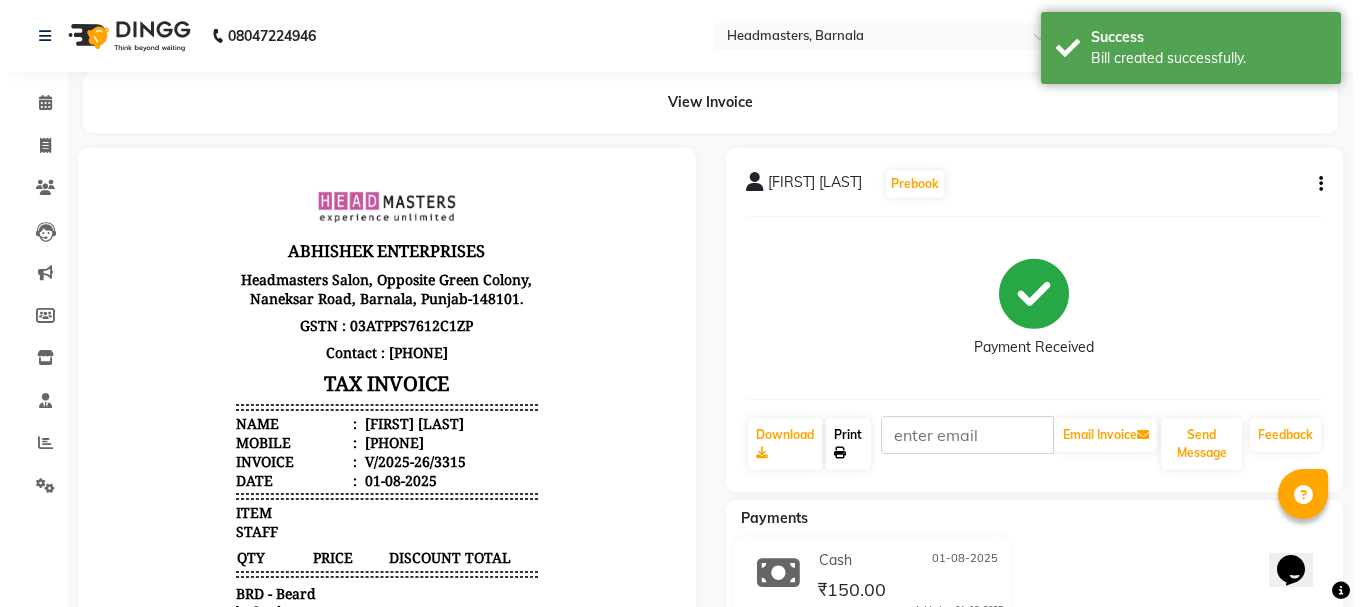 scroll, scrollTop: 0, scrollLeft: 0, axis: both 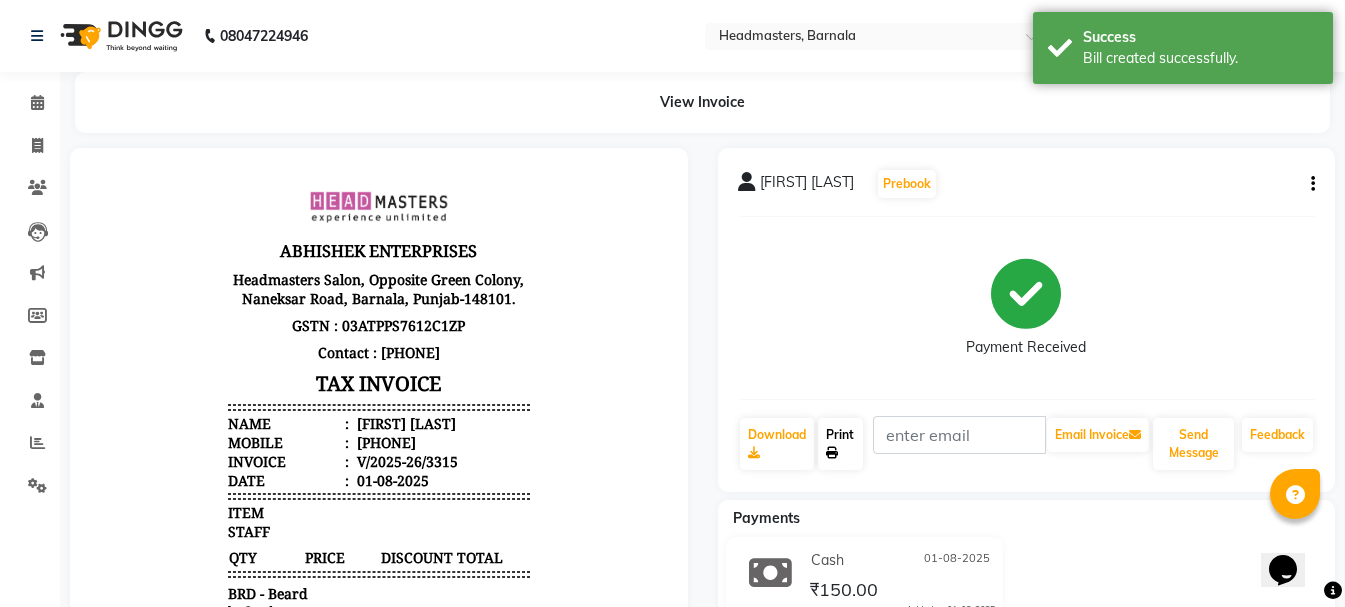 click on "Print" 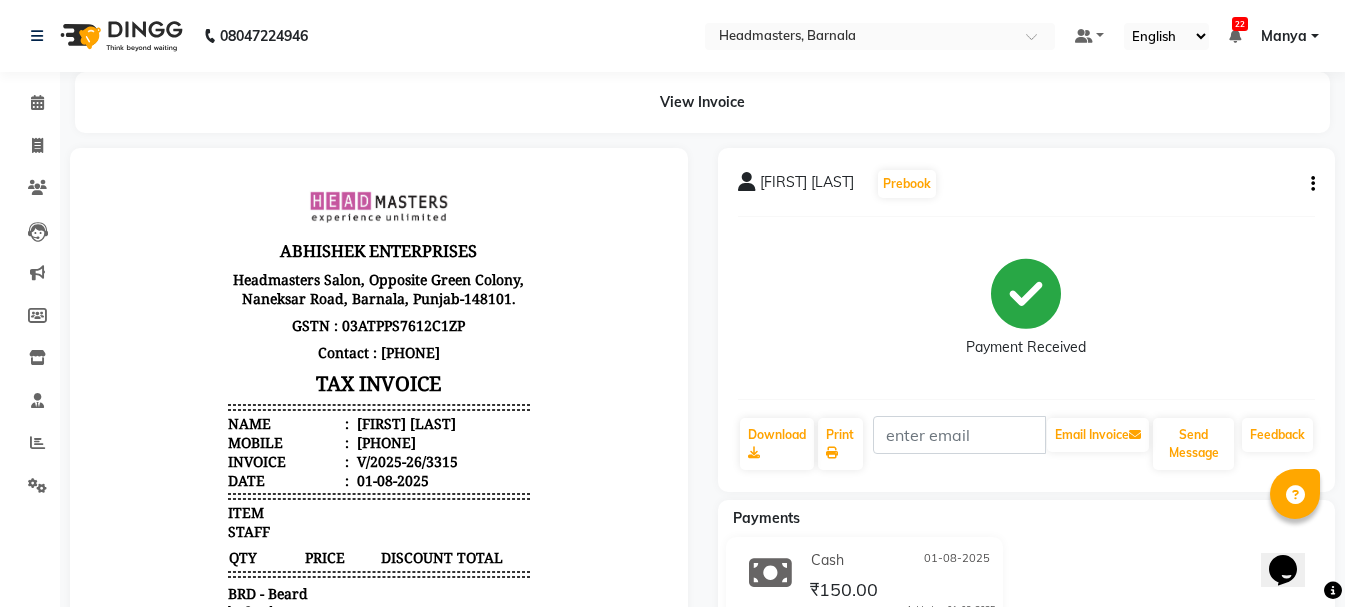 select on "service" 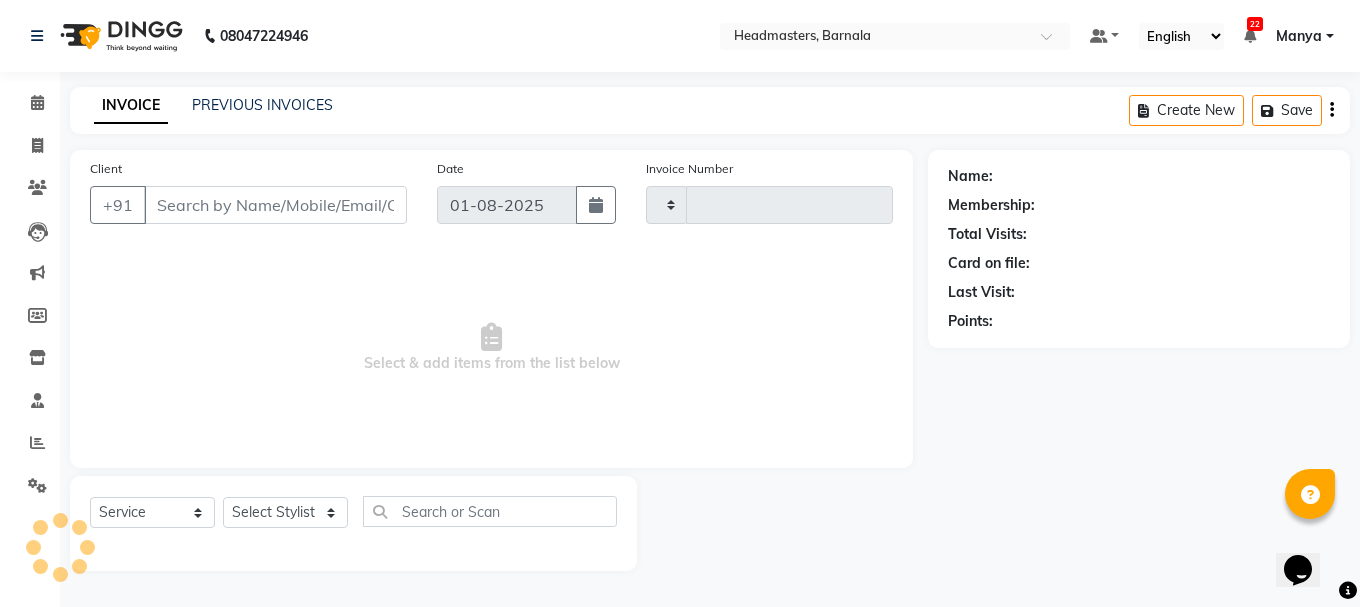 type on "3316" 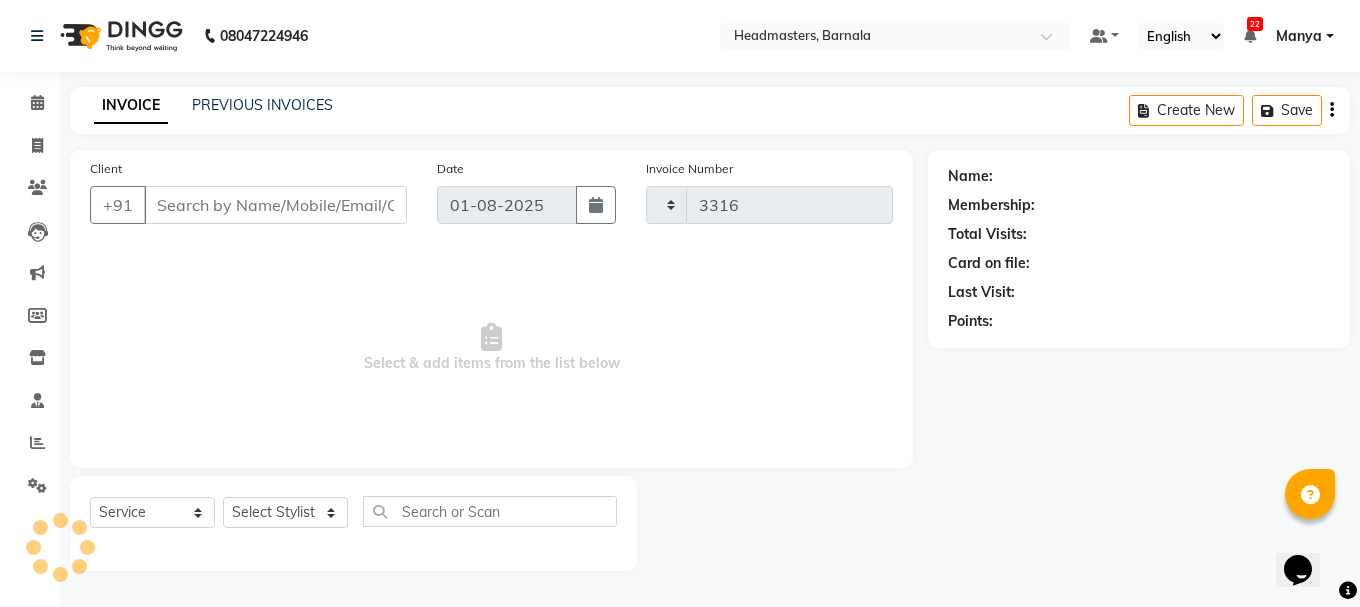 select on "7526" 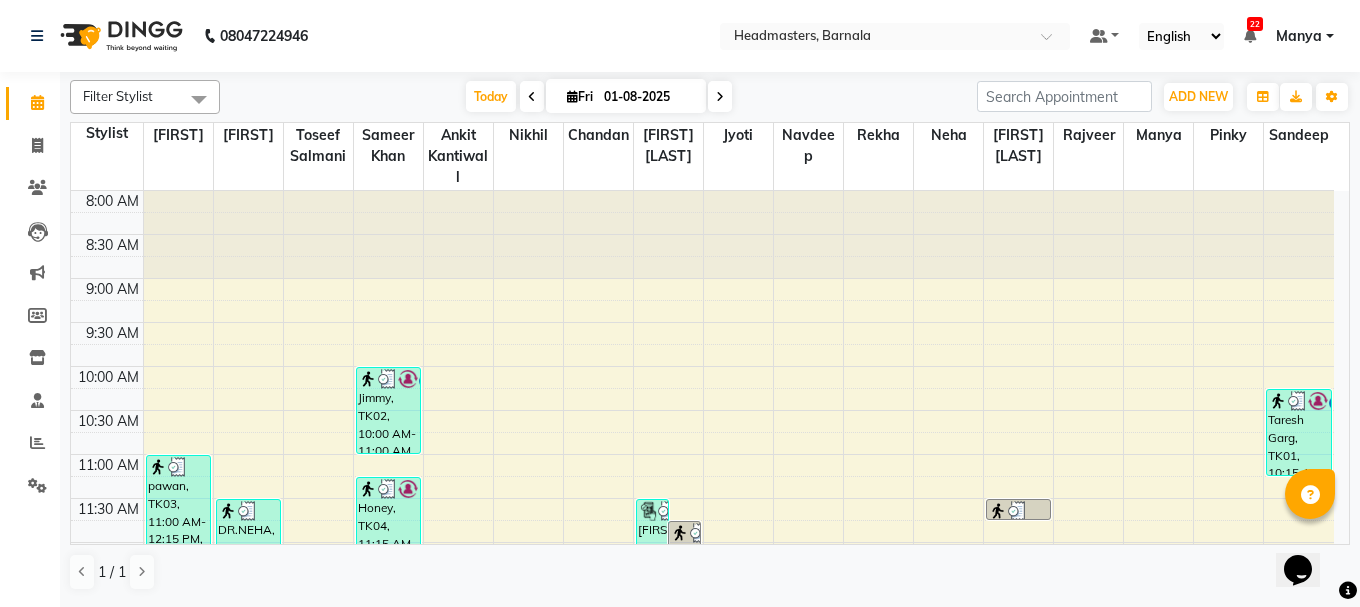 scroll, scrollTop: 0, scrollLeft: 0, axis: both 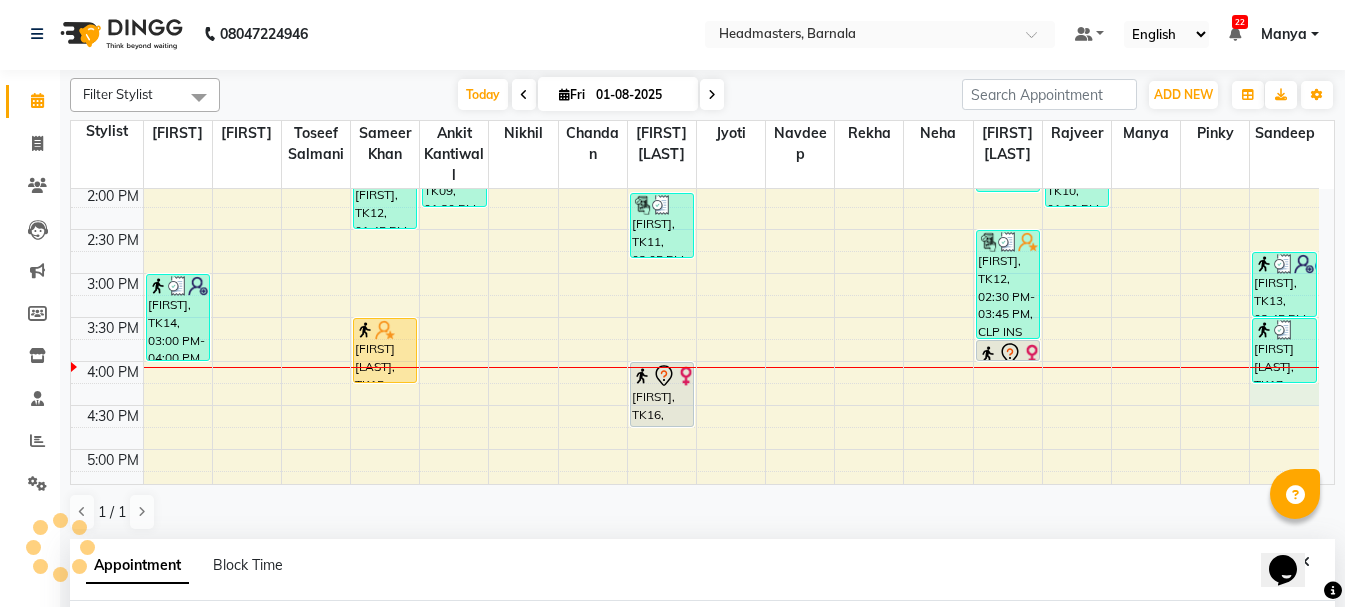 select on "71857" 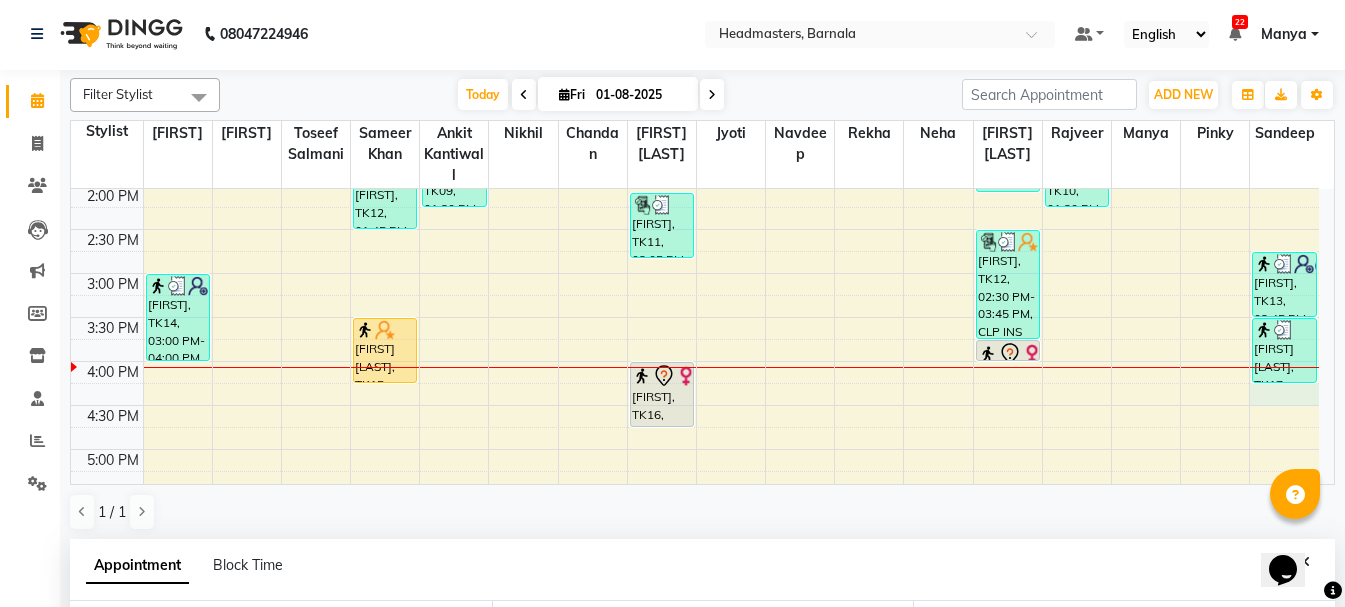 select on "975" 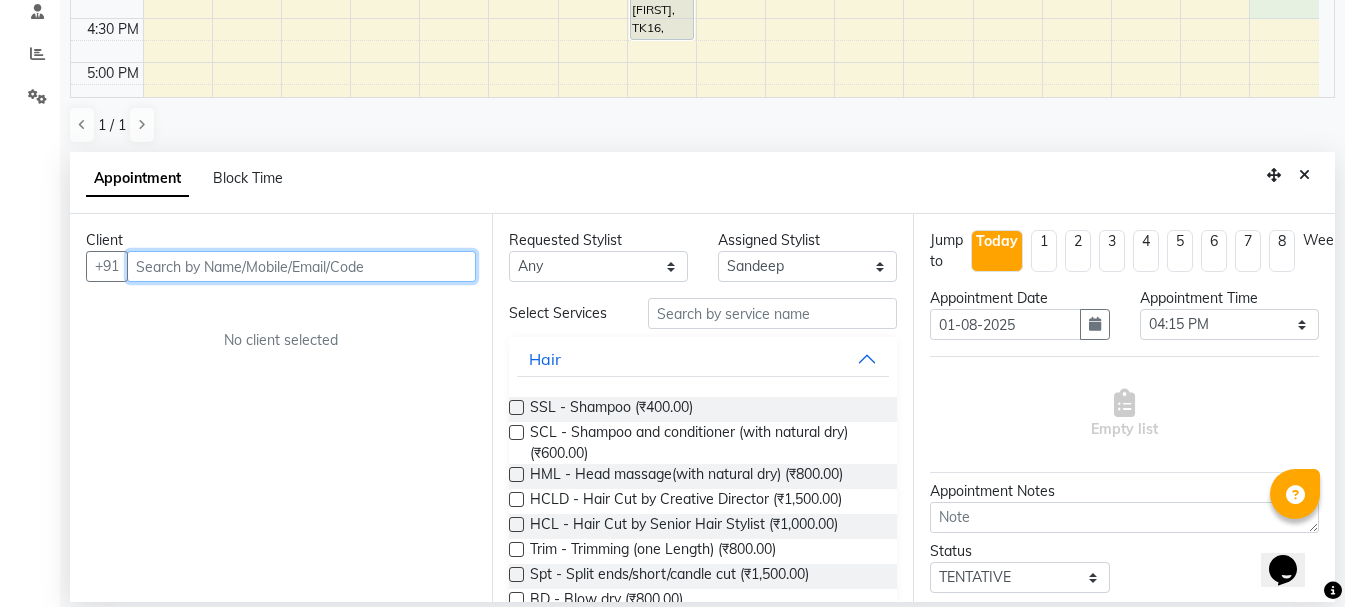 click at bounding box center [301, 266] 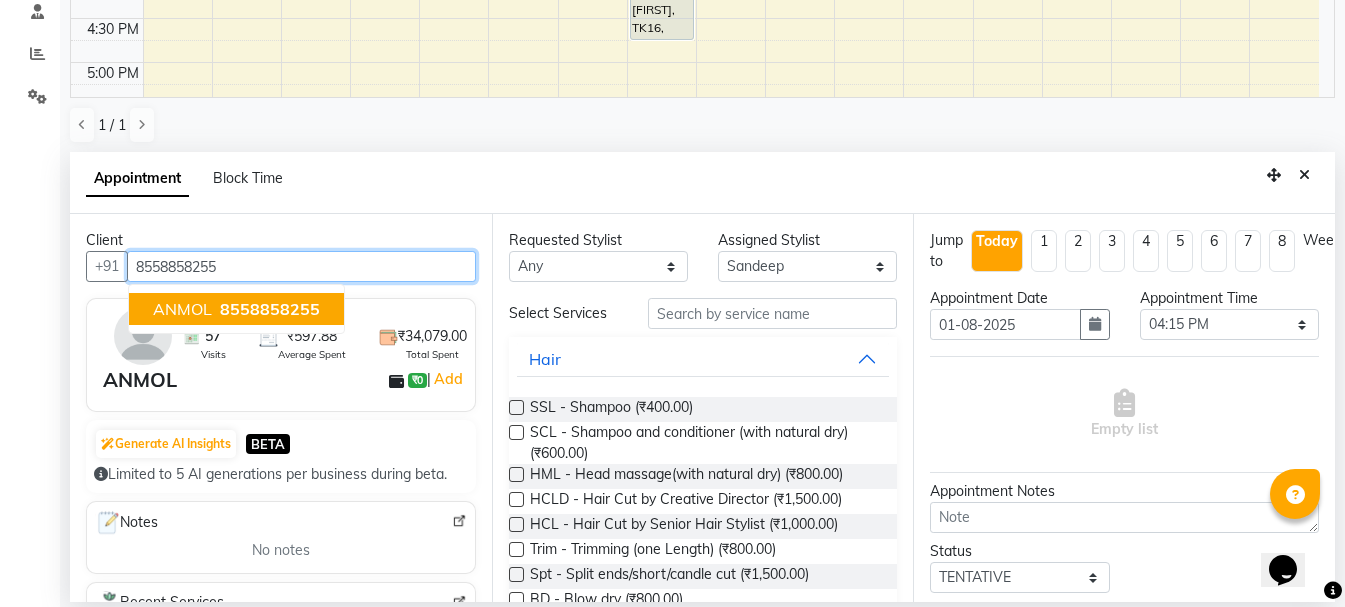 click on "8558858255" at bounding box center [270, 309] 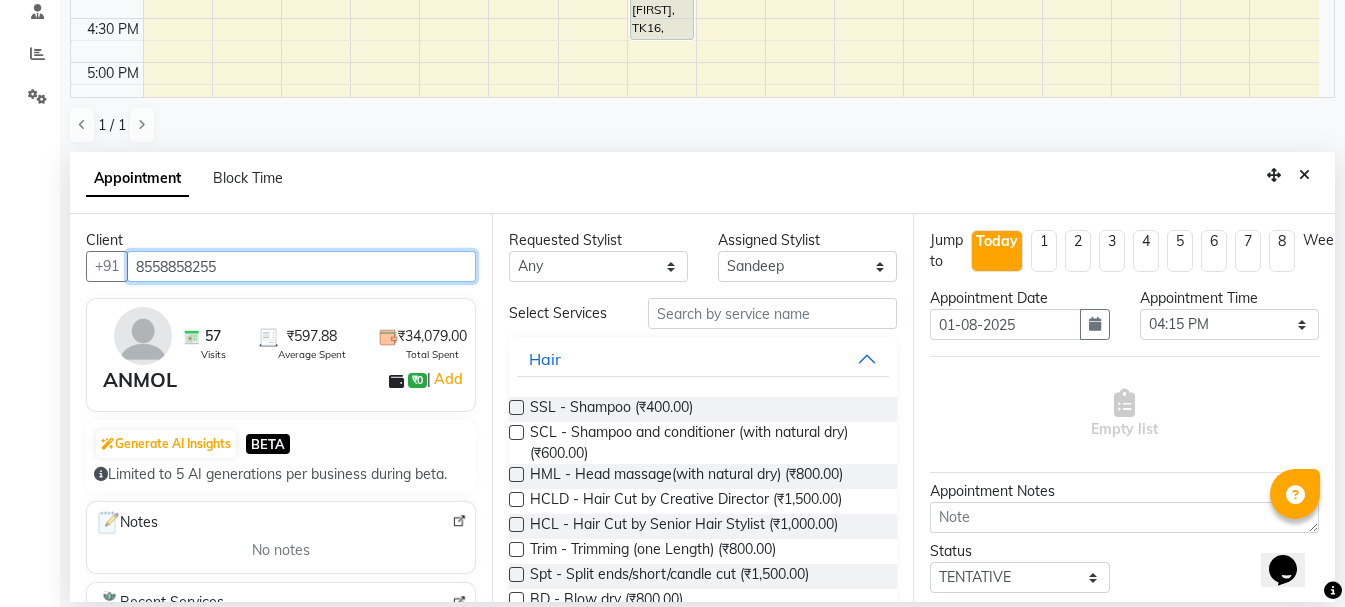 type on "8558858255" 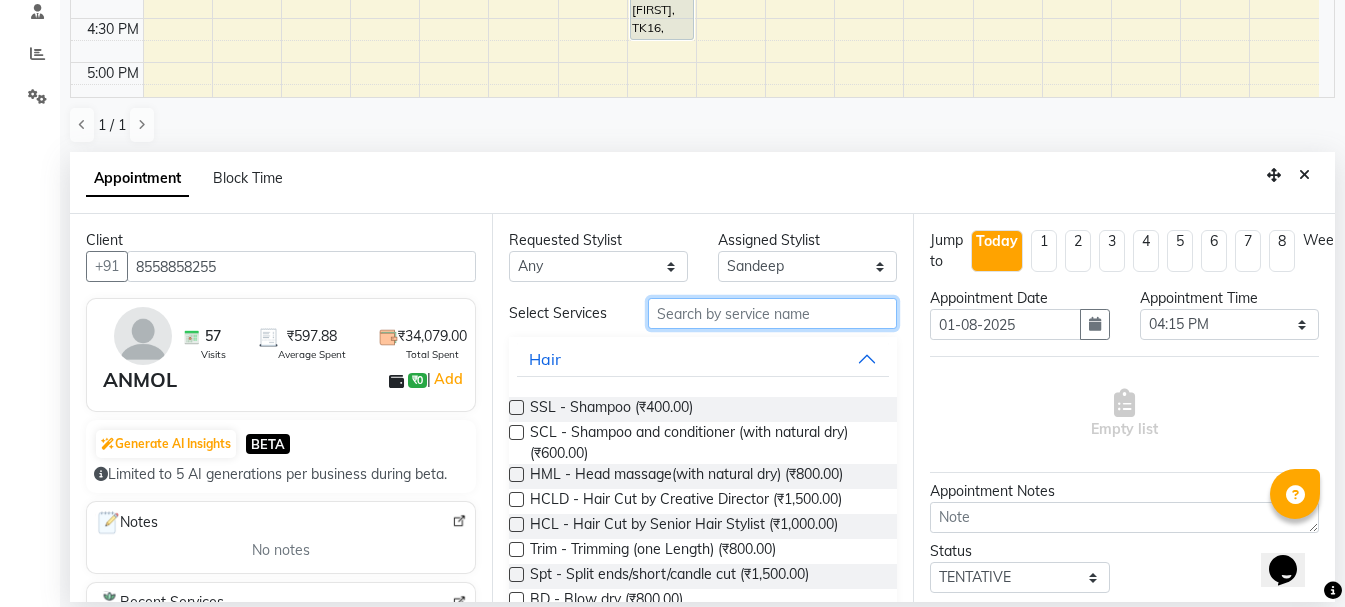 click at bounding box center (772, 313) 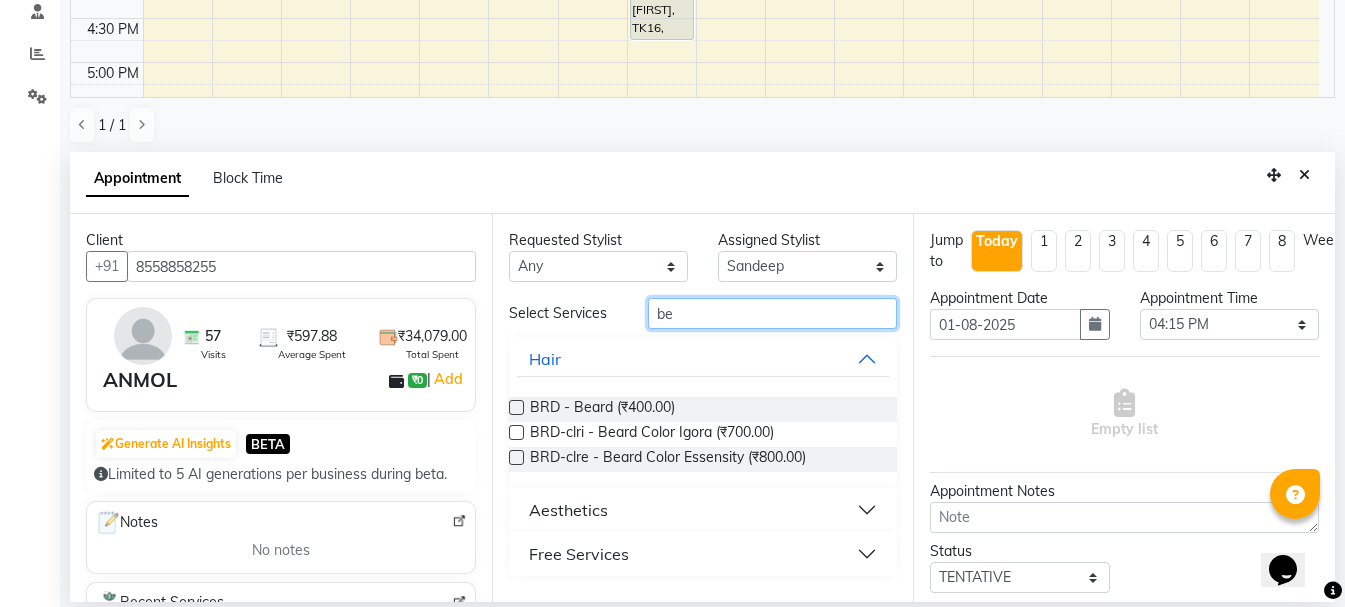 type on "be" 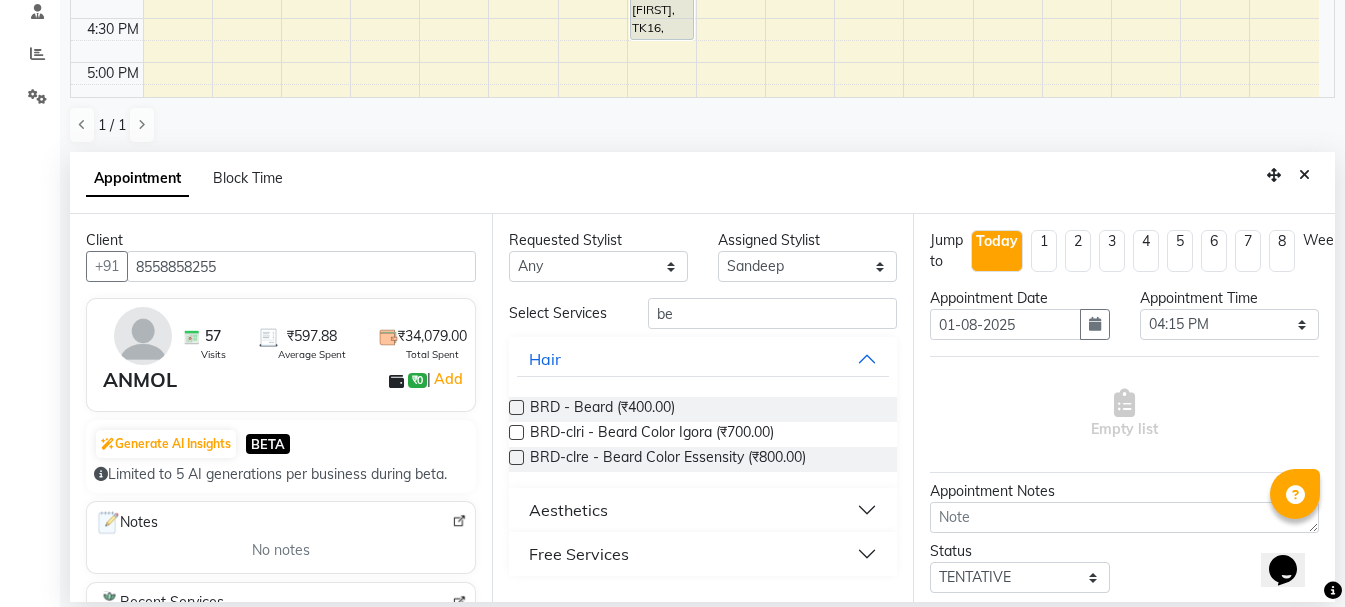 click at bounding box center [516, 407] 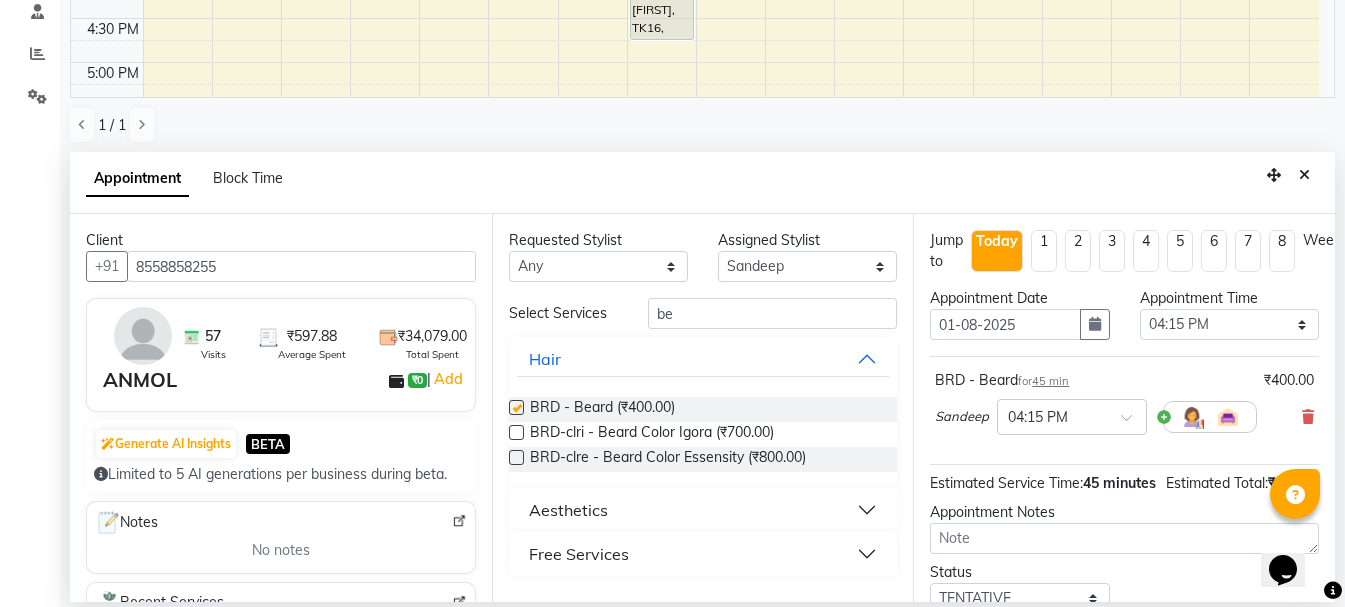 checkbox on "false" 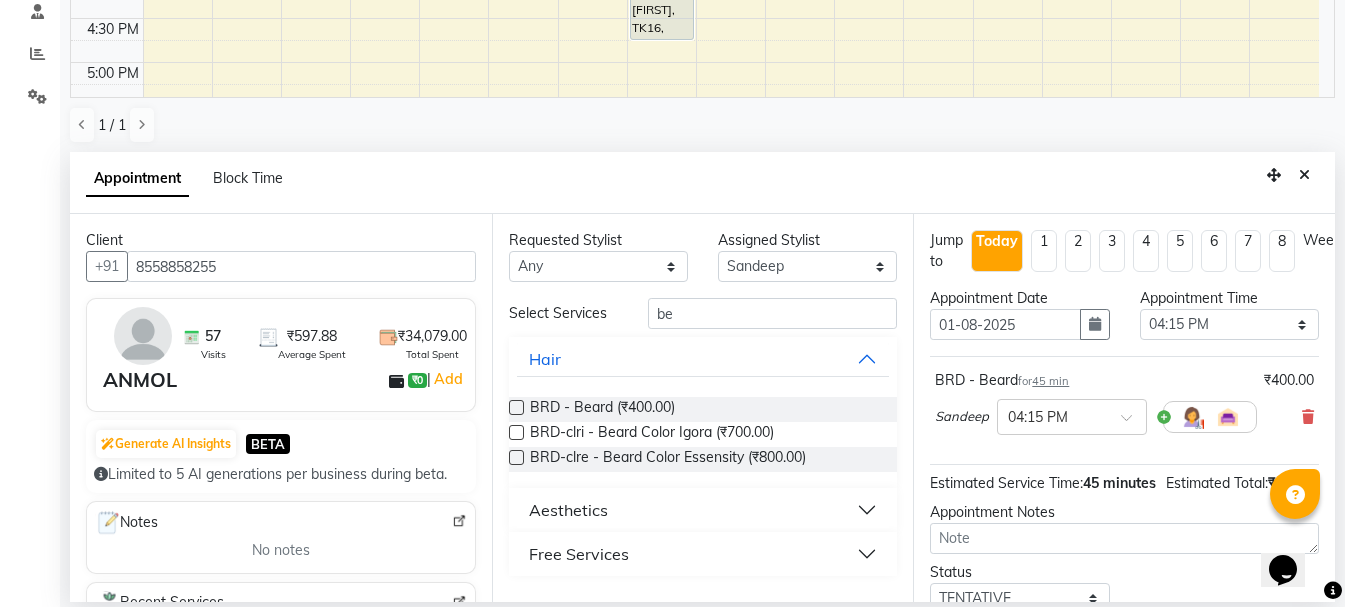 click on "Filter Stylist Select All  Ankit kantiwall  Navdeep  Pardeep kaur  Sameer khan Chandan Garry Jasvir Jyoti Lovedeep Singh Manya Neha Nikhil Pinky Rajveer Rekha Sandeep Toseef Salmani Today  Fri 01-08-2025 Toggle Dropdown Add Appointment Add Invoice Add Attendance Add Client Toggle Dropdown Add Appointment Add Invoice Add Attendance Add Client ADD NEW Toggle Dropdown Add Appointment Add Invoice Add Attendance Add Client Filter Stylist Select All  Ankit kantiwall  Navdeep  Pardeep kaur  Sameer khan Chandan Garry Jasvir Jyoti Lovedeep Singh Manya Neha Nikhil Pinky Rajveer Rekha Sandeep Toseef Salmani Group By  Staff View   Room View  View as Vertical  Vertical - Week View  Horizontal  Horizontal - Week View  List  Toggle Dropdown Calendar Settings Manage Tags   Arrange Stylists   Reset Stylists   Show Available Stylist  Appointment Form Zoom 100% Staff/Room Display Count 17 Stylist Garry Jasvir Toseef Salmani  Sameer khan  Ankit kantiwall Nikhil Chandan Lovedeep Singh Jyoti  Navdeep Rekha Neha  Pardeep kaur Manya" 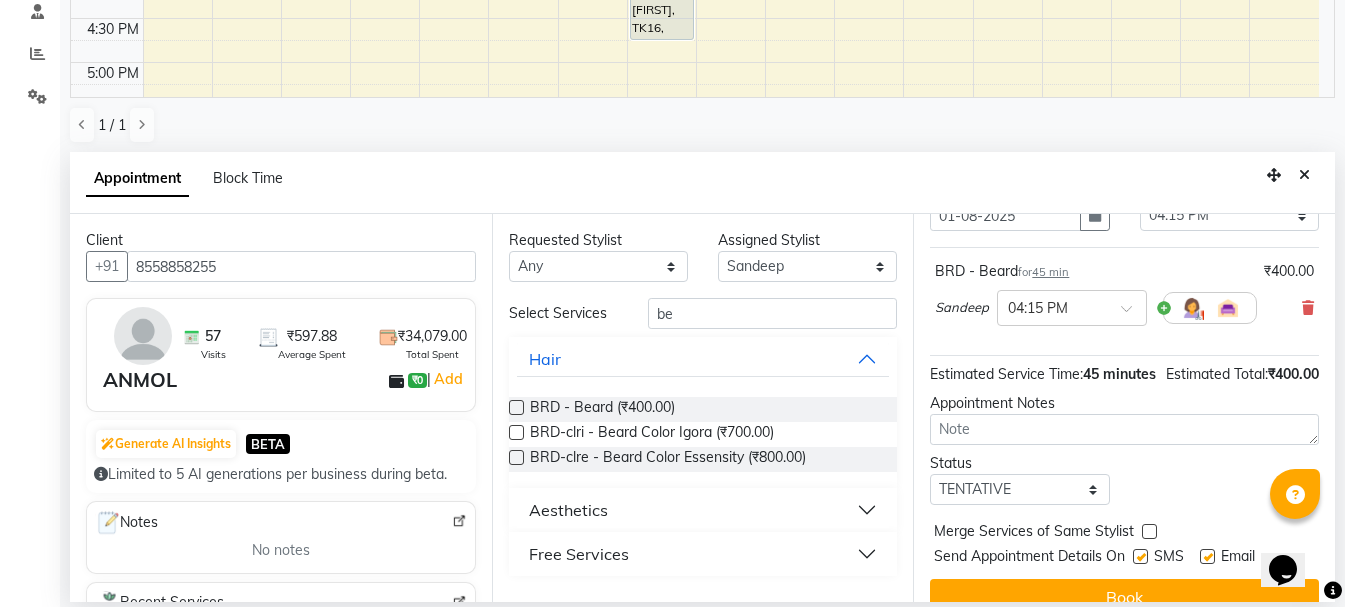 scroll, scrollTop: 174, scrollLeft: 0, axis: vertical 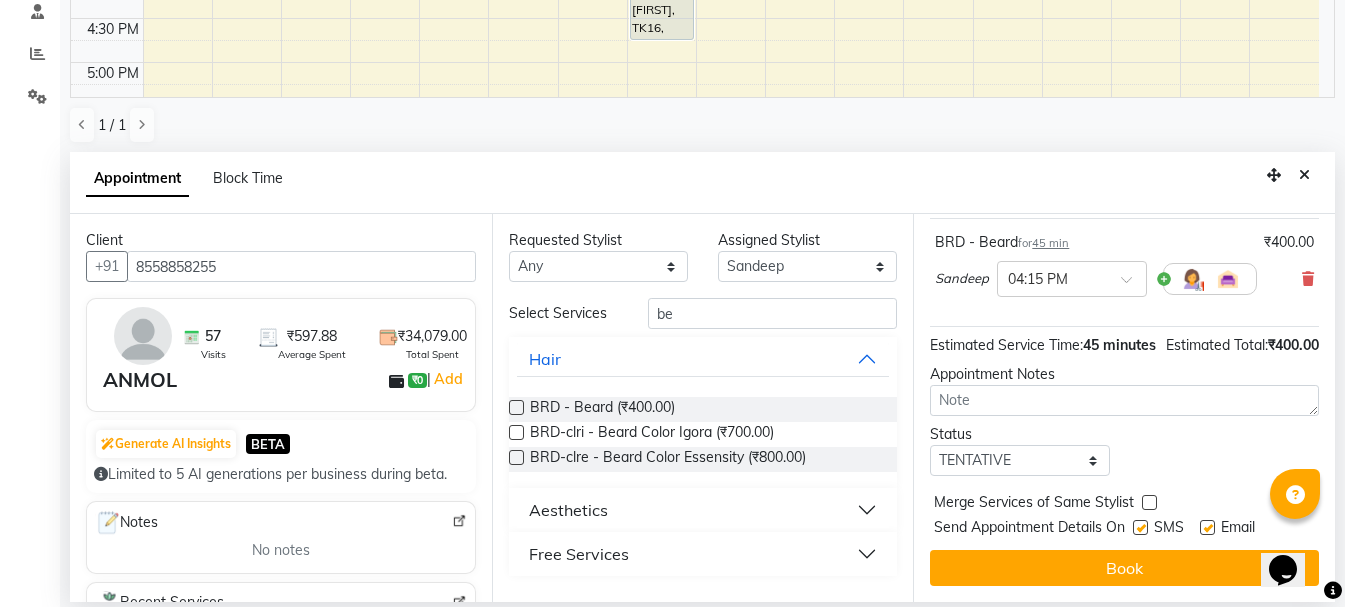 drag, startPoint x: 1330, startPoint y: 566, endPoint x: 33, endPoint y: 38, distance: 1400.3546 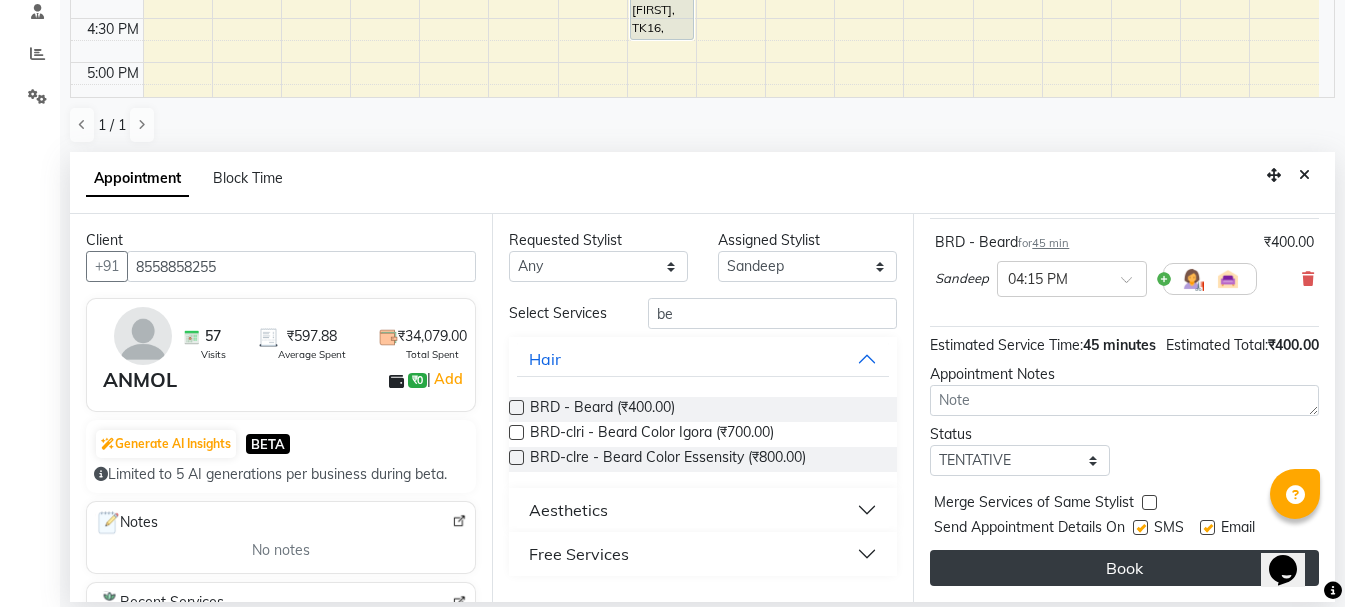 click on "Book" at bounding box center (1124, 568) 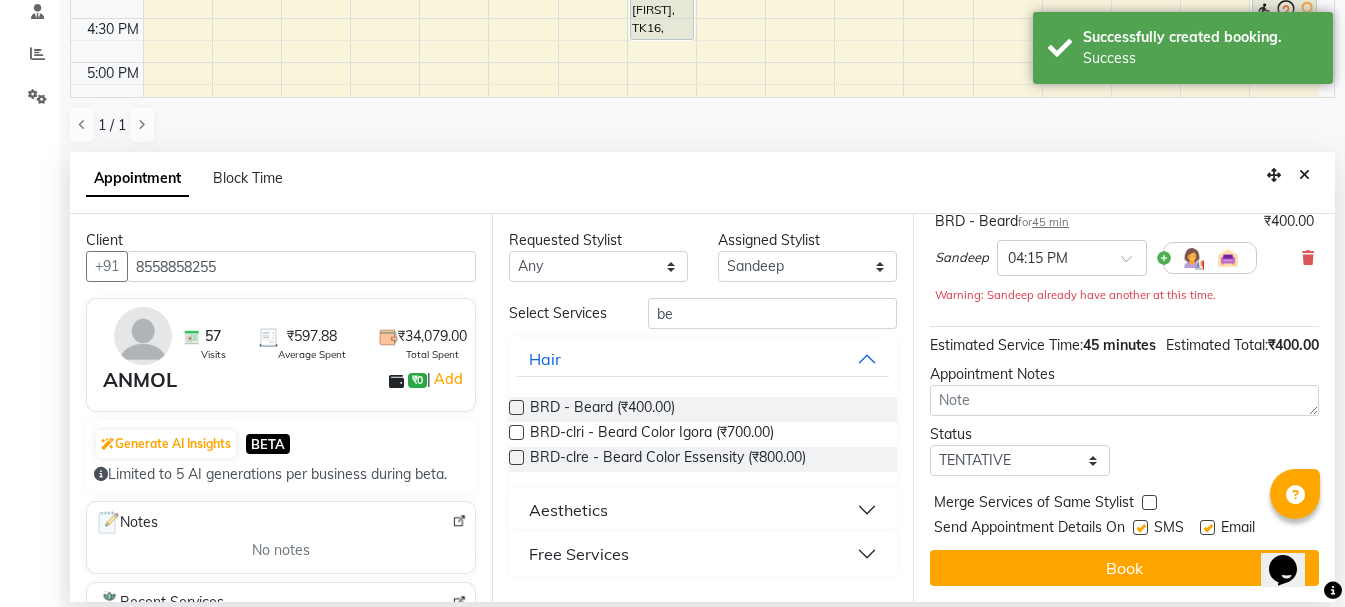 scroll, scrollTop: 0, scrollLeft: 0, axis: both 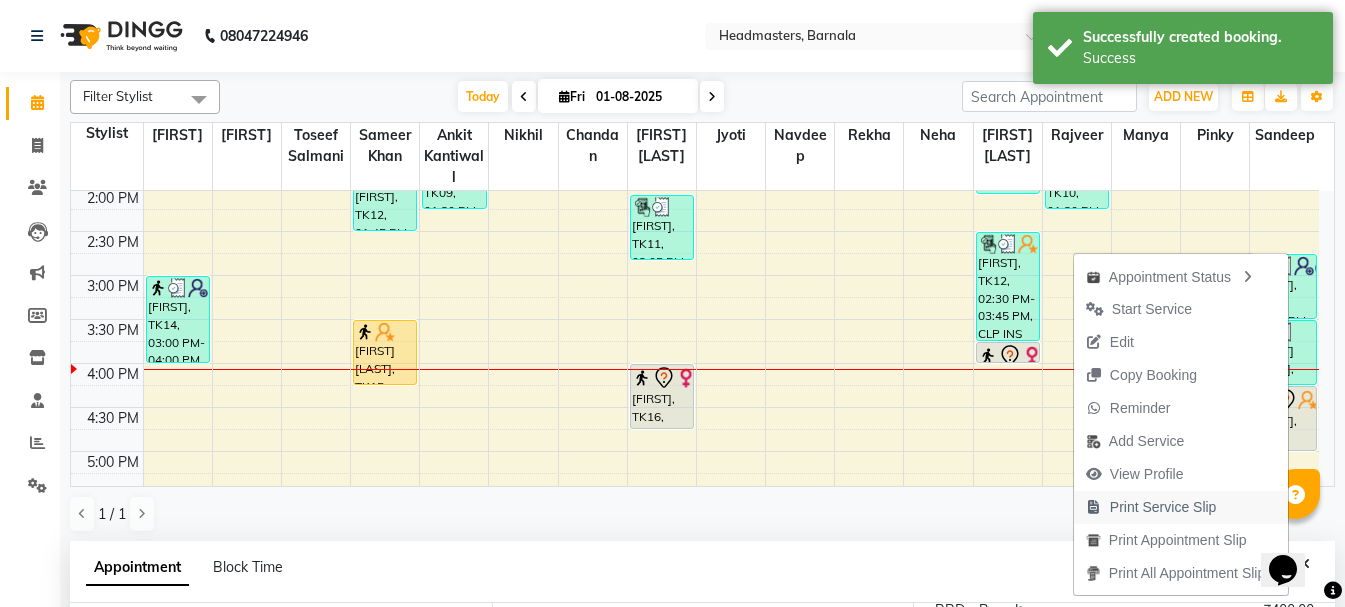 click on "Print Service Slip" at bounding box center (1163, 507) 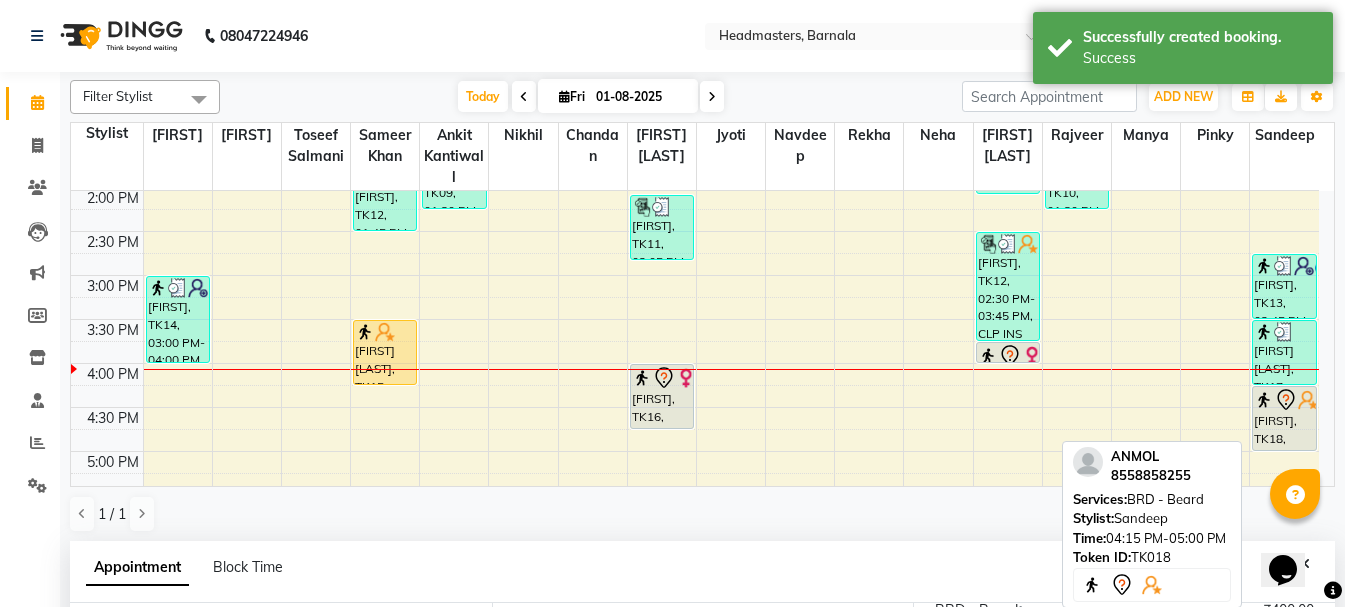 click on "[FIRST], TK18, 04:15 PM-05:00 PM, BRD - Beard" at bounding box center [1284, 418] 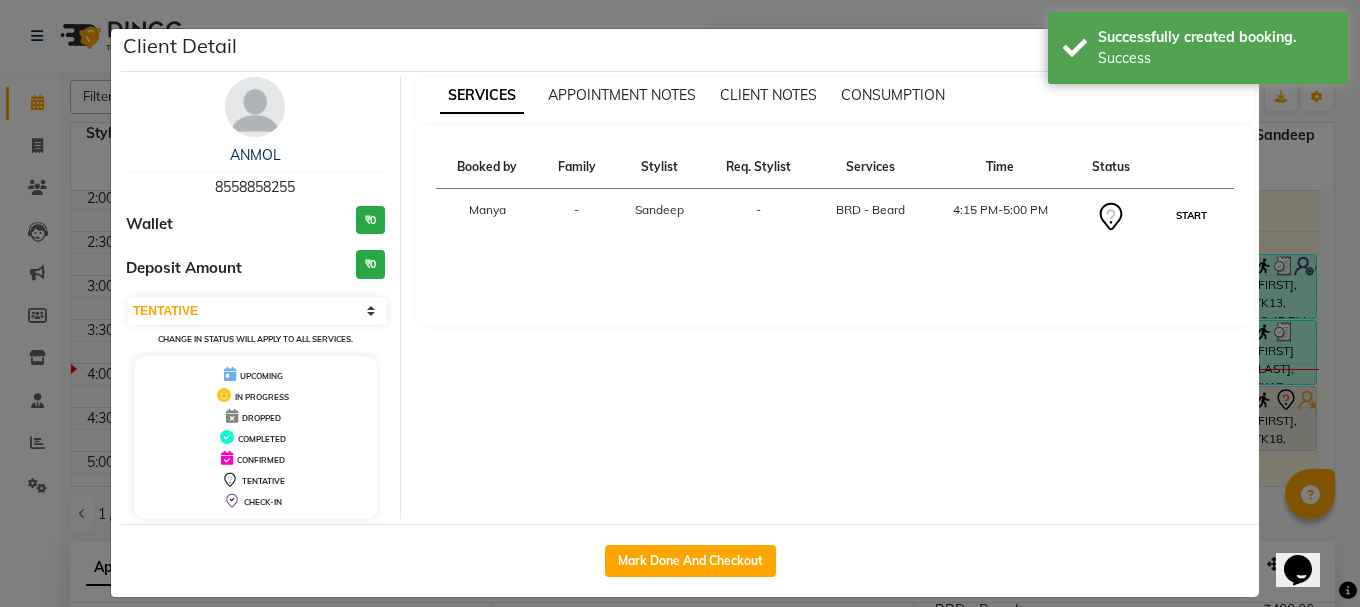 click on "START" at bounding box center (1191, 215) 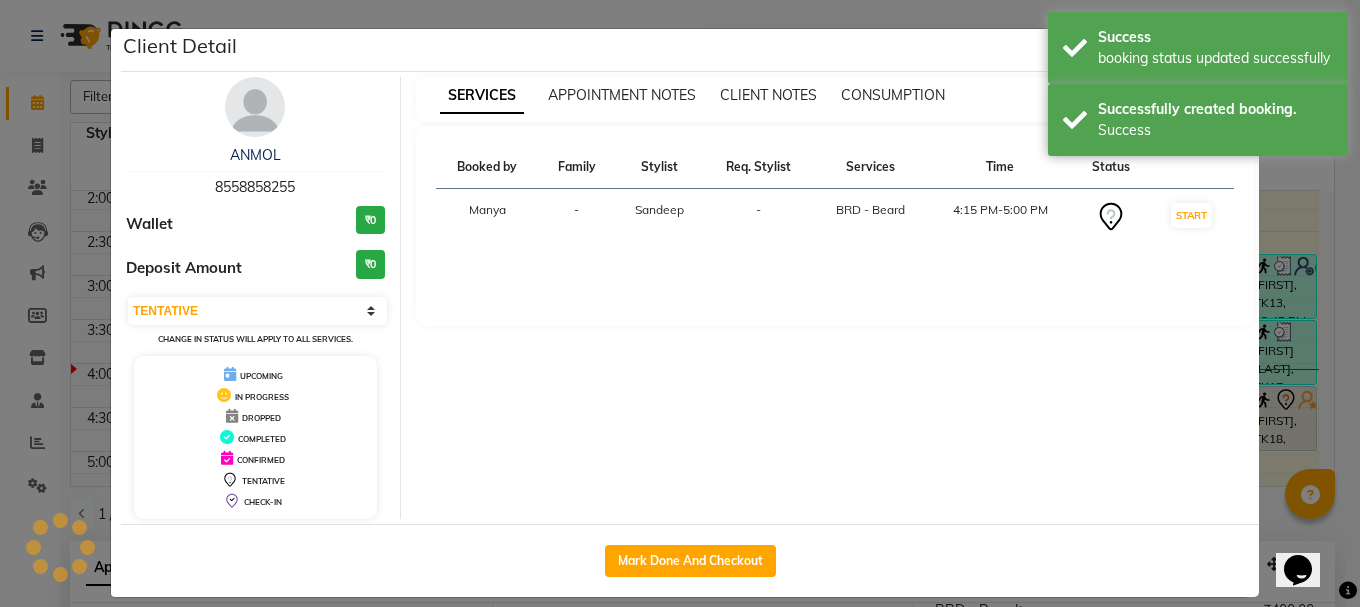select on "1" 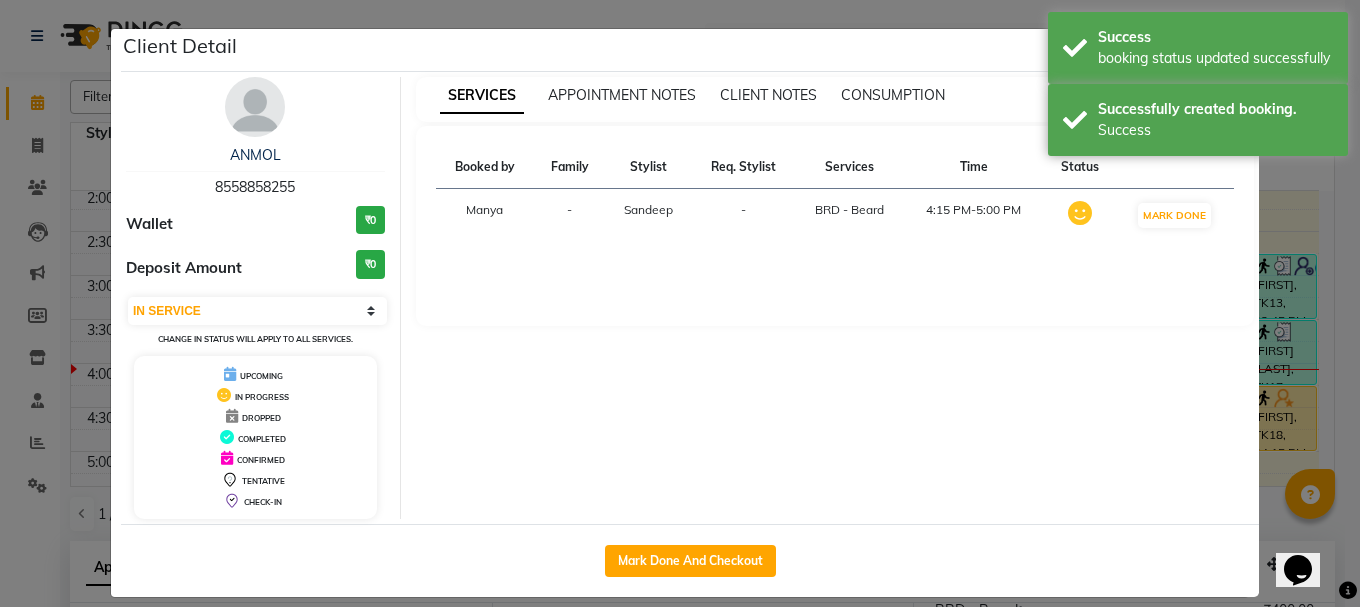 click on "Client Detail  ANMOL    8558858255 Wallet ₹0 Deposit Amount  ₹0  Select IN SERVICE CONFIRMED TENTATIVE CHECK IN MARK DONE UPCOMING Change in status will apply to all services. UPCOMING IN PROGRESS DROPPED COMPLETED CONFIRMED TENTATIVE CHECK-IN SERVICES APPOINTMENT NOTES CLIENT NOTES CONSUMPTION Booked by Family Stylist Req. Stylist Services Time Status  Manya  - Sandeep -  BRD - Beard   4:15 PM-5:00 PM   MARK DONE   Mark Done And Checkout" 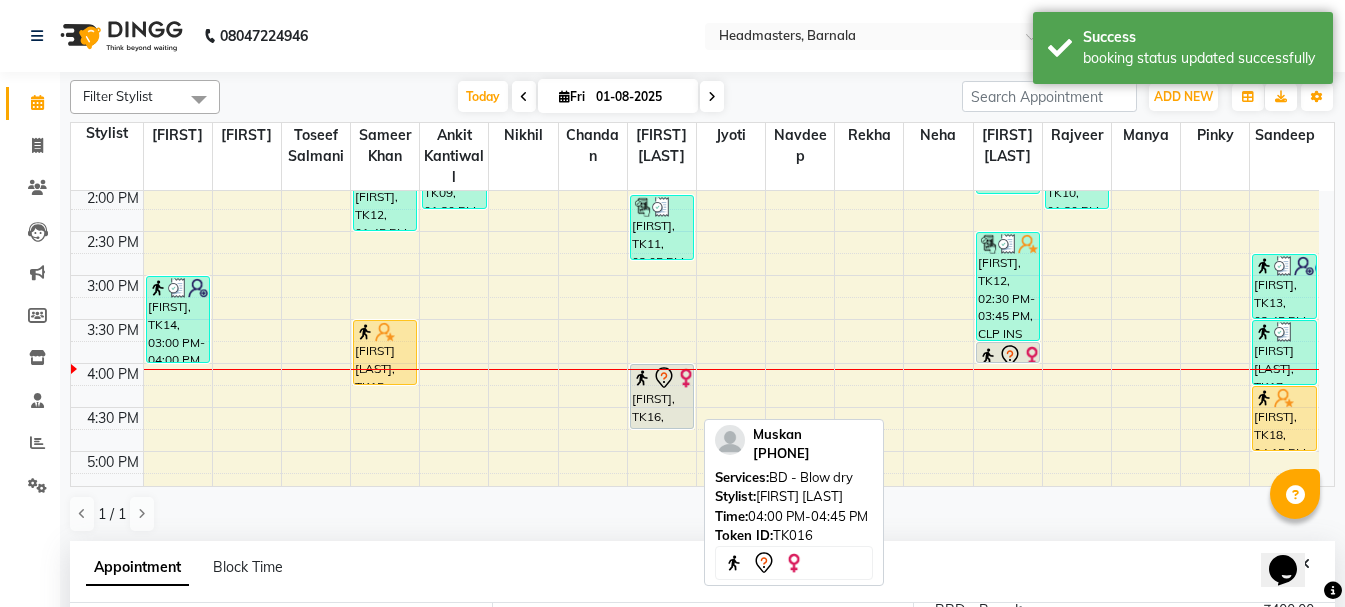 click on "[FIRST], TK16, 04:00 PM-04:45 PM, BD - Blow dry" at bounding box center [662, 396] 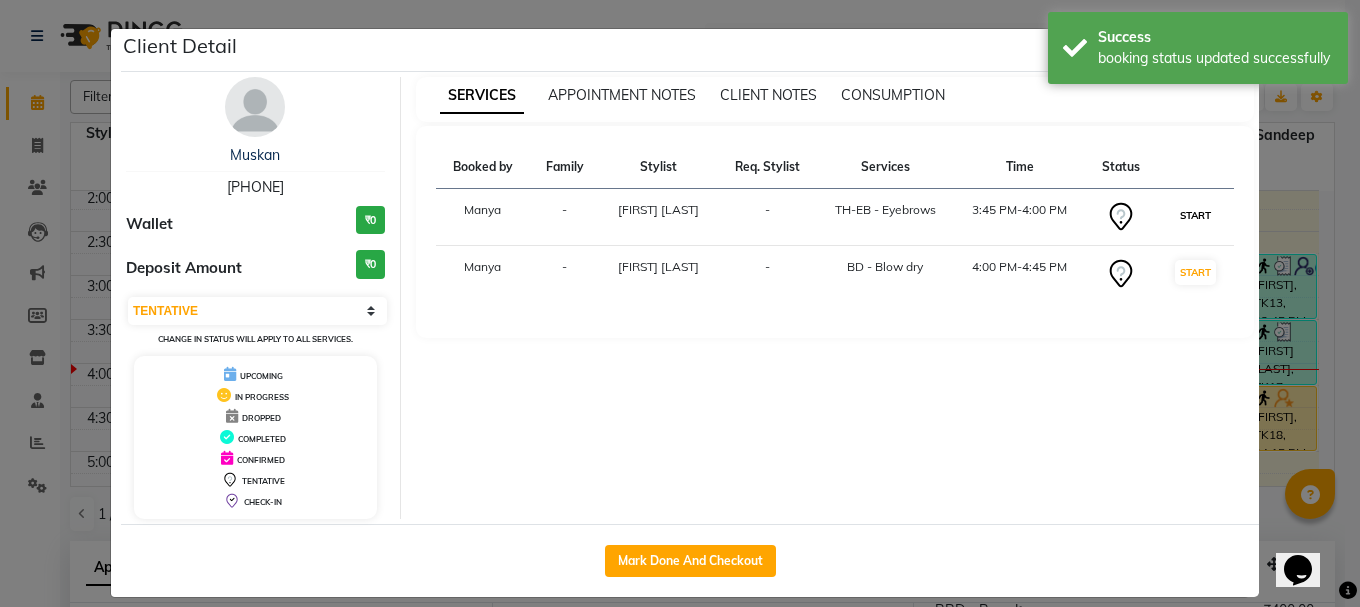 click on "START" at bounding box center [1195, 215] 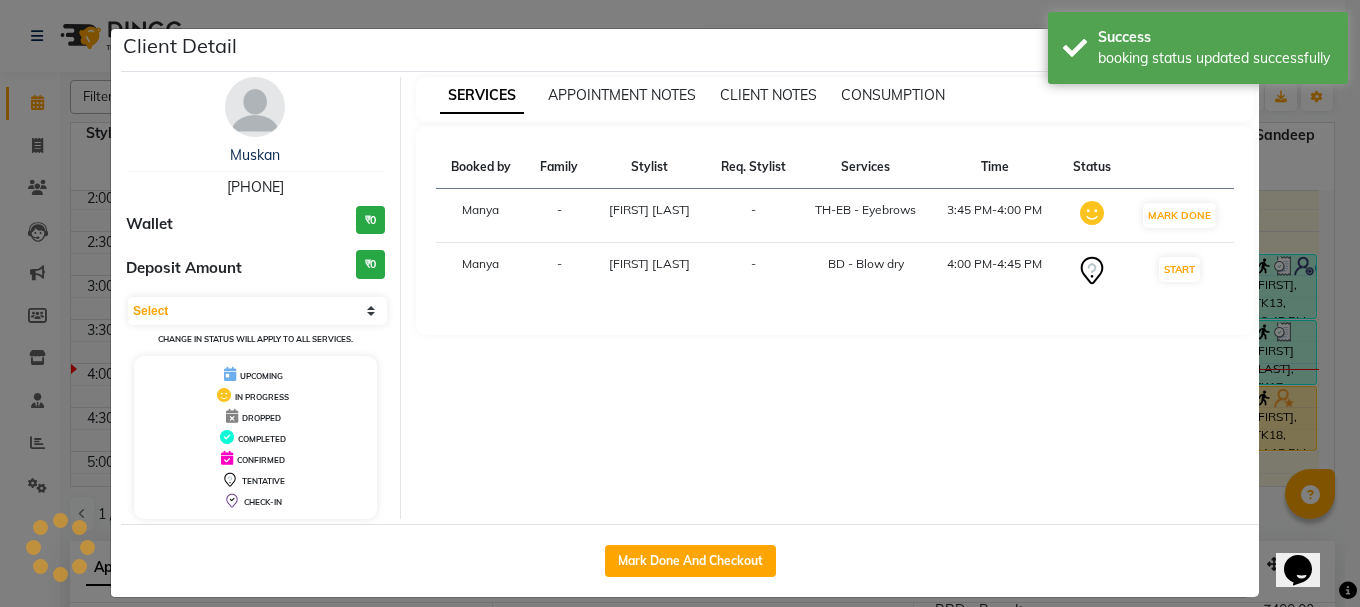 click on "START" at bounding box center [1179, 269] 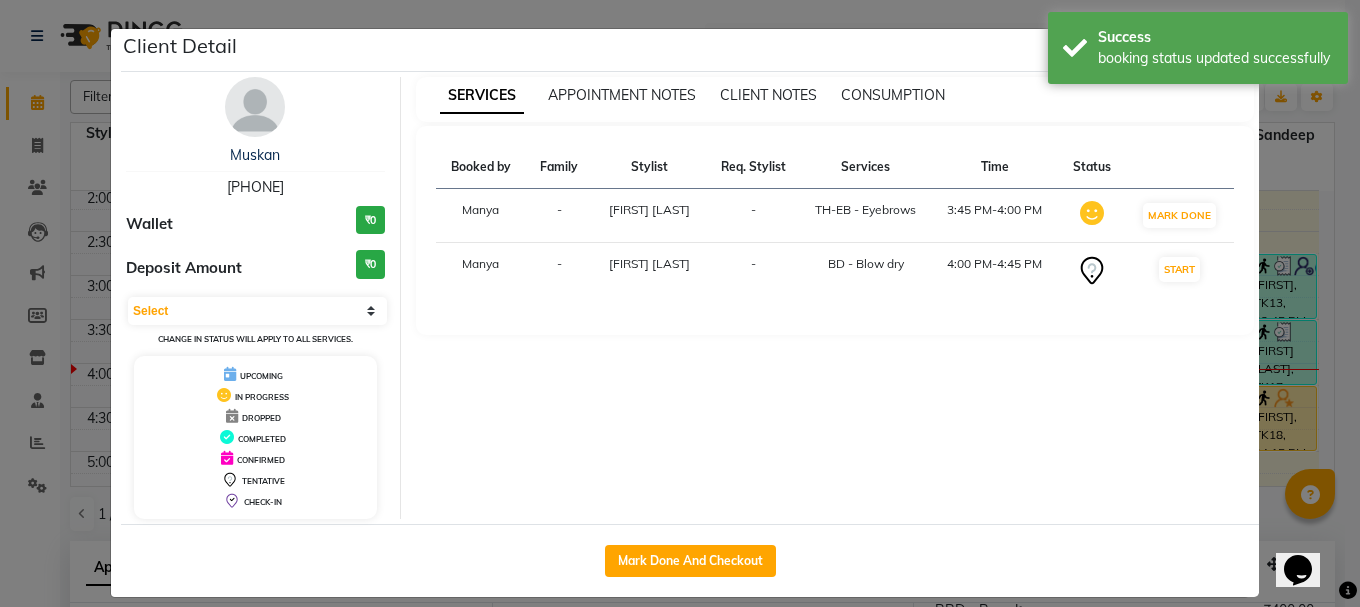 select on "1" 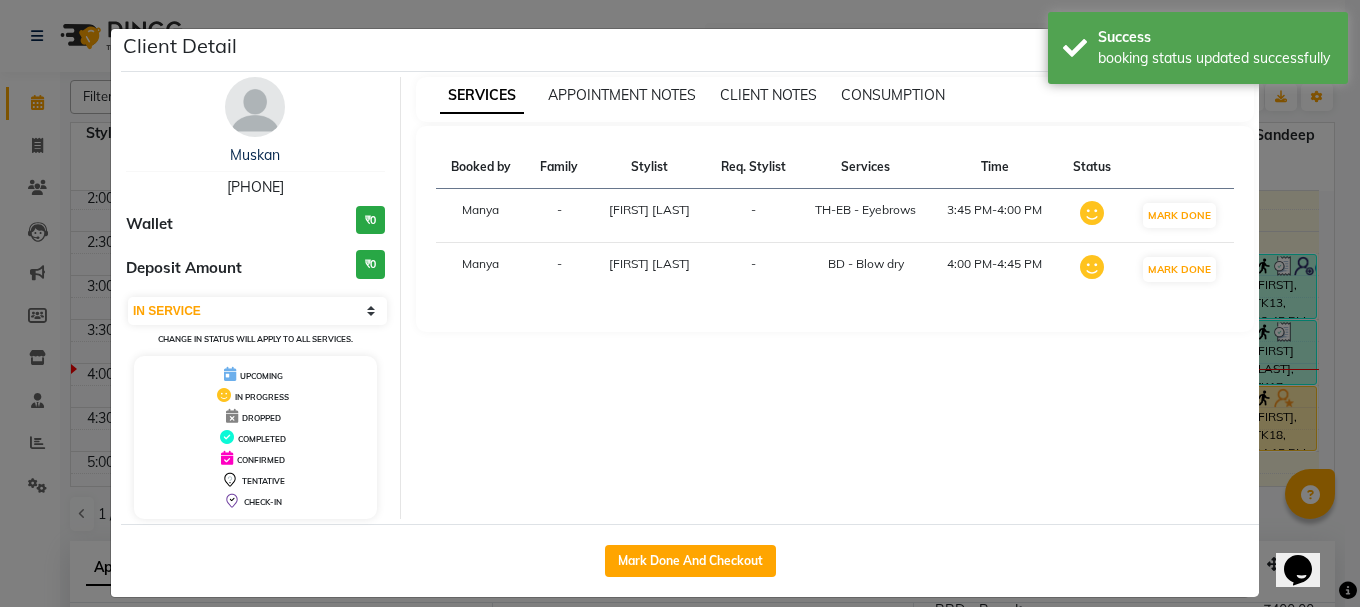 click on "Client Detail  Muskan    8968234111 Wallet ₹0 Deposit Amount  ₹0  Select IN SERVICE CONFIRMED TENTATIVE CHECK IN MARK DONE UPCOMING Change in status will apply to all services. UPCOMING IN PROGRESS DROPPED COMPLETED CONFIRMED TENTATIVE CHECK-IN SERVICES APPOINTMENT NOTES CLIENT NOTES CONSUMPTION Booked by Family Stylist Req. Stylist Services Time Status  Manya  -  Pardeep kaur -  TH-EB - Eyebrows   3:45 PM-4:00 PM   MARK DONE   Manya  - Lovedeep Singh -  BD - Blow dry   4:00 PM-4:45 PM   MARK DONE   Mark Done And Checkout" 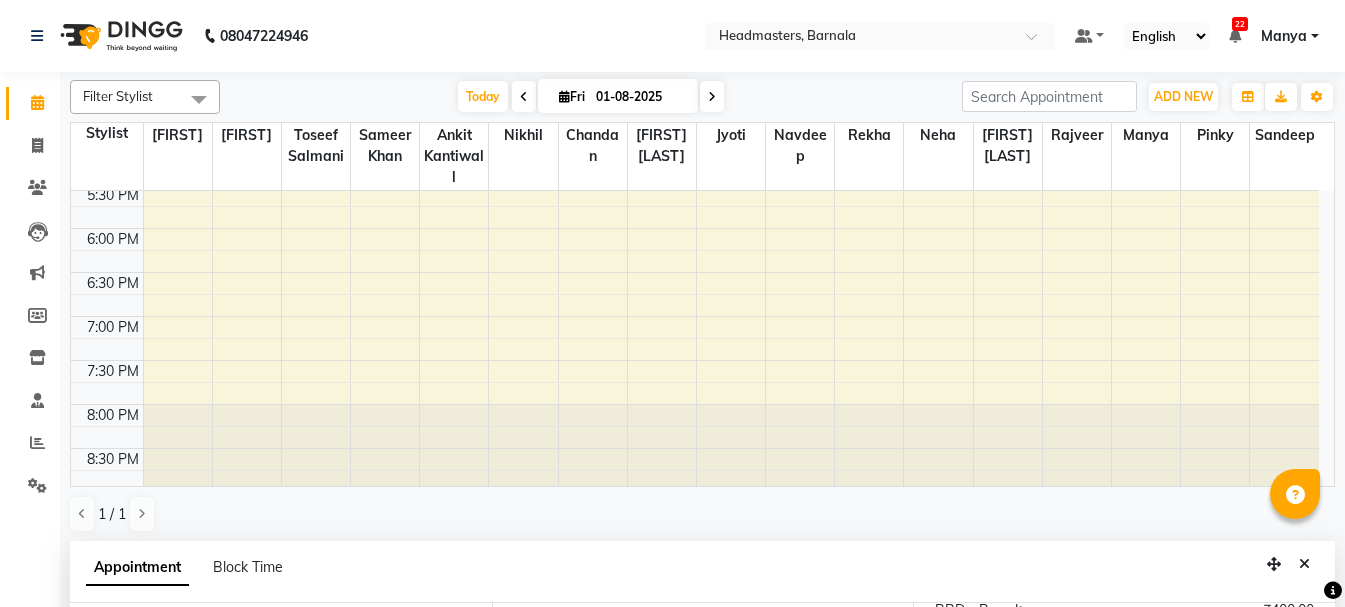 scroll, scrollTop: 848, scrollLeft: 0, axis: vertical 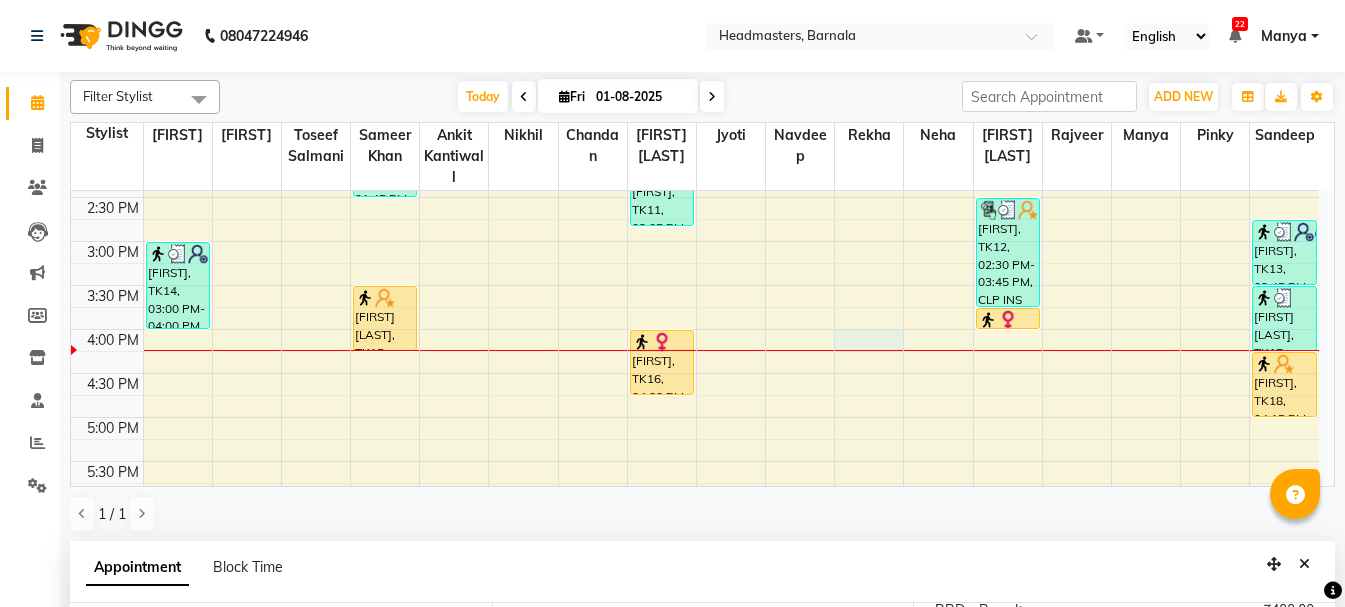 click on "8:00 AM 8:30 AM 9:00 AM 9:30 AM 10:00 AM 10:30 AM 11:00 AM 11:30 AM 12:00 PM 12:30 PM 1:00 PM 1:30 PM 2:00 PM 2:30 PM 3:00 PM 3:30 PM 4:00 PM 4:30 PM 5:00 PM 5:30 PM 6:00 PM 6:30 PM 7:00 PM 7:30 PM 8:00 PM 8:30 PM     pawan, TK03, 11:00 AM-12:15 PM, RT-IG - Igora Root Touchup(one inch only)     Muskan, TK14, 03:00 PM-04:00 PM, HCL - Hair Cut by Senior Hair Stylist     DR.NEHA, TK06, 11:30 AM-12:30 PM, HCL - Hair Cut by Senior Hair Stylist     Jimmy, TK02, 10:00 AM-11:00 AM, HCG - Hair Cut by Senior Hair Stylist     Honey, TK04, 11:15 AM-12:15 PM, HCG - Hair Cut by Senior Hair Stylist     Navjot, TK08, 12:45 PM-01:45 PM, HCG - Hair Cut by Senior Hair Stylist     Lakshay, TK12, 01:45 PM-02:30 PM, BRD - Beard     Manpreet singh, TK15, 03:30 PM-04:15 PM, BRD - Beard     Amanjot, TK09, 01:30 PM-02:15 PM, BRD - Beard     gagan deep, TK05, 11:30 AM-12:15 PM, BD - Blow dry     gagan deep, TK05, 11:45 AM-12:15 PM, SSL - Shampoo     nivedhita, TK11, 02:05 PM-02:50 PM, BD - Blow dry" at bounding box center [695, 197] 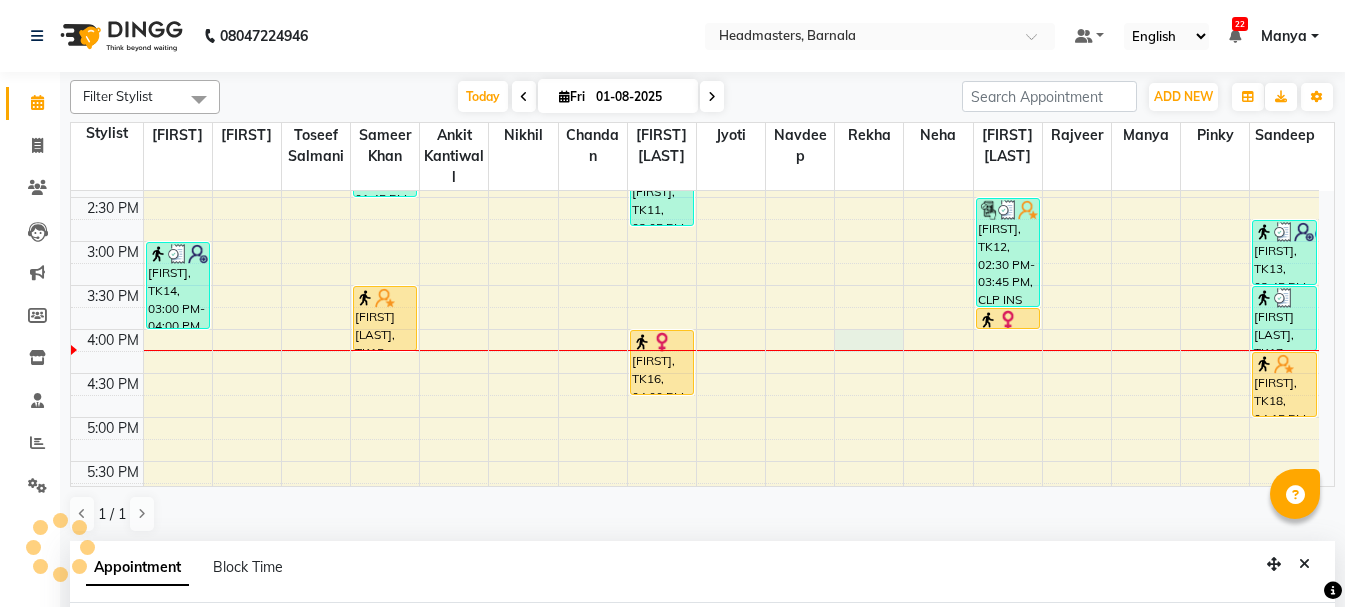 scroll, scrollTop: 389, scrollLeft: 0, axis: vertical 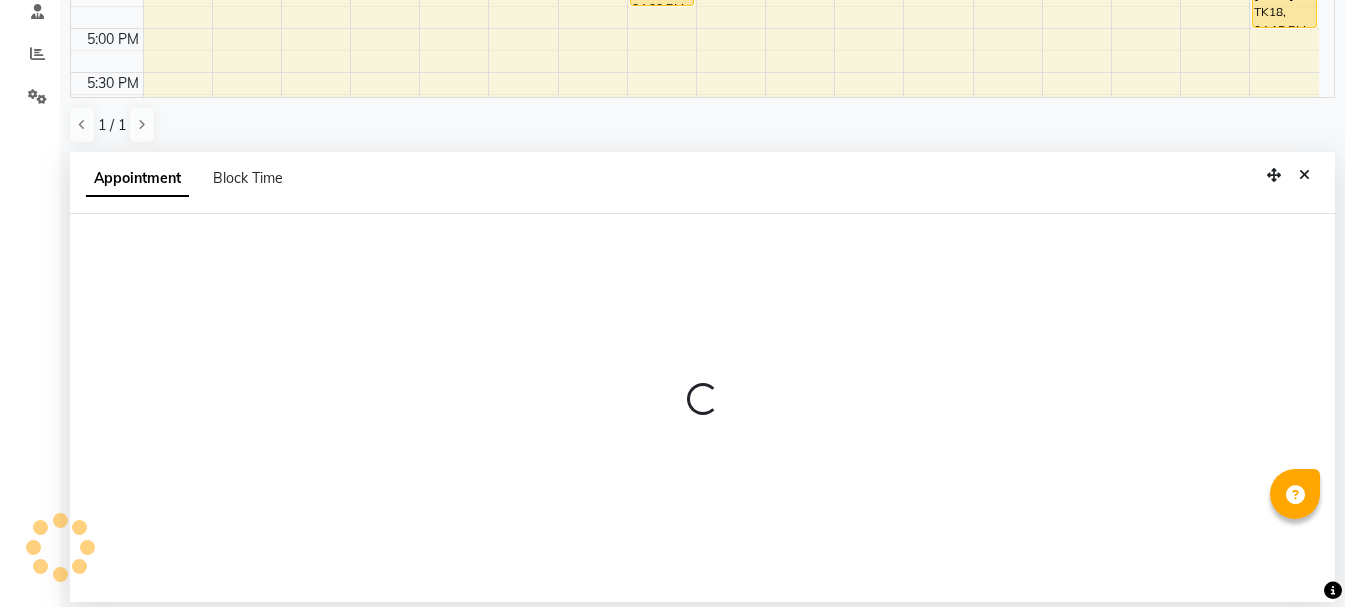 select on "67285" 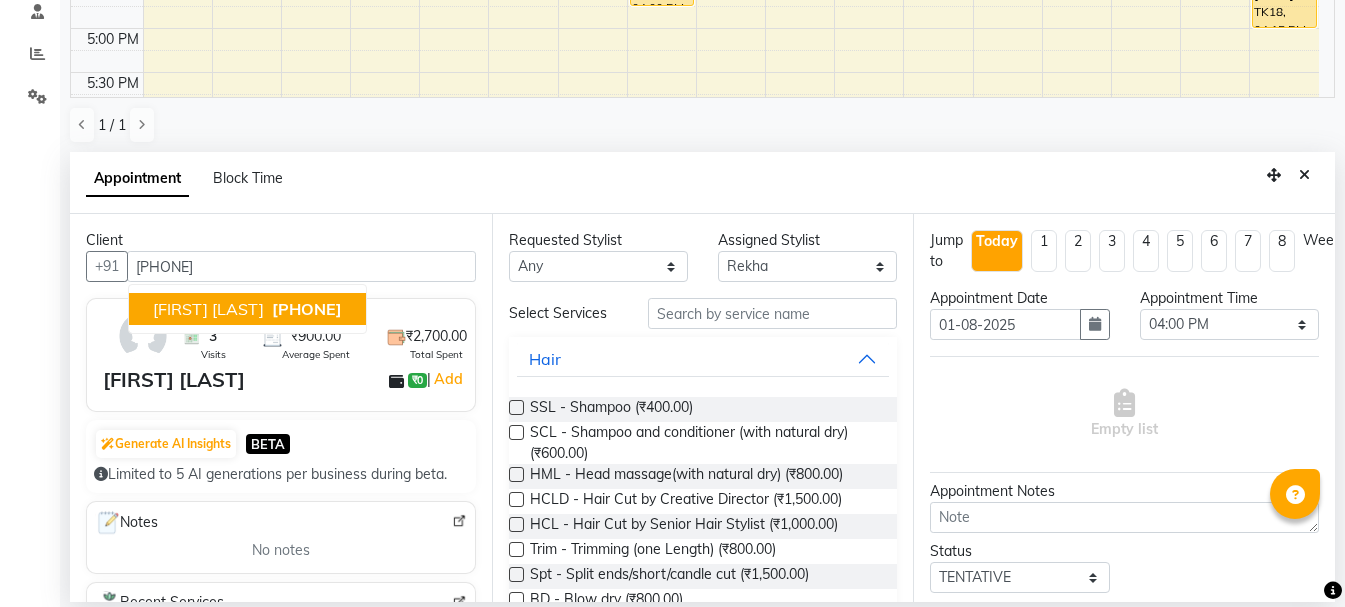 click on "SIMAR PREET   8054923877" at bounding box center [247, 309] 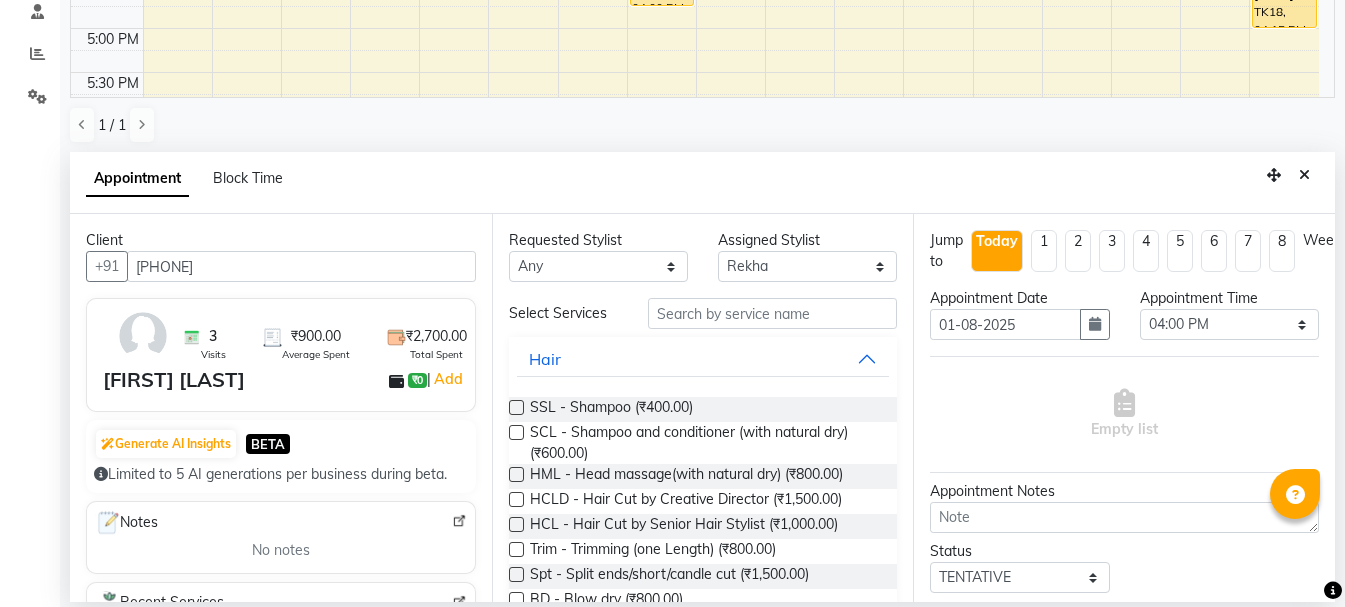 type on "8054923877" 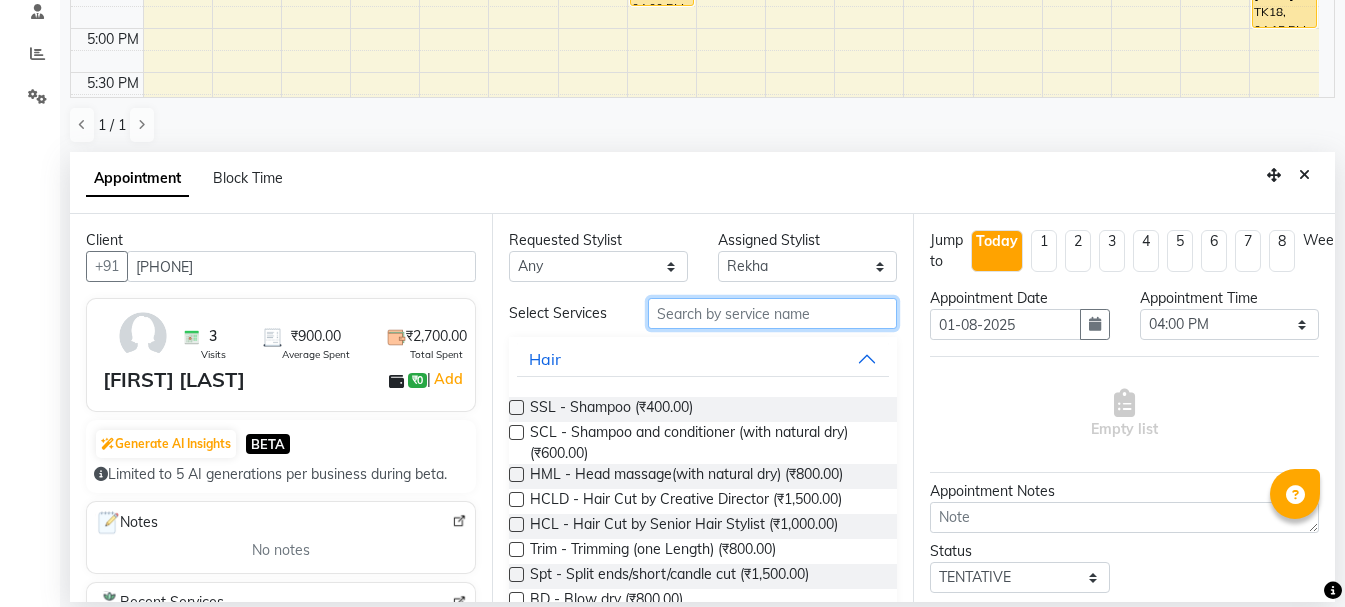 click at bounding box center (772, 313) 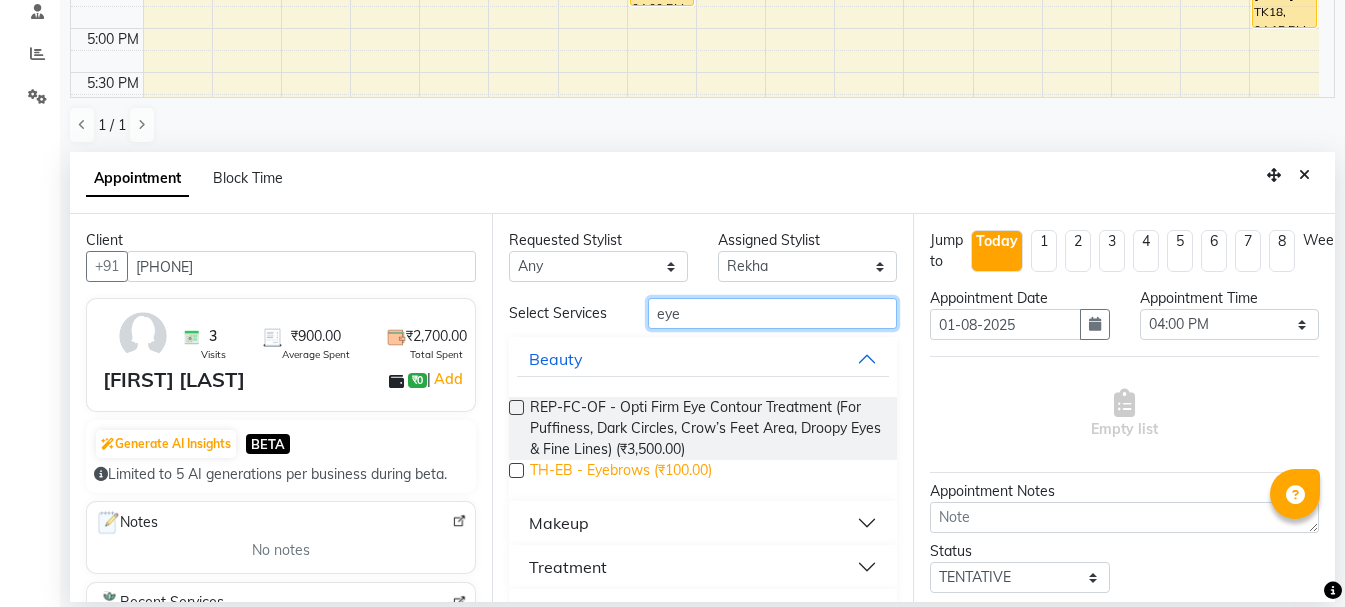 type on "eye" 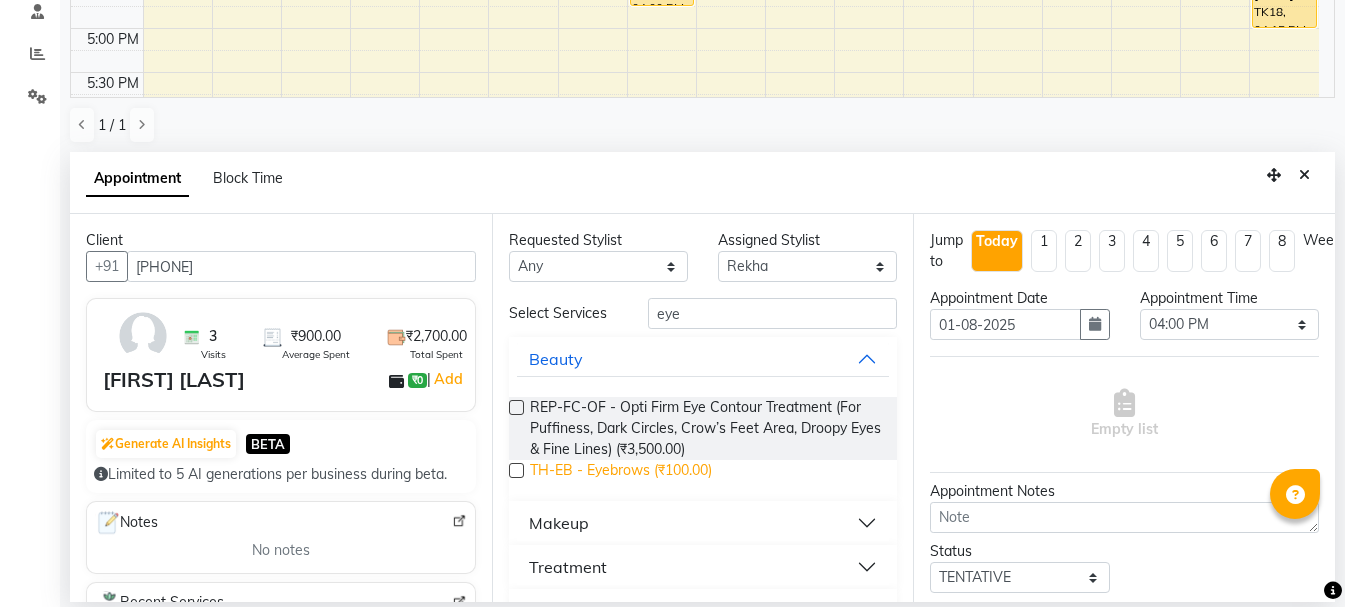 click on "TH-EB - Eyebrows (₹100.00)" at bounding box center [621, 472] 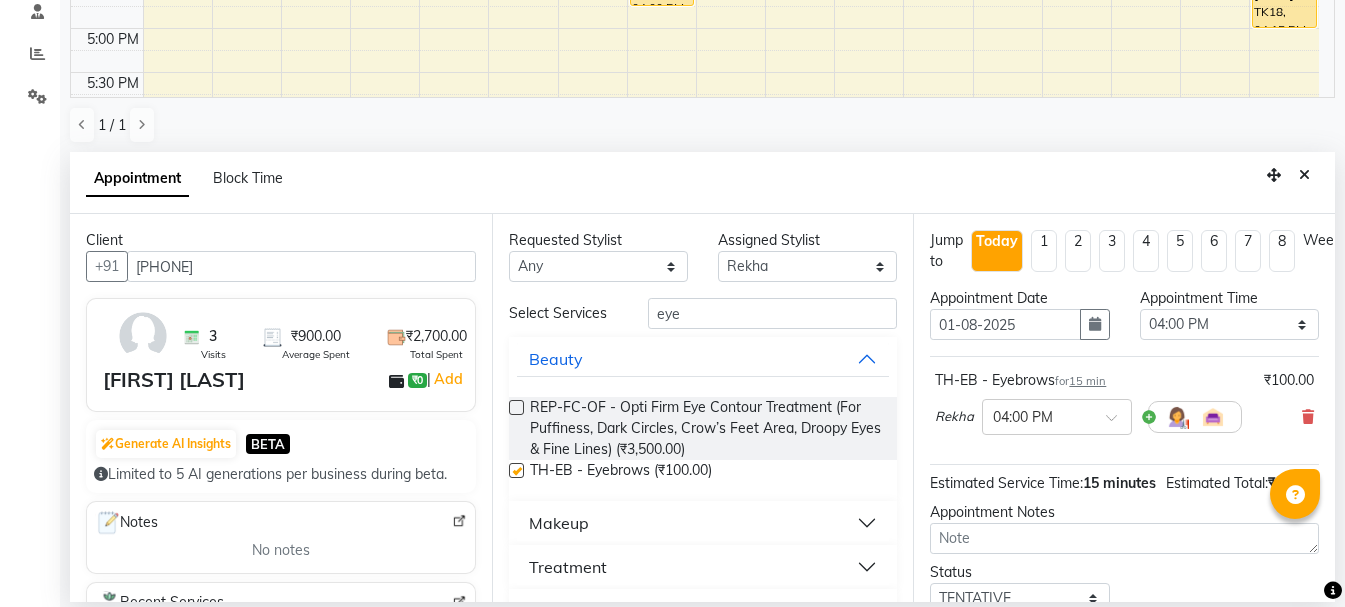 checkbox on "false" 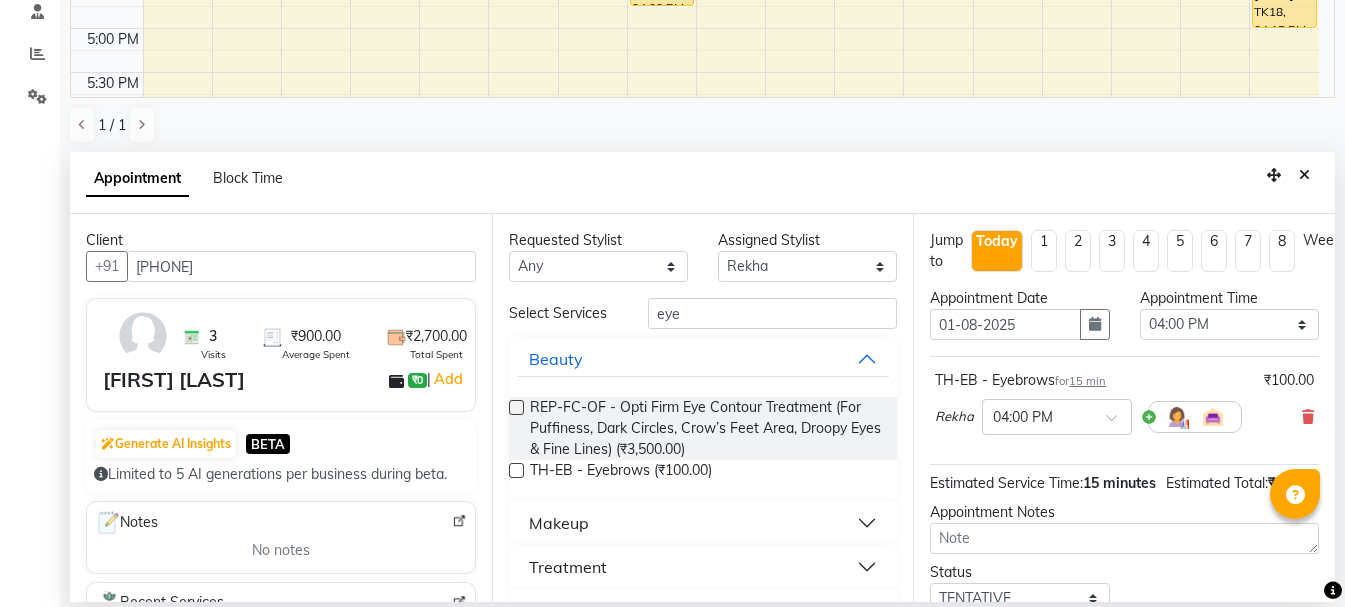 scroll, scrollTop: 174, scrollLeft: 0, axis: vertical 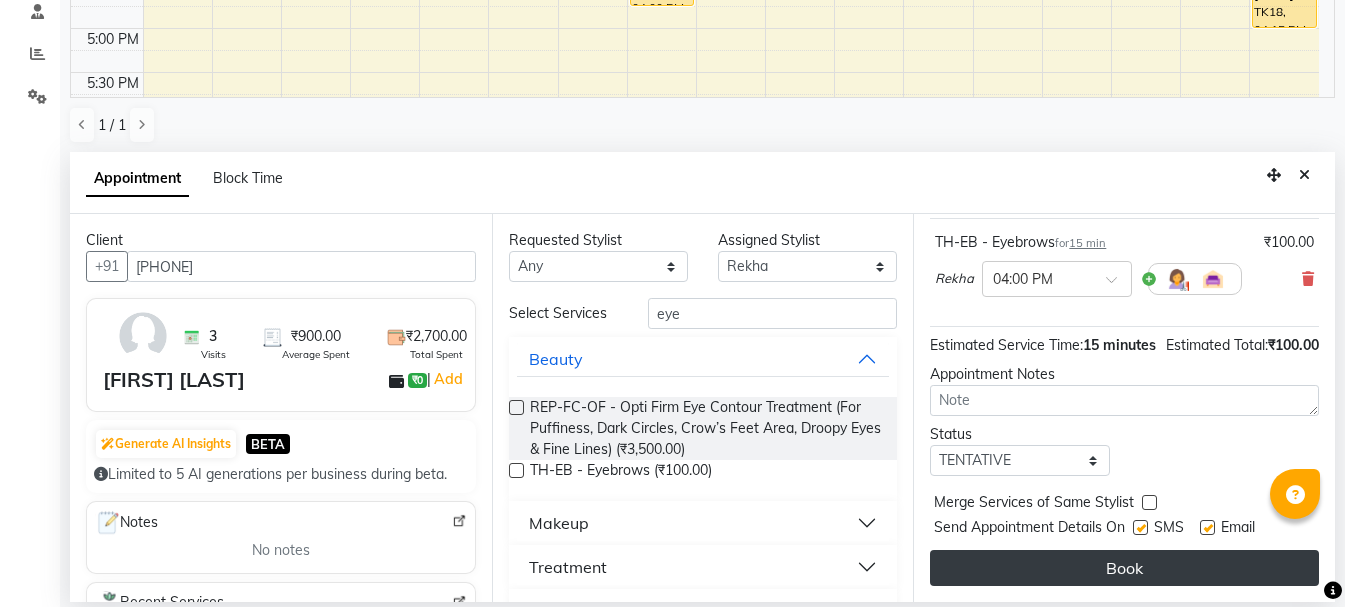 click on "Book" at bounding box center [1124, 568] 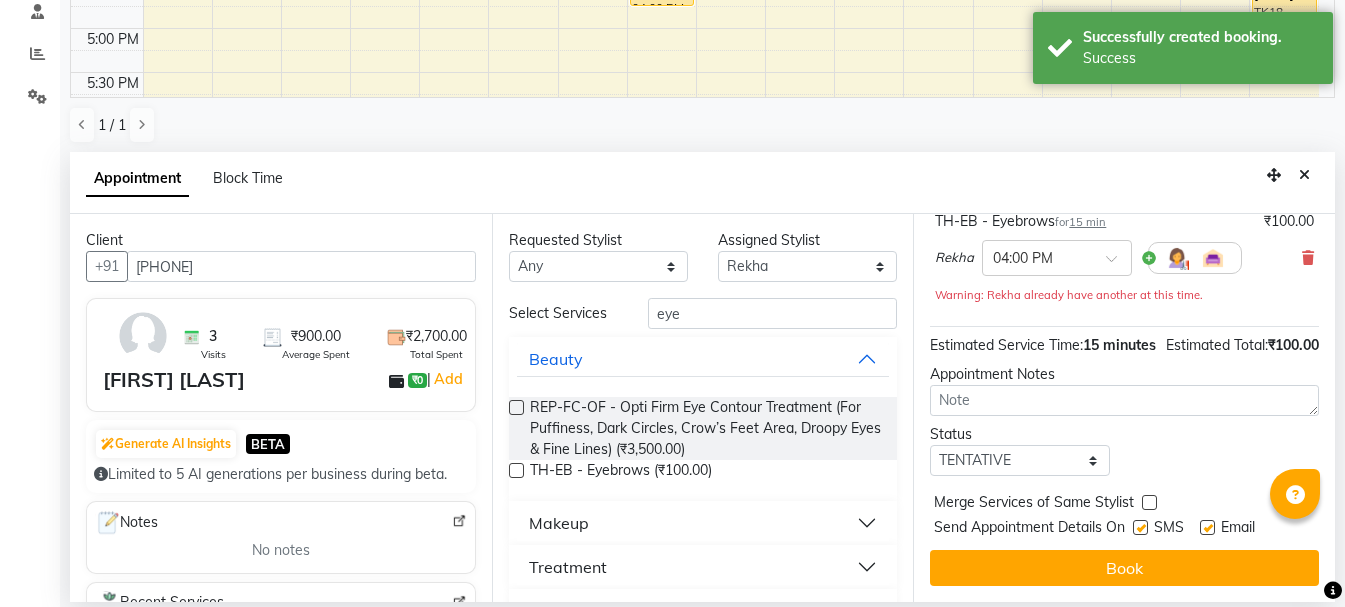 scroll, scrollTop: 0, scrollLeft: 0, axis: both 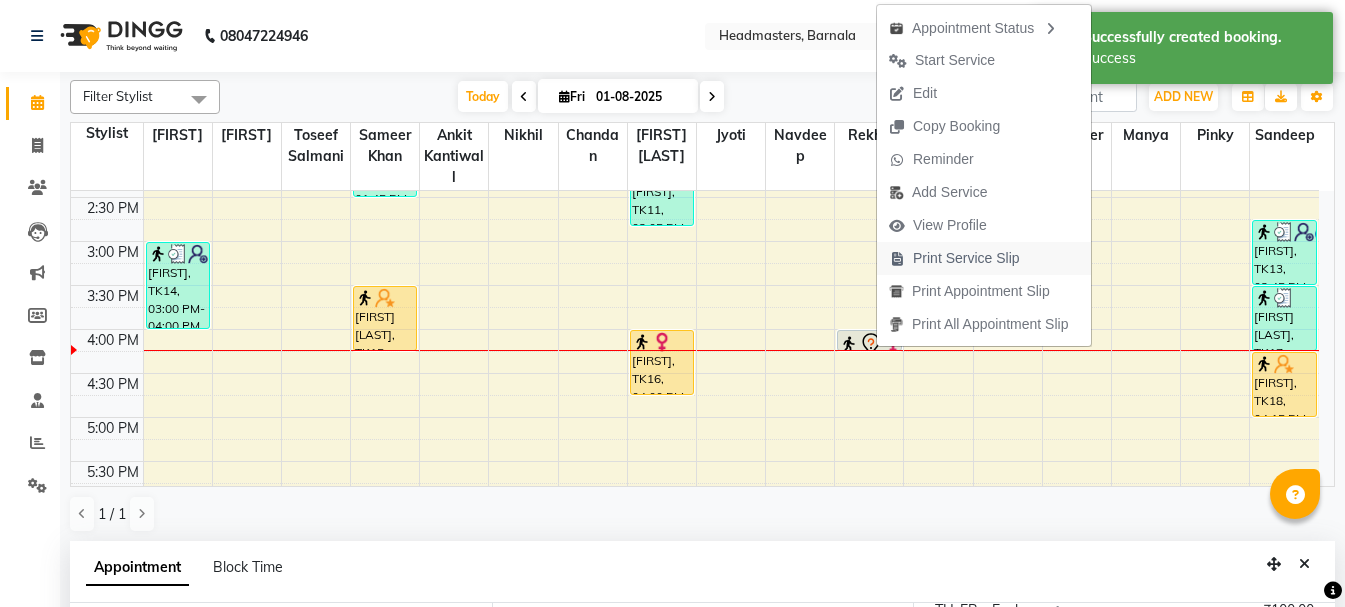 click on "Print Service Slip" at bounding box center (966, 258) 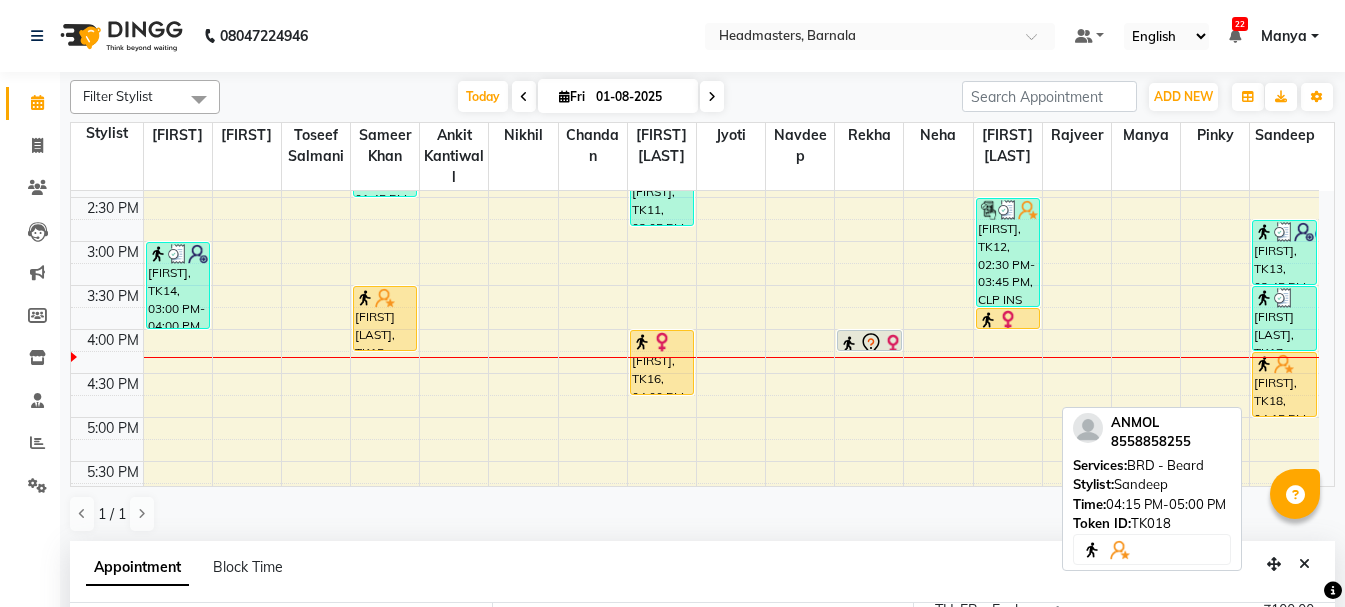 click on "[FIRST], TK18, 04:15 PM-05:00 PM, BRD - Beard" at bounding box center (1284, 384) 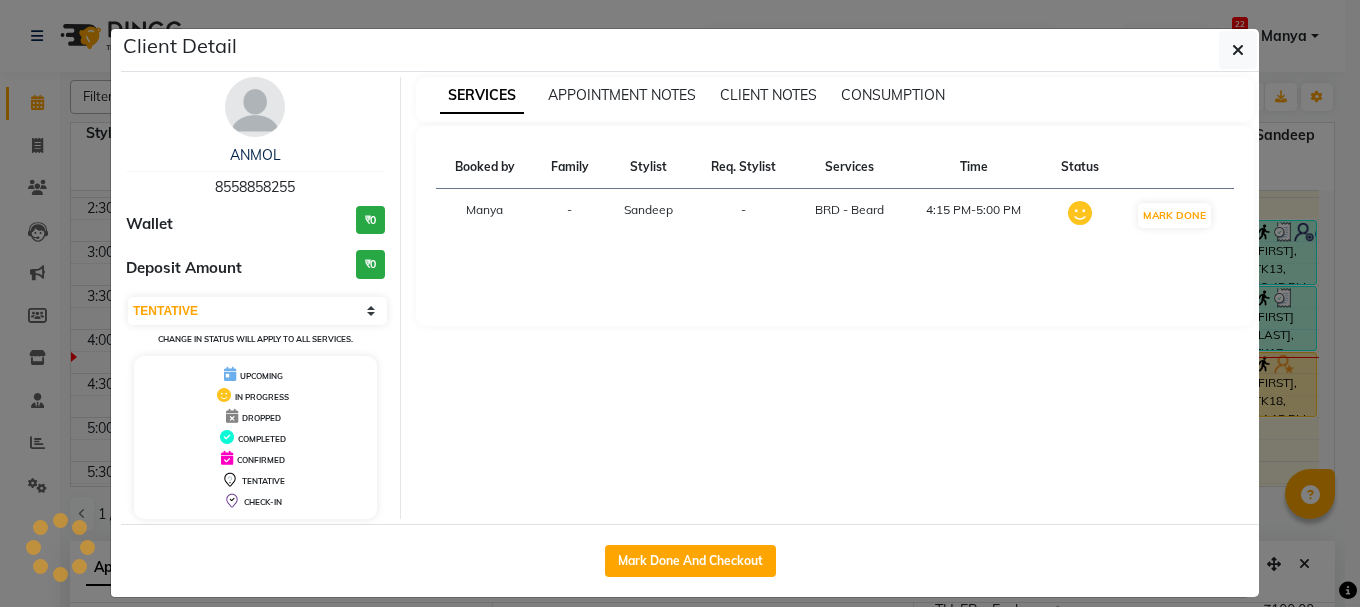 select on "1" 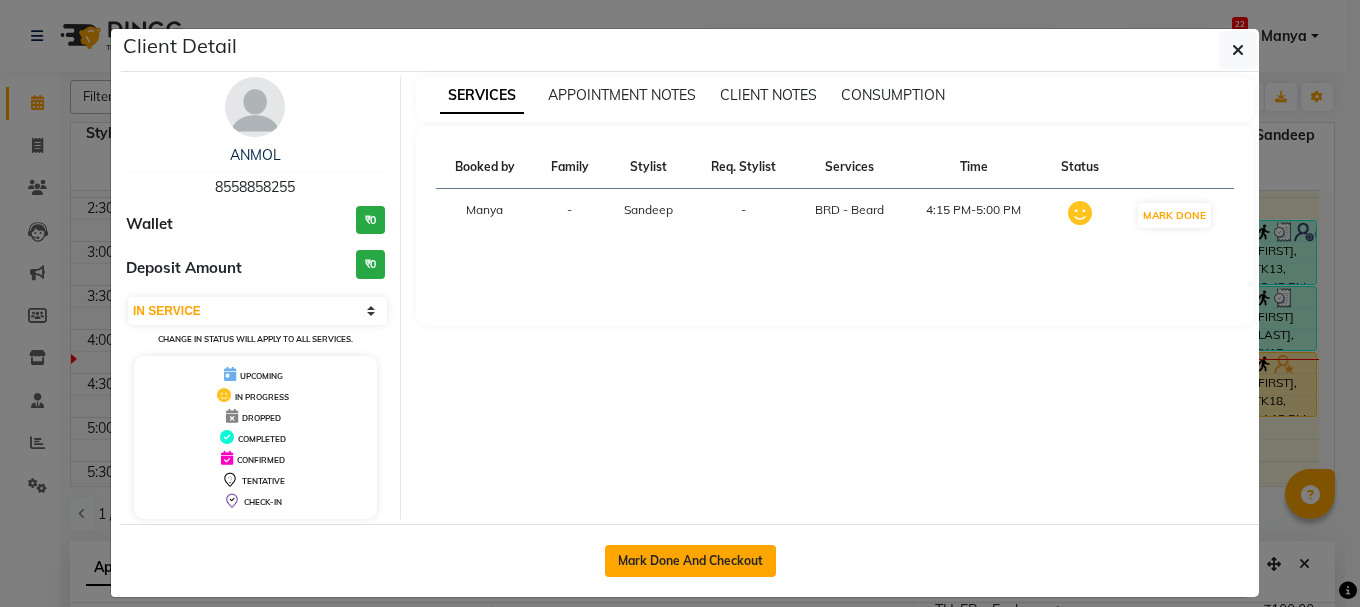 click on "Mark Done And Checkout" 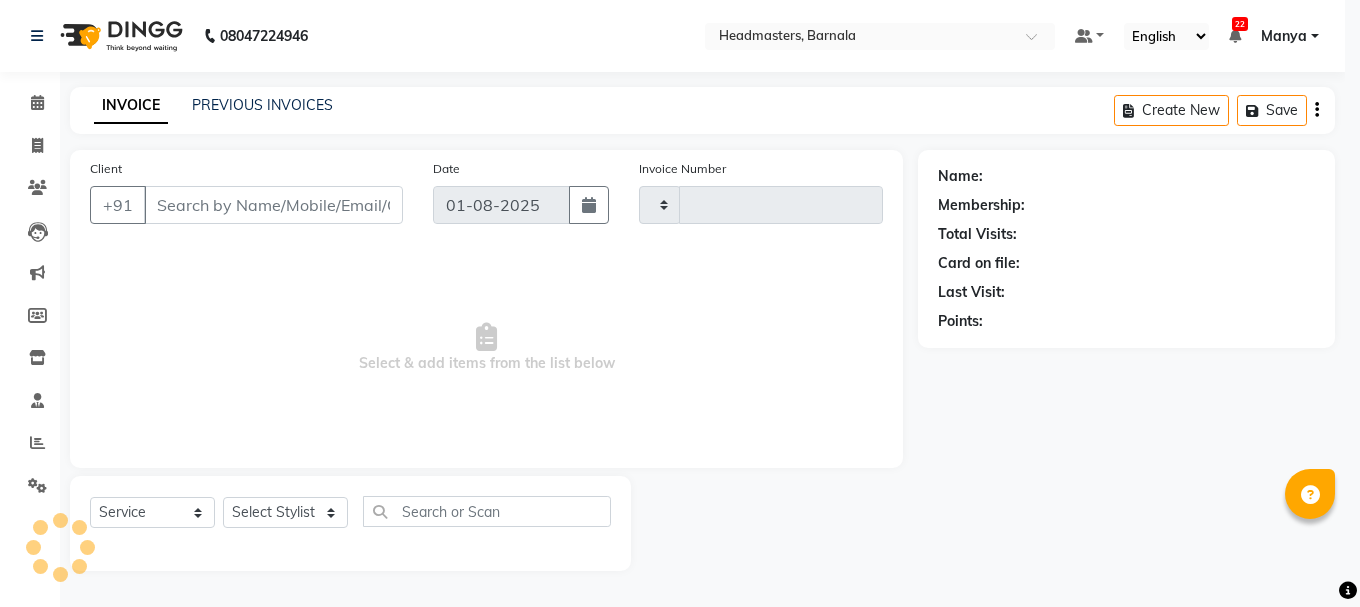 type 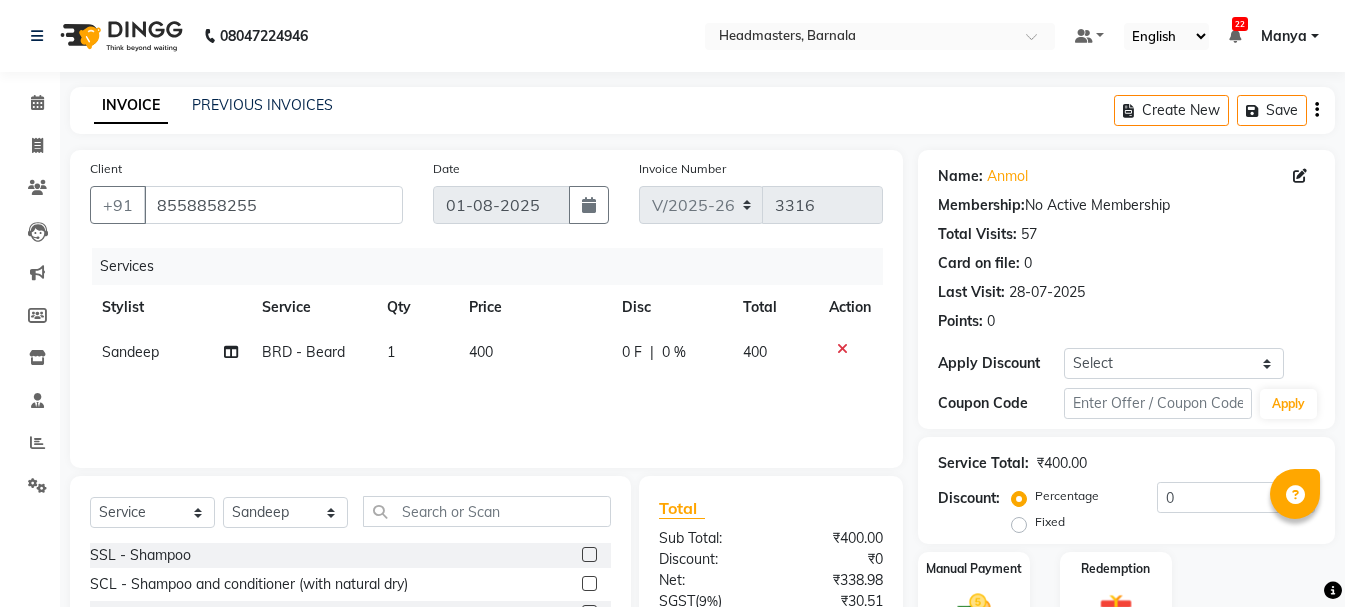 click on "Fixed" 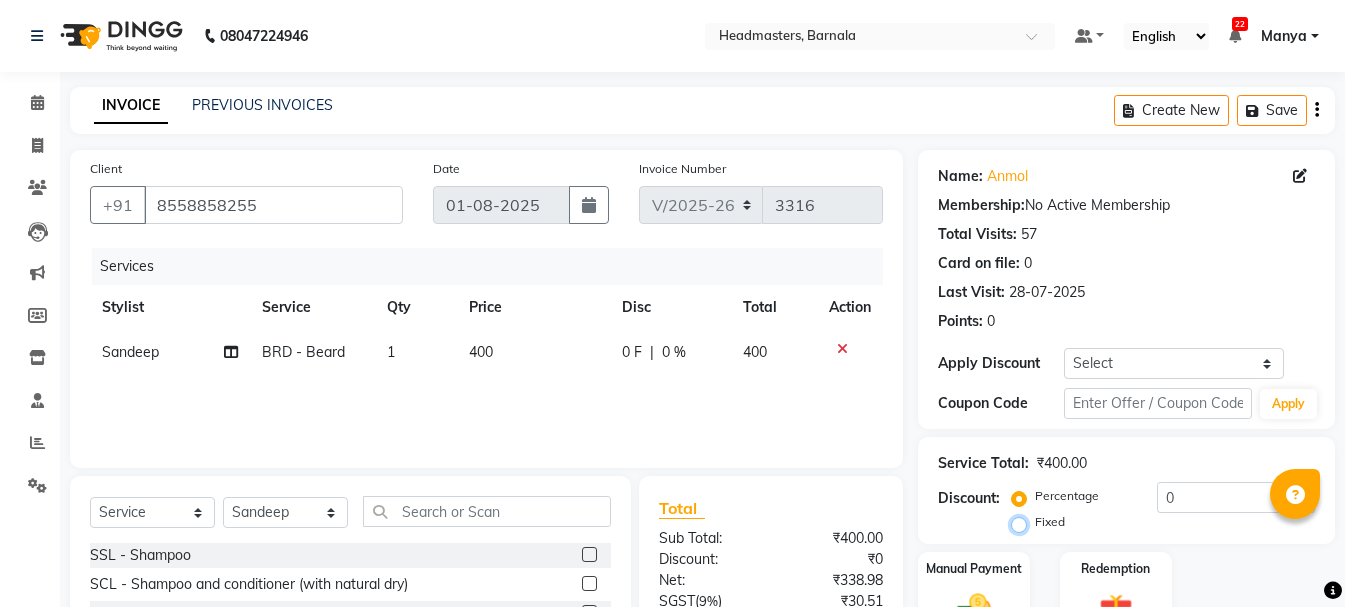 click on "Fixed" at bounding box center [1023, 522] 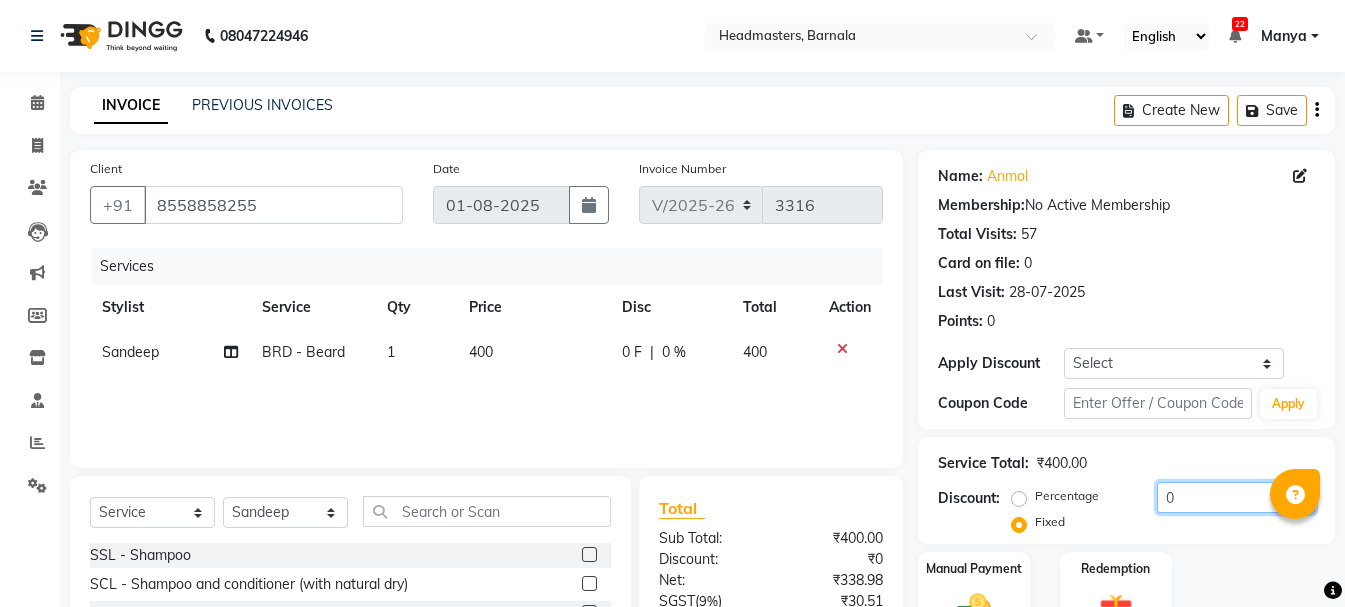 drag, startPoint x: 1134, startPoint y: 514, endPoint x: 799, endPoint y: 402, distance: 353.22656 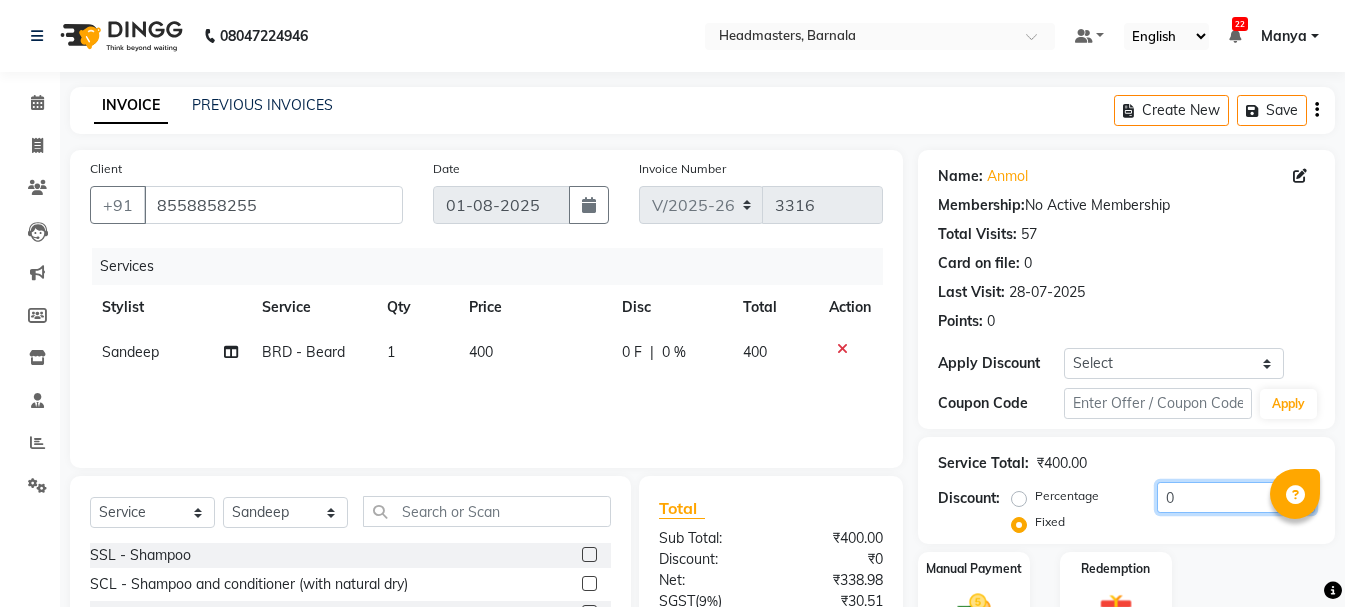 click on "Discount:  Percentage   Fixed  0" 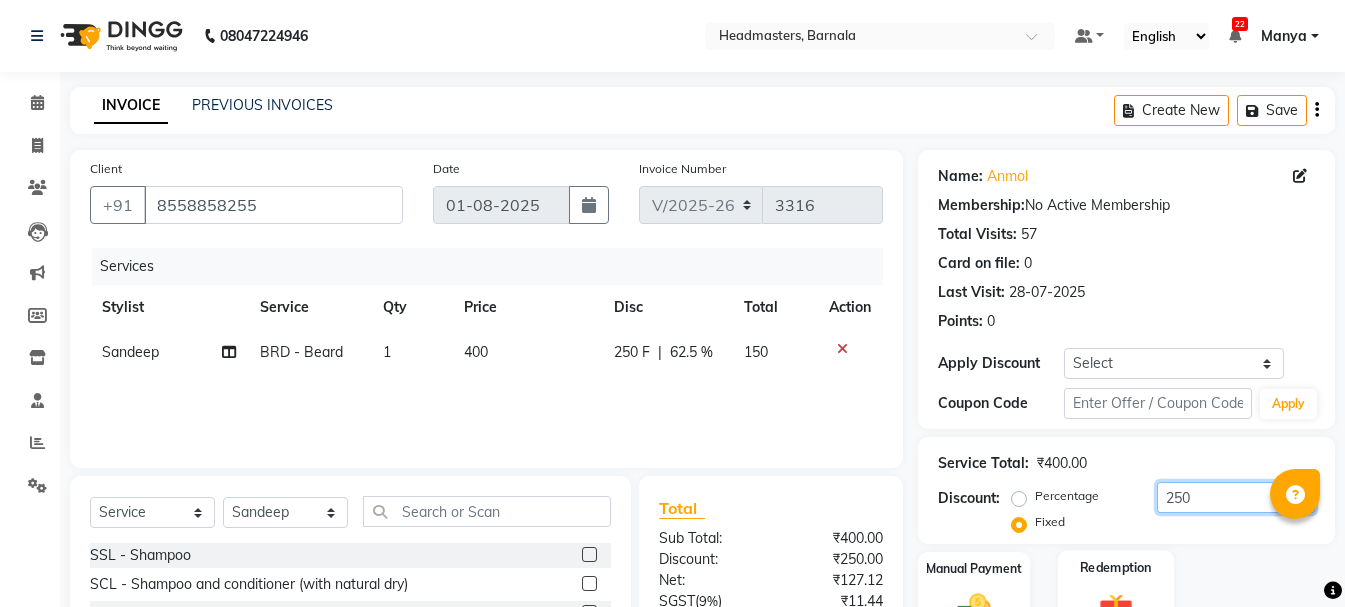 scroll, scrollTop: 194, scrollLeft: 0, axis: vertical 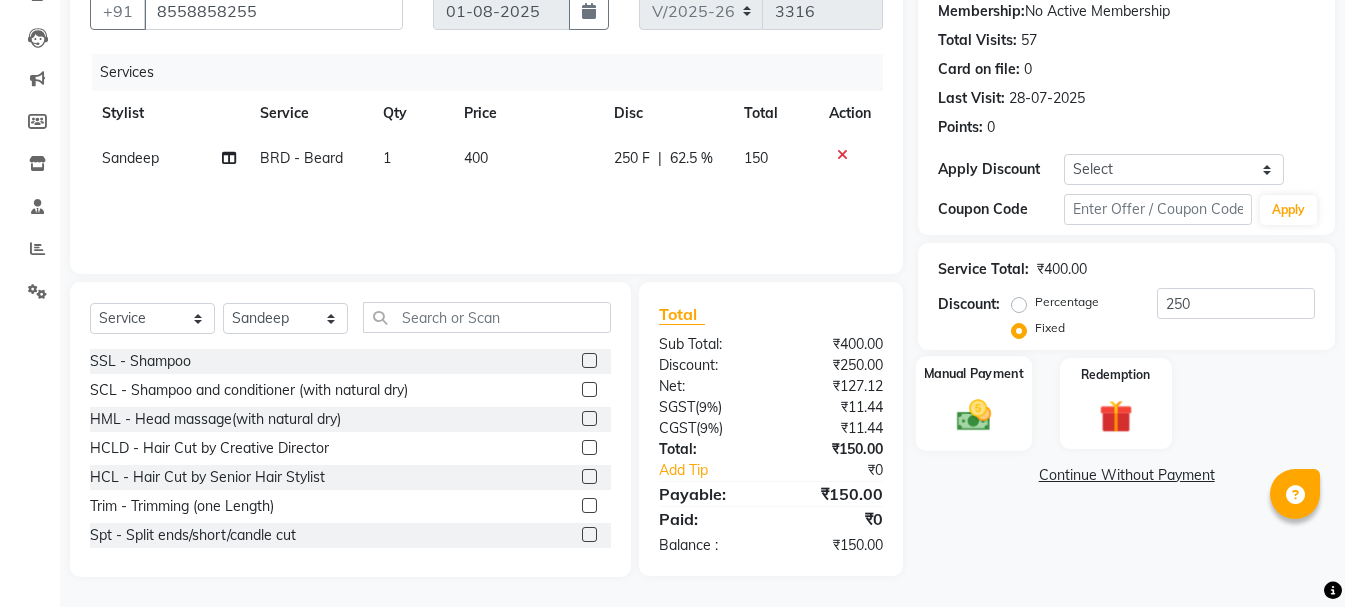 click 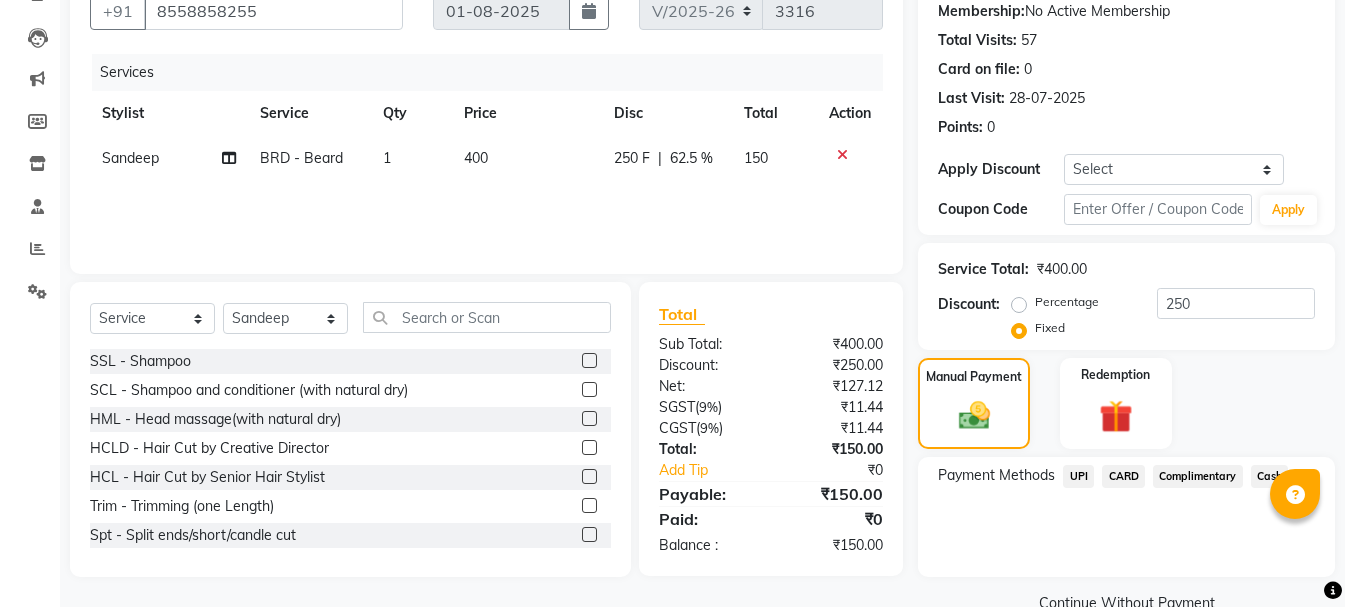 click on "UPI" 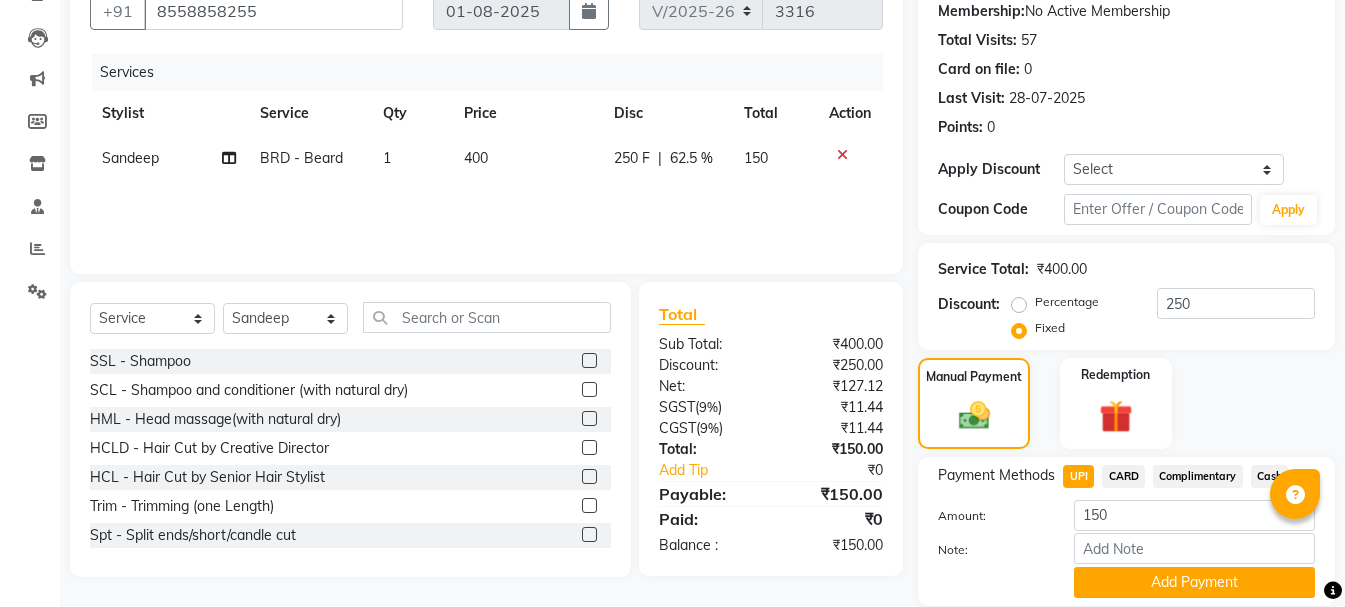 click on "Add Payment" 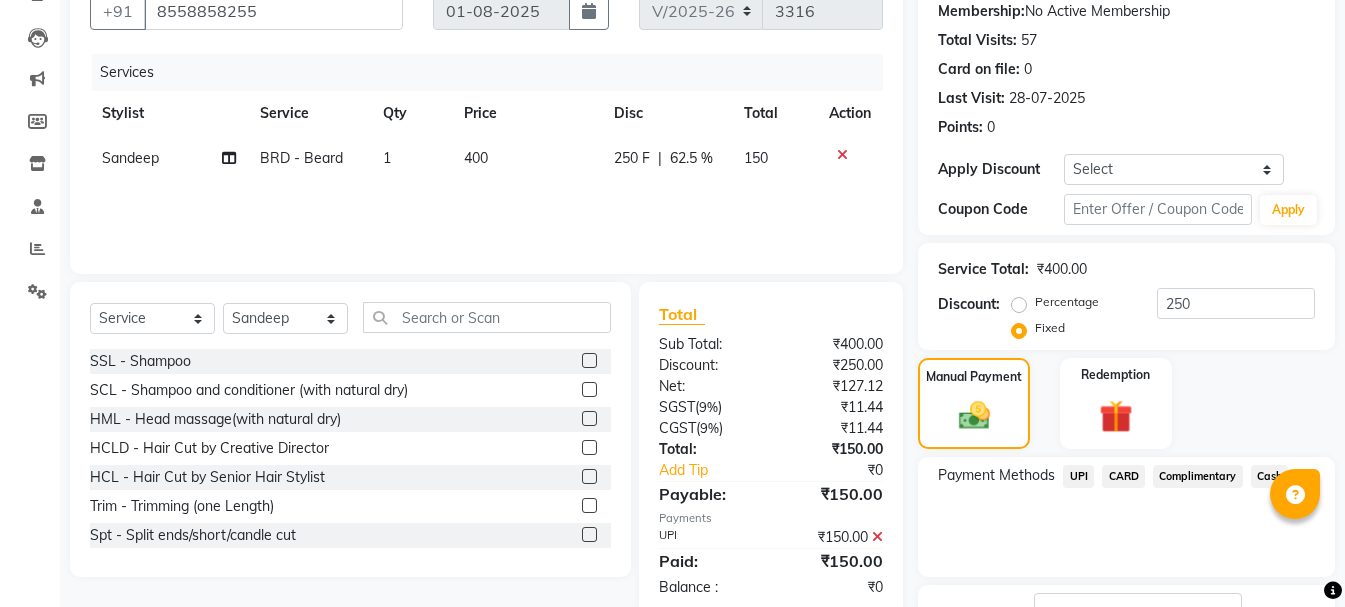 scroll, scrollTop: 348, scrollLeft: 0, axis: vertical 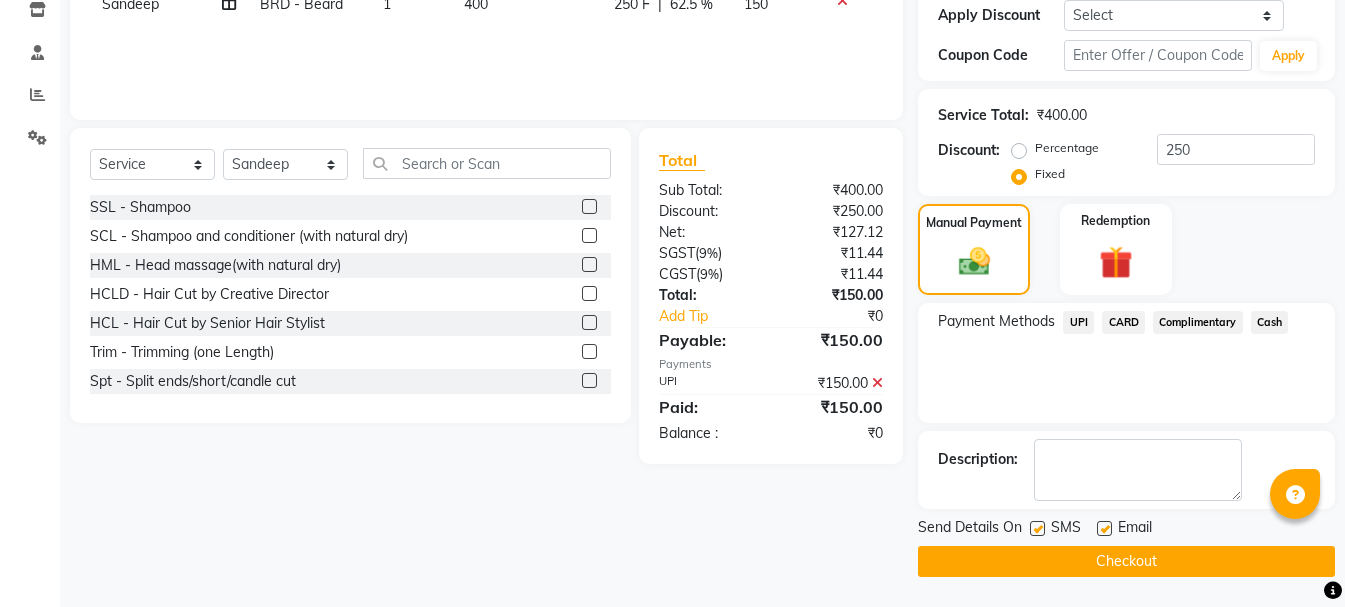 click on "Checkout" 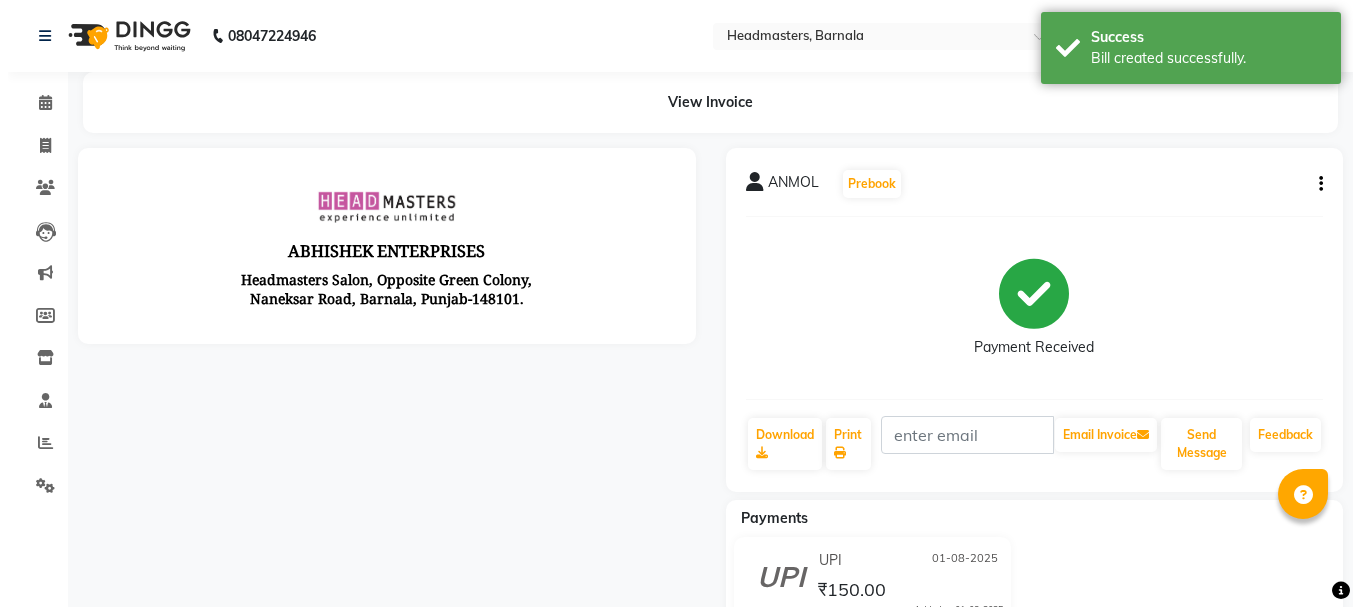 scroll, scrollTop: 0, scrollLeft: 0, axis: both 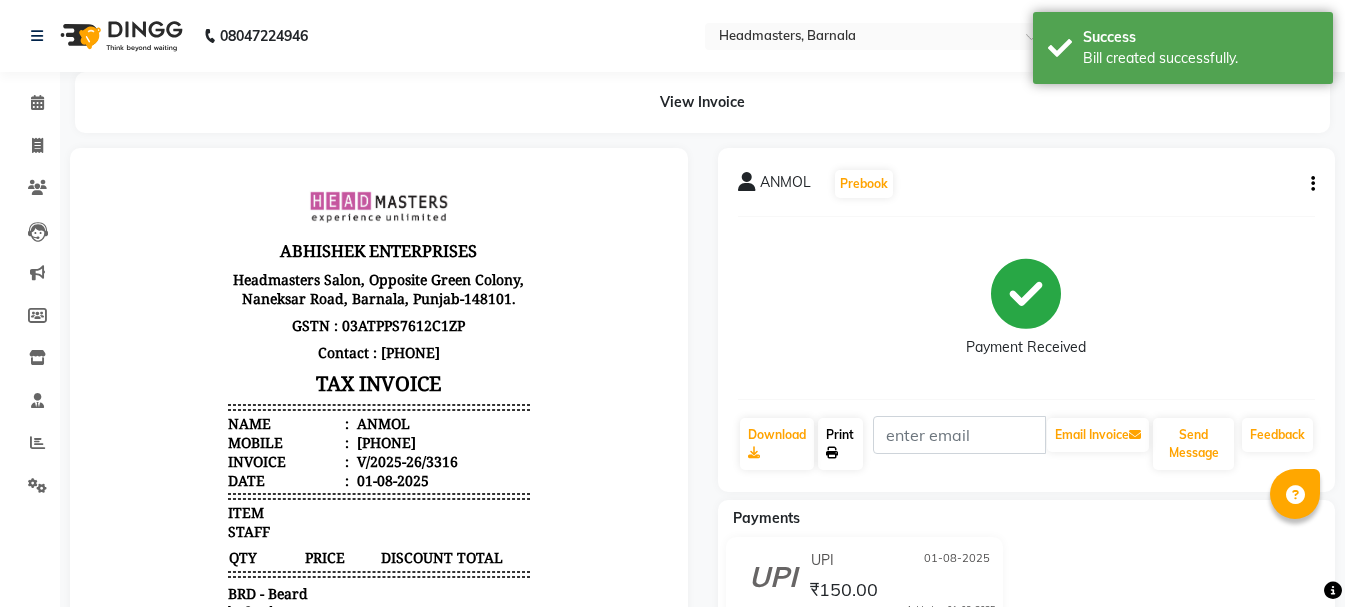 click on "Print" 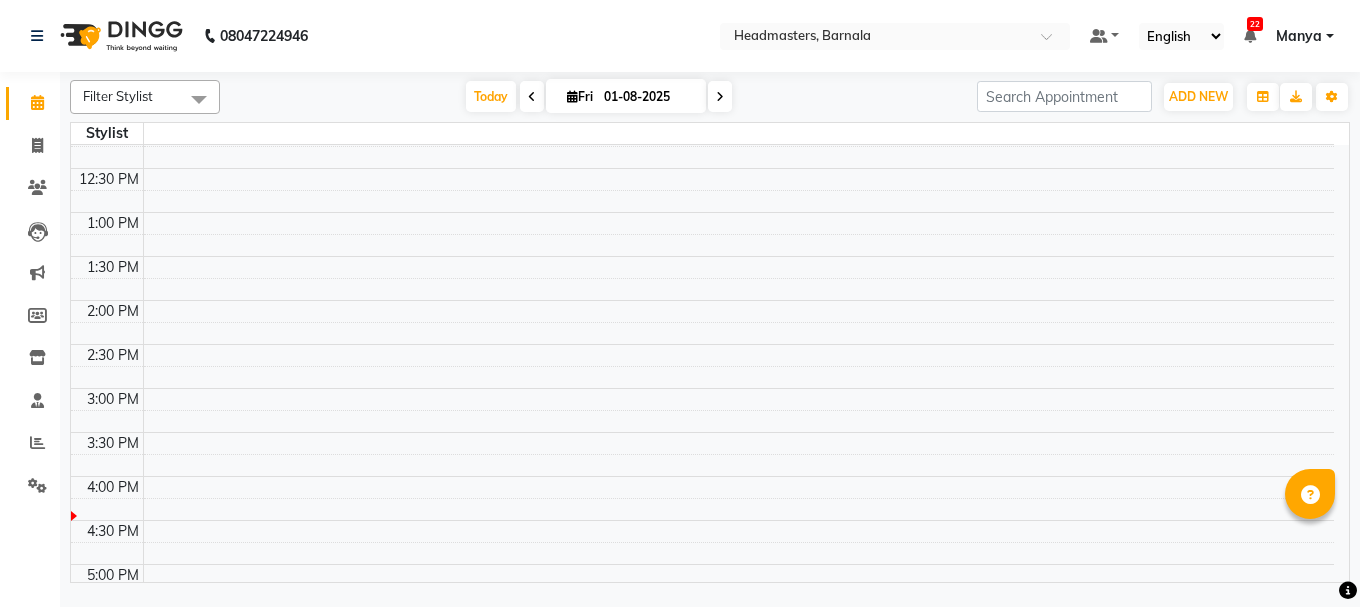 scroll, scrollTop: 438, scrollLeft: 0, axis: vertical 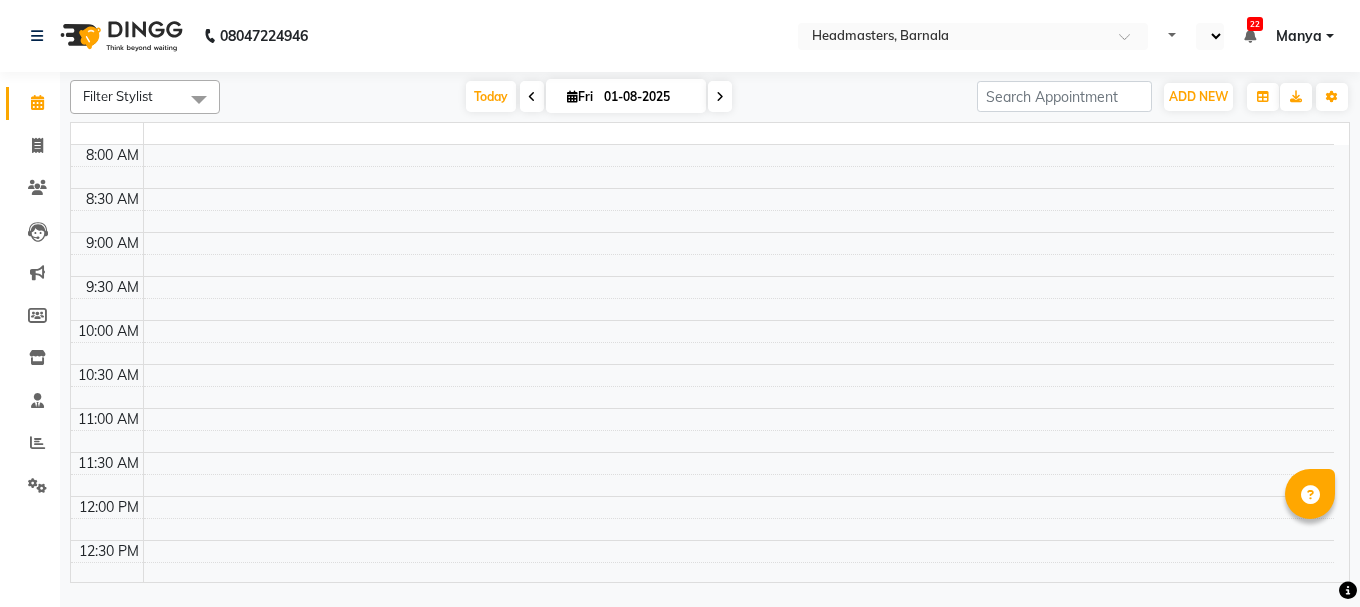 select on "en" 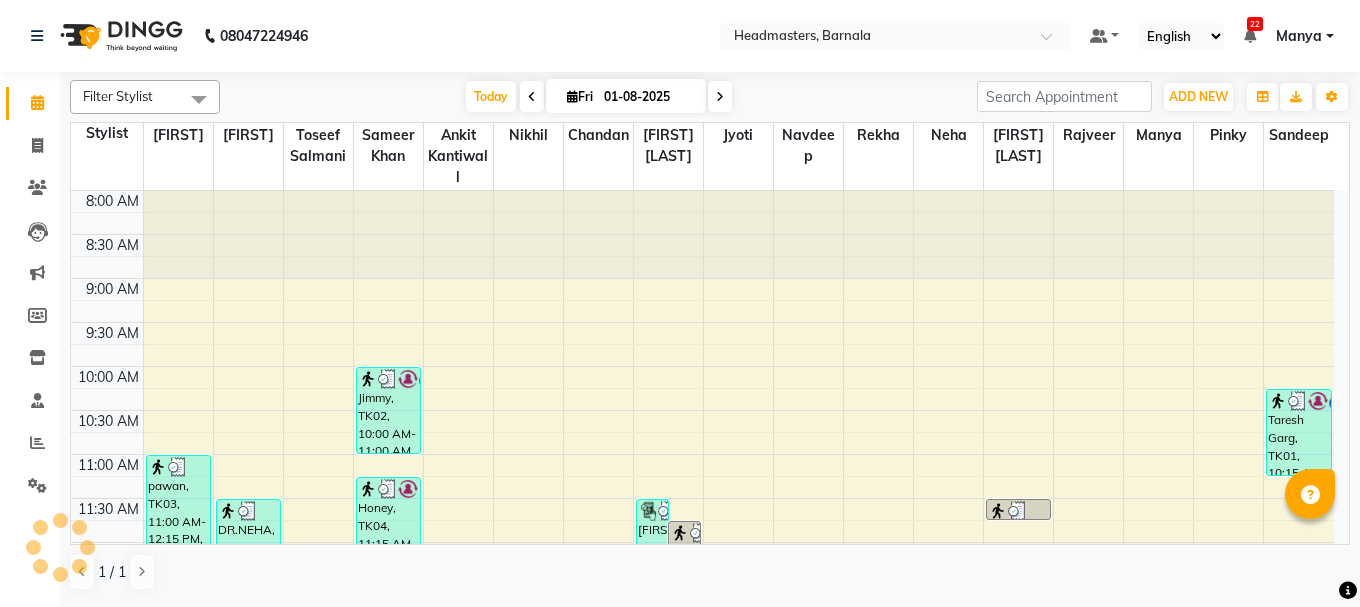 scroll, scrollTop: 0, scrollLeft: 0, axis: both 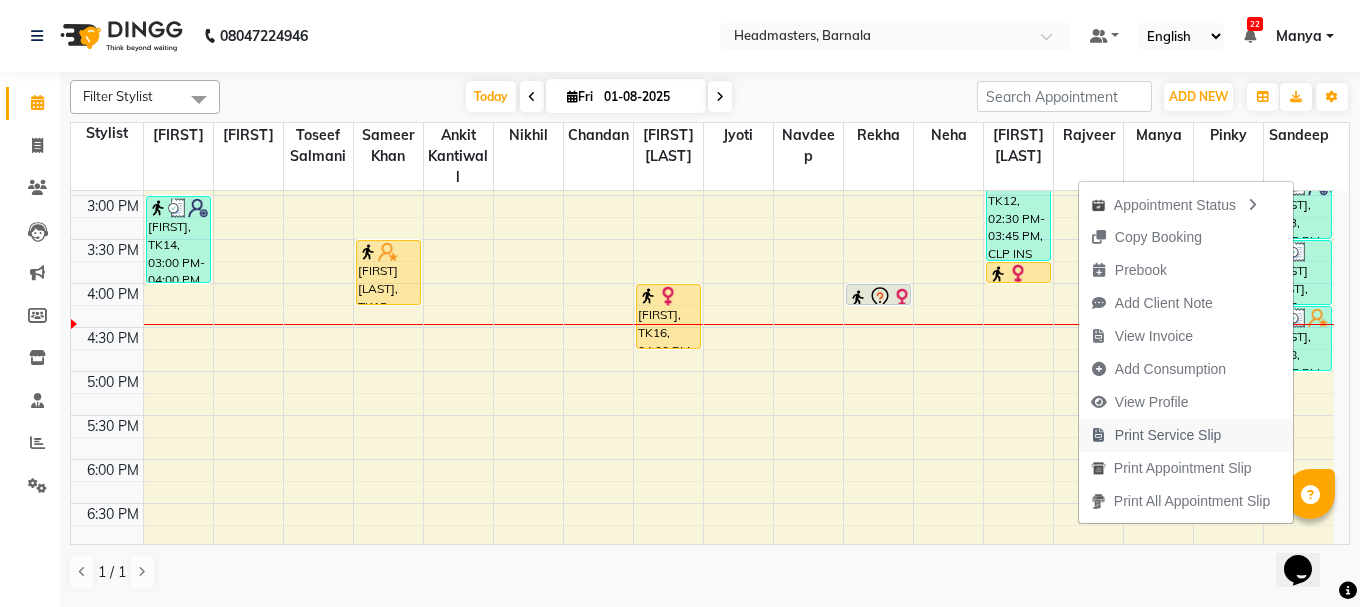 click on "Print Service Slip" at bounding box center (1168, 435) 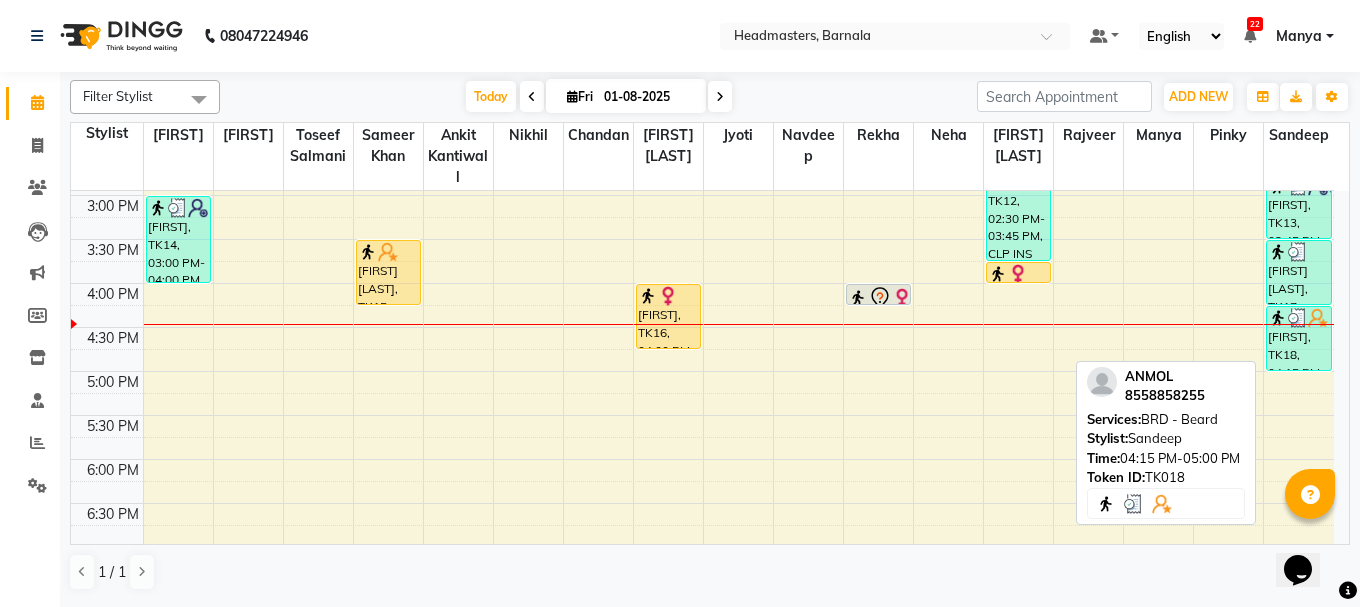 click at bounding box center (1298, 318) 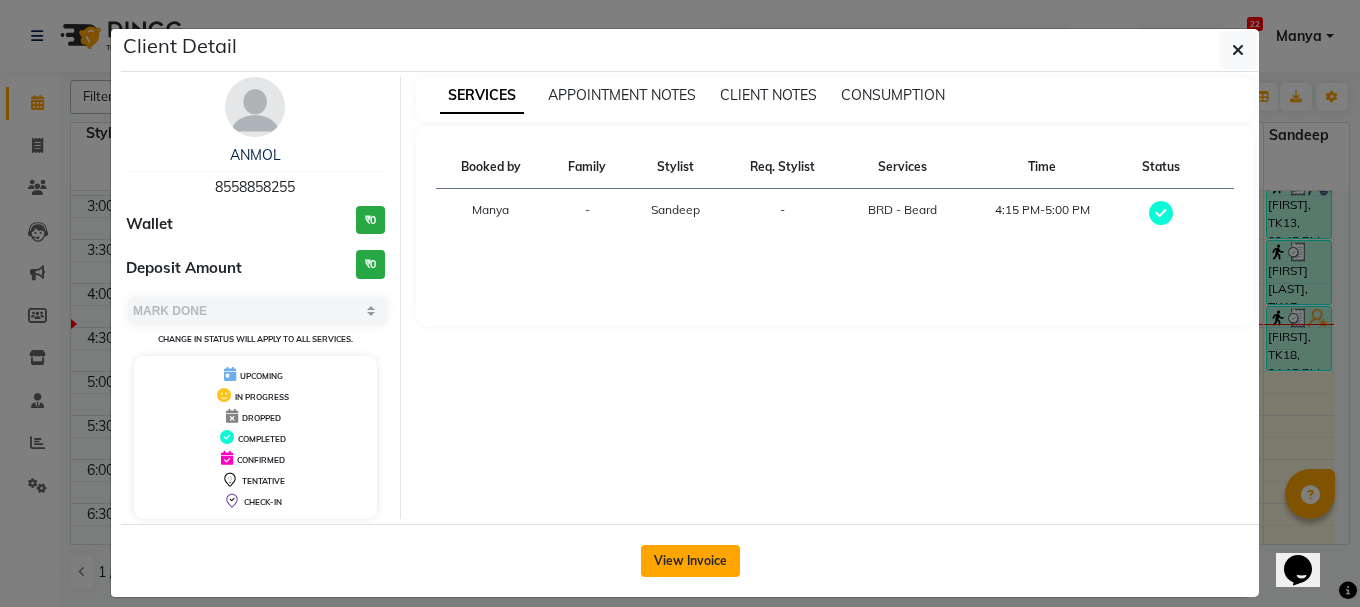 click on "View Invoice" 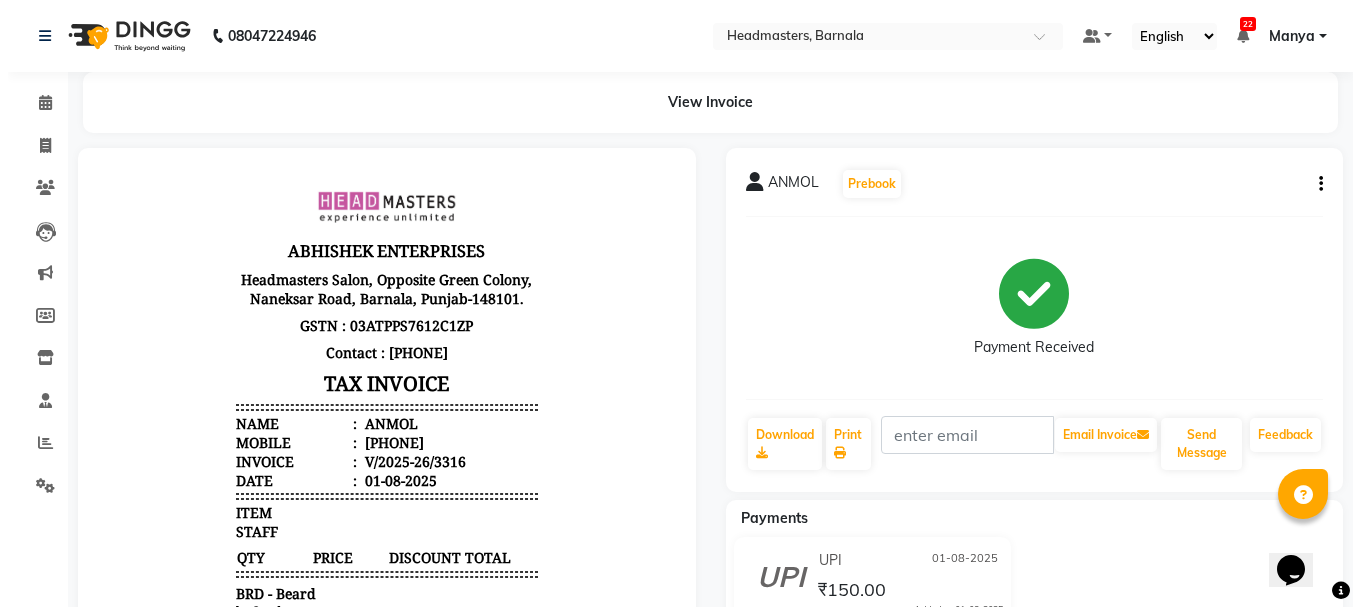 scroll, scrollTop: 0, scrollLeft: 0, axis: both 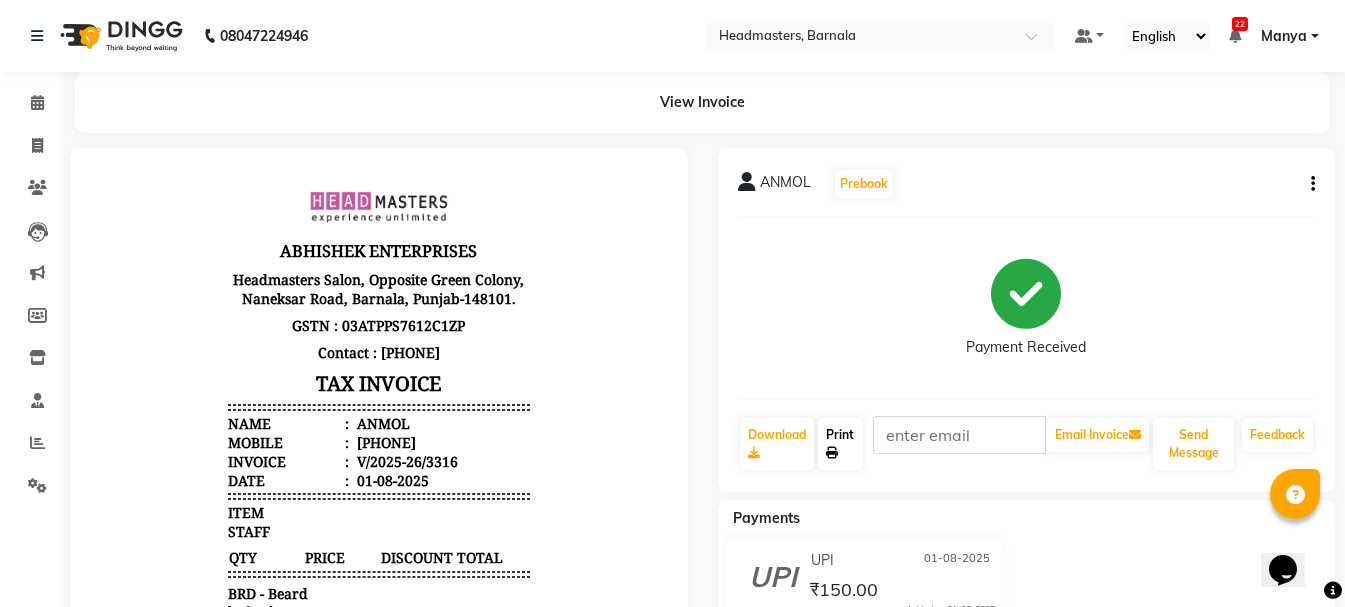 click on "Print" 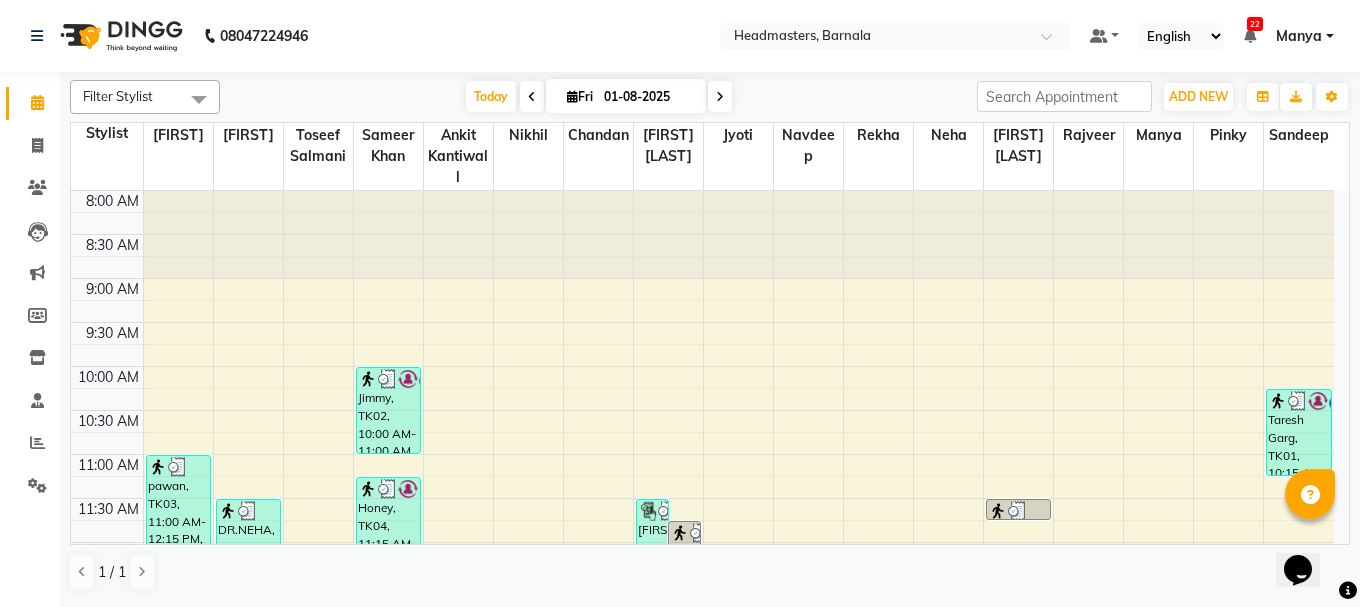 click on "Opens Chat This icon Opens the chat window." at bounding box center [1308, 535] 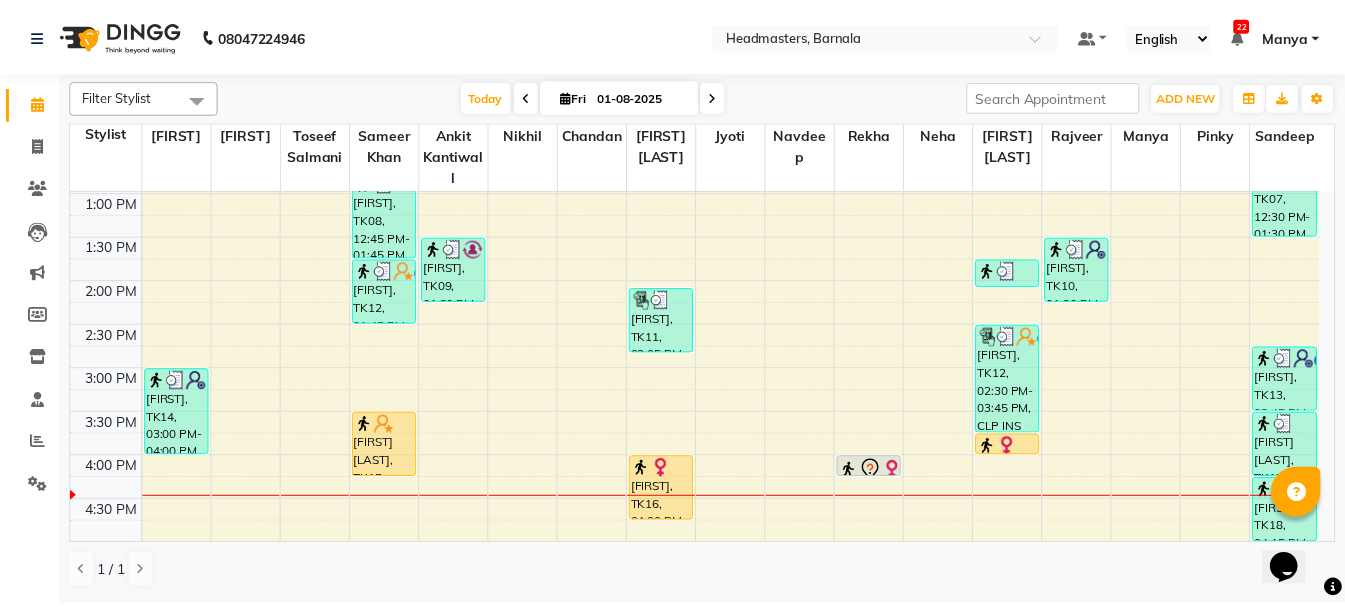 scroll, scrollTop: 491, scrollLeft: 0, axis: vertical 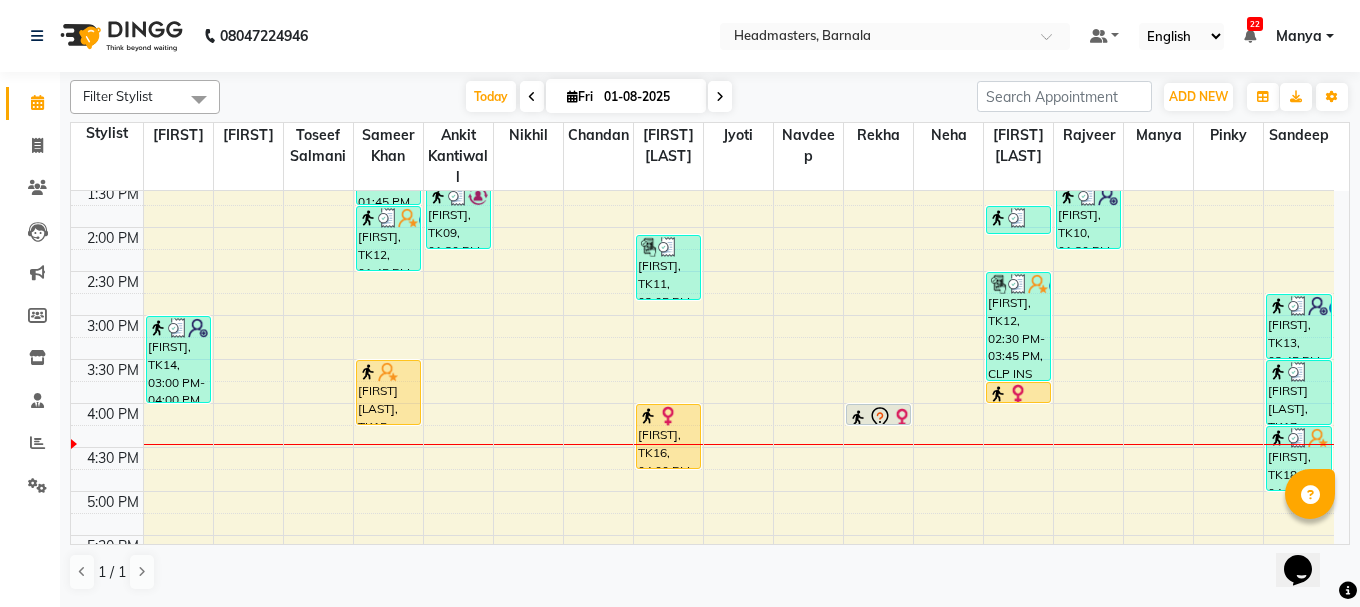 drag, startPoint x: 180, startPoint y: 352, endPoint x: 722, endPoint y: 363, distance: 542.11163 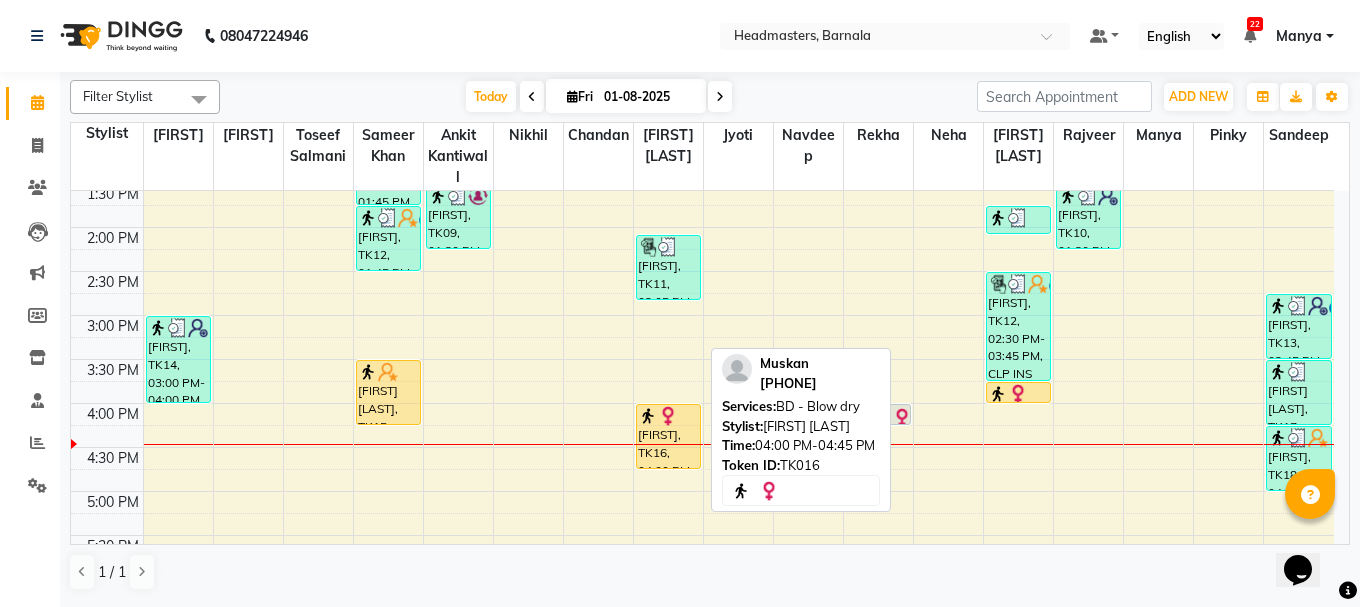 click on "[FIRST], TK16, 04:00 PM-04:45 PM, BD - Blow dry" at bounding box center [668, 436] 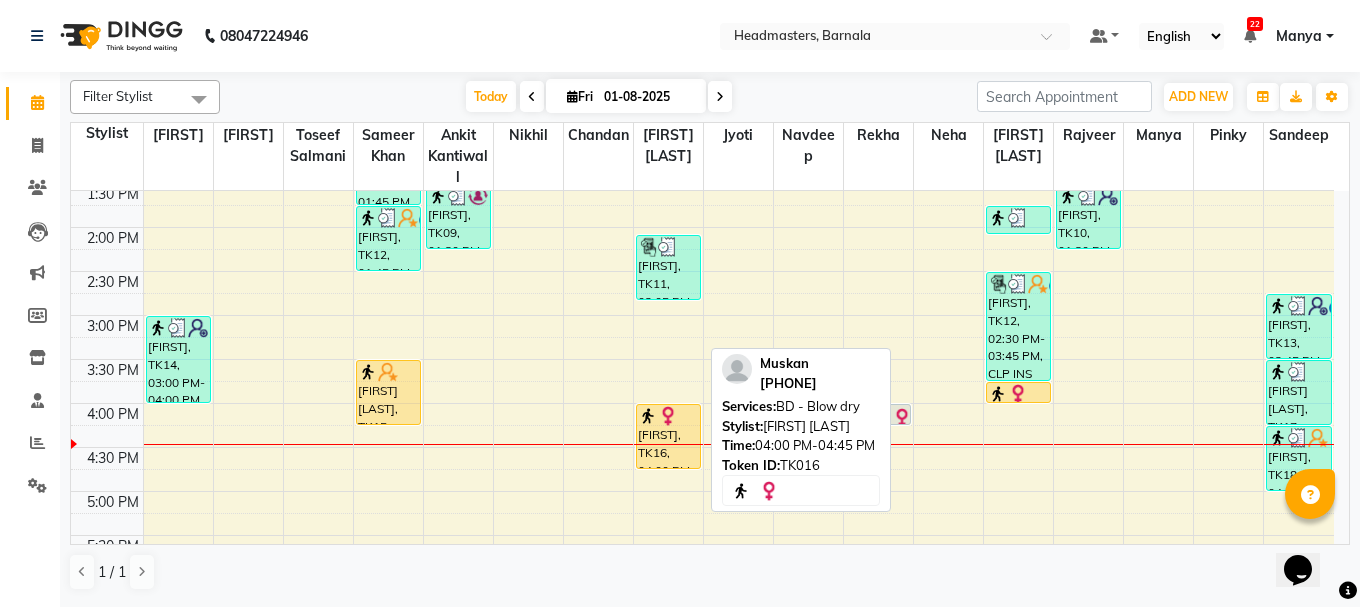 select on "1" 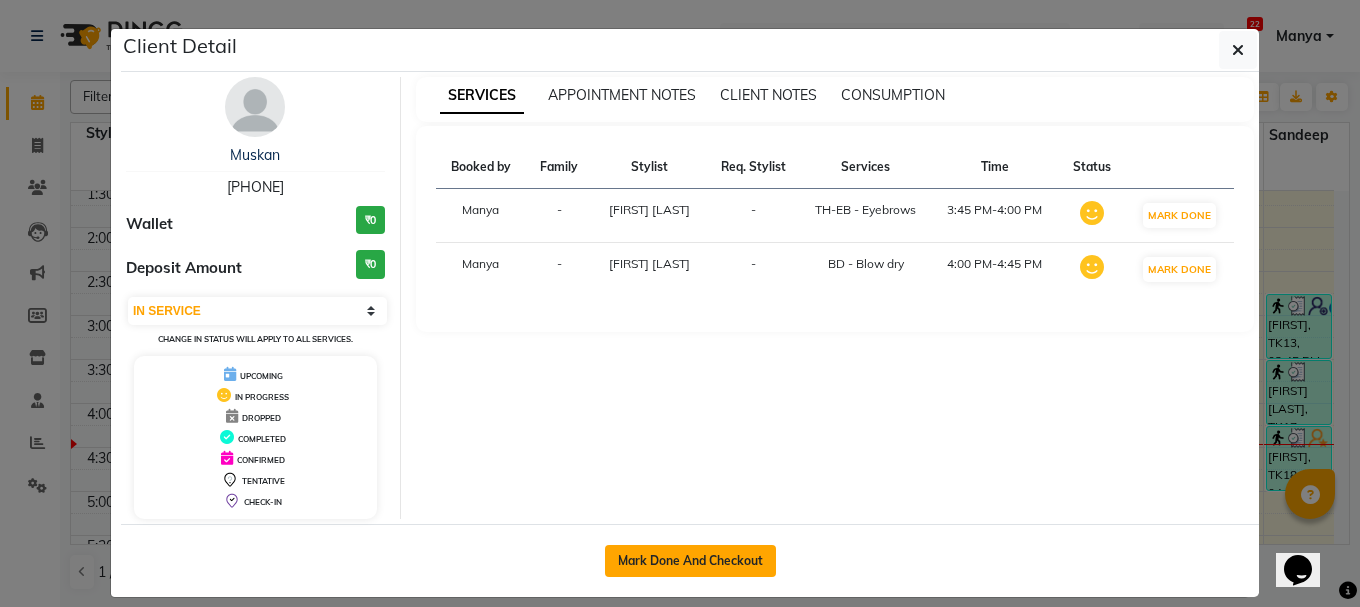 click on "Mark Done And Checkout" 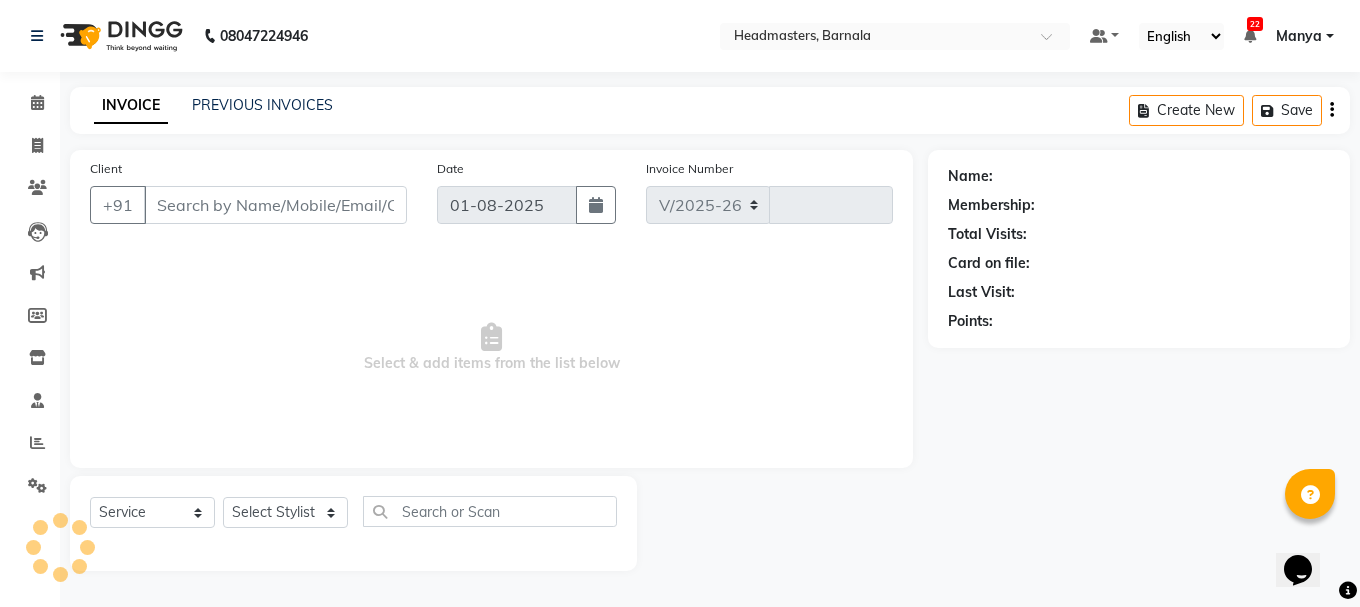select on "7526" 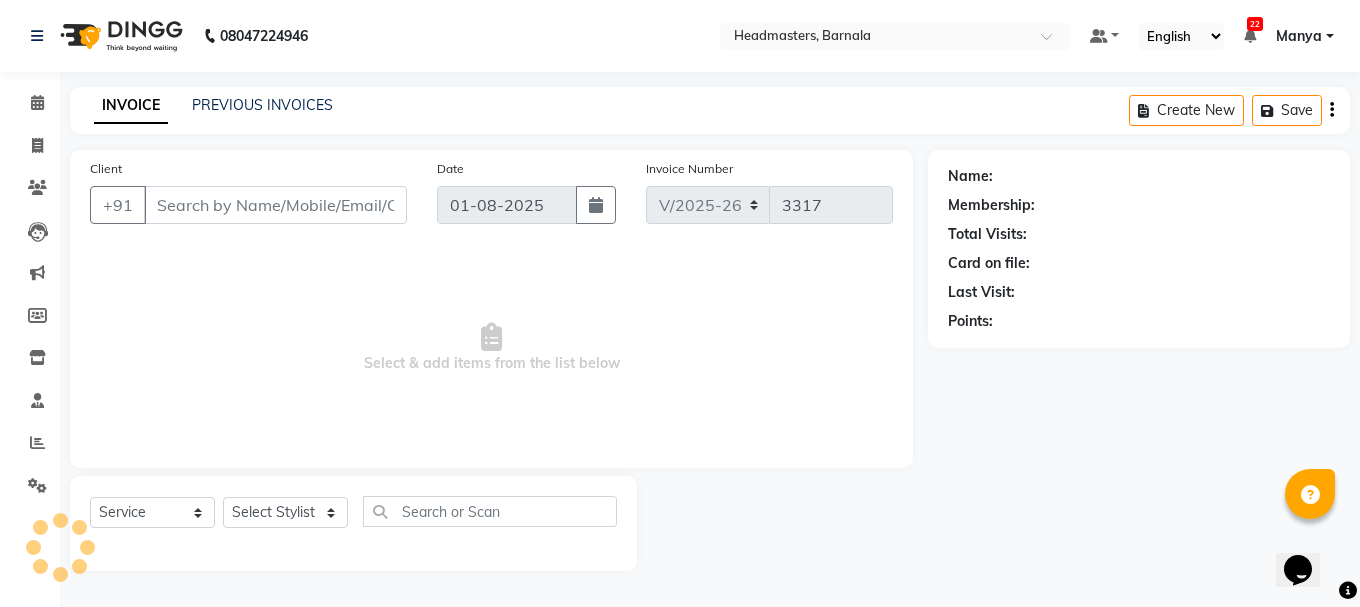 type on "[PHONE]" 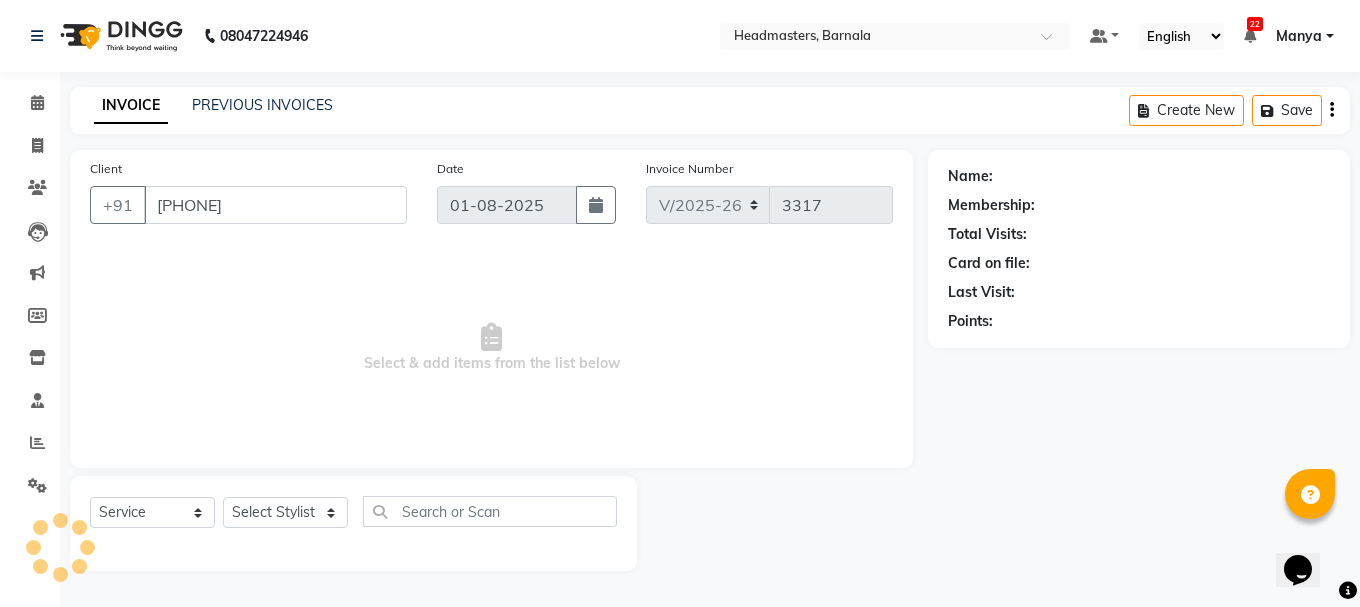 select on "67287" 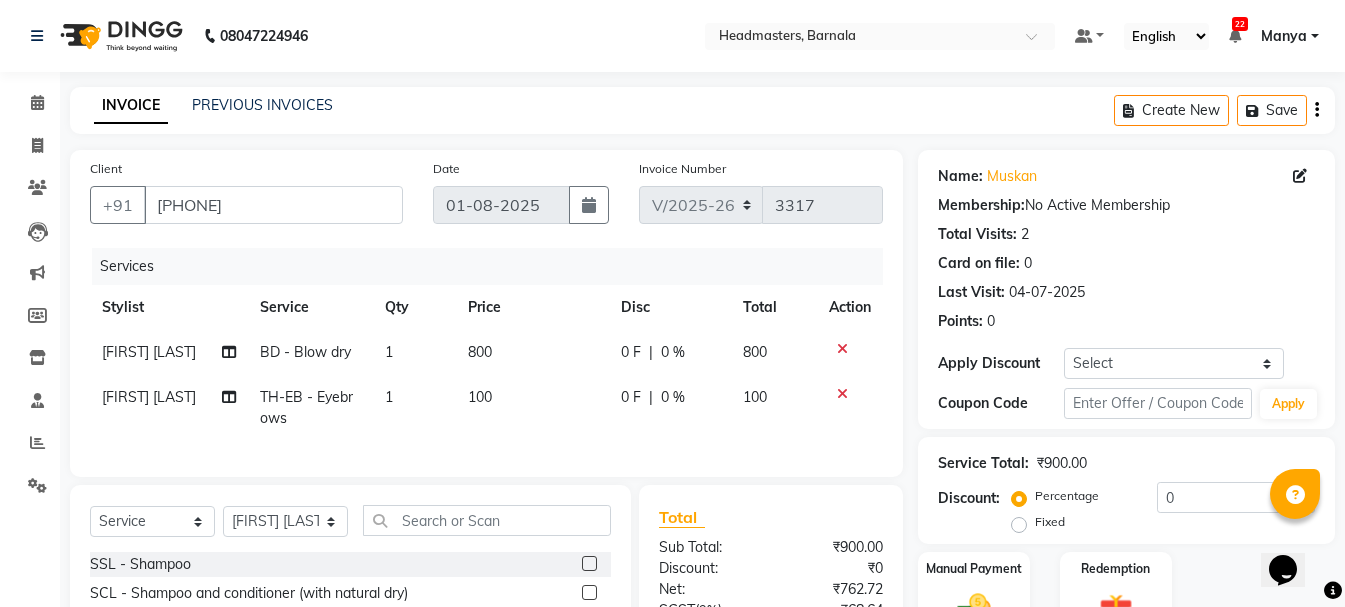click on "Fixed" 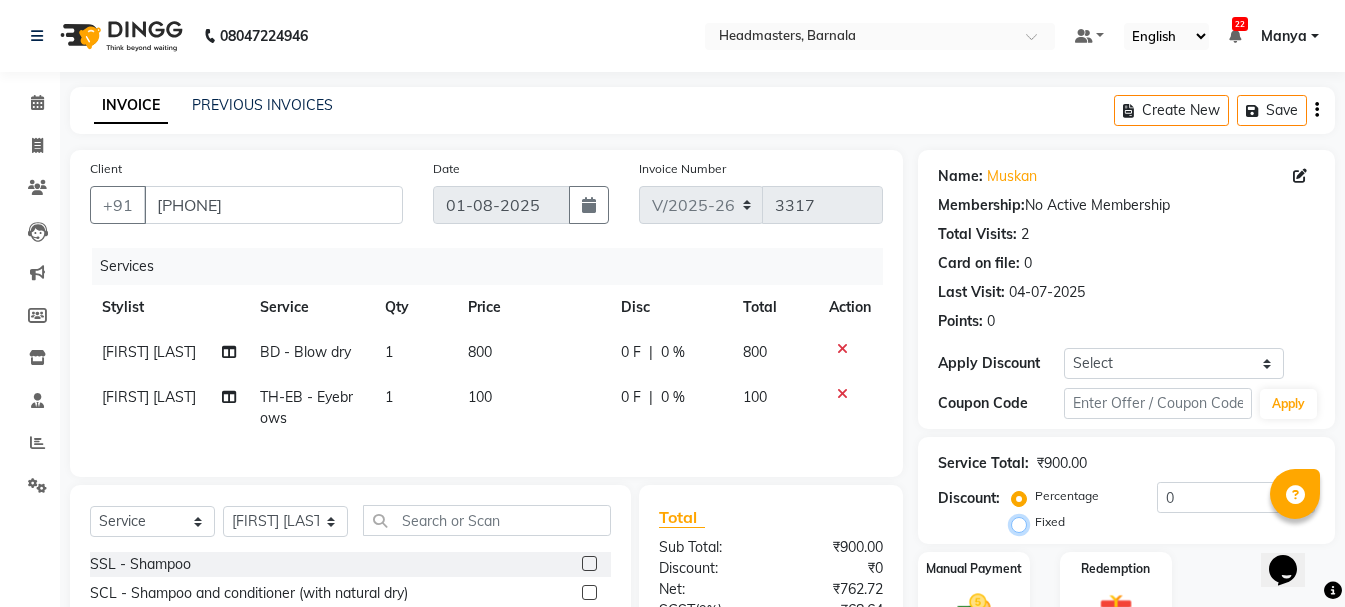 click on "Fixed" at bounding box center [1023, 522] 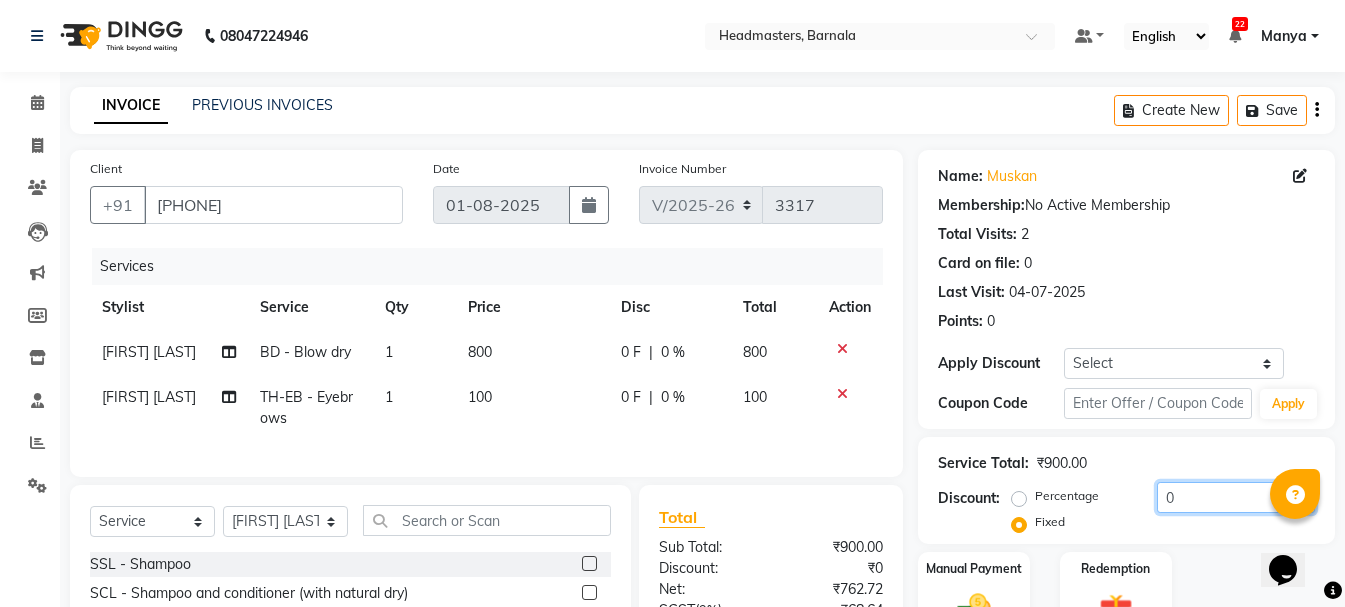 drag, startPoint x: 1151, startPoint y: 502, endPoint x: 1130, endPoint y: 507, distance: 21.587032 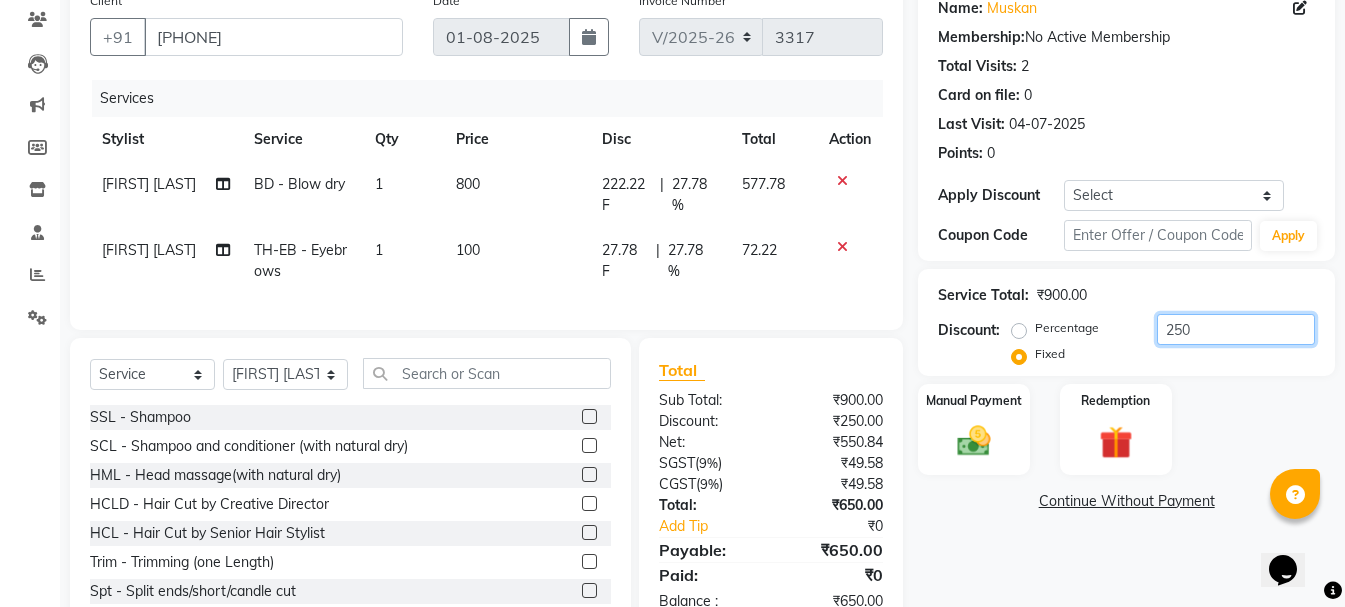 scroll, scrollTop: 239, scrollLeft: 0, axis: vertical 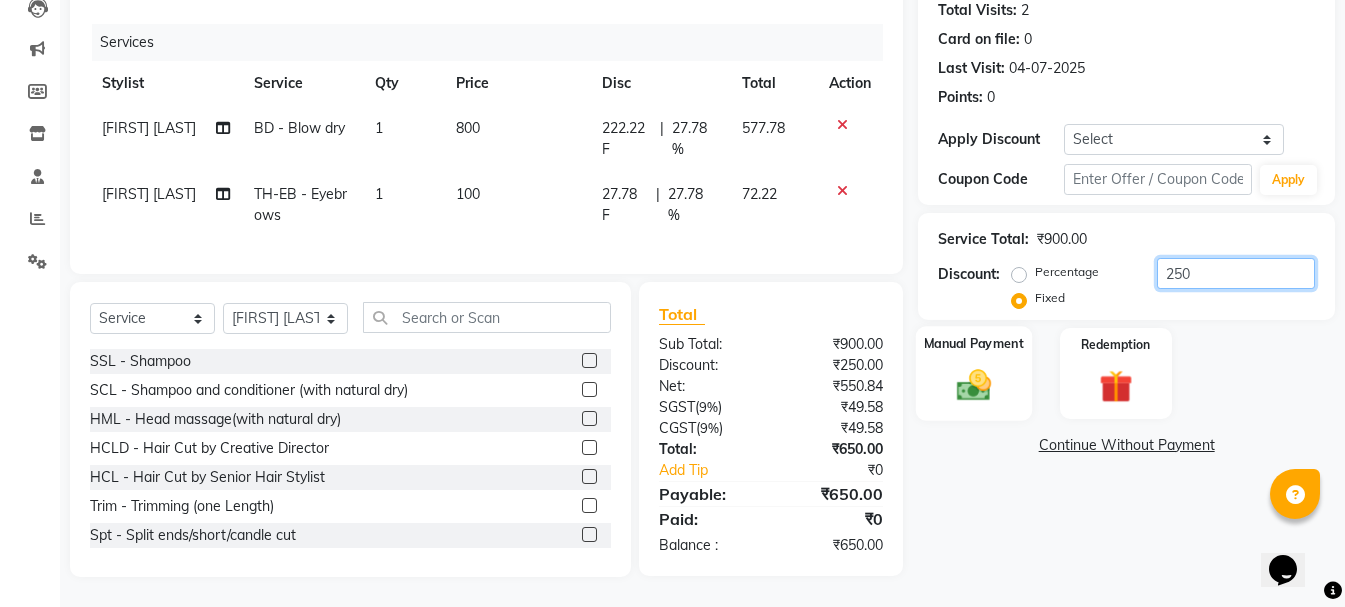 type on "250" 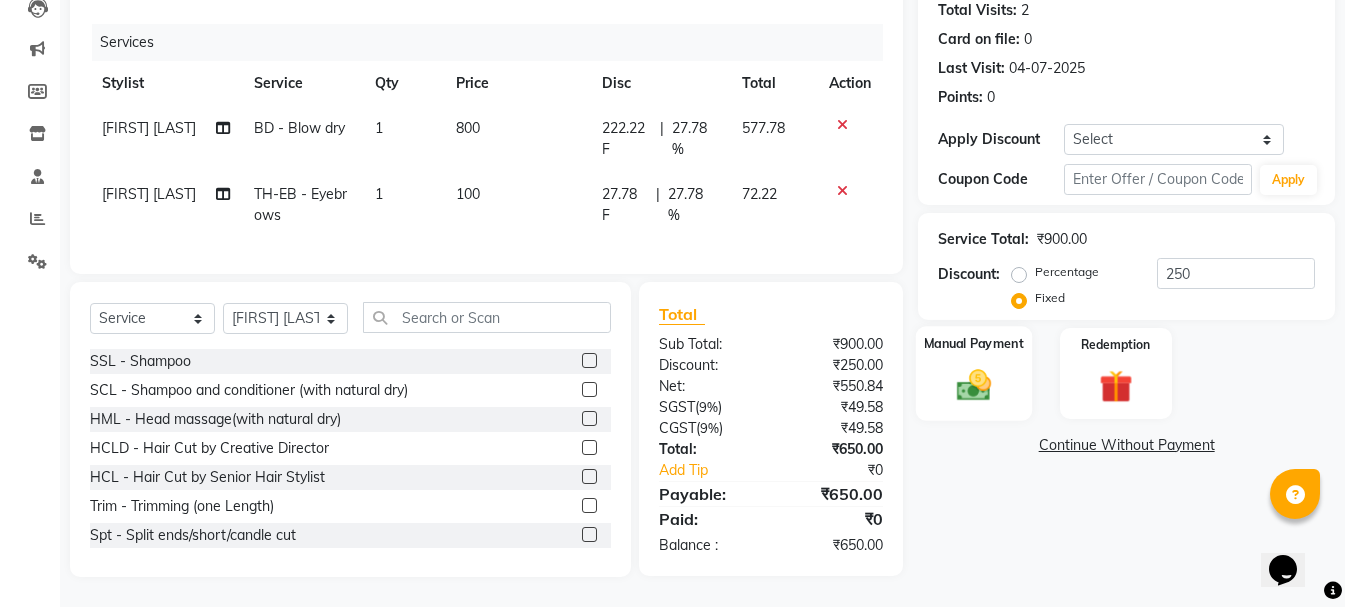 click on "Manual Payment" 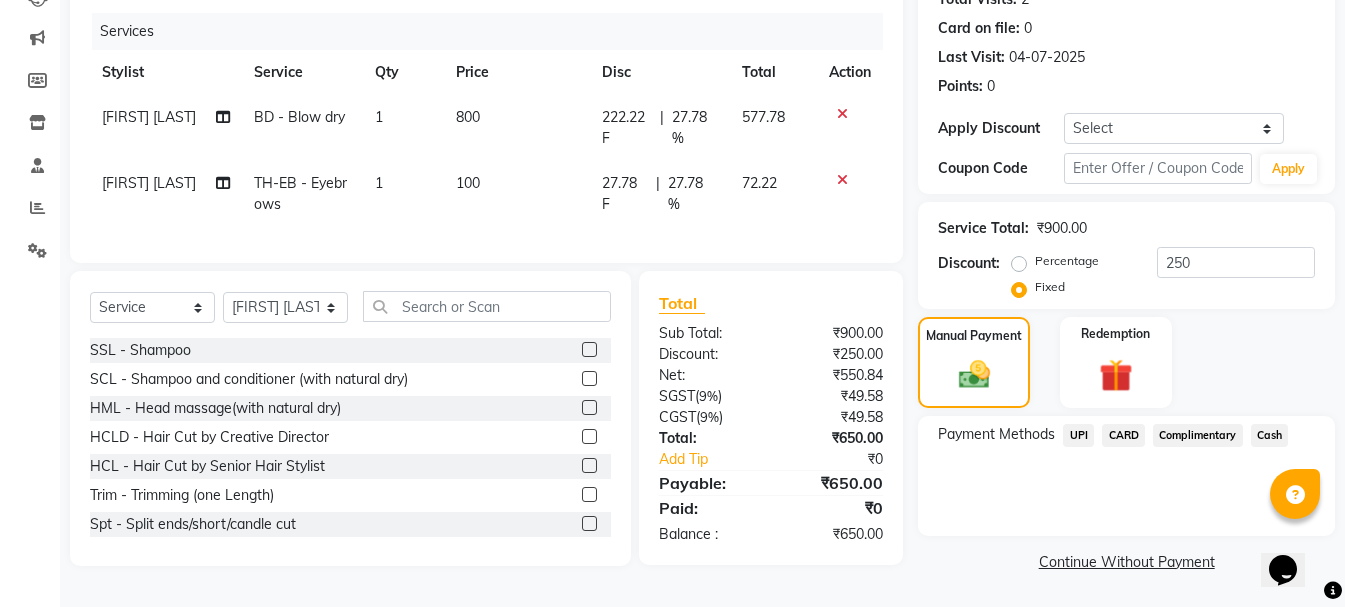 click on "UPI" 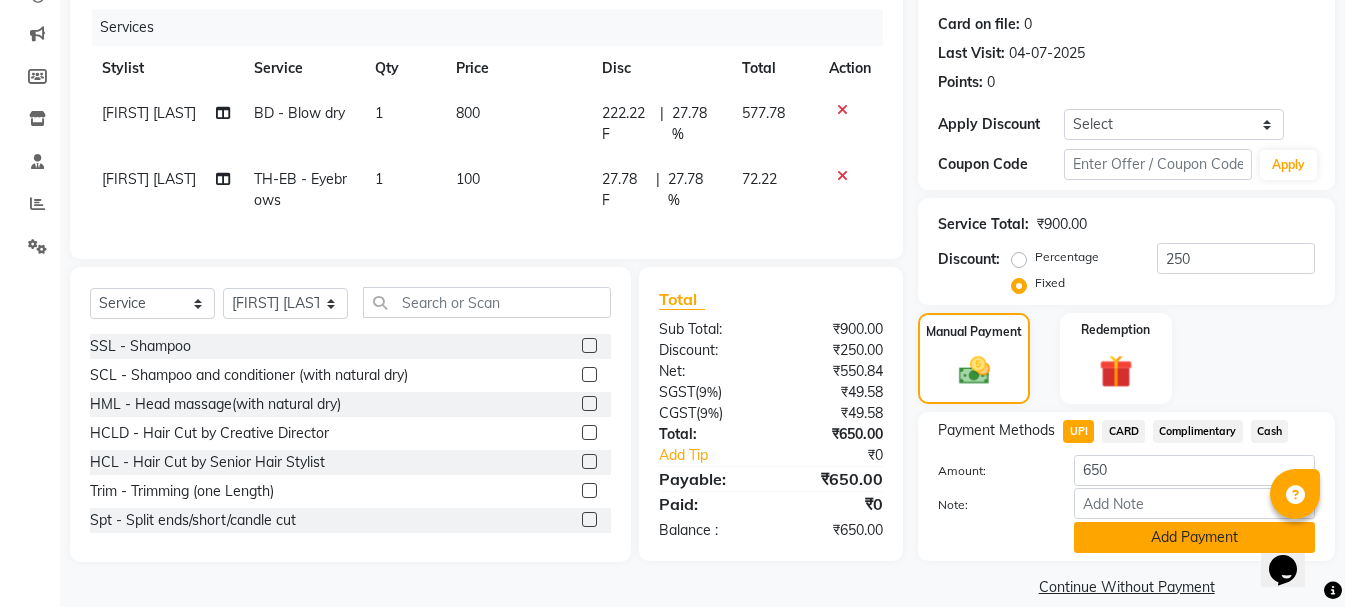 drag, startPoint x: 1147, startPoint y: 531, endPoint x: 1166, endPoint y: 536, distance: 19.646883 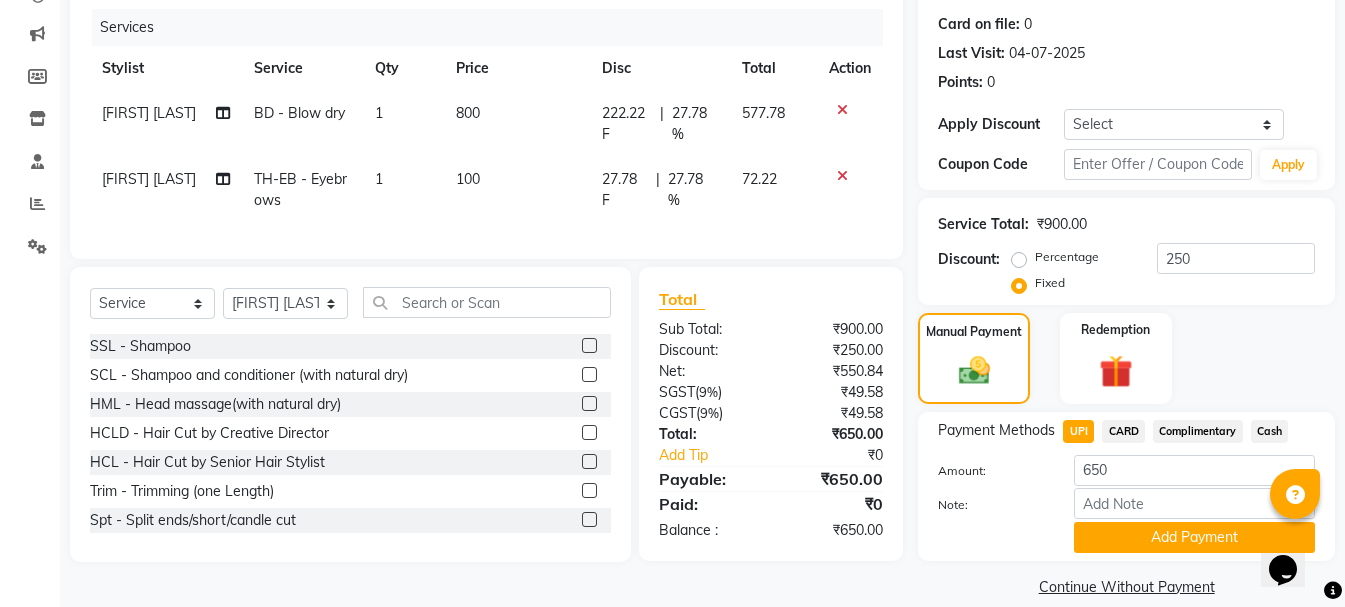 click on "Add Payment" 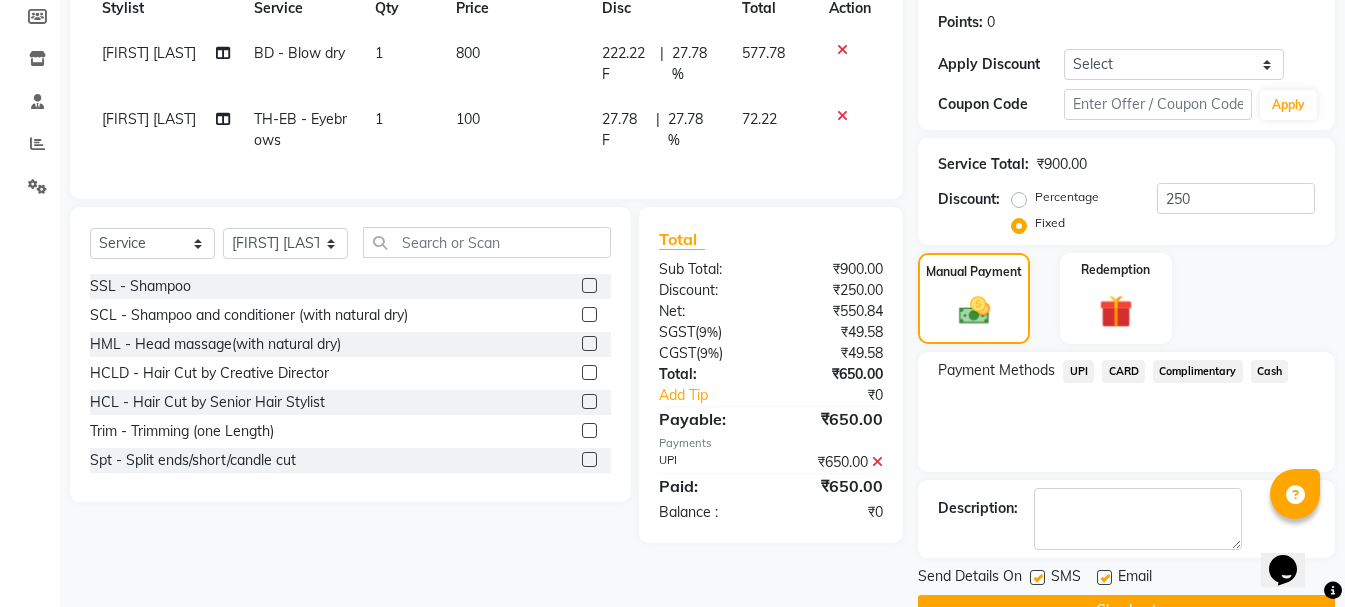 scroll, scrollTop: 348, scrollLeft: 0, axis: vertical 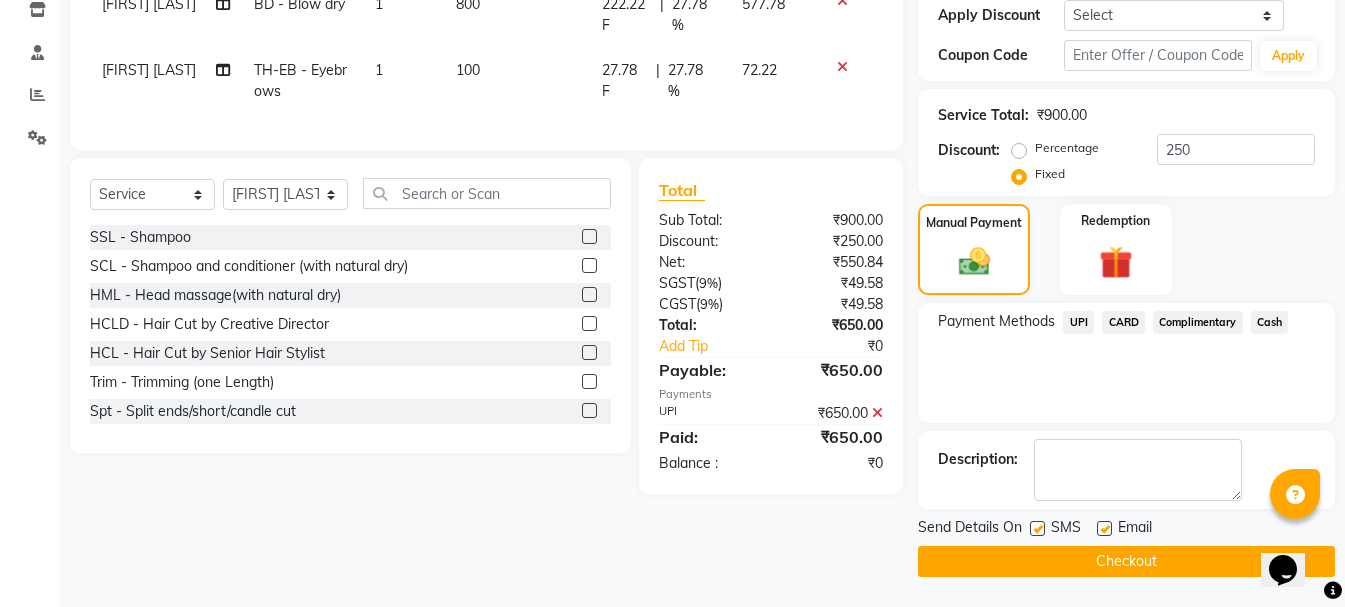 click on "Checkout" 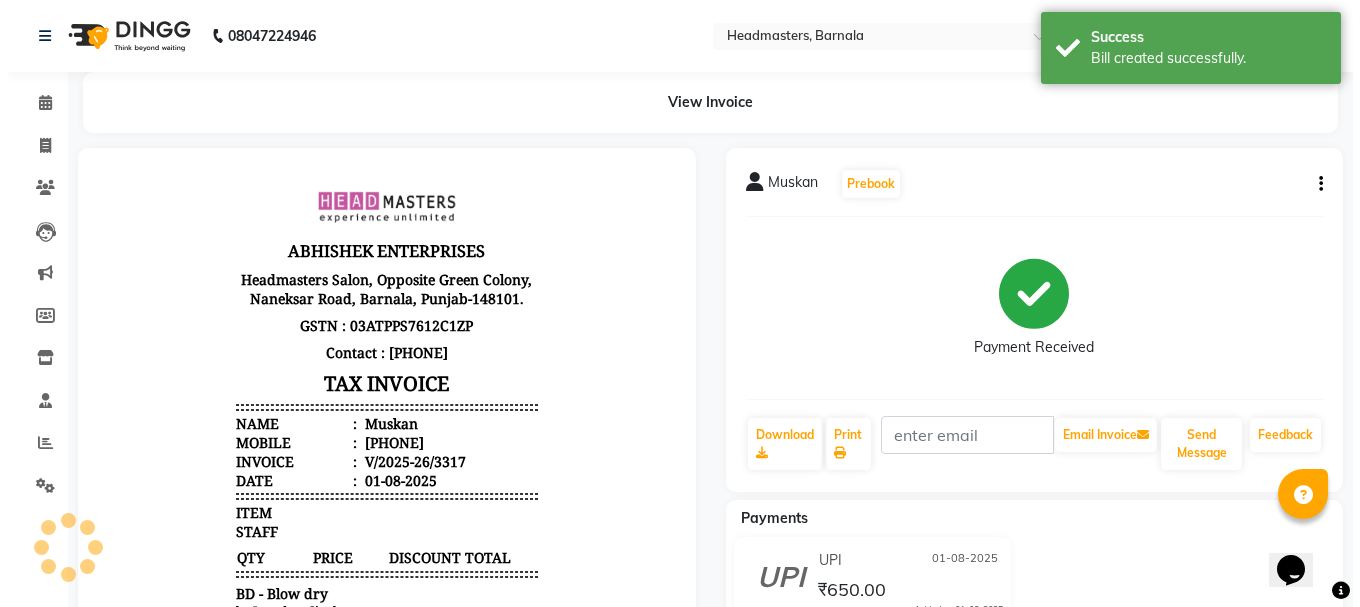 scroll, scrollTop: 0, scrollLeft: 0, axis: both 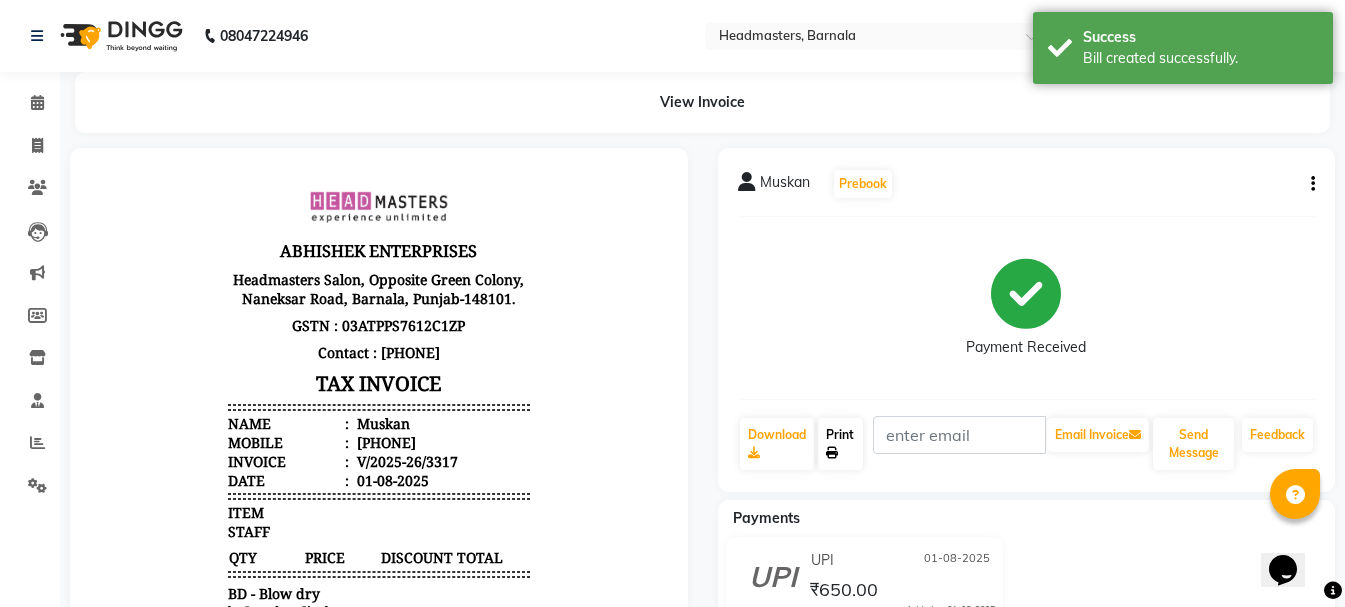 click on "Print" 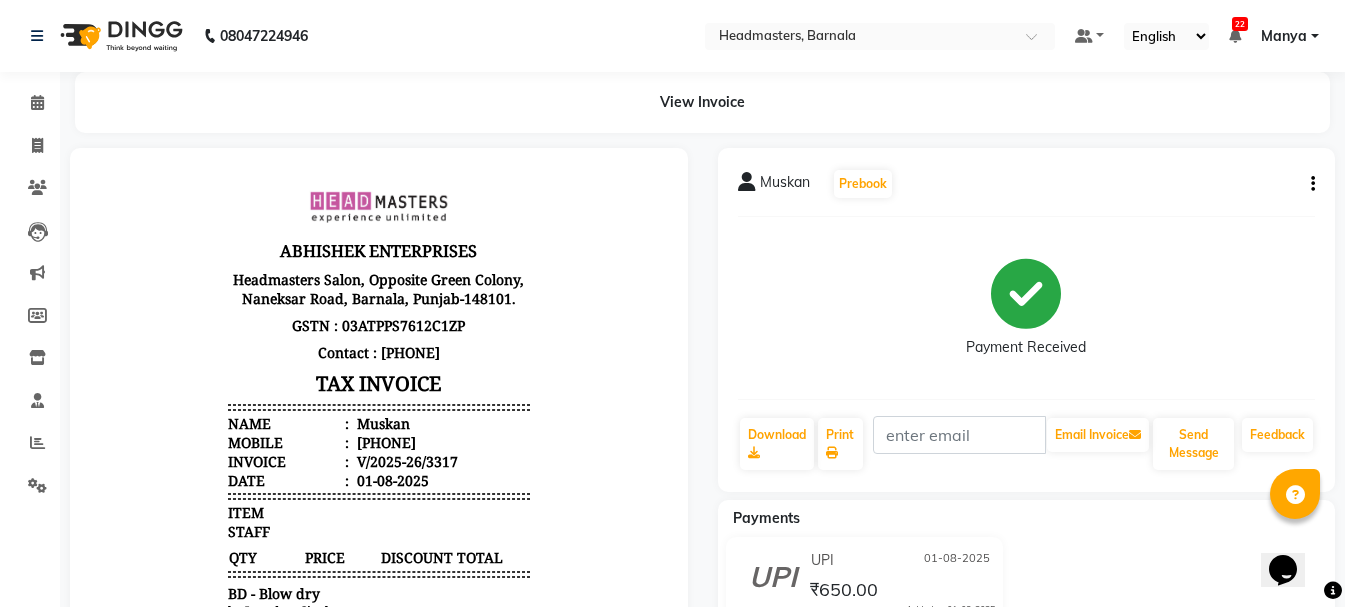 select on "service" 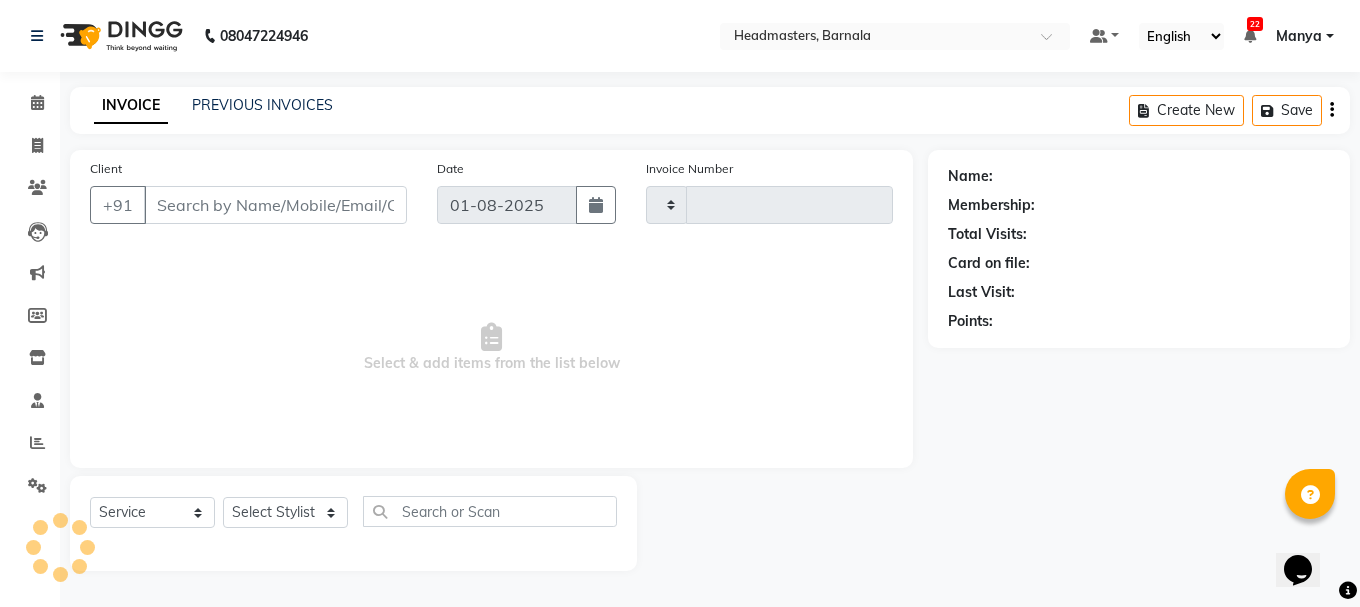 type on "3318" 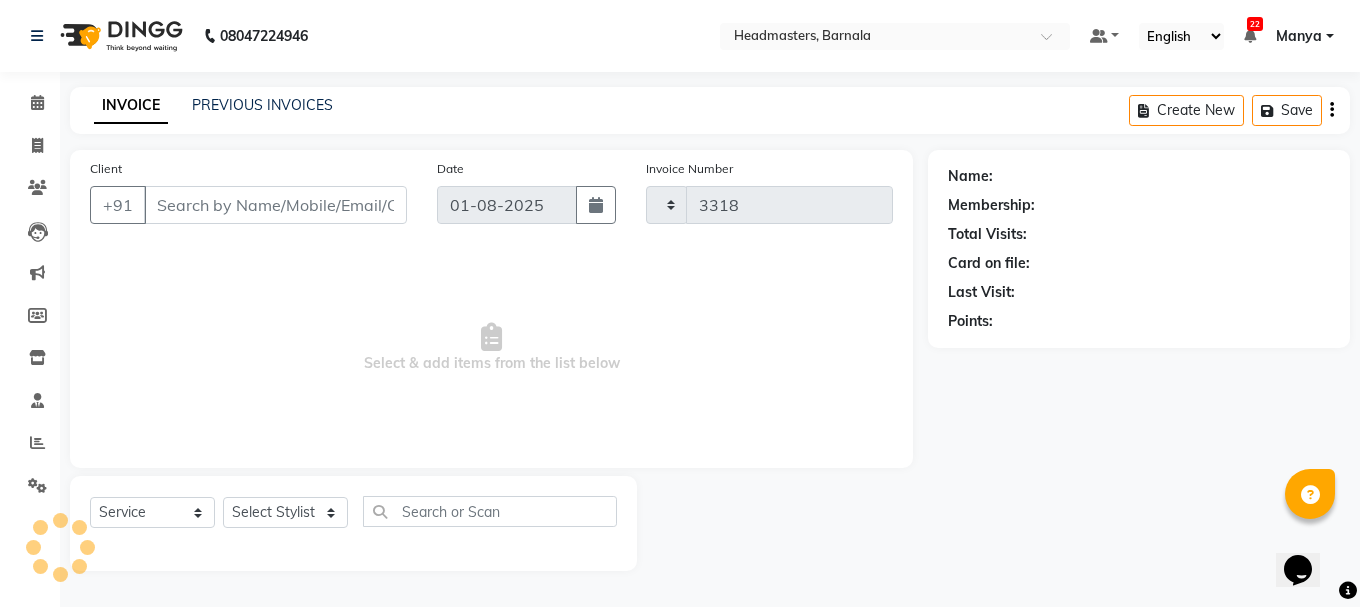 select on "7526" 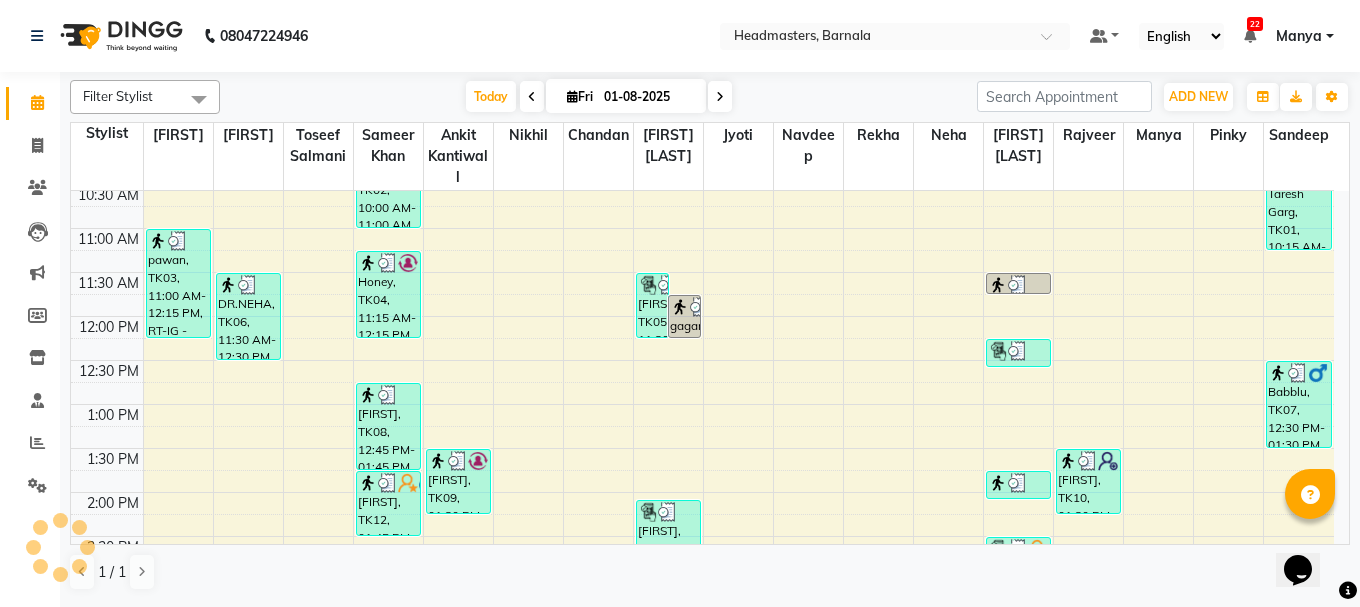 scroll, scrollTop: 305, scrollLeft: 0, axis: vertical 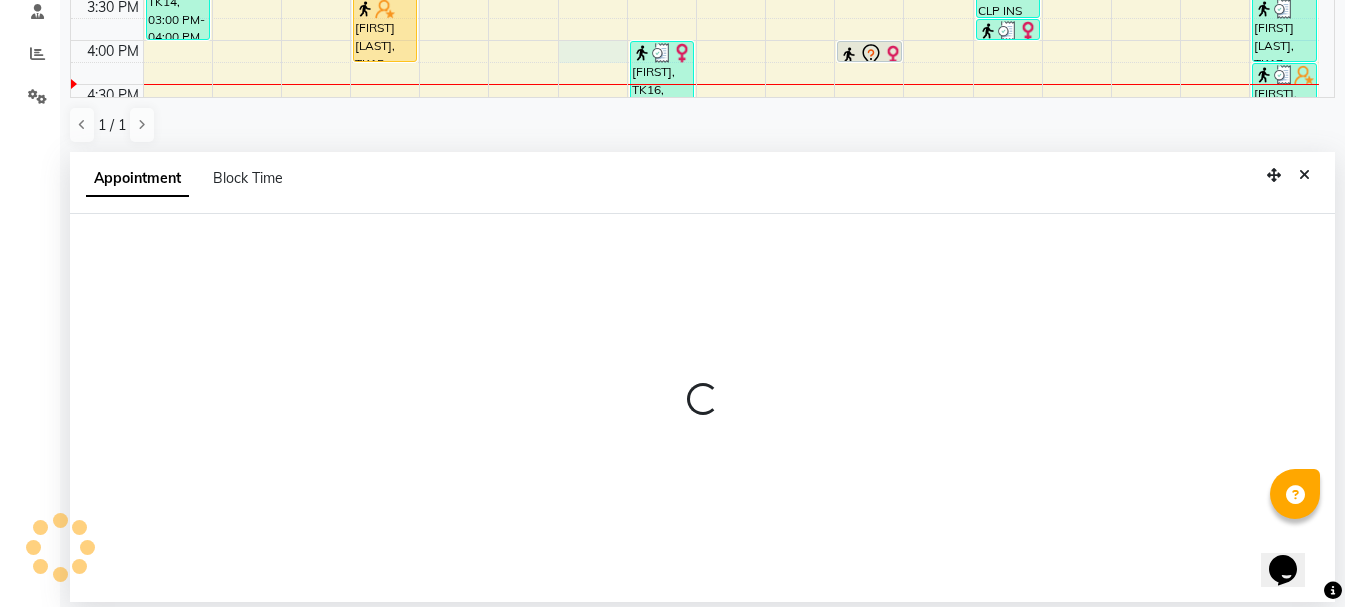 select on "67280" 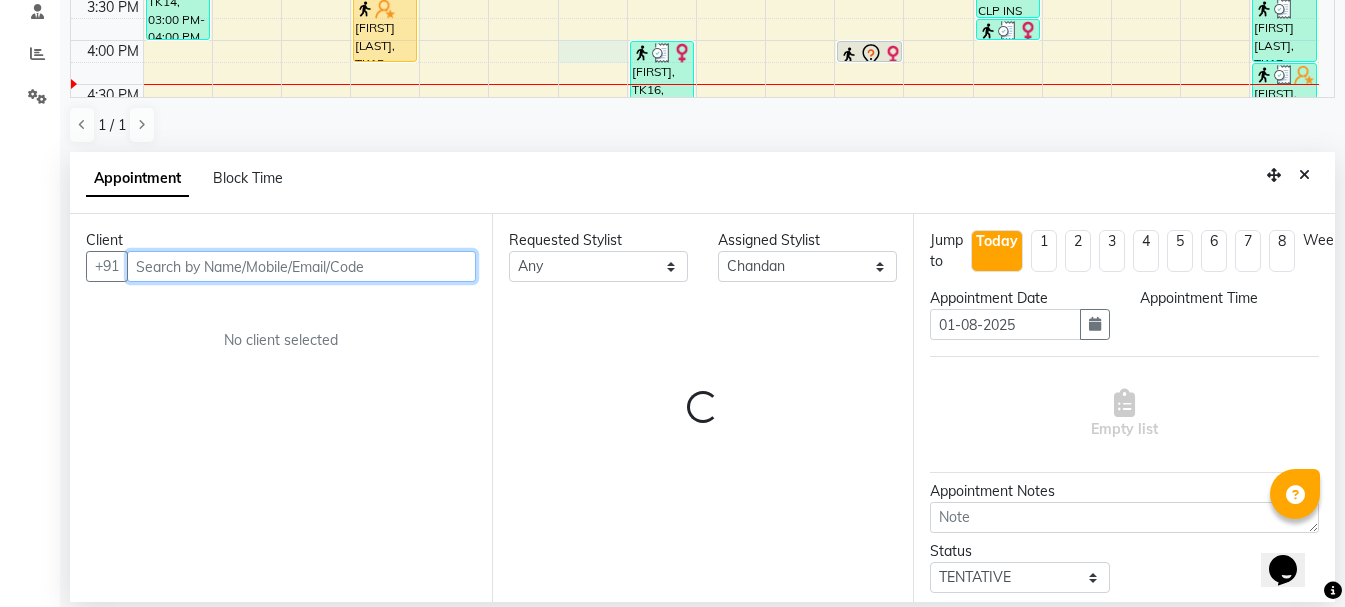 select on "960" 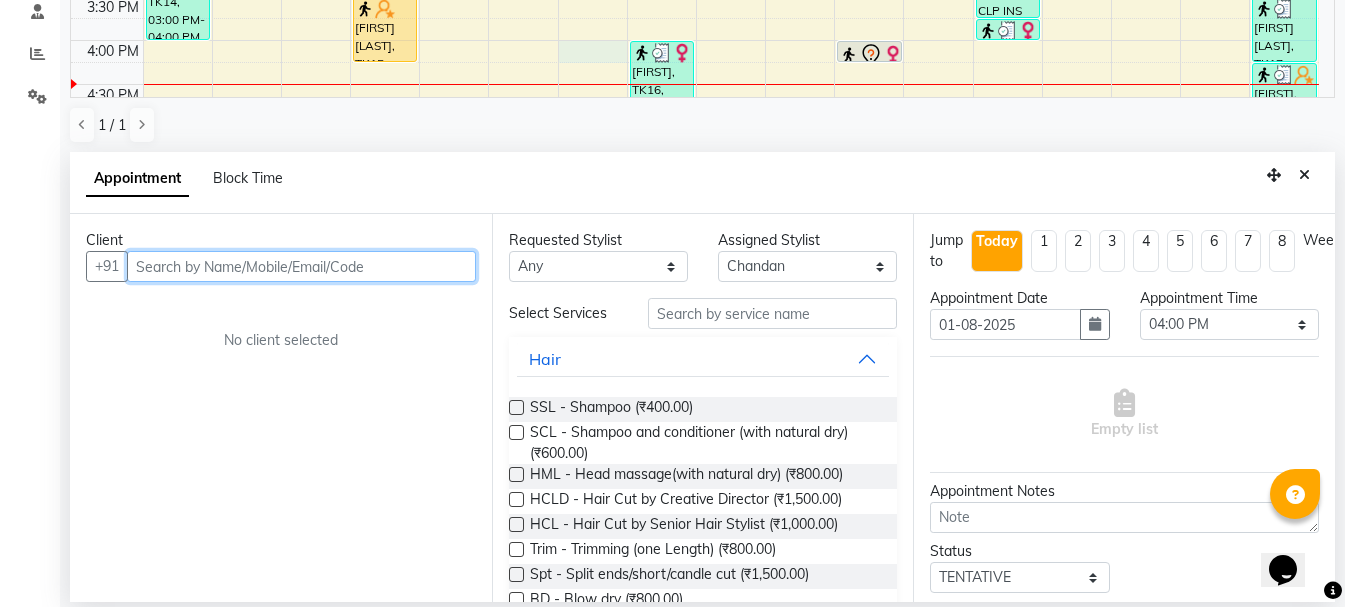 click at bounding box center [301, 266] 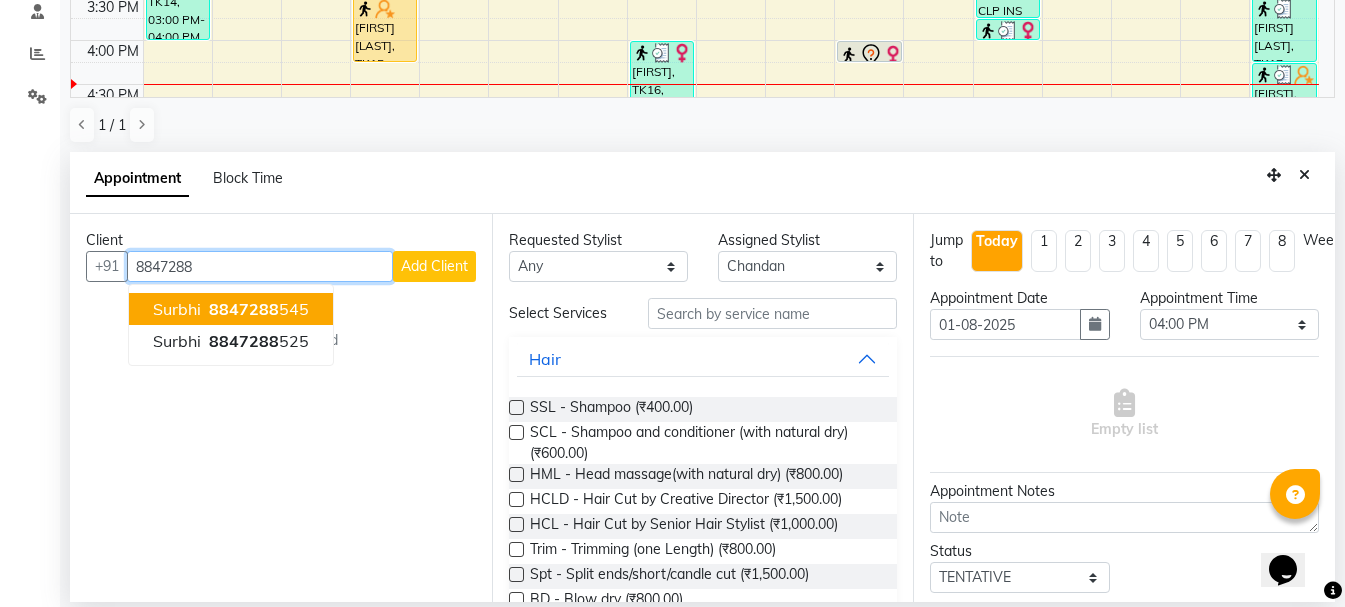 click on "8847288" at bounding box center [244, 309] 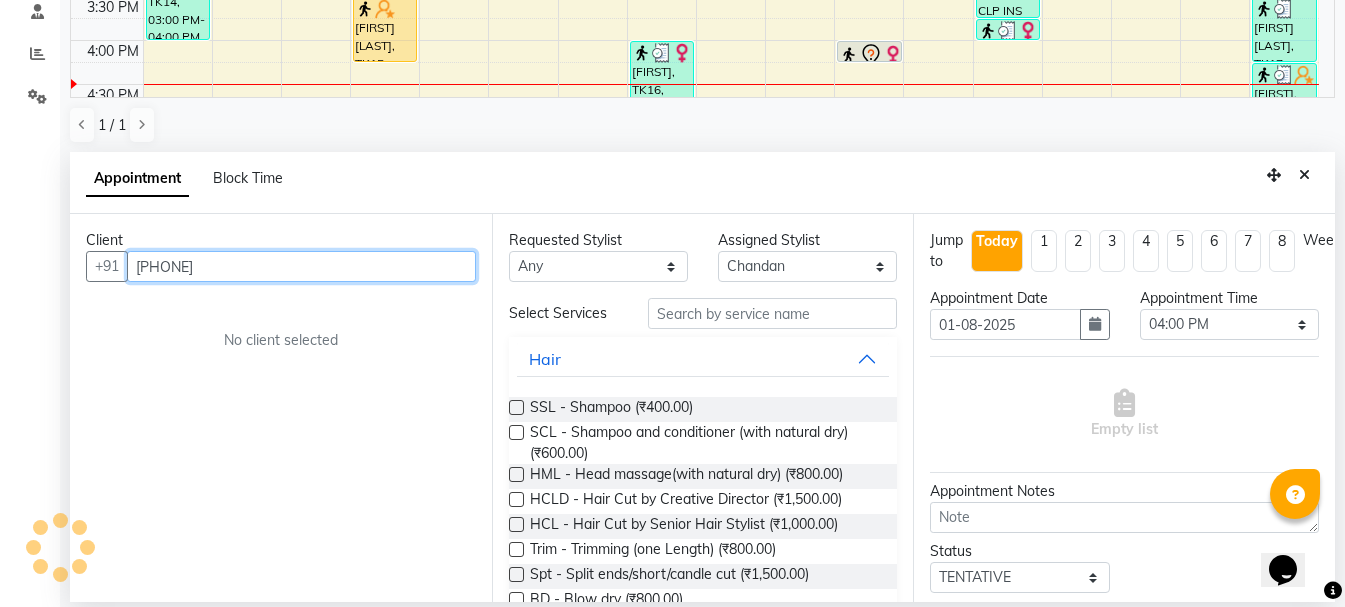 type on "[PHONE]" 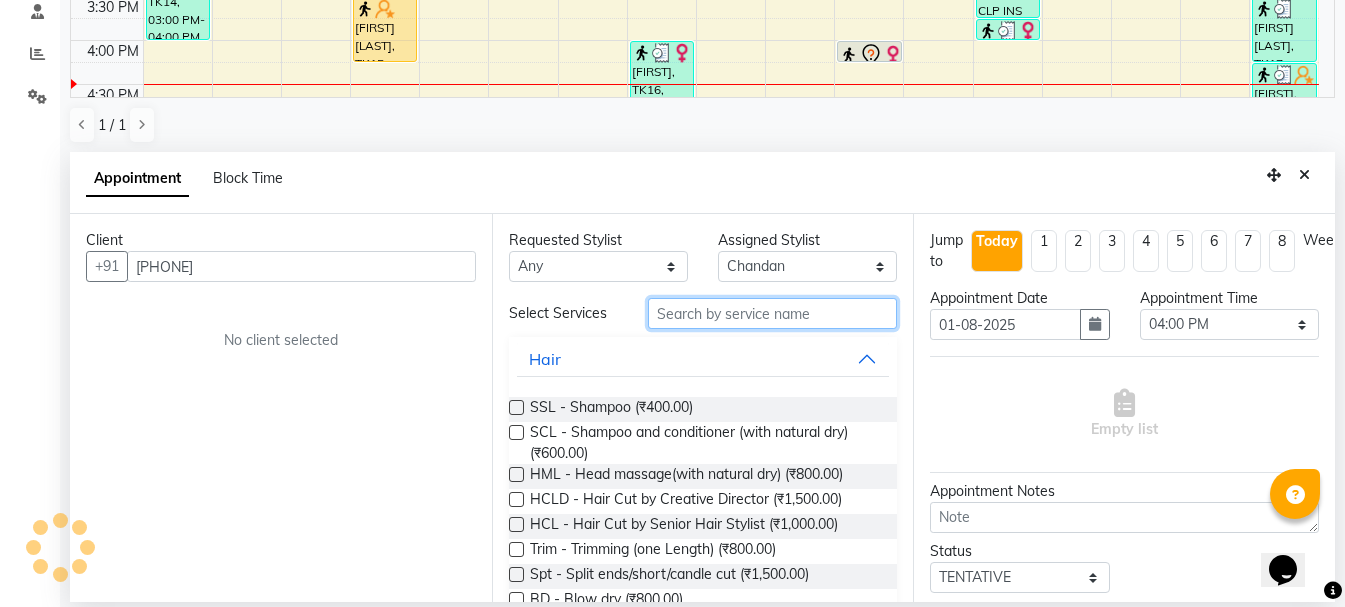 click at bounding box center (772, 313) 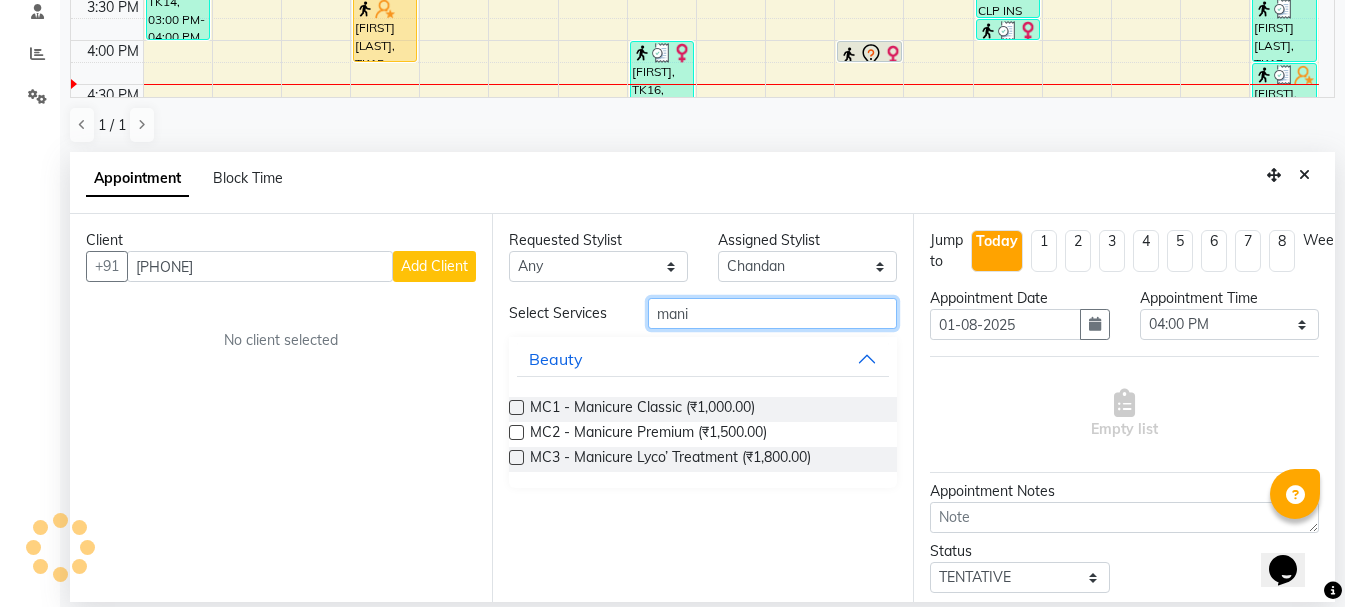 type on "mani" 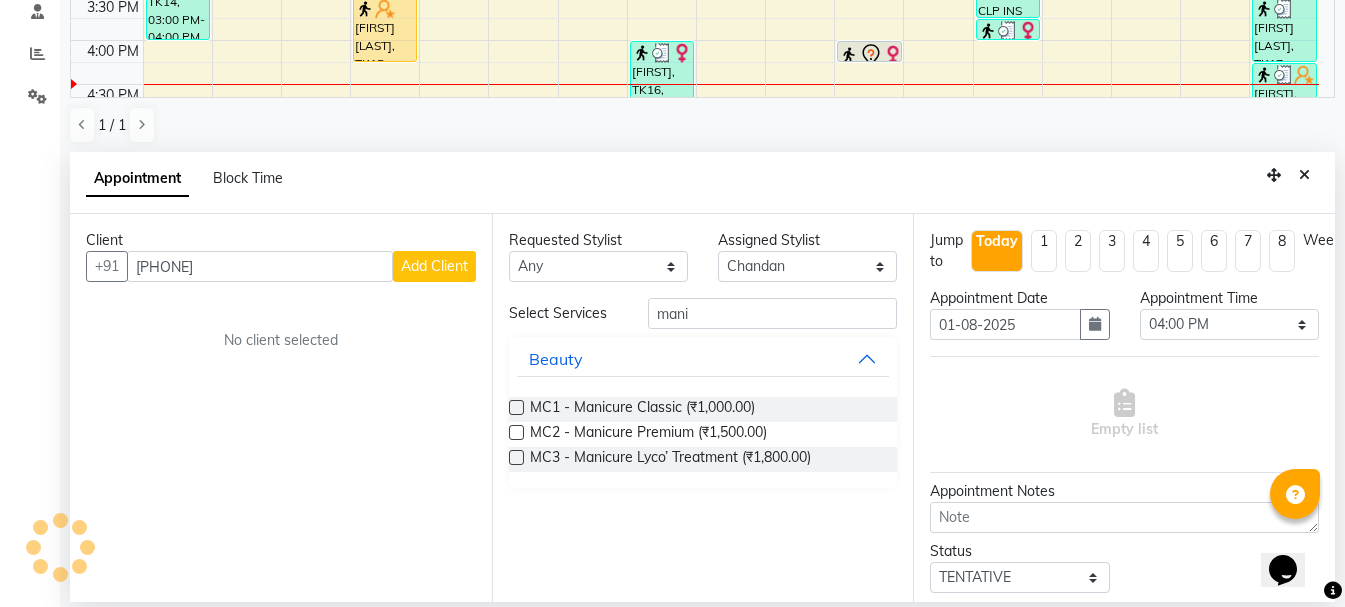 click at bounding box center [516, 407] 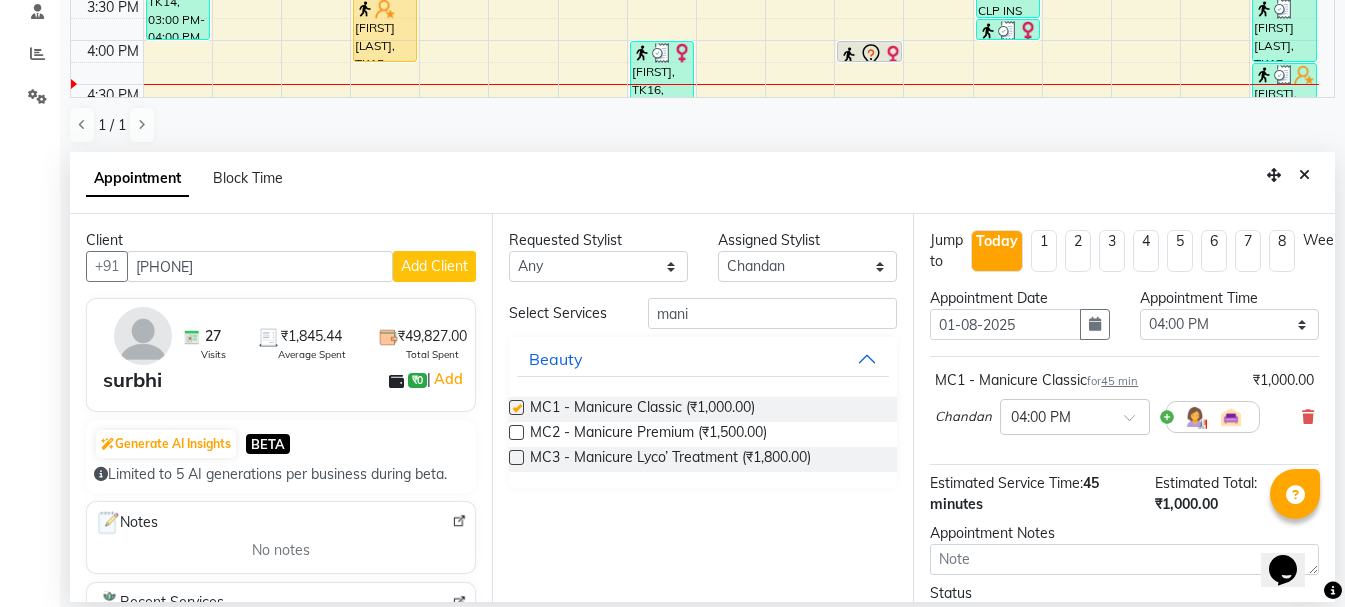checkbox on "false" 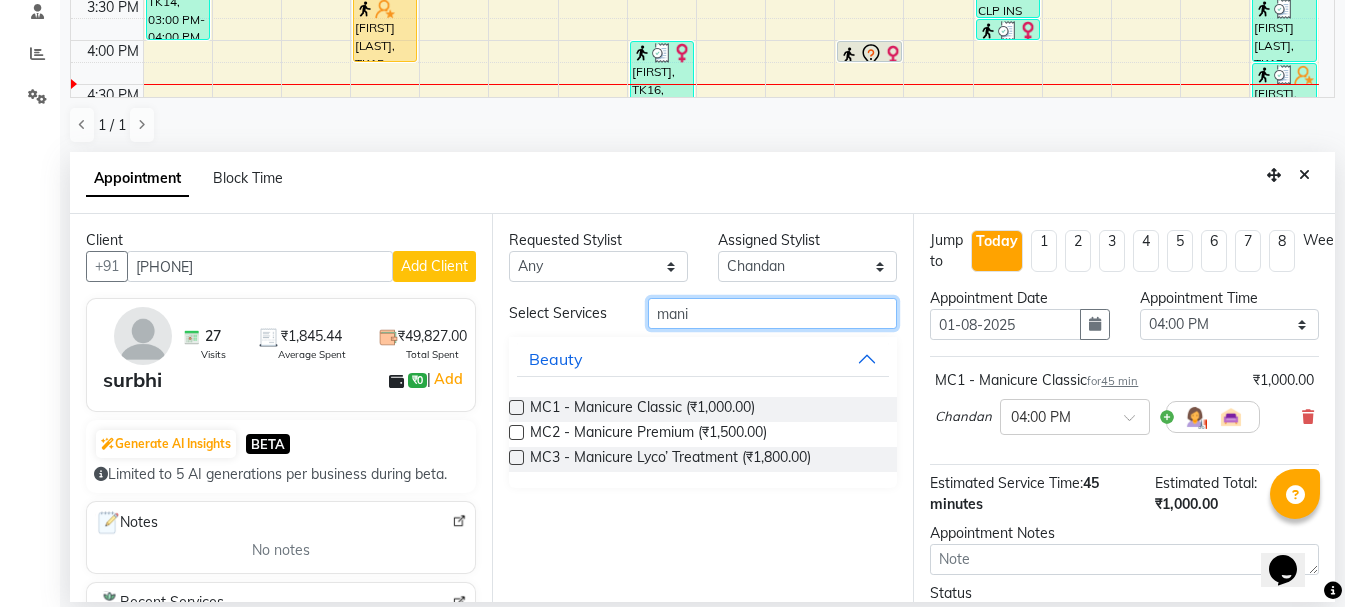 drag, startPoint x: 725, startPoint y: 315, endPoint x: 523, endPoint y: 348, distance: 204.6778 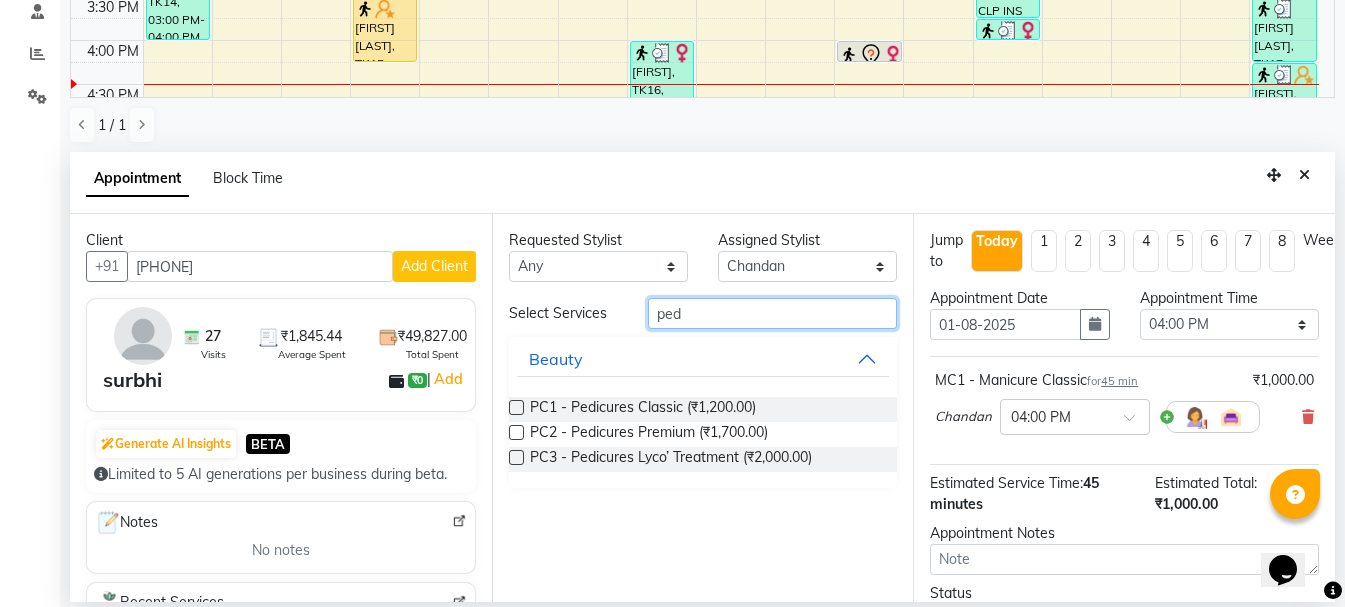 type on "ped" 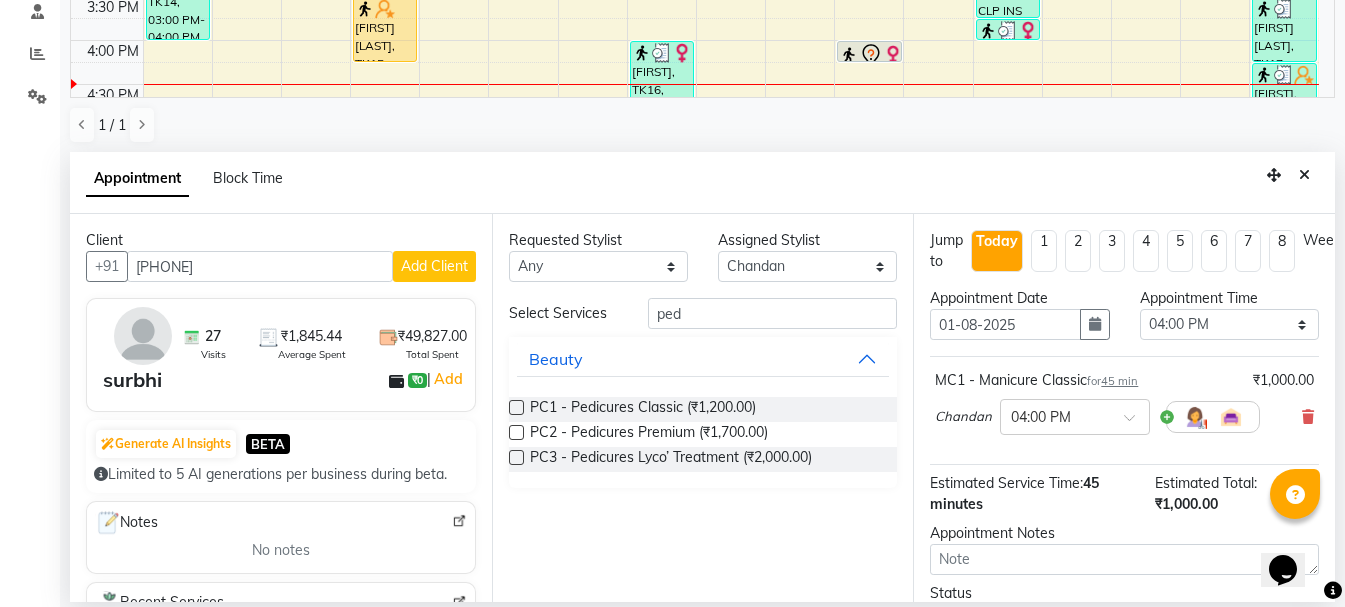 click on "Requested Stylist Any  Ankit kantiwall Chandan Garry Jasvir Jyoti Lovedeep Singh Manya  Navdeep Neha Nikhil  Pardeep kaur Pinky Rajveer Rekha  Sameer khan Sandeep Toseef Salmani Assigned Stylist Select  Ankit kantiwall Chandan Garry Jasvir Jyoti Lovedeep Singh Manya  Navdeep Neha Nikhil  Pardeep kaur Pinky Rajveer Rekha  Sameer khan Sandeep Toseef Salmani Select Services ped    Beauty PC1 - Pedicures Classic (₹1,200.00) PC2 - Pedicures Premium (₹1,700.00) PC3 - Pedicures Lyco’ Treatment (₹2,000.00)" at bounding box center [703, 408] 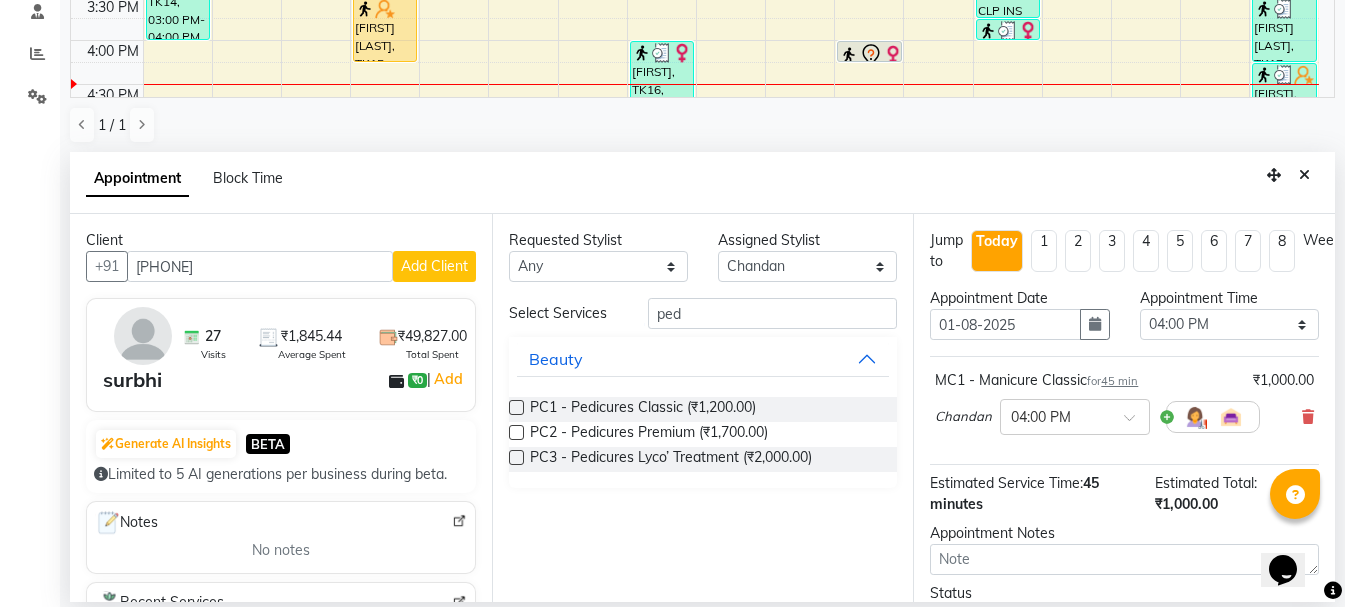 click on "PC2 - Pedicures Premium (₹1,700.00)" at bounding box center [703, 434] 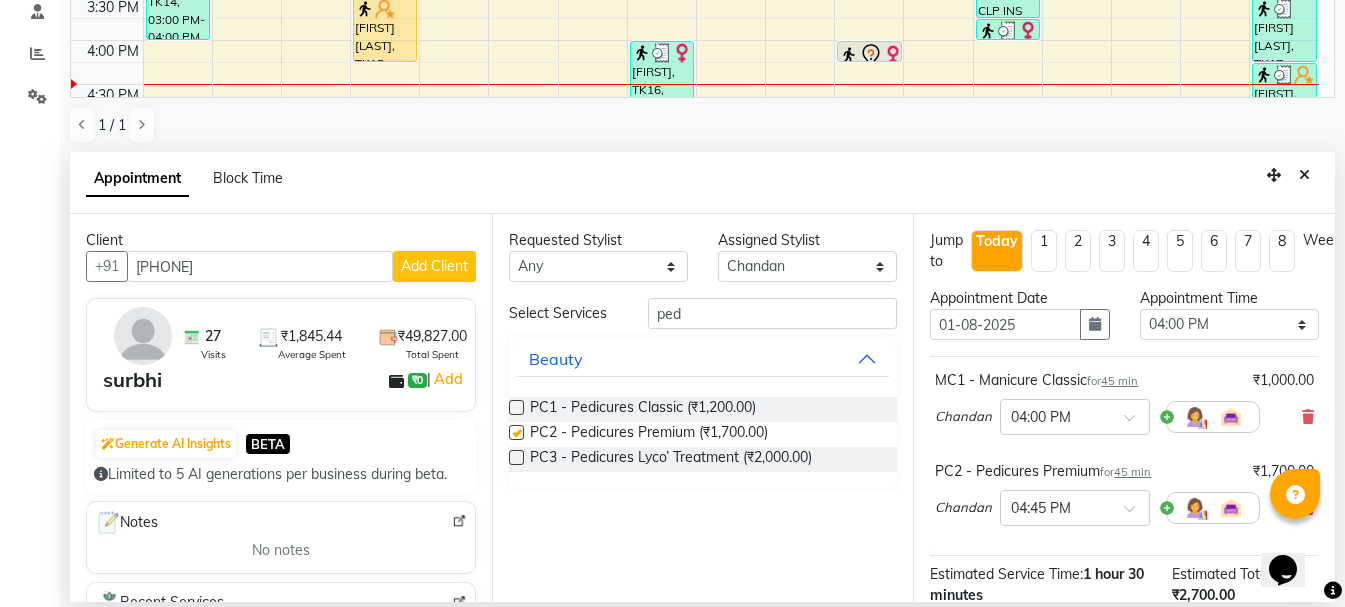 checkbox on "false" 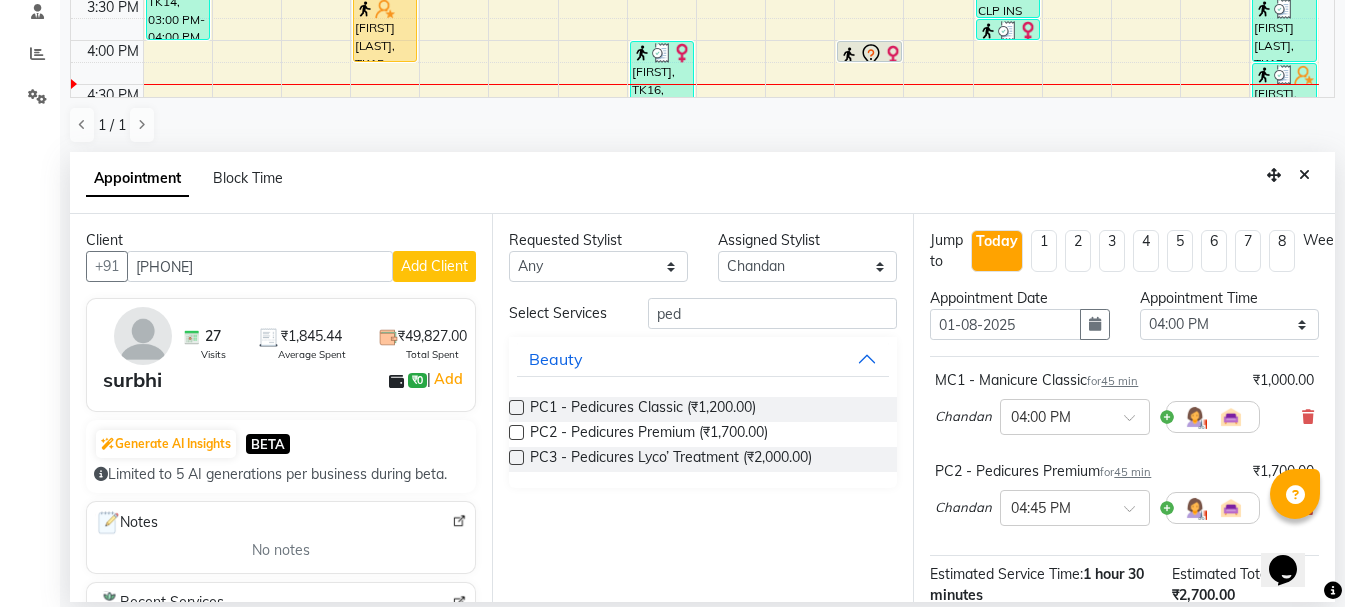 scroll, scrollTop: 265, scrollLeft: 0, axis: vertical 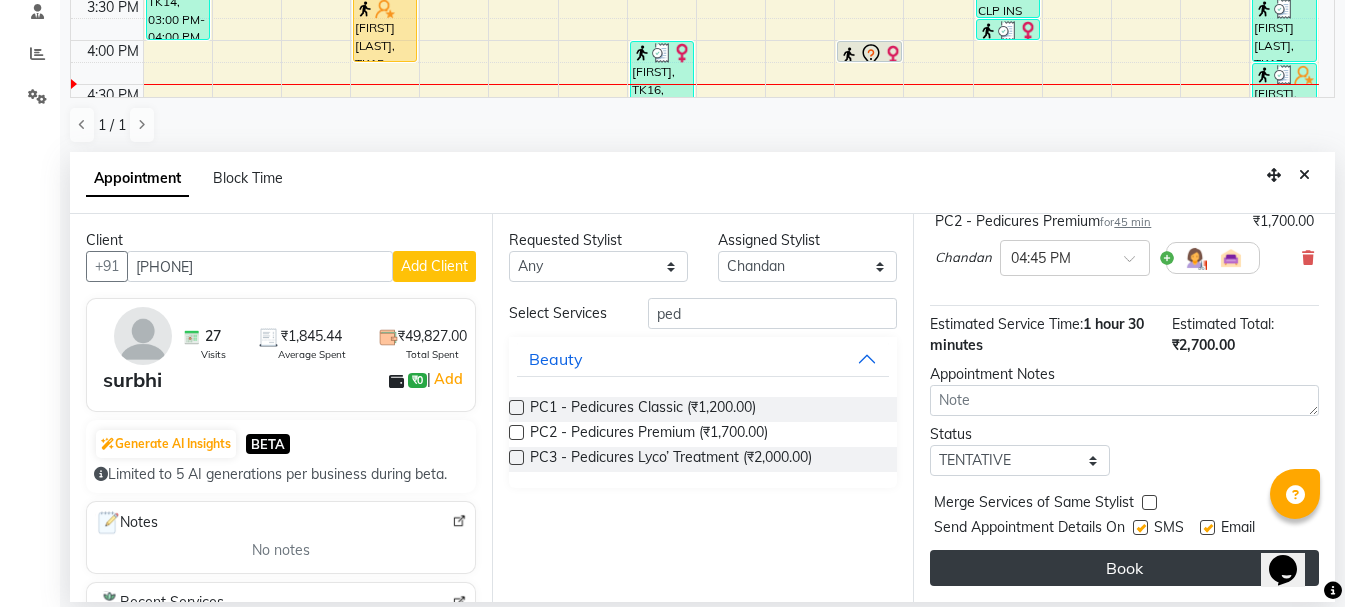 click on "Book" at bounding box center [1124, 568] 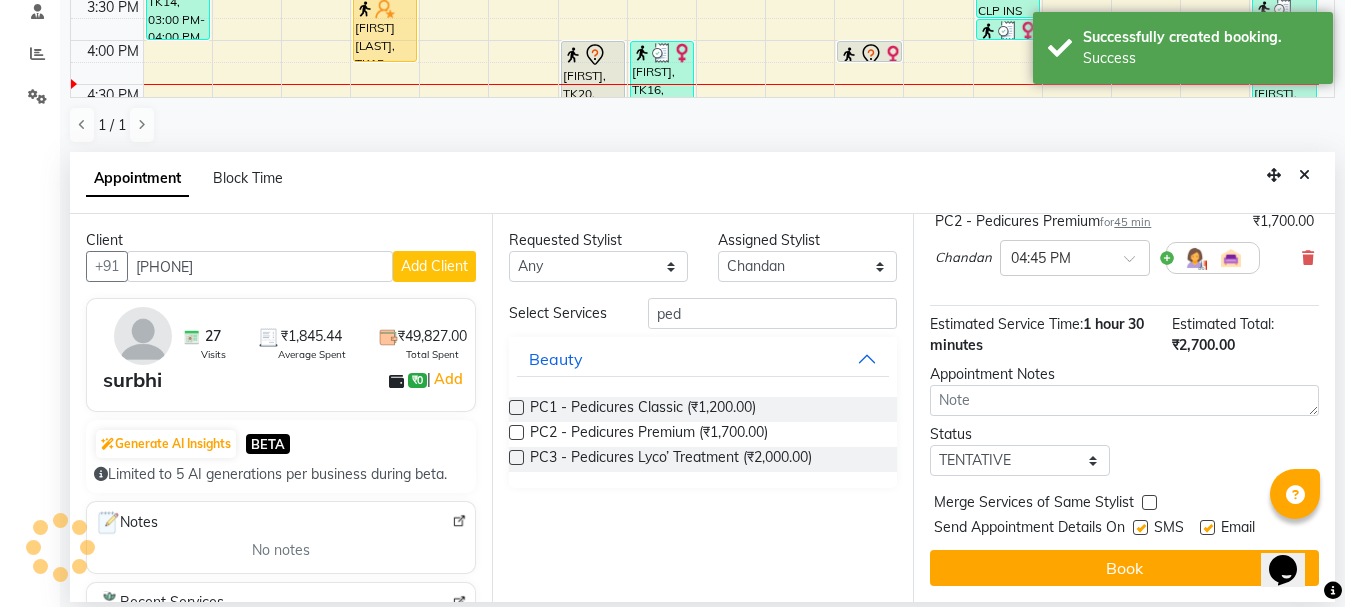 scroll, scrollTop: 6, scrollLeft: 0, axis: vertical 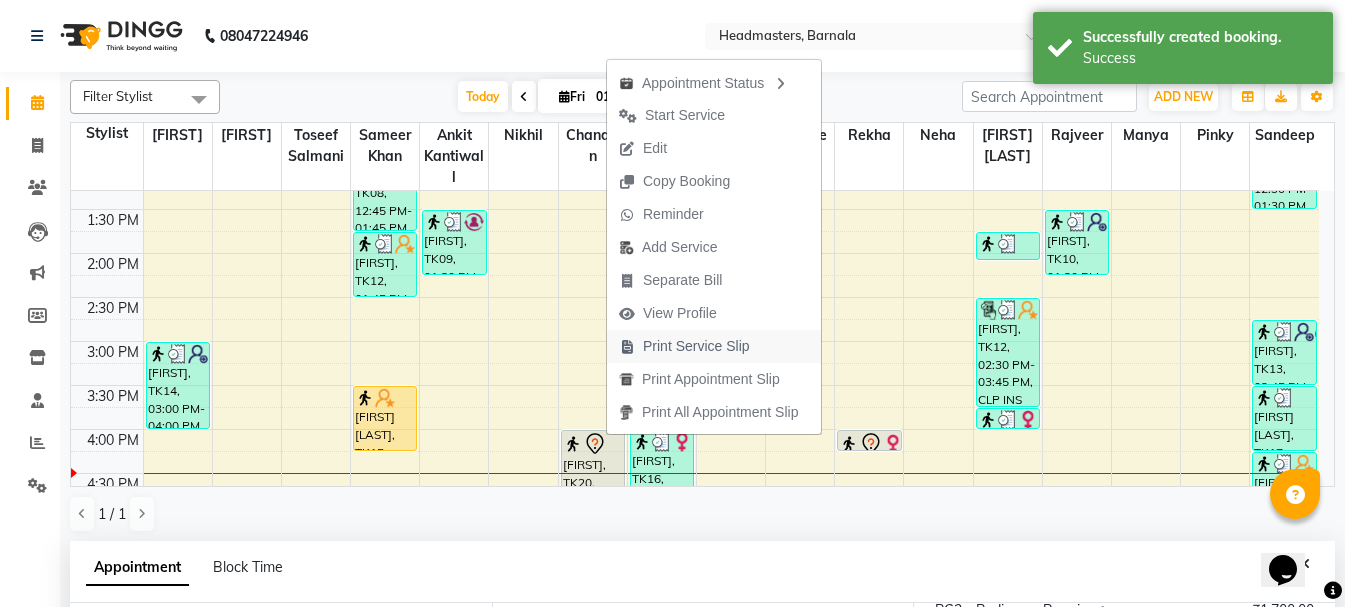 click on "Print Service Slip" at bounding box center [696, 346] 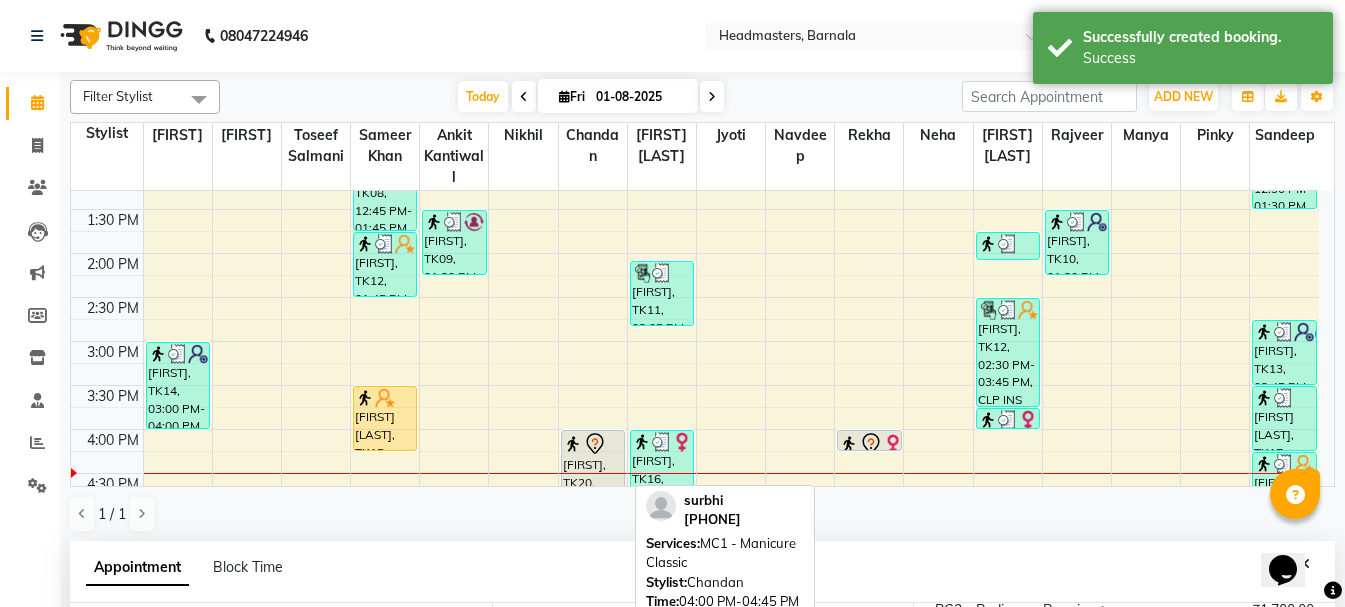 click on "[FIRST], TK20, 04:00 PM-04:45 PM, MC1 - Manicure Classic" at bounding box center [593, 462] 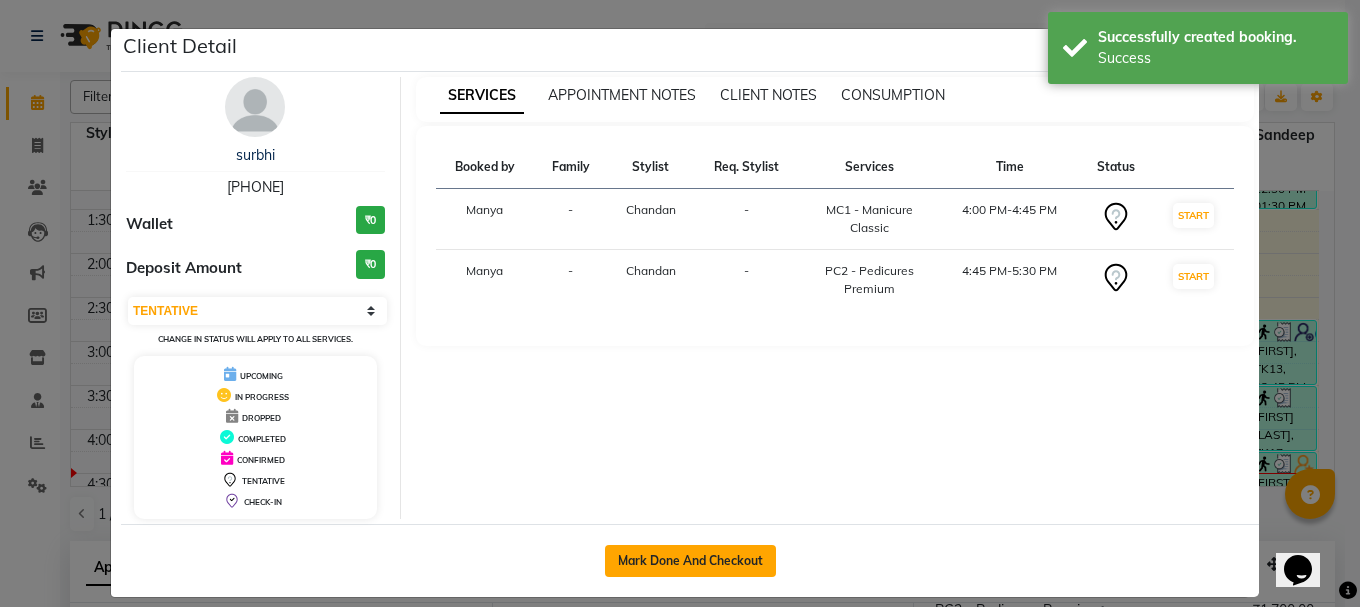 click on "Mark Done And Checkout" 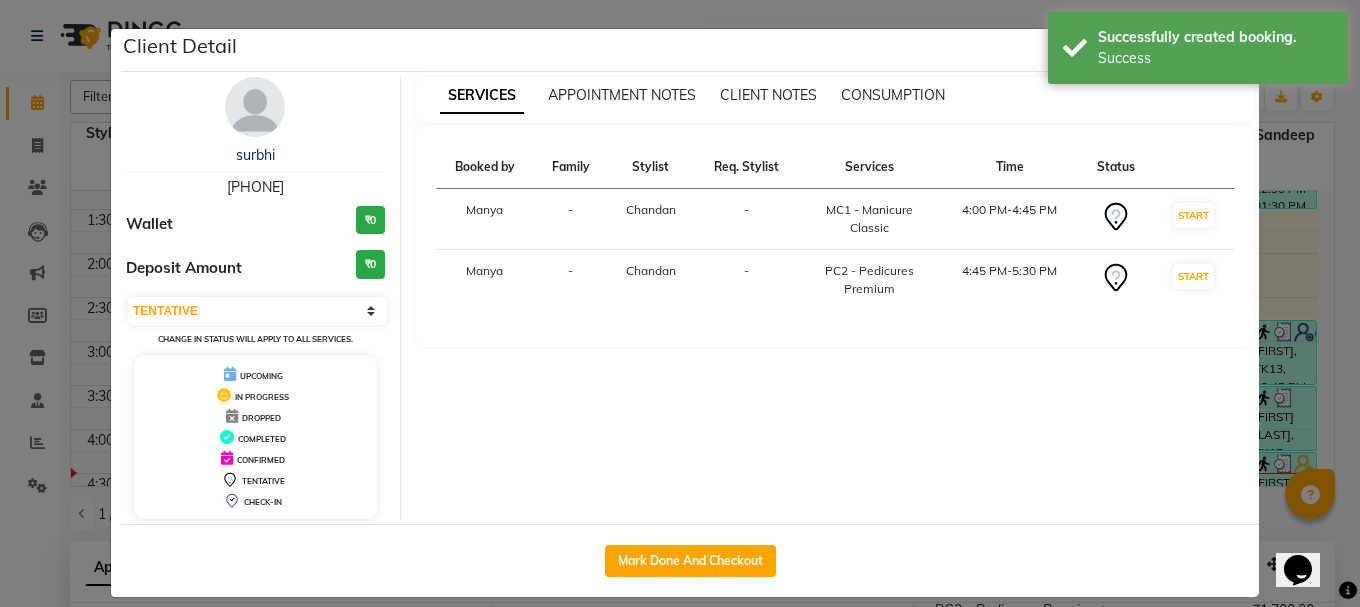 select on "service" 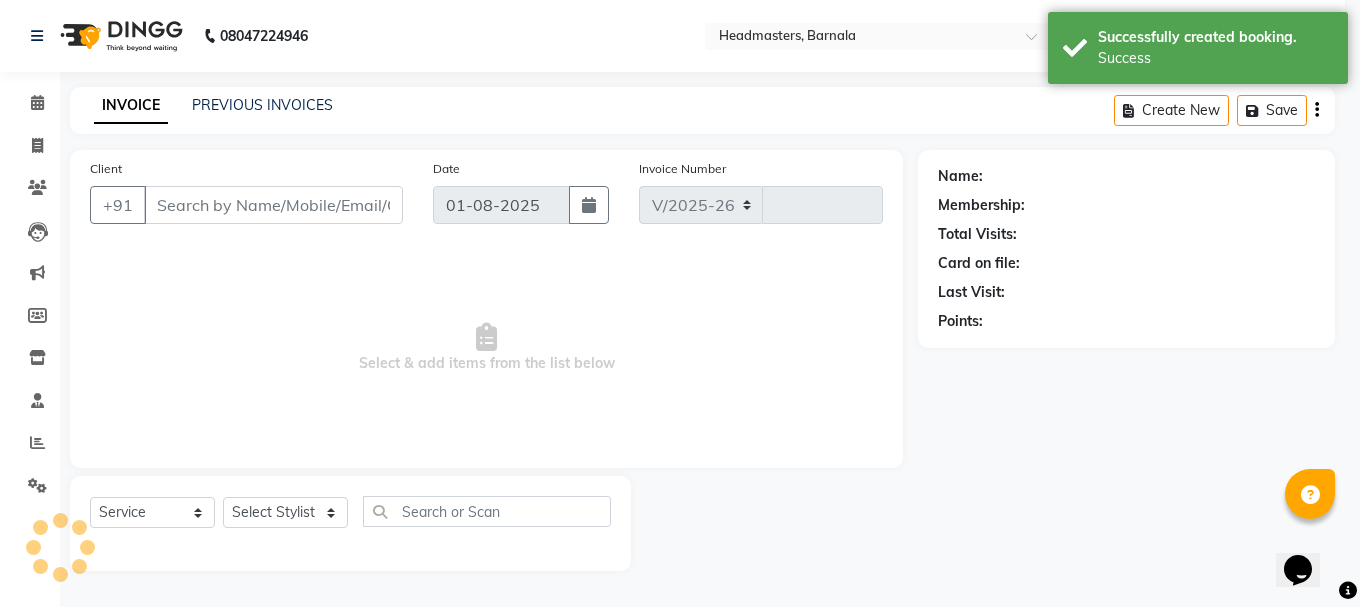 select on "7526" 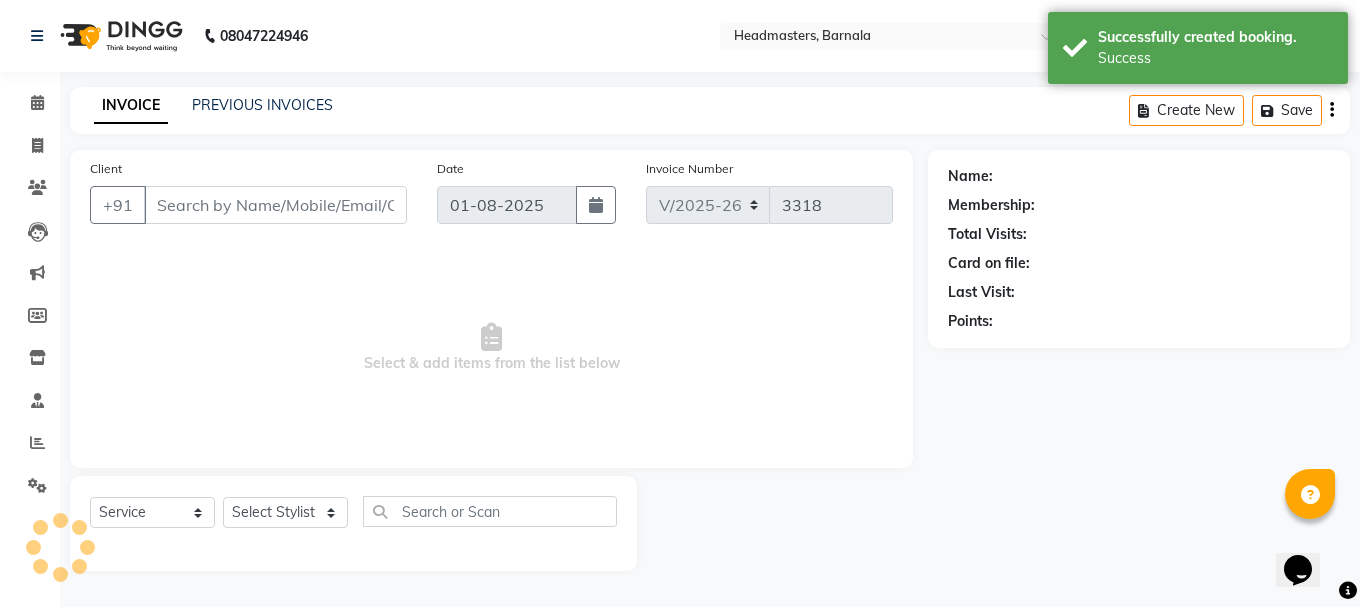 type on "[PHONE]" 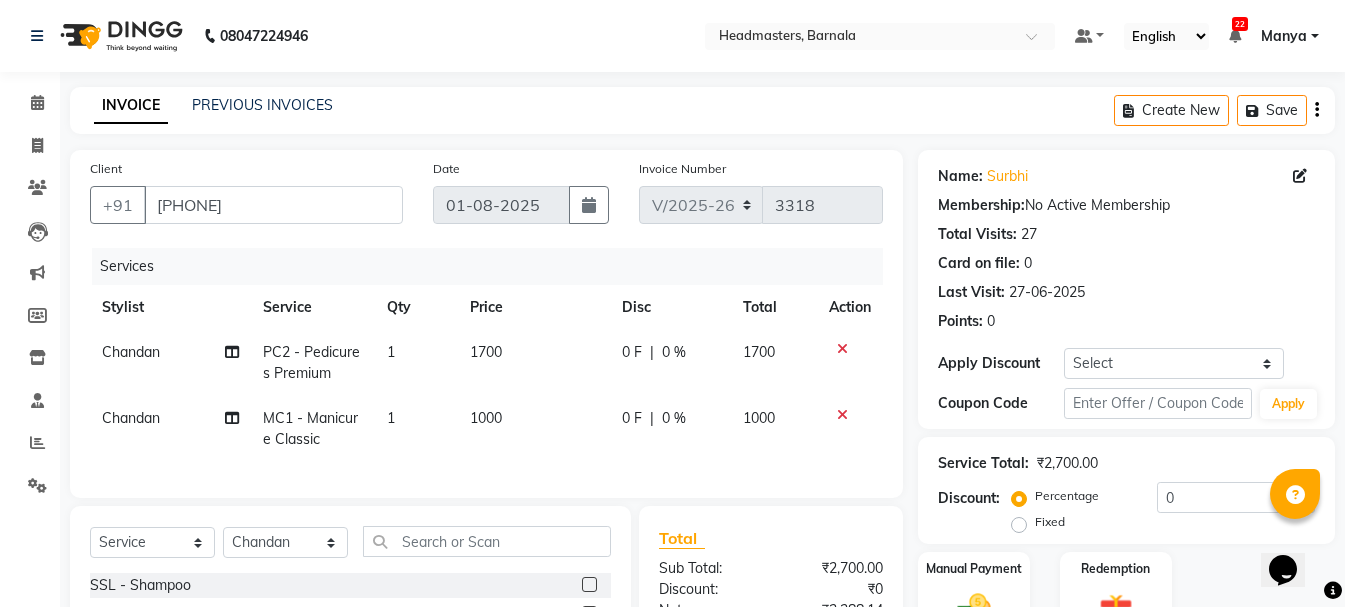 click on "Fixed" 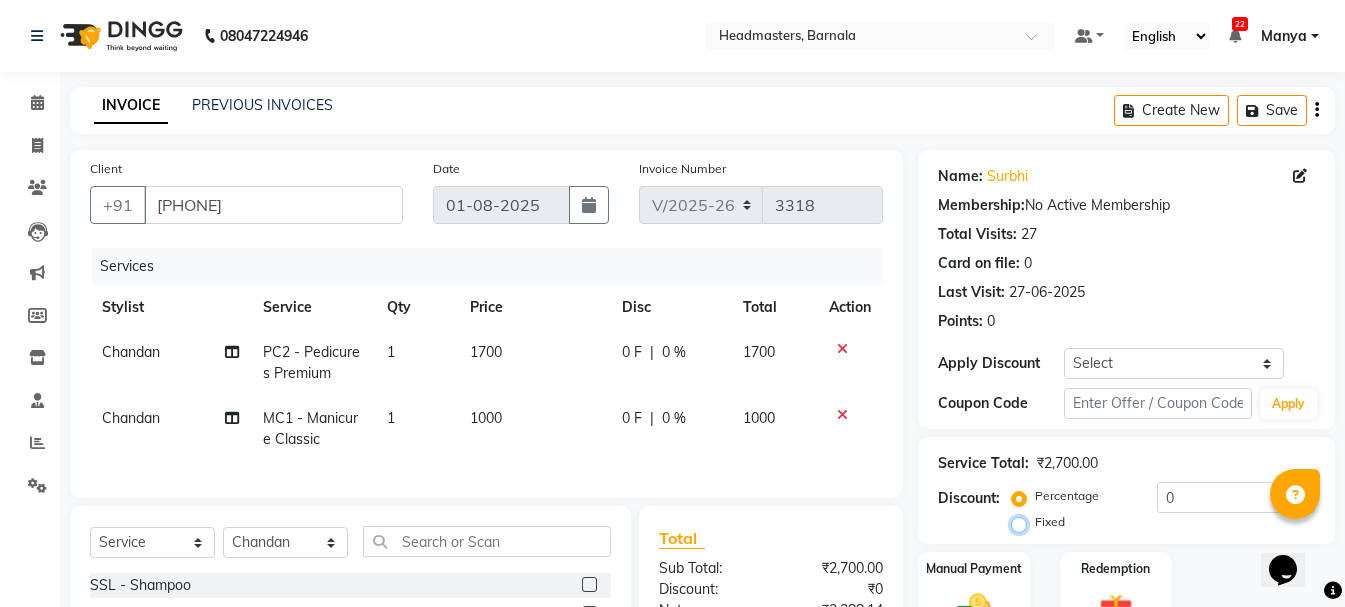 click on "Fixed" at bounding box center (1023, 522) 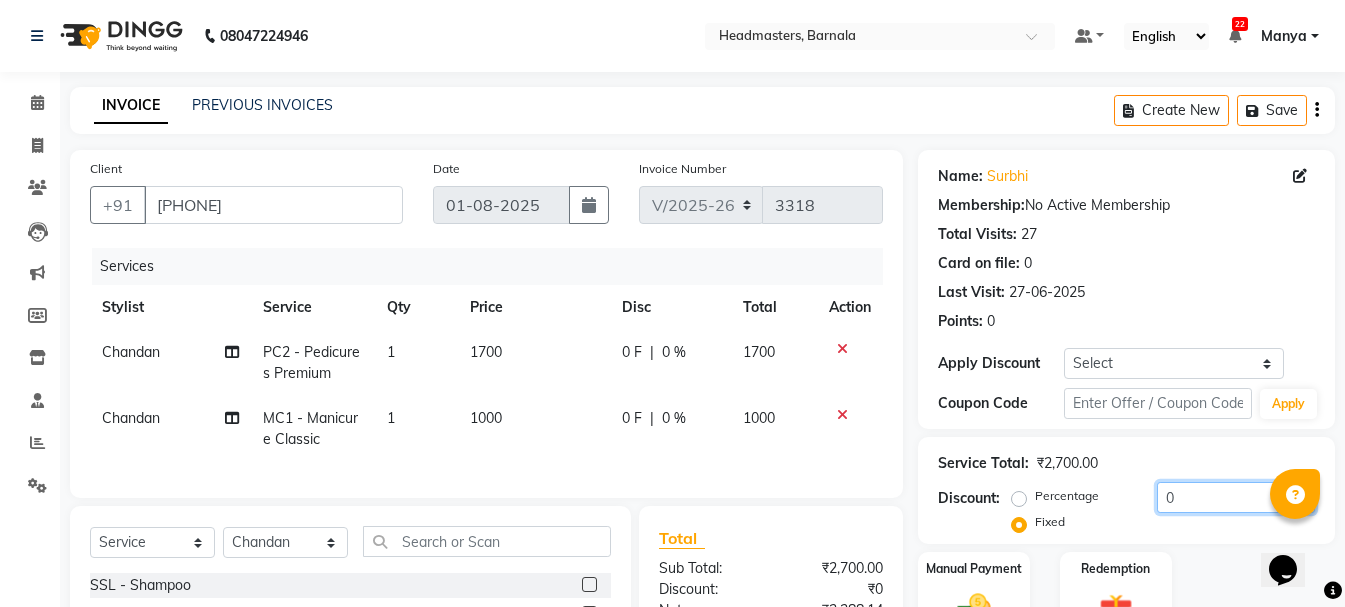 drag, startPoint x: 1182, startPoint y: 496, endPoint x: 766, endPoint y: 354, distance: 439.56796 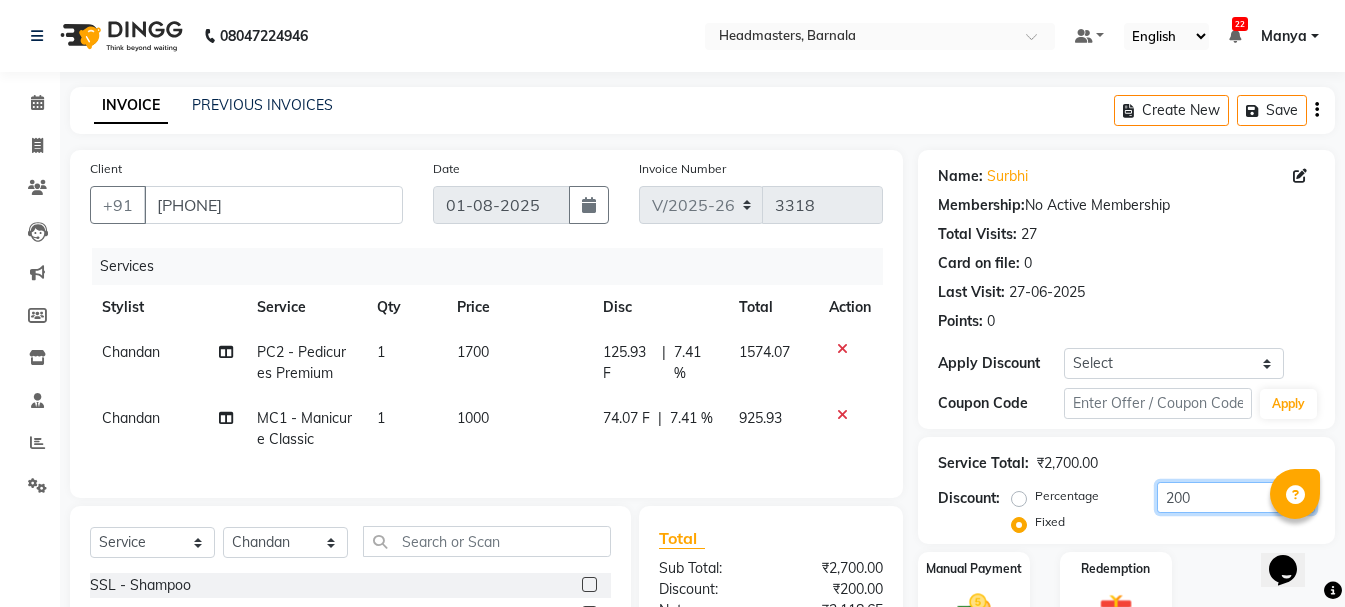 scroll, scrollTop: 239, scrollLeft: 0, axis: vertical 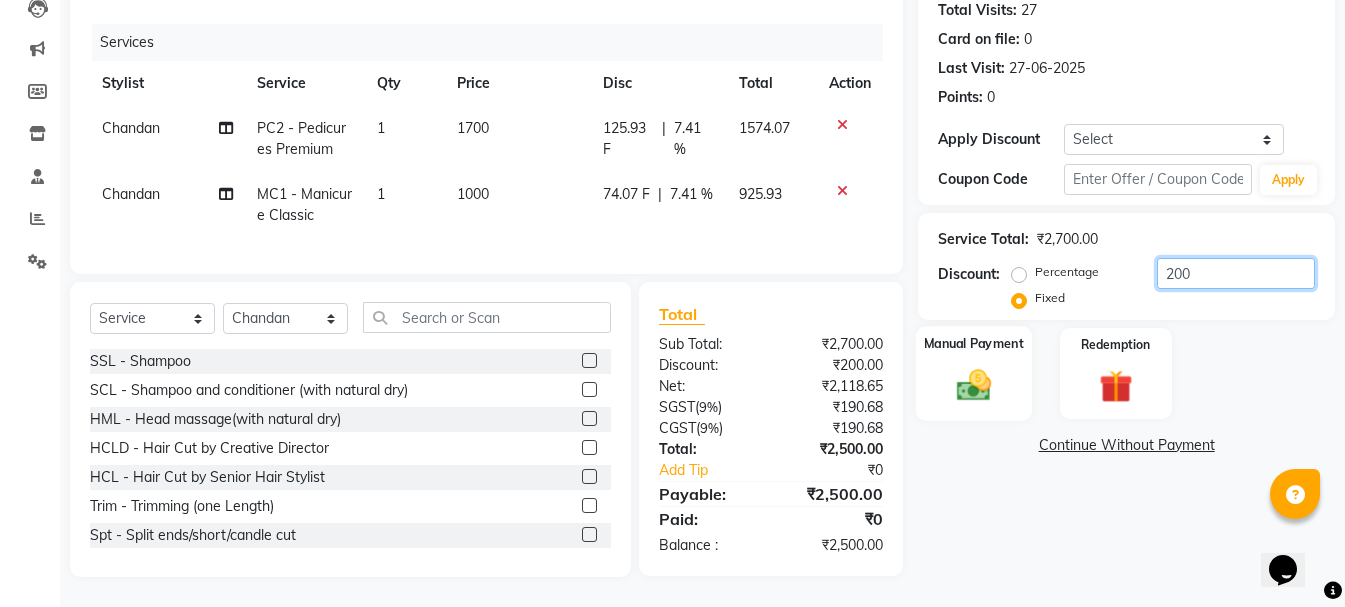 type on "200" 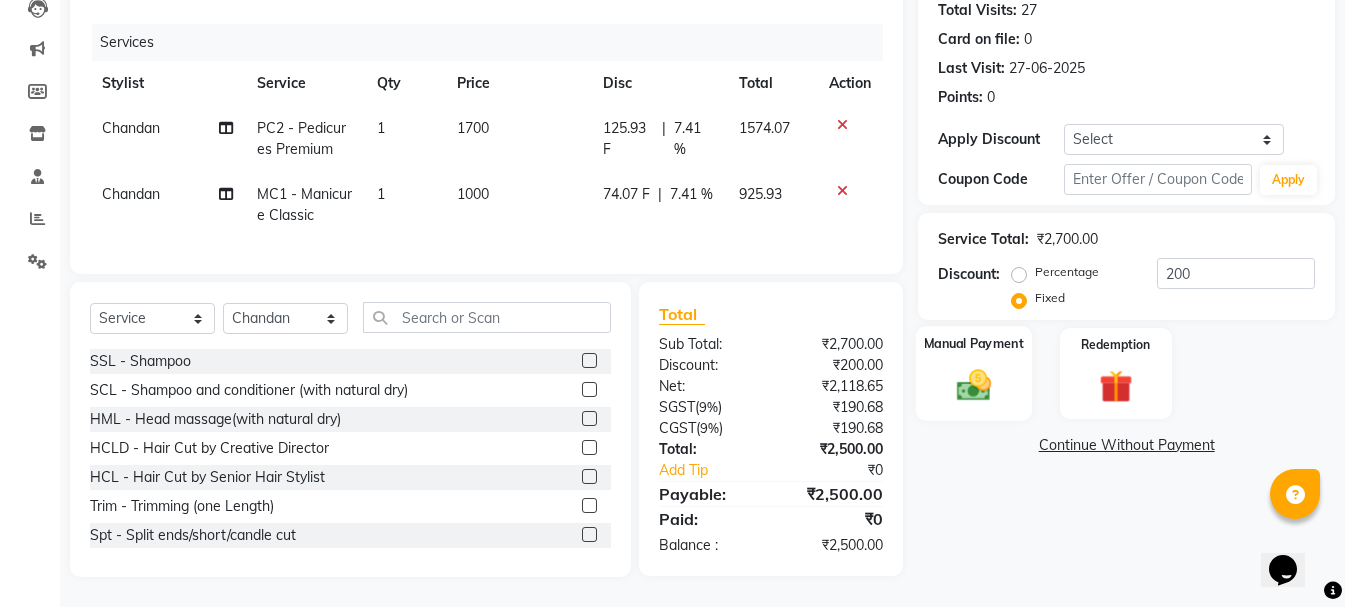 click 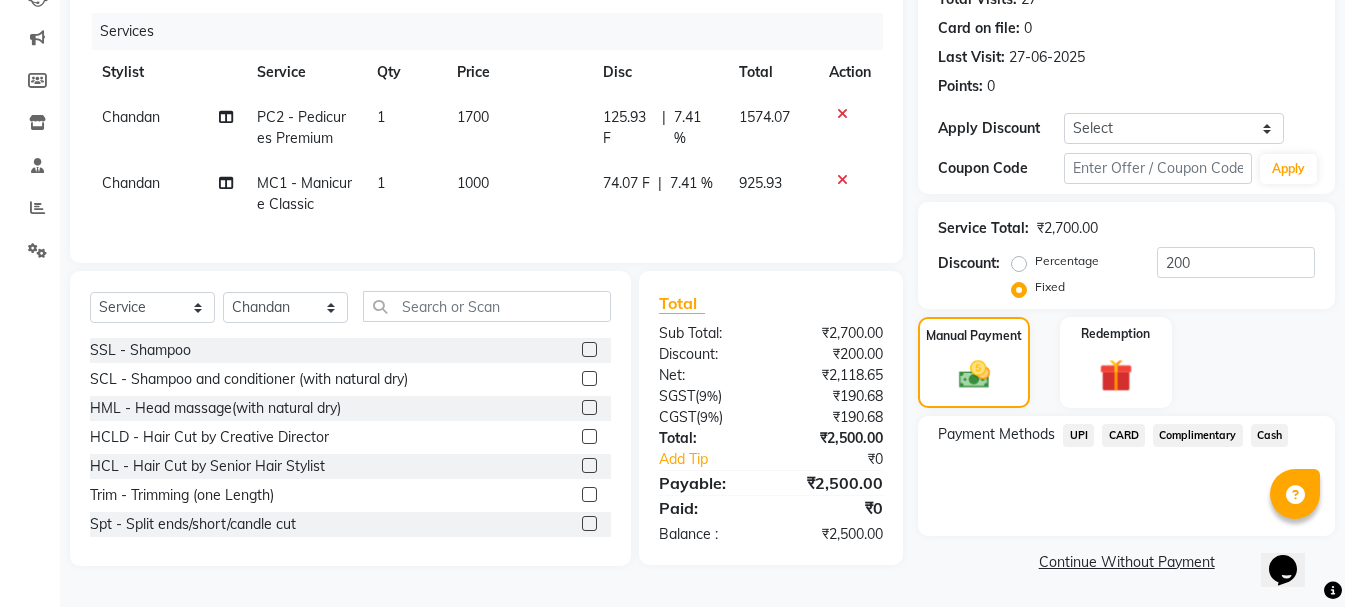 click on "UPI" 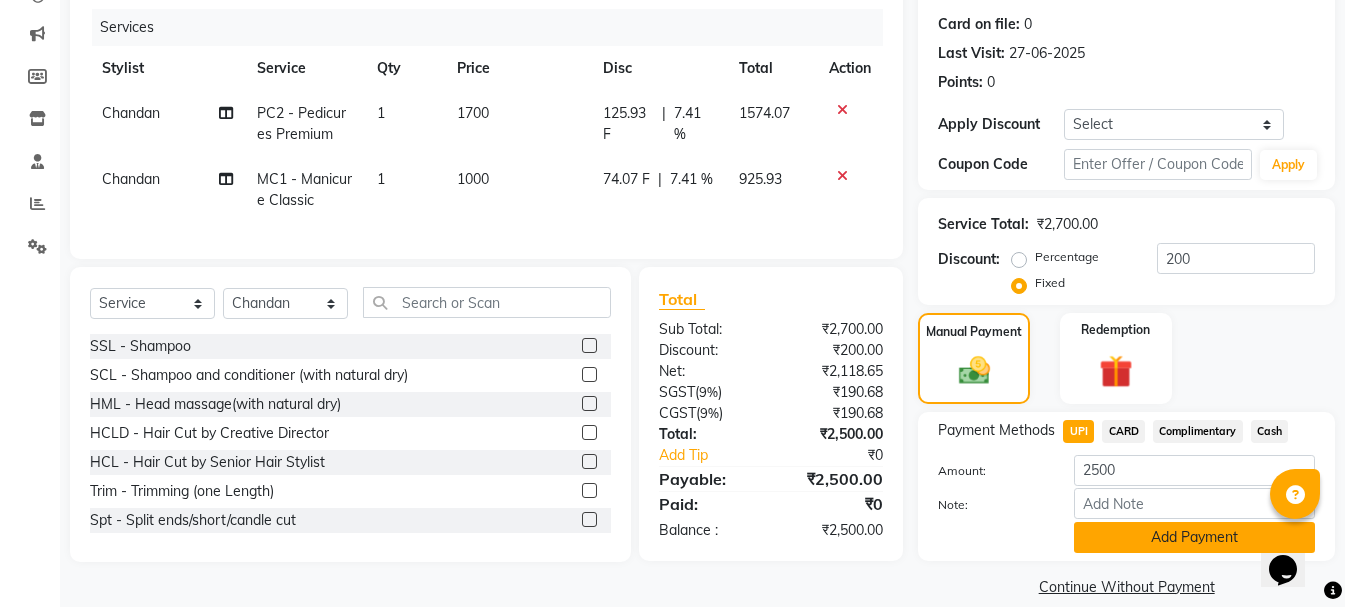 click on "Add Payment" 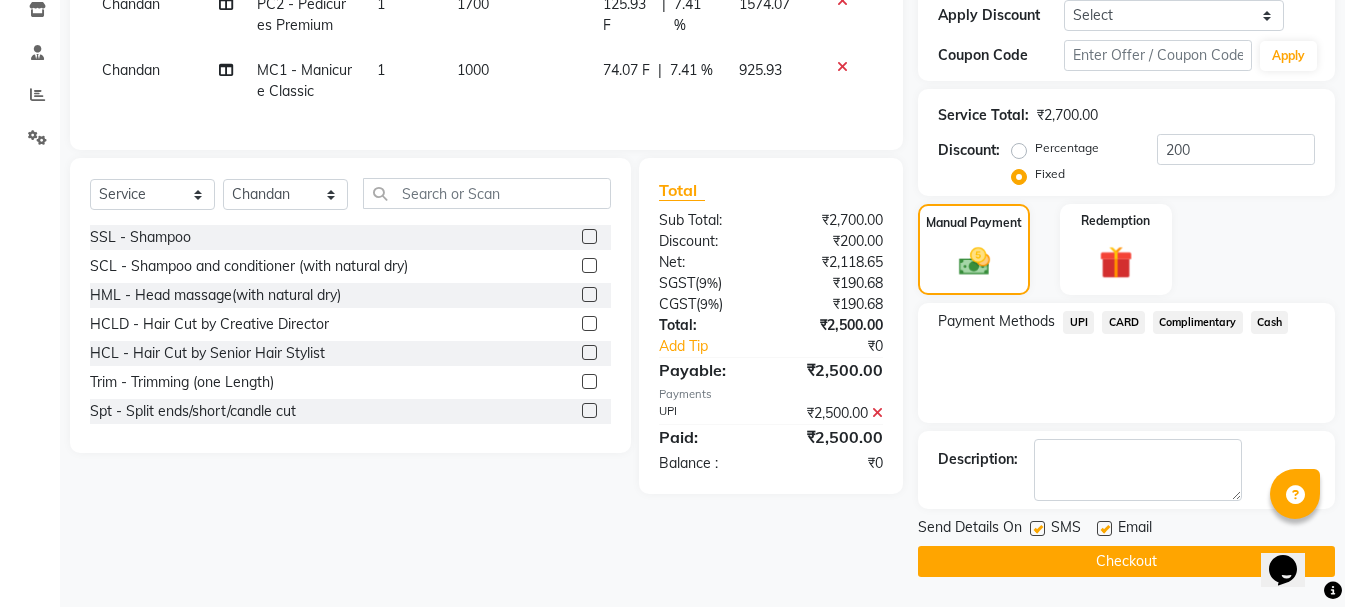 click on "Checkout" 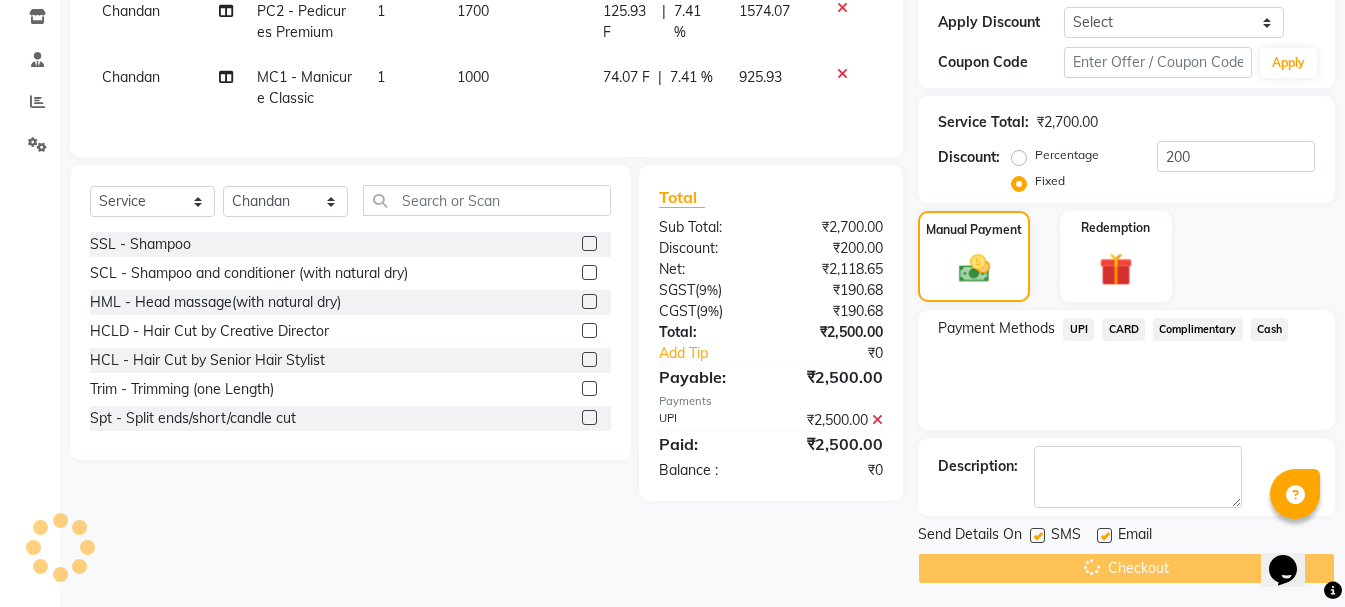 scroll, scrollTop: 348, scrollLeft: 0, axis: vertical 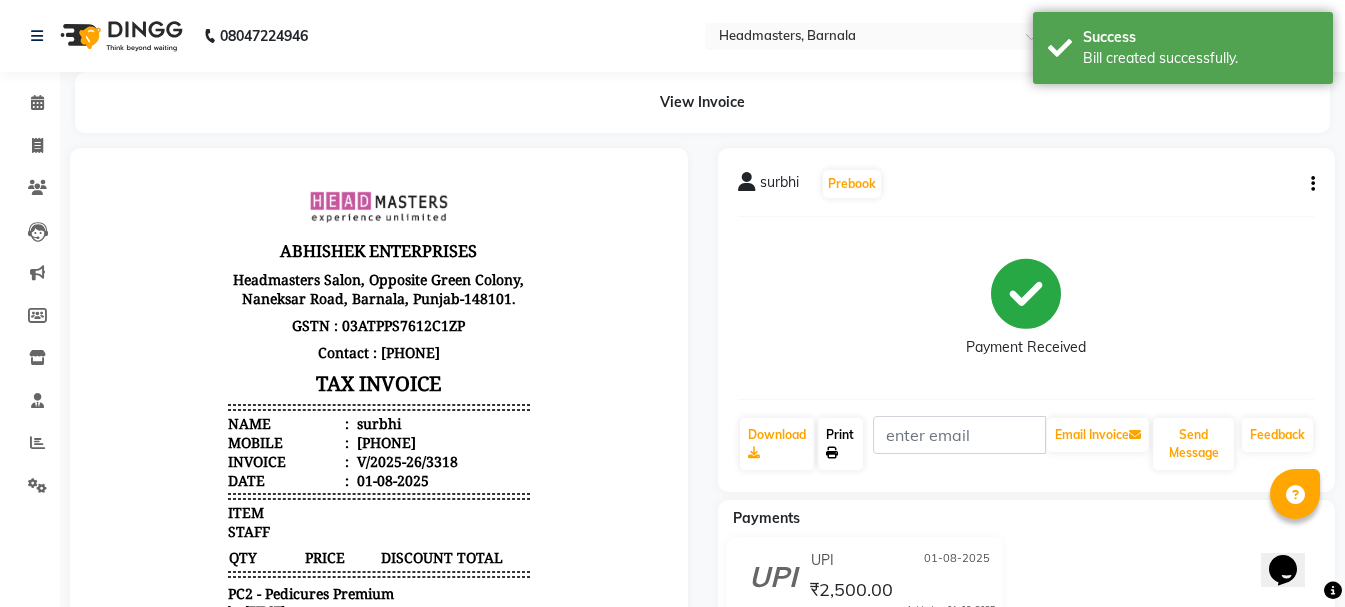 click on "Print" 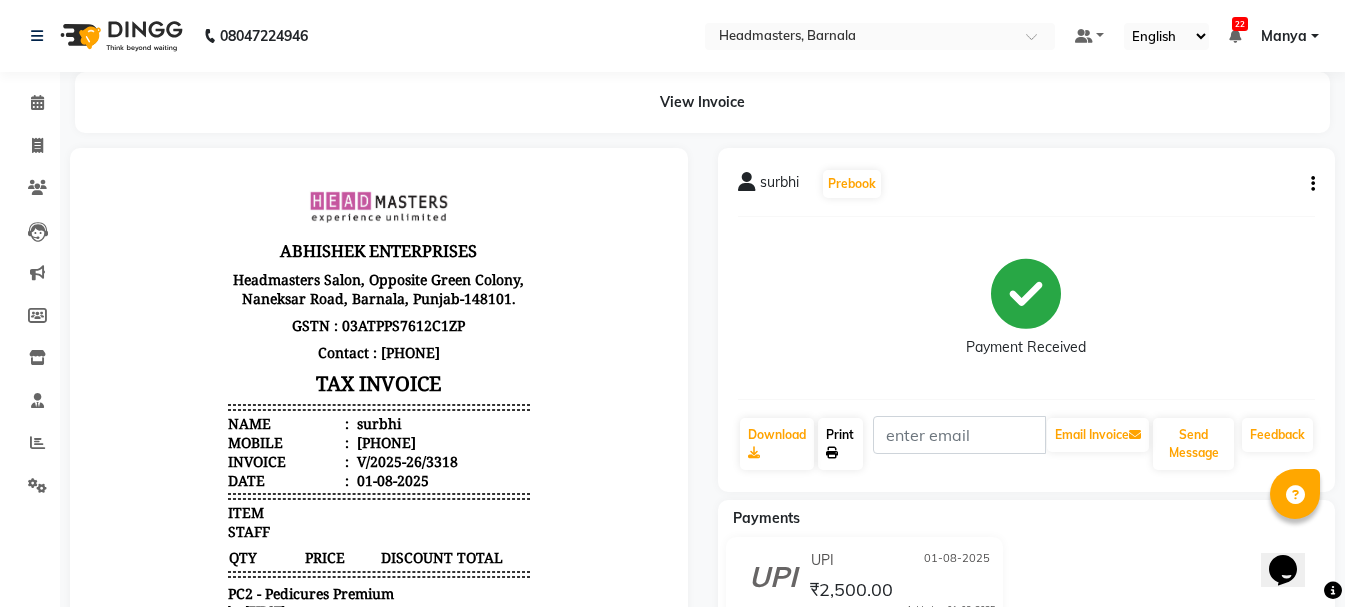 select on "service" 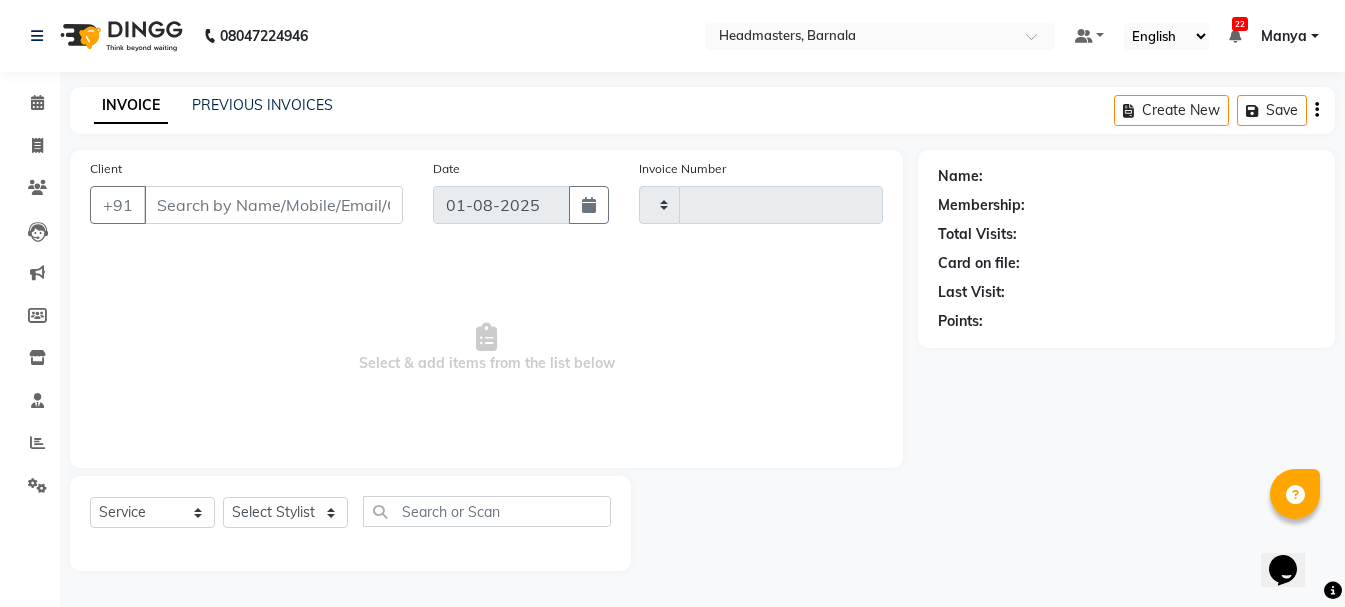 type on "3319" 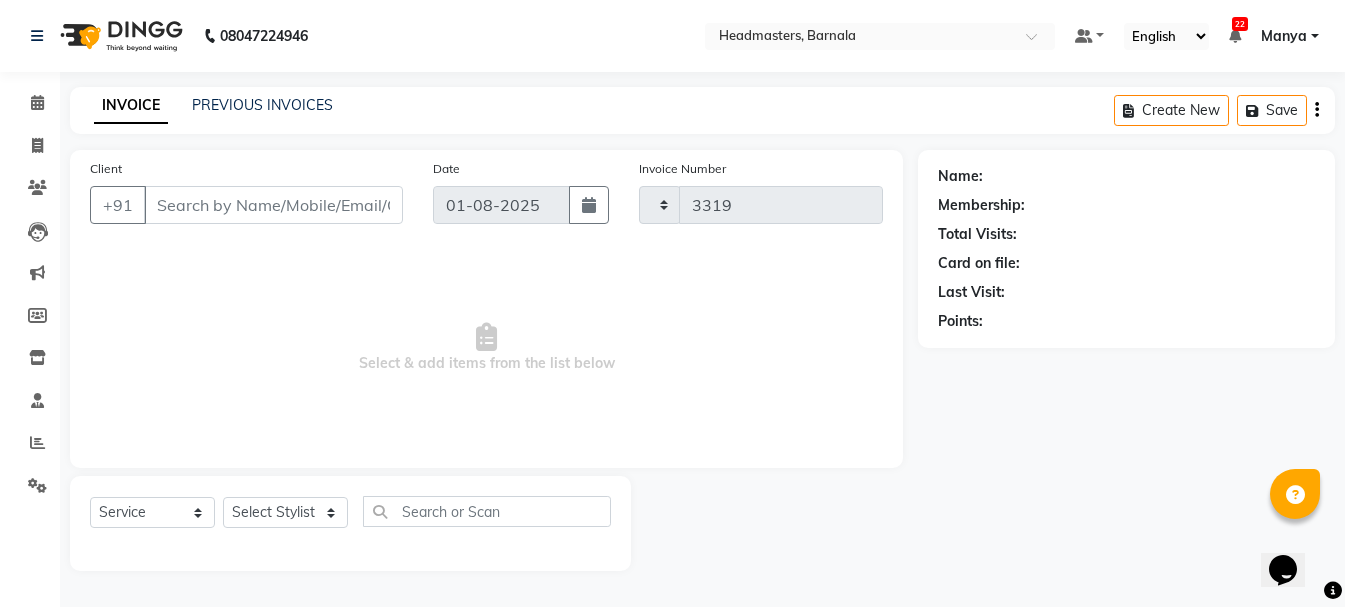 select on "7526" 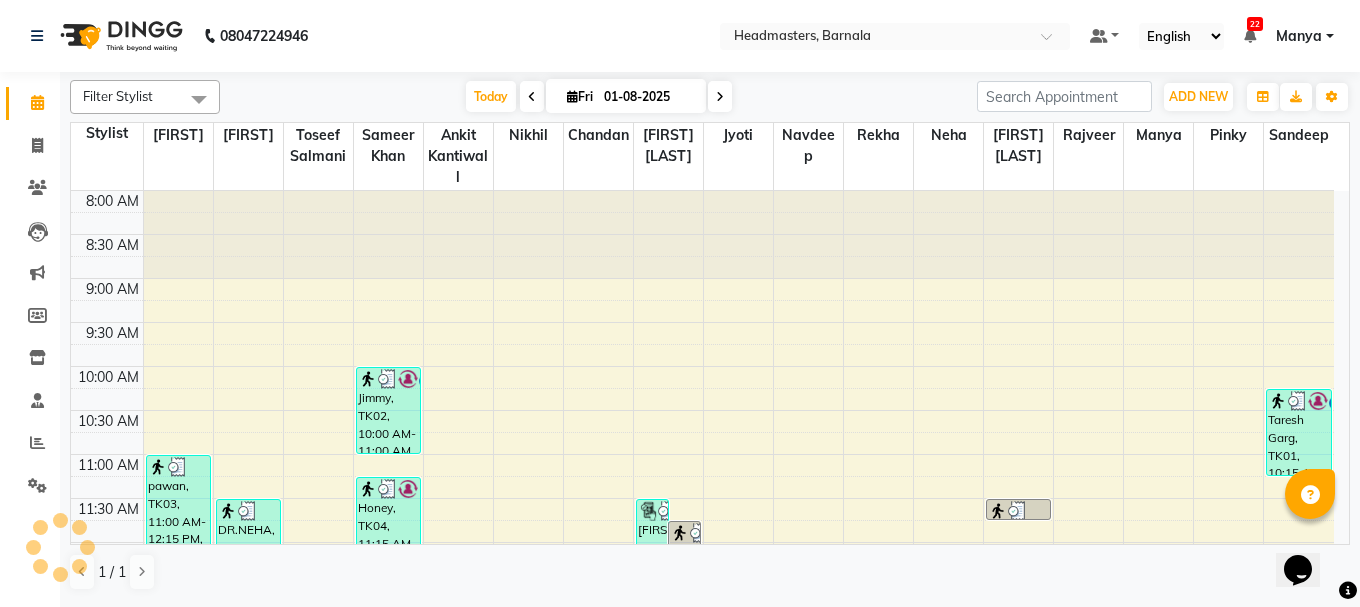scroll, scrollTop: 0, scrollLeft: 0, axis: both 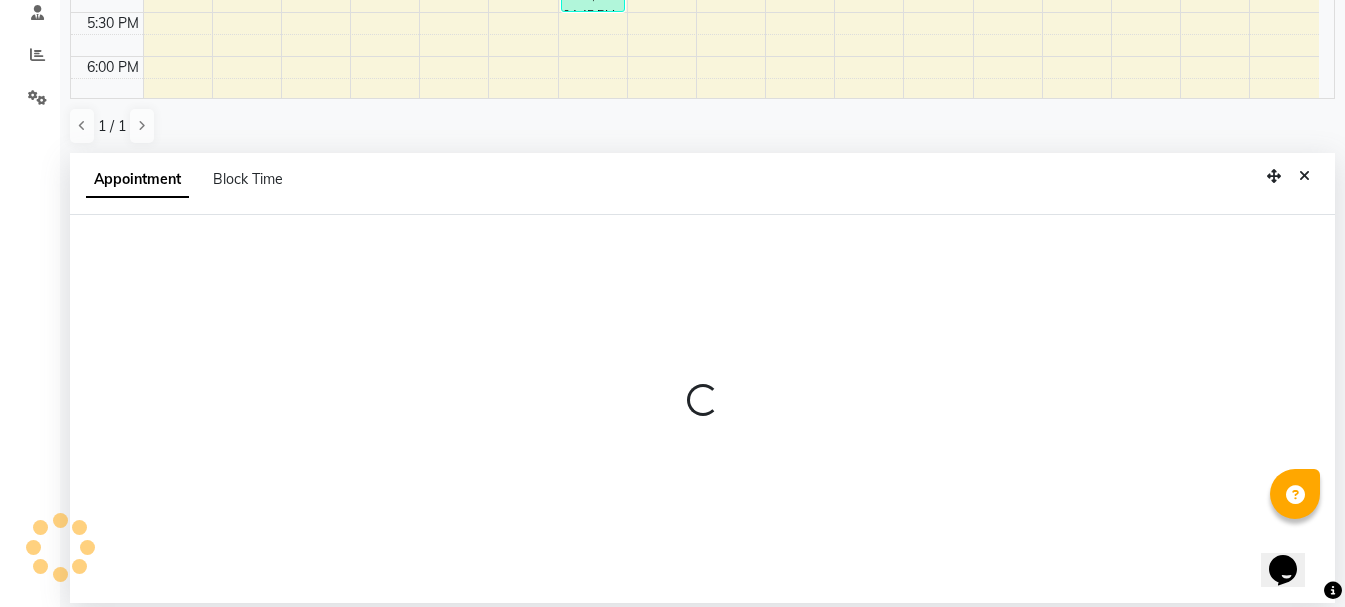 select on "67277" 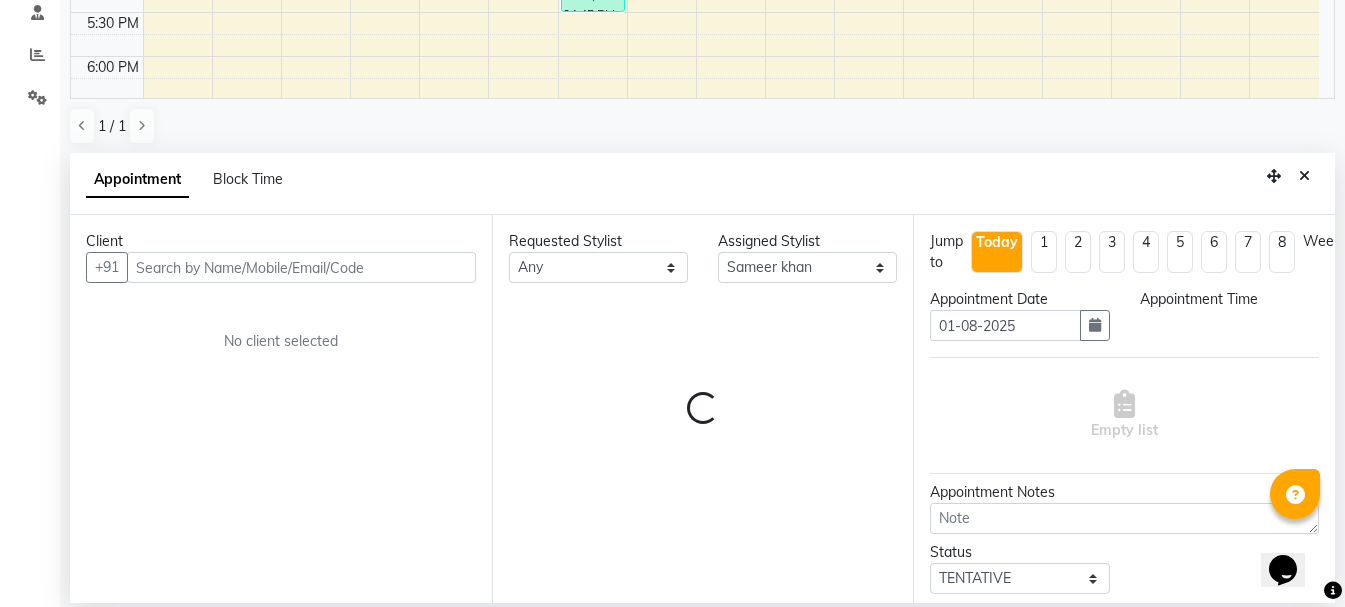 scroll, scrollTop: 389, scrollLeft: 0, axis: vertical 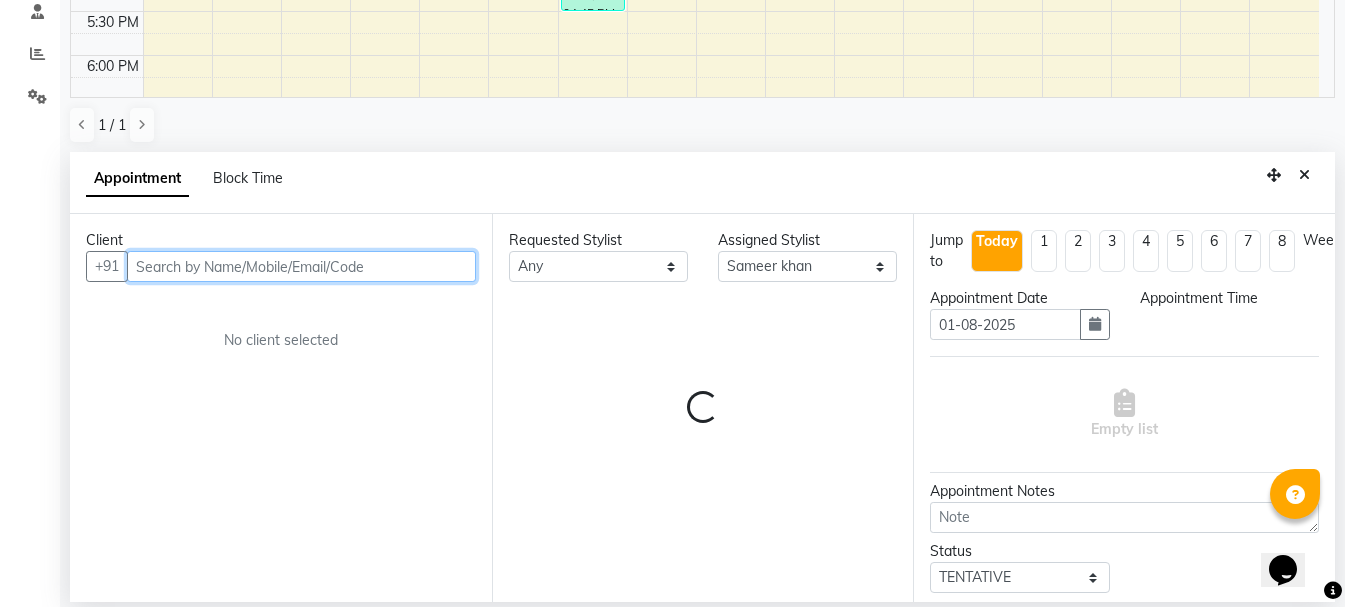 select on "990" 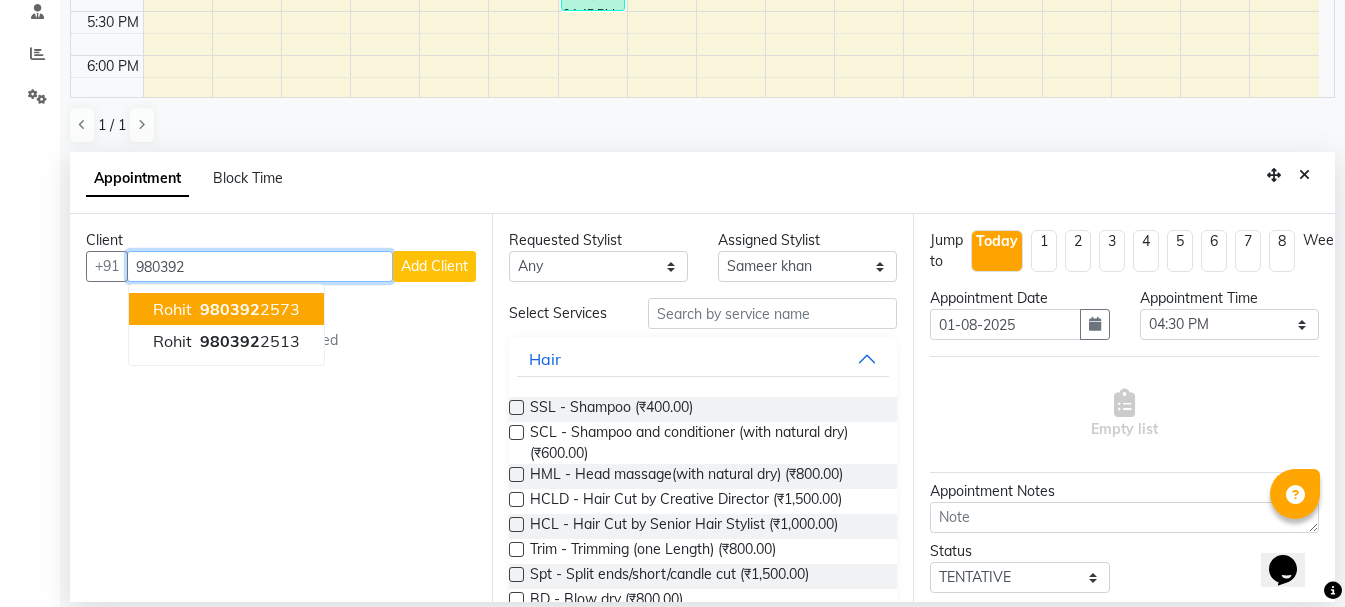 click on "rohit" at bounding box center (172, 309) 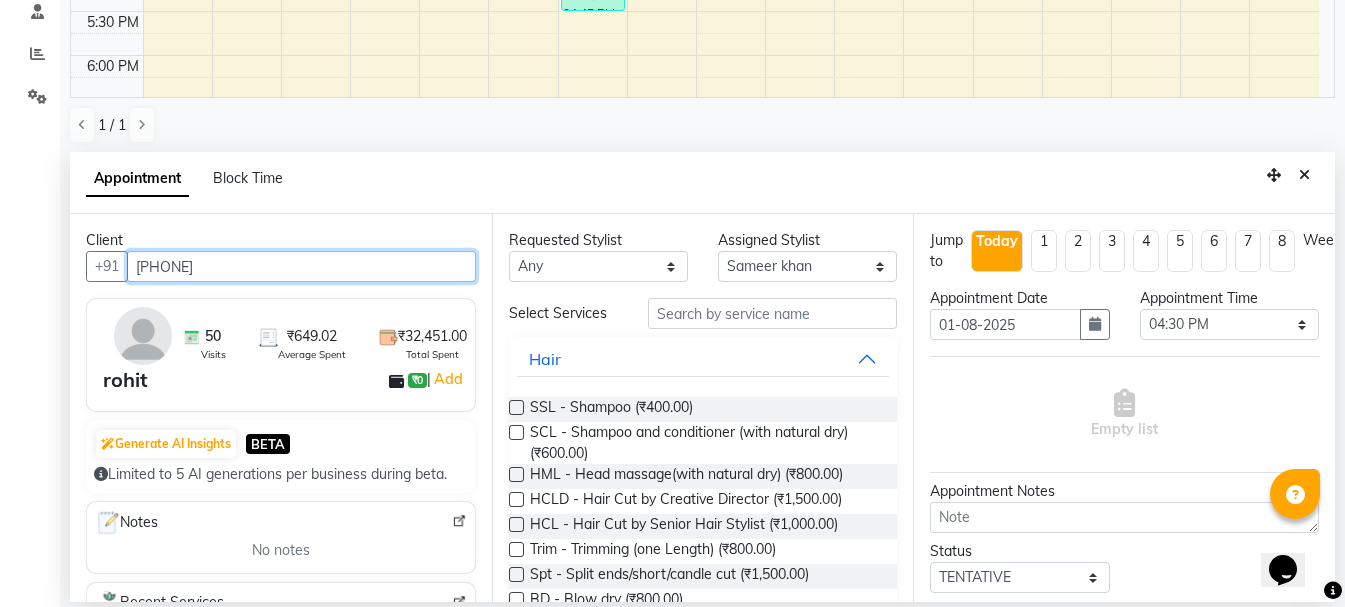 type on "[PHONE]" 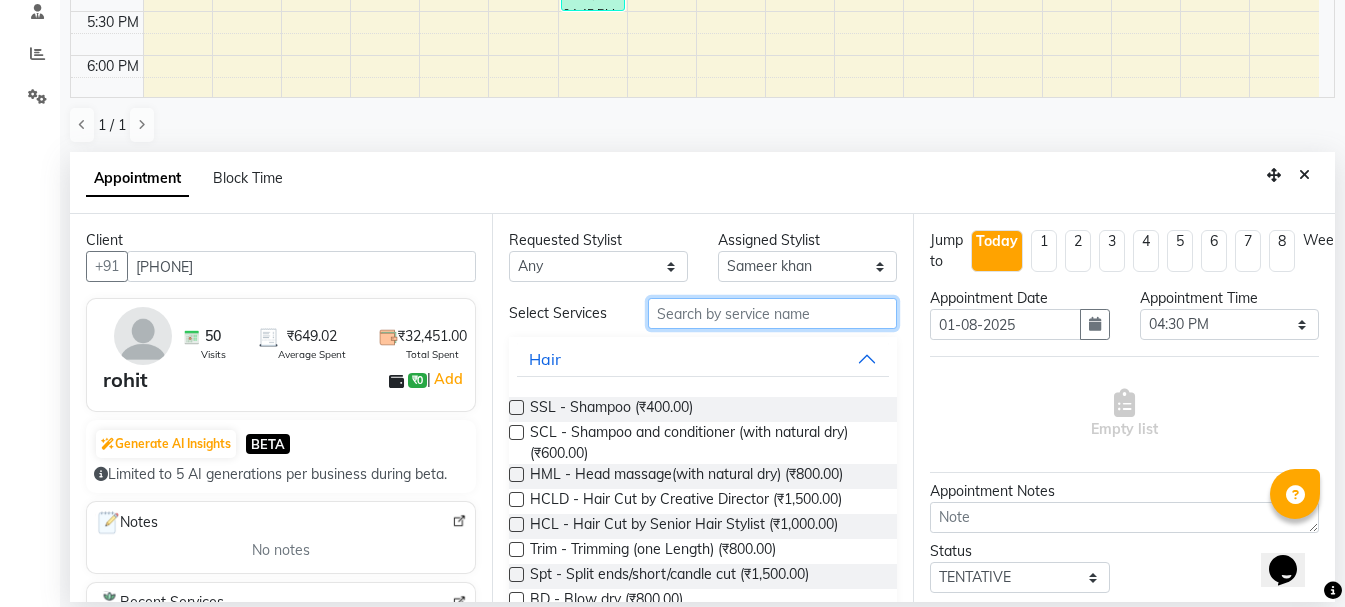 click at bounding box center [772, 313] 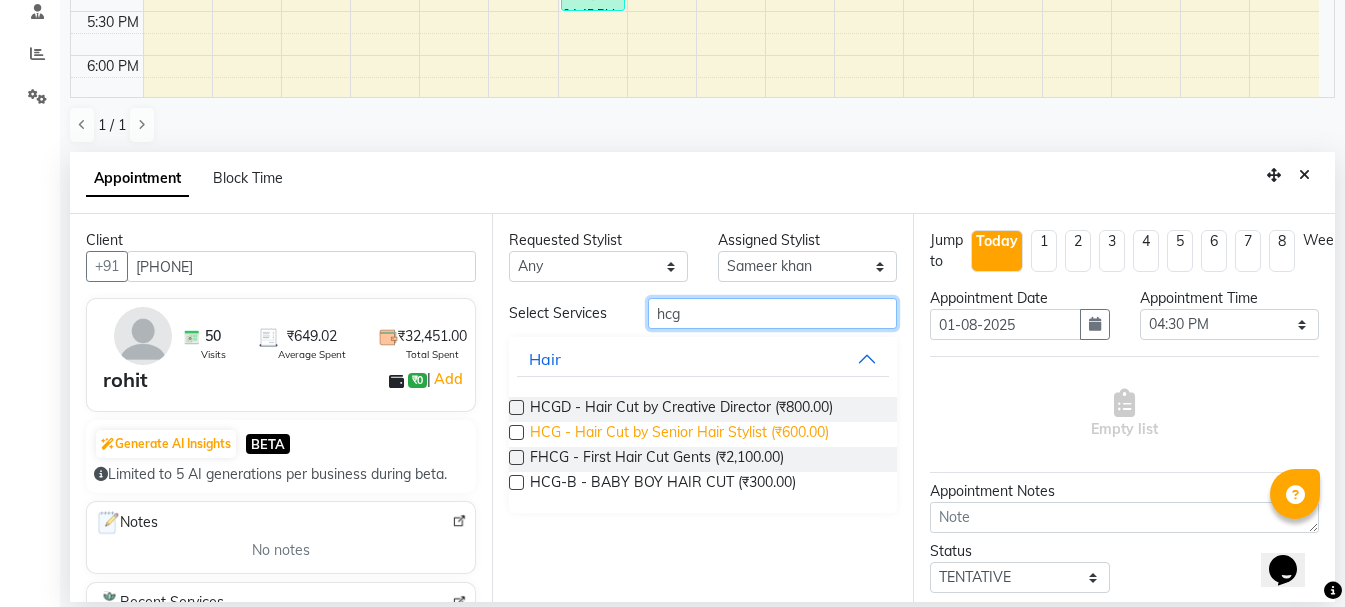 type on "hcg" 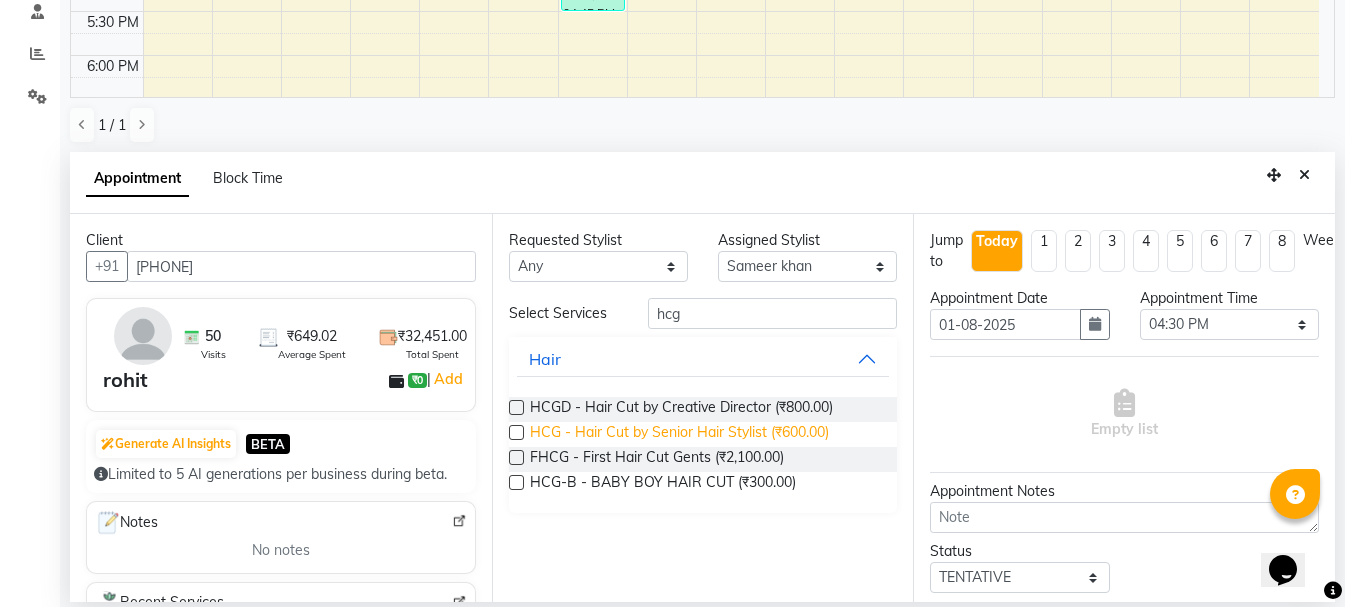 click on "HCG - Hair Cut by Senior Hair Stylist (₹600.00)" at bounding box center [679, 434] 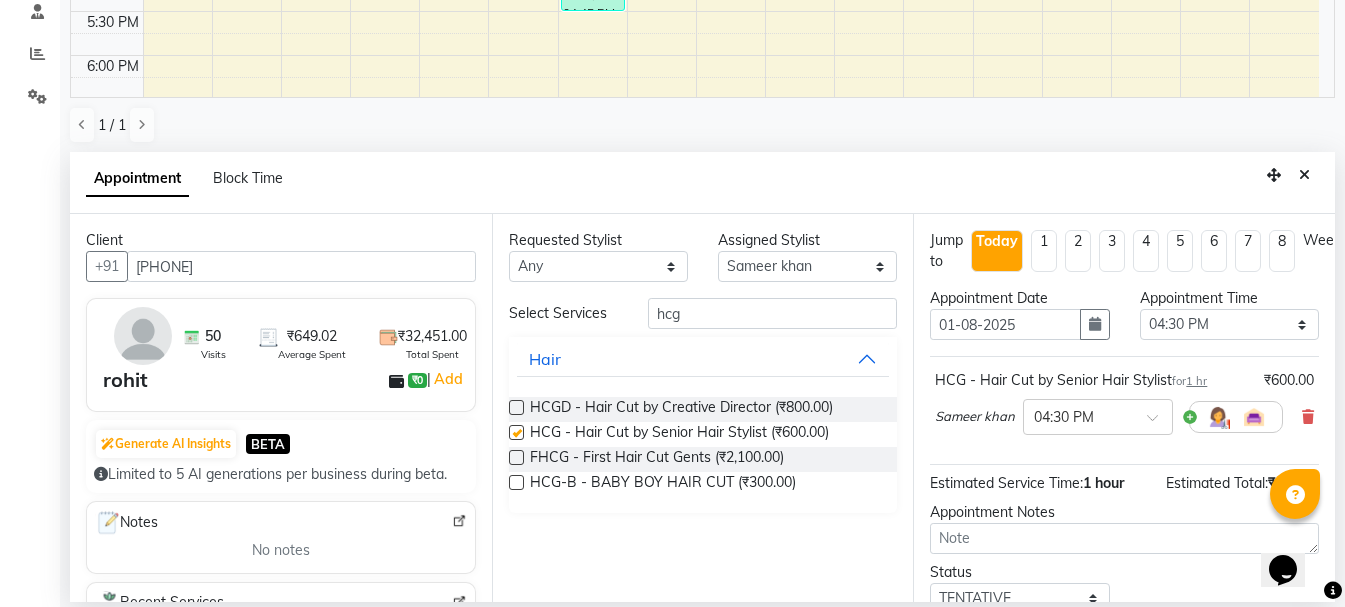 checkbox on "false" 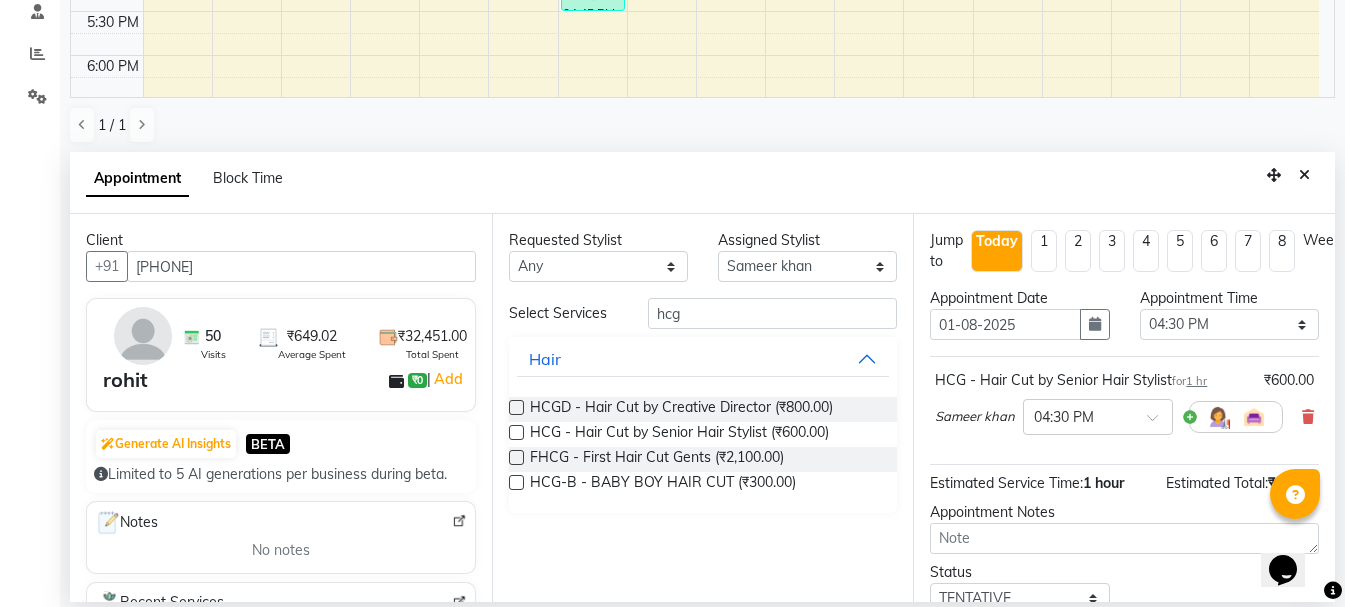 scroll, scrollTop: 156, scrollLeft: 0, axis: vertical 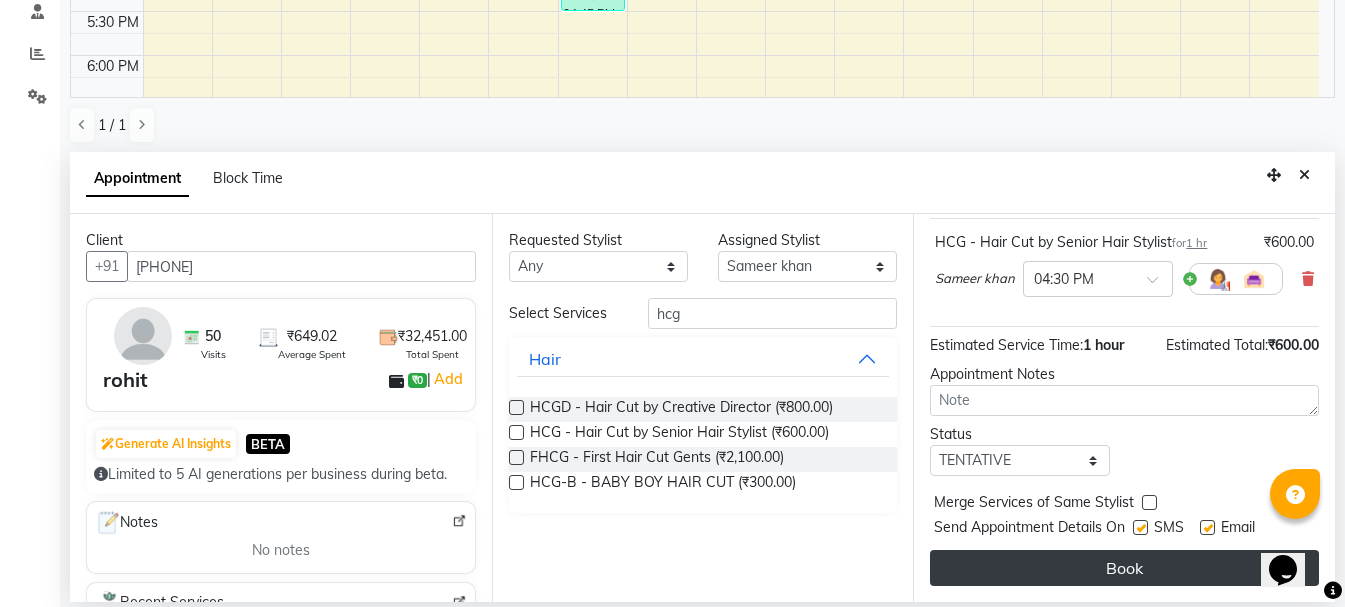 click on "Book" at bounding box center [1124, 568] 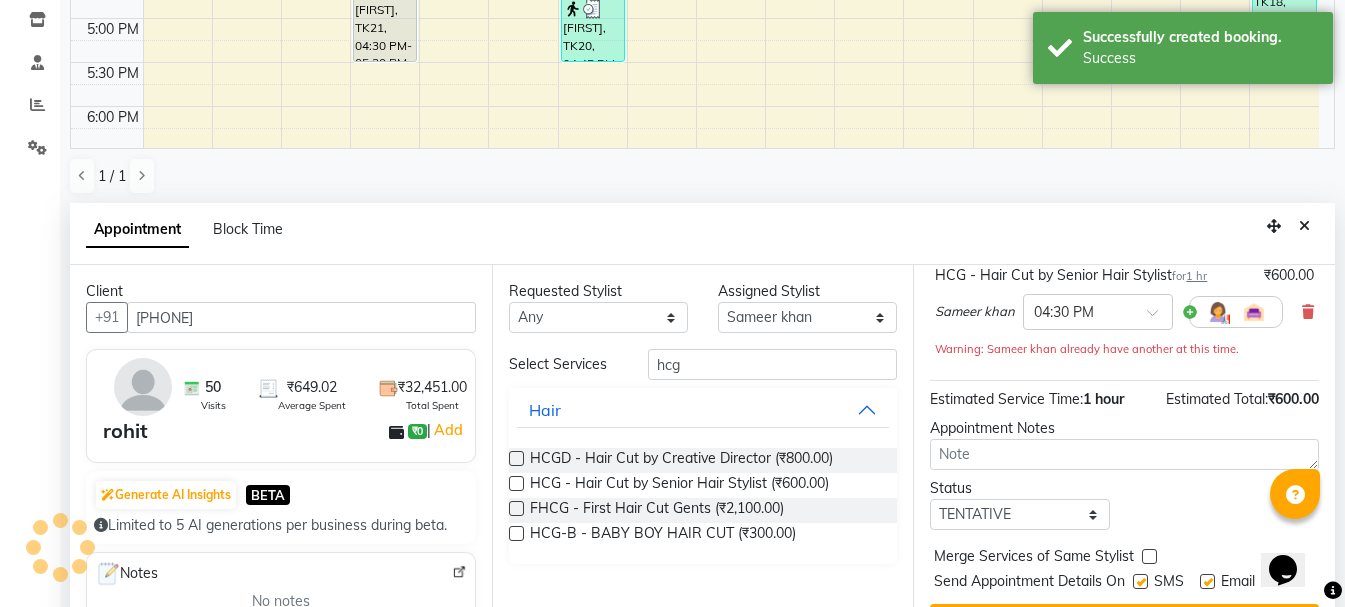 scroll, scrollTop: 0, scrollLeft: 0, axis: both 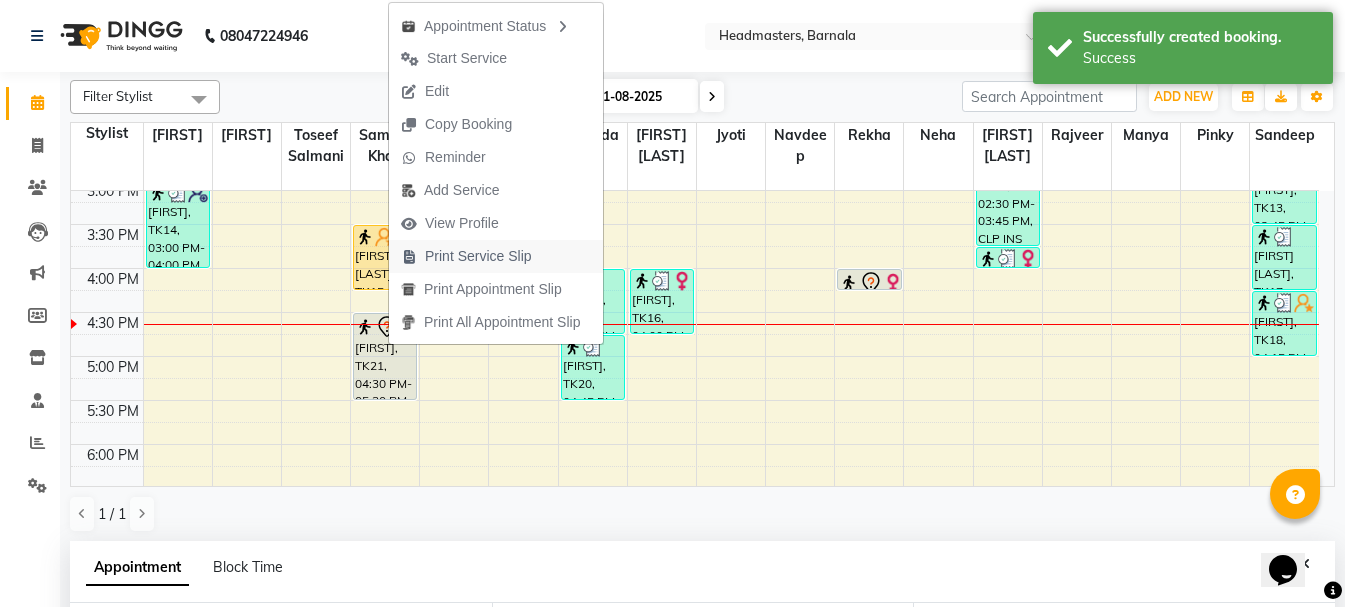 click on "Print Service Slip" at bounding box center (496, 256) 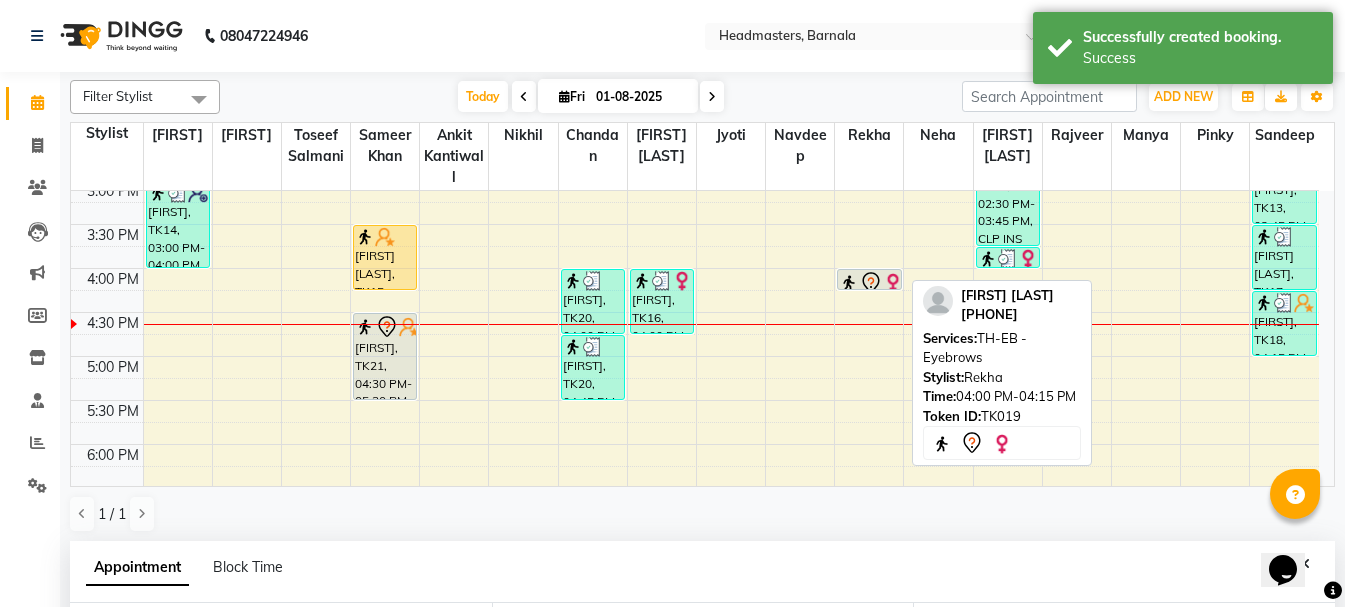 click 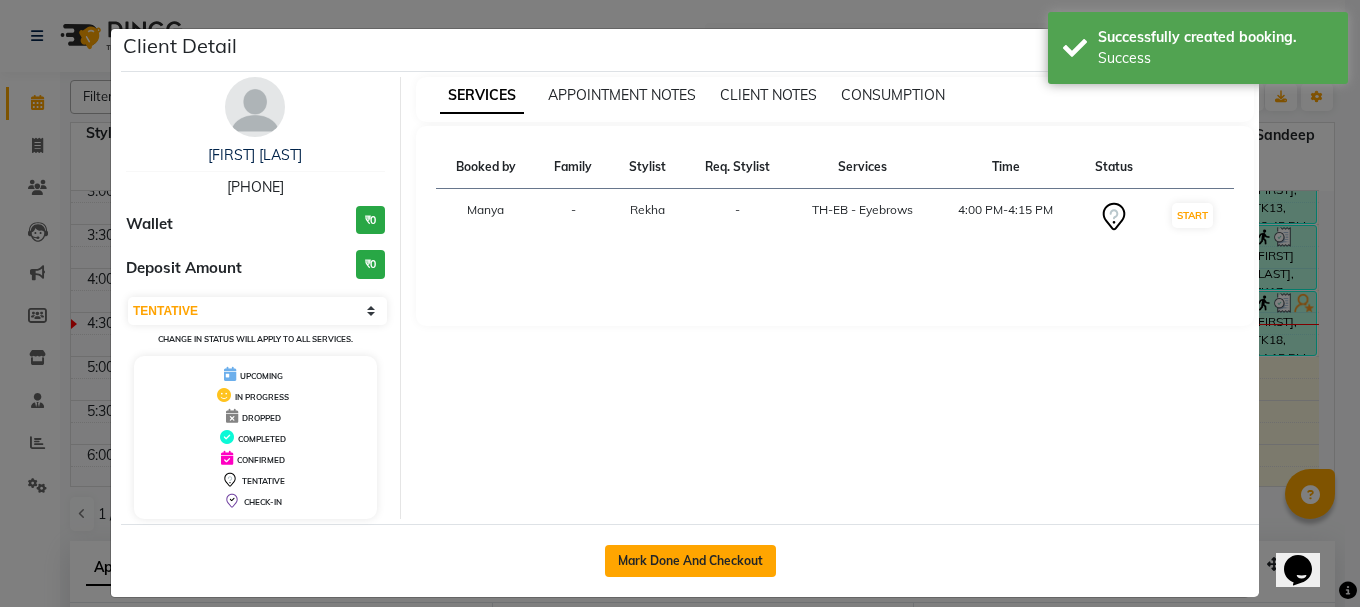 click on "Mark Done And Checkout" 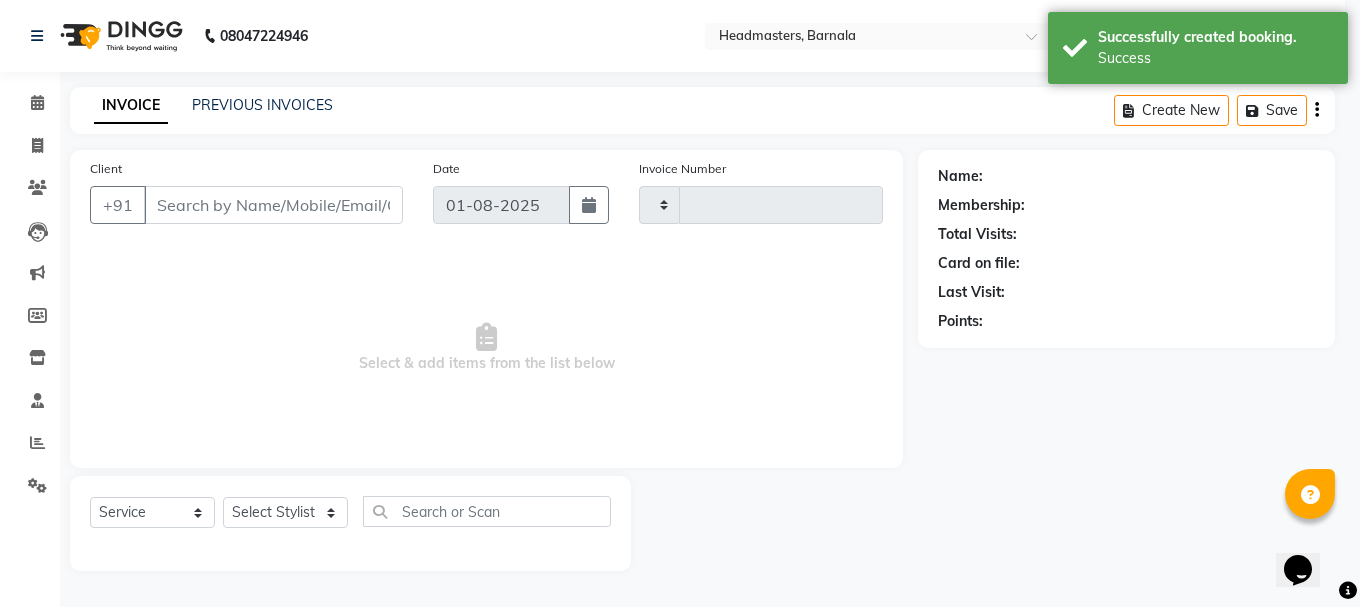 type on "3319" 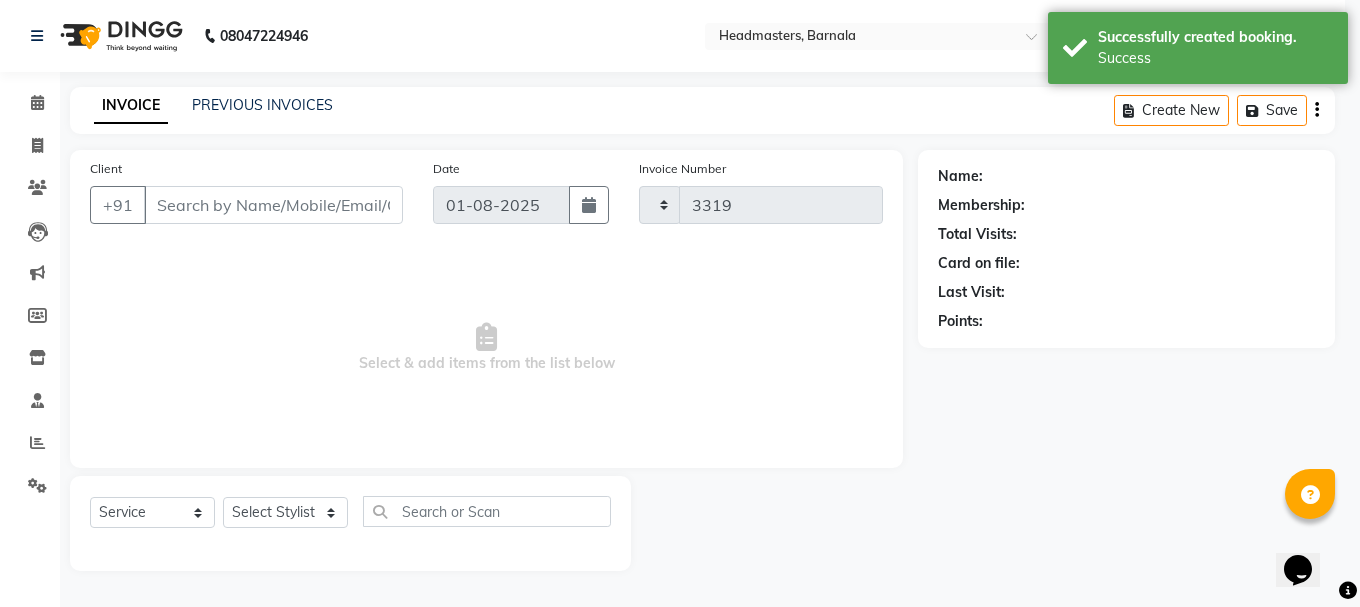 select on "7526" 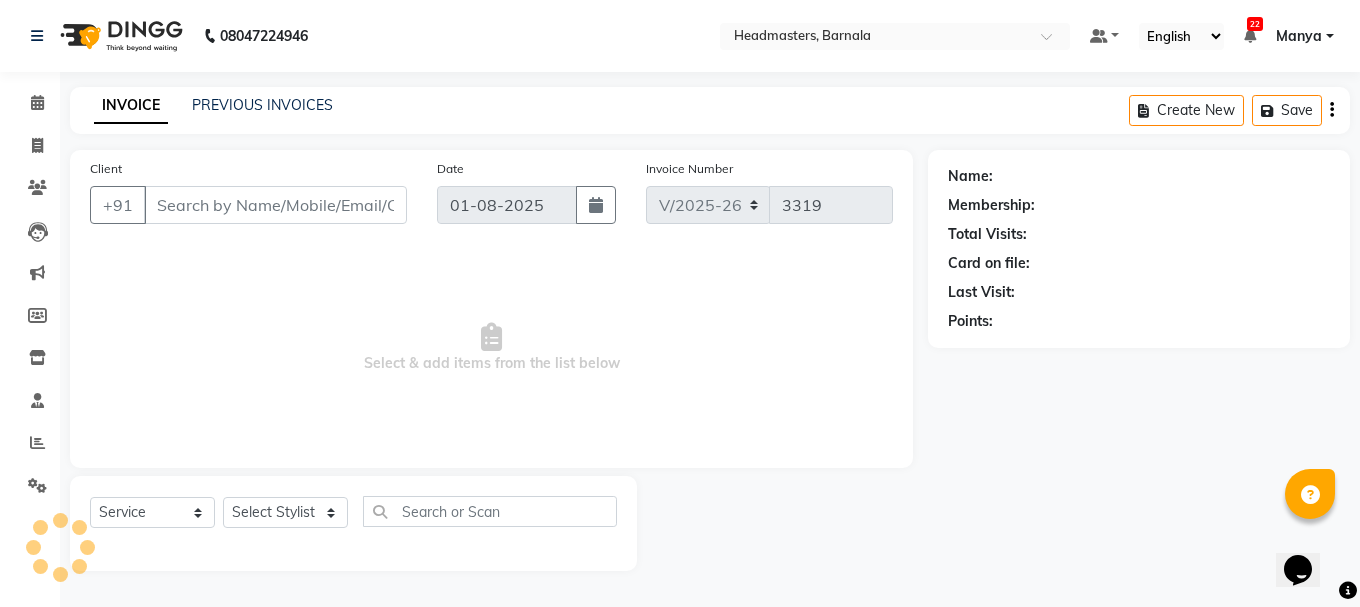 type on "8054923877" 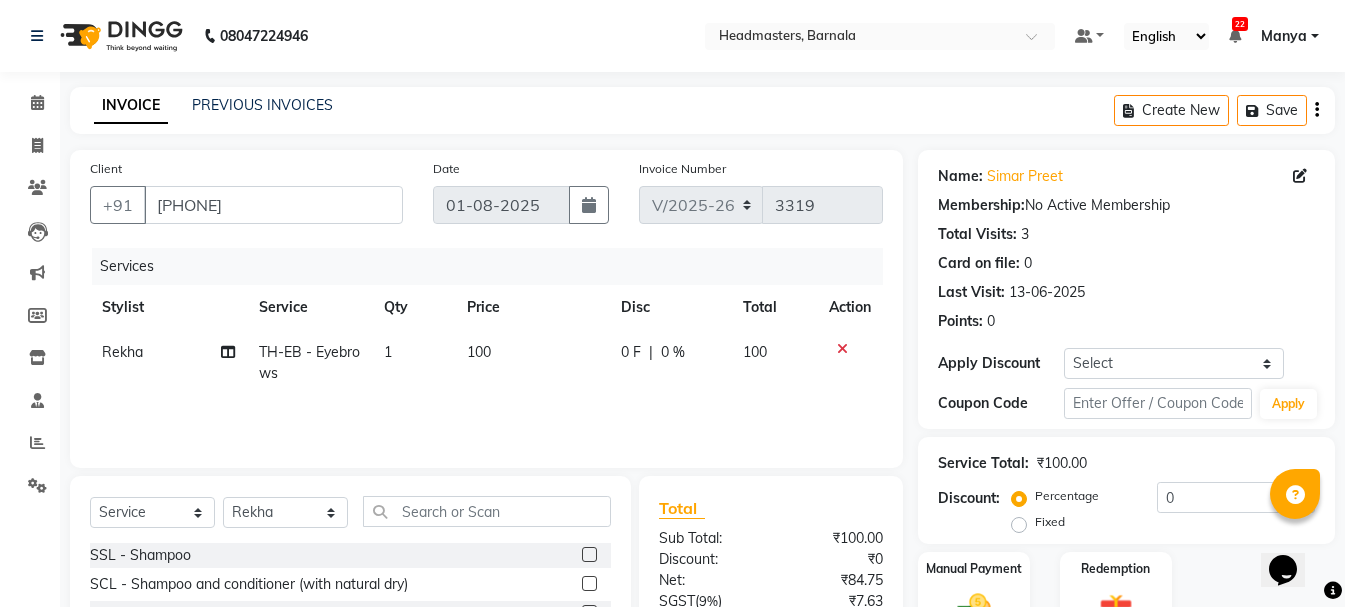 scroll, scrollTop: 194, scrollLeft: 0, axis: vertical 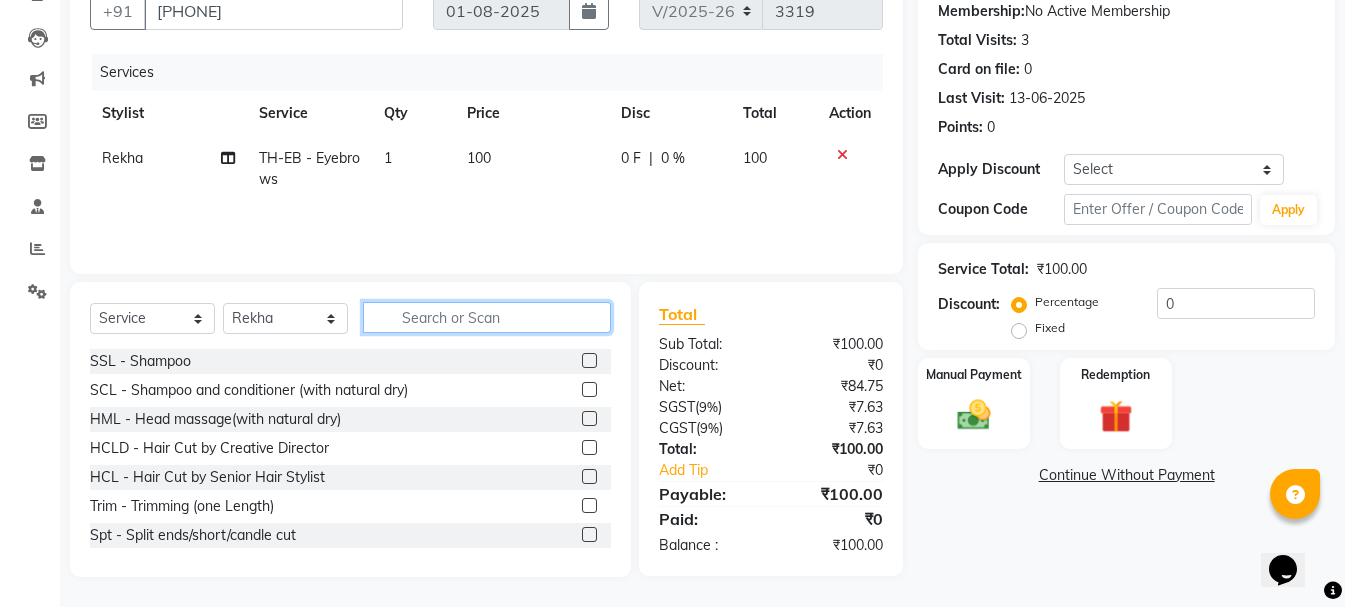 click 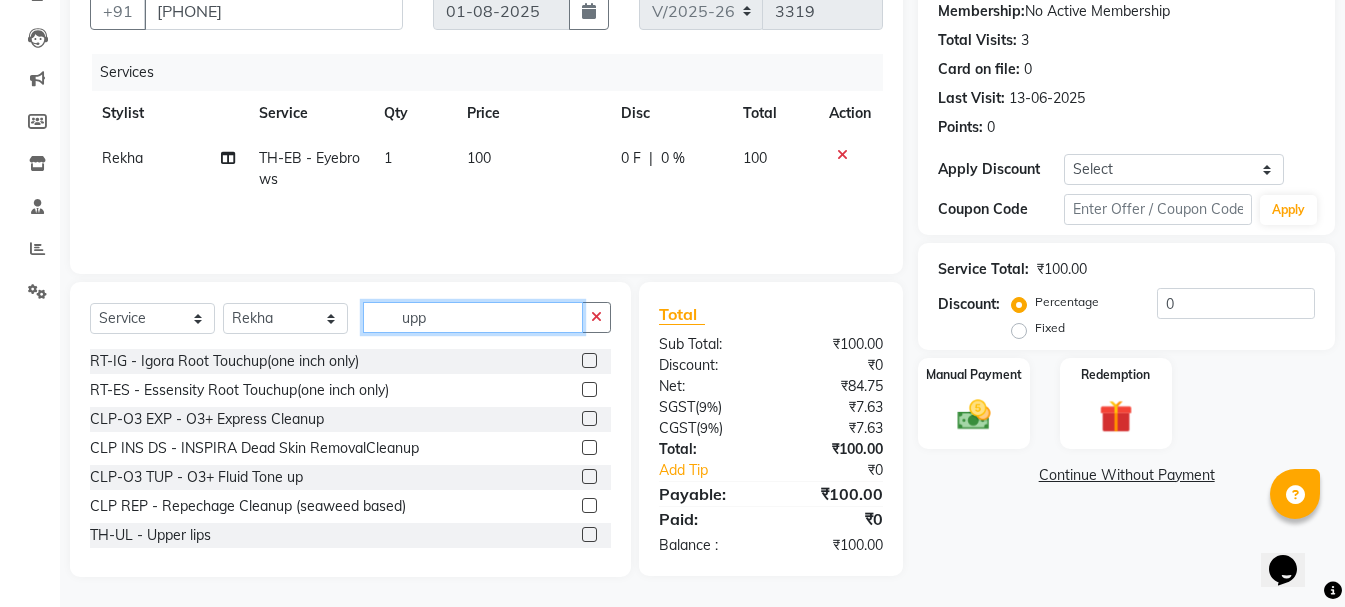 scroll, scrollTop: 193, scrollLeft: 0, axis: vertical 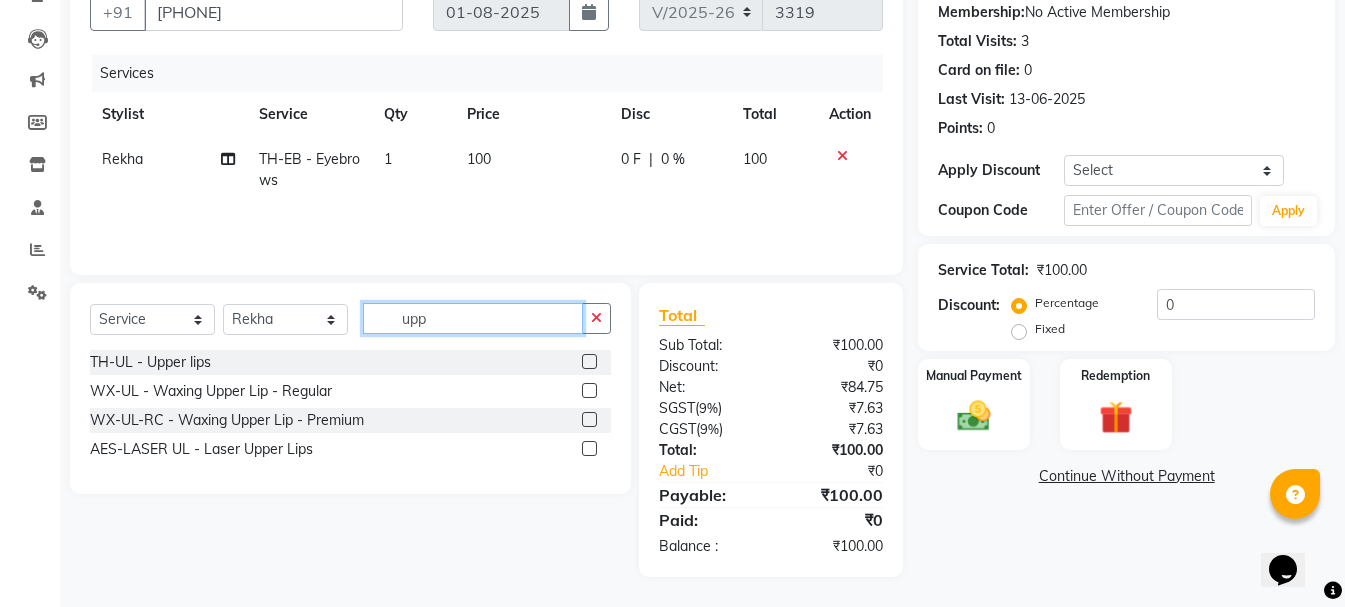 type on "upp" 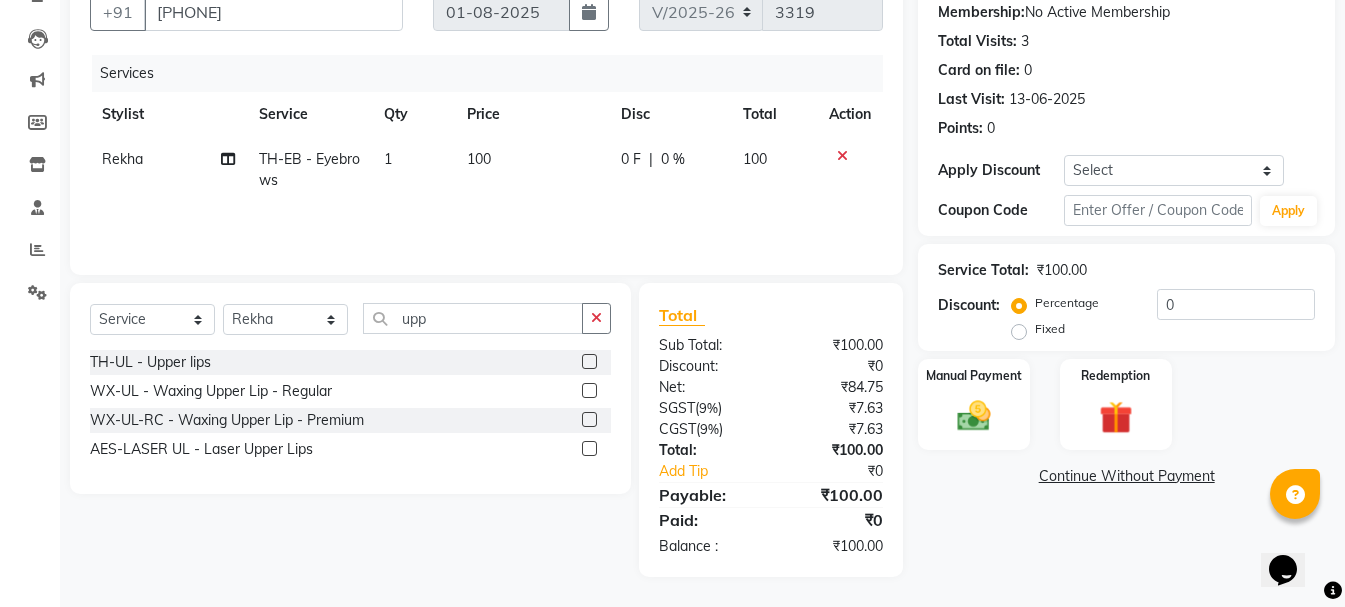 click on "TH-UL - Upper lips" 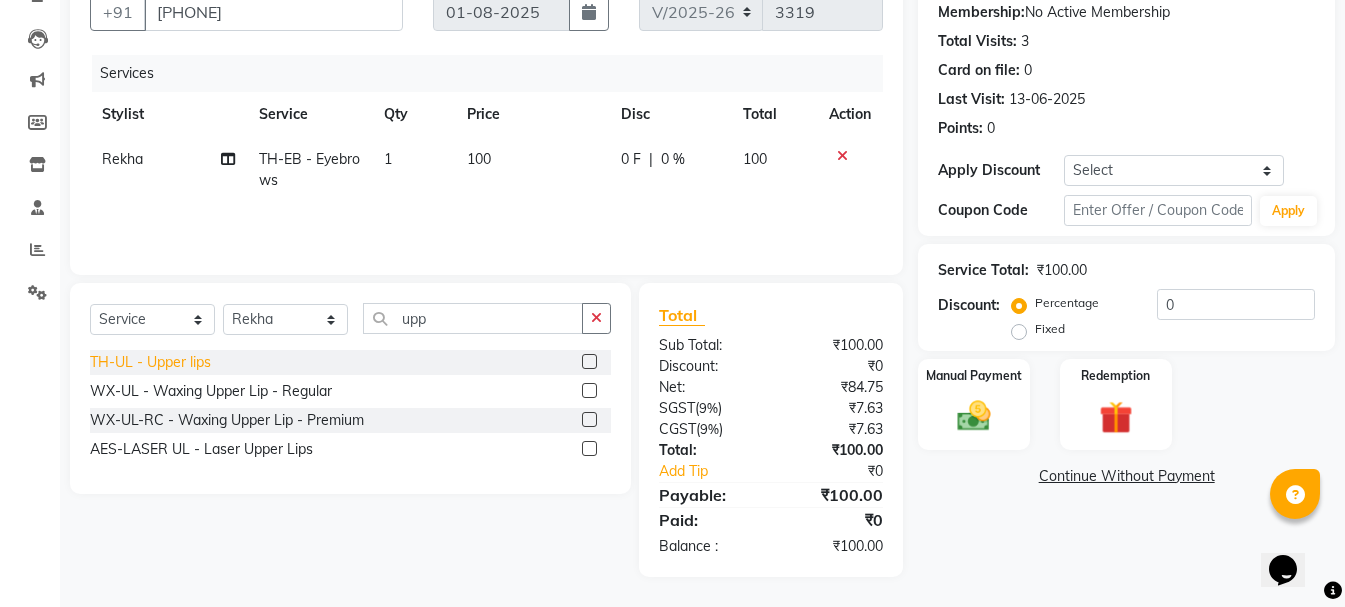 click on "TH-UL - Upper lips" 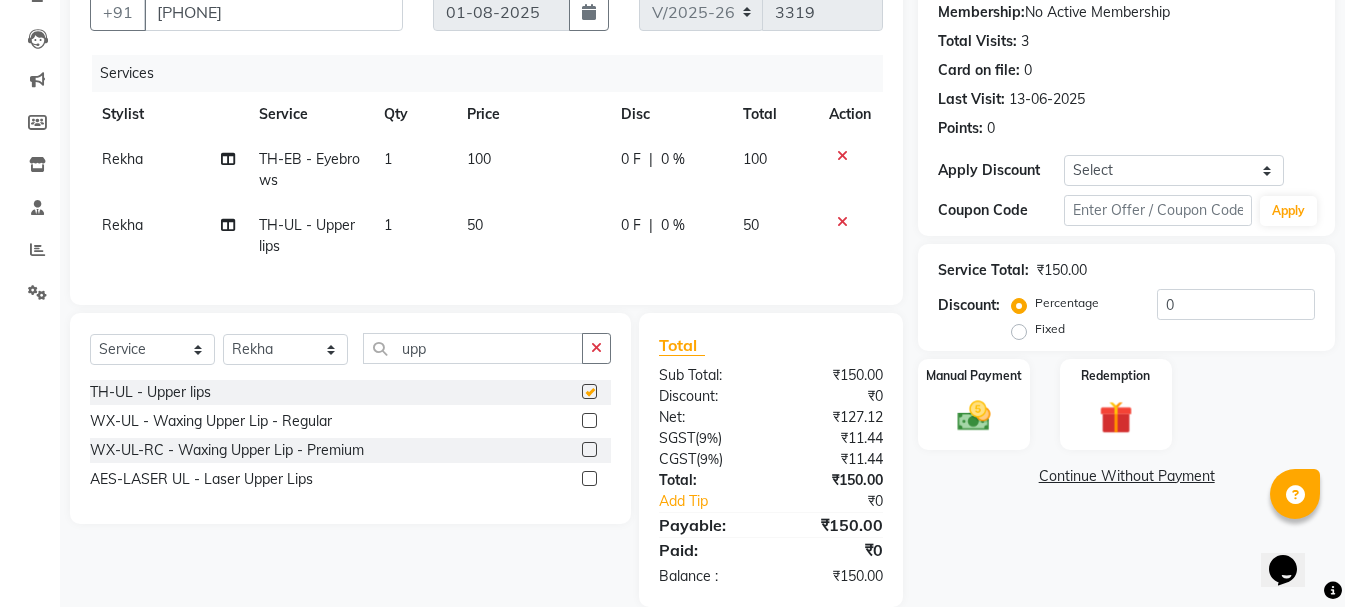 checkbox on "false" 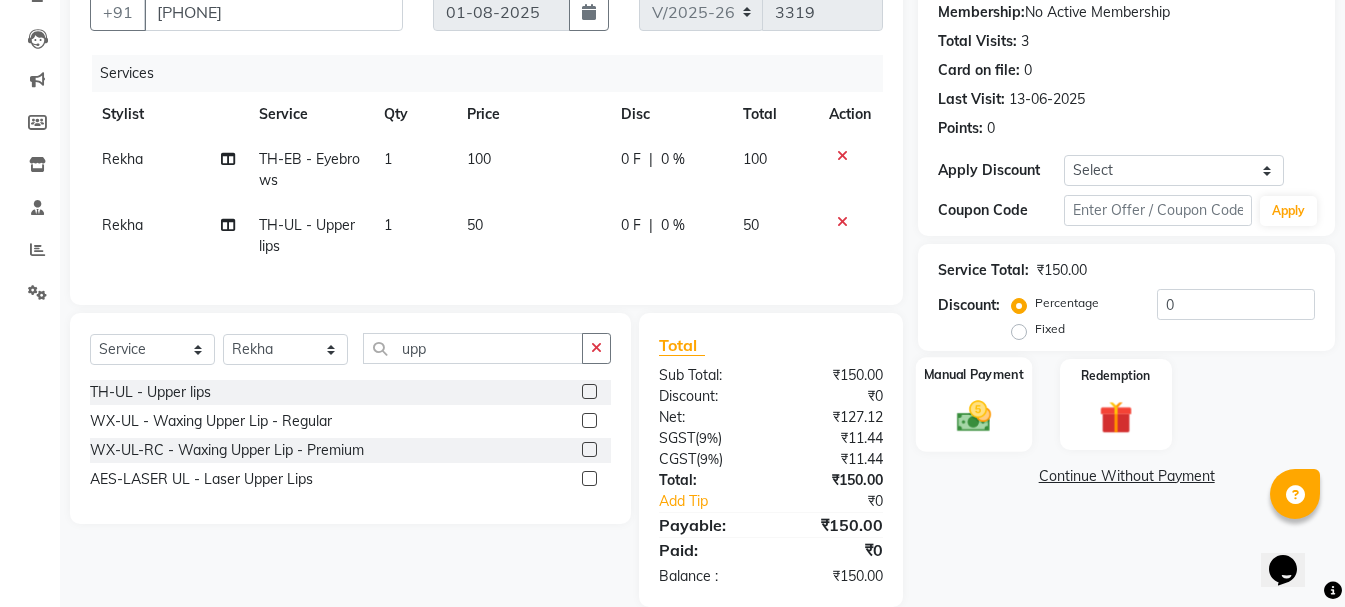 click 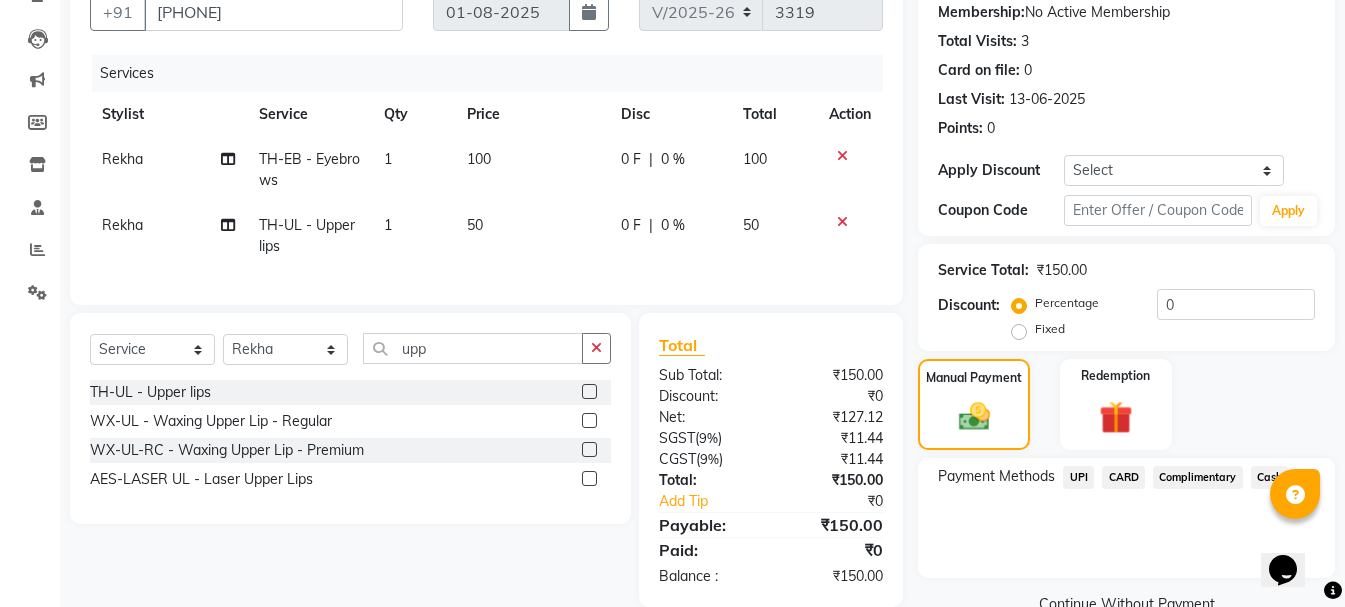 click on "Cash" 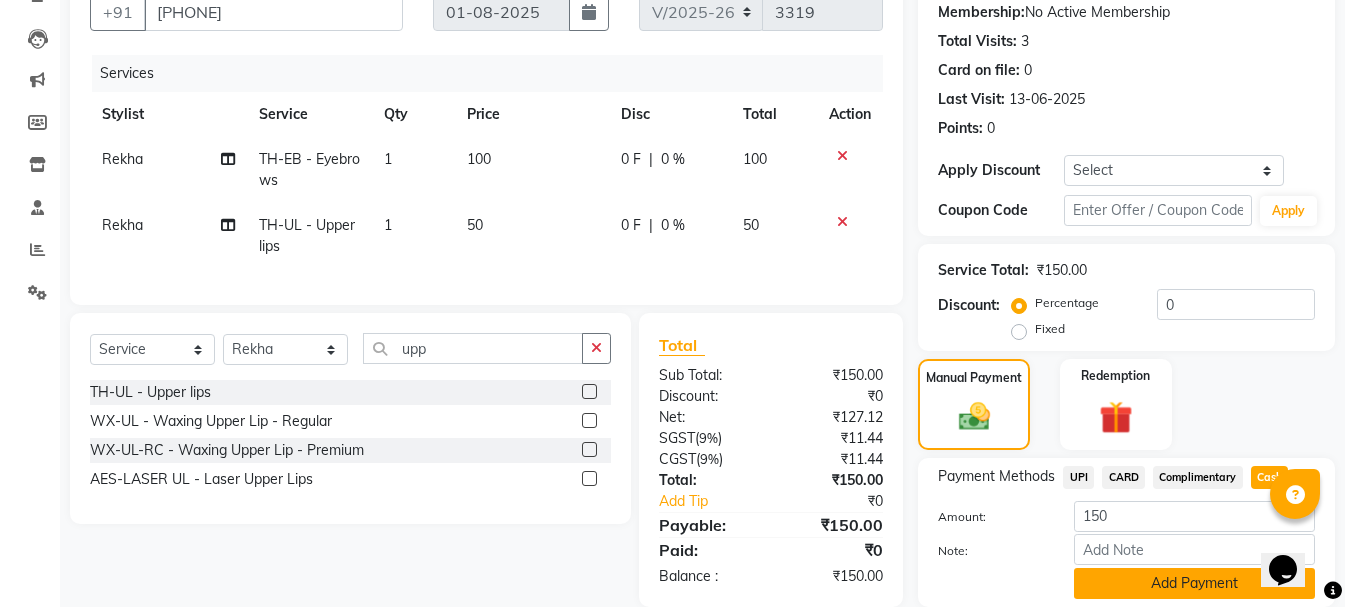 click on "Add Payment" 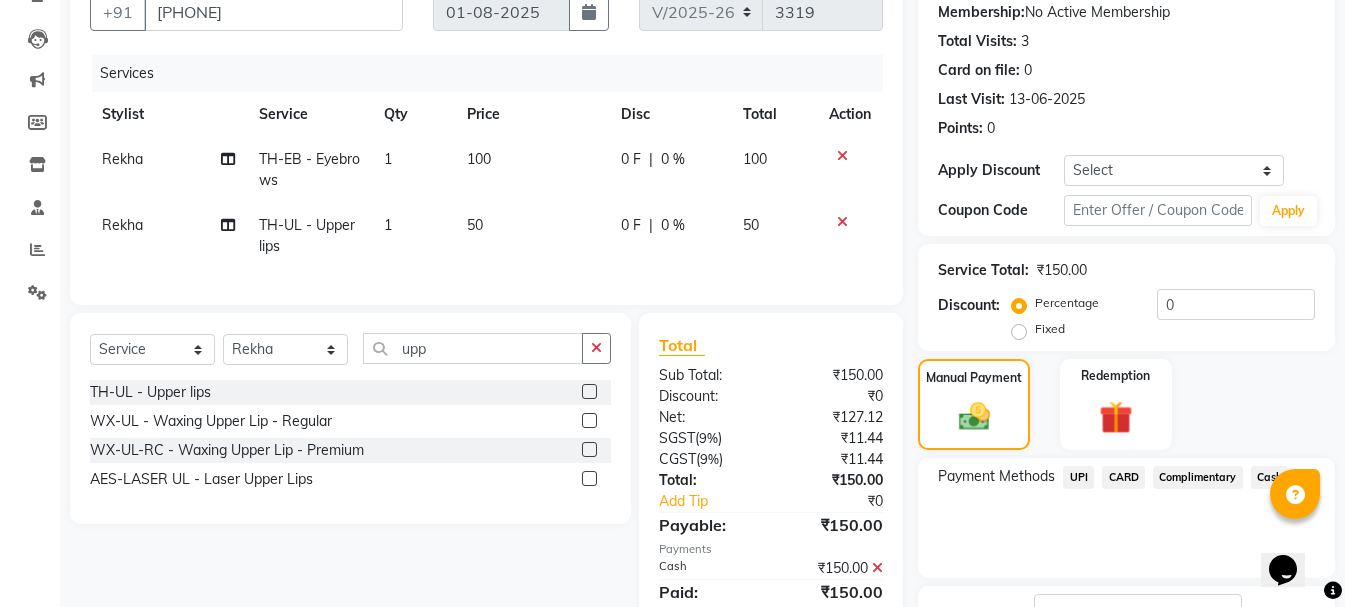 scroll, scrollTop: 348, scrollLeft: 0, axis: vertical 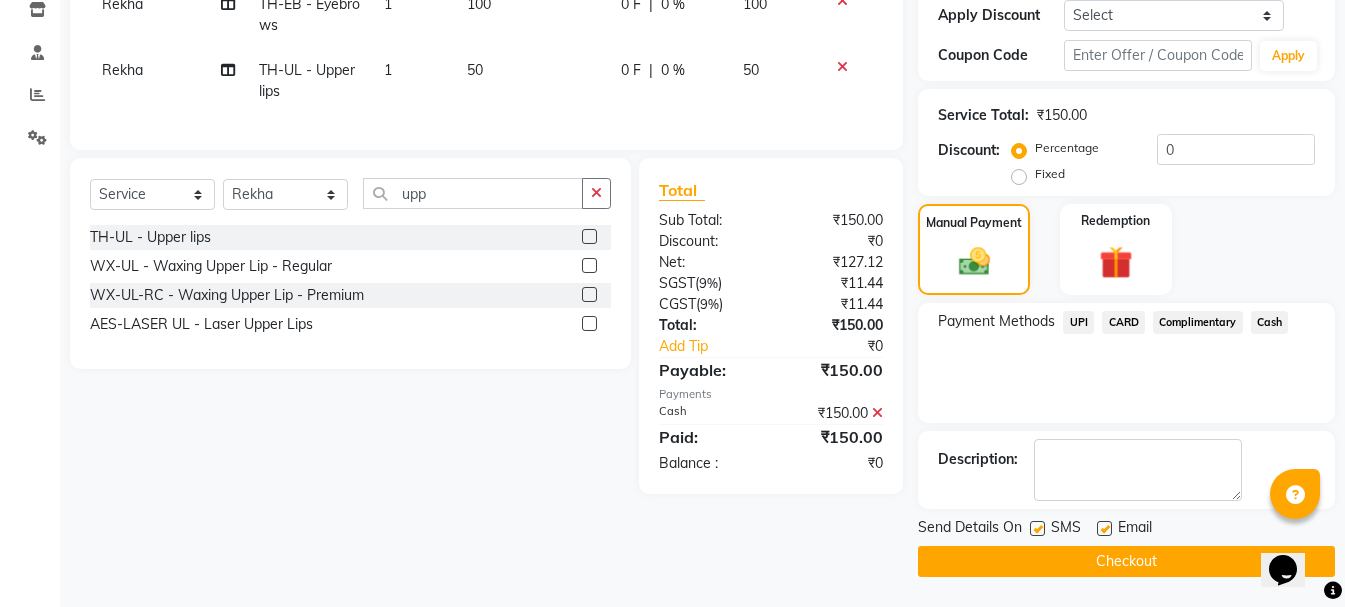 click on "Checkout" 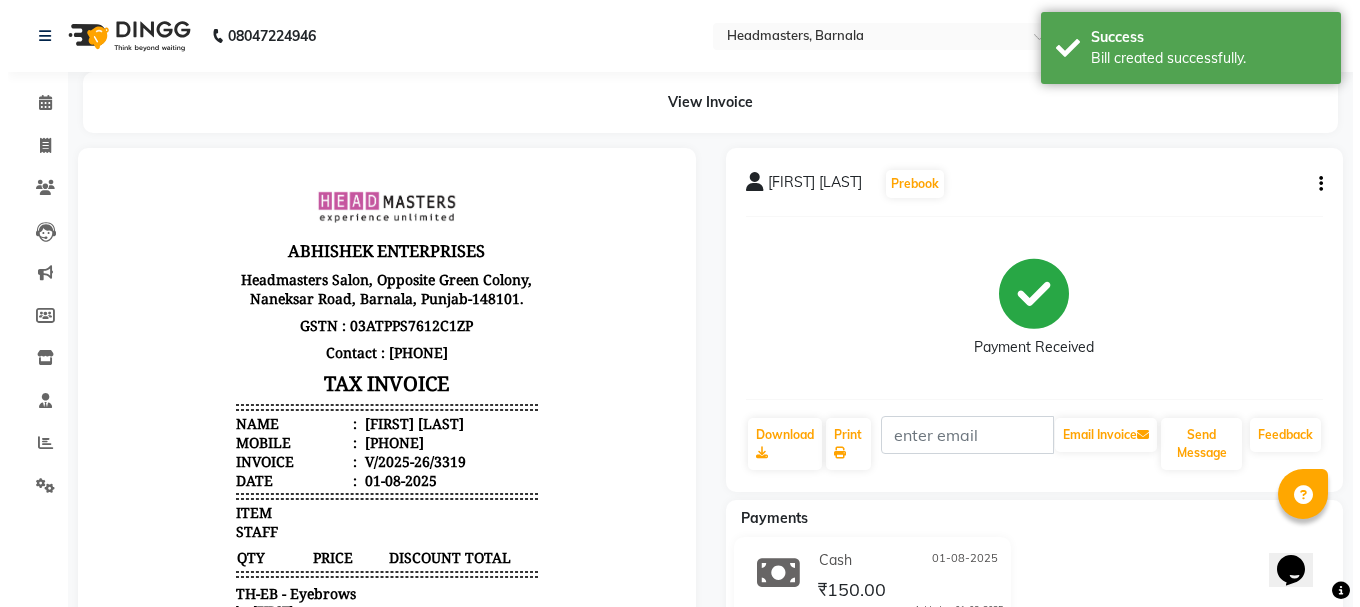 scroll, scrollTop: 0, scrollLeft: 0, axis: both 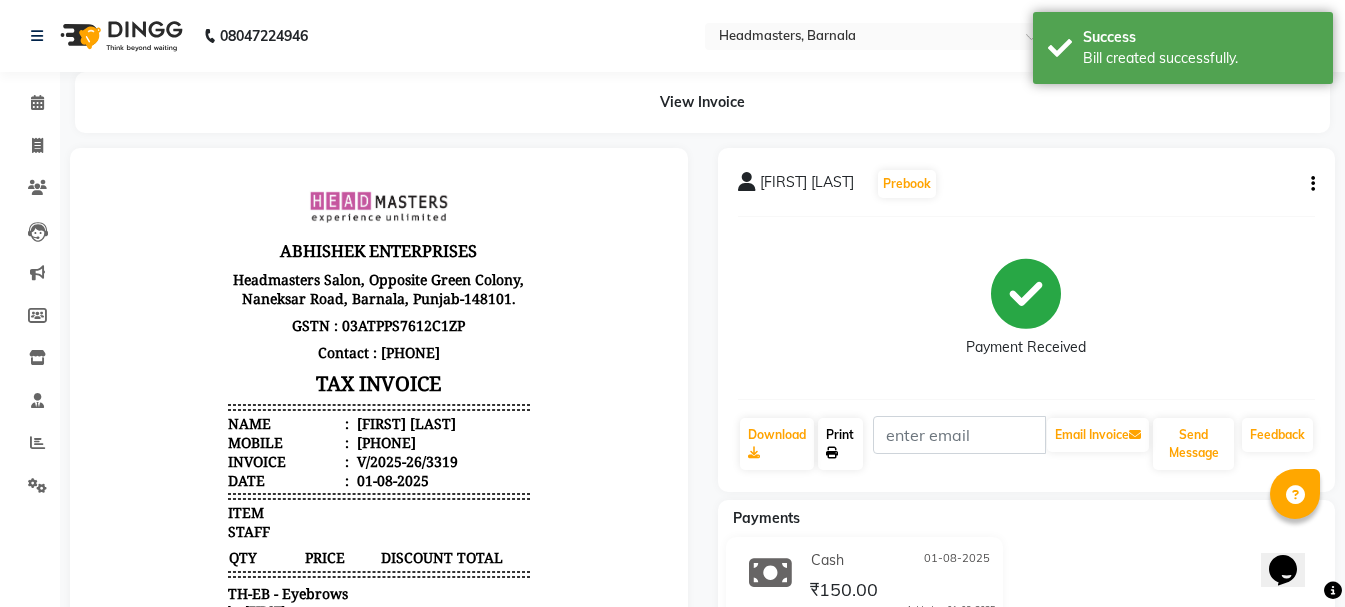 click on "Print" 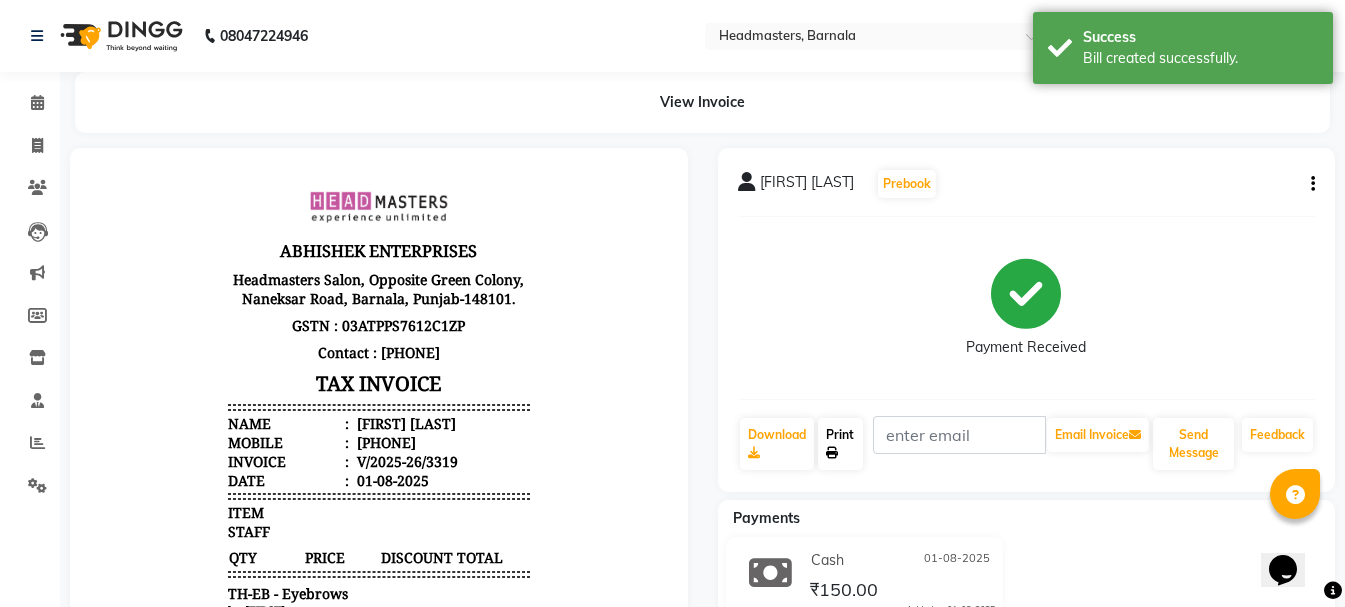 select on "service" 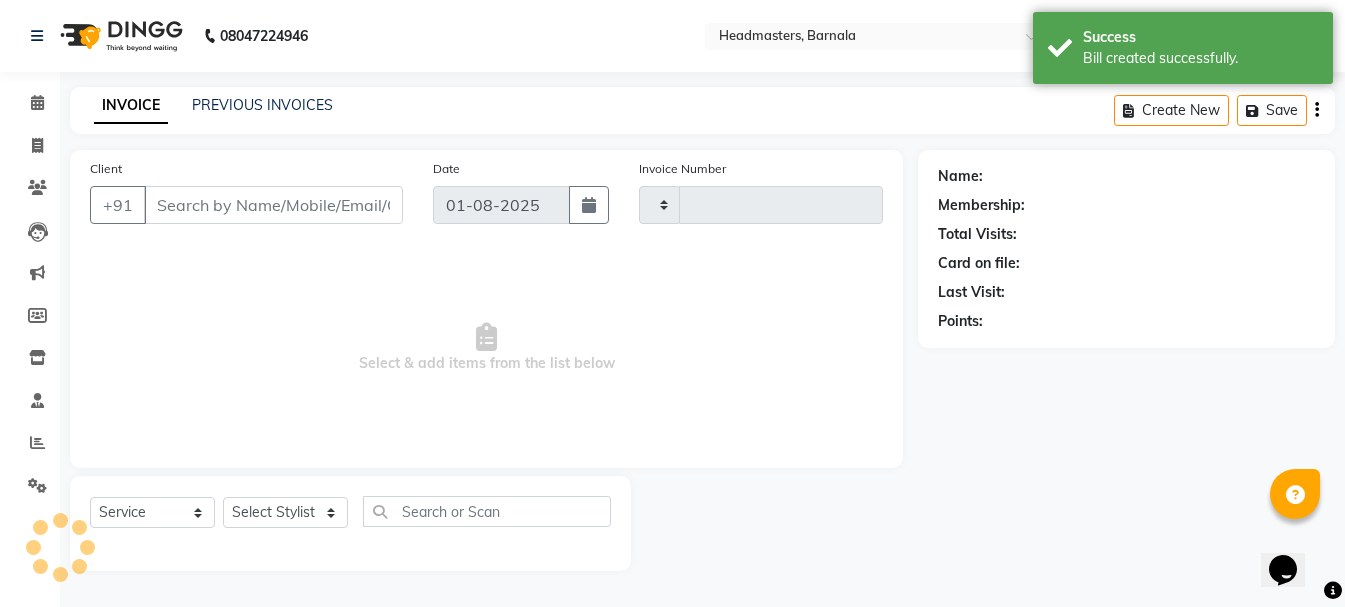 type on "3320" 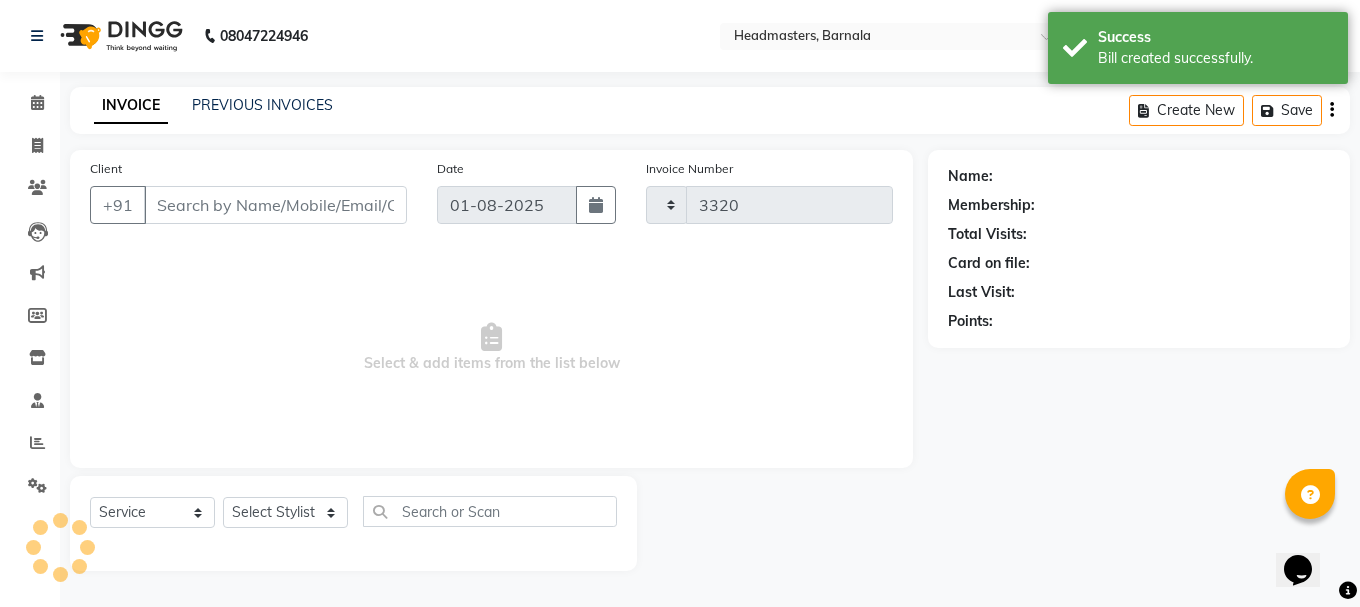 select on "7526" 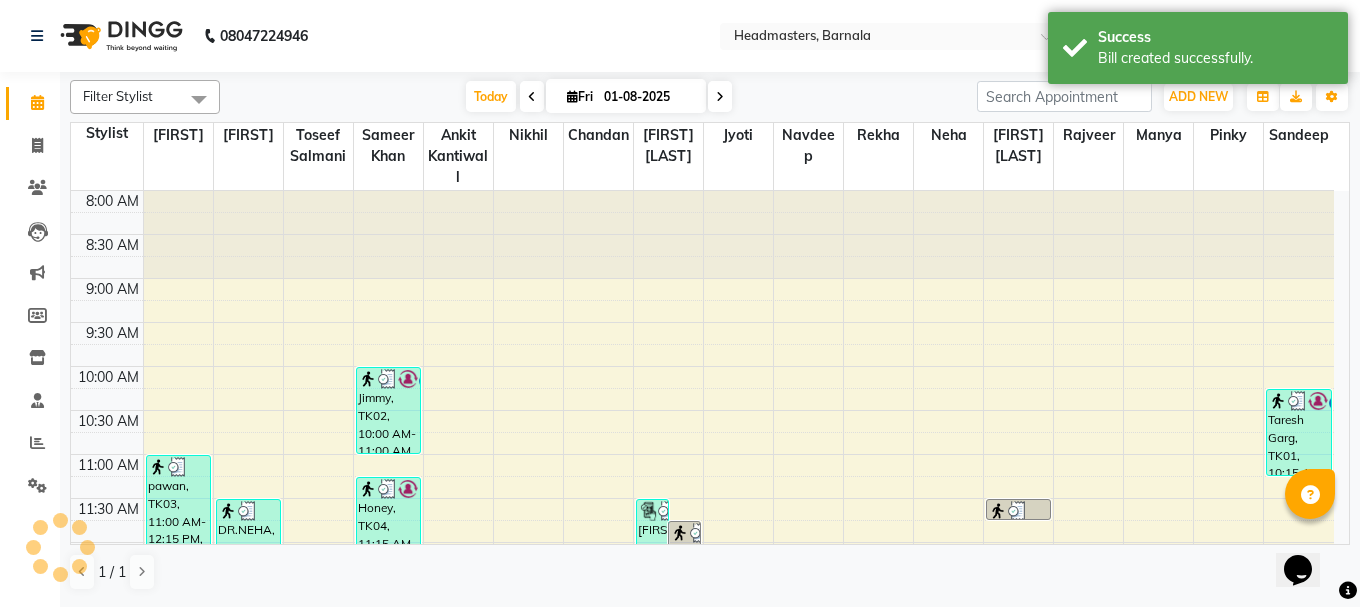 scroll, scrollTop: 0, scrollLeft: 0, axis: both 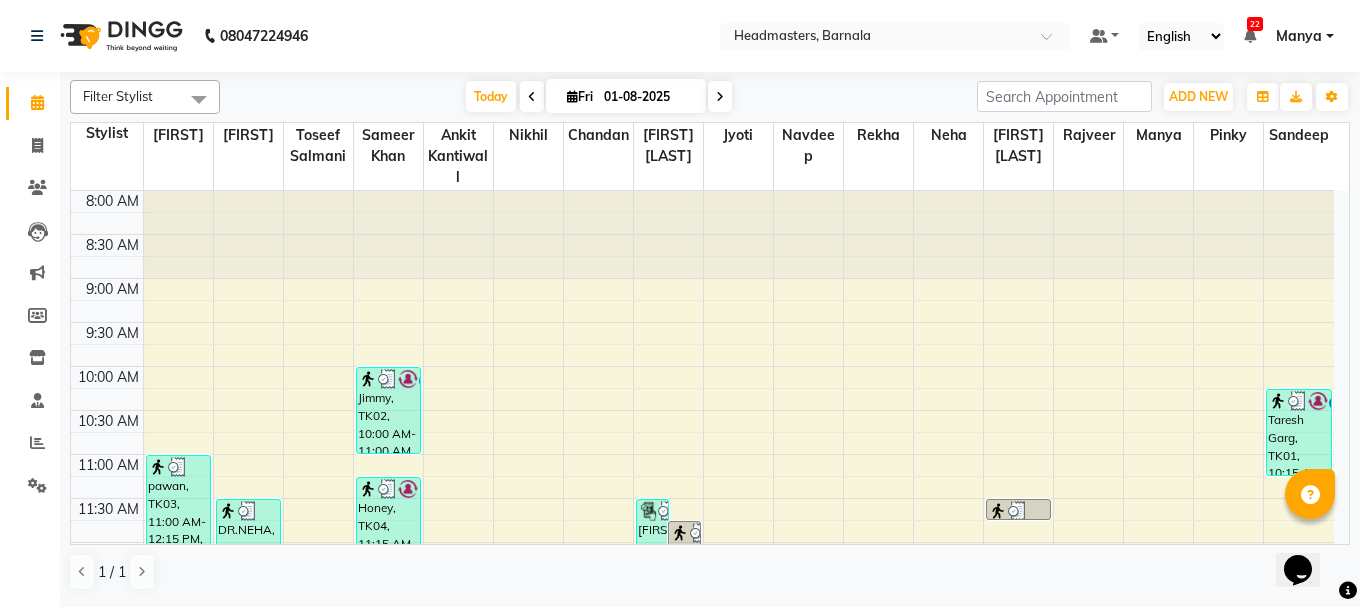 click on "Opens Chat This icon Opens the chat window." at bounding box center [1308, 535] 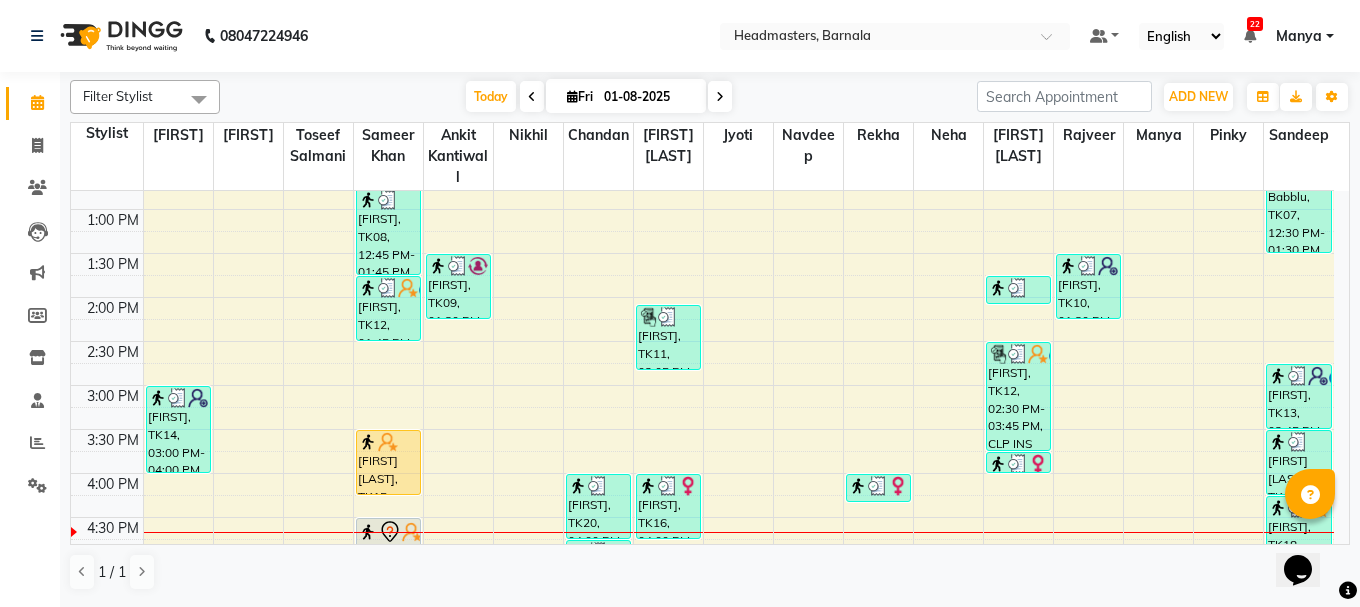 scroll, scrollTop: 440, scrollLeft: 0, axis: vertical 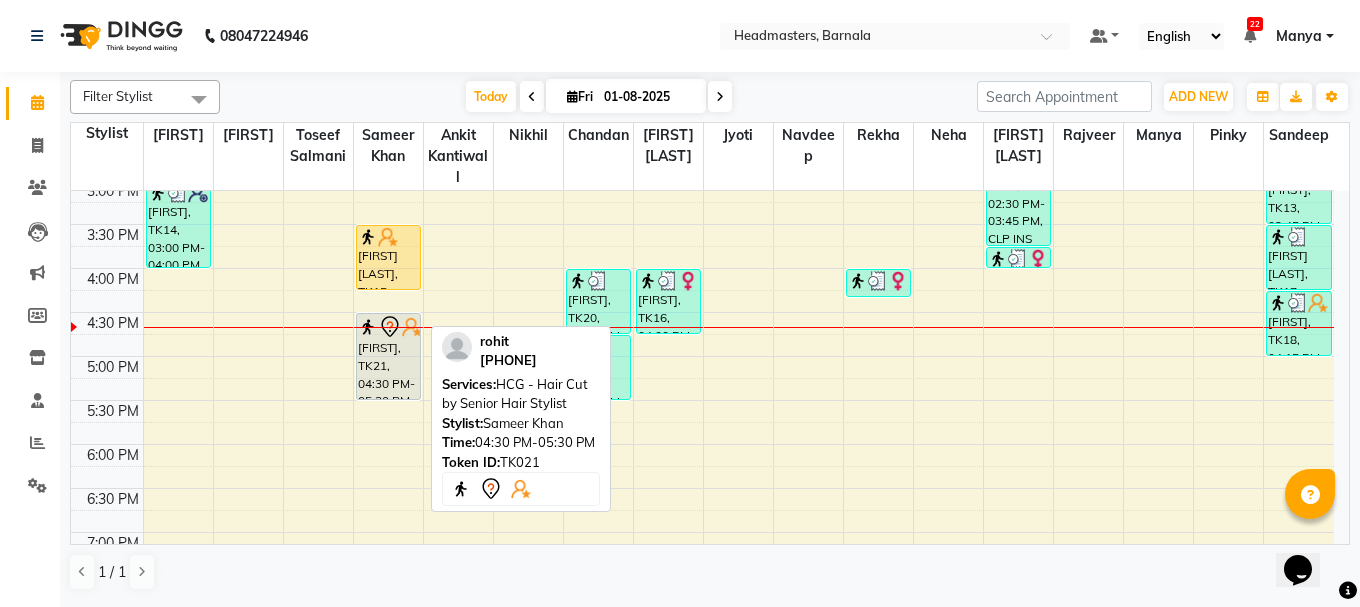 click on "[FIRST], TK21, 04:30 PM-05:30 PM, HCG - Hair Cut by Senior Hair Stylist" at bounding box center (388, 356) 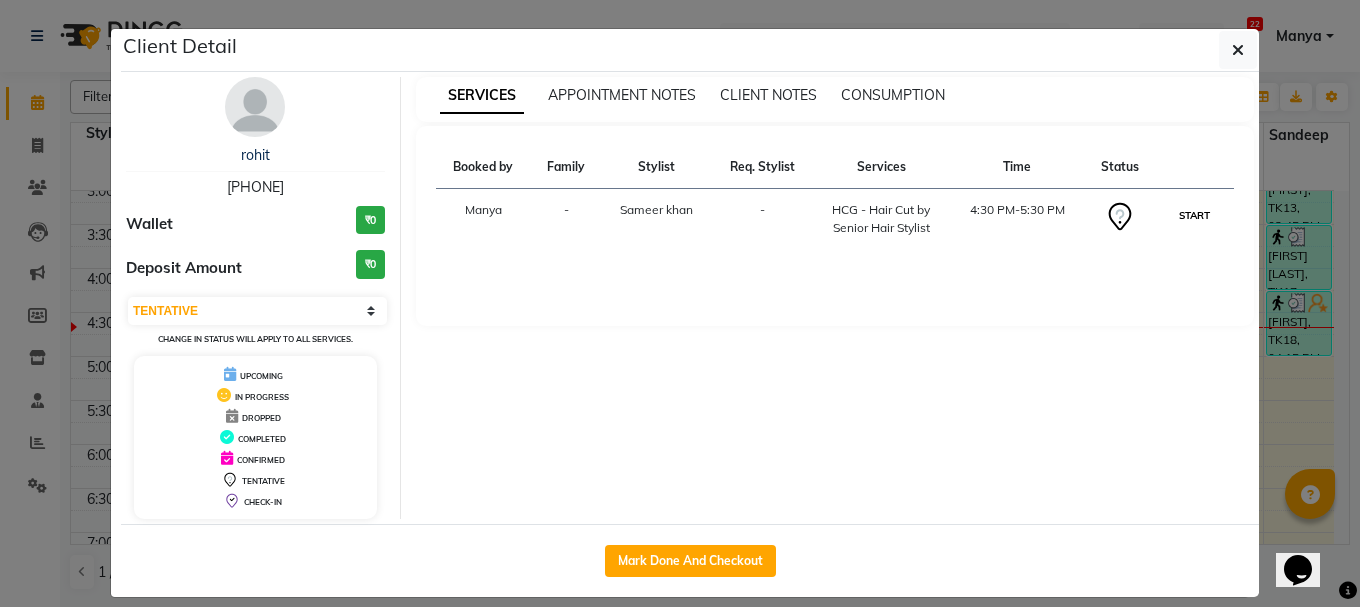 click on "START" at bounding box center (1194, 215) 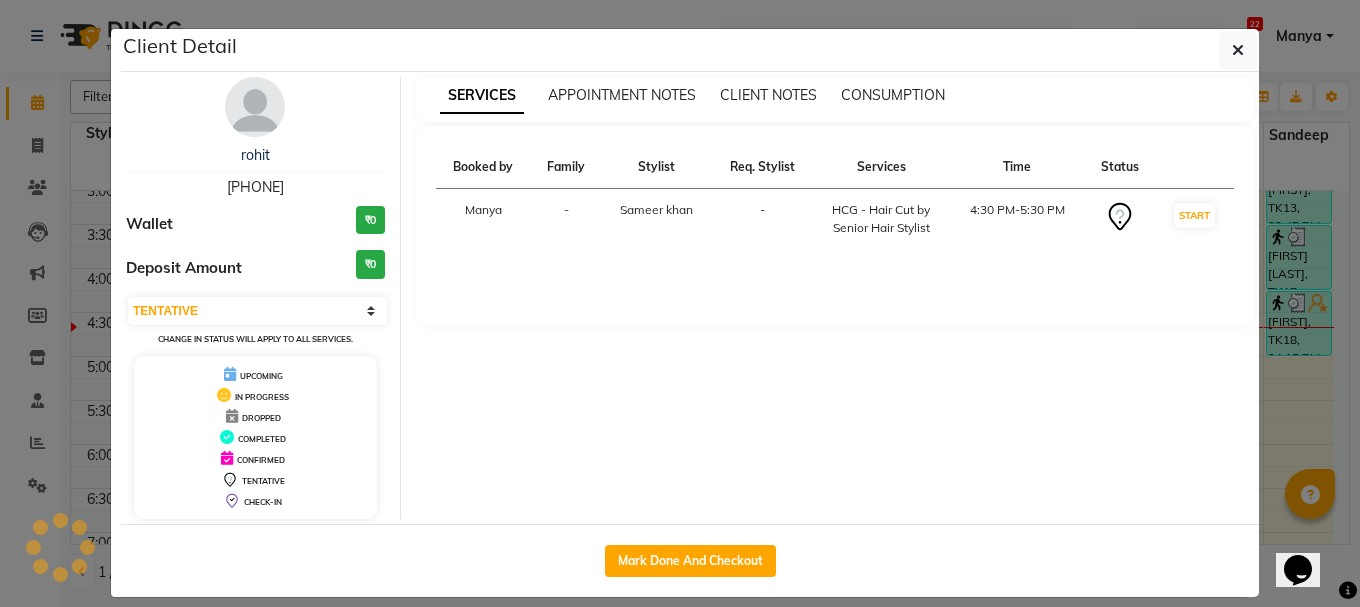 select on "1" 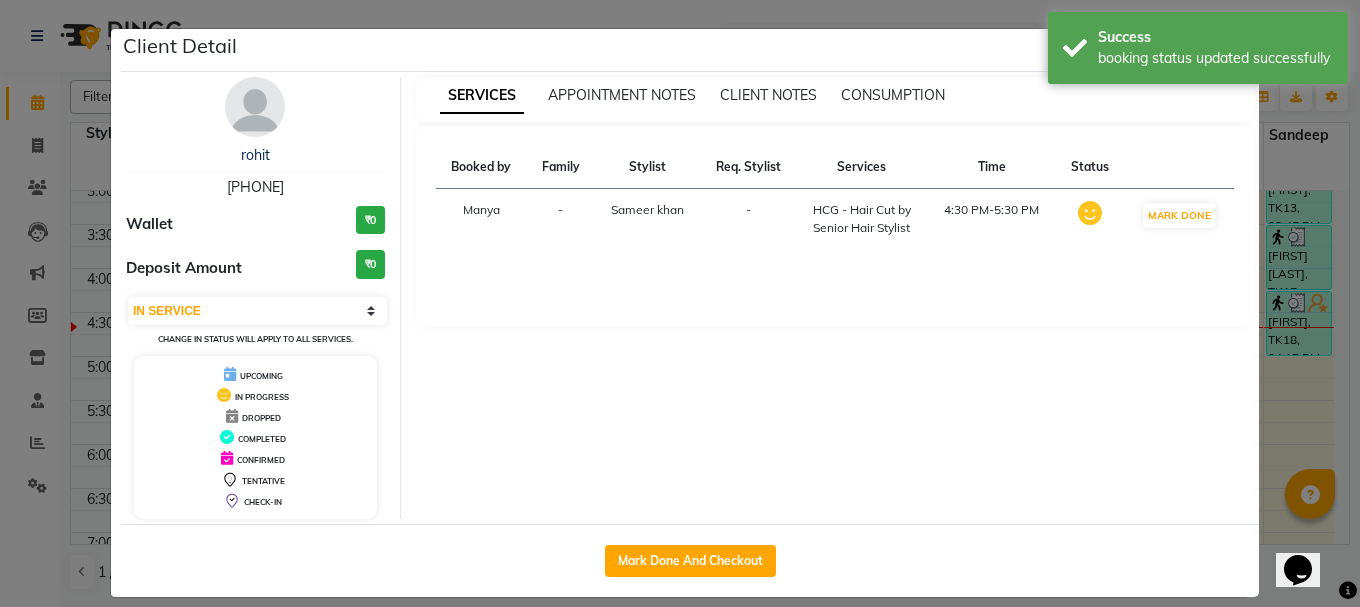 click on "Client Detail  rohit    9803922573 Wallet ₹0 Deposit Amount  ₹0  Select IN SERVICE CONFIRMED TENTATIVE CHECK IN MARK DONE UPCOMING Change in status will apply to all services. UPCOMING IN PROGRESS DROPPED COMPLETED CONFIRMED TENTATIVE CHECK-IN SERVICES APPOINTMENT NOTES CLIENT NOTES CONSUMPTION Booked by Family Stylist Req. Stylist Services Time Status  Manya  -  Sameer khan -  HCG - Hair Cut by Senior Hair Stylist   4:30 PM-5:30 PM   MARK DONE   Mark Done And Checkout" 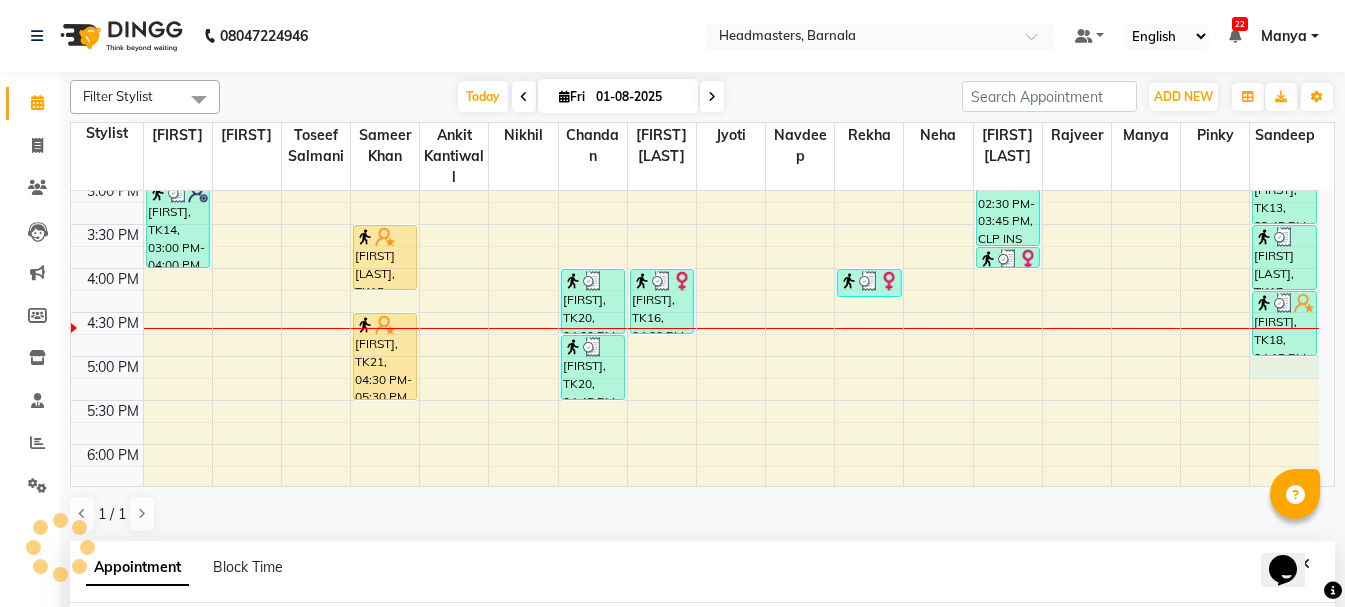 select on "71857" 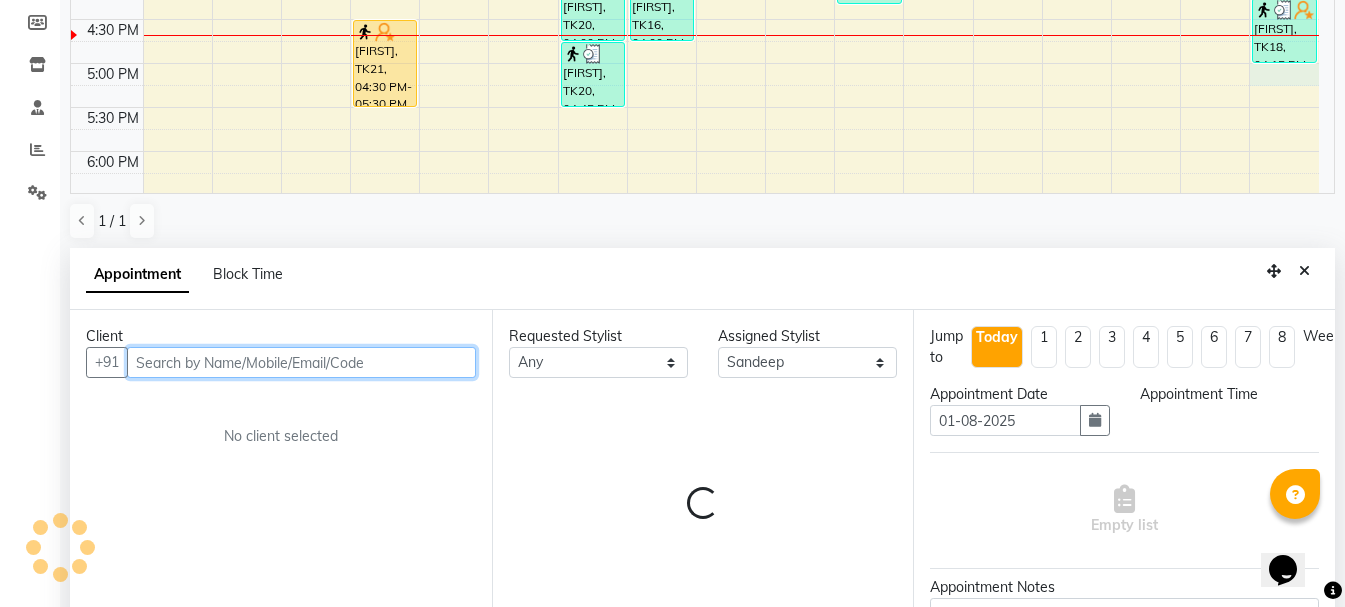 select on "1020" 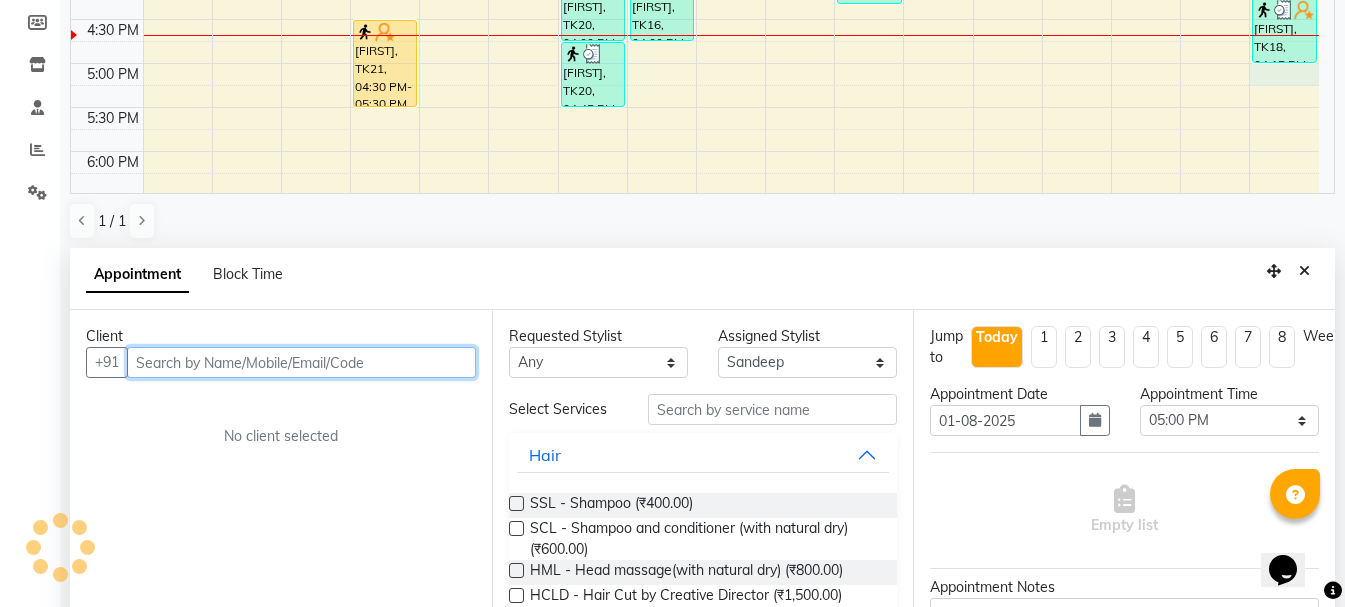 scroll, scrollTop: 389, scrollLeft: 0, axis: vertical 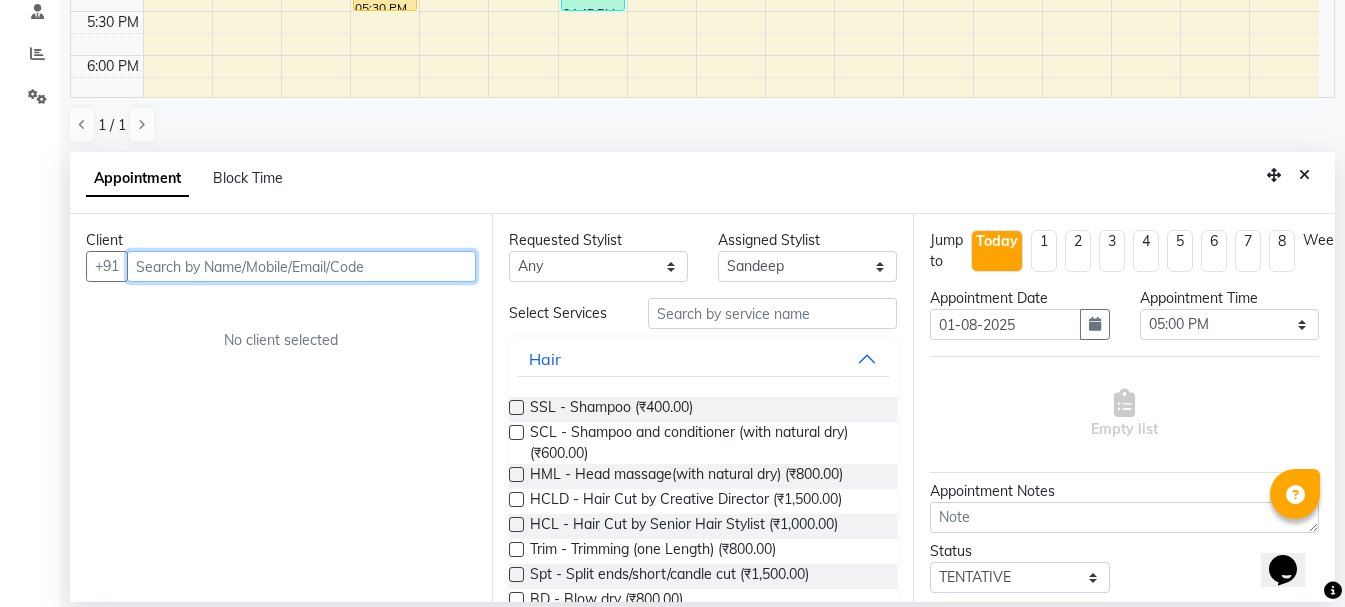 click at bounding box center [301, 266] 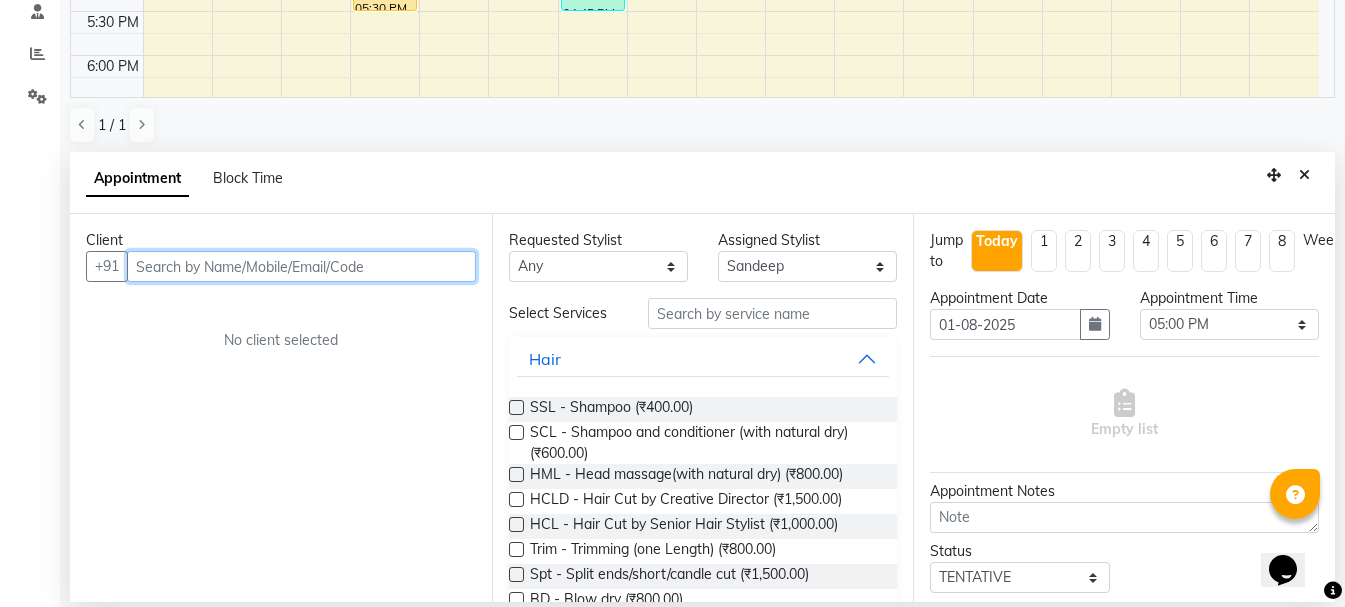 click at bounding box center [301, 266] 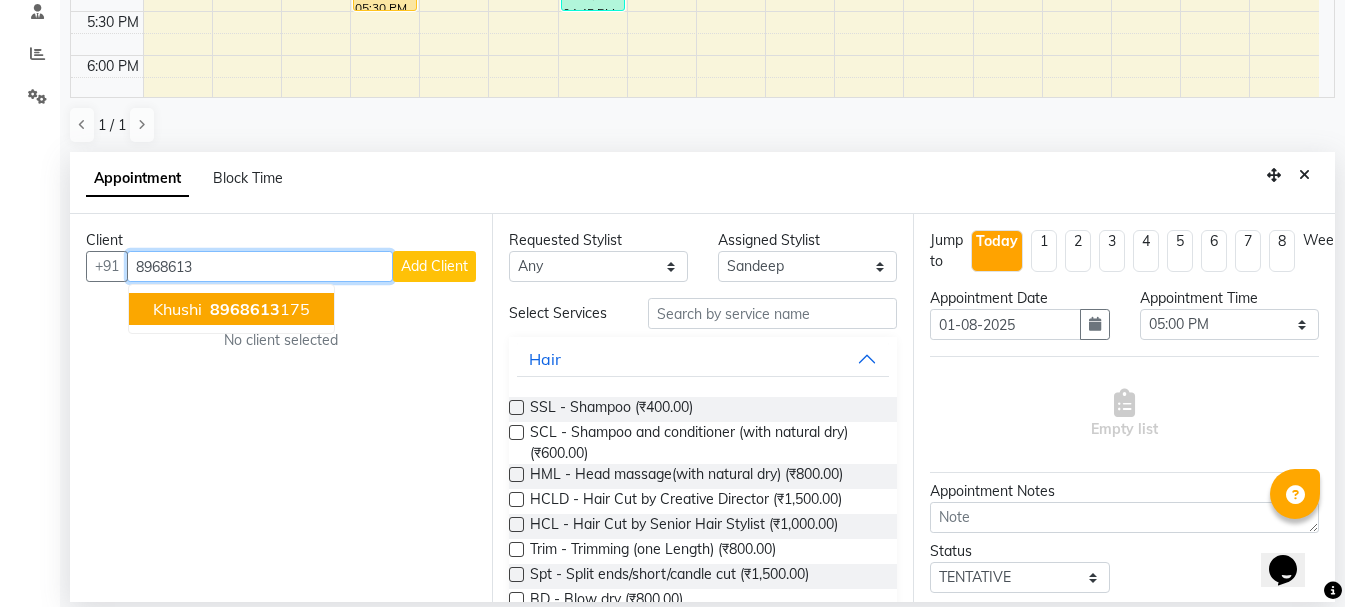 click on "8968613 175" at bounding box center [258, 309] 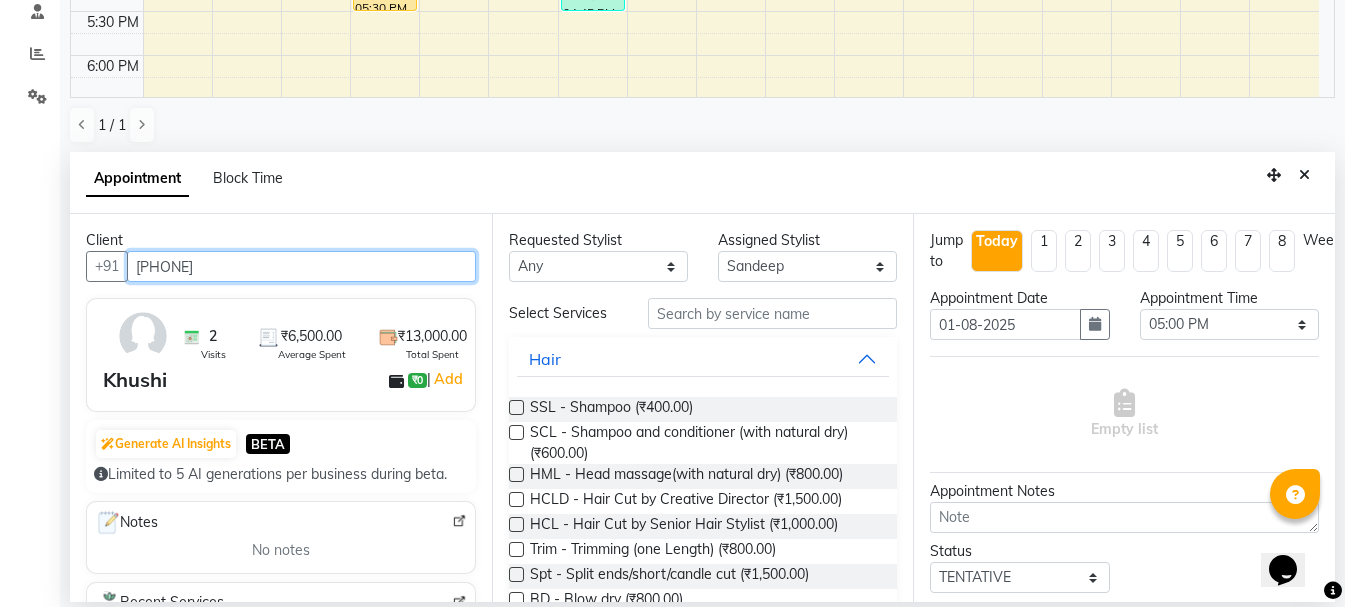 type on "[PHONE]" 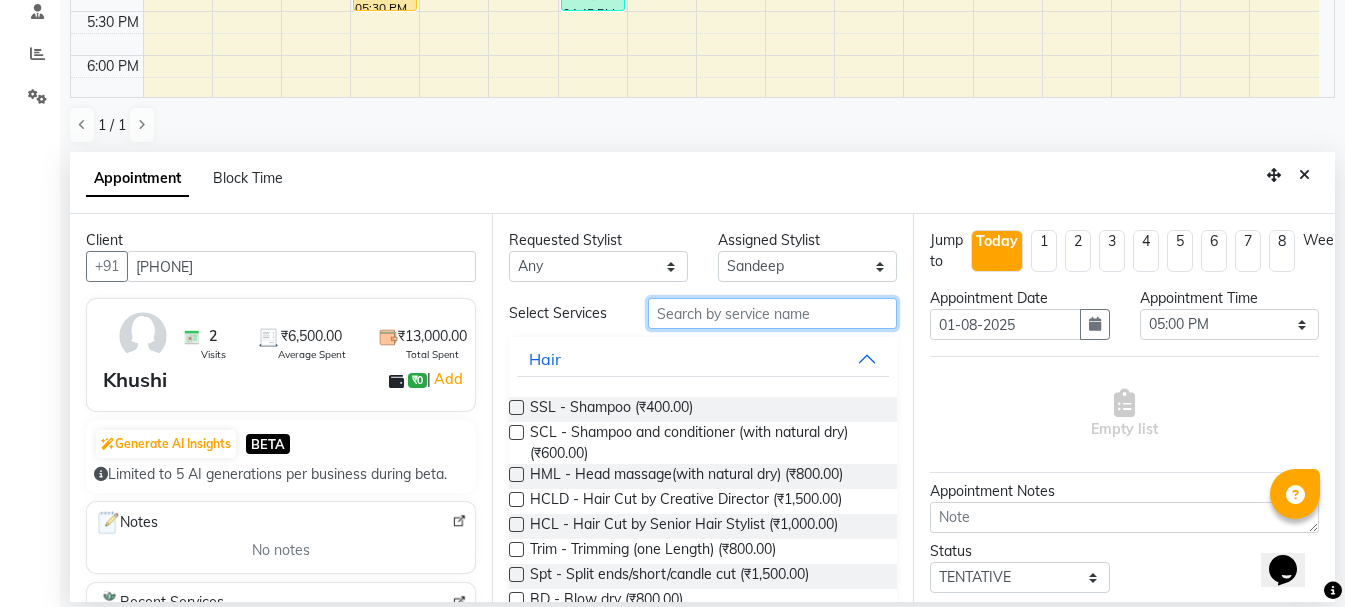 click at bounding box center (772, 313) 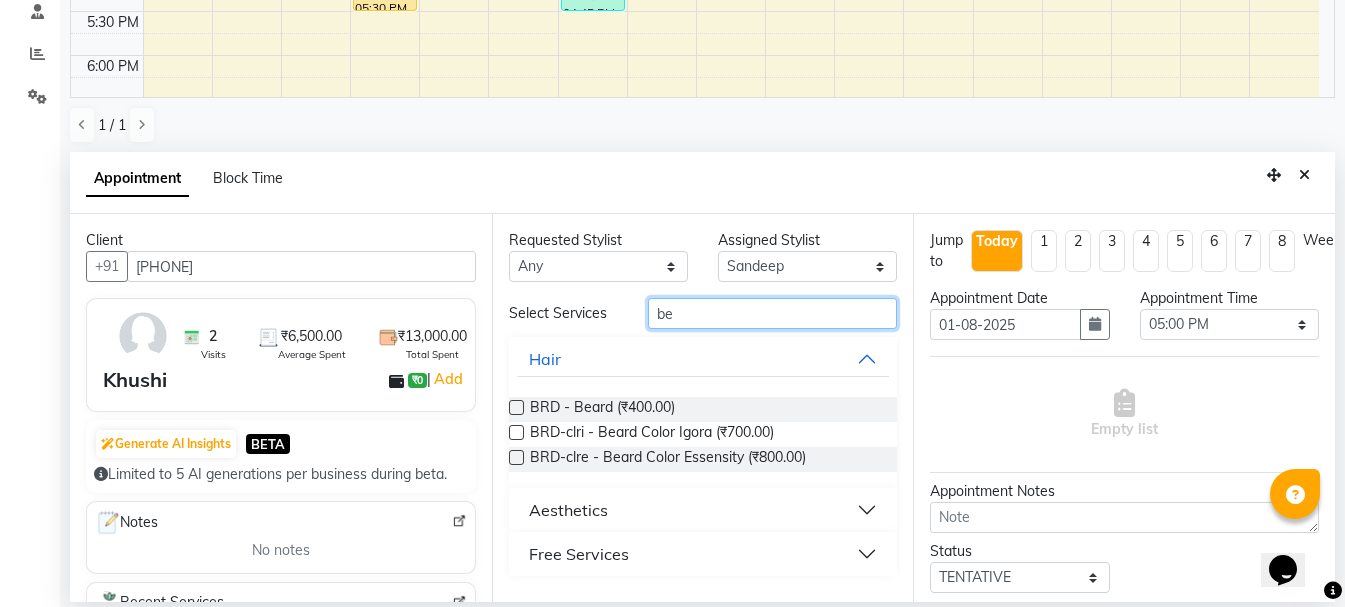 type on "be" 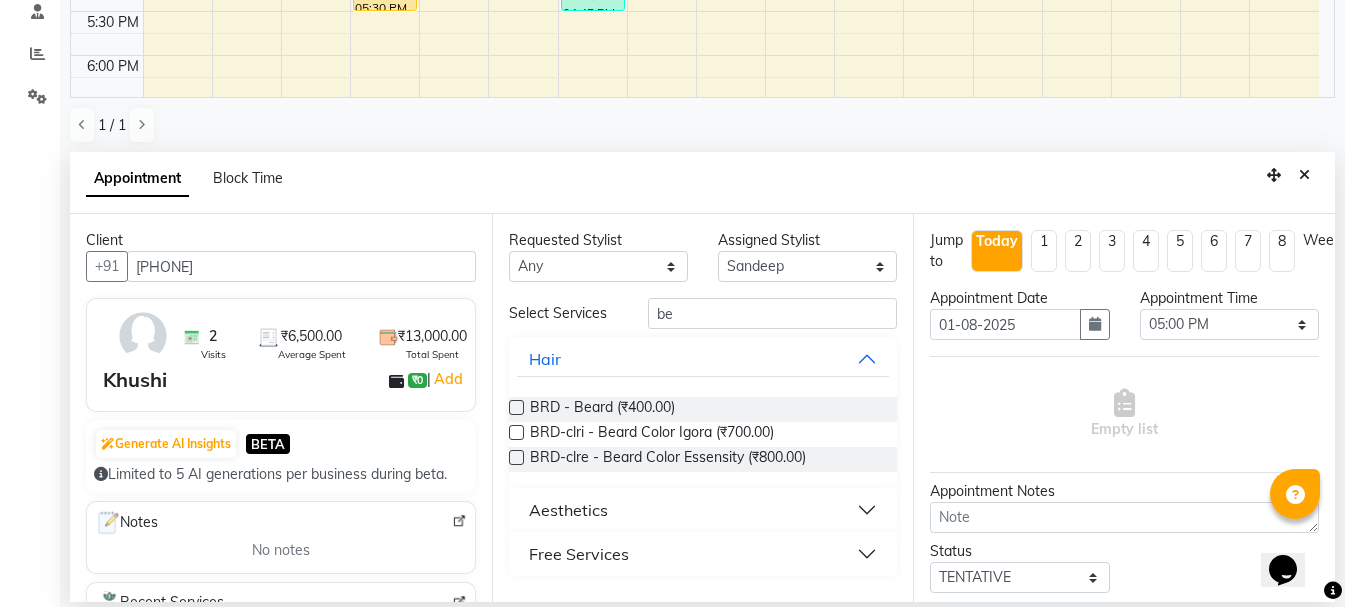 click on "BRD - Beard (₹400.00) BRD-clri - Beard Color Igora (₹700.00) BRD-clre - Beard Color Essensity (₹800.00)" at bounding box center [703, 434] 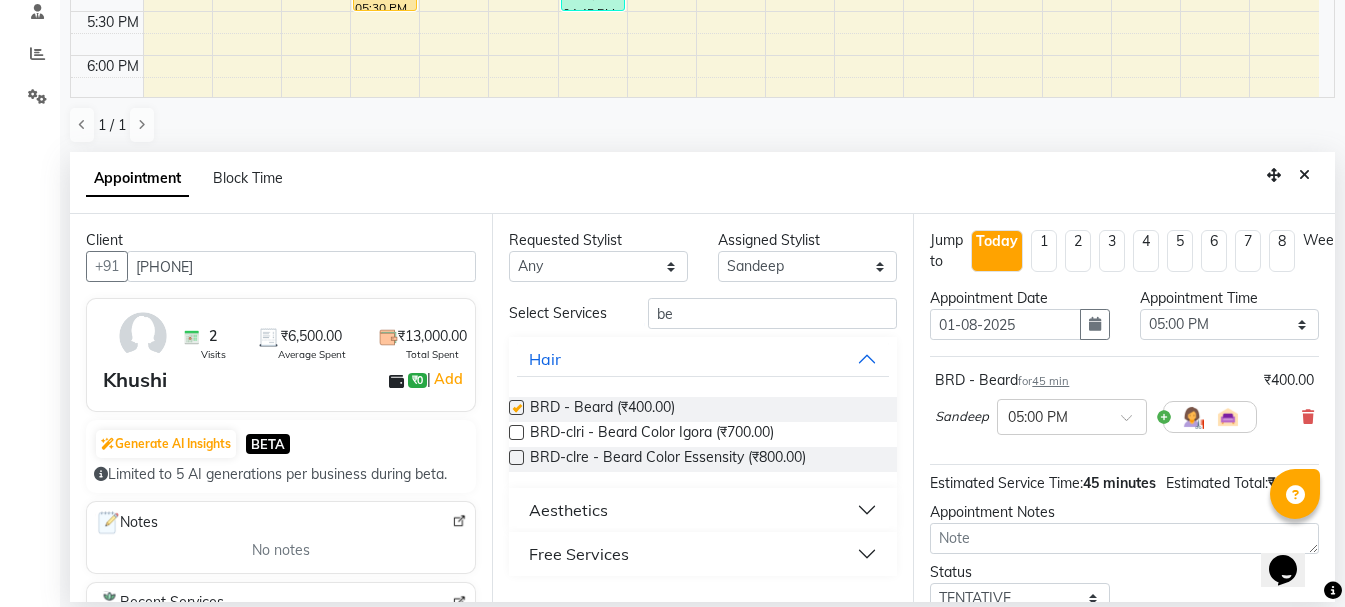 checkbox on "false" 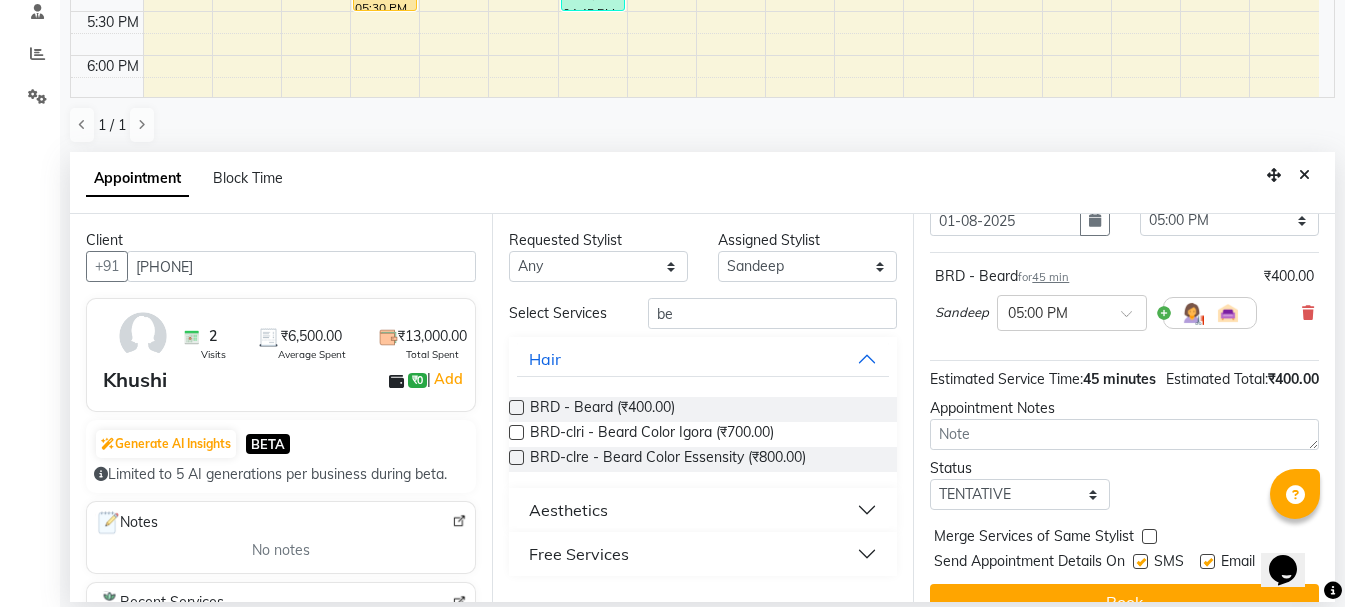 scroll, scrollTop: 174, scrollLeft: 0, axis: vertical 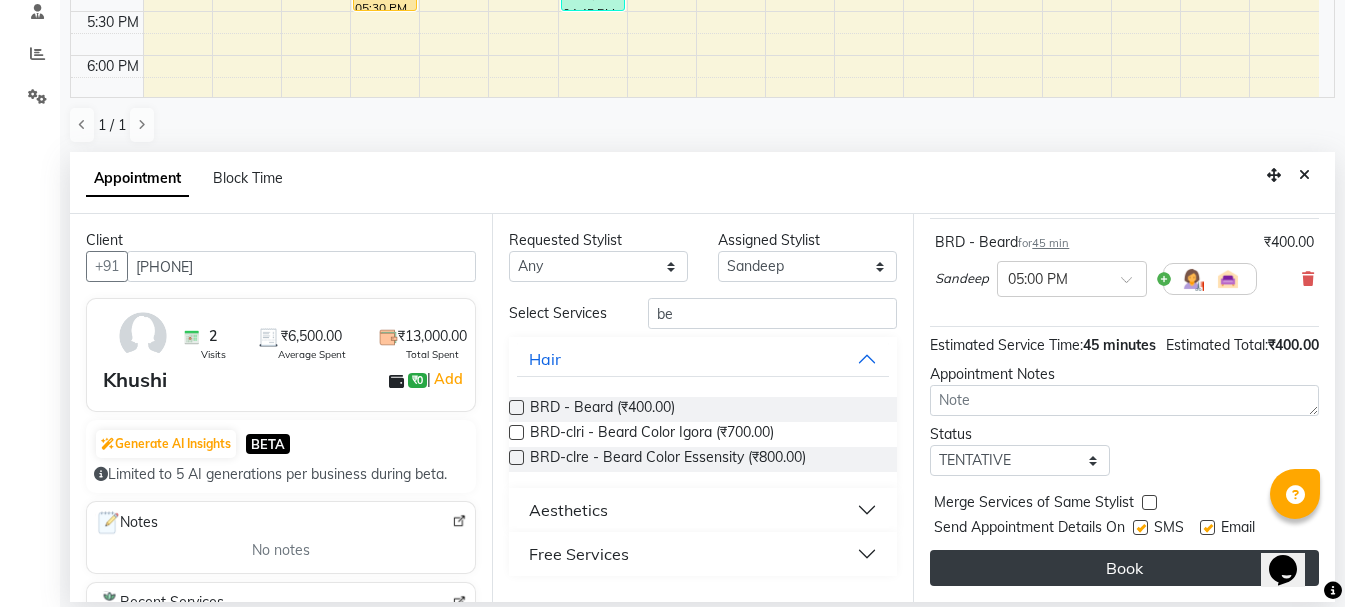 click on "Book" at bounding box center (1124, 568) 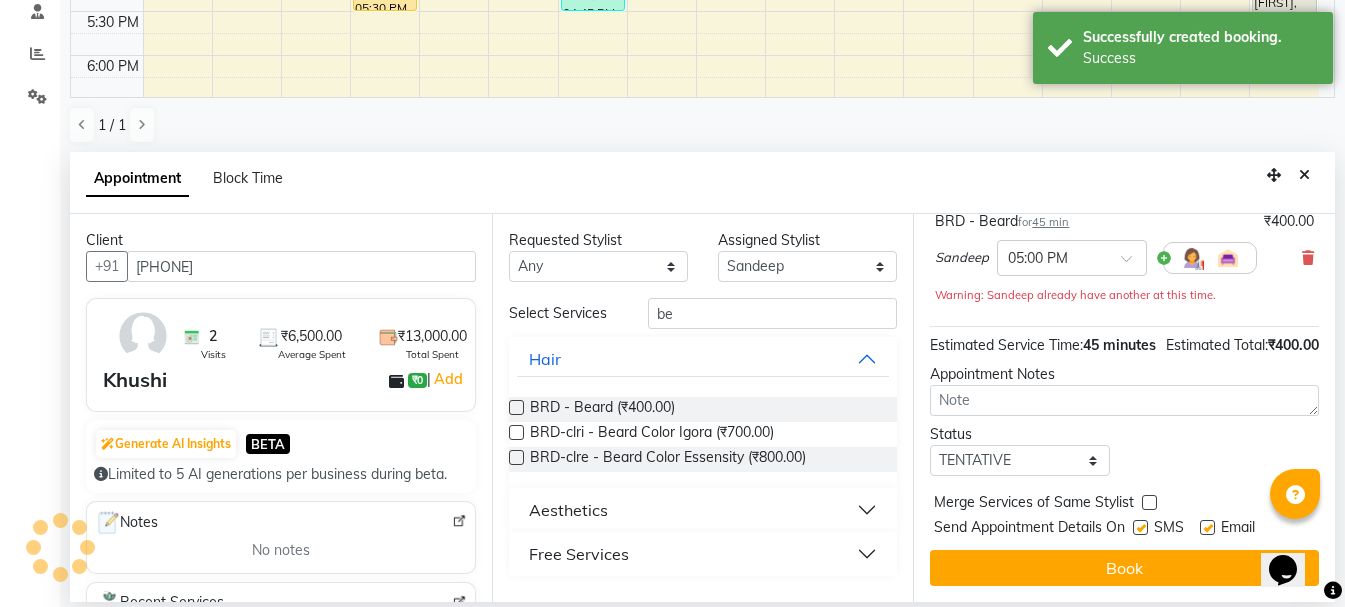 scroll, scrollTop: 0, scrollLeft: 0, axis: both 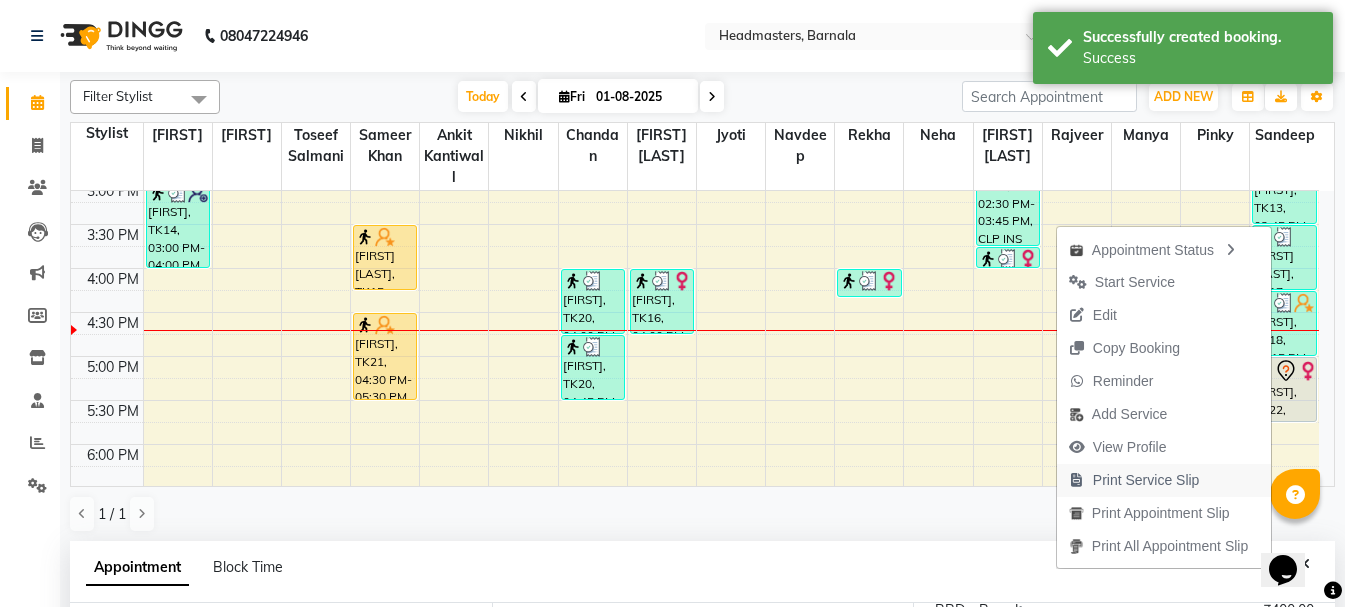 click on "Print Service Slip" at bounding box center [1146, 480] 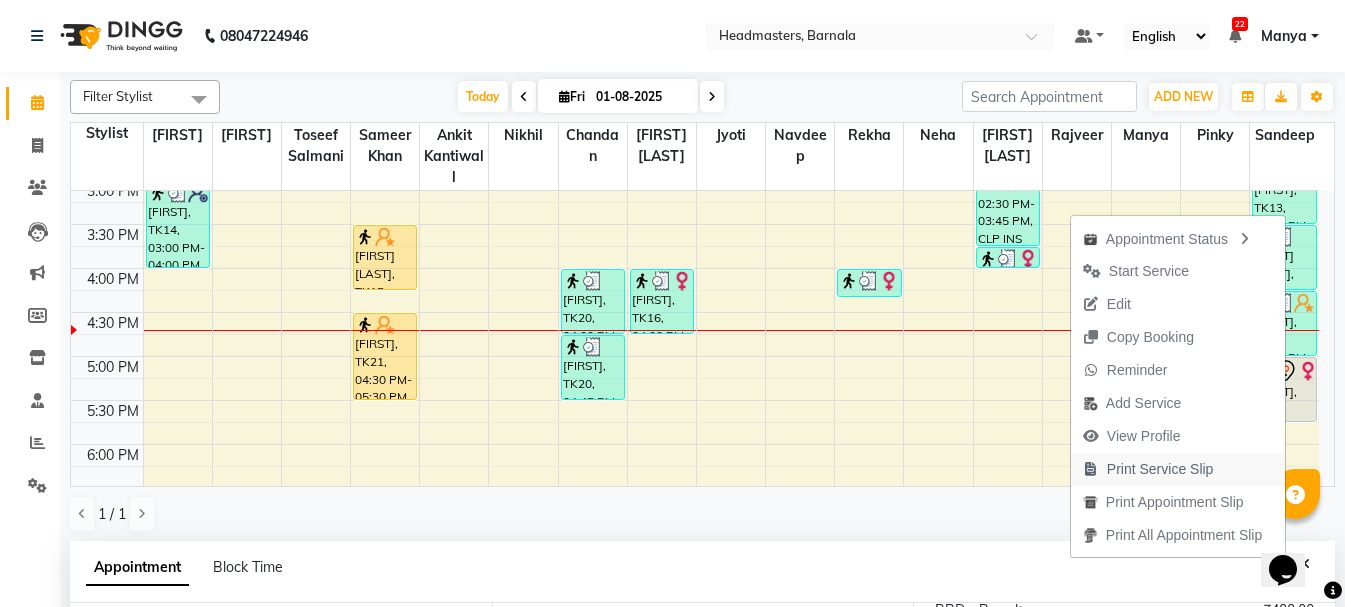 click on "Print Service Slip" at bounding box center [1160, 469] 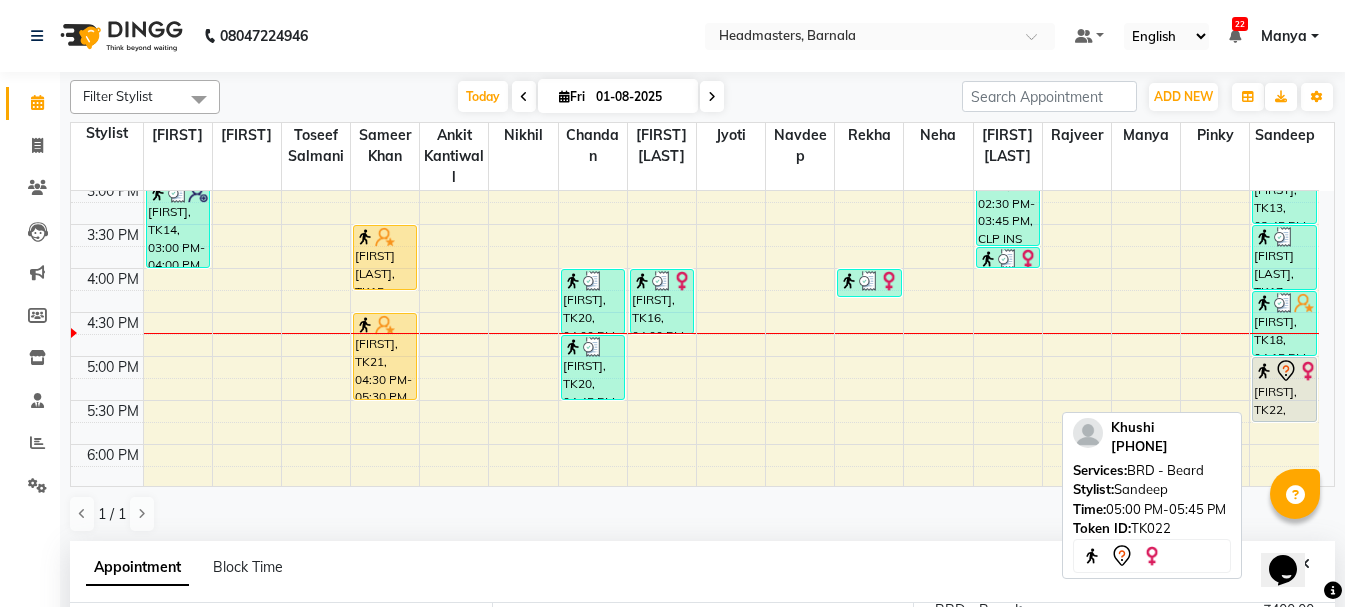 click on "[FIRST], TK22, 05:00 PM-05:45 PM, BRD - Beard" at bounding box center [1284, 389] 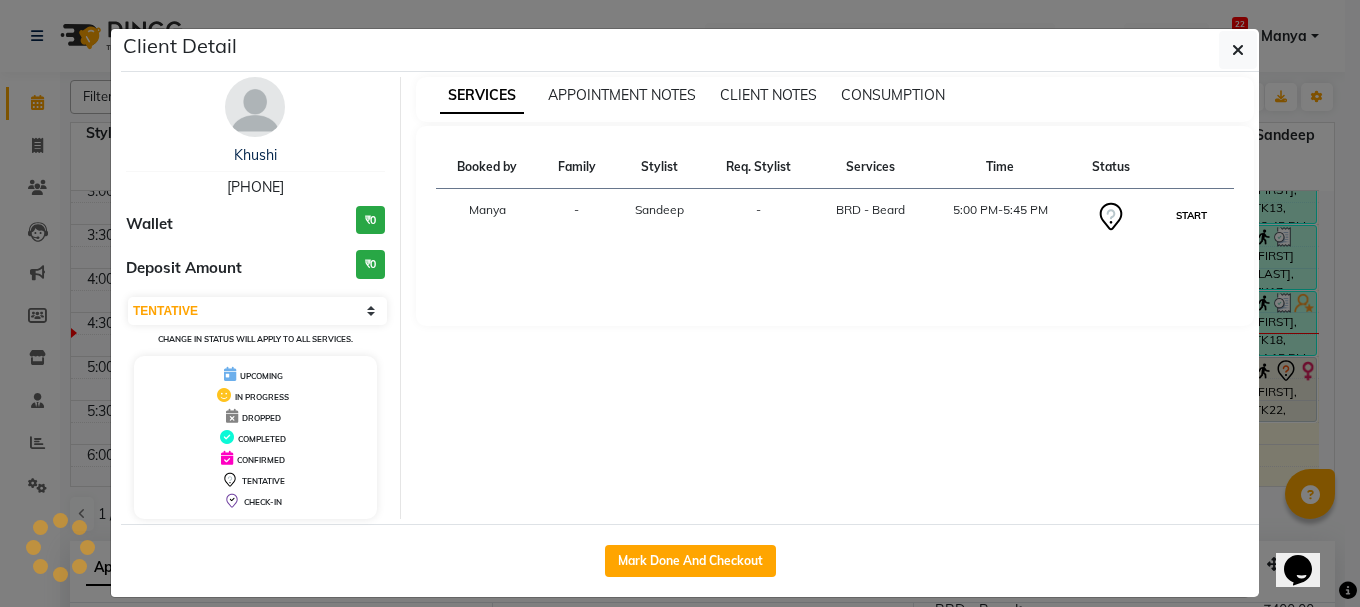 click on "START" at bounding box center (1191, 215) 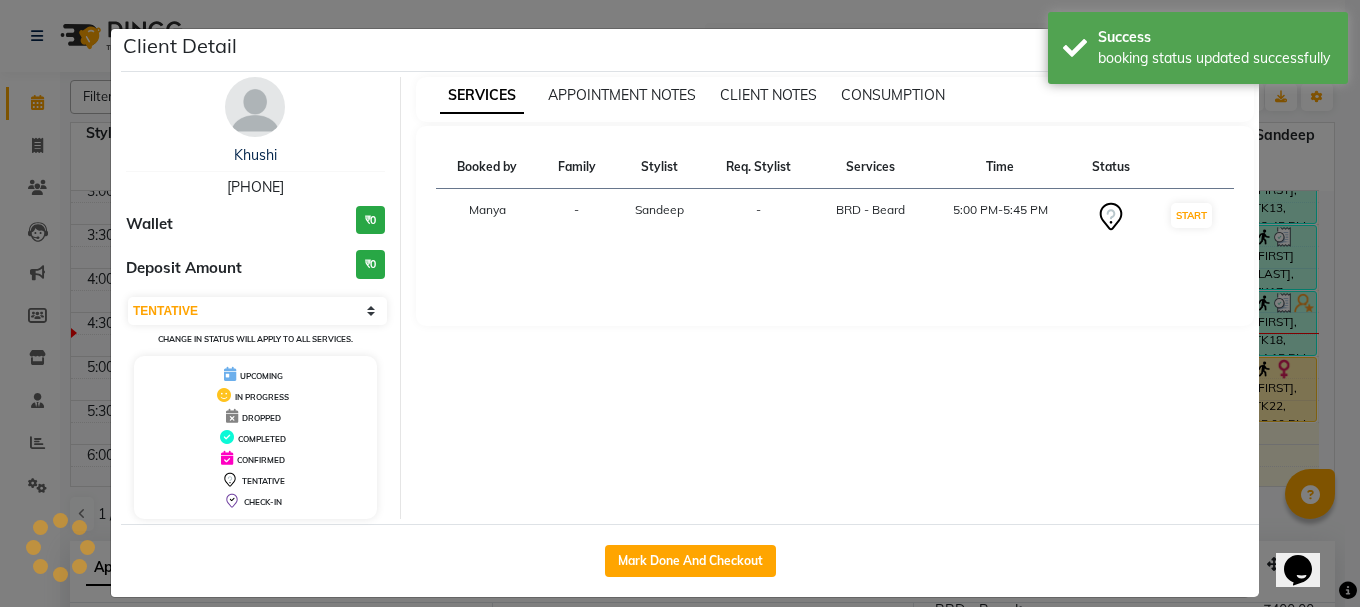 select on "1" 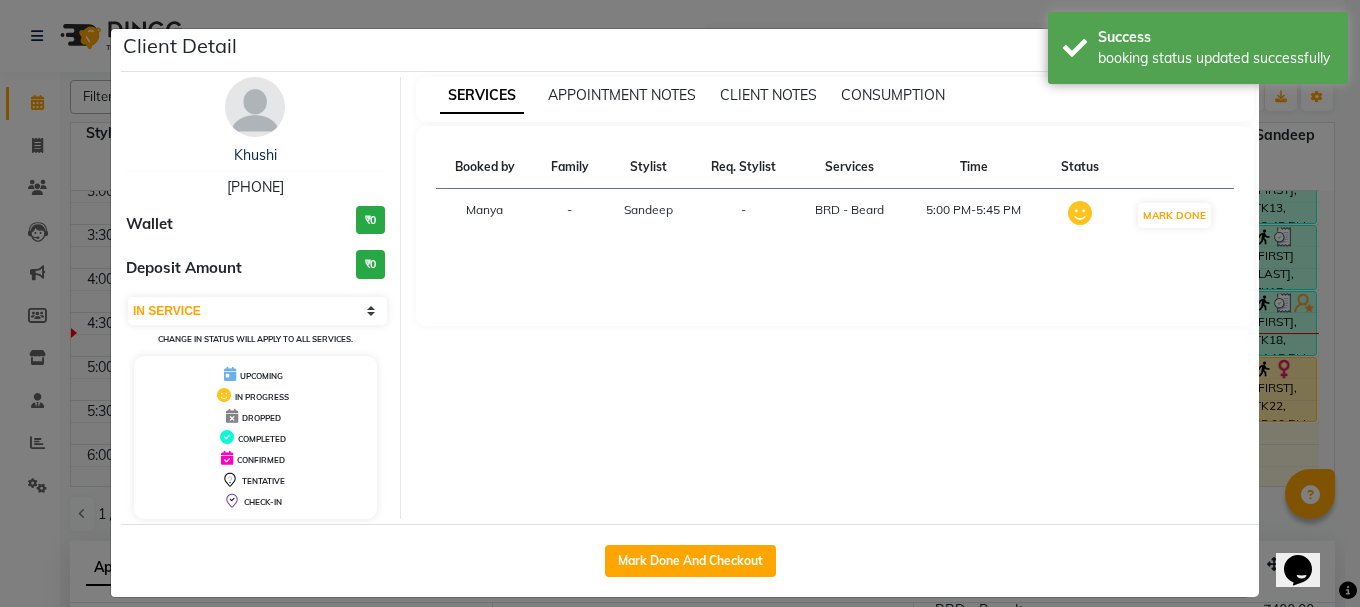 click on "Client Detail  Khushi    8968613175 Wallet ₹0 Deposit Amount  ₹0  Select IN SERVICE CONFIRMED TENTATIVE CHECK IN MARK DONE UPCOMING Change in status will apply to all services. UPCOMING IN PROGRESS DROPPED COMPLETED CONFIRMED TENTATIVE CHECK-IN SERVICES APPOINTMENT NOTES CLIENT NOTES CONSUMPTION Booked by Family Stylist Req. Stylist Services Time Status  Manya  - Sandeep -  BRD - Beard   5:00 PM-5:45 PM   MARK DONE   Mark Done And Checkout" 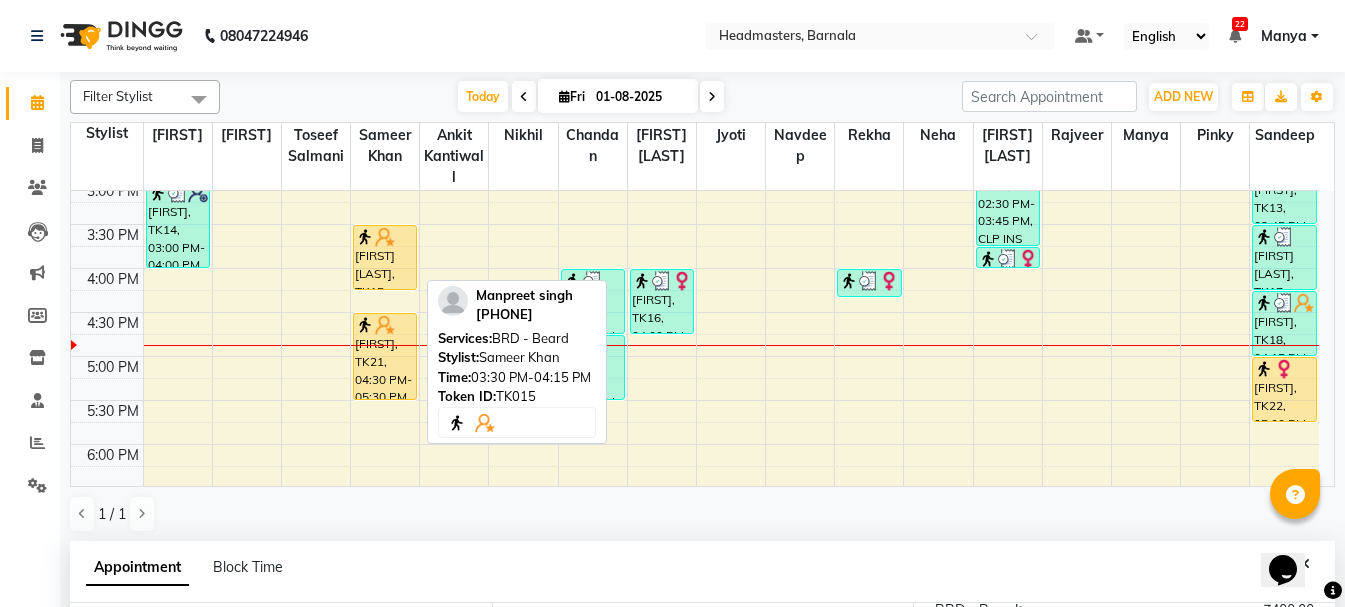 click on "[FIRST] [LAST], TK15, 03:30 PM-04:15 PM, BRD - Beard" at bounding box center (385, 257) 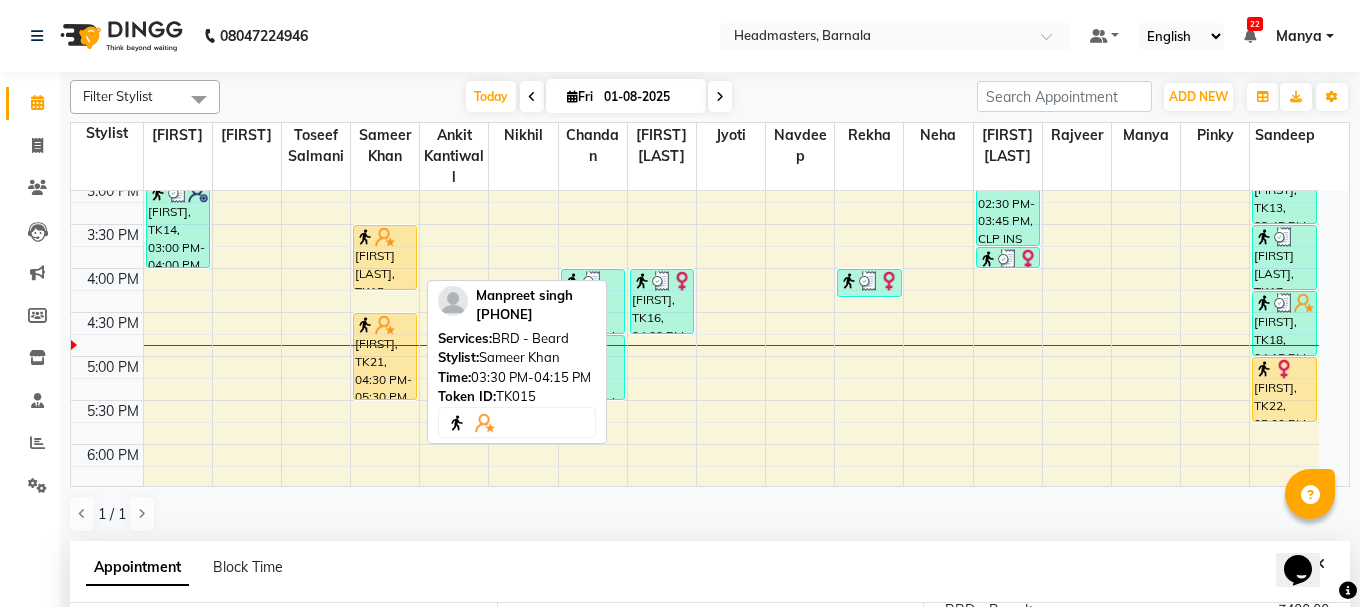 select on "1" 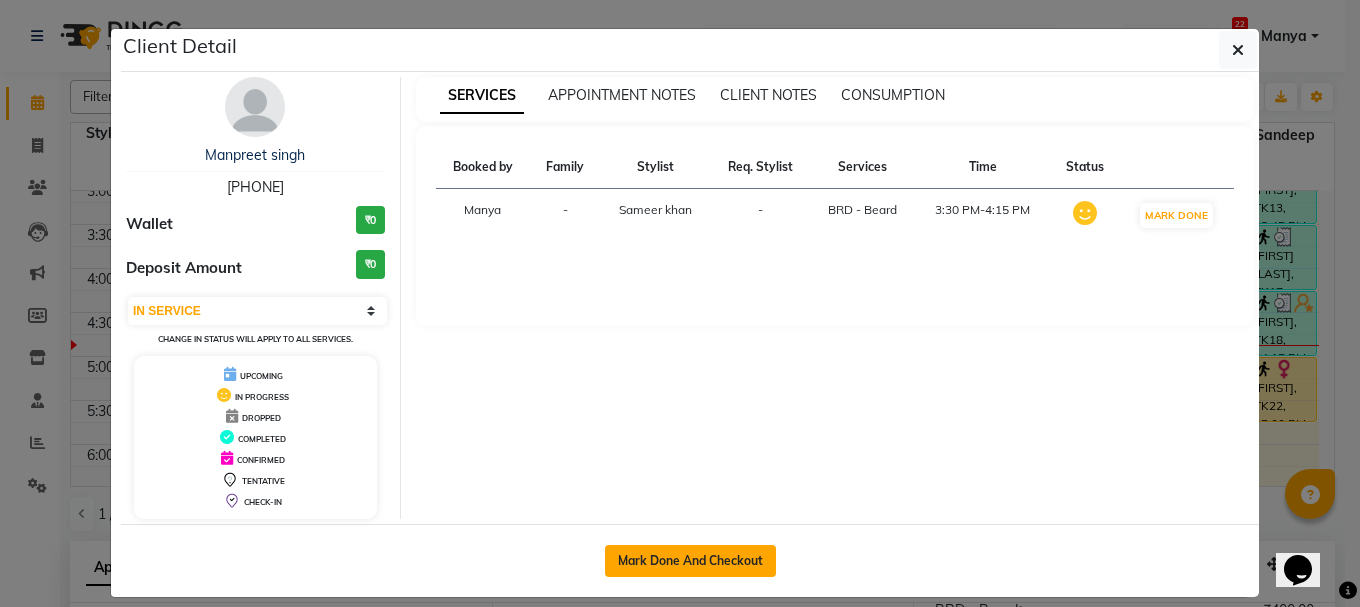 click on "Mark Done And Checkout" 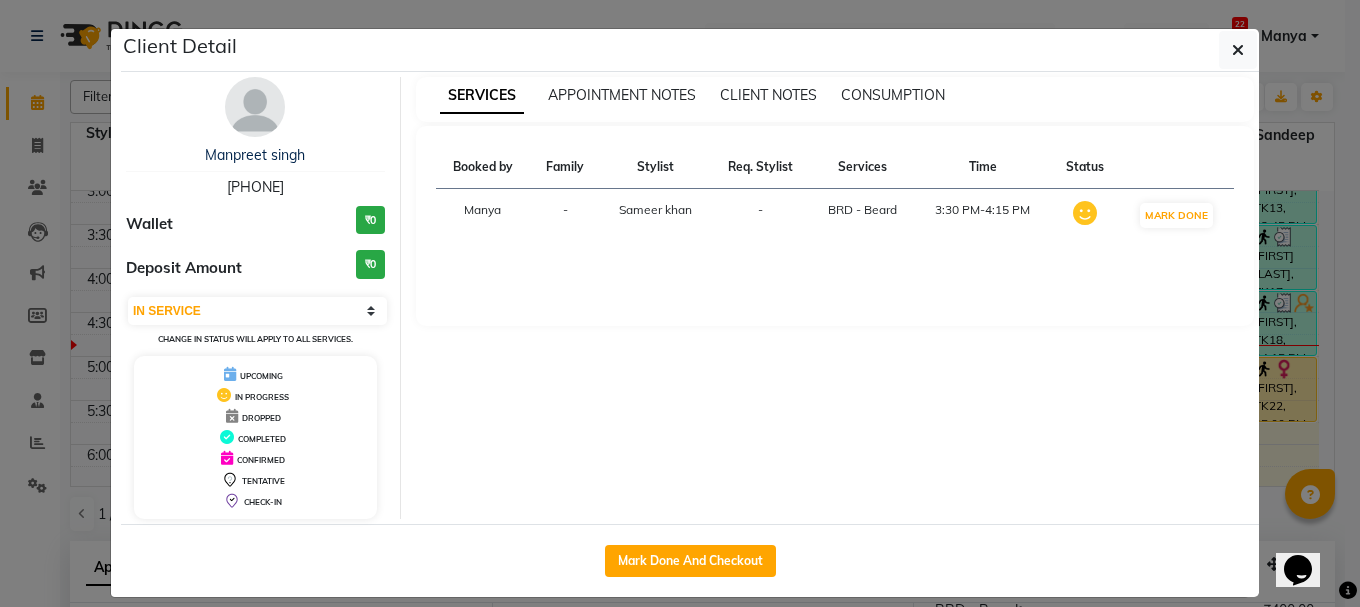 select on "service" 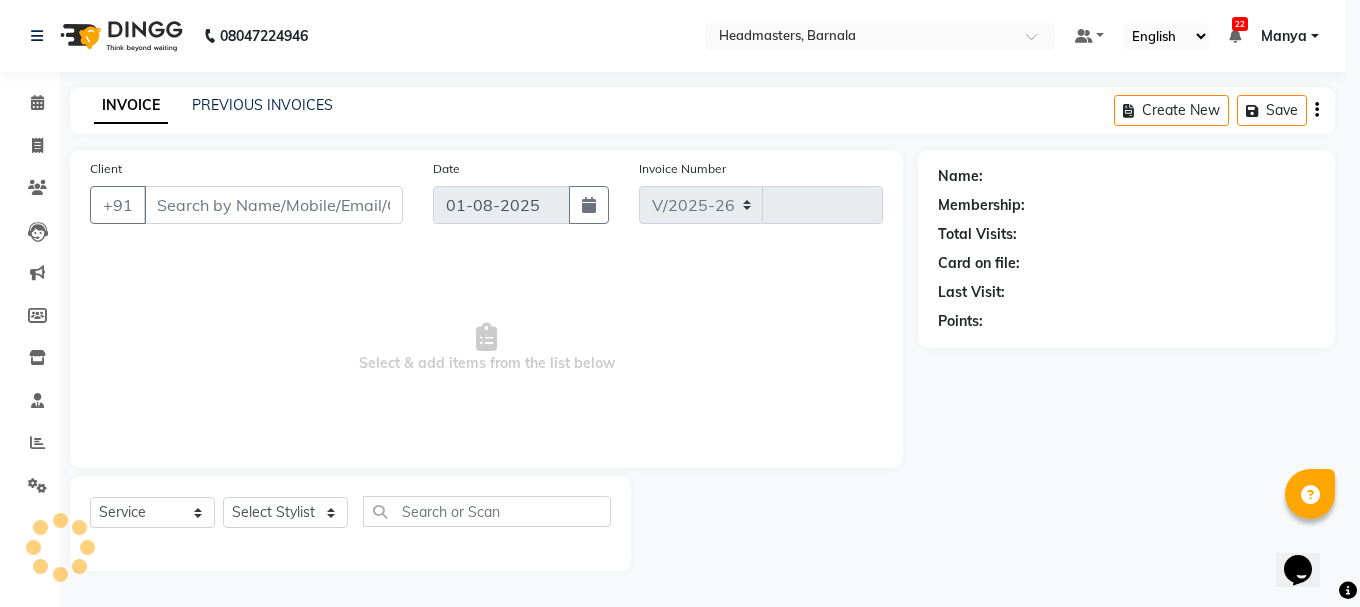select on "7526" 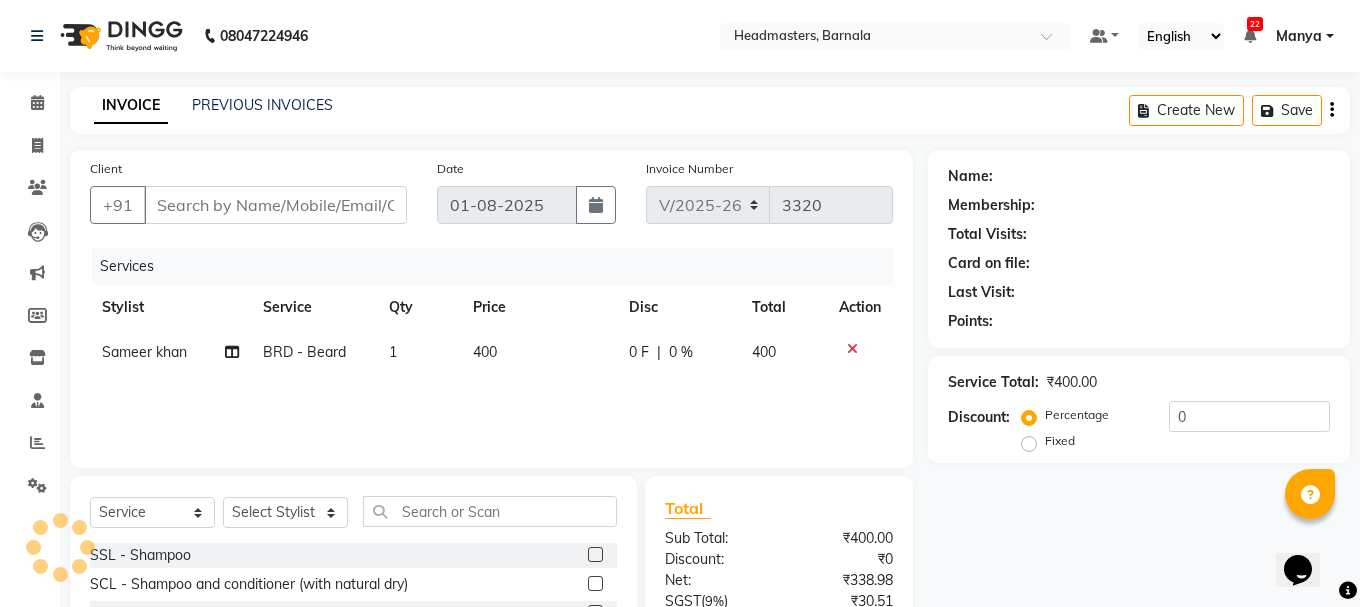 type on "[PHONE]" 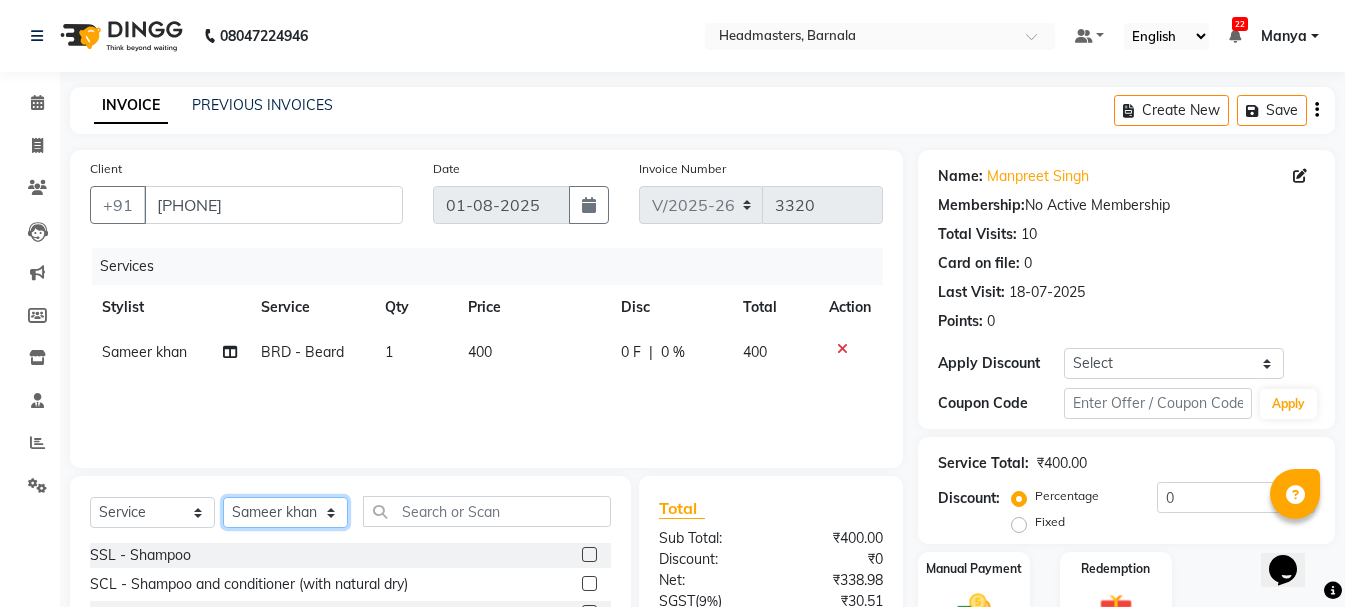 click on "Select Stylist  Ankit kantiwall Chandan Garry Jasvir Jyoti Lovedeep Singh Manya  Navdeep Neha Nikhil  Pardeep kaur Pinky Rajveer Rekha  Sameer khan Sandeep Toseef Salmani" 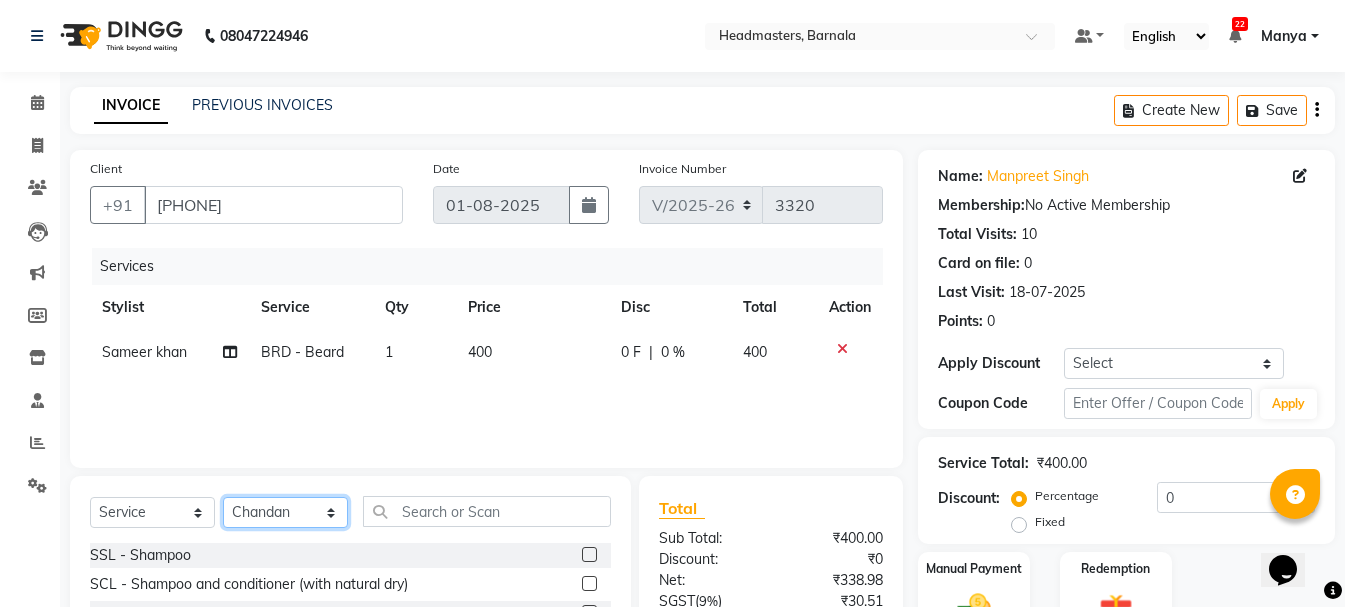 click on "Select Stylist  Ankit kantiwall Chandan Garry Jasvir Jyoti Lovedeep Singh Manya  Navdeep Neha Nikhil  Pardeep kaur Pinky Rajveer Rekha  Sameer khan Sandeep Toseef Salmani" 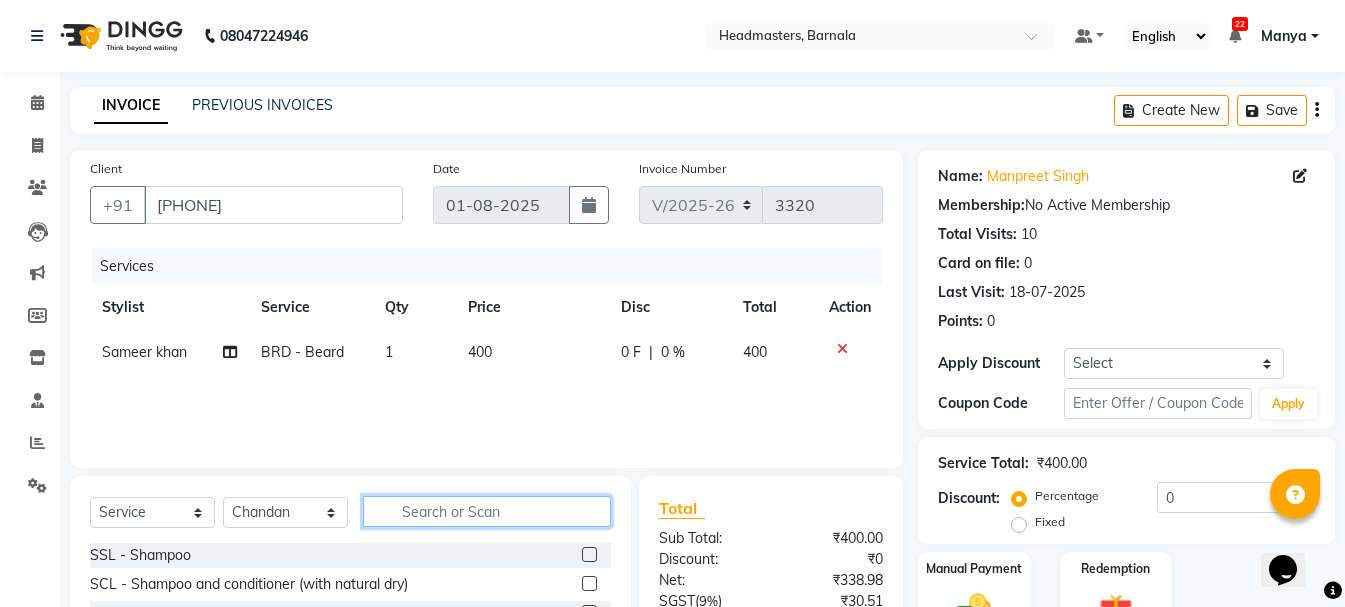 click 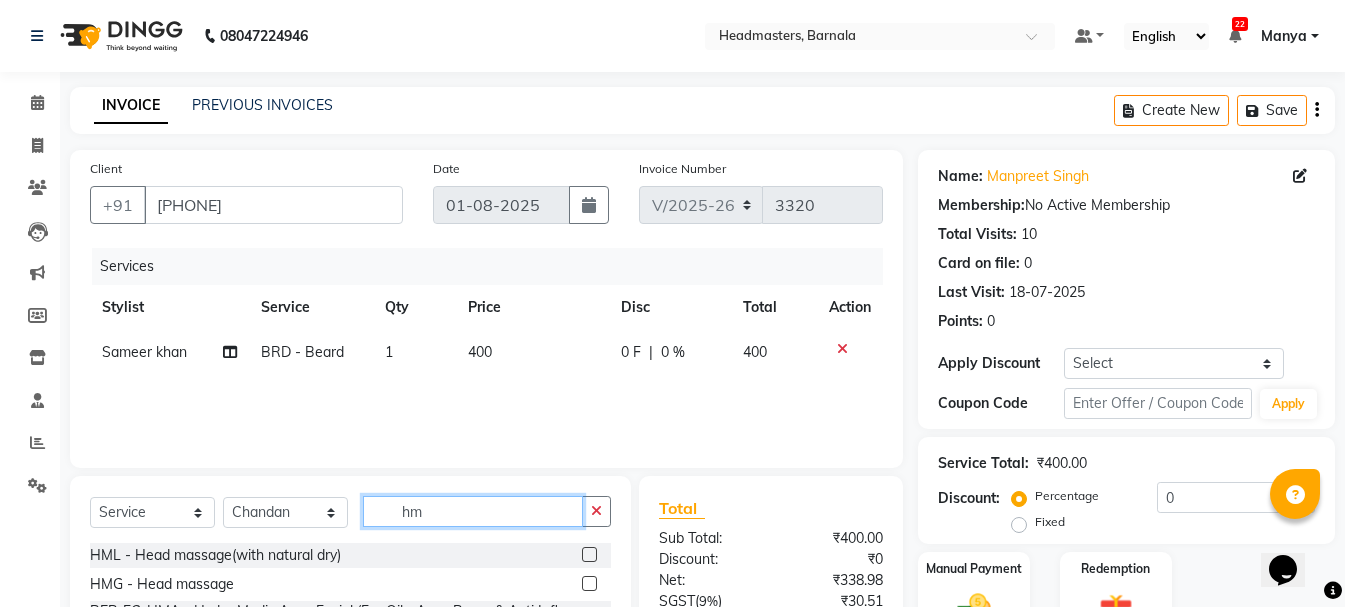type on "hm" 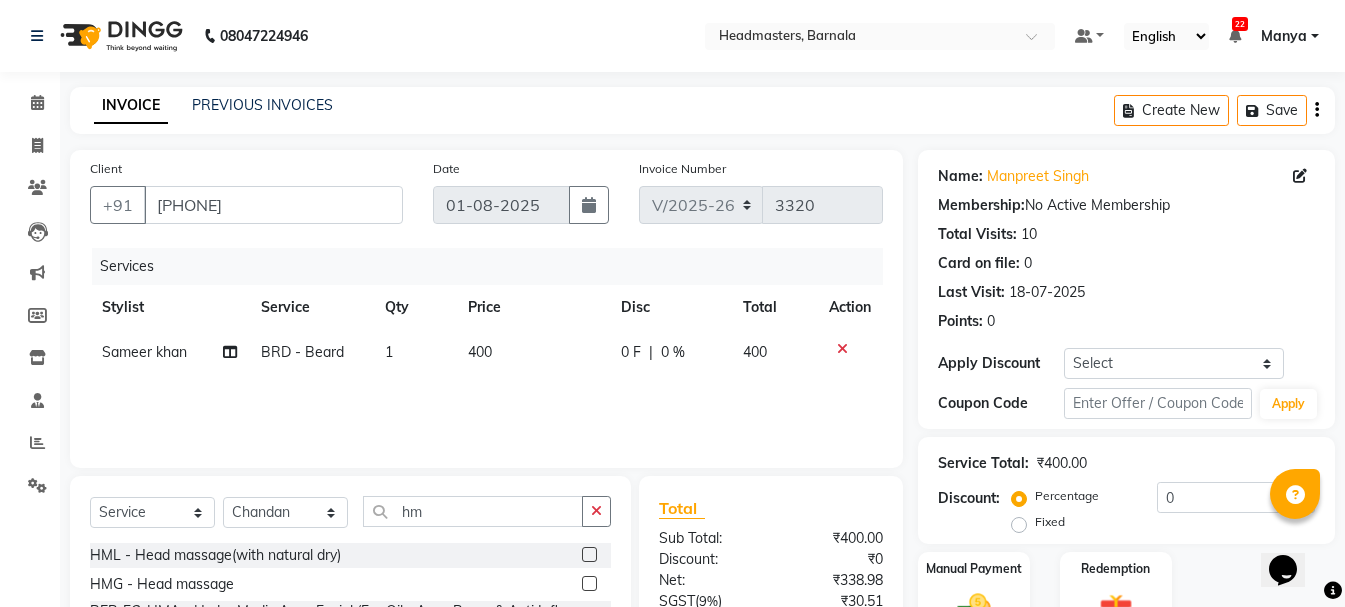 click 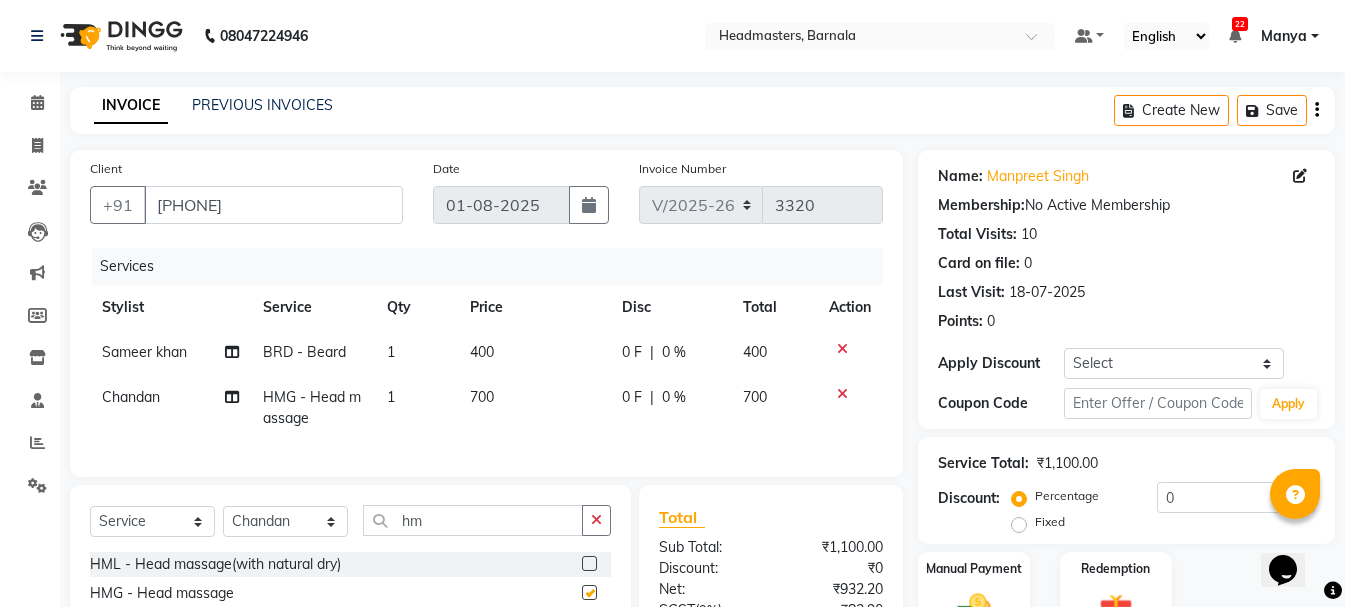 checkbox on "false" 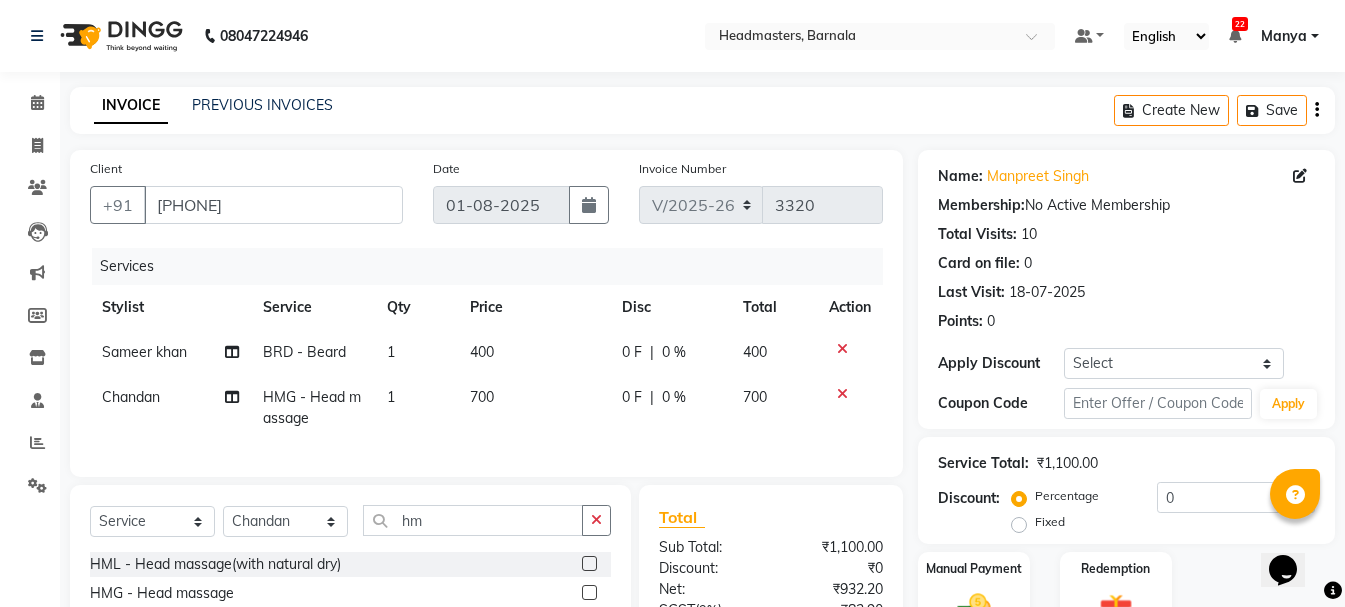 click on "1" 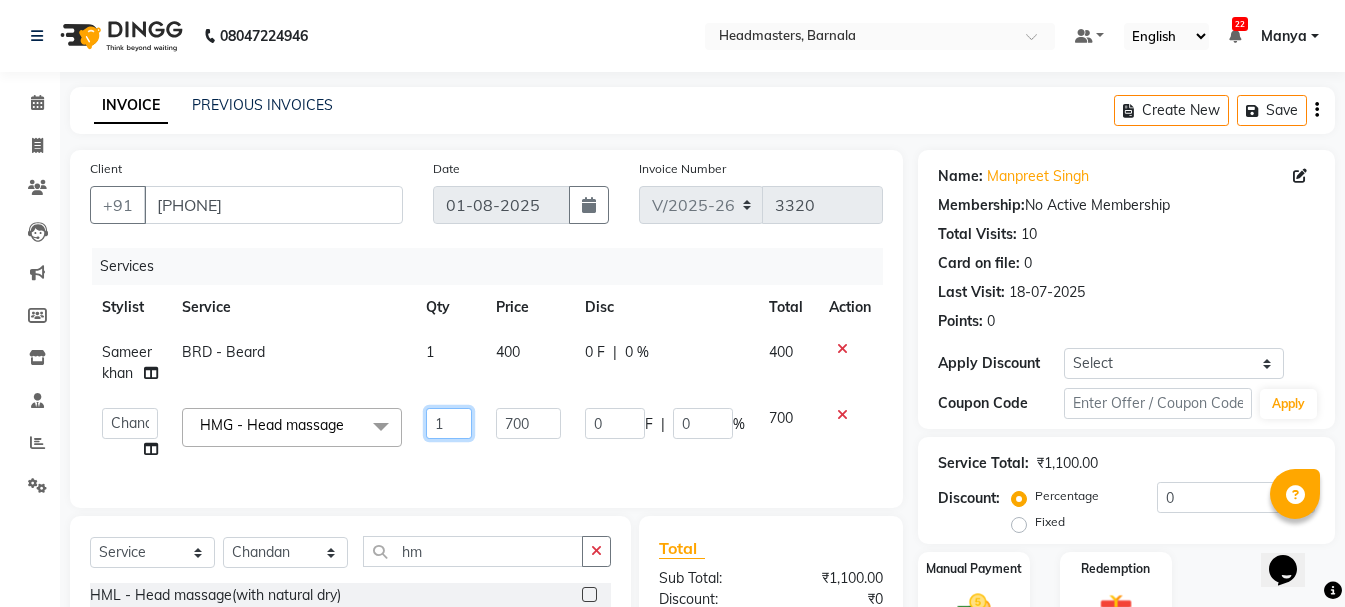 drag, startPoint x: 464, startPoint y: 417, endPoint x: 312, endPoint y: 386, distance: 155.12898 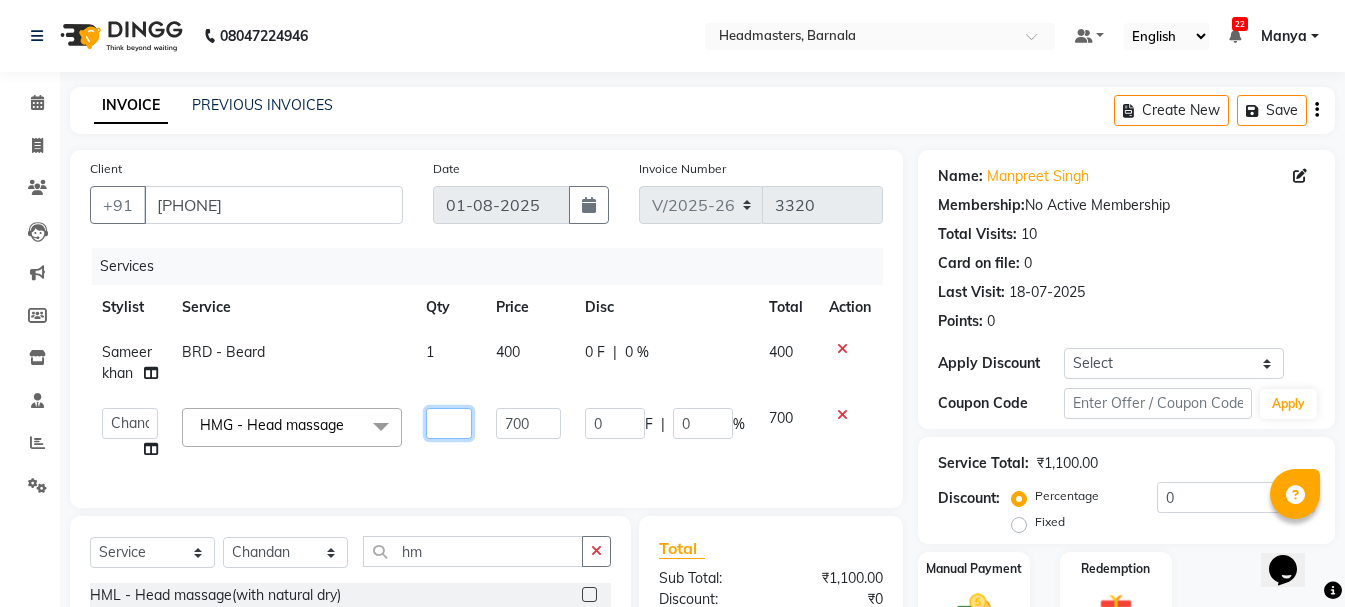 type on "2" 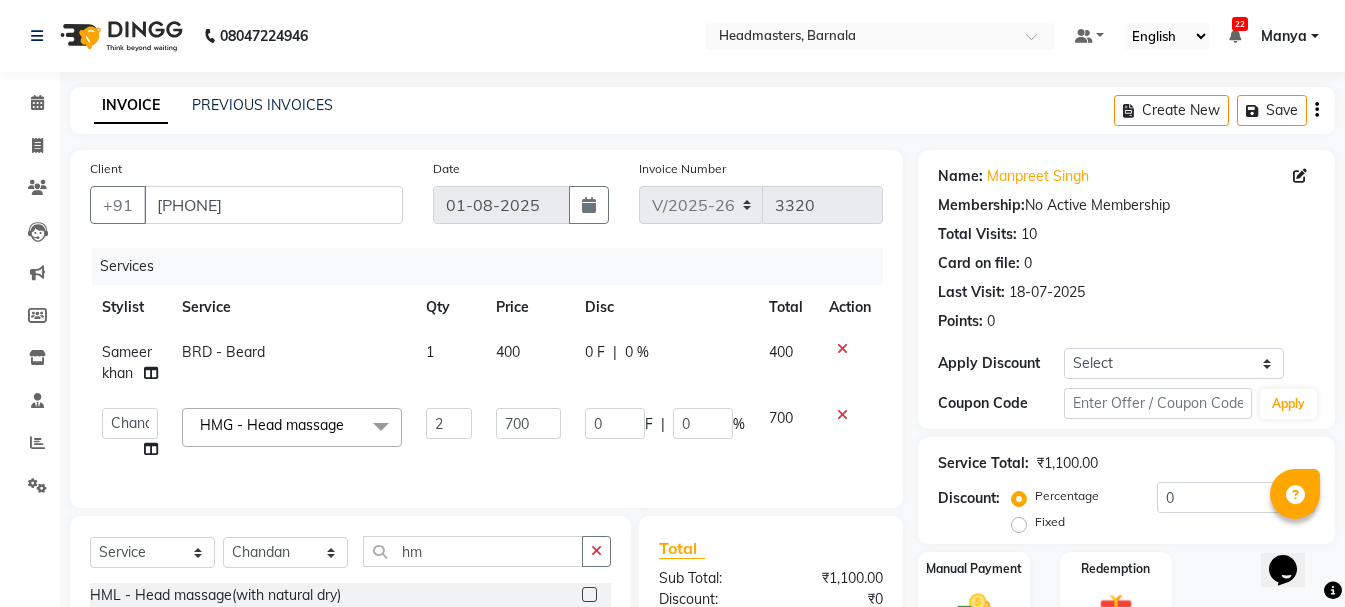 click on "Service Total:  ₹1,100.00  Discount:  Percentage   Fixed  0" 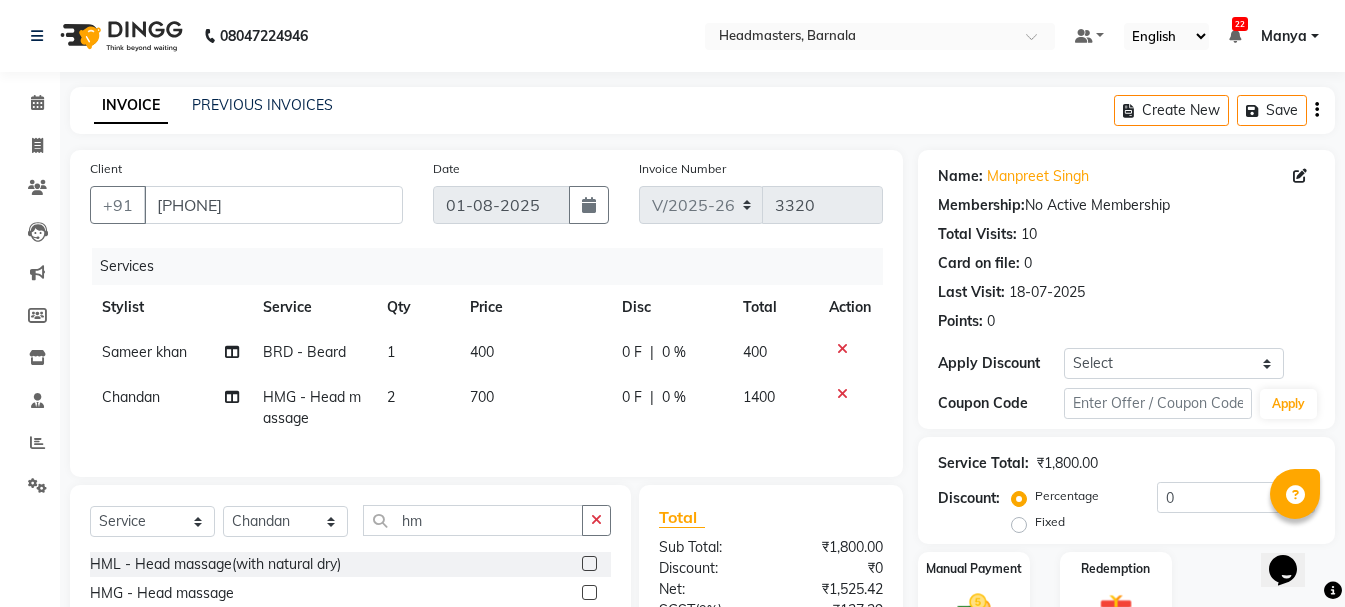 click on "Fixed" 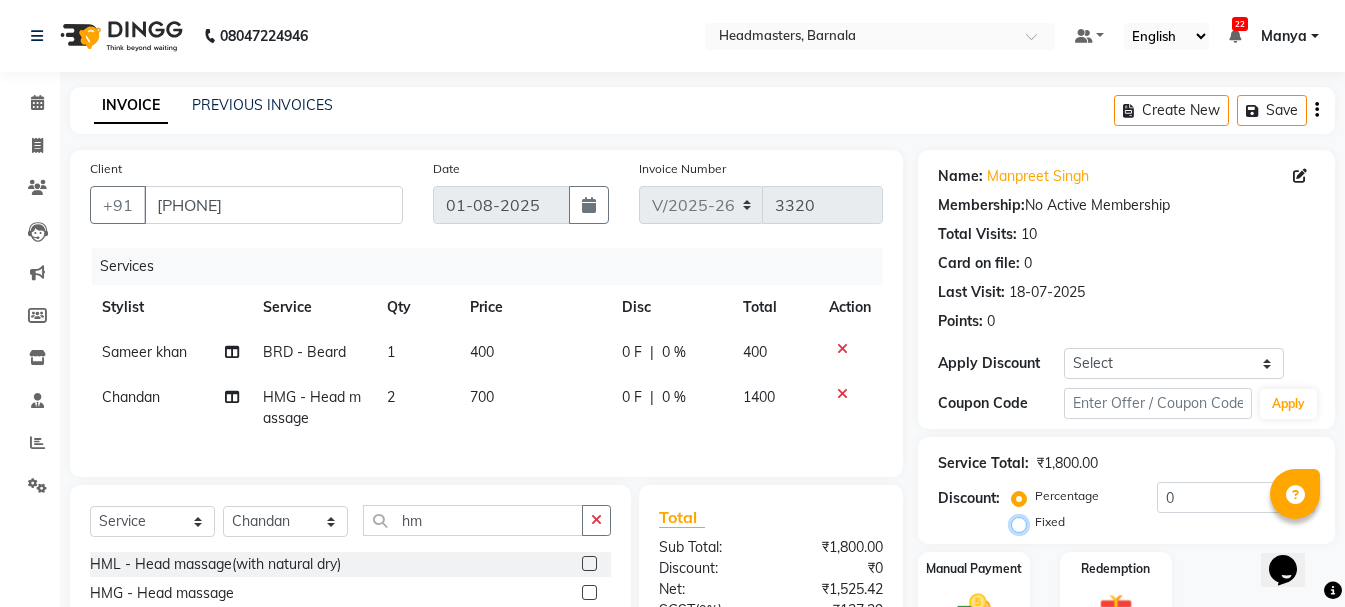 click on "Fixed" at bounding box center (1023, 522) 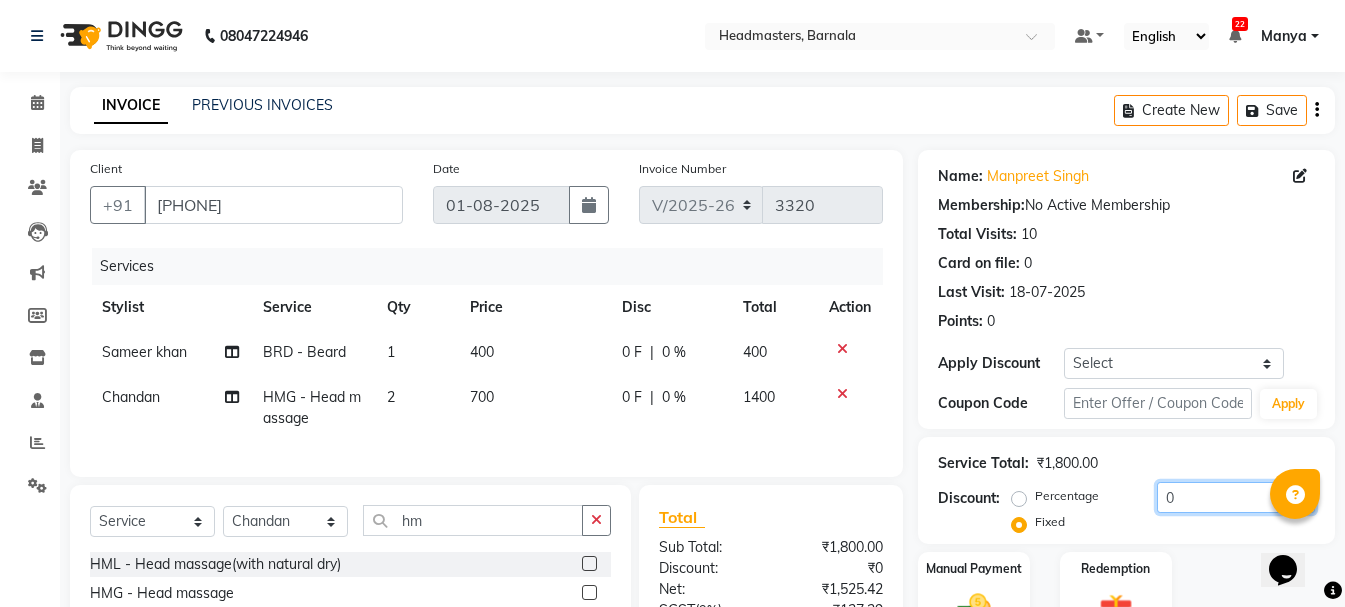 drag, startPoint x: 1193, startPoint y: 498, endPoint x: 918, endPoint y: 514, distance: 275.46506 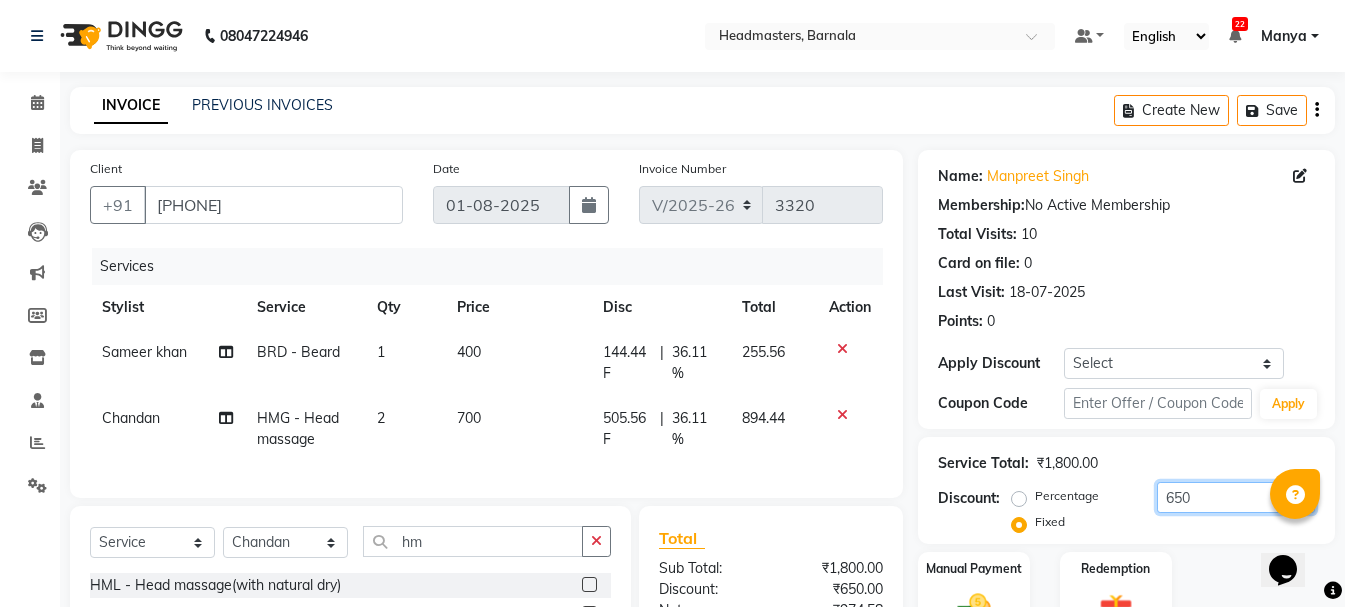 scroll, scrollTop: 239, scrollLeft: 0, axis: vertical 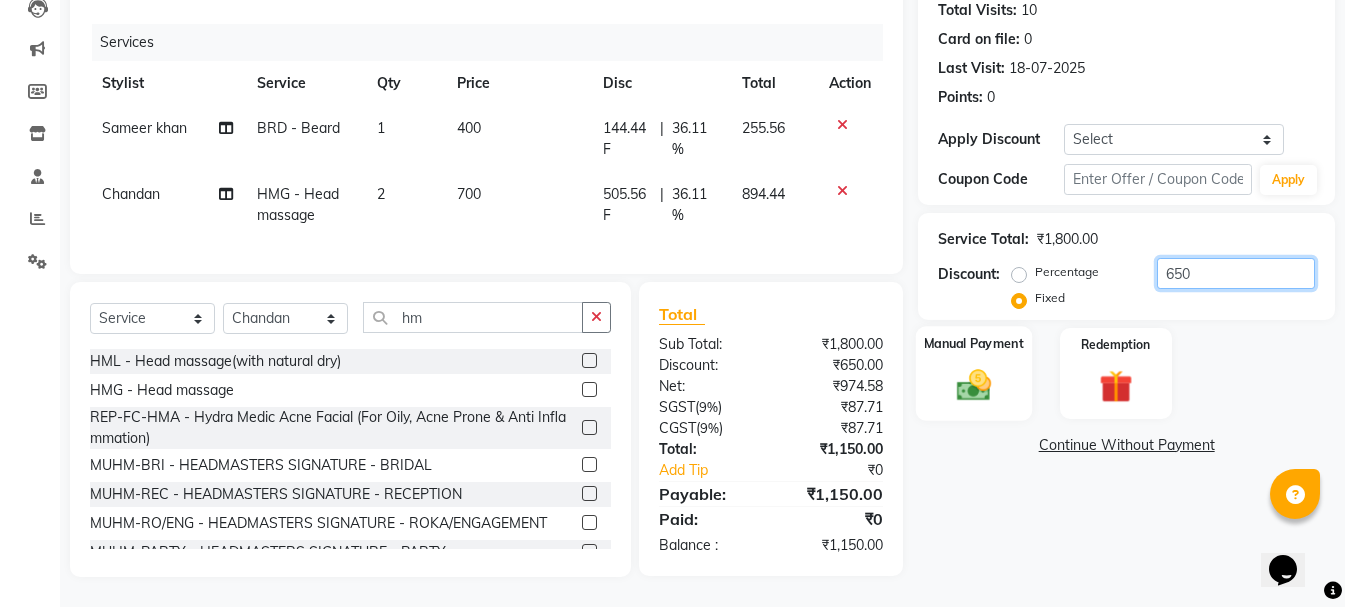 type on "650" 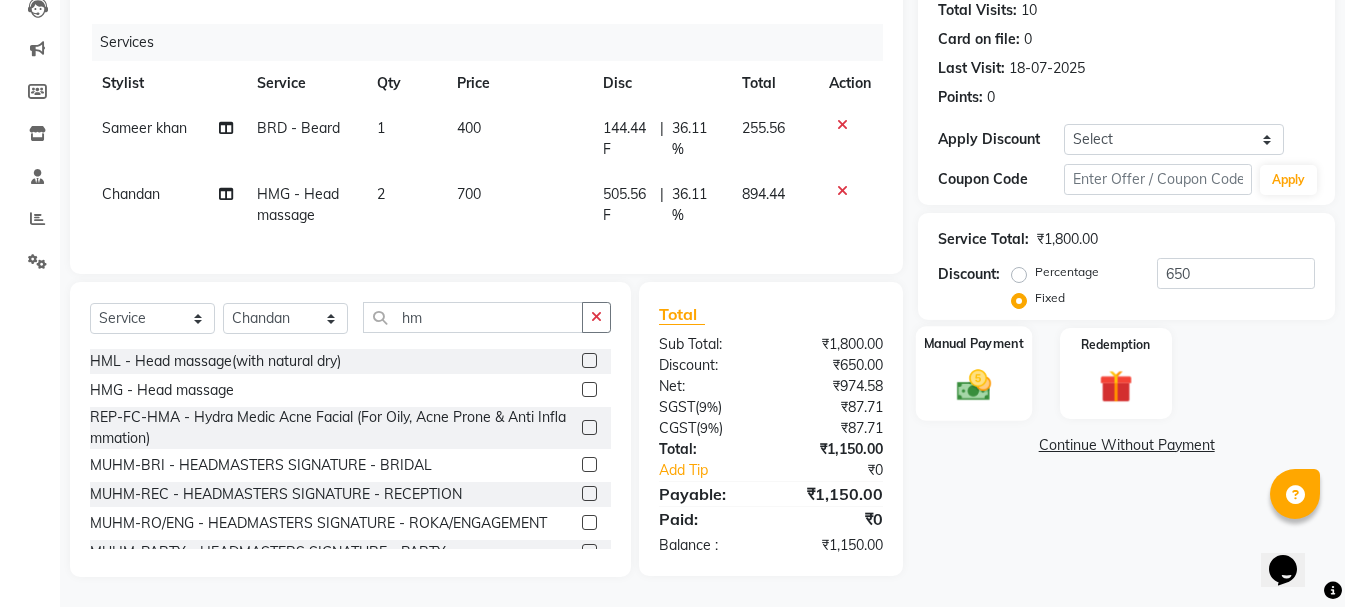 click 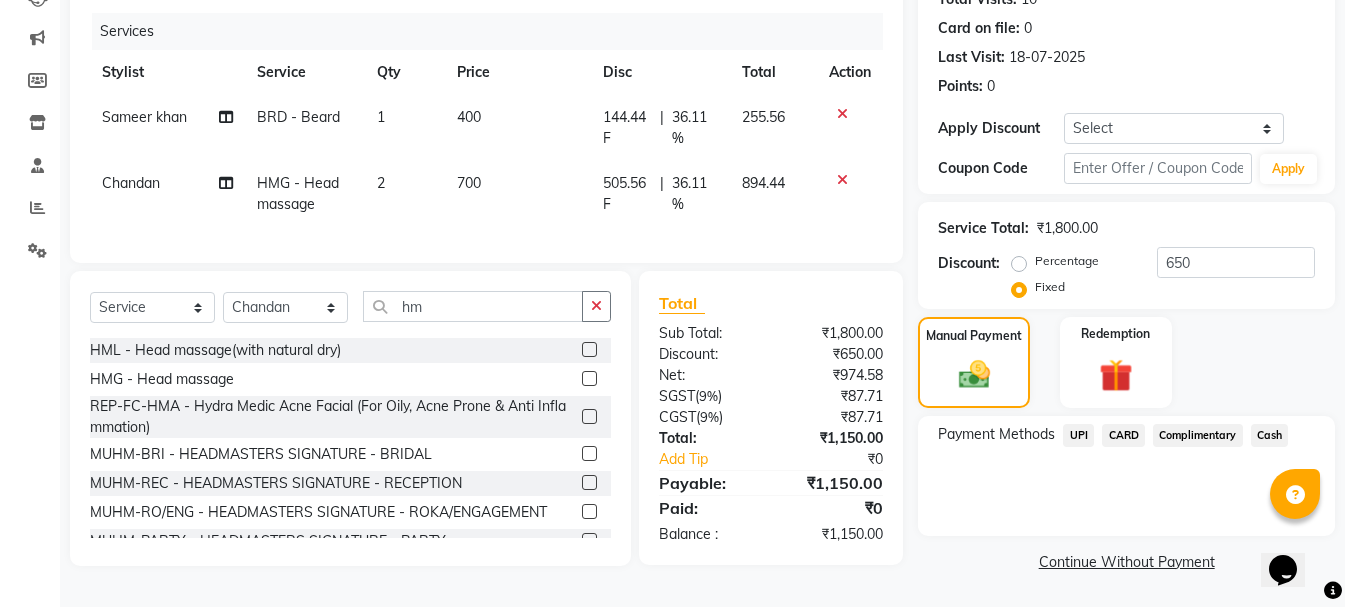 click on "Cash" 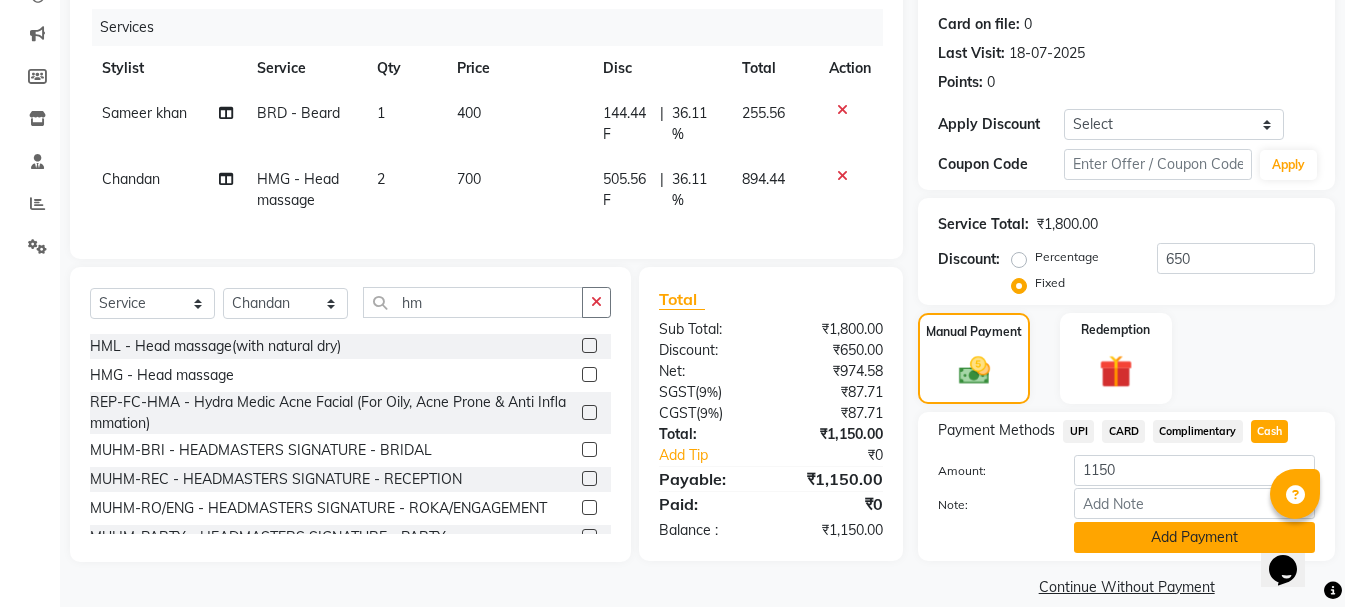 drag, startPoint x: 1194, startPoint y: 532, endPoint x: 1, endPoint y: 9, distance: 1302.6044 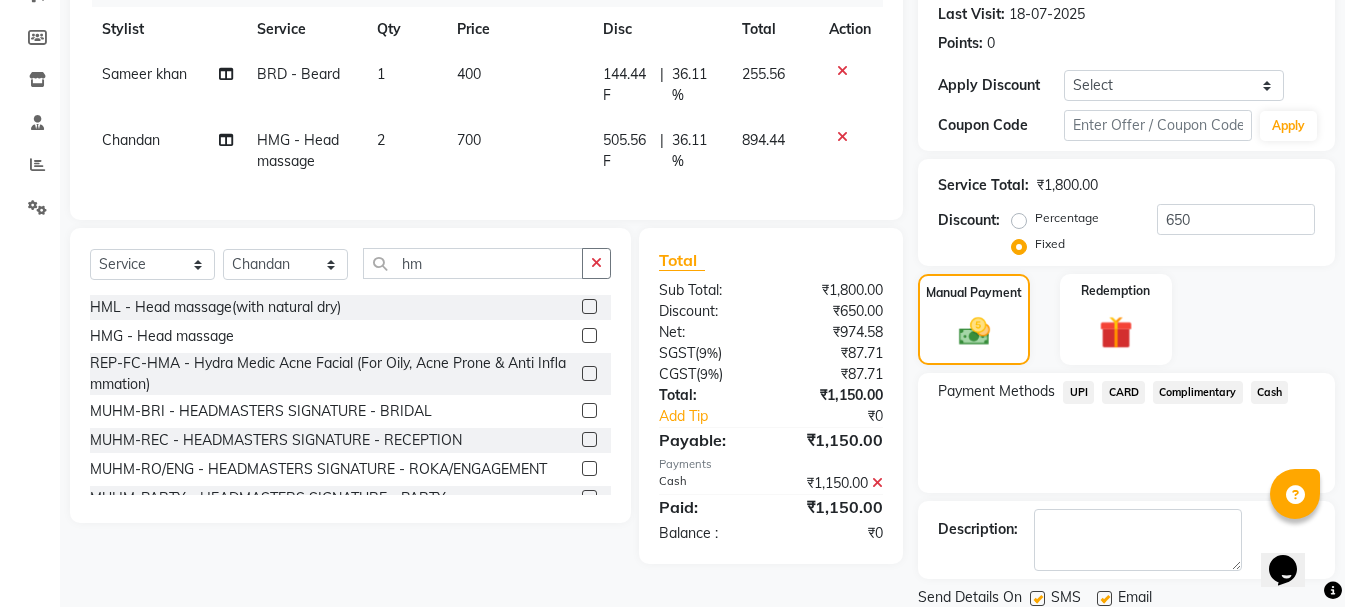 scroll, scrollTop: 348, scrollLeft: 0, axis: vertical 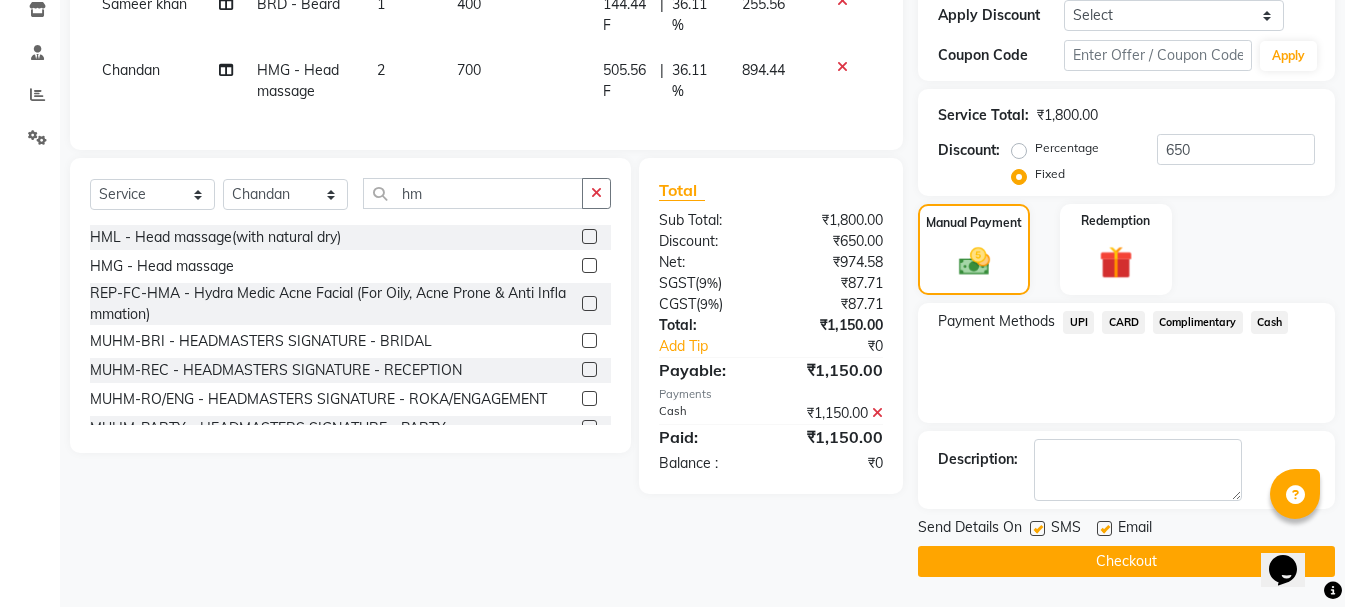 click on "Checkout" 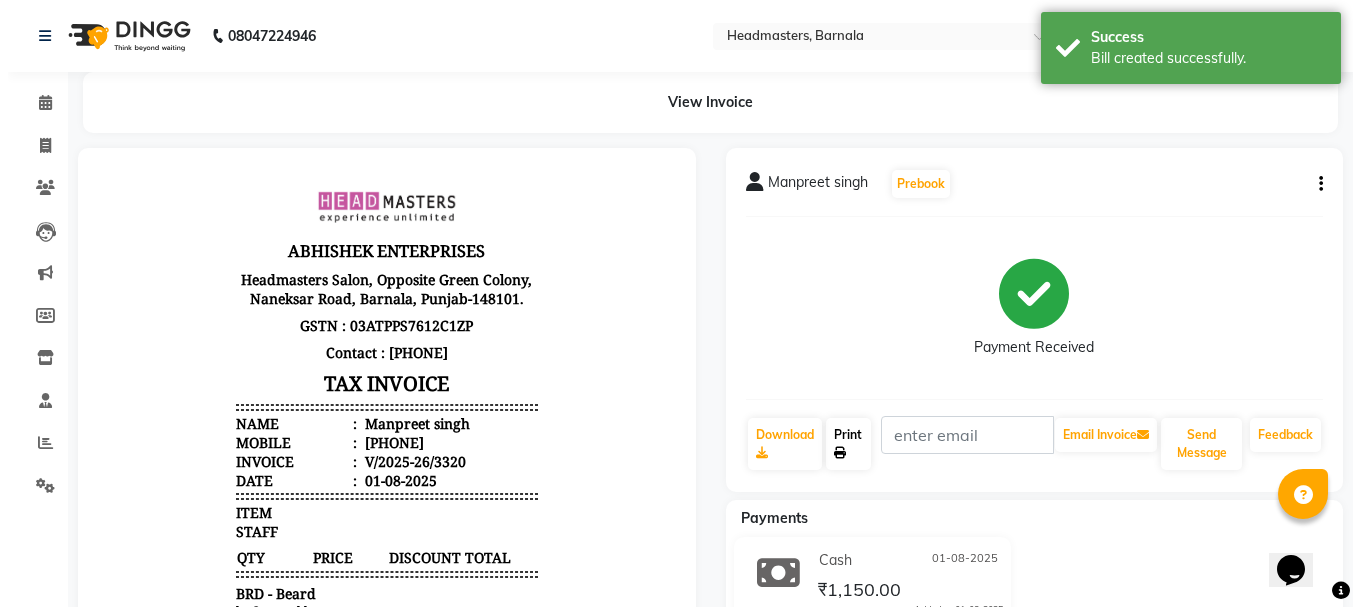 scroll, scrollTop: 0, scrollLeft: 0, axis: both 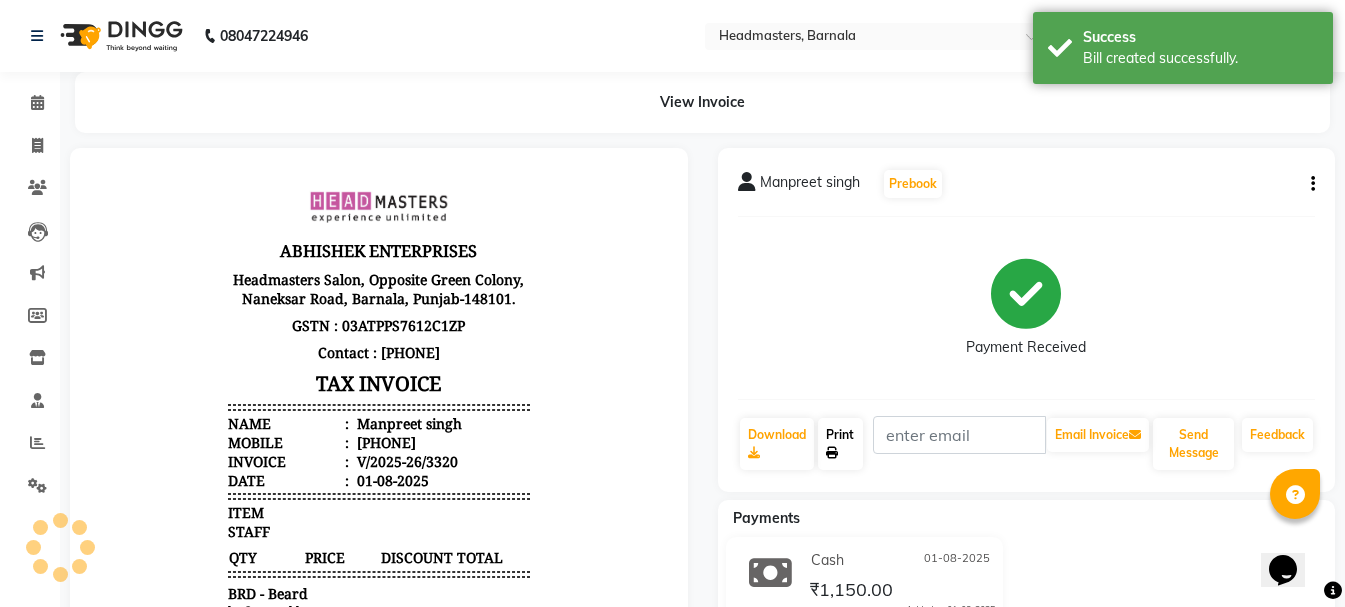 click on "Print" 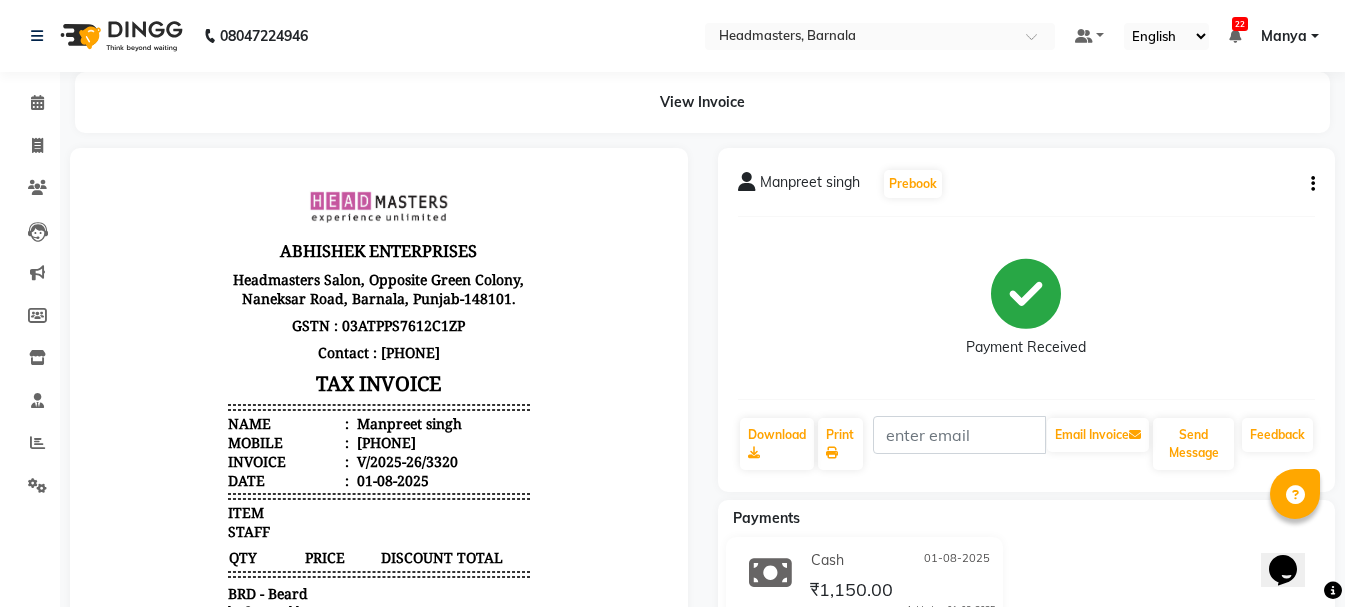 select on "service" 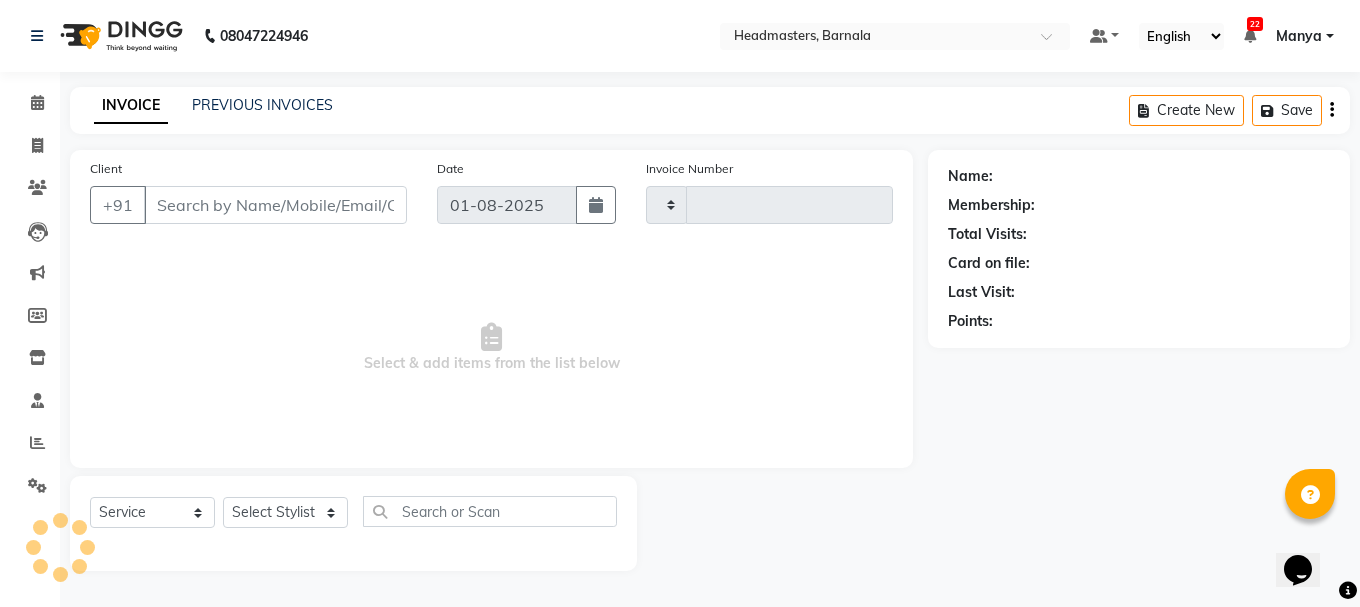 type on "3321" 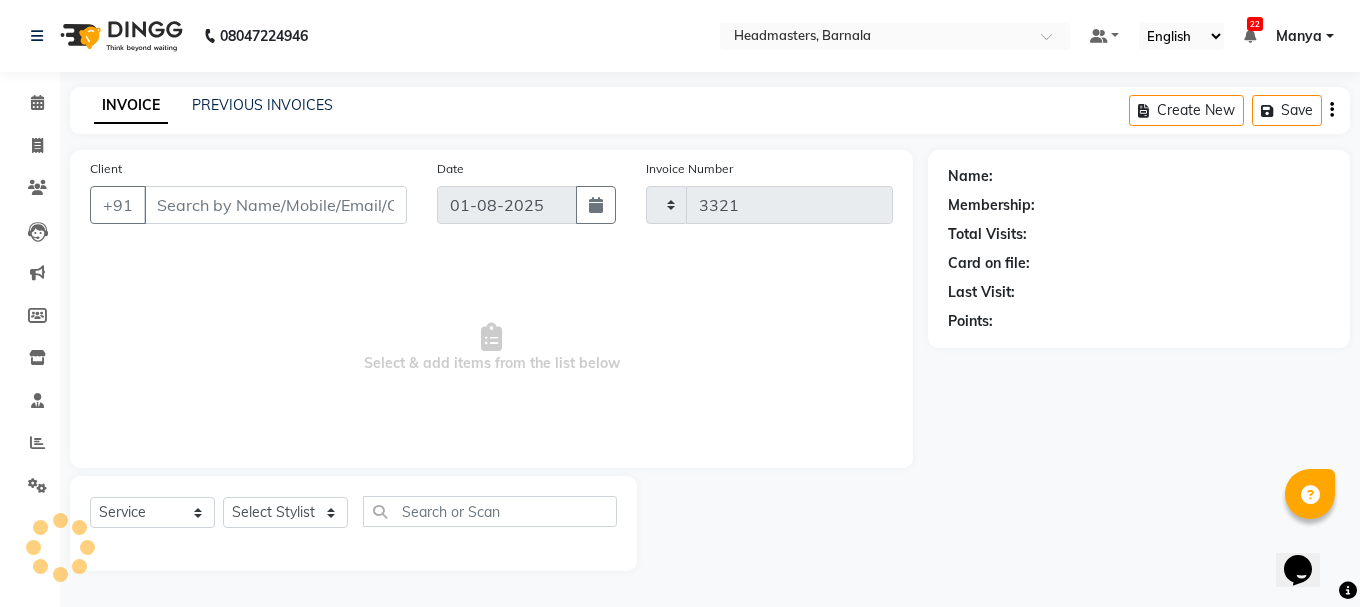 select on "7526" 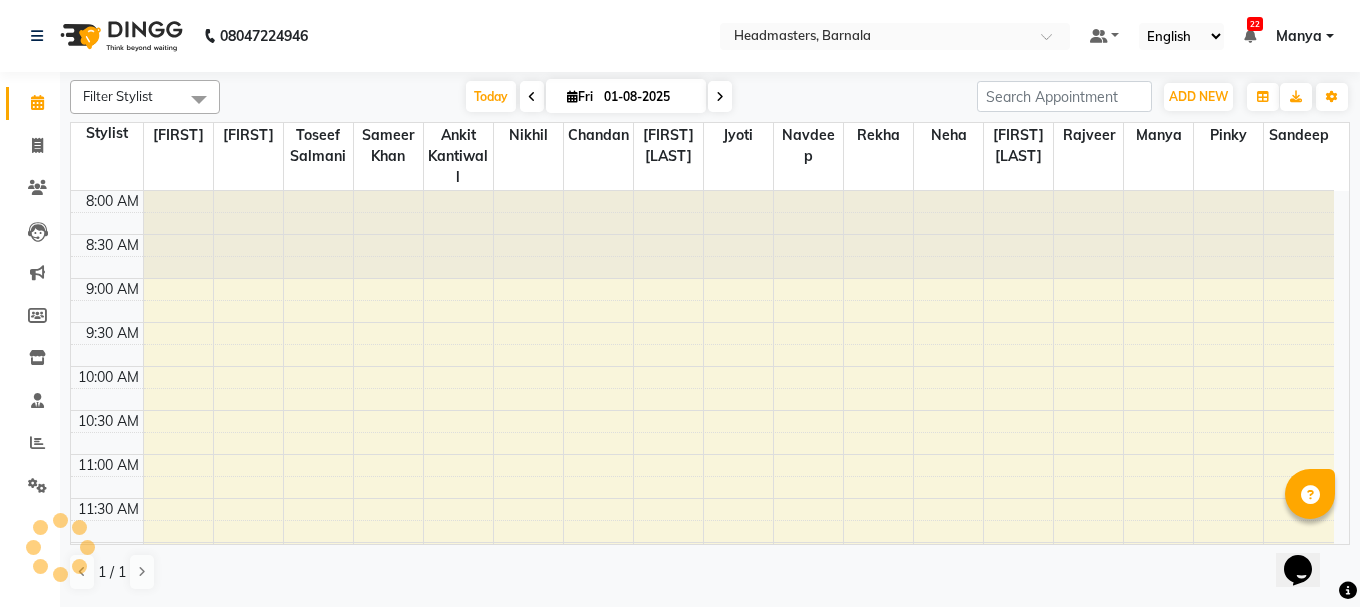 scroll, scrollTop: 0, scrollLeft: 0, axis: both 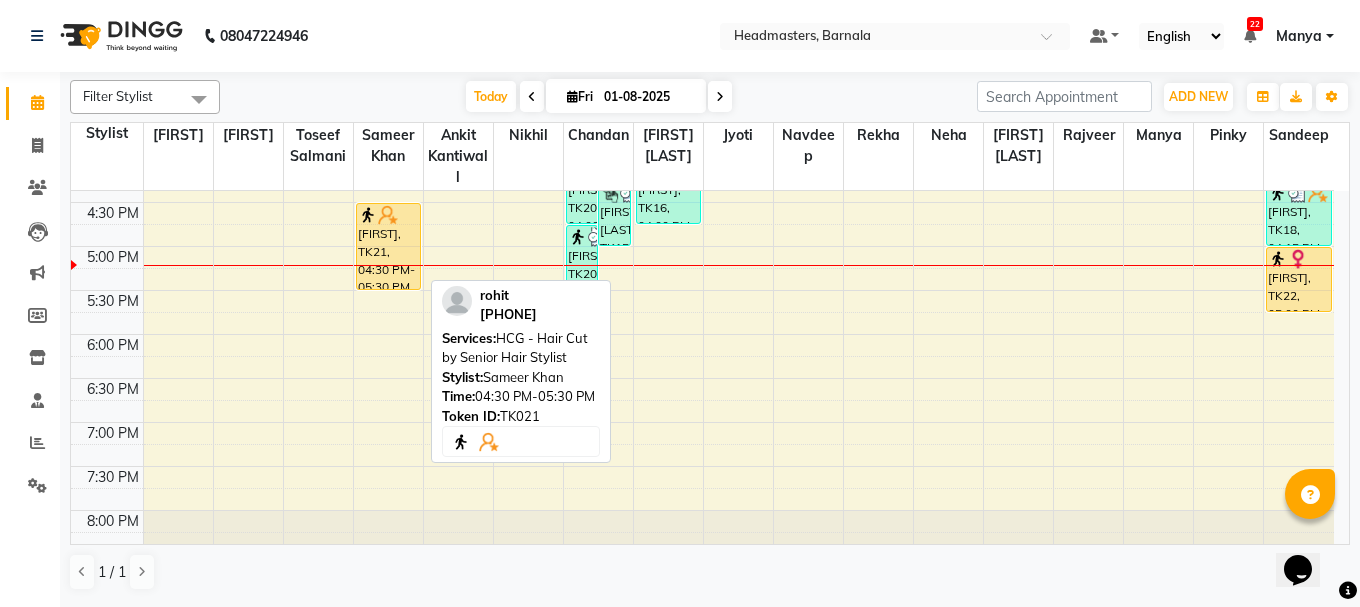 click at bounding box center (388, 215) 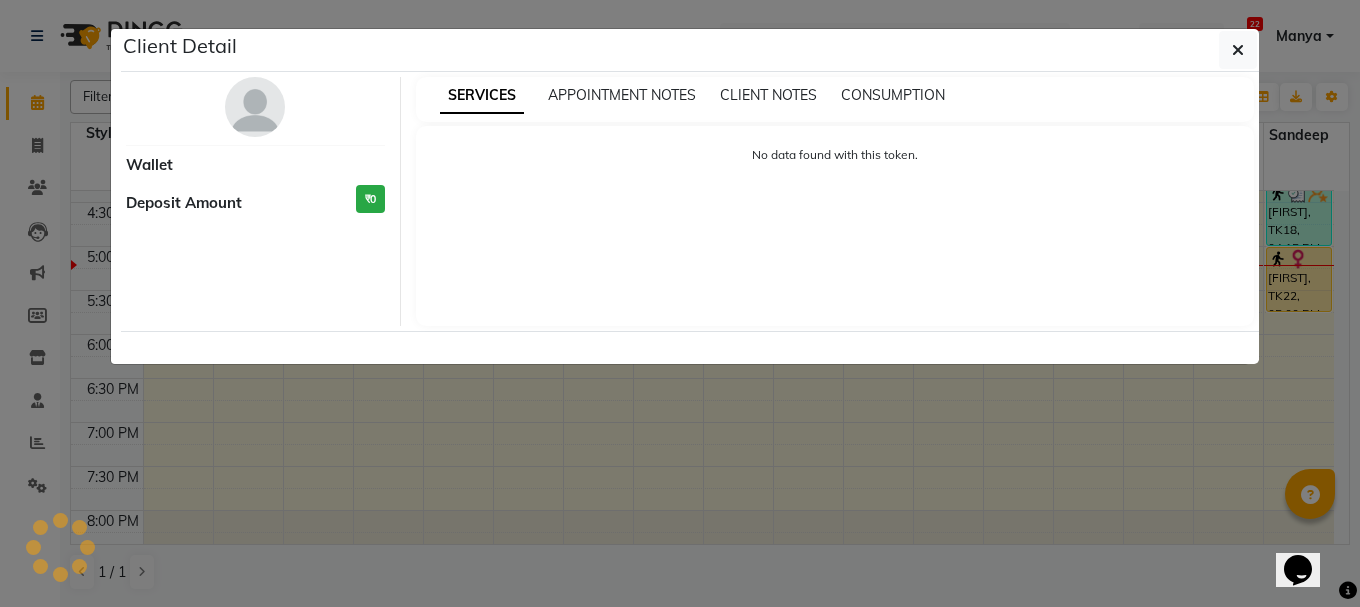 select on "1" 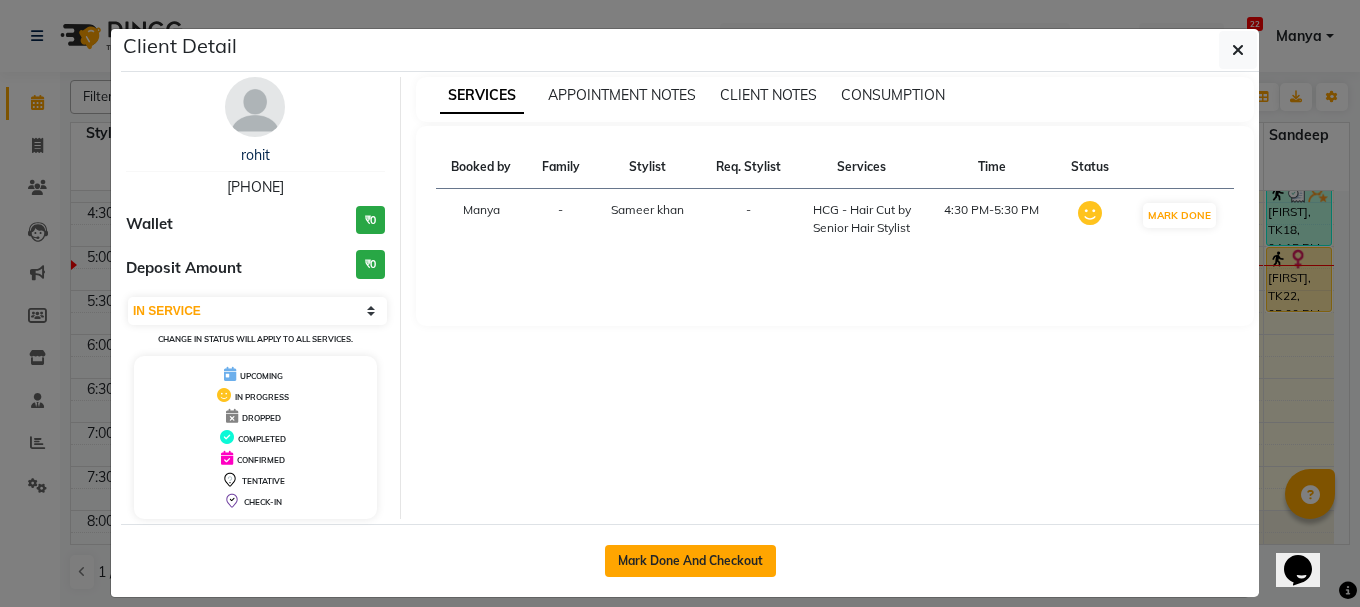 click on "Mark Done And Checkout" 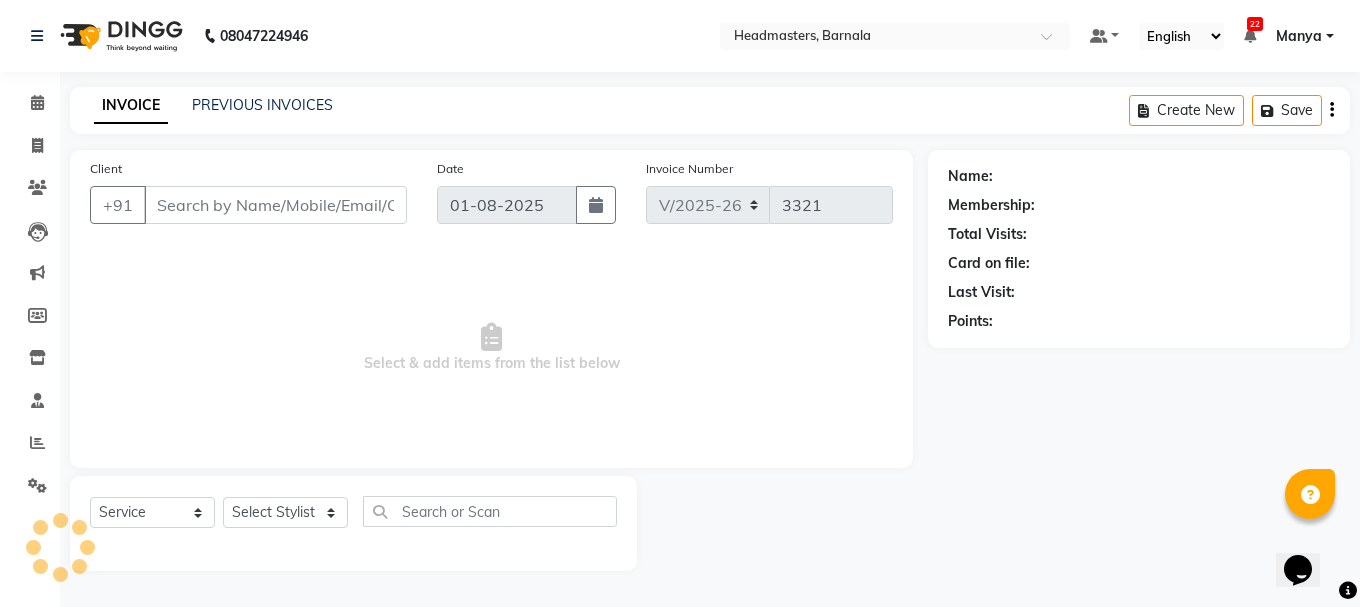 type on "[PHONE]" 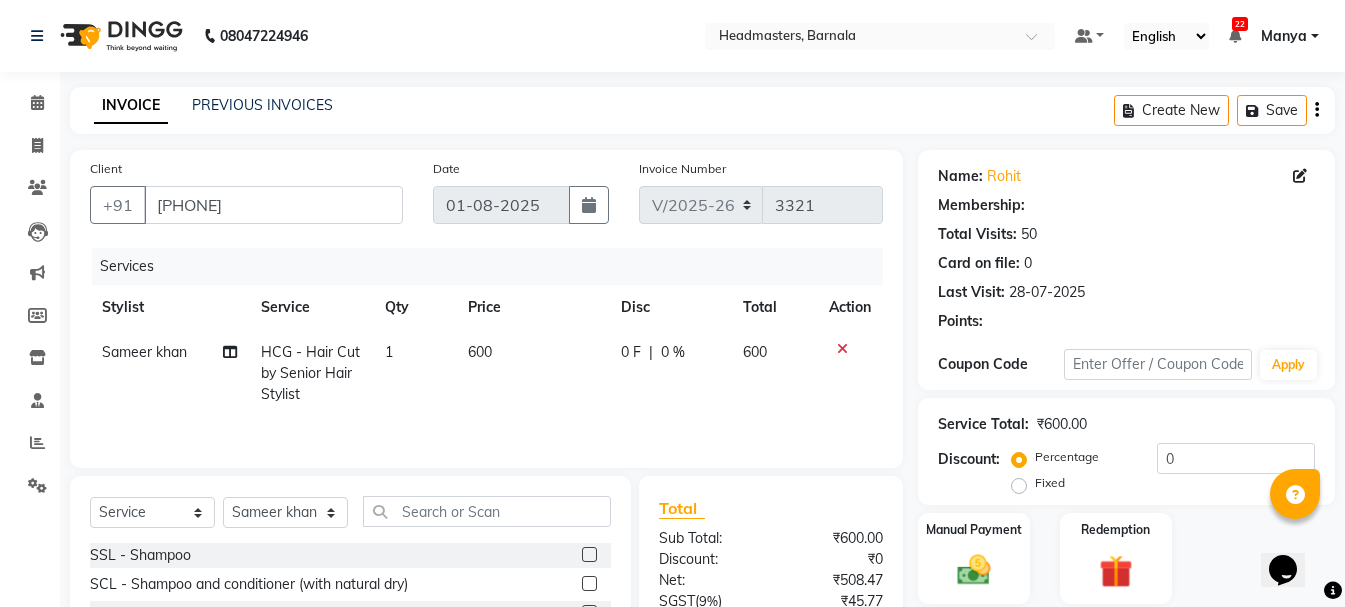 scroll, scrollTop: 194, scrollLeft: 0, axis: vertical 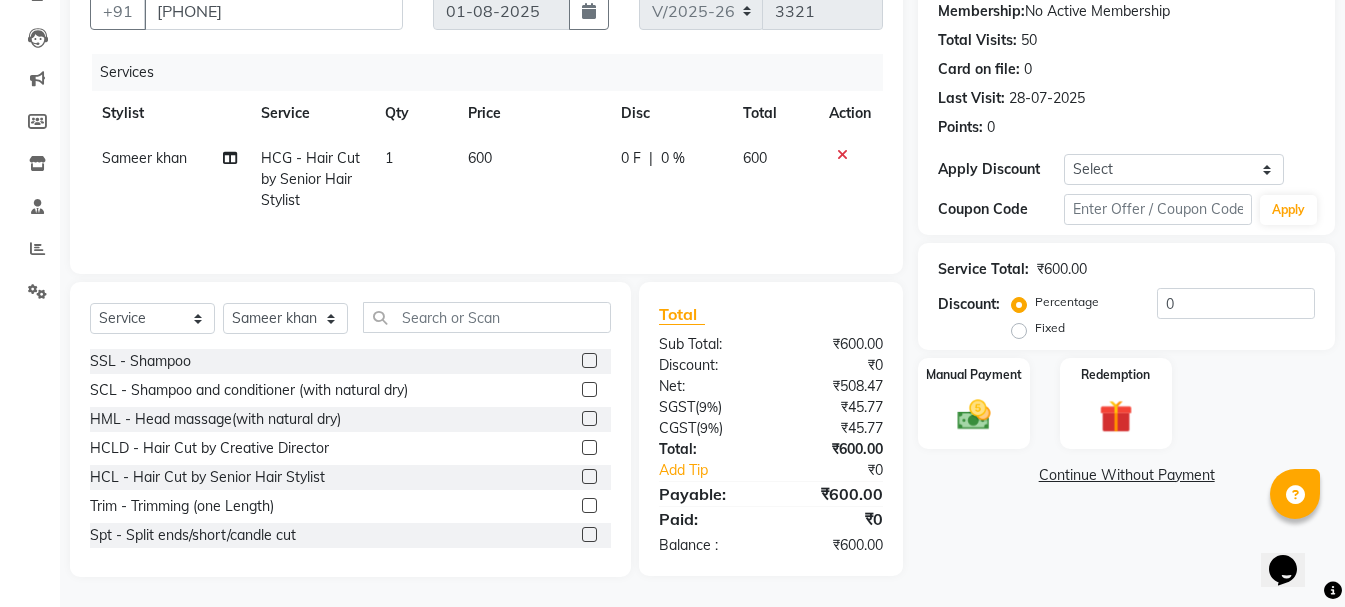 click on "Fixed" 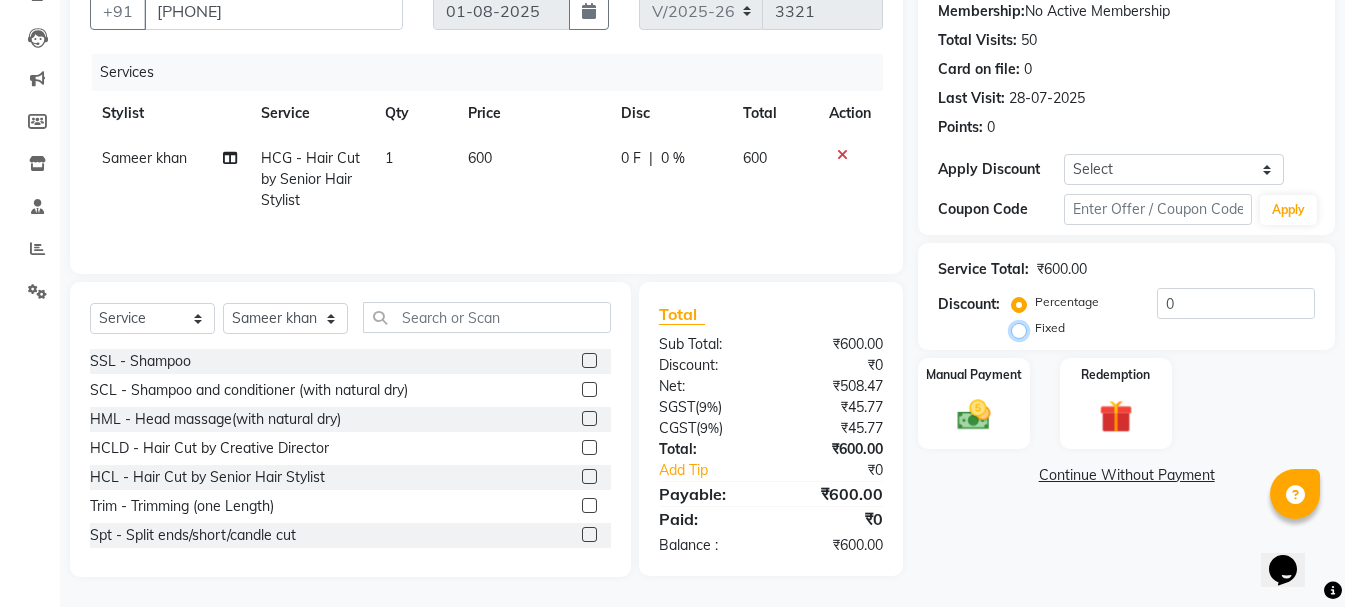 click on "Fixed" at bounding box center (1023, 328) 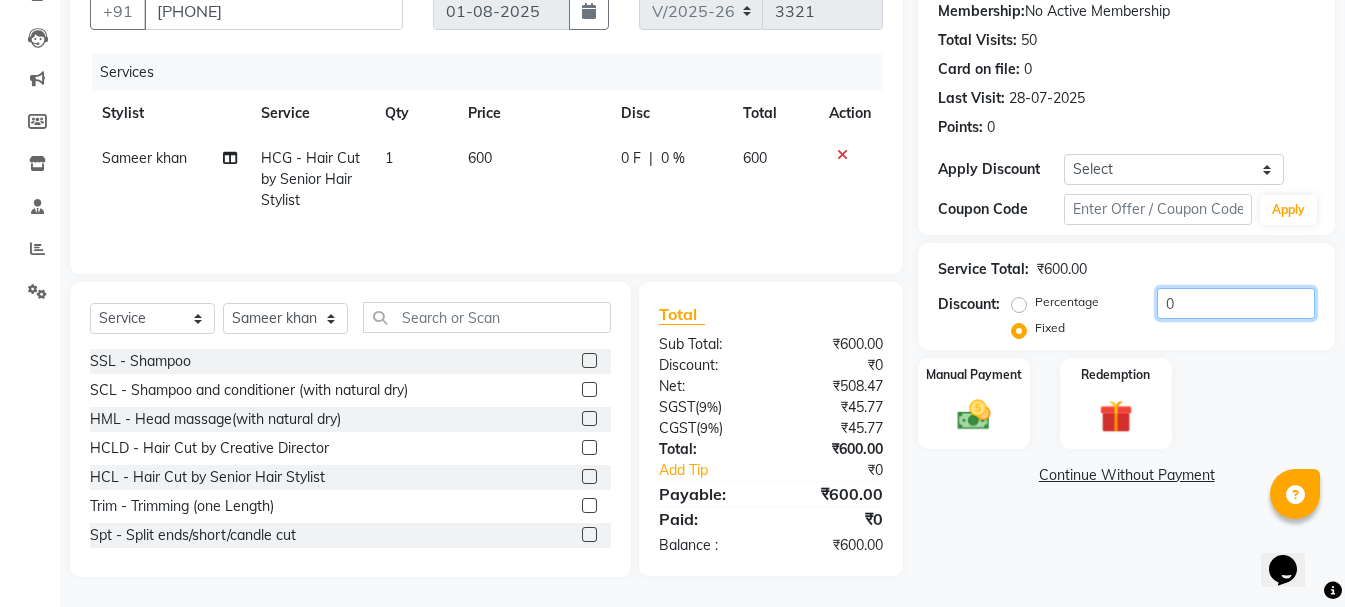 drag, startPoint x: 1111, startPoint y: 301, endPoint x: 1011, endPoint y: 320, distance: 101.788994 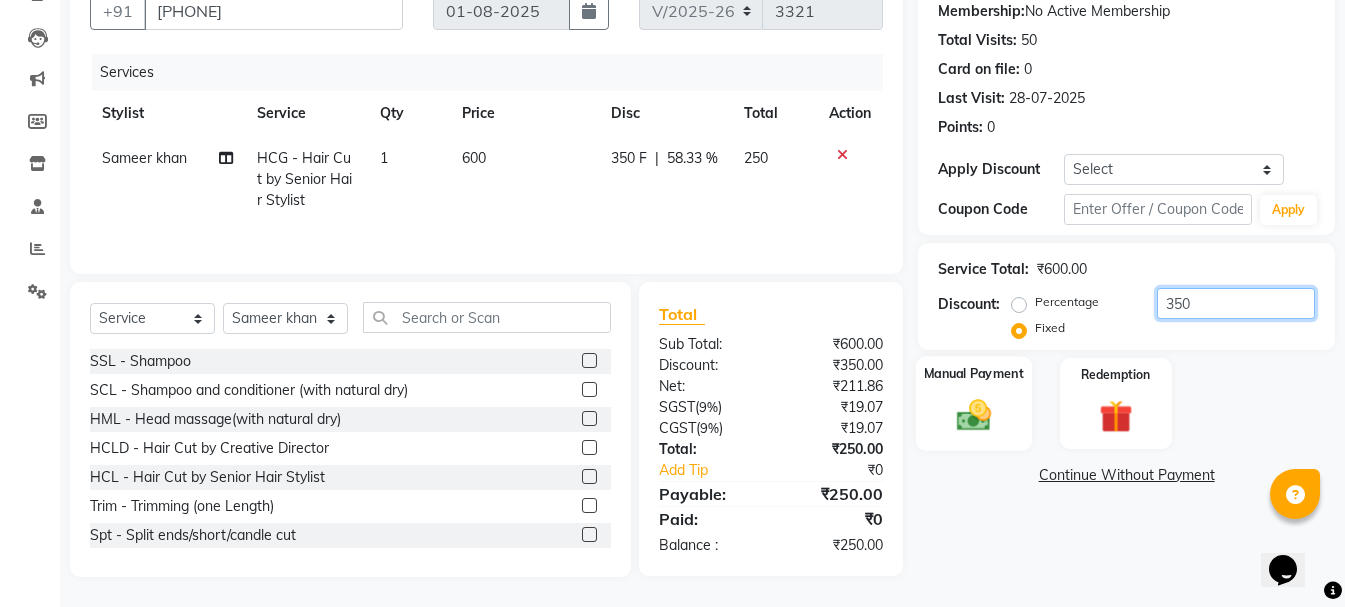 type on "350" 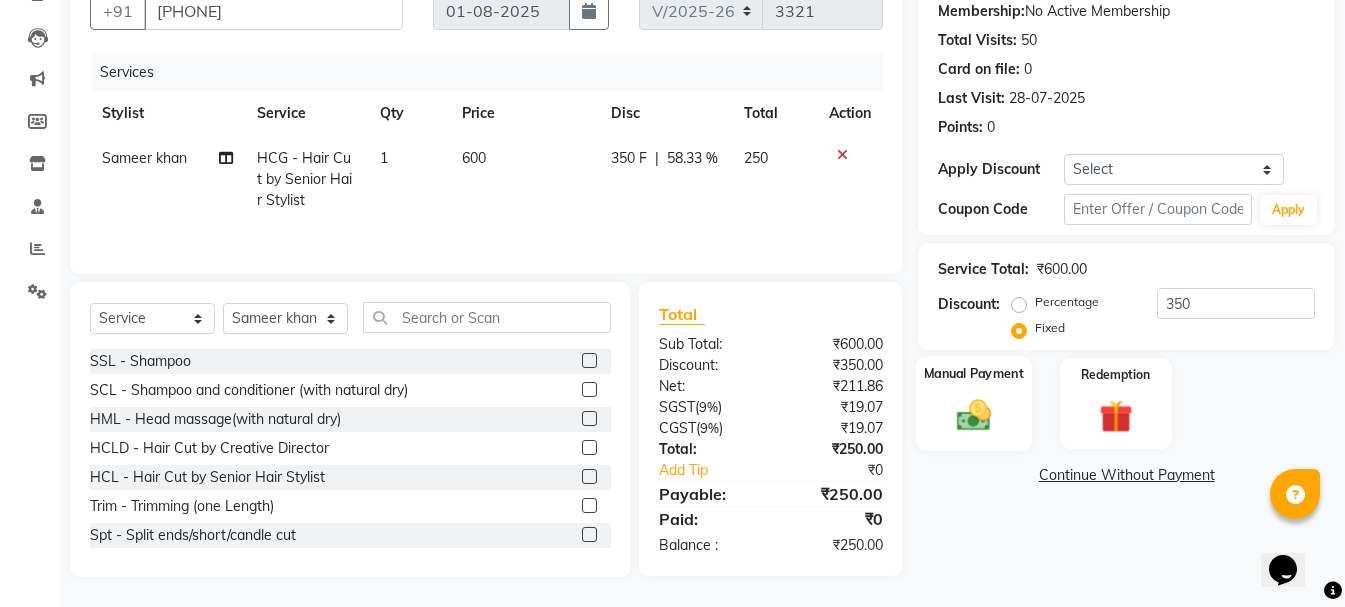 click 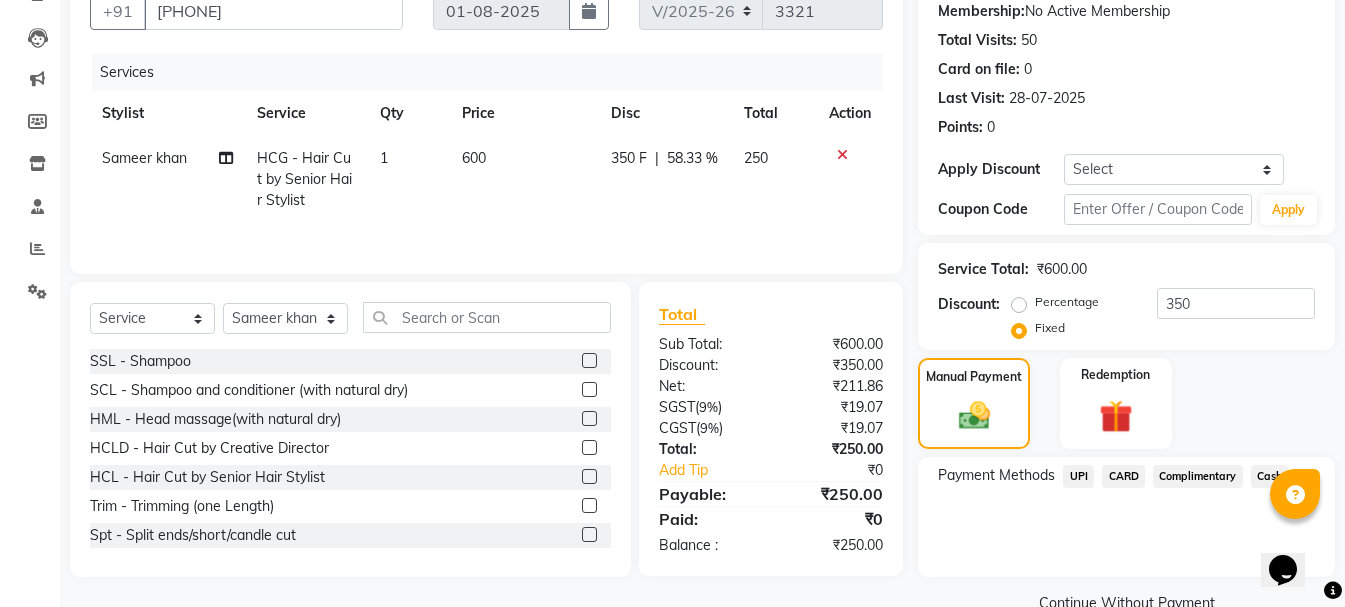 click on "UPI" 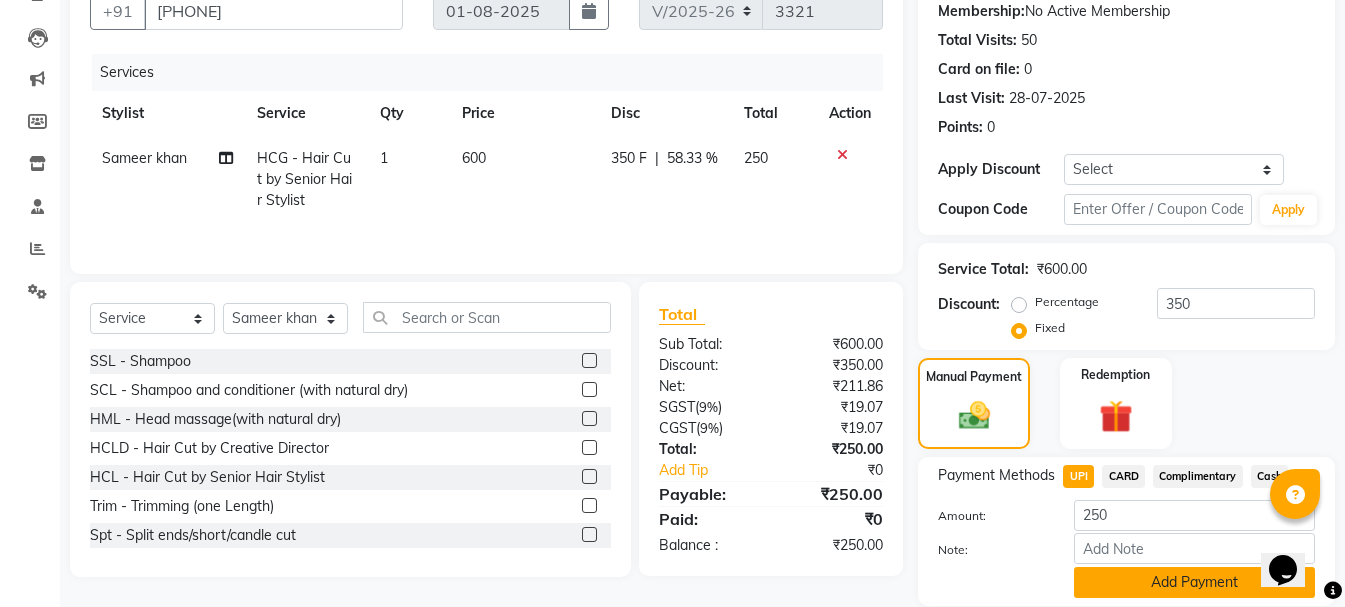 click on "Add Payment" 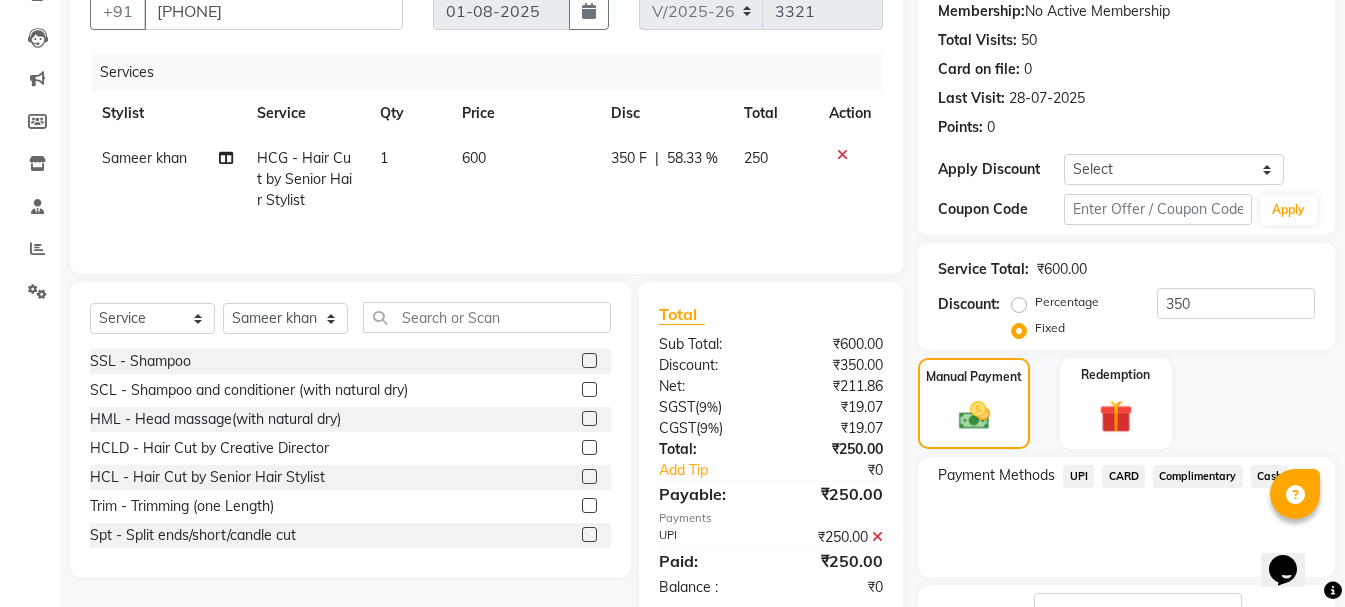 scroll, scrollTop: 348, scrollLeft: 0, axis: vertical 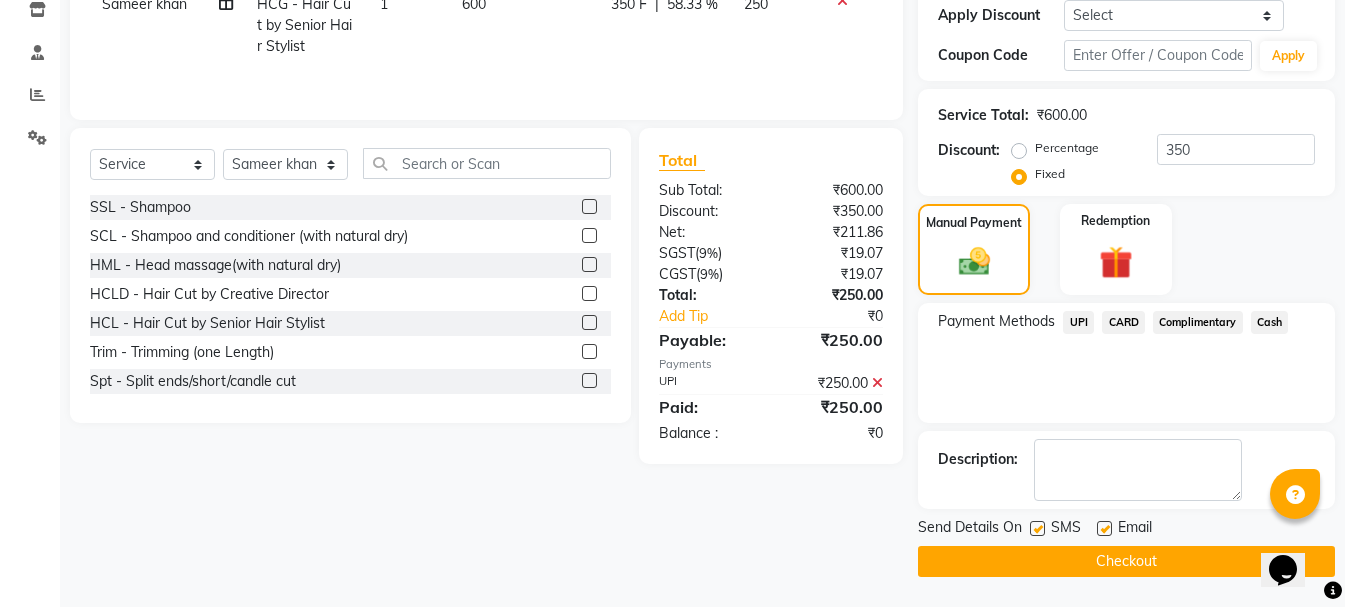 click on "Checkout" 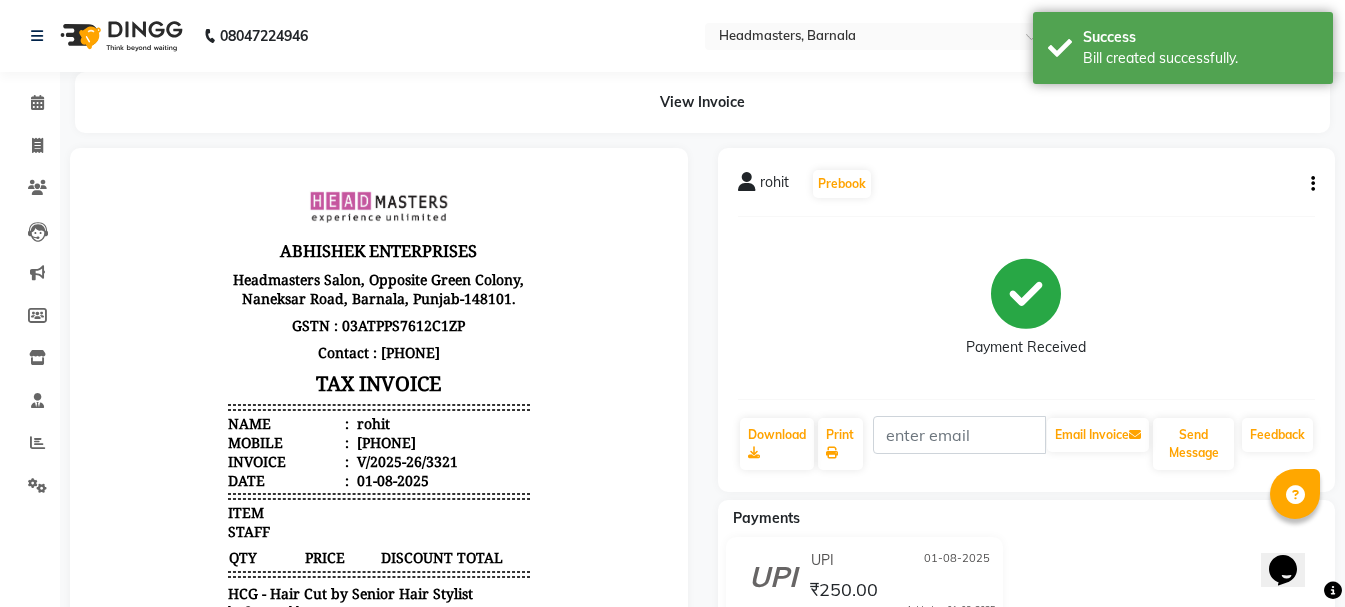 scroll, scrollTop: 0, scrollLeft: 0, axis: both 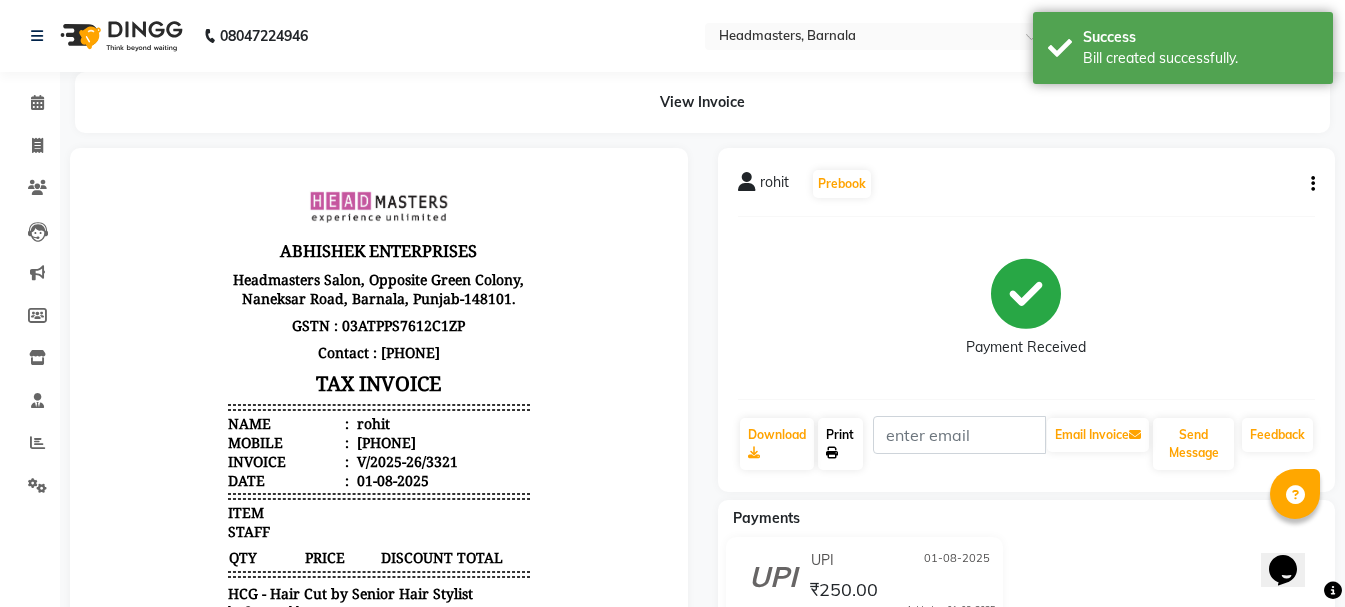 click on "Print" 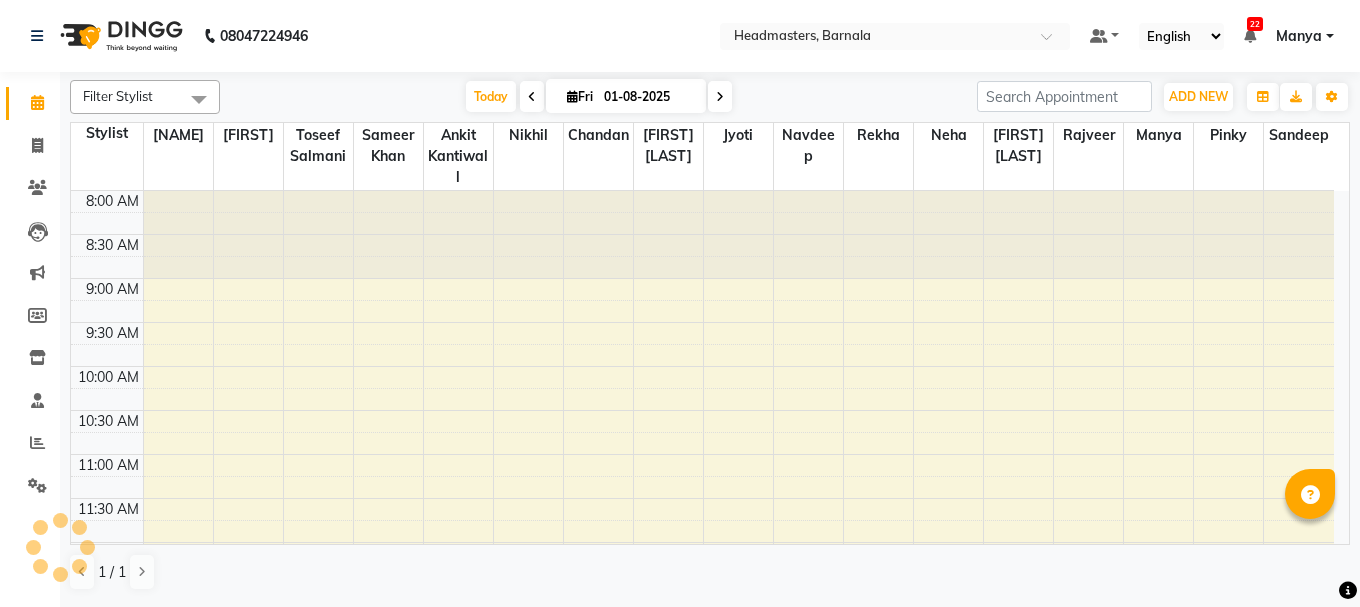 scroll, scrollTop: 0, scrollLeft: 0, axis: both 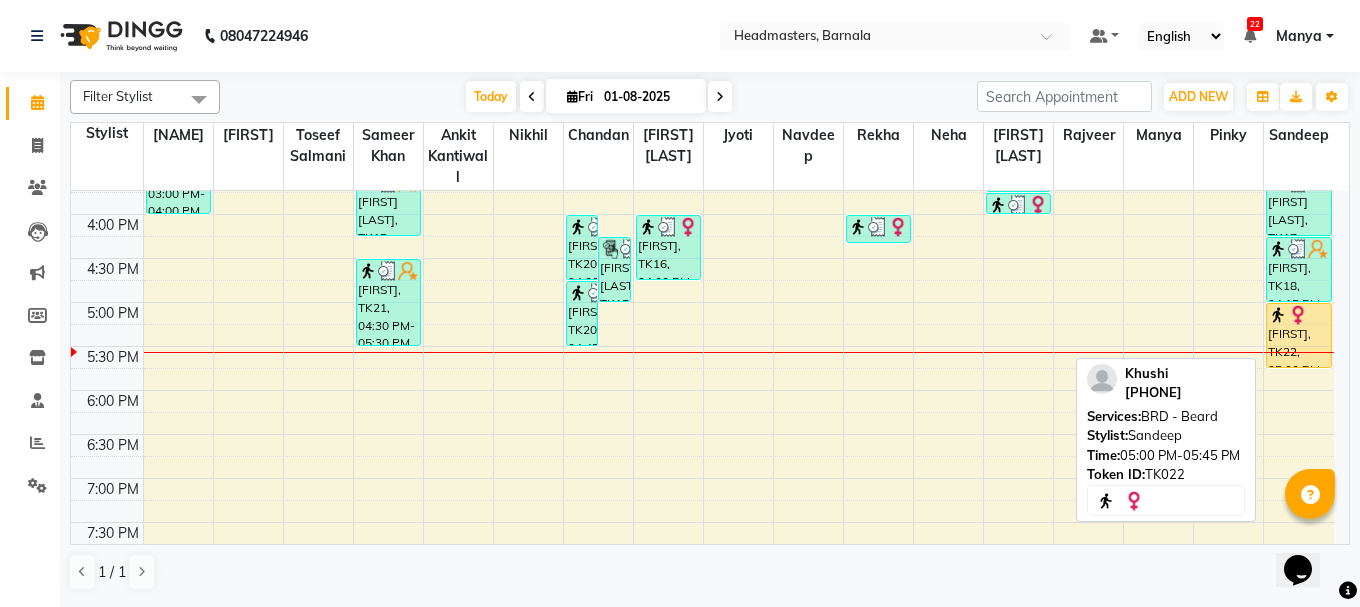 click on "[FIRST], TK22, 05:00 PM-05:45 PM, BRD - Beard" at bounding box center [1299, 335] 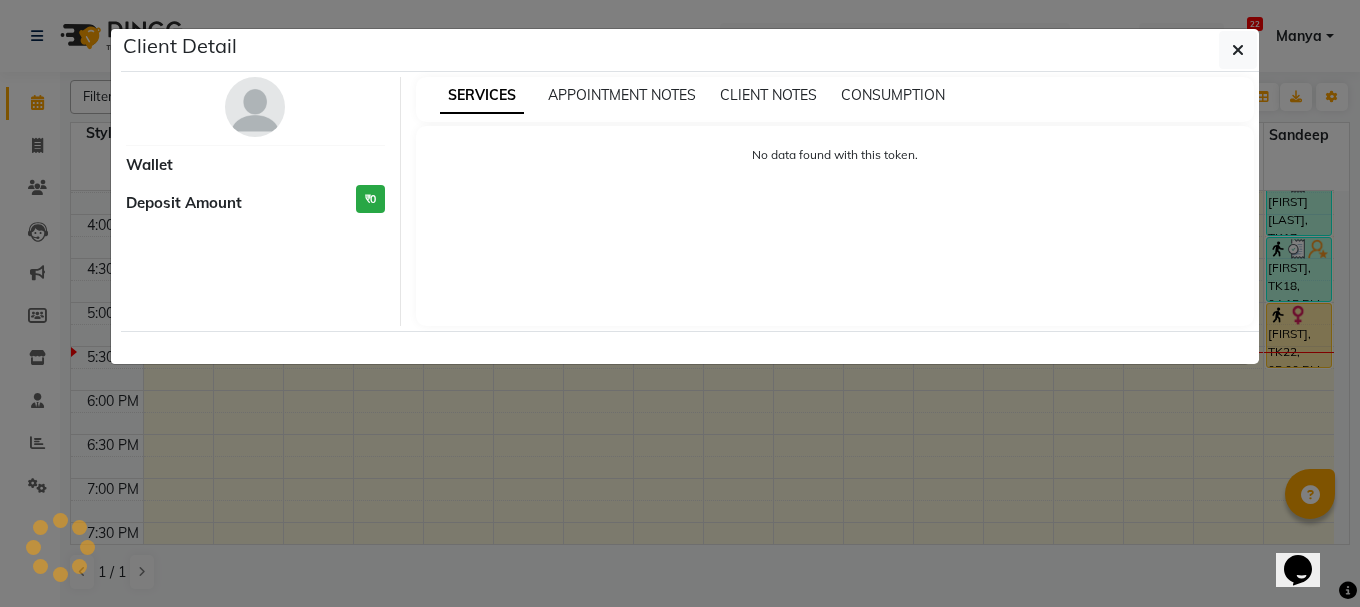 select on "1" 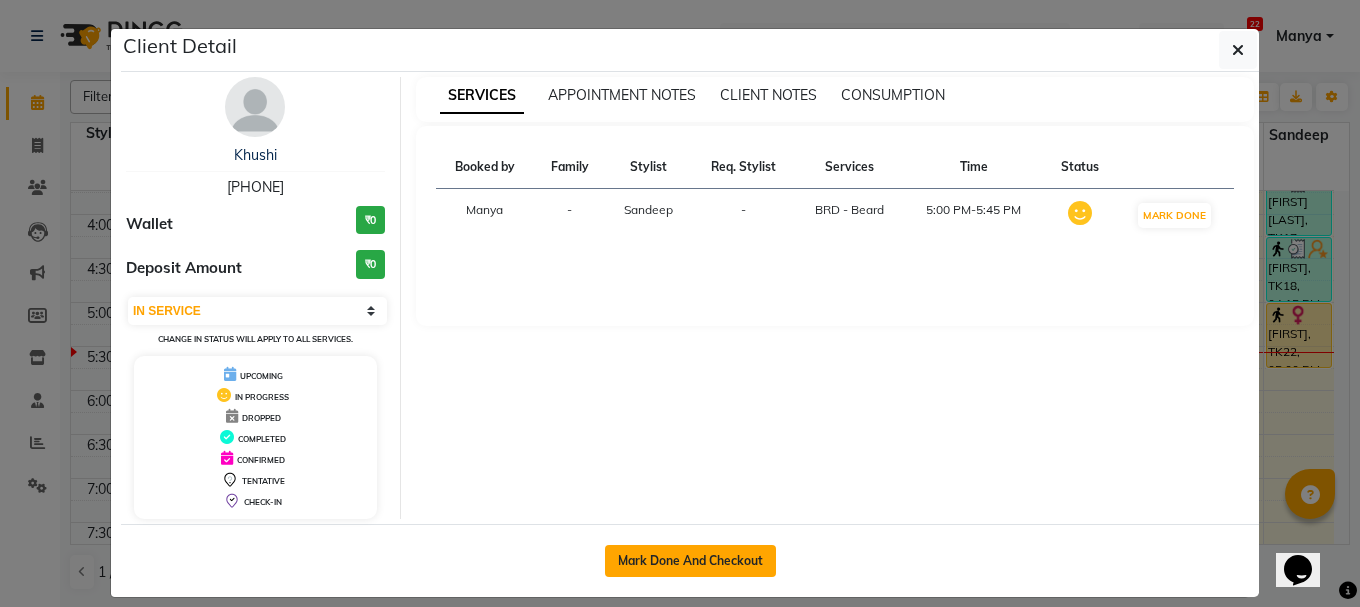 click on "Mark Done And Checkout" 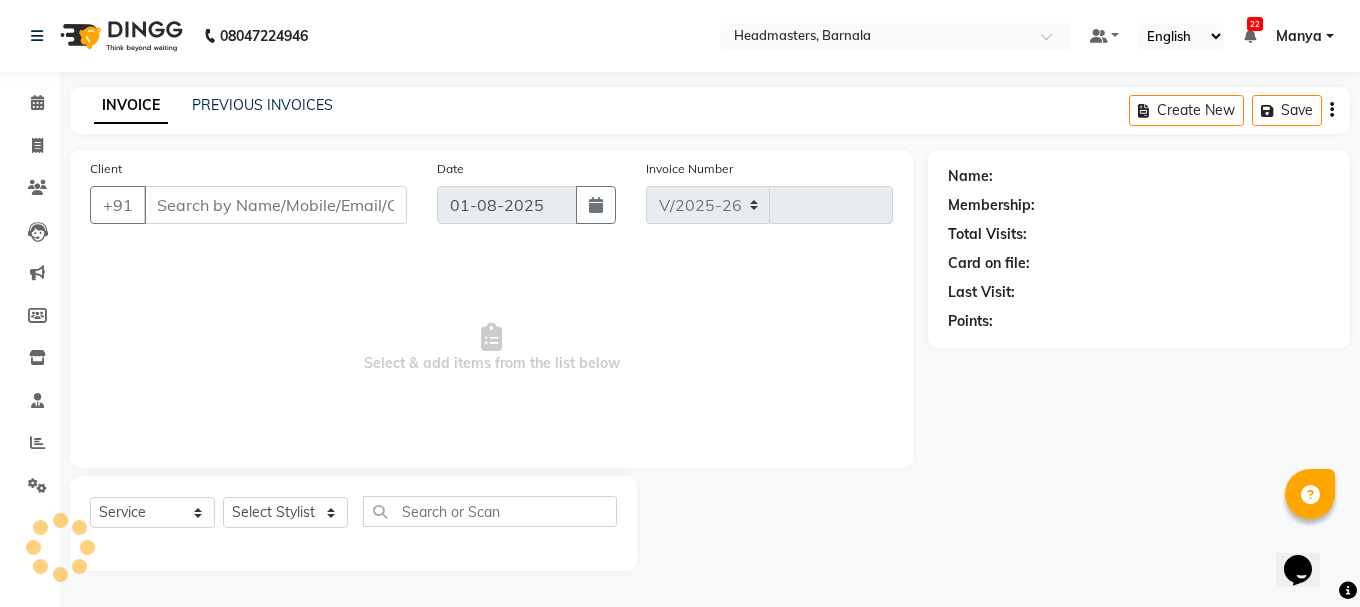 select on "7526" 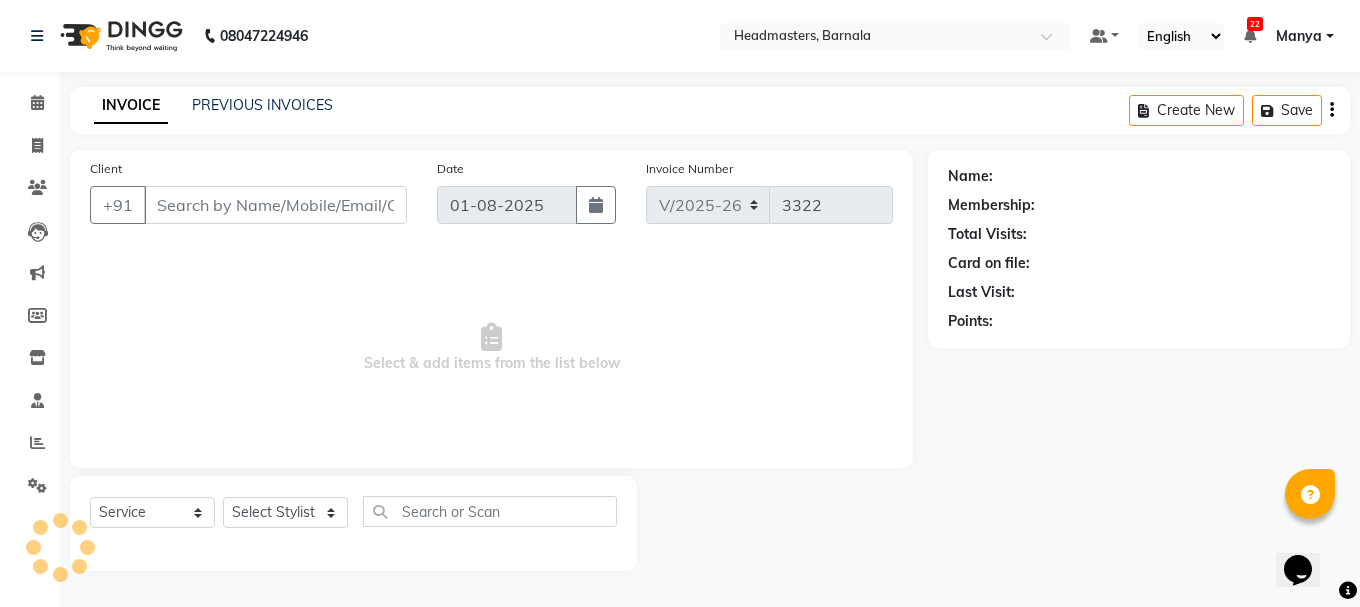 type on "[PHONE]" 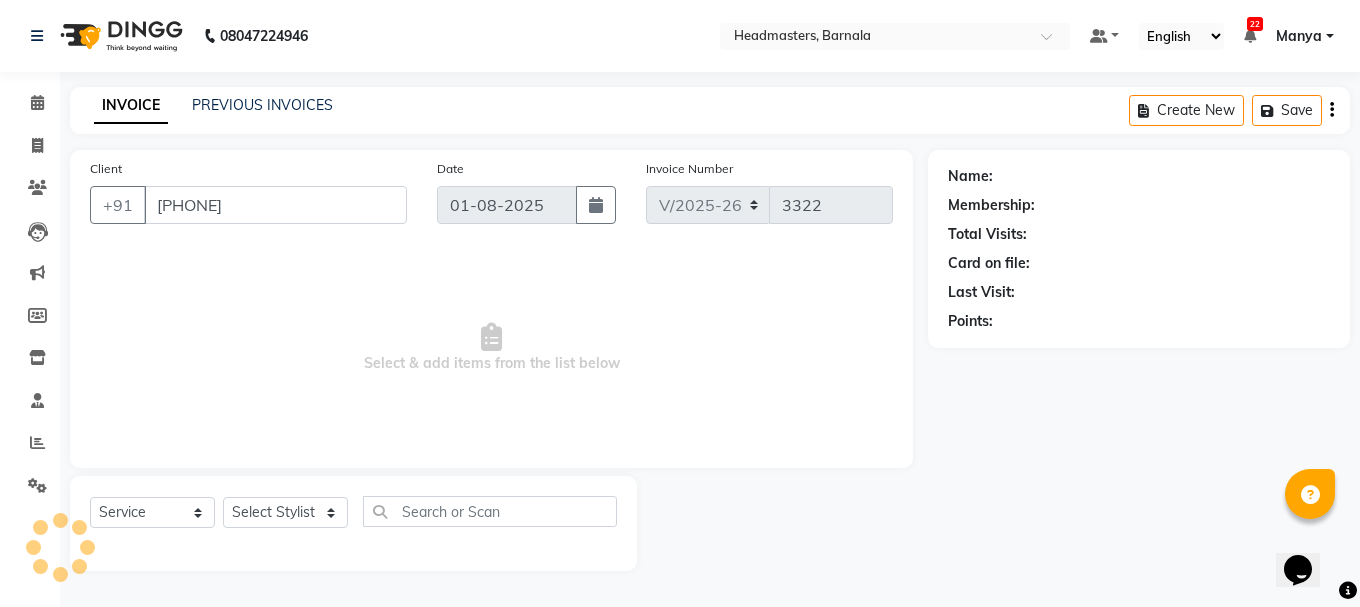 select on "71857" 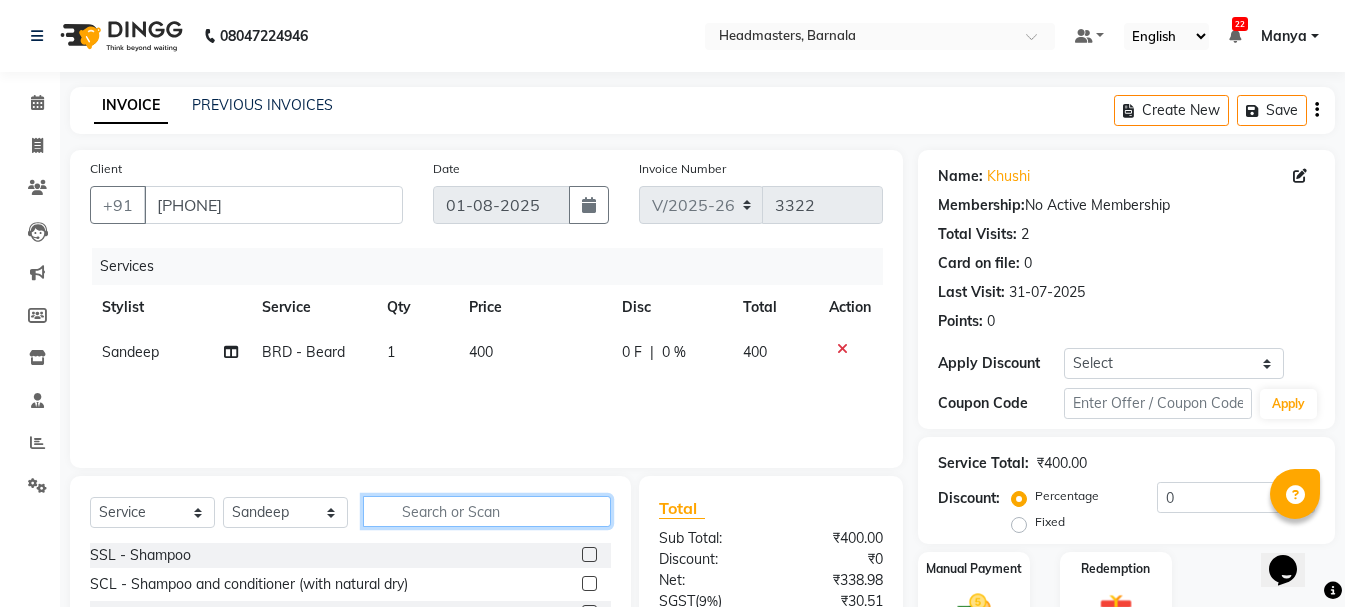 click 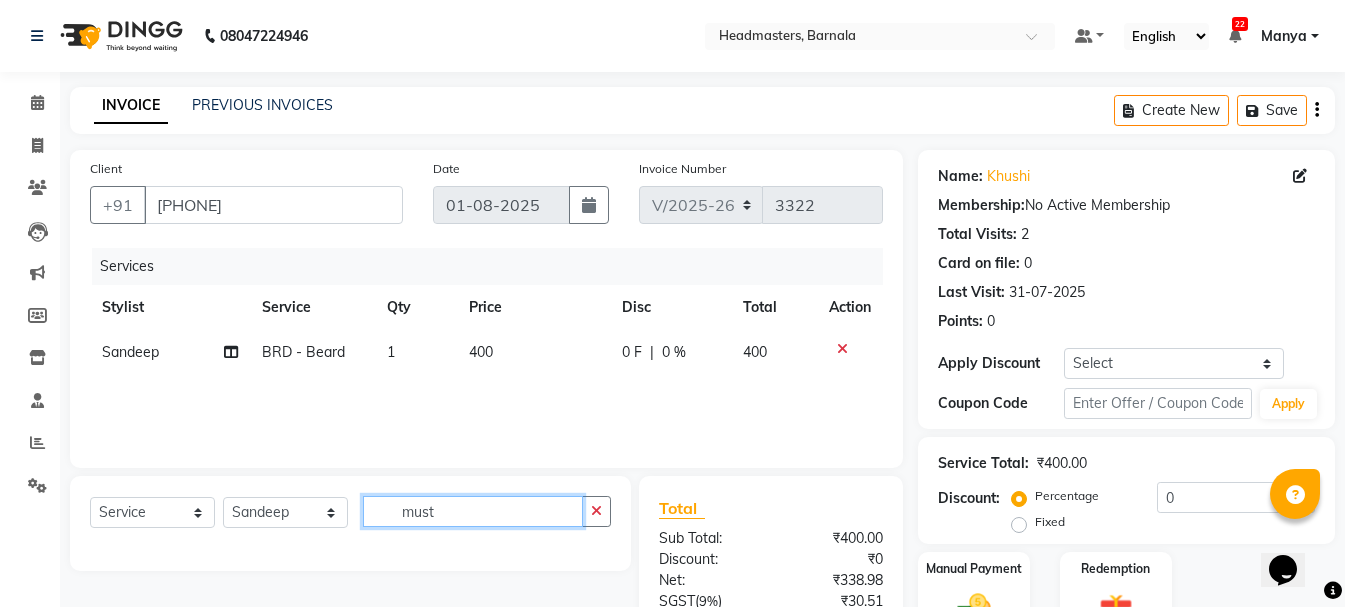 scroll, scrollTop: 193, scrollLeft: 0, axis: vertical 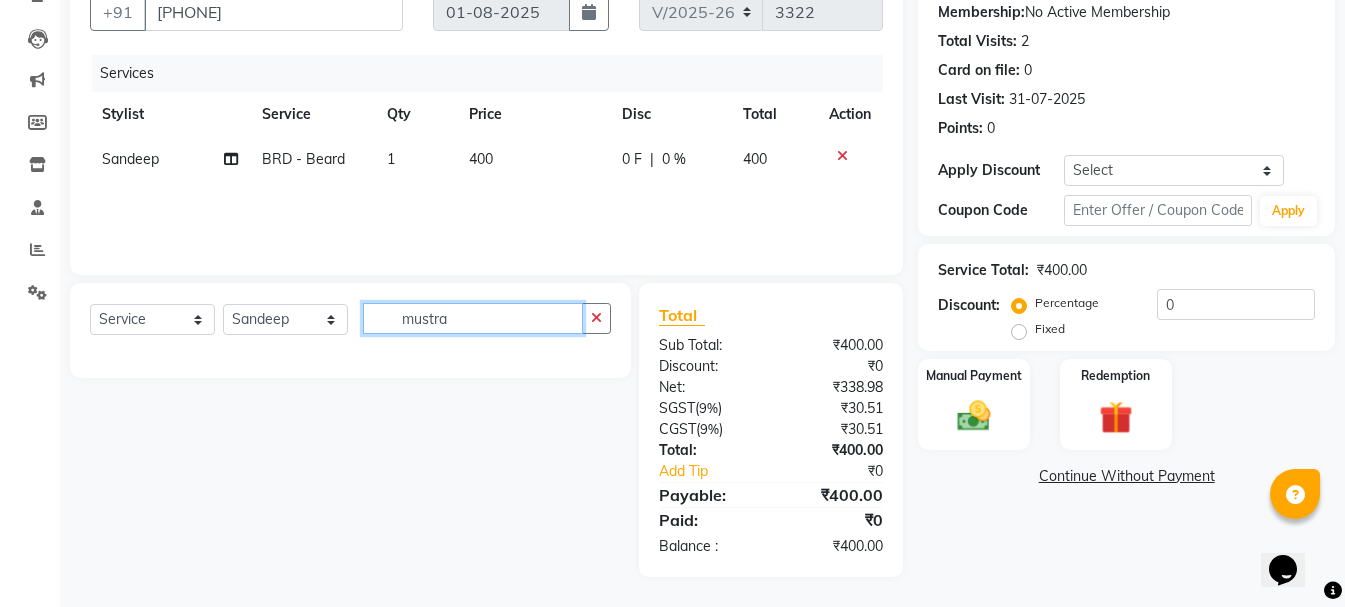 drag, startPoint x: 462, startPoint y: 312, endPoint x: 314, endPoint y: 290, distance: 149.6262 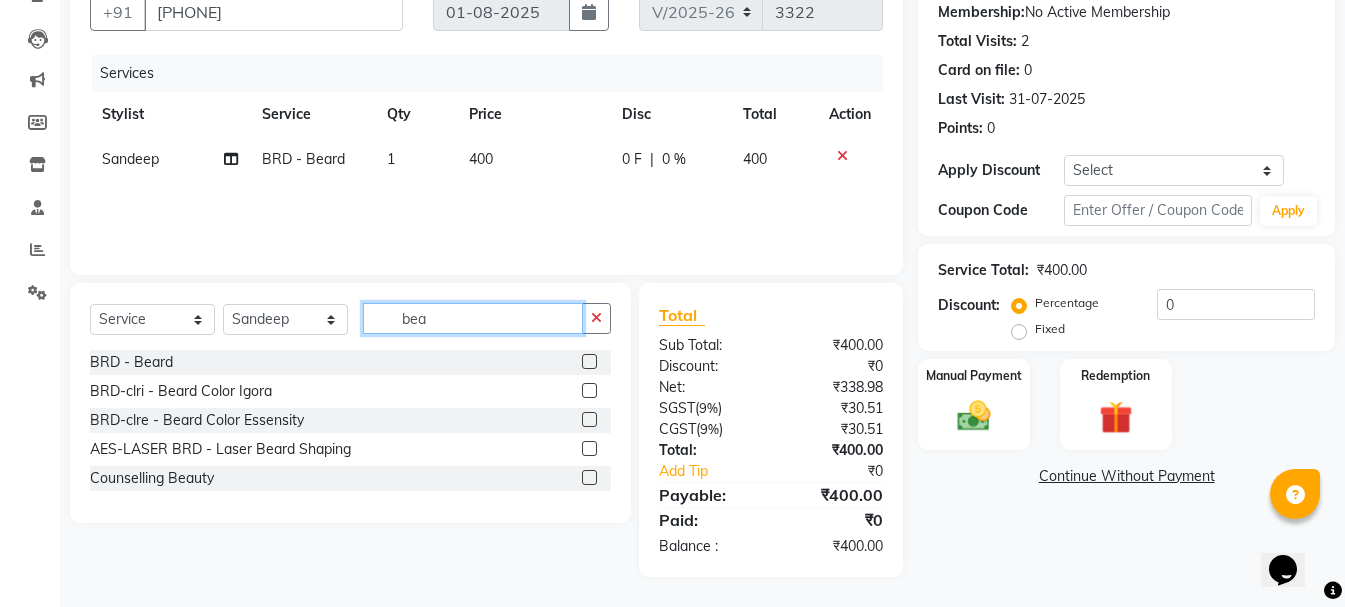 type on "bea" 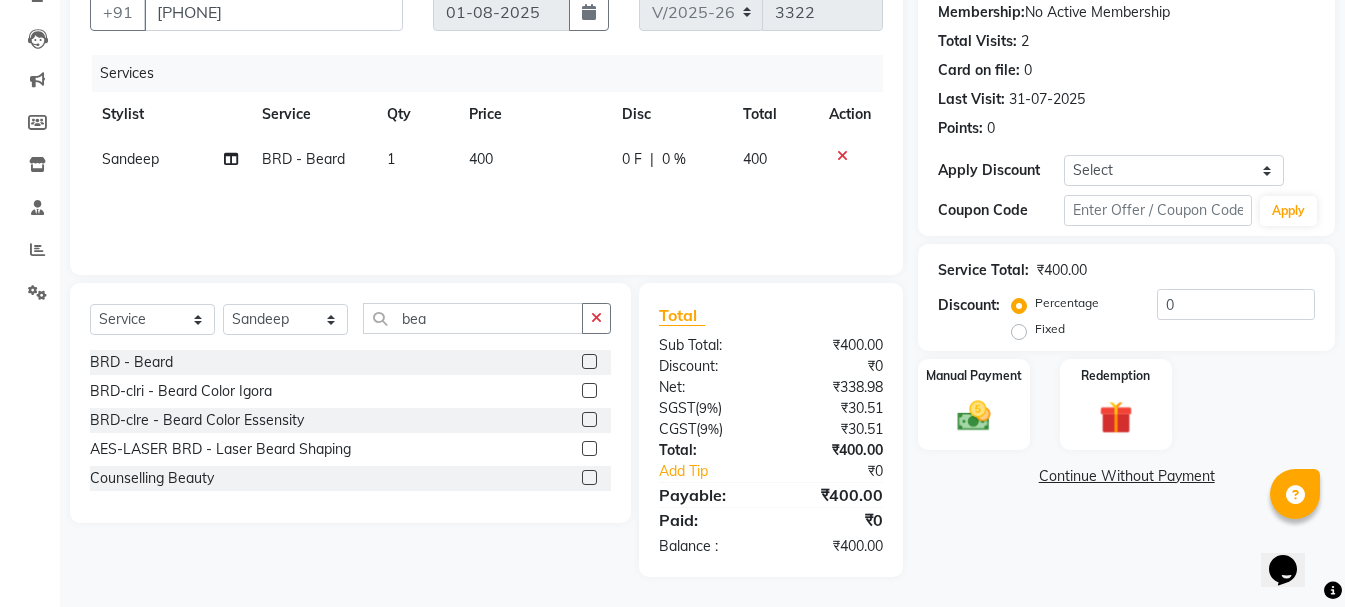 click 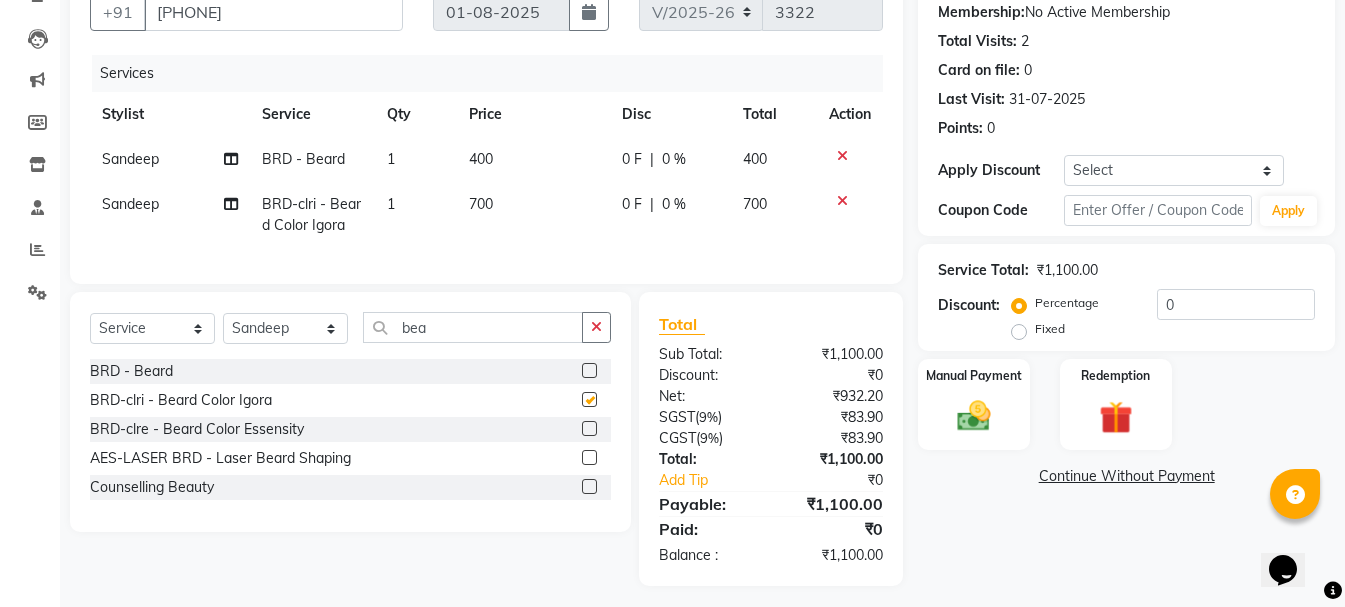 checkbox on "false" 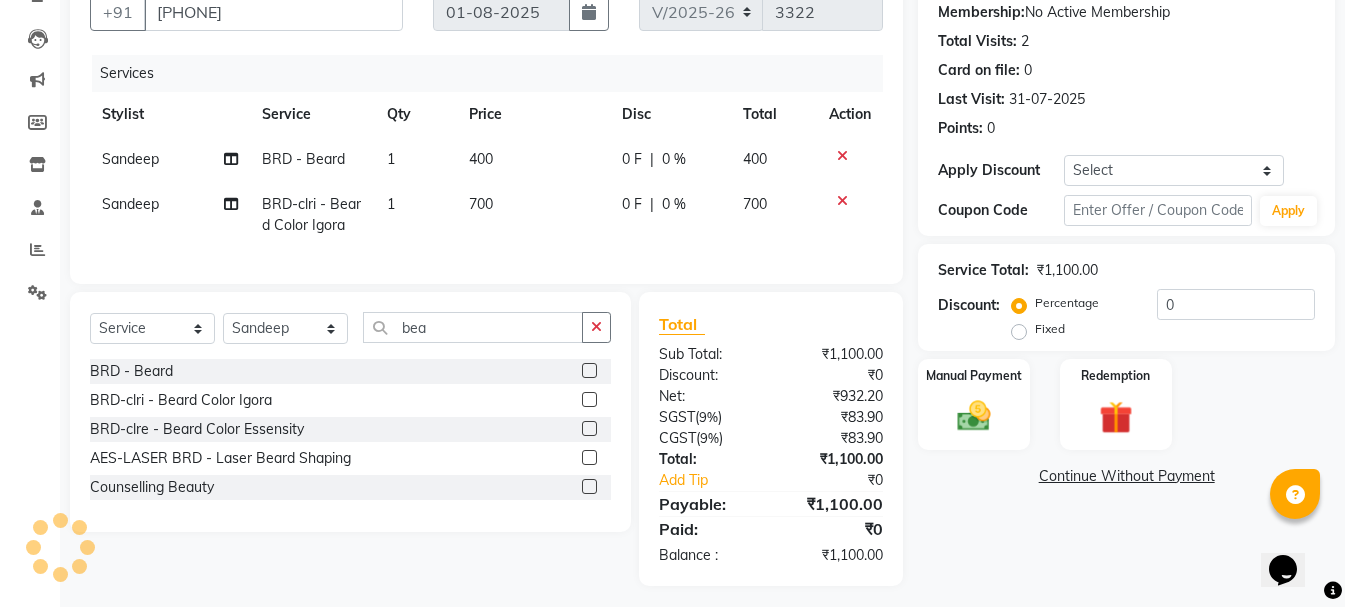 click 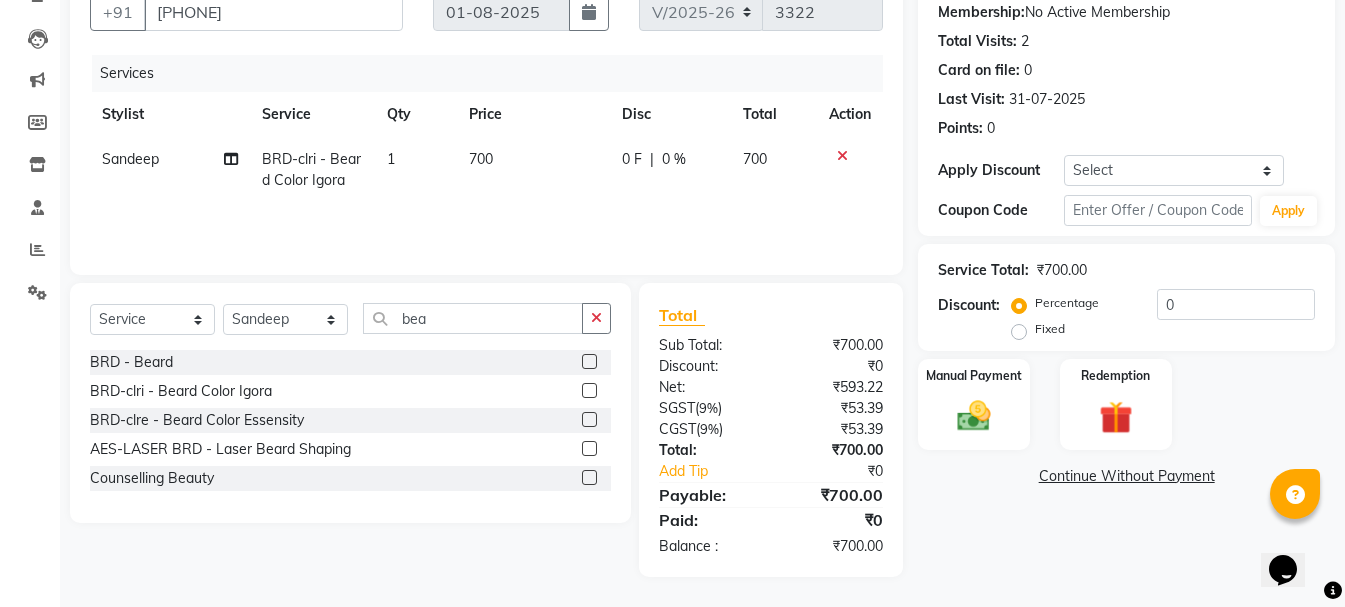 click on "Fixed" 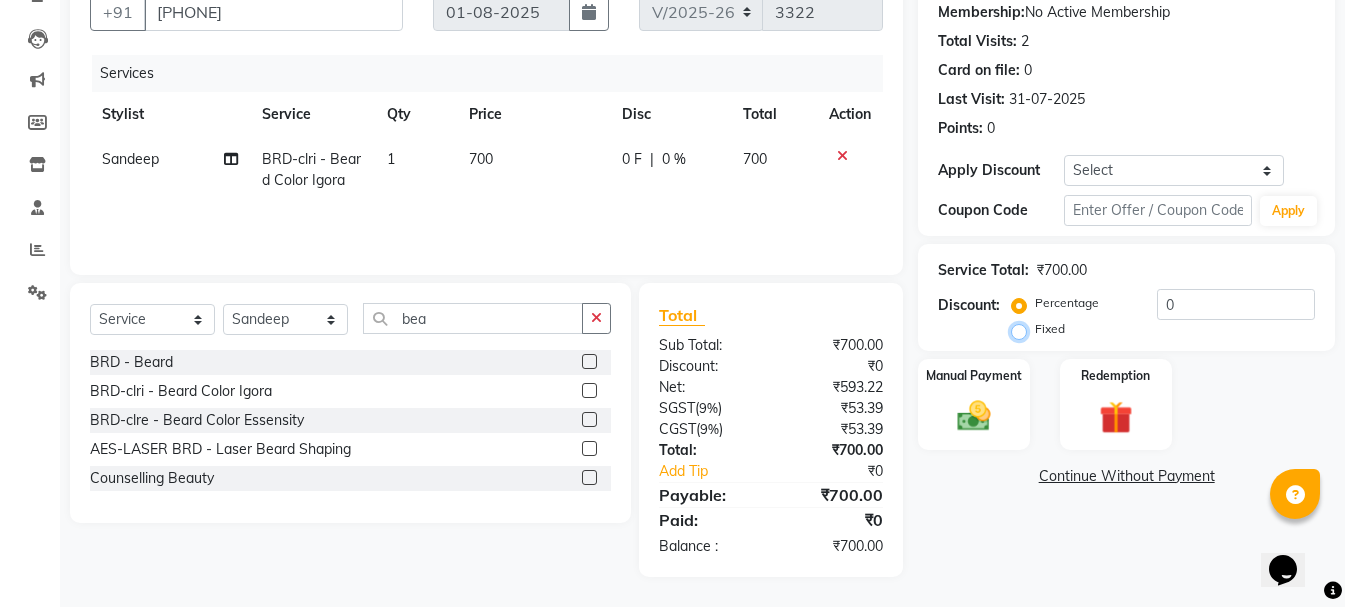 click on "Fixed" at bounding box center [1023, 329] 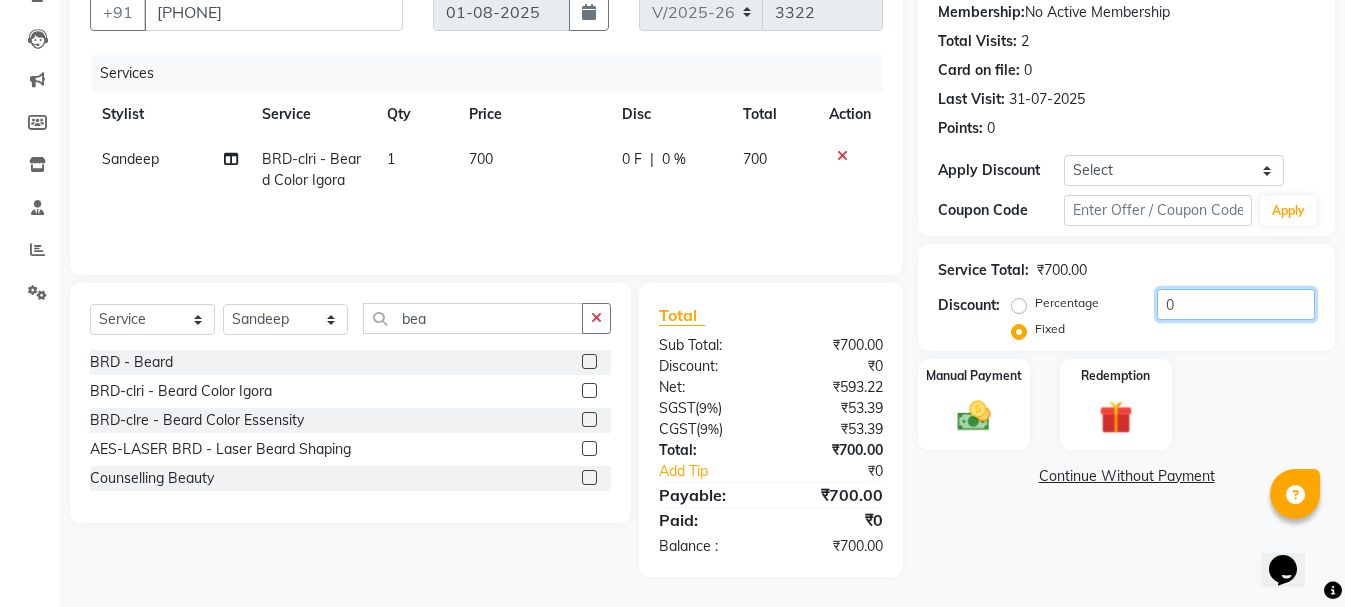 drag, startPoint x: 1202, startPoint y: 300, endPoint x: 666, endPoint y: 243, distance: 539.0223 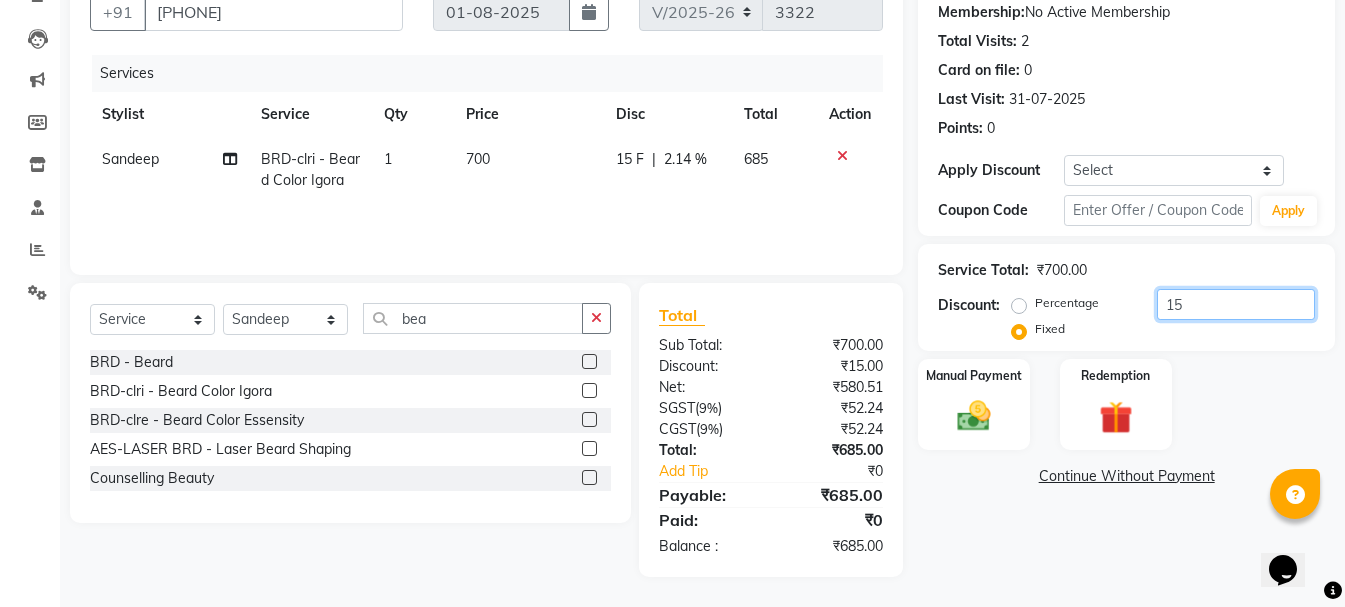 type on "1" 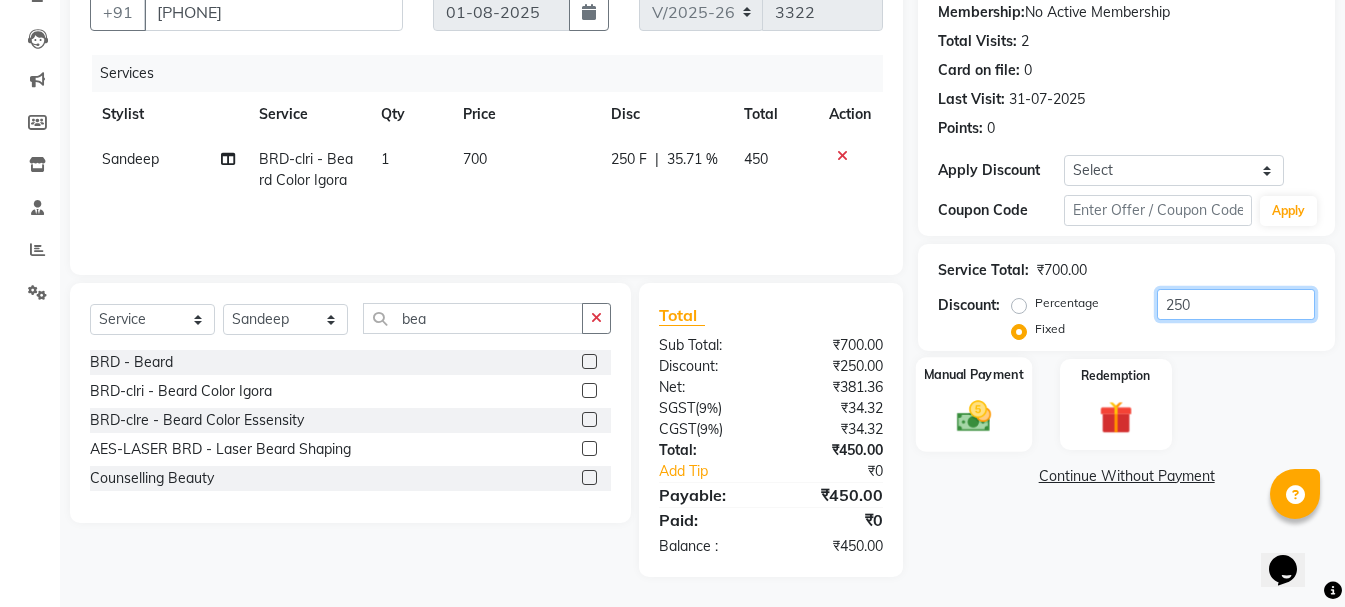 type on "250" 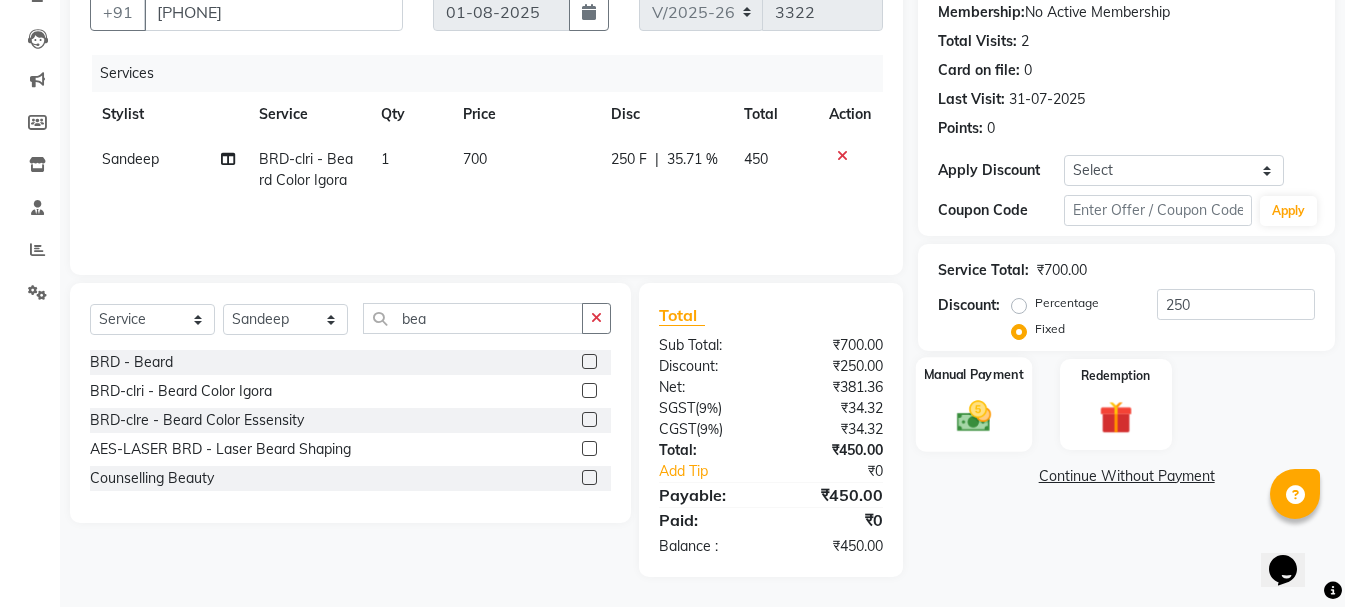 click 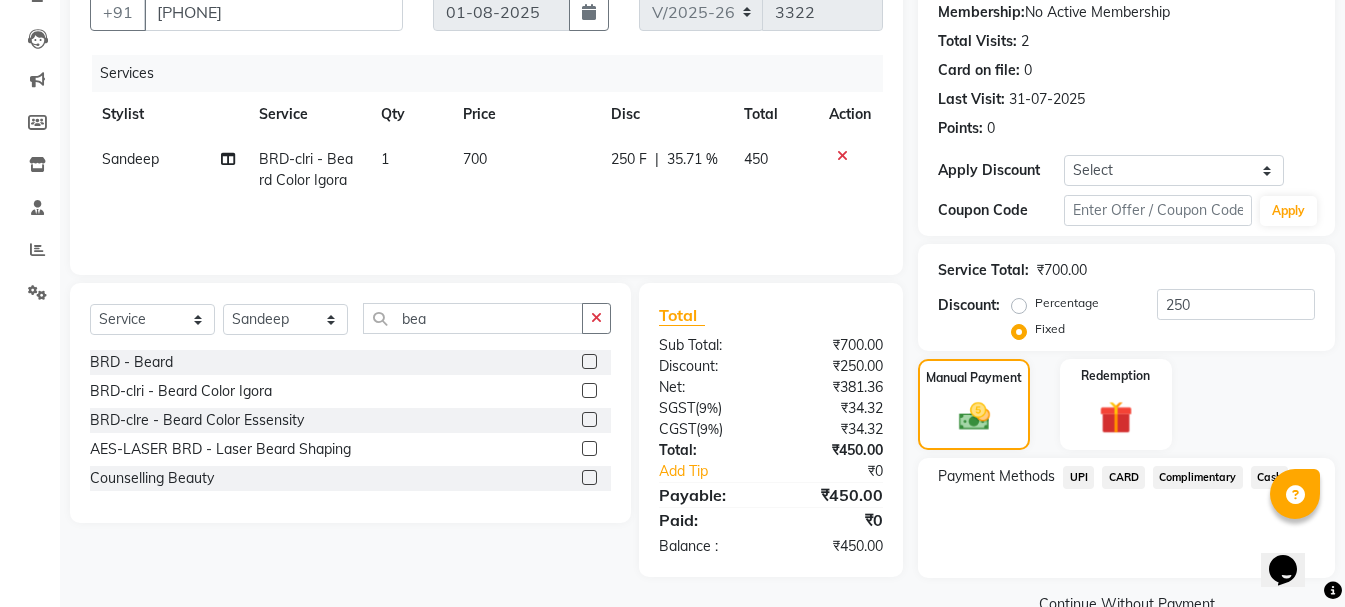 click on "Cash" 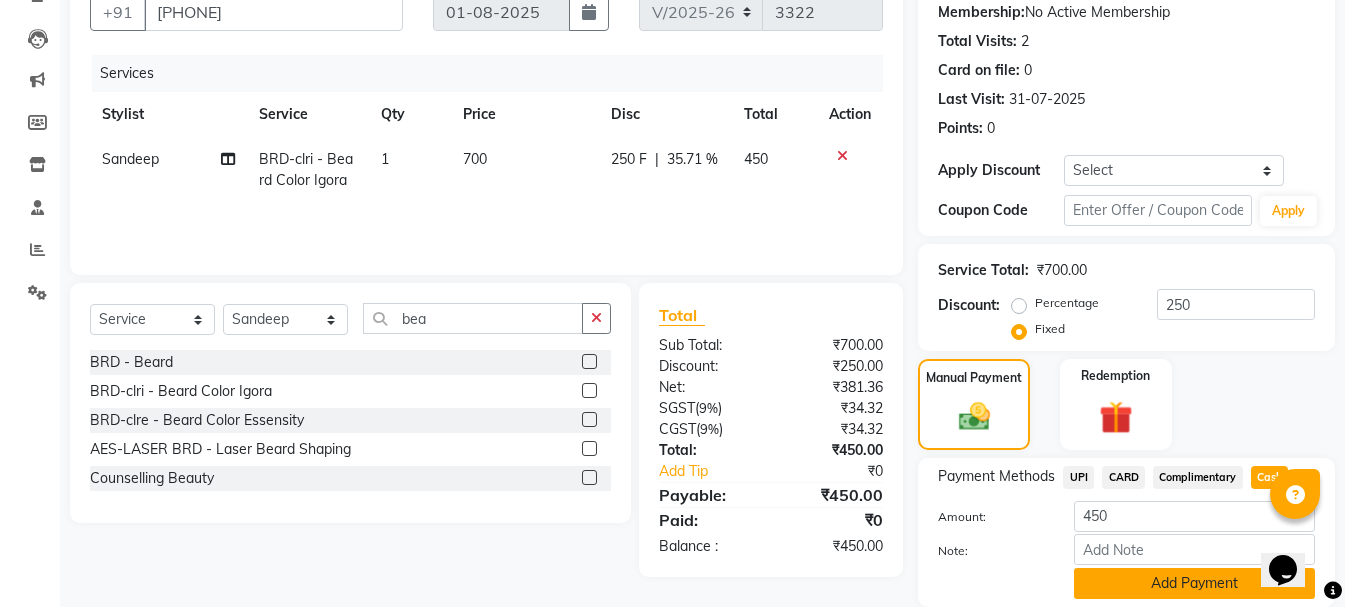 click on "Add Payment" 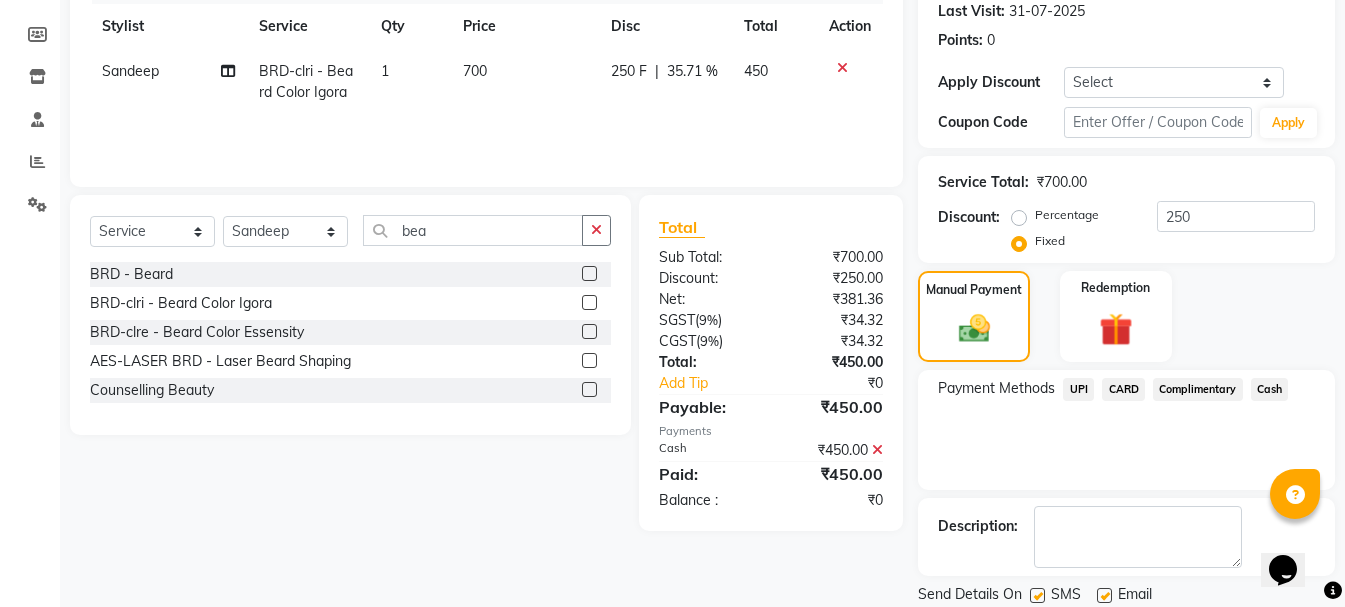scroll, scrollTop: 348, scrollLeft: 0, axis: vertical 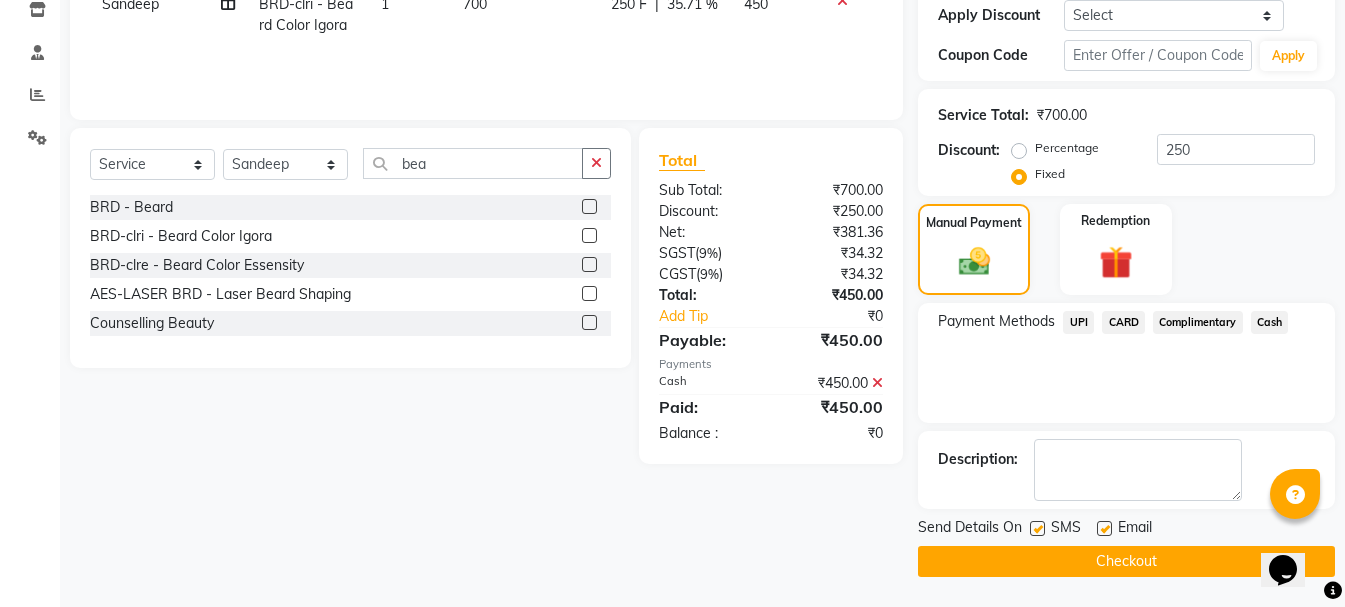 click on "Checkout" 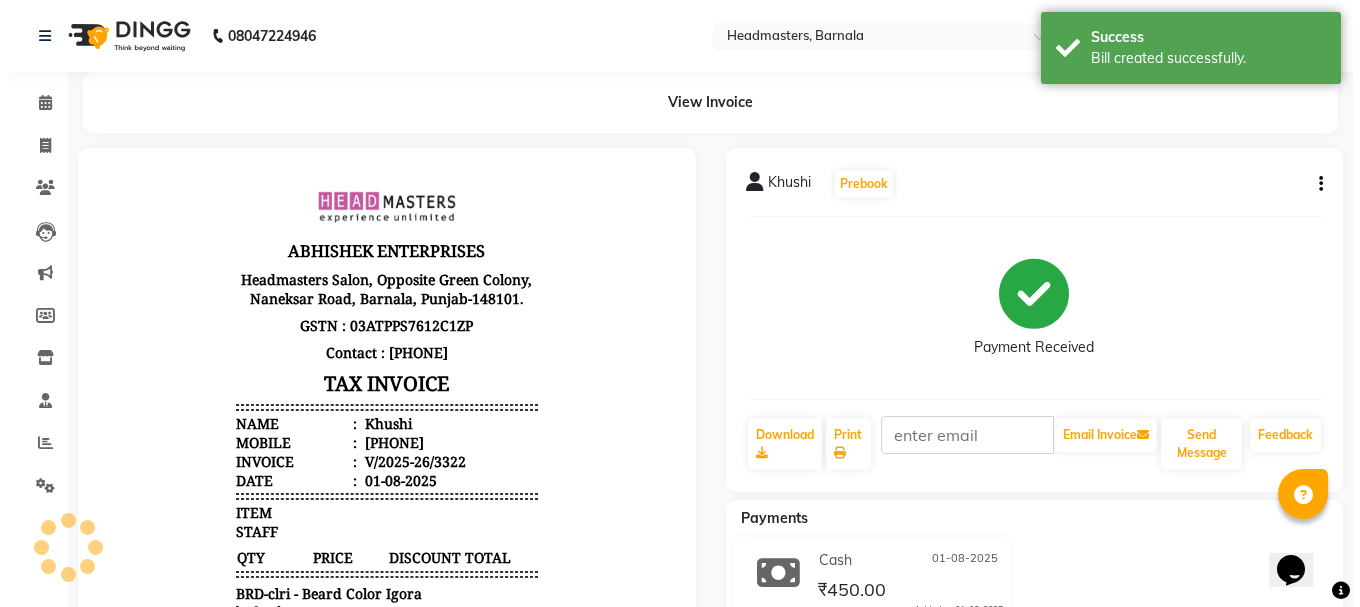 scroll, scrollTop: 0, scrollLeft: 0, axis: both 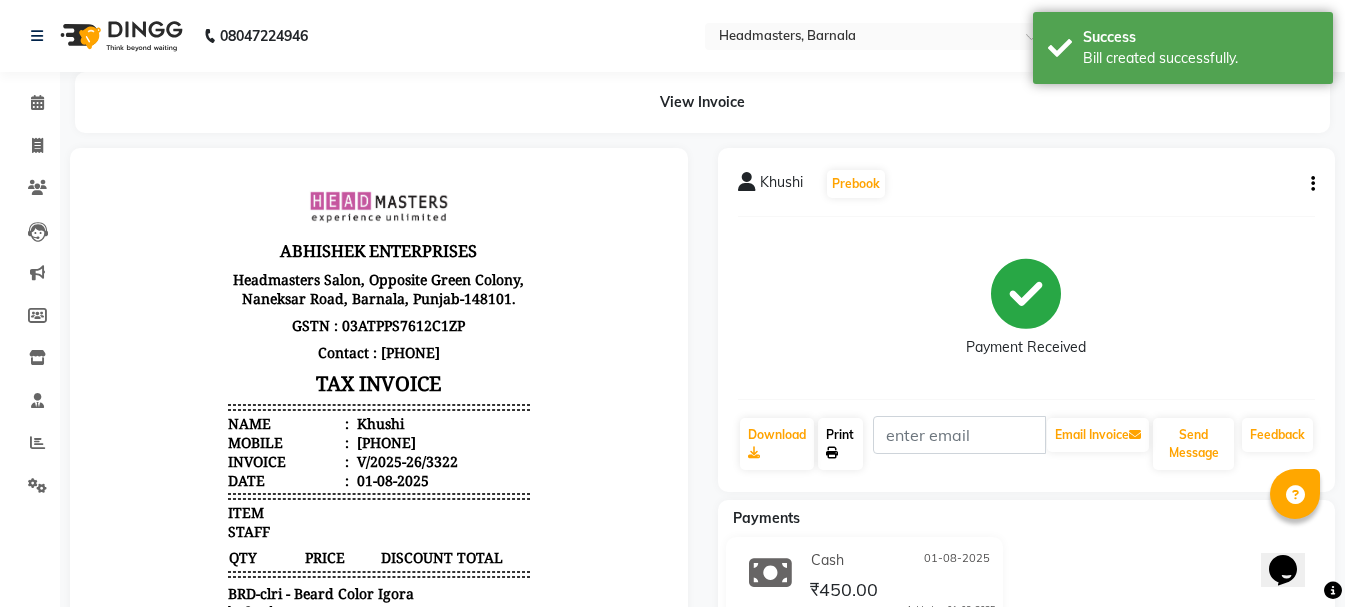 click on "Print" 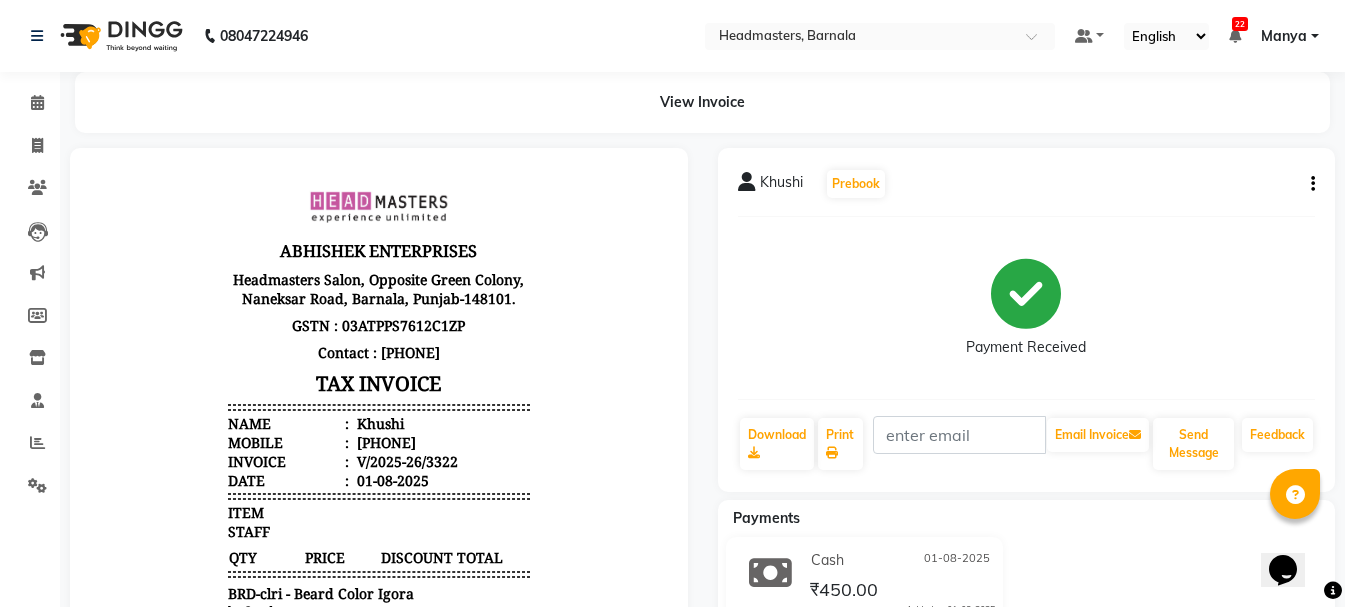 select on "service" 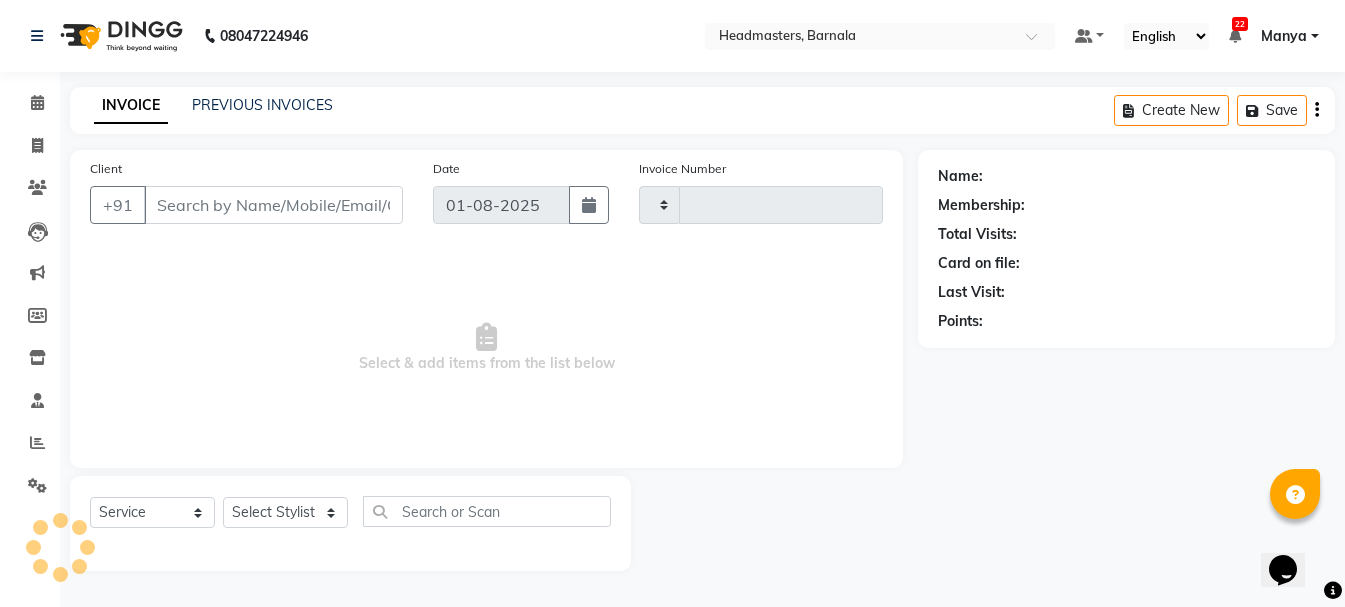 type on "3323" 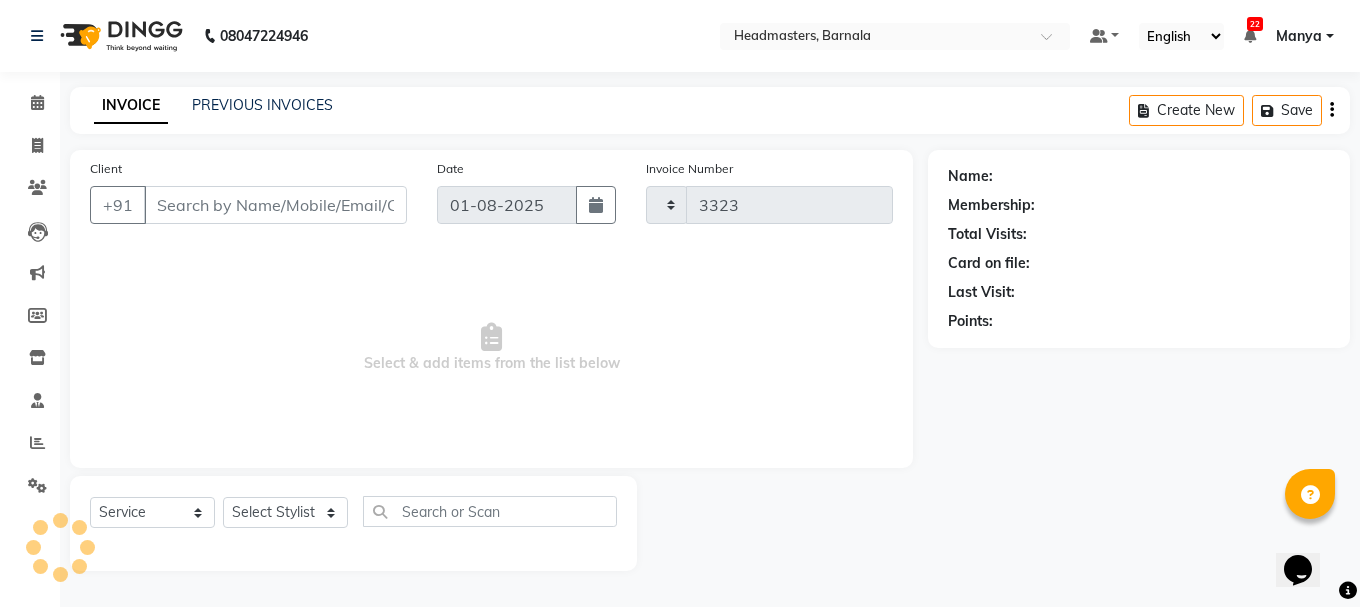 select on "7526" 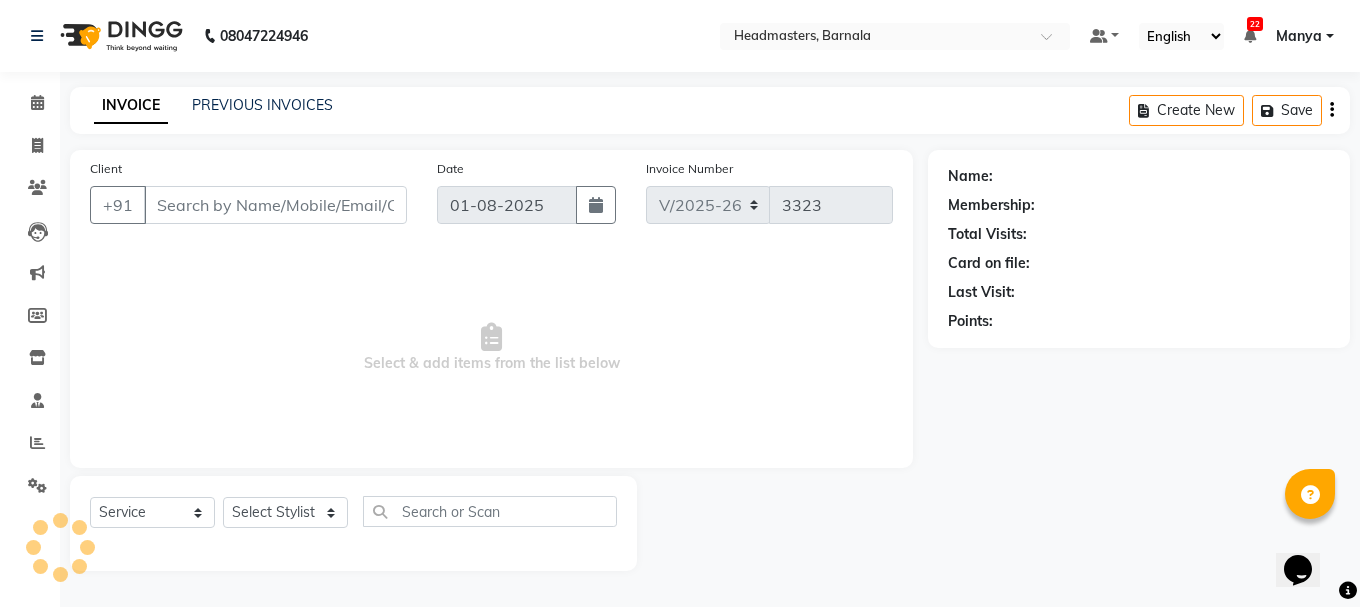 type on "[PHONE]" 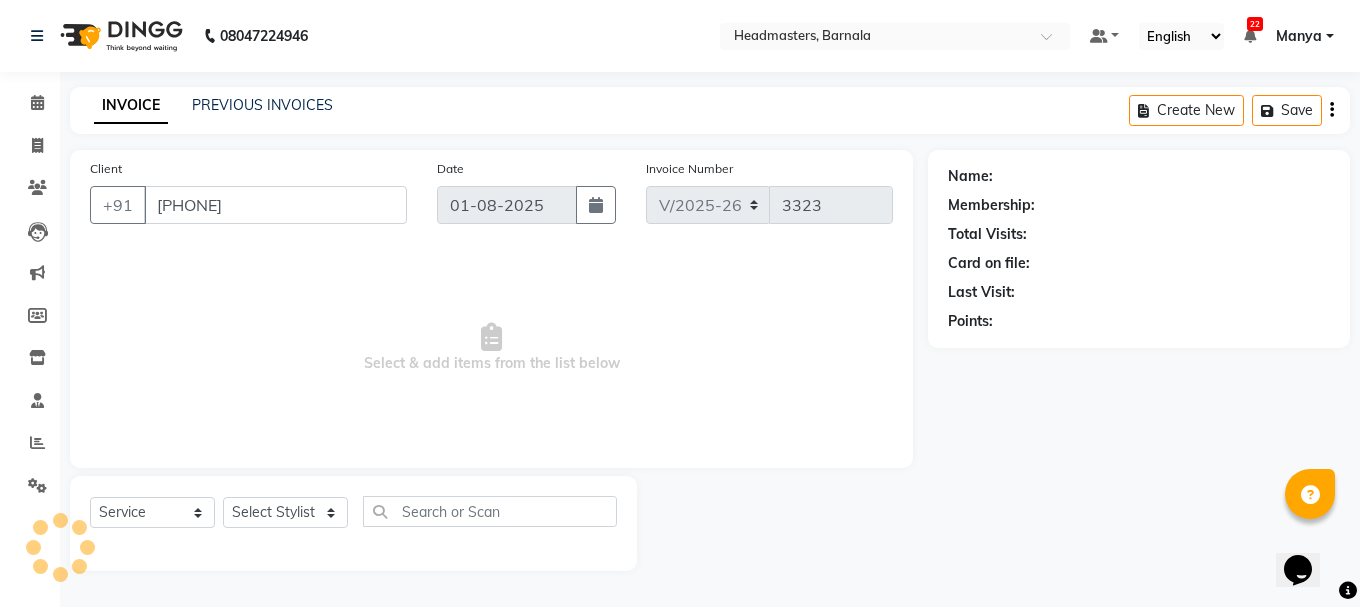 select on "71857" 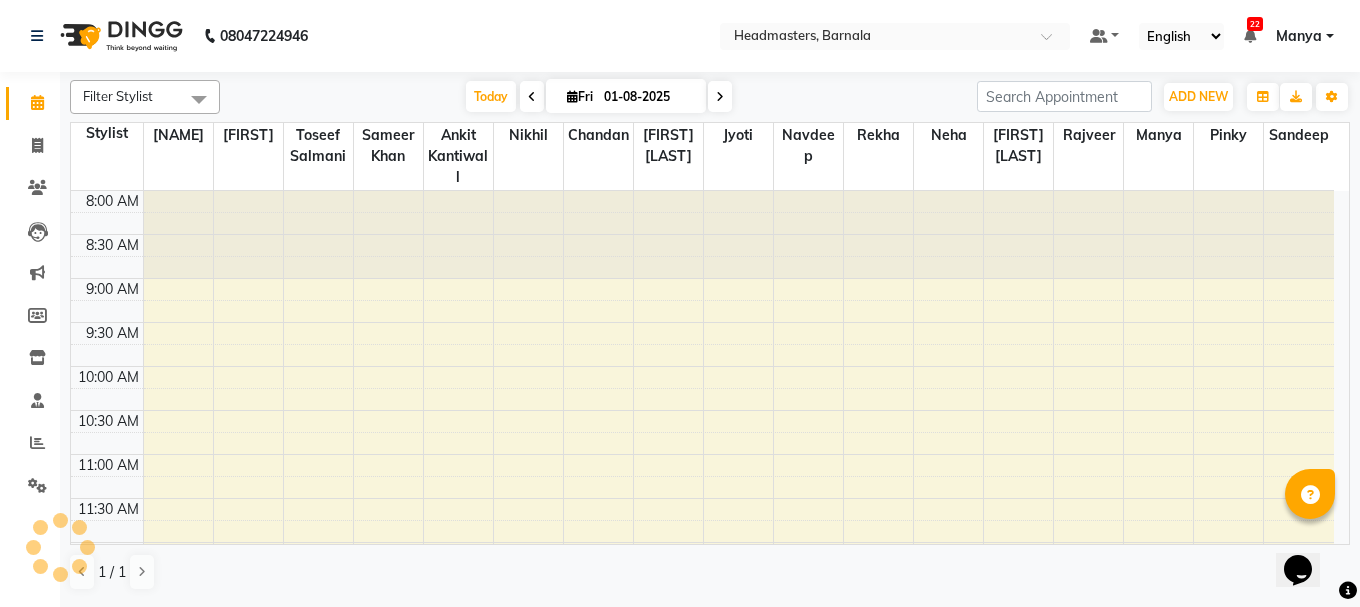 scroll, scrollTop: 0, scrollLeft: 0, axis: both 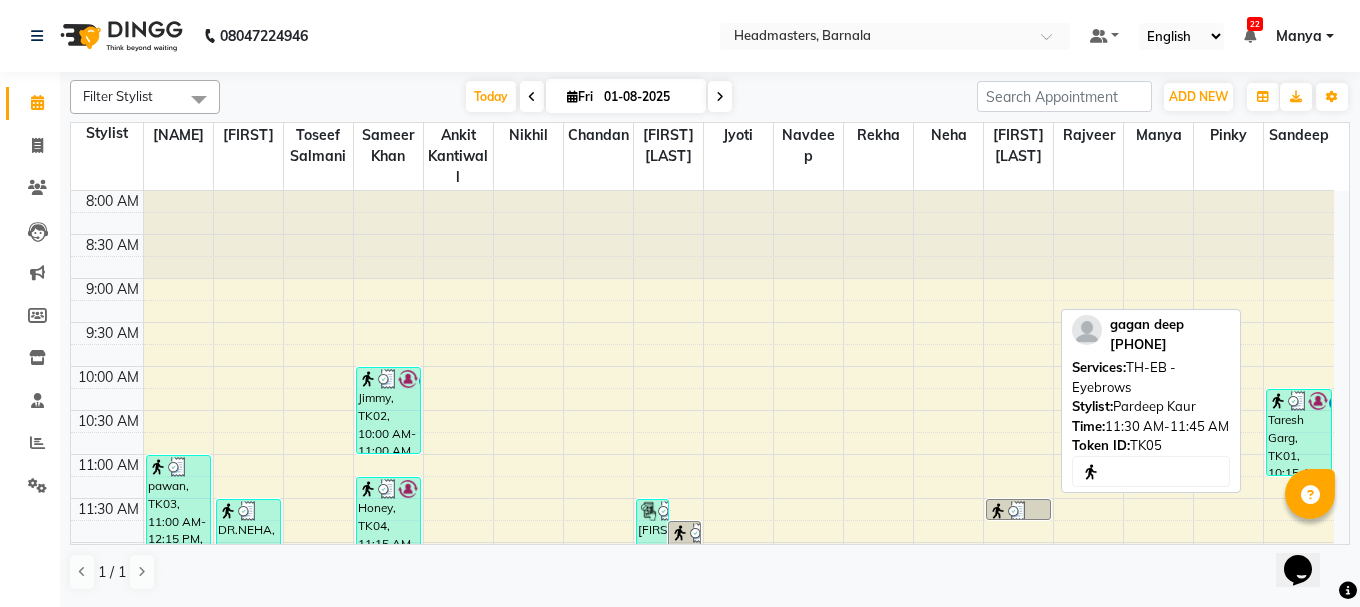 click at bounding box center (1018, 511) 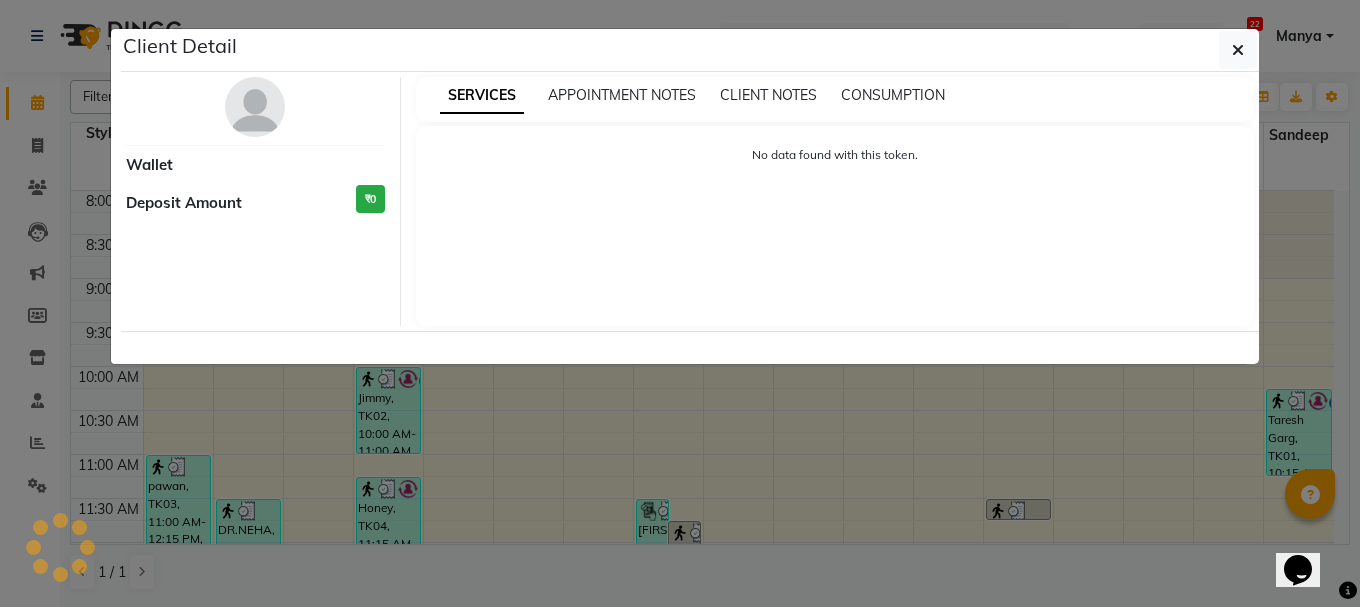 select on "3" 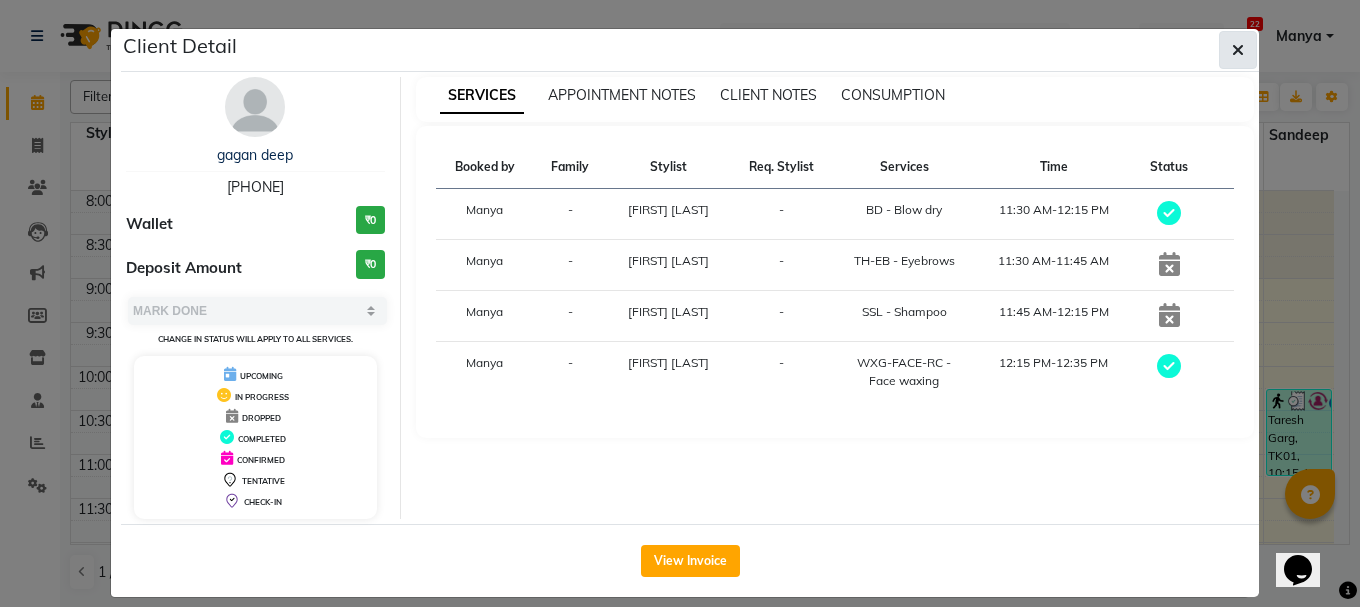 click 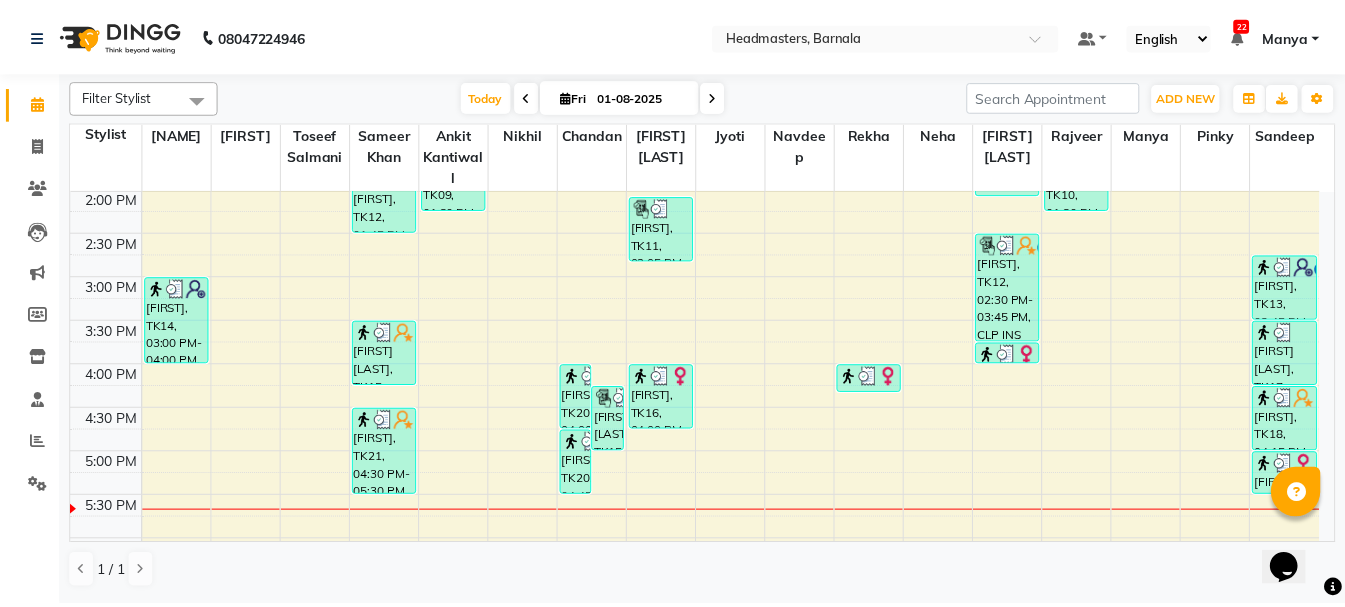 scroll, scrollTop: 545, scrollLeft: 0, axis: vertical 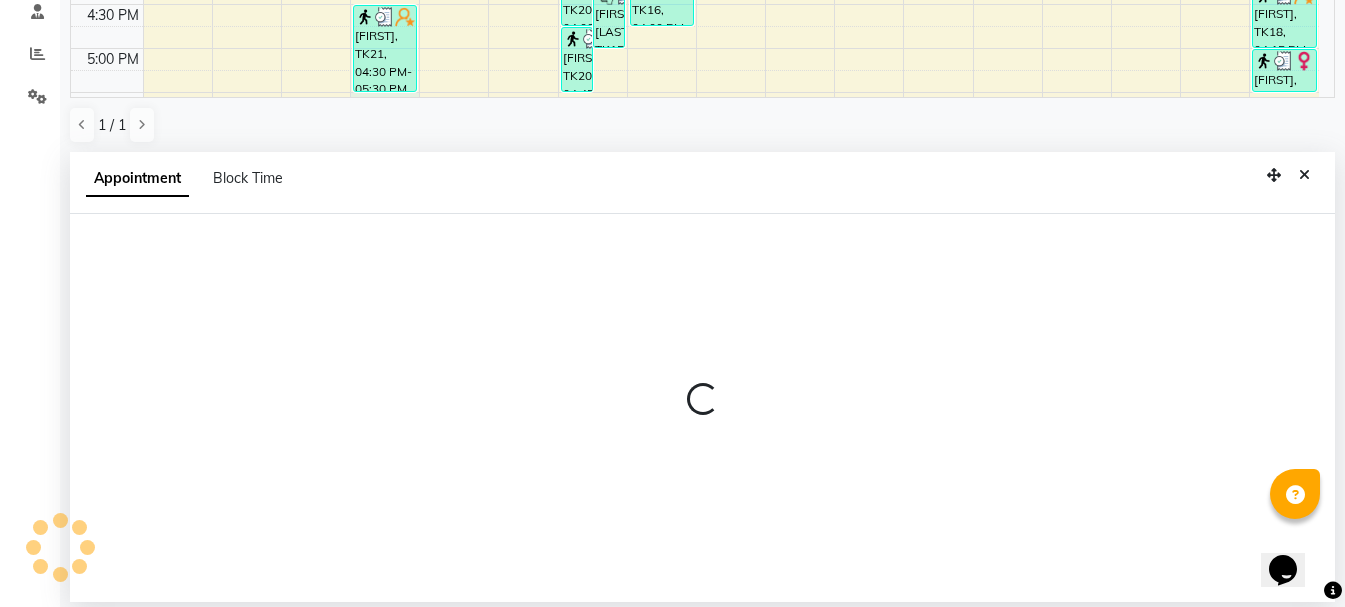 select on "67277" 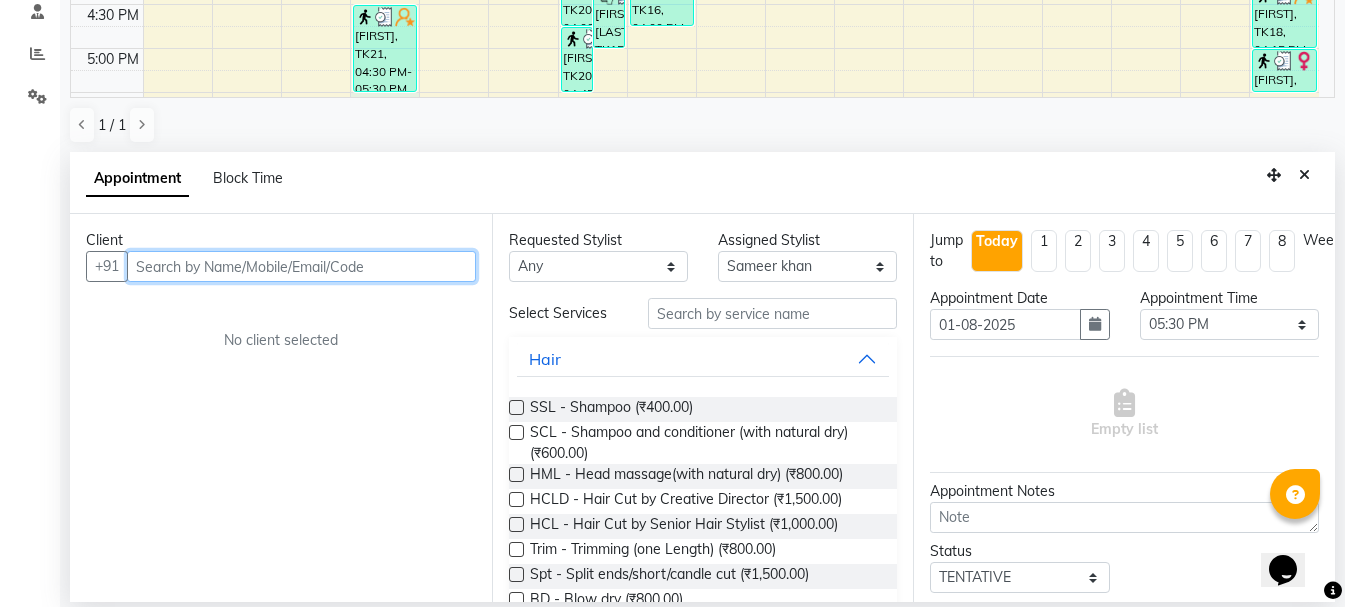 click at bounding box center (301, 266) 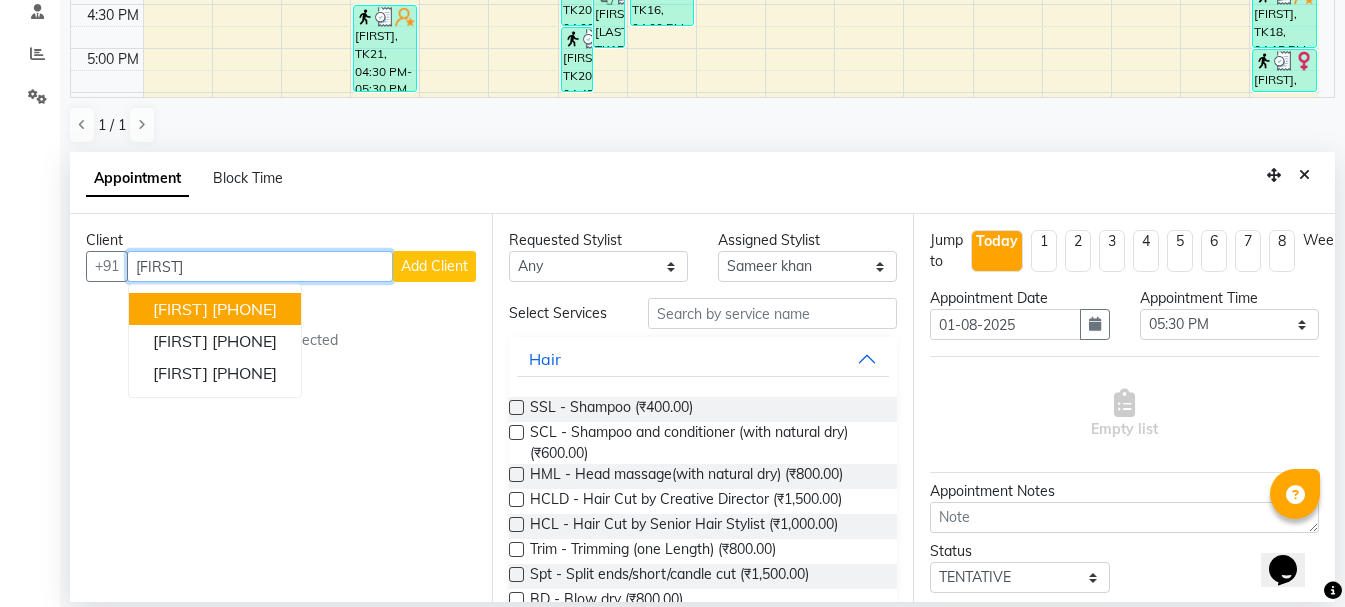 click on "[PHONE]" at bounding box center [244, 309] 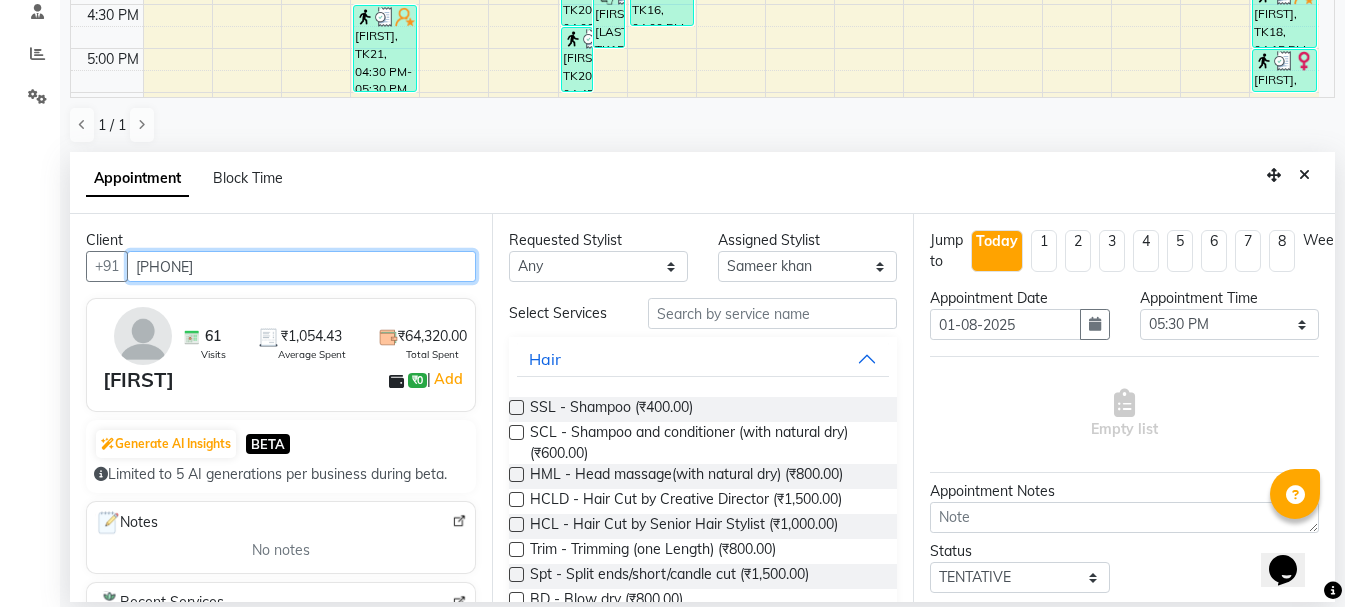 type on "[PHONE]" 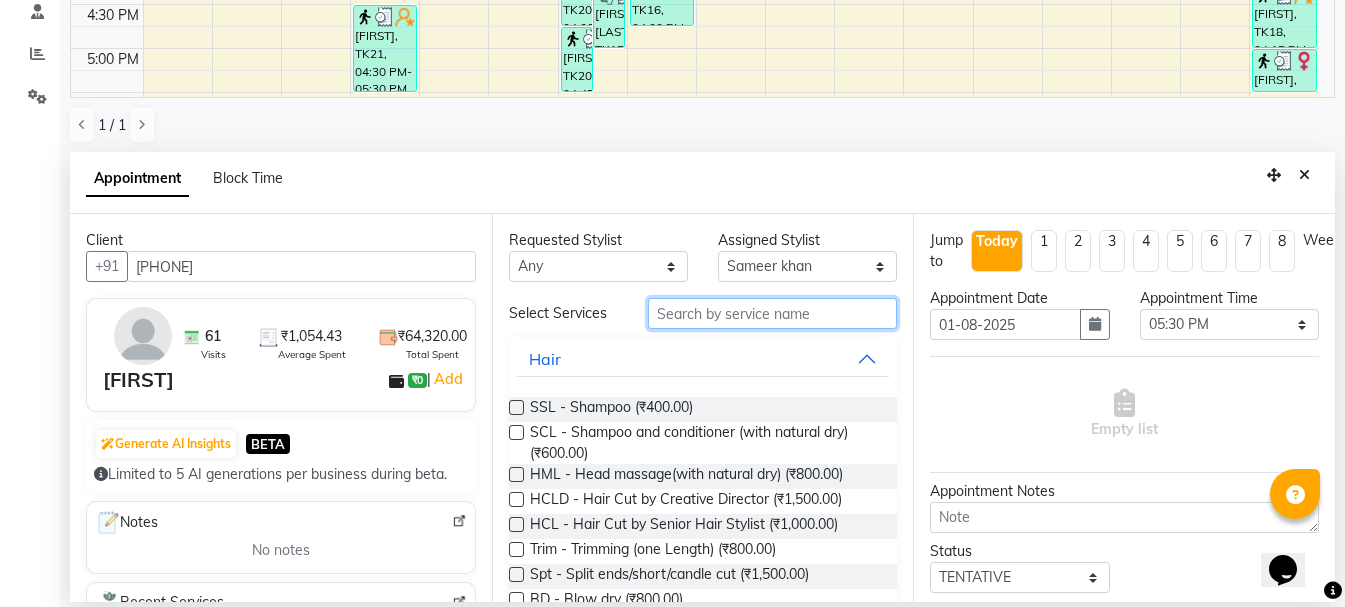 click at bounding box center (772, 313) 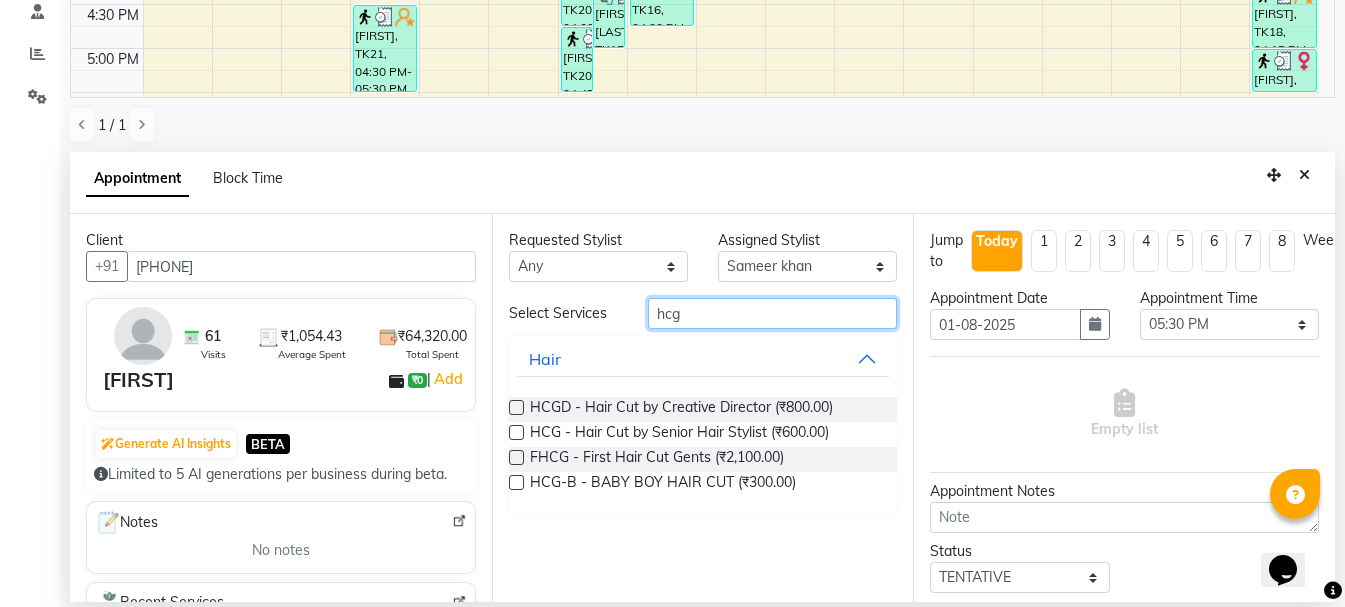 type on "hcg" 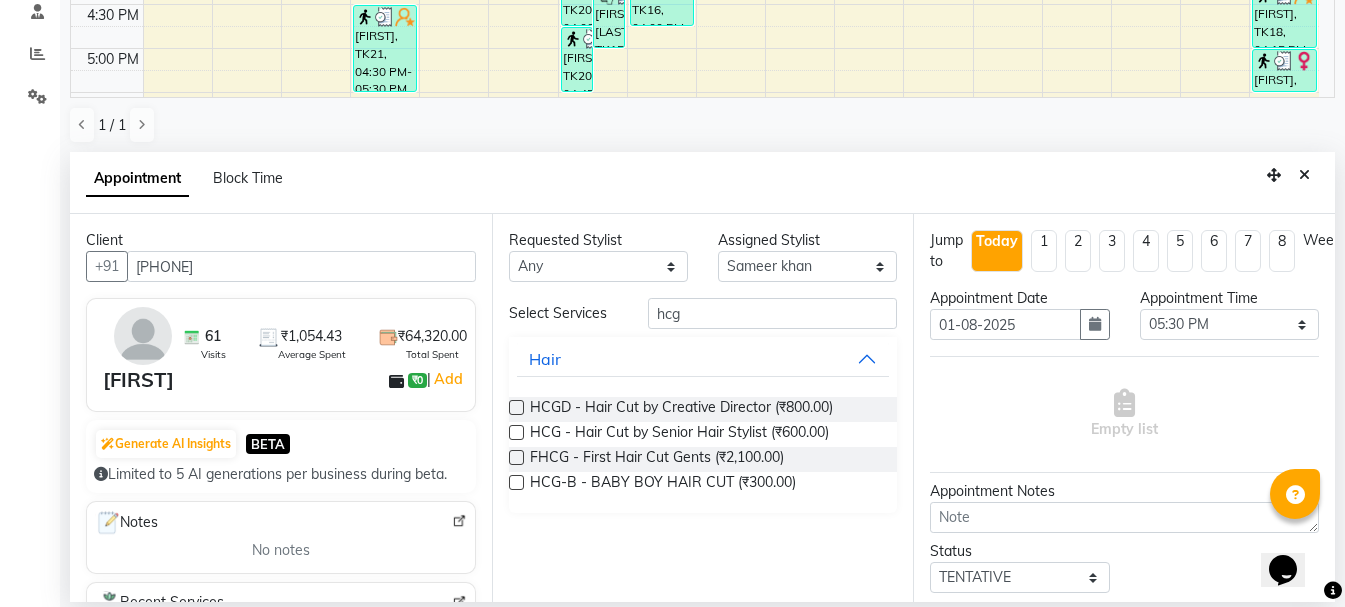 click on "Requested Stylist Any [NAME] [NAME] [NAME] [NAME] [NAME] [NAME] [NAME] [NAME] [NAME] [NAME] [NAME] [NAME] [NAME] [NAME] [NAME] [NAME] [NAME] [NAME] [NAME] [NAME] [NAME] Assigned Stylist Select [NAME] [NAME] [NAME] [NAME] [NAME] [NAME] [NAME] [NAME] [NAME] [NAME] [NAME] [NAME] [NAME] [NAME] [NAME] [NAME] [NAME] [NAME] [NAME] [NAME] [NAME] Select Services hcg Hair HCGD - Hair Cut by Creative Director (₹800.00) HCG - Hair Cut by Senior Hair Stylist (₹600.00) FHCG - First Hair Cut Gents (₹2,100.00) HCG-B - BABY BOY HAIR CUT (₹300.00)" at bounding box center [703, 408] 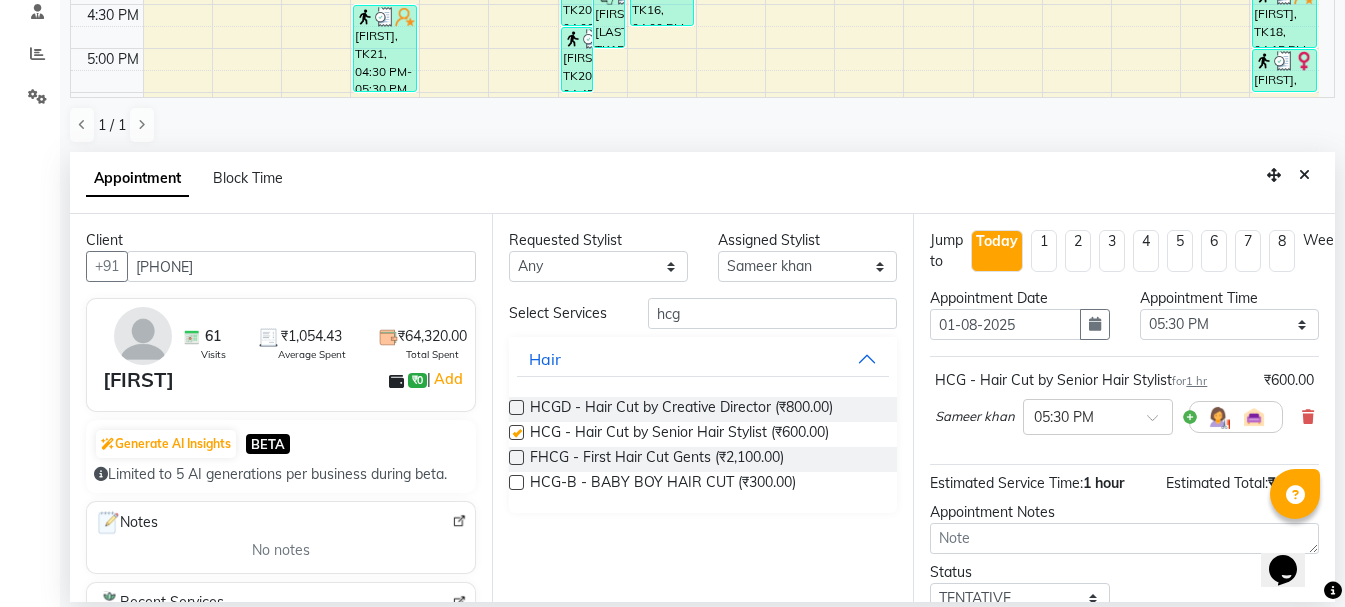 checkbox on "false" 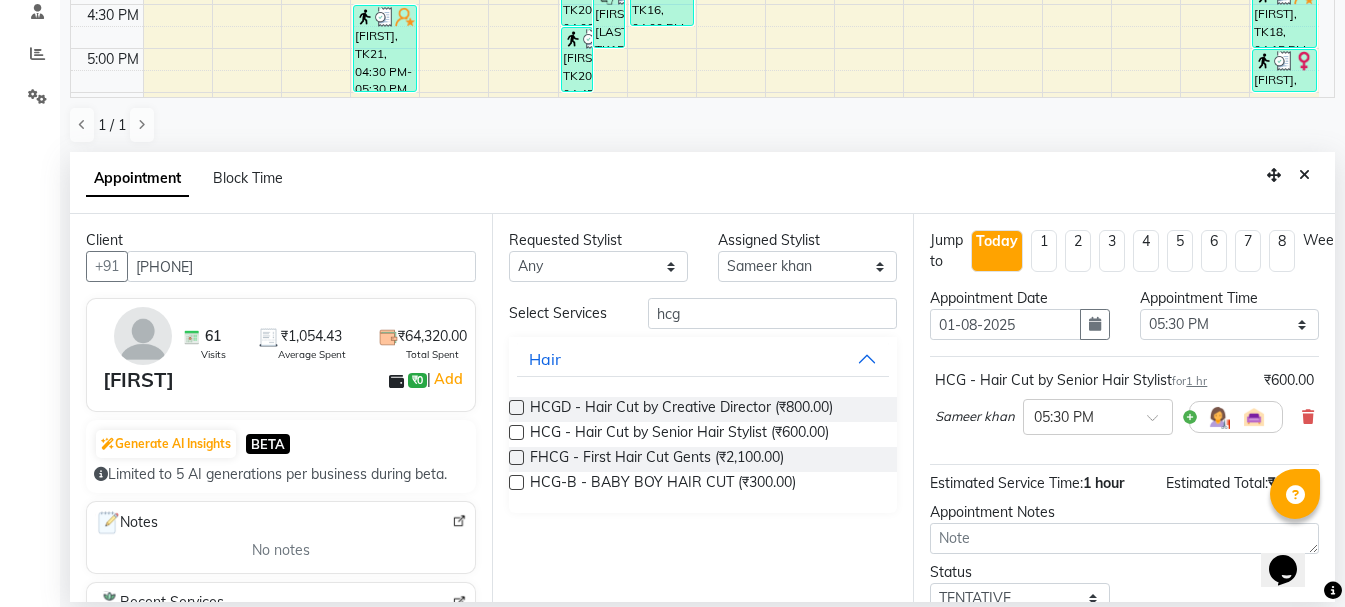 click on "Opens Chat This icon Opens the chat window." 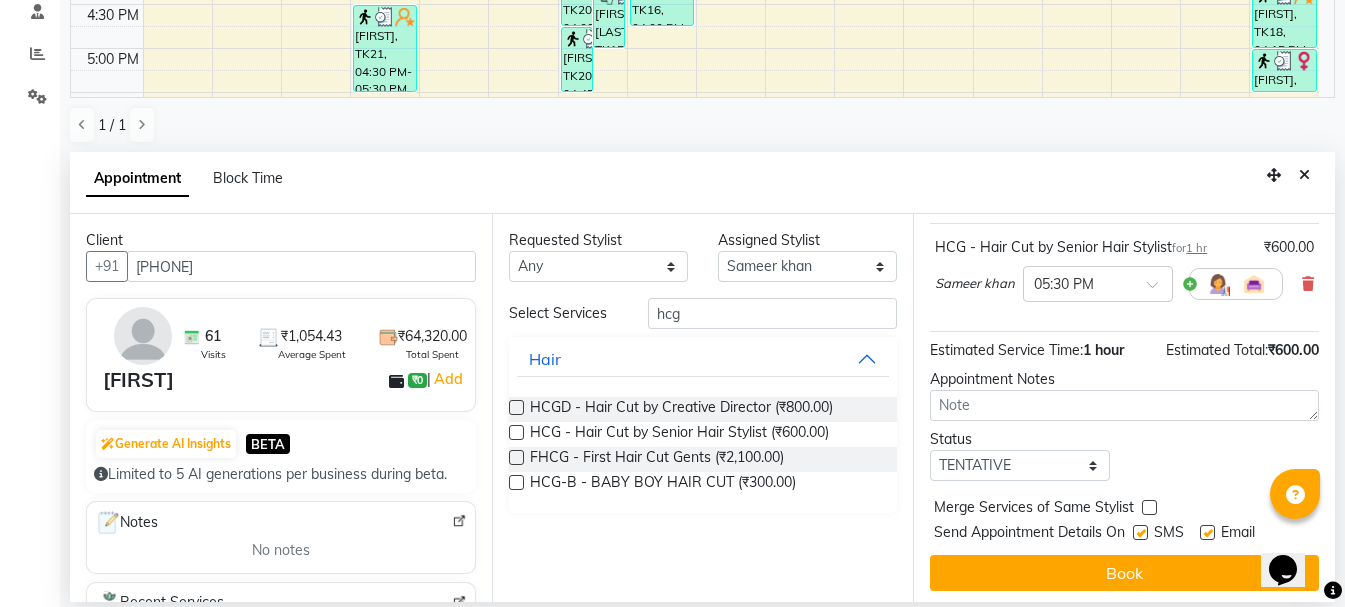 scroll, scrollTop: 156, scrollLeft: 0, axis: vertical 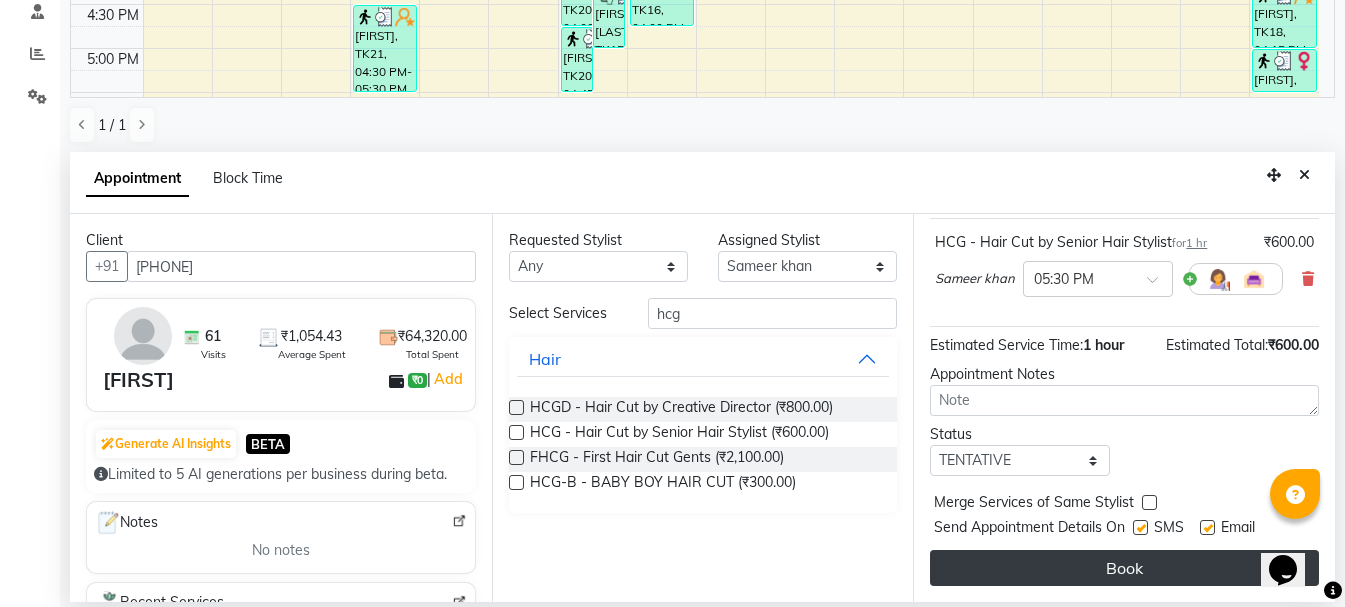 click on "Book" at bounding box center (1124, 568) 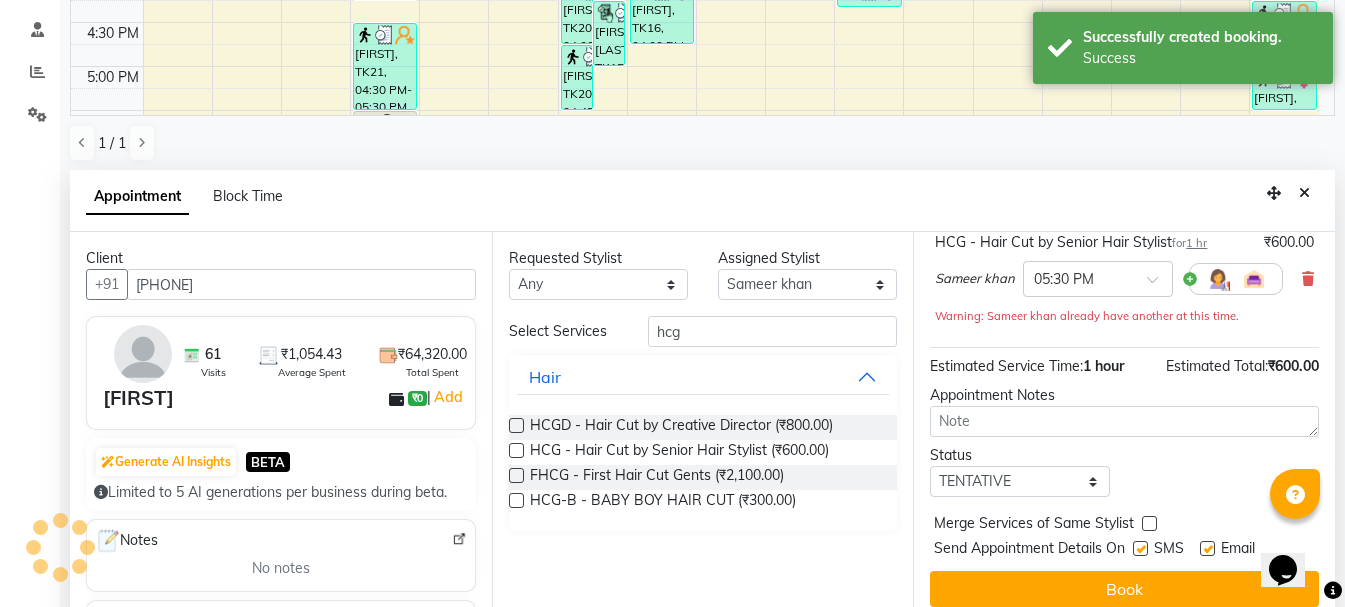 scroll, scrollTop: 0, scrollLeft: 0, axis: both 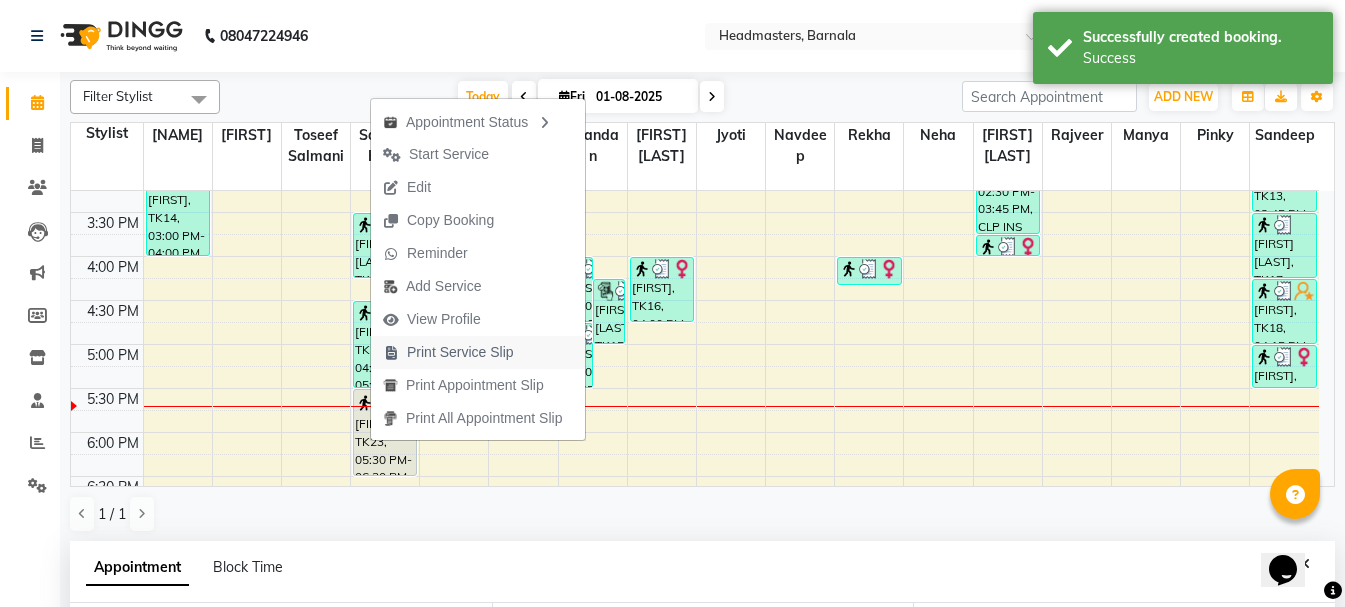 click on "Print Service Slip" at bounding box center [460, 352] 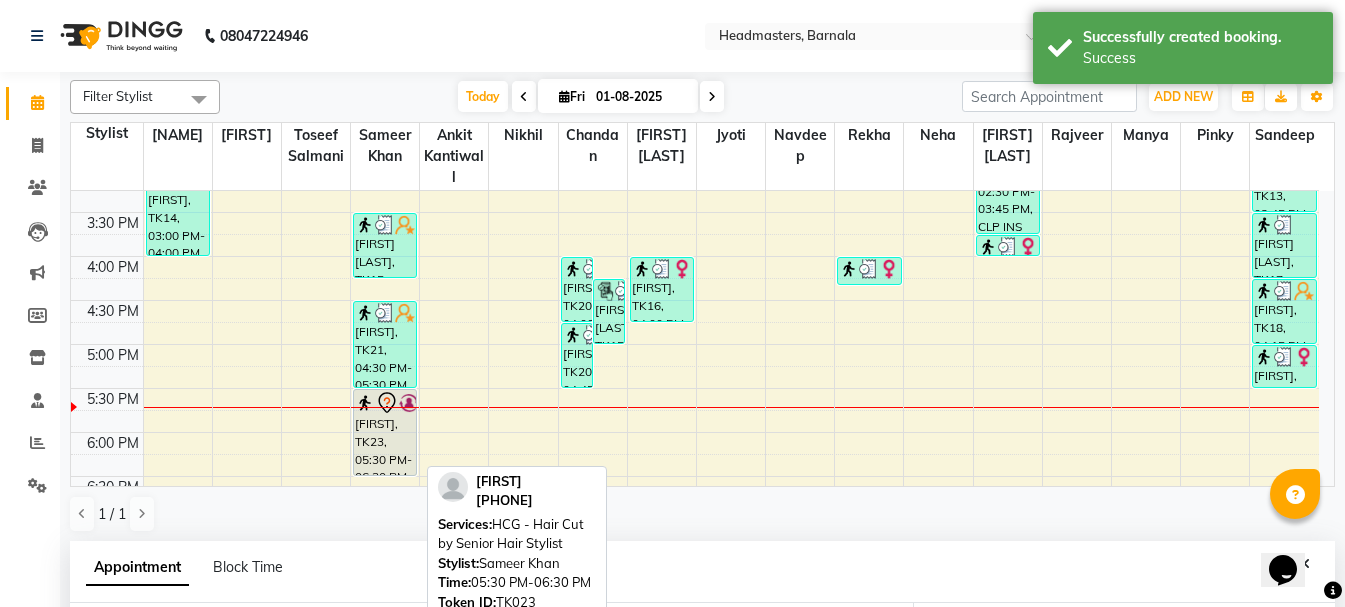 click on "[FIRST], TK23, 05:30 PM-06:30 PM, HCG - Hair Cut by Senior Hair Stylist" at bounding box center [385, 432] 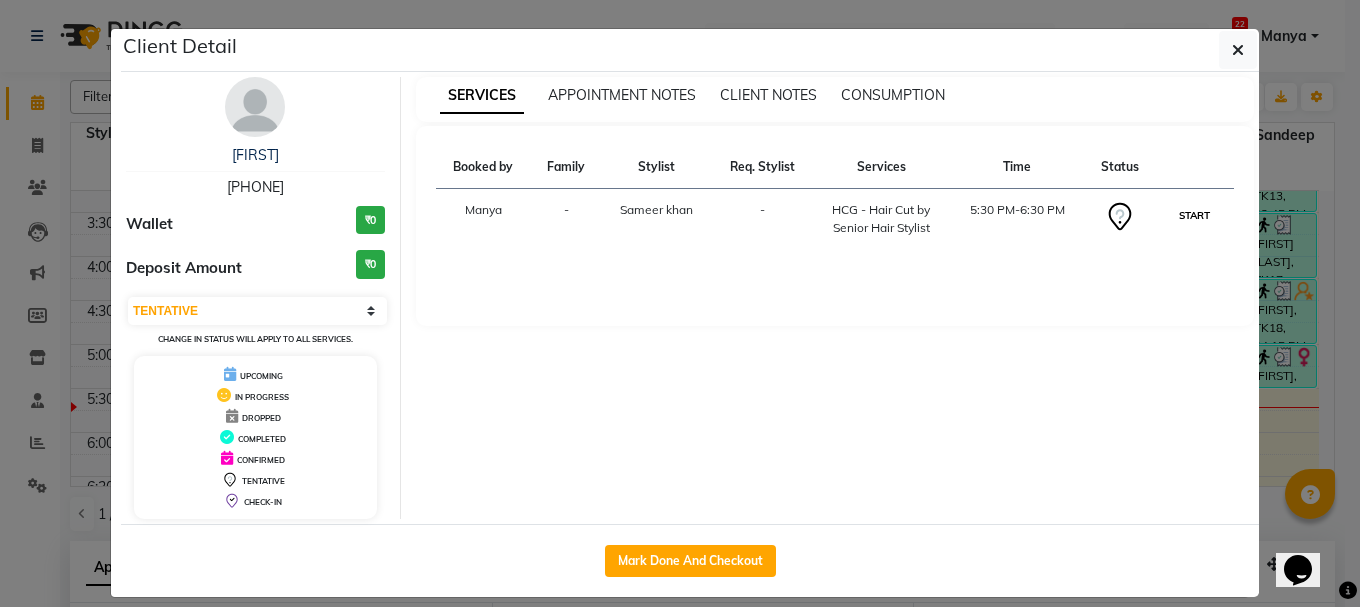 click on "START" at bounding box center (1194, 215) 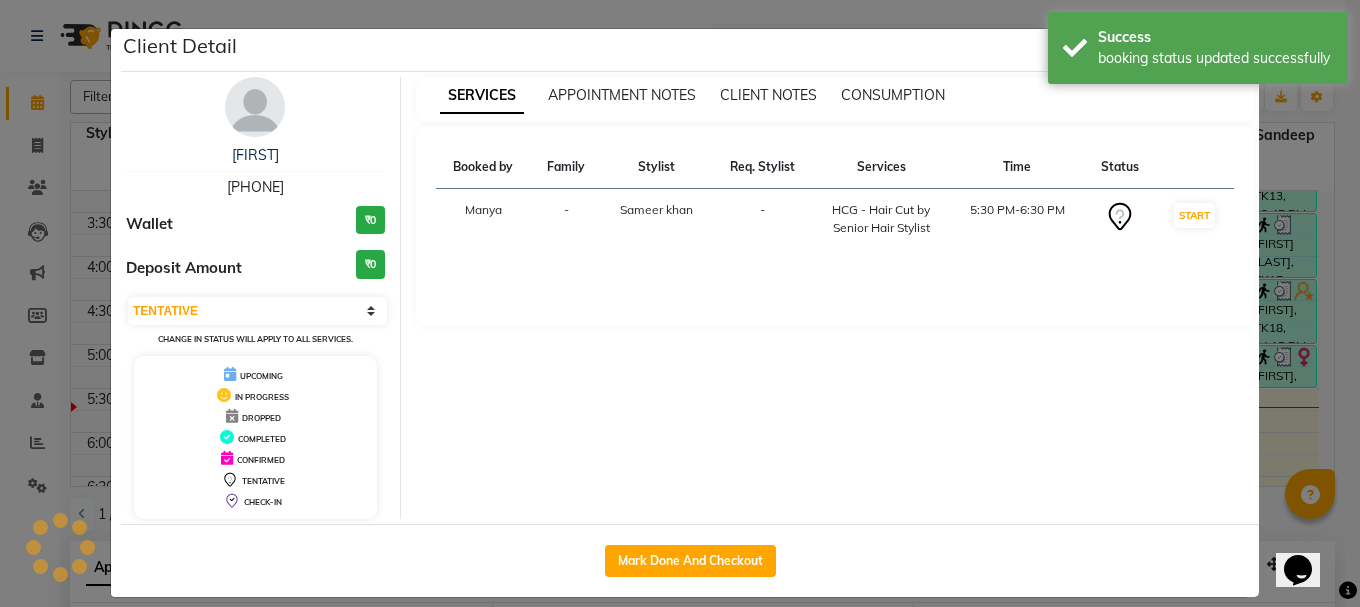 select on "1" 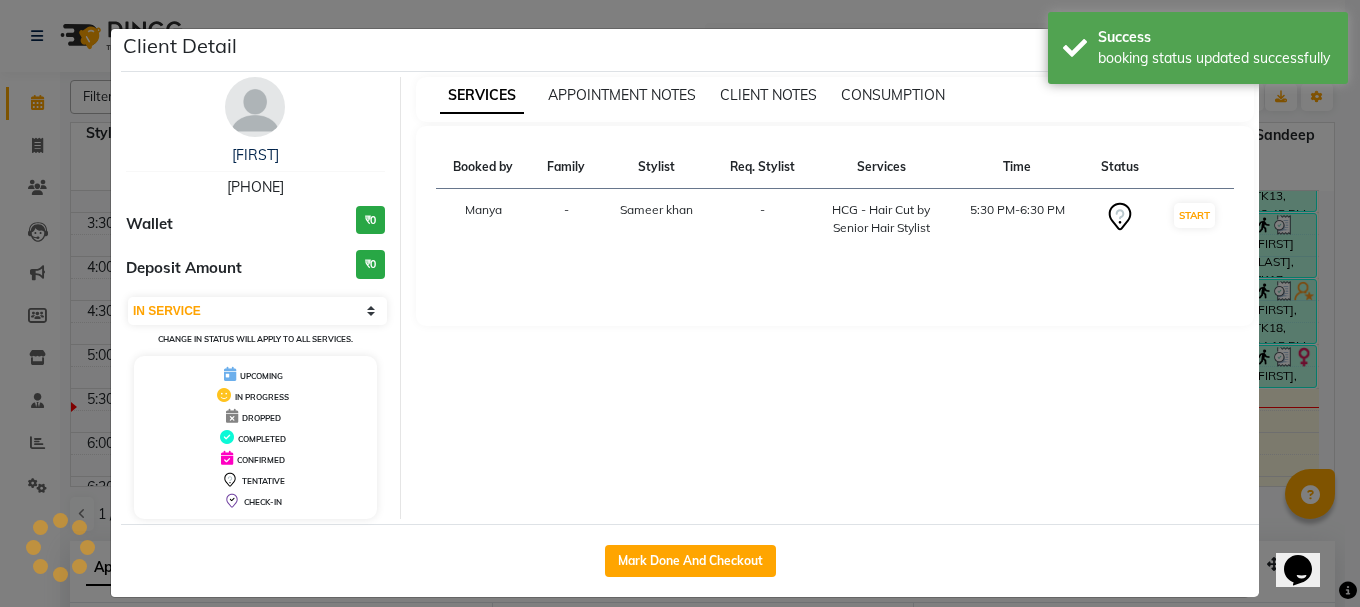 click on "Client Detail [FIRST] [PHONE] Wallet ₹0 Deposit Amount ₹0 Select IN SERVICE CONFIRMED TENTATIVE CHECK IN MARK DONE UPCOMING Change in status will apply to all services. UPCOMING IN PROGRESS DROPPED COMPLETED CONFIRMED TENTATIVE CHECK-IN SERVICES APPOINTMENT NOTES CLIENT NOTES CONSUMPTION Booked by Family Stylist Req. Stylist Services Time Status [NAME] - [NAME] - HCG - Hair Cut by Senior Hair Stylist 5:30 PM-6:30 PM START Mark Done And Checkout" 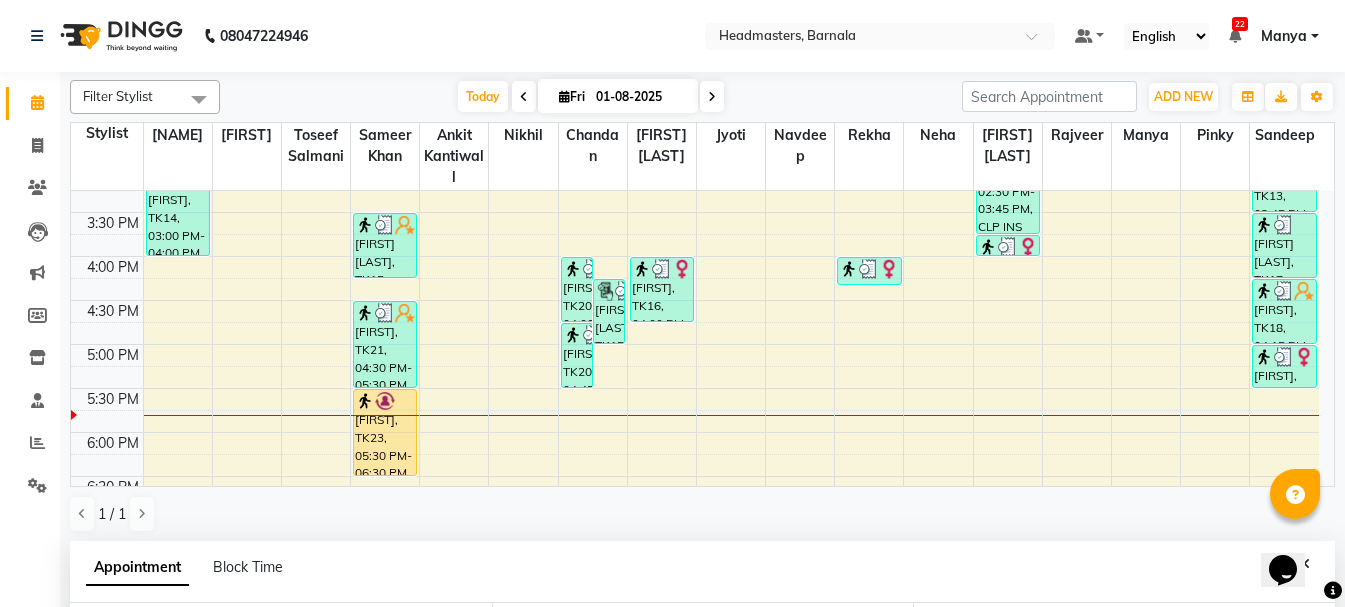 click on "8:00 AM 8:30 AM 9:00 AM 9:30 AM 10:00 AM 10:30 AM 11:00 AM 11:30 AM 12:00 PM 12:30 PM 1:00 PM 1:30 PM 2:00 PM 2:30 PM 3:00 PM 3:30 PM 4:00 PM 4:30 PM 5:00 PM 5:30 PM 6:00 PM 6:30 PM 7:00 PM 7:30 PM 8:00 PM 8:30 PM [NAME], TK03, 11:00 AM-12:15 PM, RT-IG - Igora Root Touchup(one inch only) [NAME], TK14, 03:00 PM-04:00 PM, HCL - Hair Cut by Senior Hair Stylist DR.[NAME], TK06, 11:30 AM-12:30 PM, HCL - Hair Cut by Senior Hair Stylist [NAME], TK02, 10:00 AM-11:00 AM, HCG - Hair Cut by Senior Hair Stylist [NAME], TK04, 11:15 AM-12:15 PM, HCG - Hair Cut by Senior Hair Stylist [NAME], TK08, 12:45 PM-01:45 PM, HCG - Hair Cut by Senior Hair Stylist [NAME], TK12, 01:45 PM-02:30 PM, BRD - Beard [NAME] [NAME], TK15, 03:30 PM-04:15 PM, BRD - Beard [NAME], TK21, 04:30 PM-05:30 PM, HCG - Hair Cut by Senior Hair Stylist [NAME], TK23, 05:30 PM-06:30 PM, HCG - Hair Cut by Senior Hair Stylist [NAME], TK09, 01:30 PM-02:15 PM, BRD - Beard" at bounding box center [695, 124] 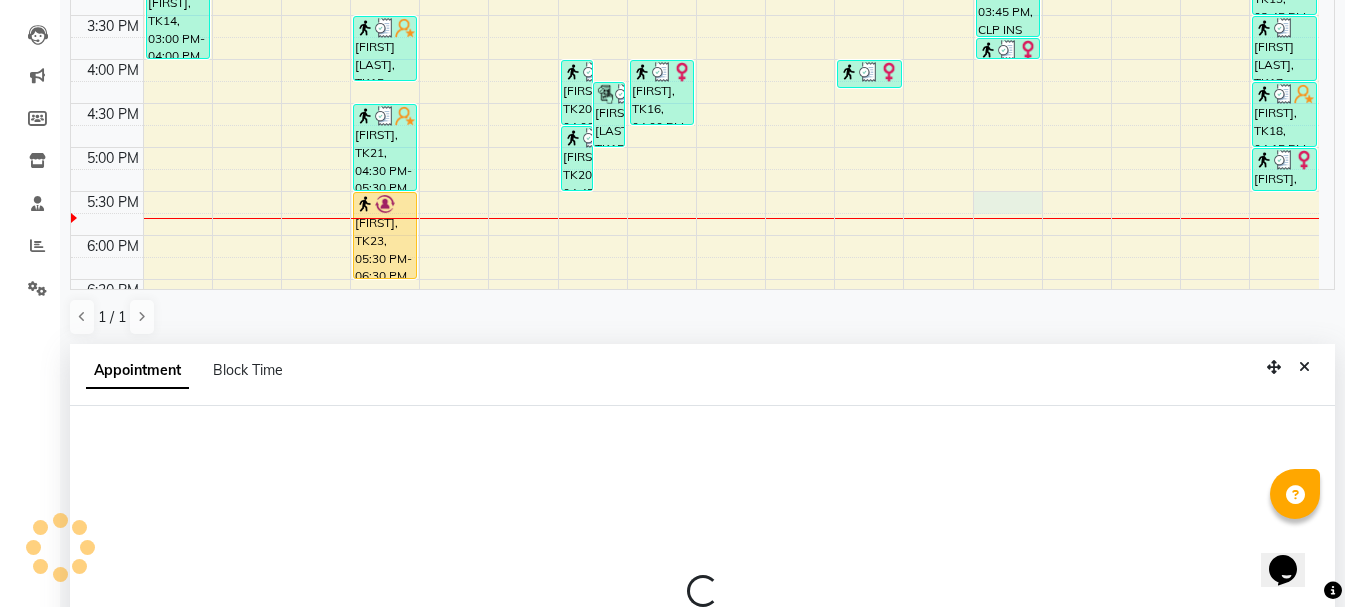 scroll, scrollTop: 389, scrollLeft: 0, axis: vertical 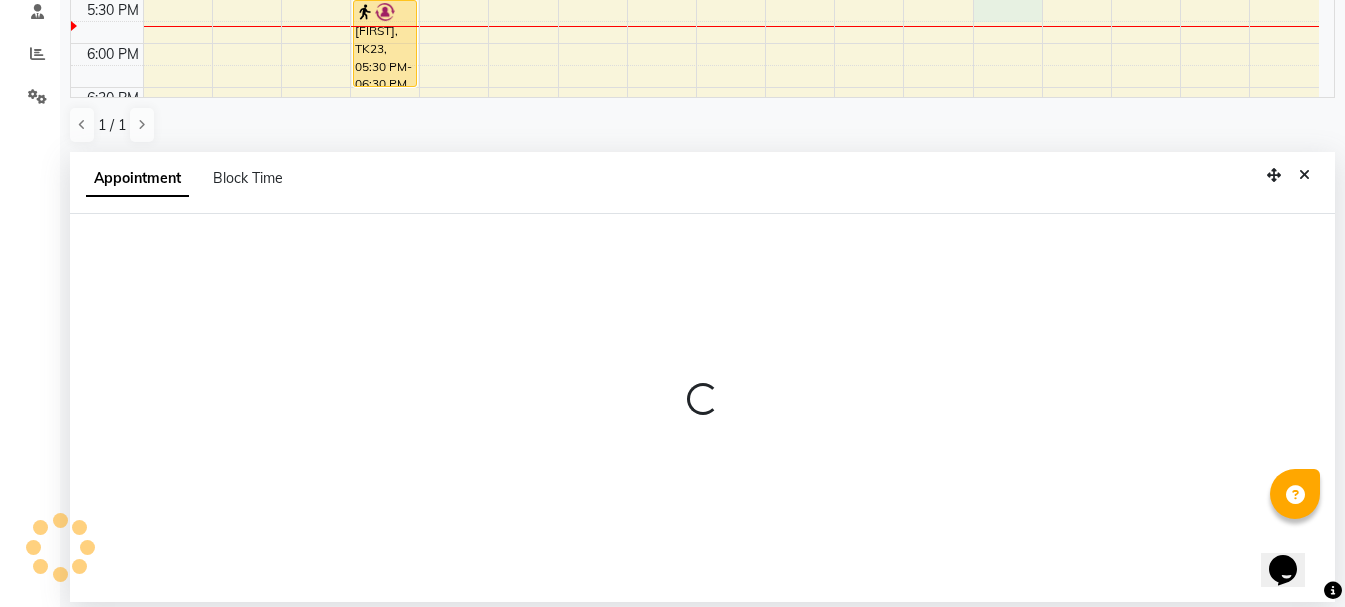 select on "67287" 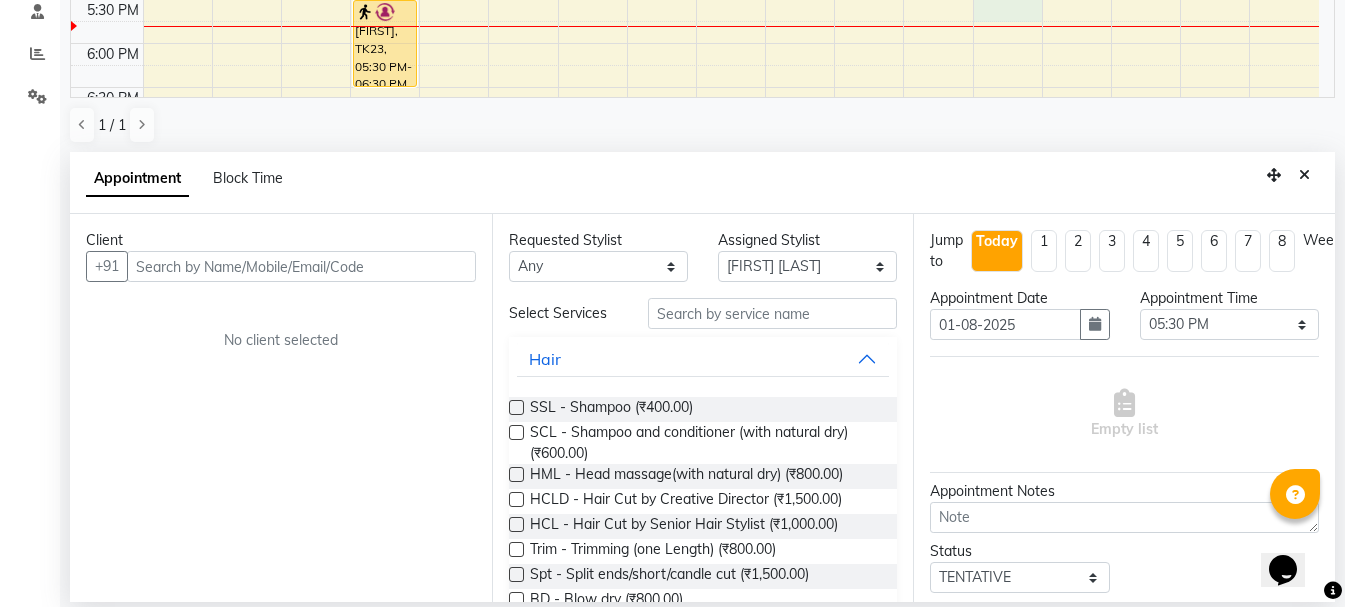 click at bounding box center (301, 266) 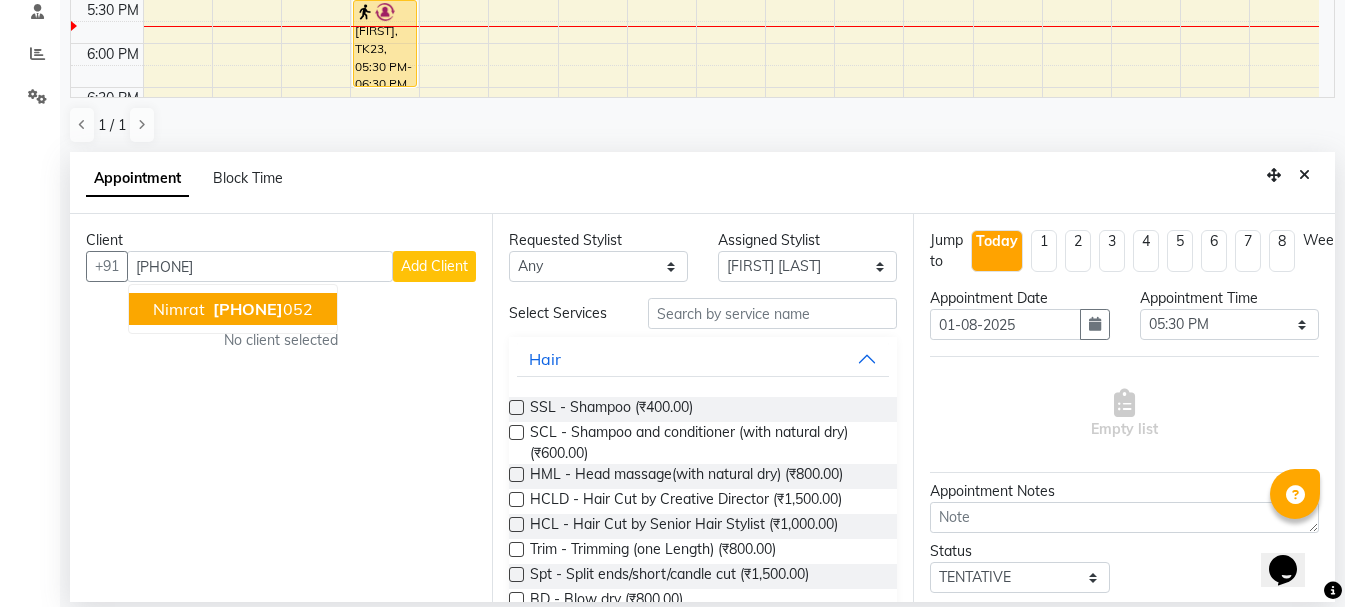 click on "[PHONE]" at bounding box center (248, 309) 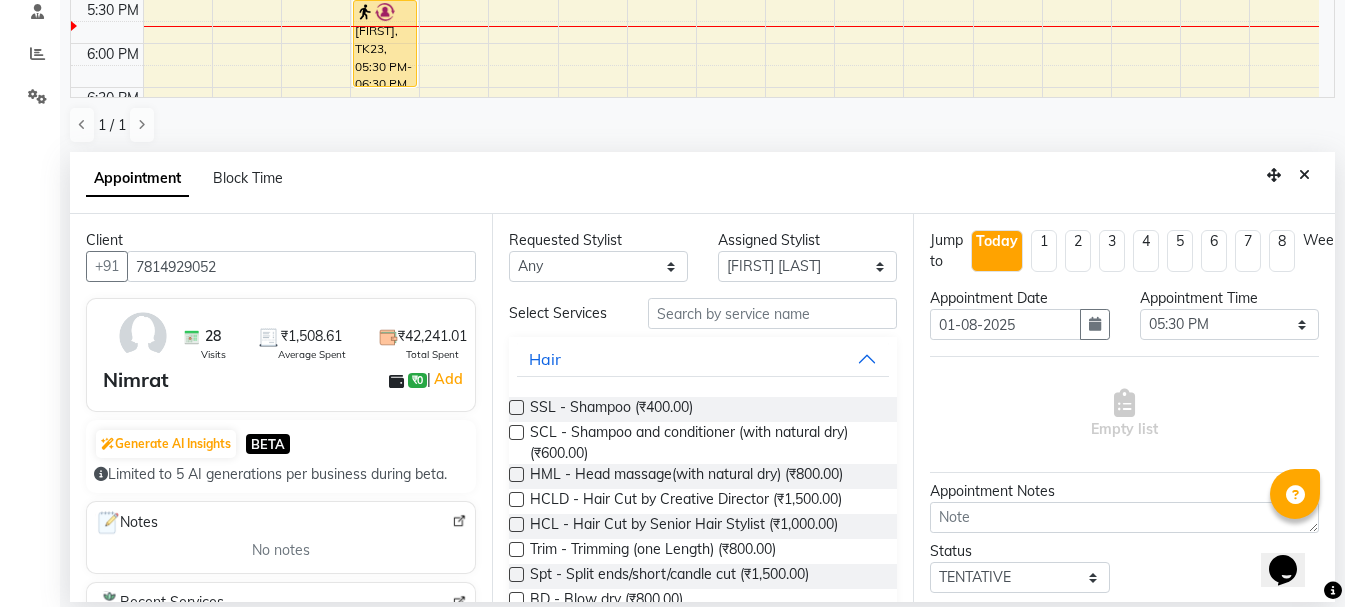 type on "7814929052" 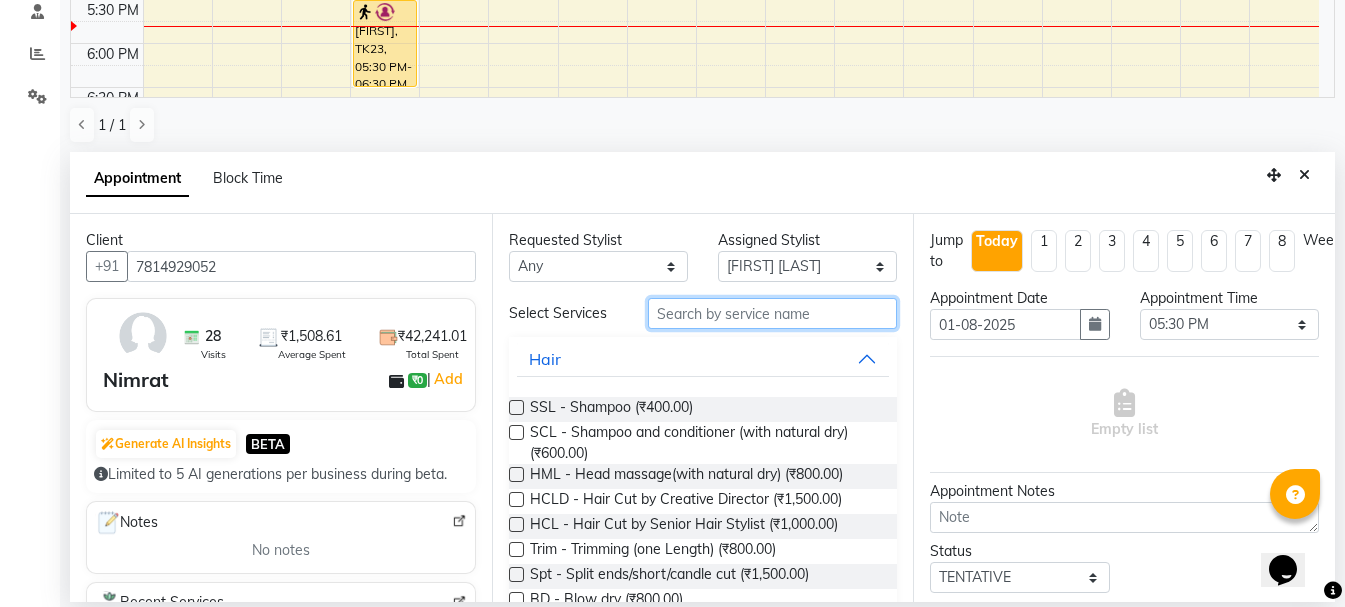 click at bounding box center (772, 313) 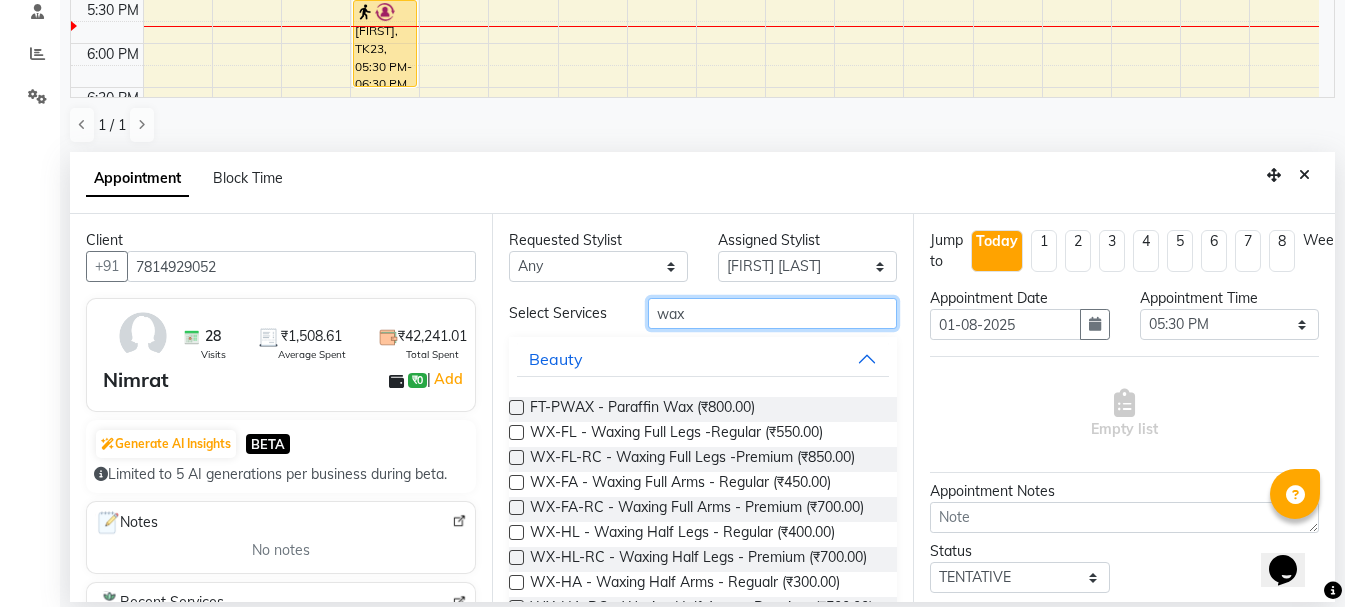 type on "wax" 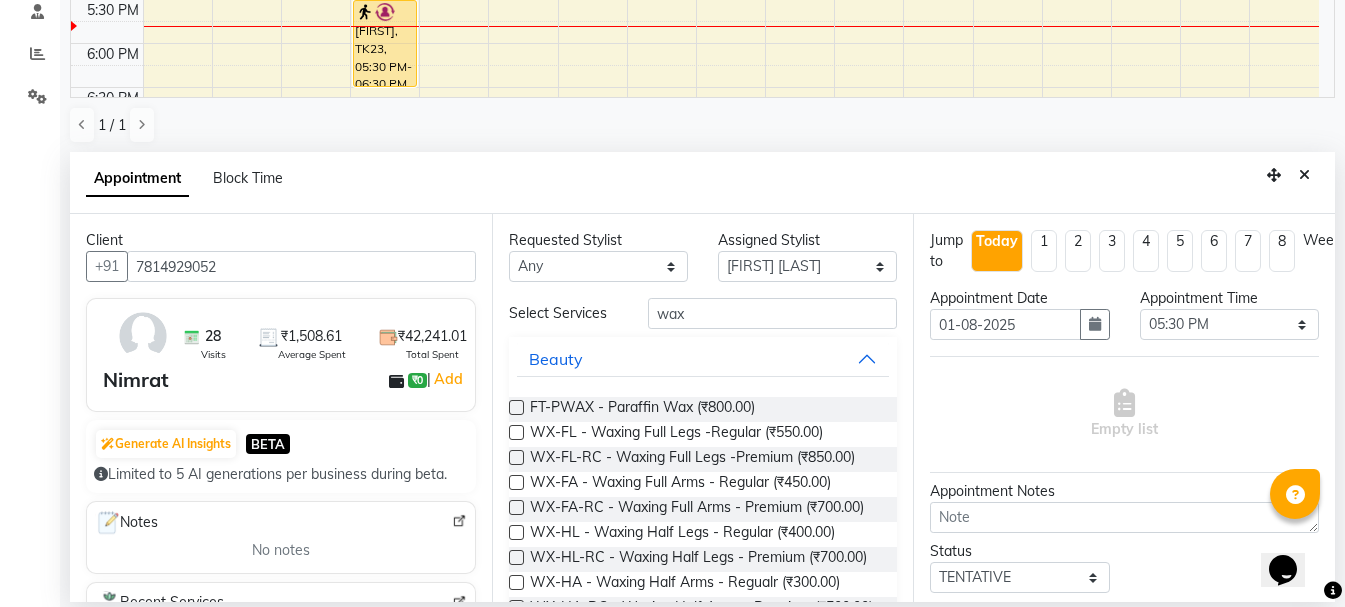 click at bounding box center (516, 507) 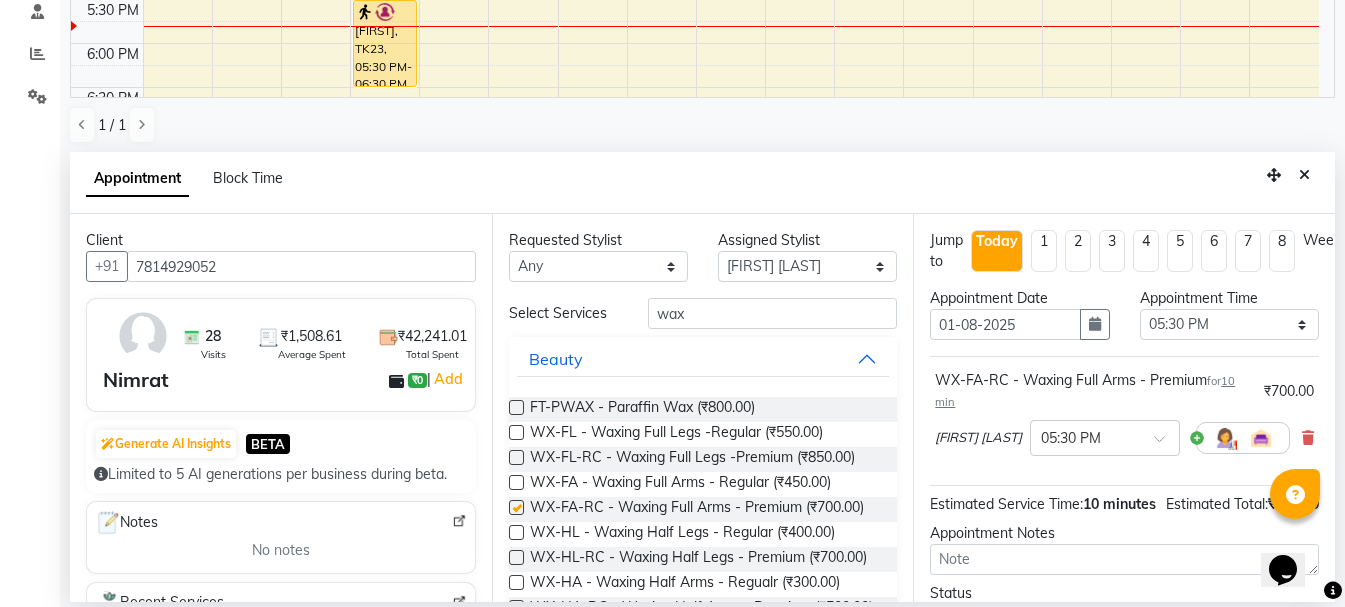 checkbox on "false" 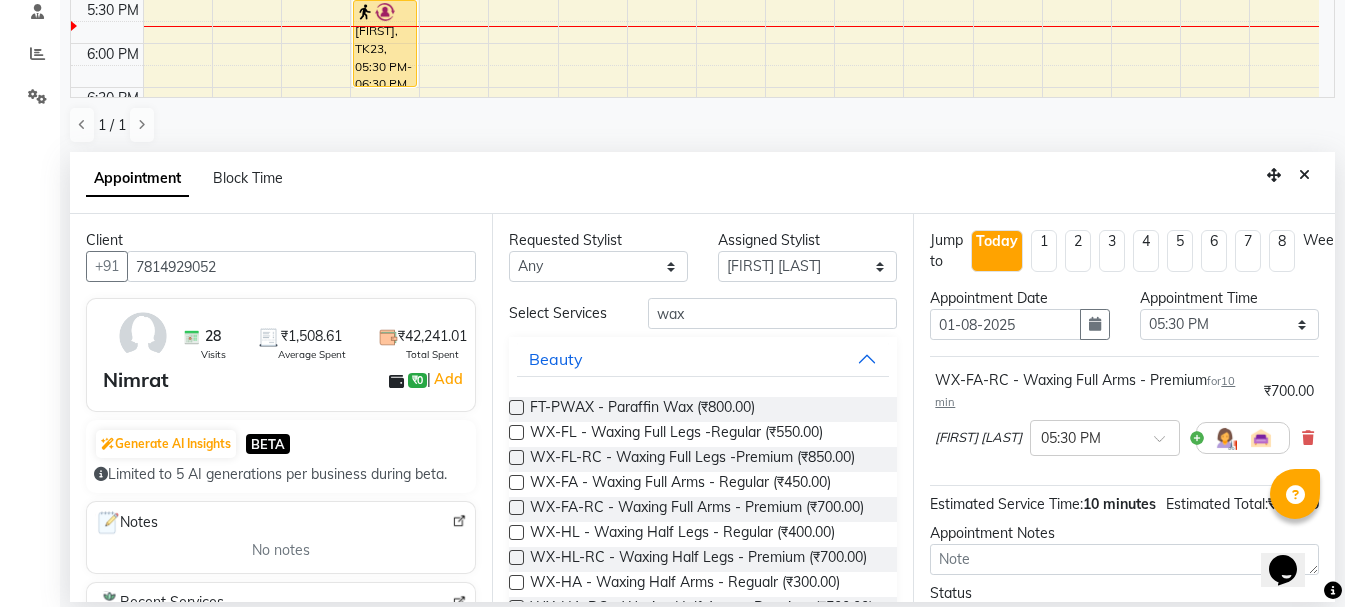 click at bounding box center (516, 557) 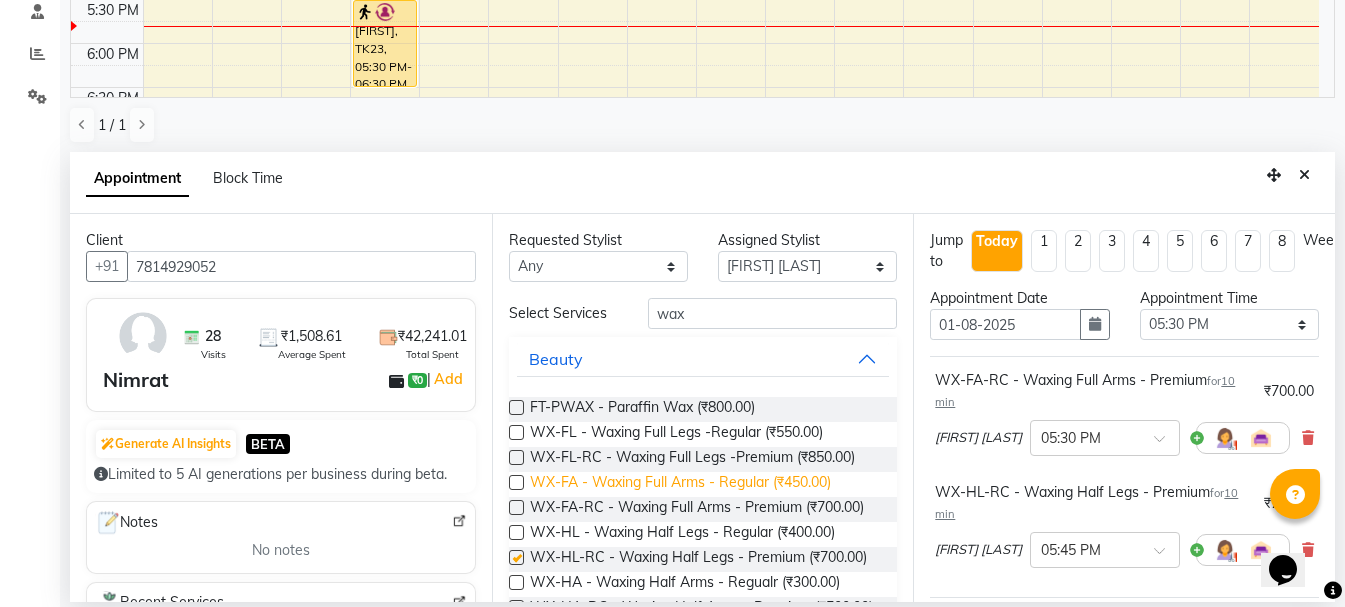 checkbox on "false" 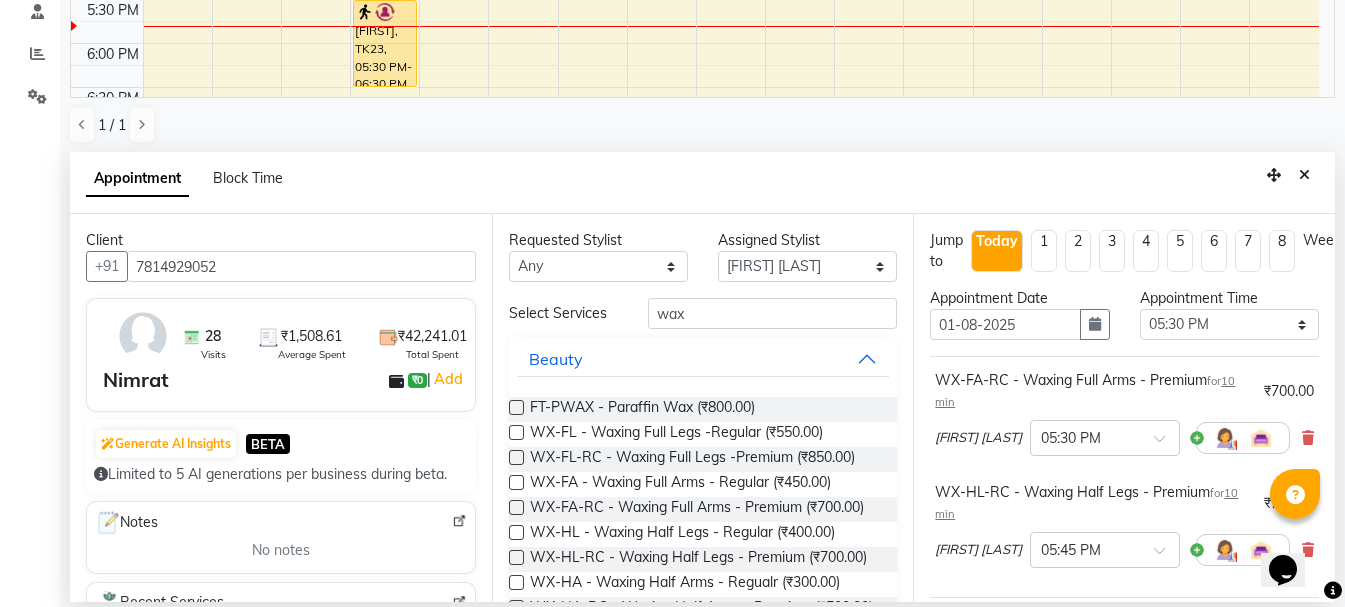 scroll, scrollTop: 313, scrollLeft: 0, axis: vertical 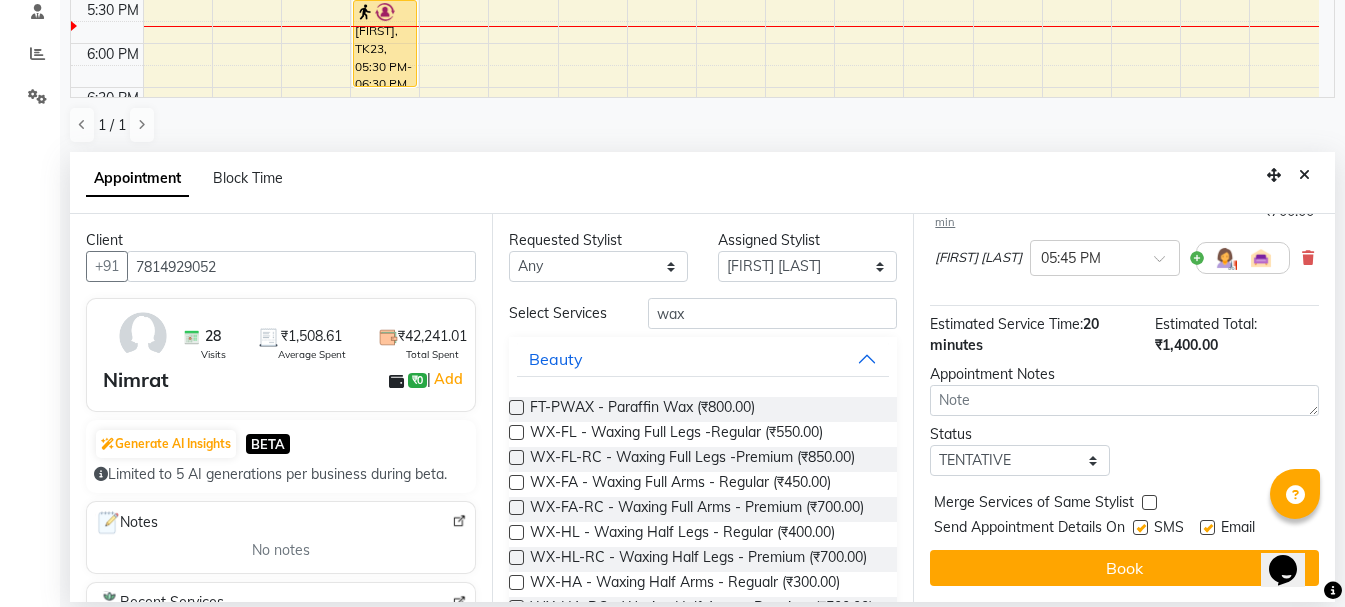 drag, startPoint x: 1332, startPoint y: 533, endPoint x: 51, endPoint y: 9, distance: 1384.0293 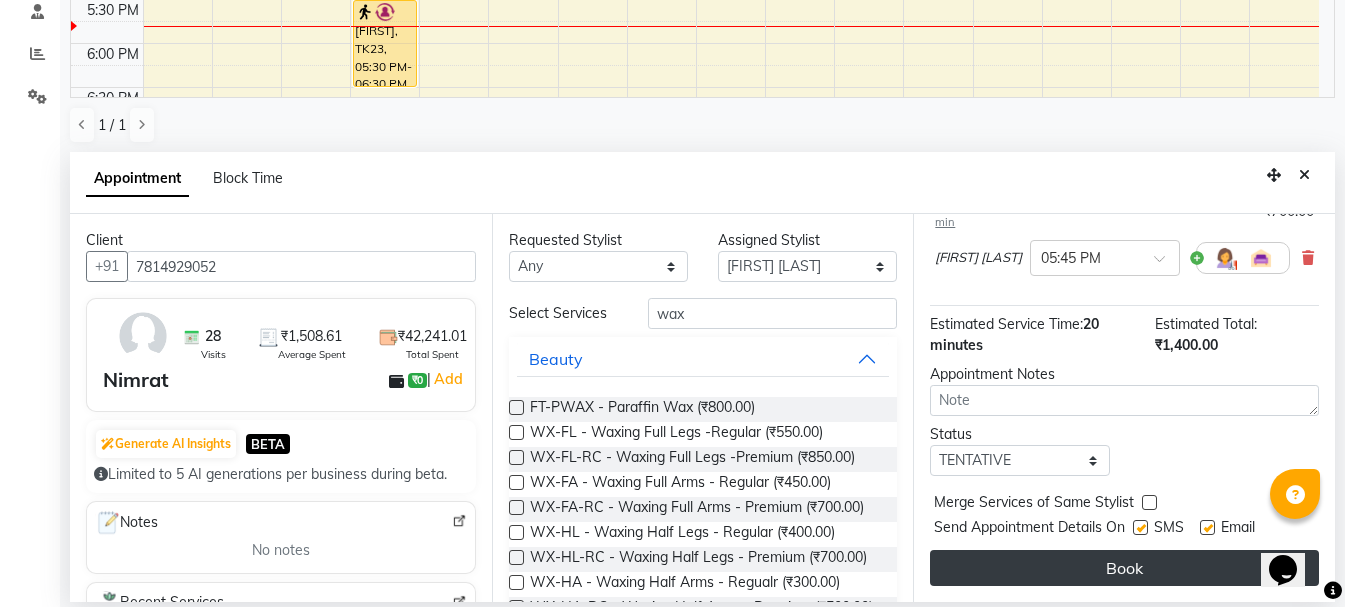 click on "Book" at bounding box center [1124, 568] 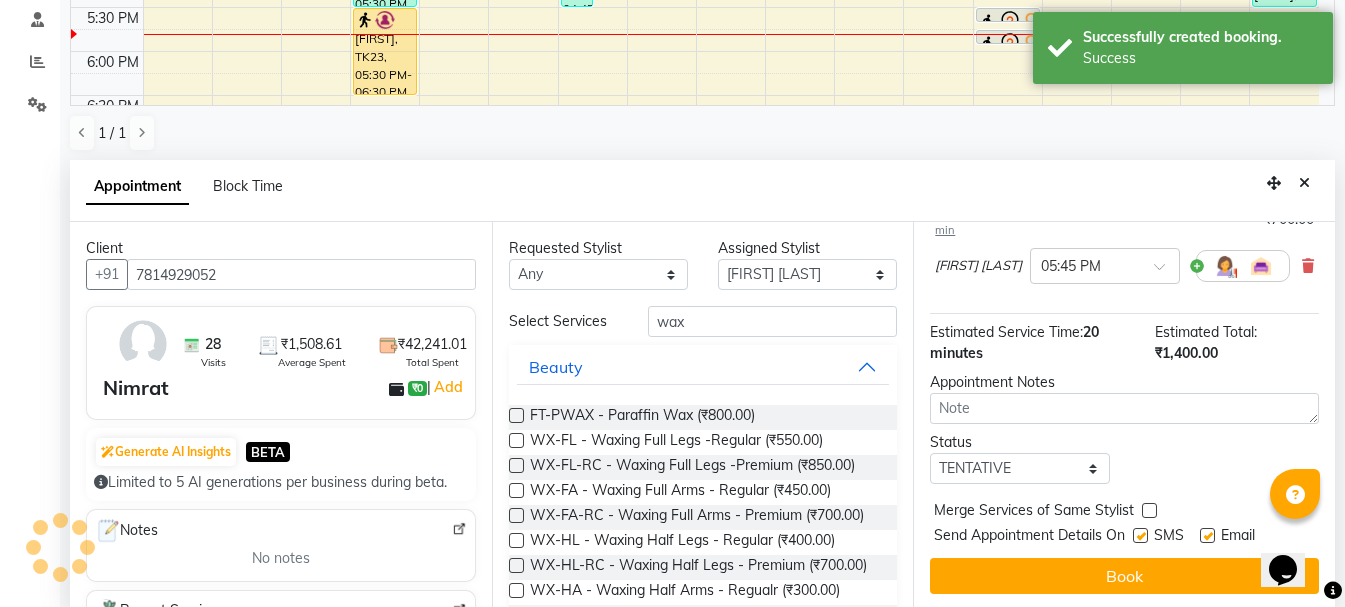 scroll, scrollTop: 0, scrollLeft: 0, axis: both 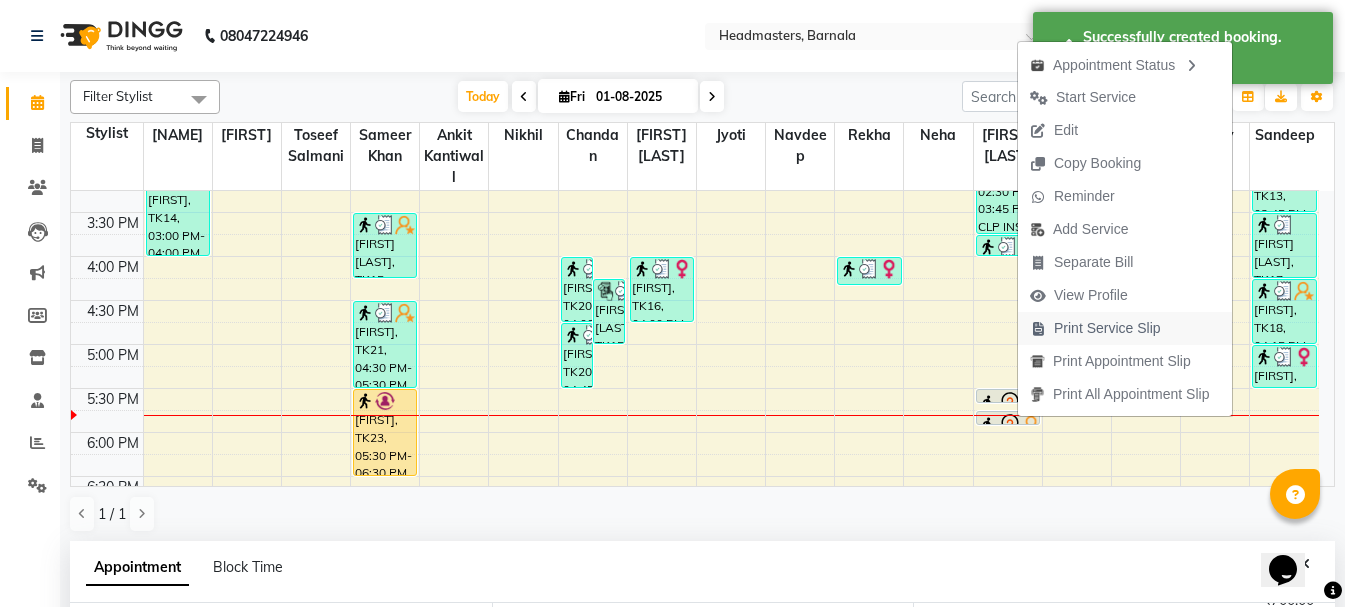 click on "Print Service Slip" at bounding box center [1107, 328] 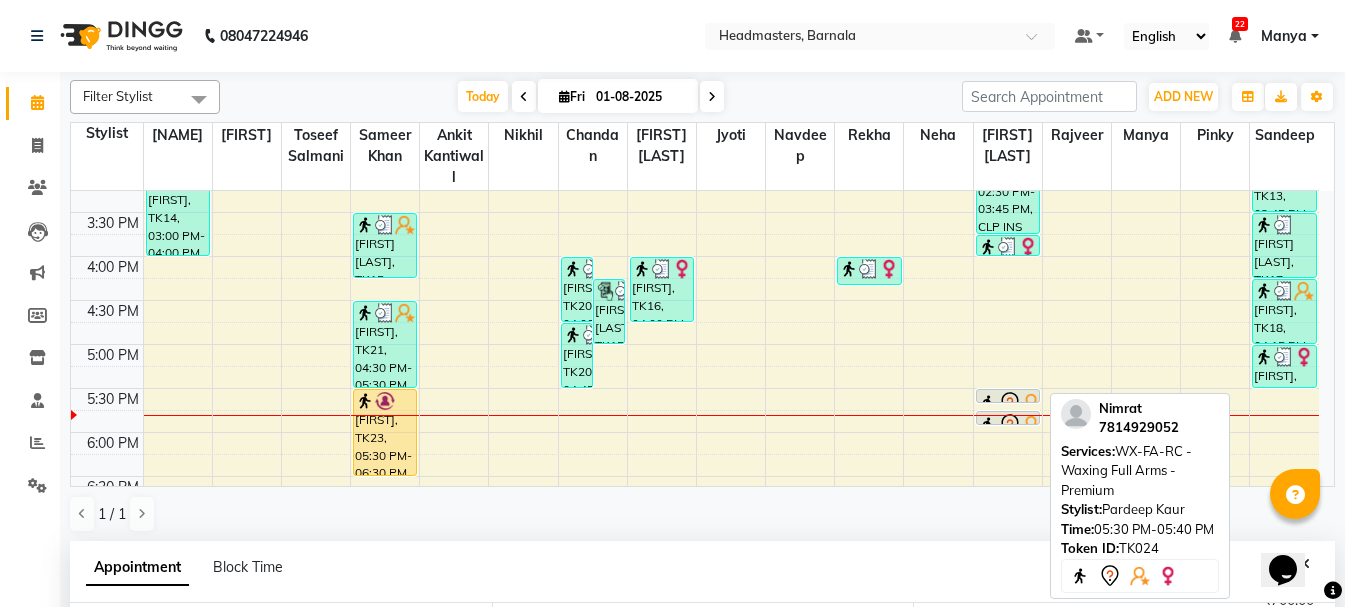 click at bounding box center [1008, 402] 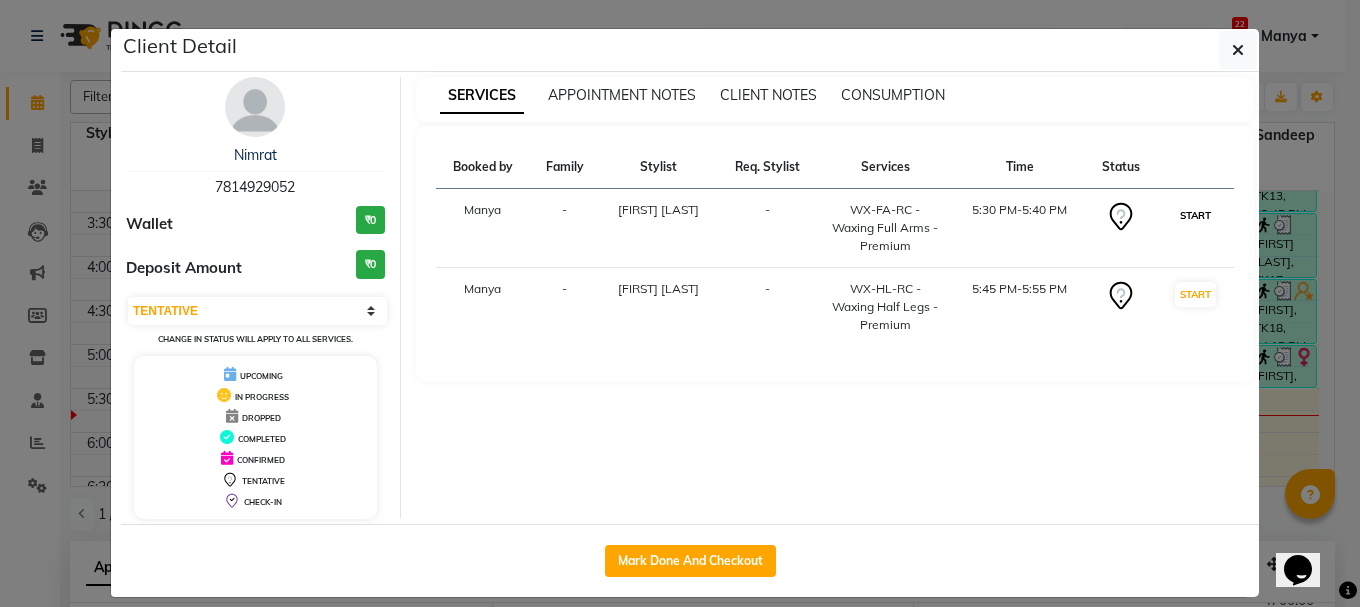 click on "START" at bounding box center (1195, 215) 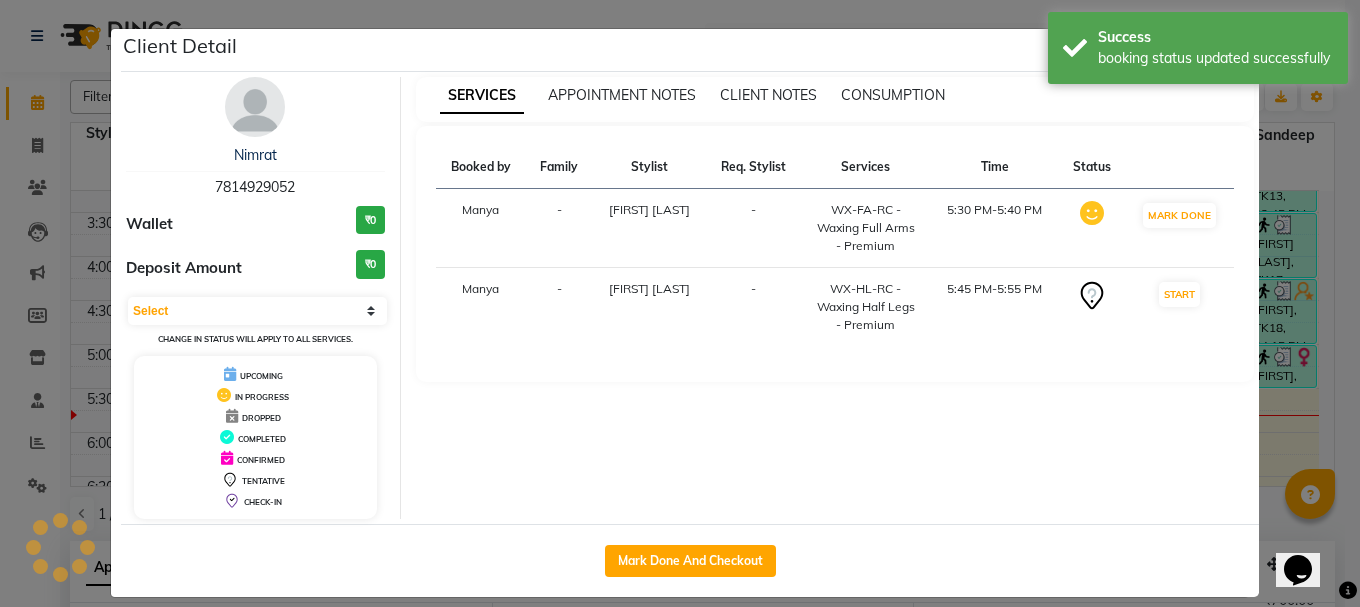 click on "START" at bounding box center [1179, 294] 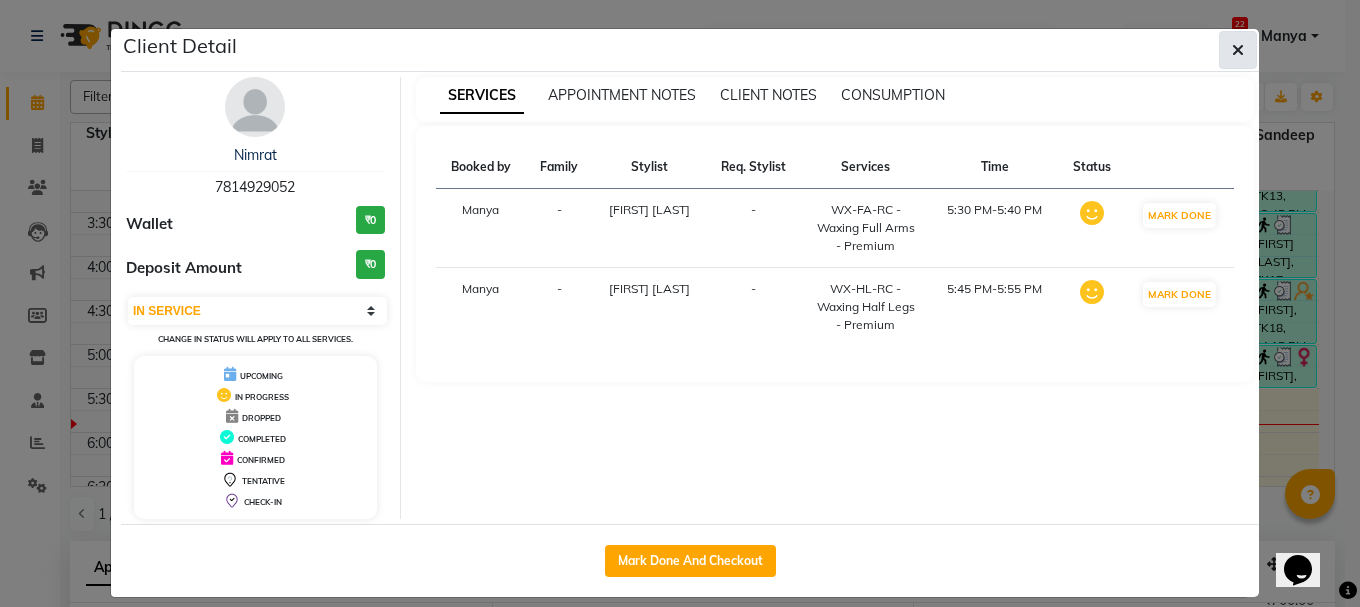 click 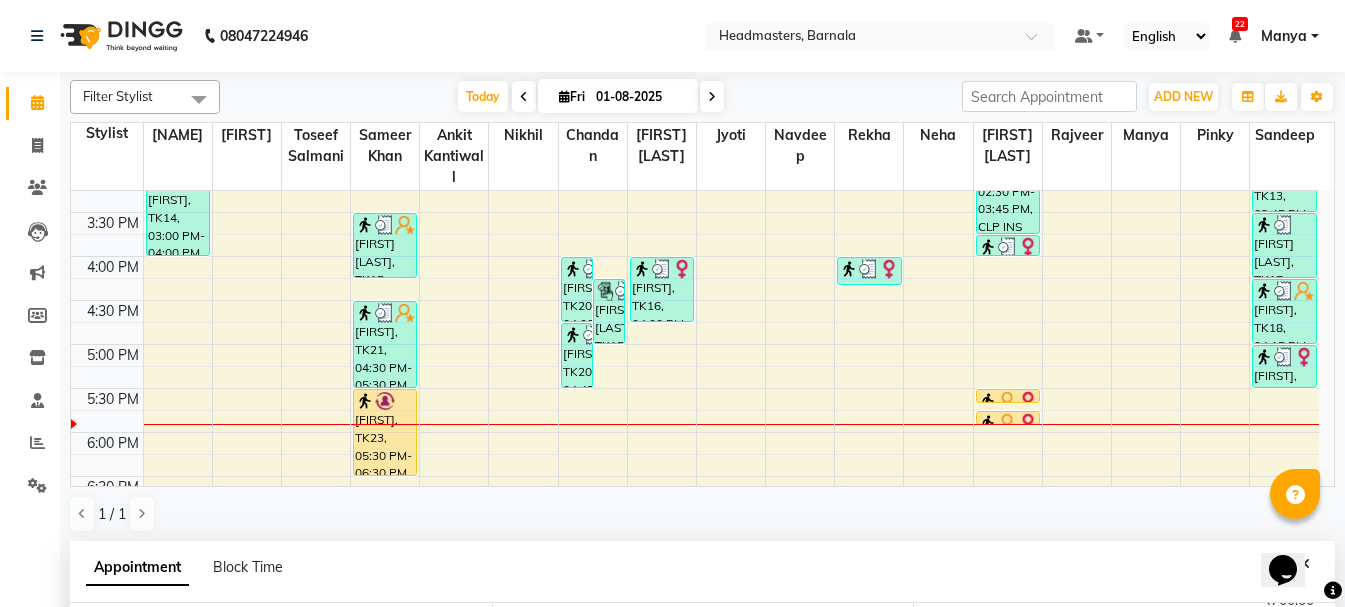 click on "8:00 AM 8:30 AM 9:00 AM 9:30 AM 10:00 AM 10:30 AM 11:00 AM 11:30 AM 12:00 PM 12:30 PM 1:00 PM 1:30 PM 2:00 PM 2:30 PM 3:00 PM 3:30 PM 4:00 PM 4:30 PM 5:00 PM 5:30 PM 6:00 PM 6:30 PM 7:00 PM 7:30 PM 8:00 PM 8:30 PM [NAME], TK03, 11:00 AM-12:15 PM, RT-IG - Igora Root Touchup(one inch only) [NAME], TK14, 03:00 PM-04:00 PM, HCL - Hair Cut by Senior Hair Stylist DR.[NAME], TK06, 11:30 AM-12:30 PM, HCL - Hair Cut by Senior Hair Stylist [NAME], TK02, 10:00 AM-11:00 AM, HCG - Hair Cut by Senior Hair Stylist [NAME], TK04, 11:15 AM-12:15 PM, HCG - Hair Cut by Senior Hair Stylist [NAME], TK08, 12:45 PM-01:45 PM, HCG - Hair Cut by Senior Hair Stylist [NAME], TK12, 01:45 PM-02:30 PM, BRD - Beard [NAME] [NAME], TK15, 03:30 PM-04:15 PM, BRD - Beard [NAME], TK21, 04:30 PM-05:30 PM, HCG - Hair Cut by Senior Hair Stylist [NAME], TK23, 05:30 PM-06:30 PM, HCG - Hair Cut by Senior Hair Stylist [NAME], TK09, 01:30 PM-02:15 PM, BRD - Beard" at bounding box center [695, 124] 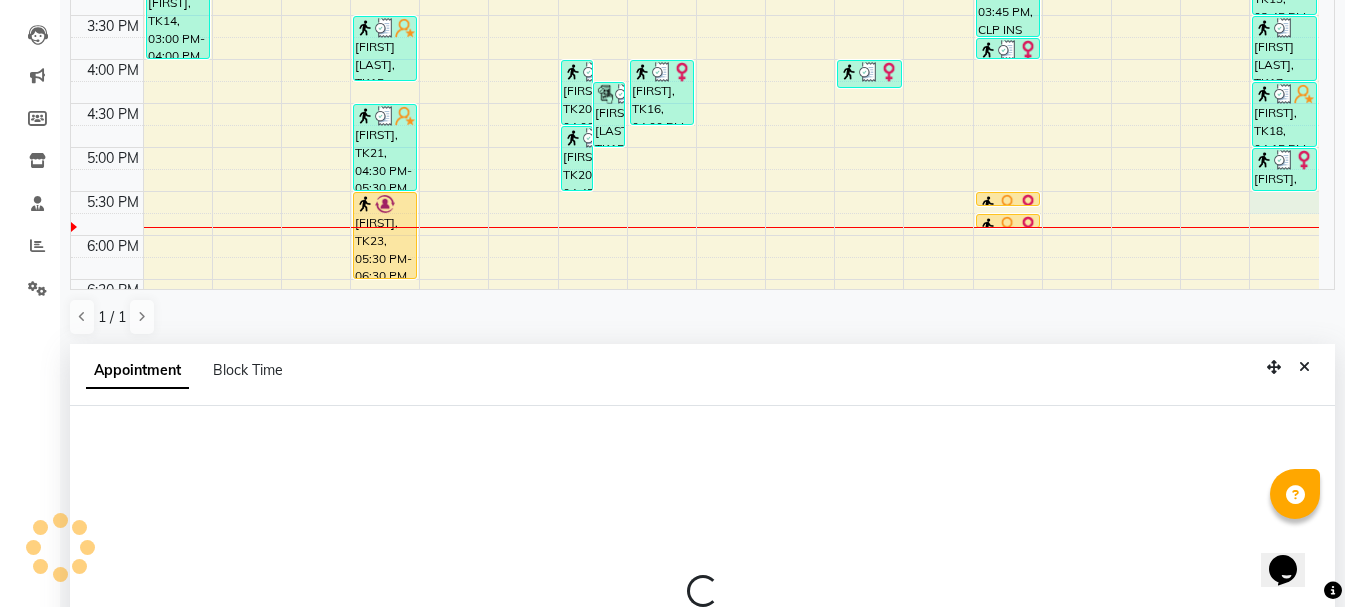 scroll, scrollTop: 389, scrollLeft: 0, axis: vertical 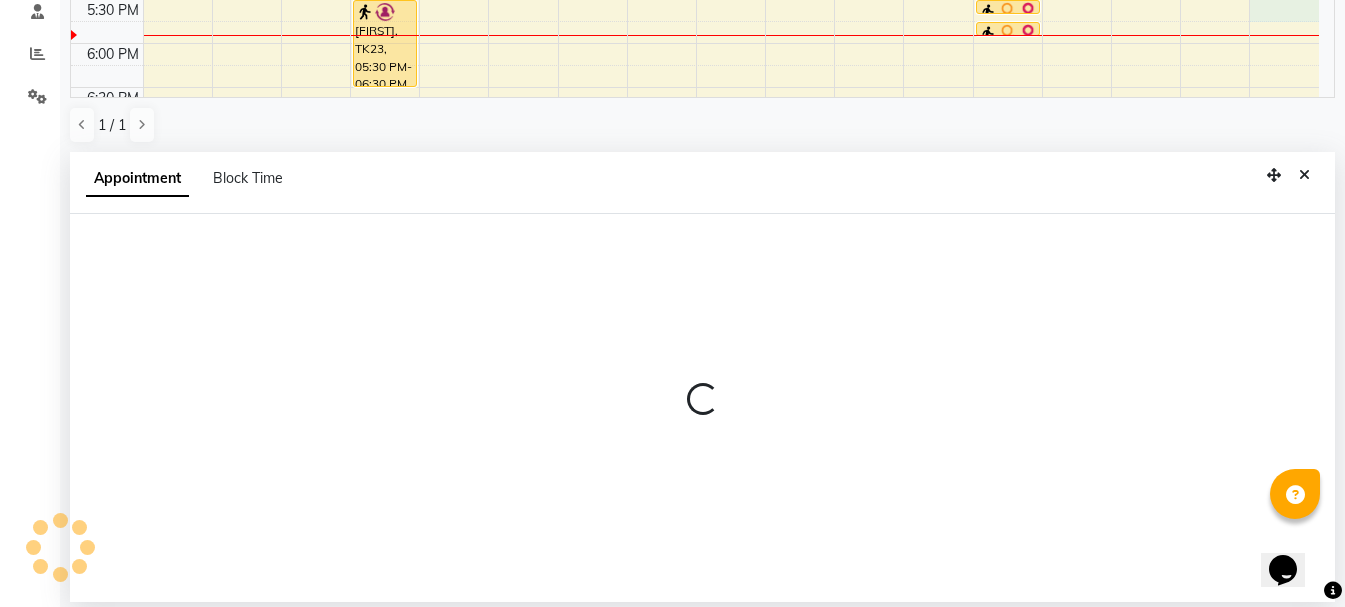select on "71857" 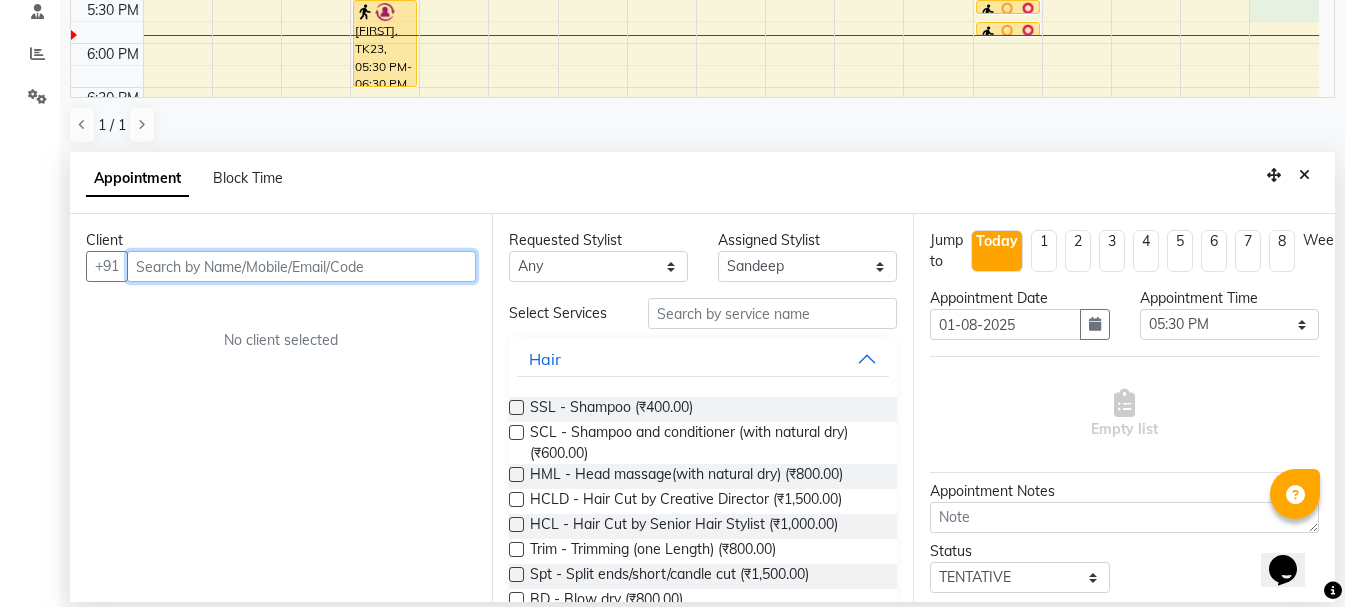 click at bounding box center [301, 266] 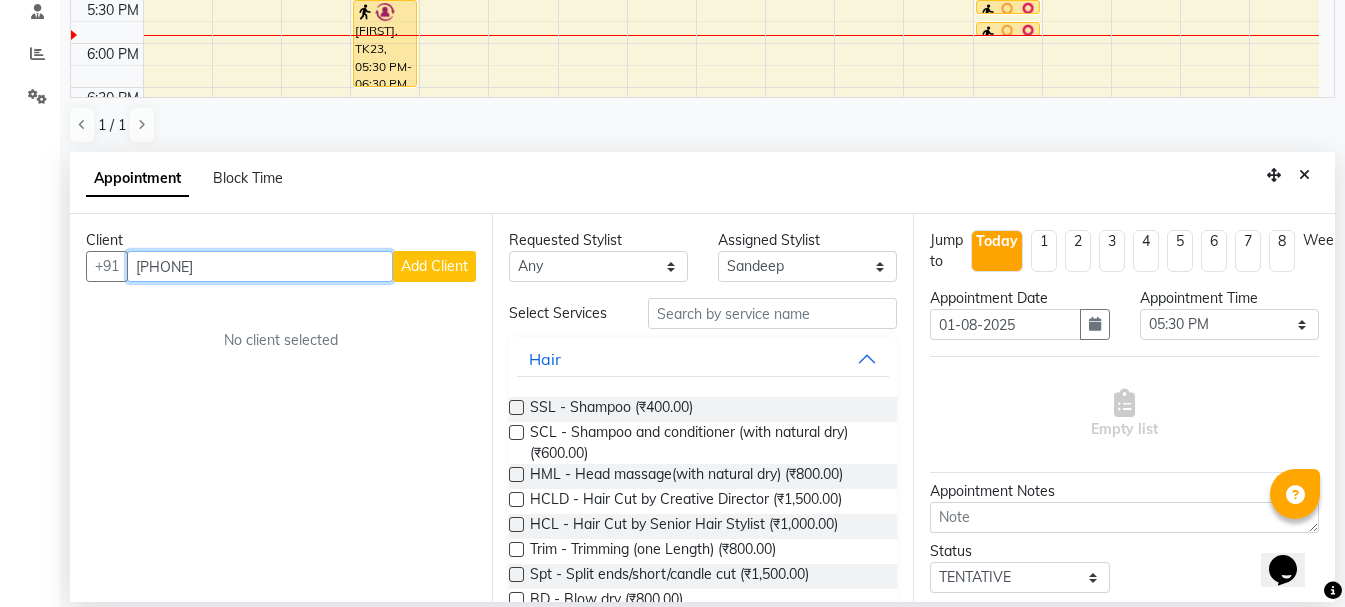 click on "[PHONE]" at bounding box center (260, 266) 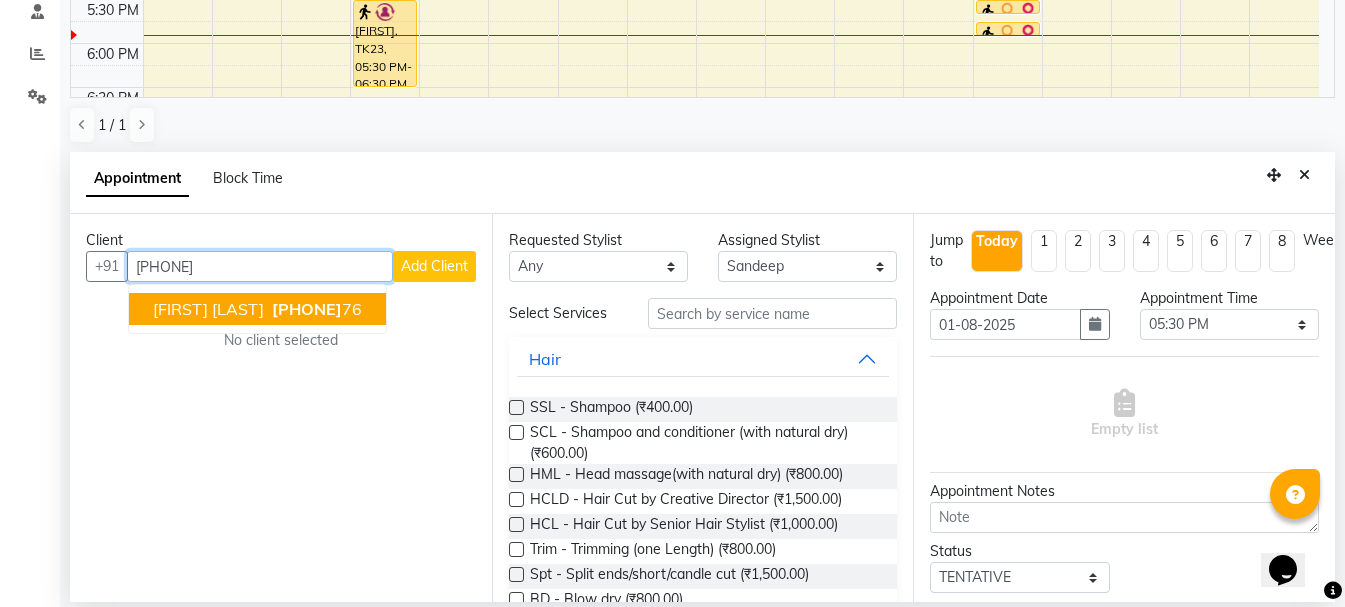 click on "[FIRST] [LAST] [PHONE]" at bounding box center [257, 309] 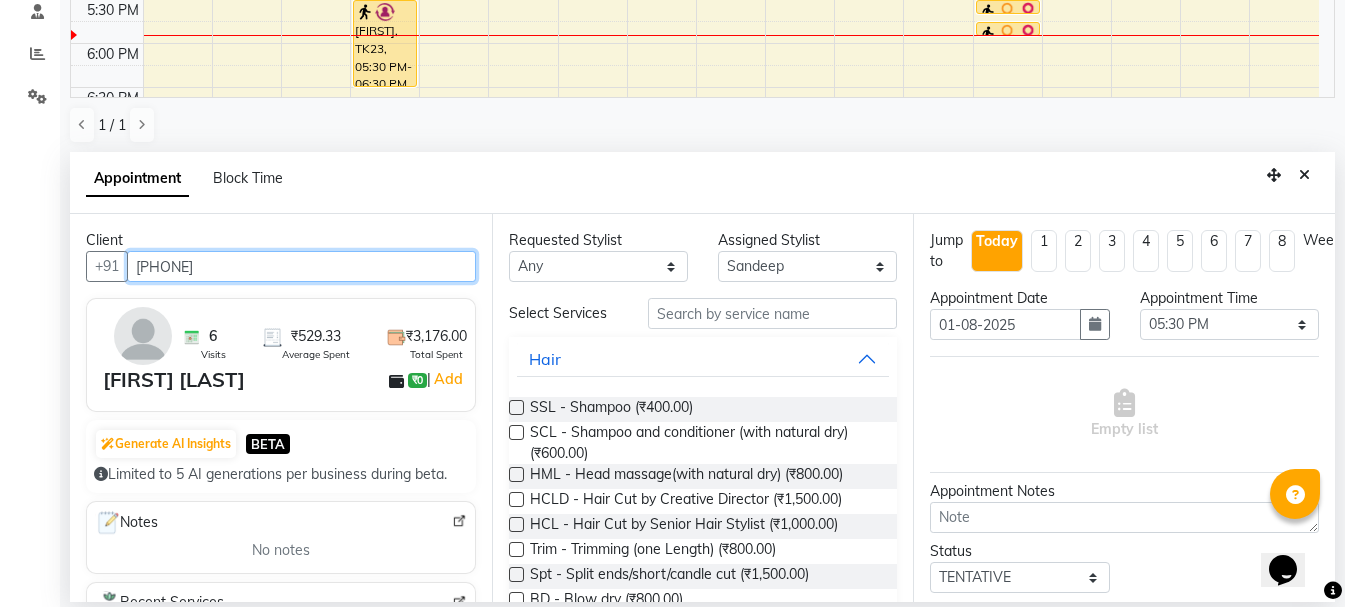 type on "[PHONE]" 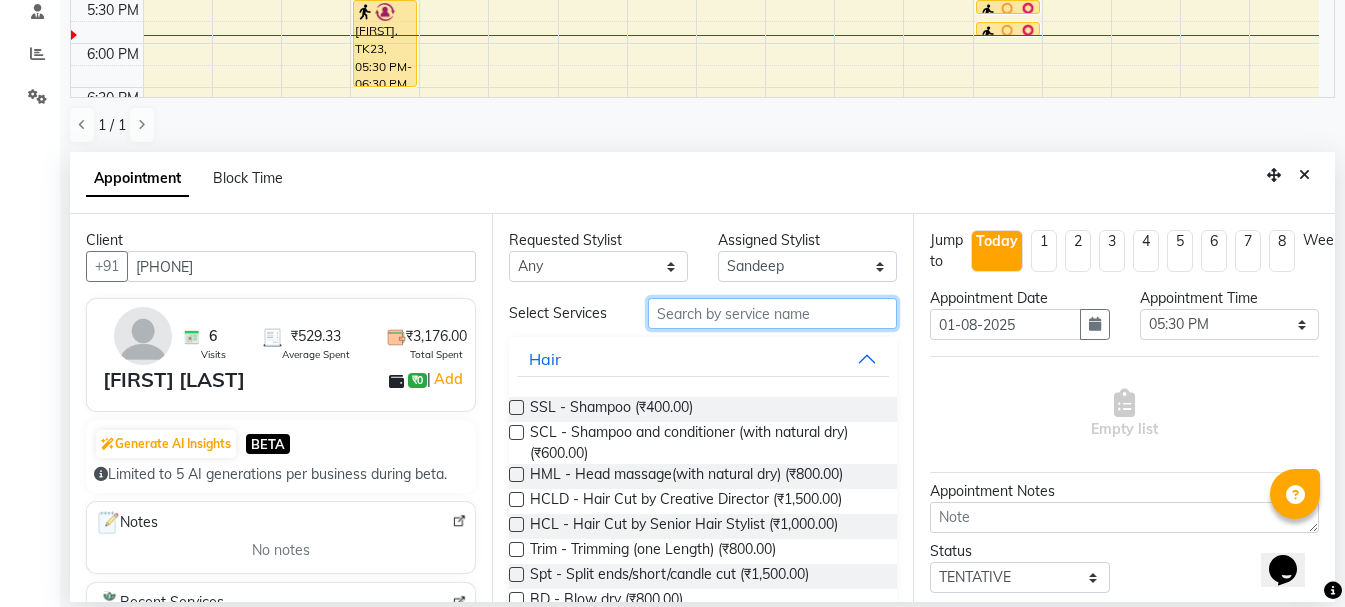 click at bounding box center (772, 313) 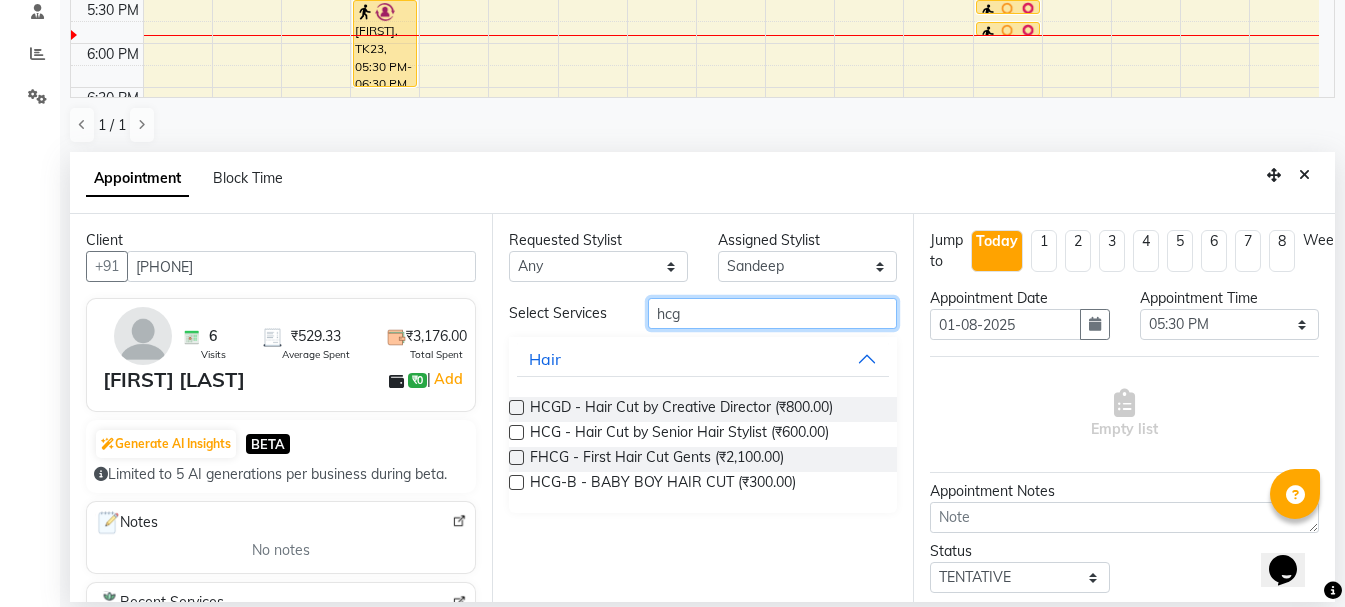 type on "hcg" 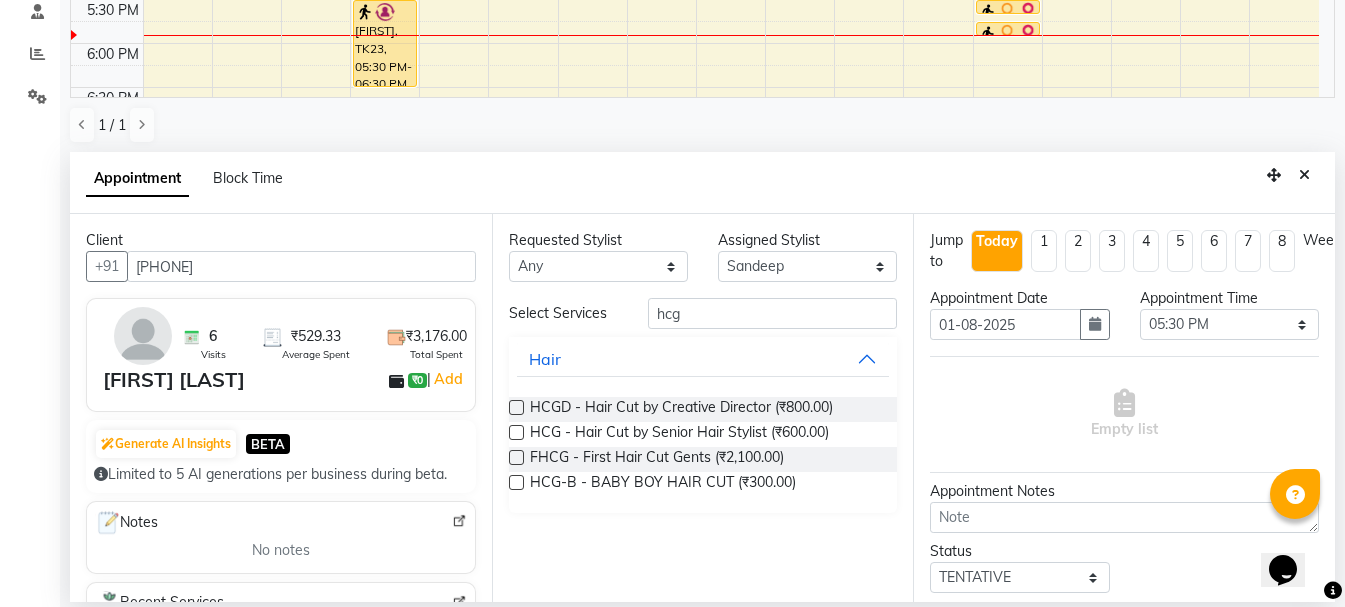 click at bounding box center (516, 432) 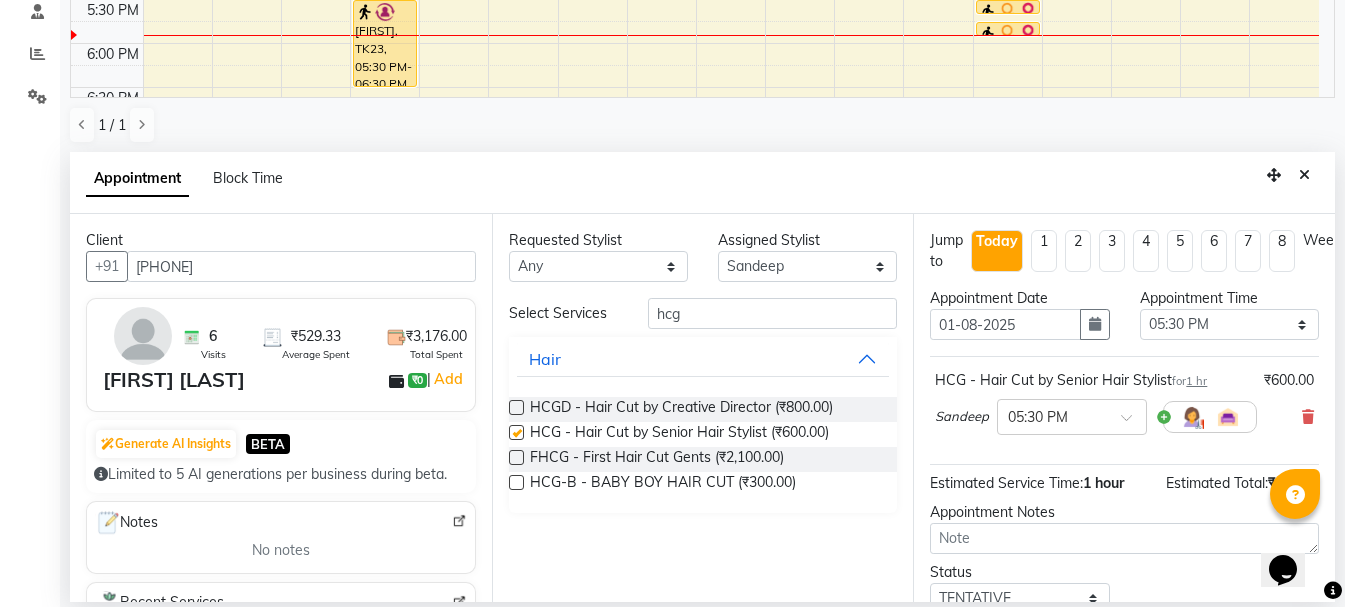 checkbox on "false" 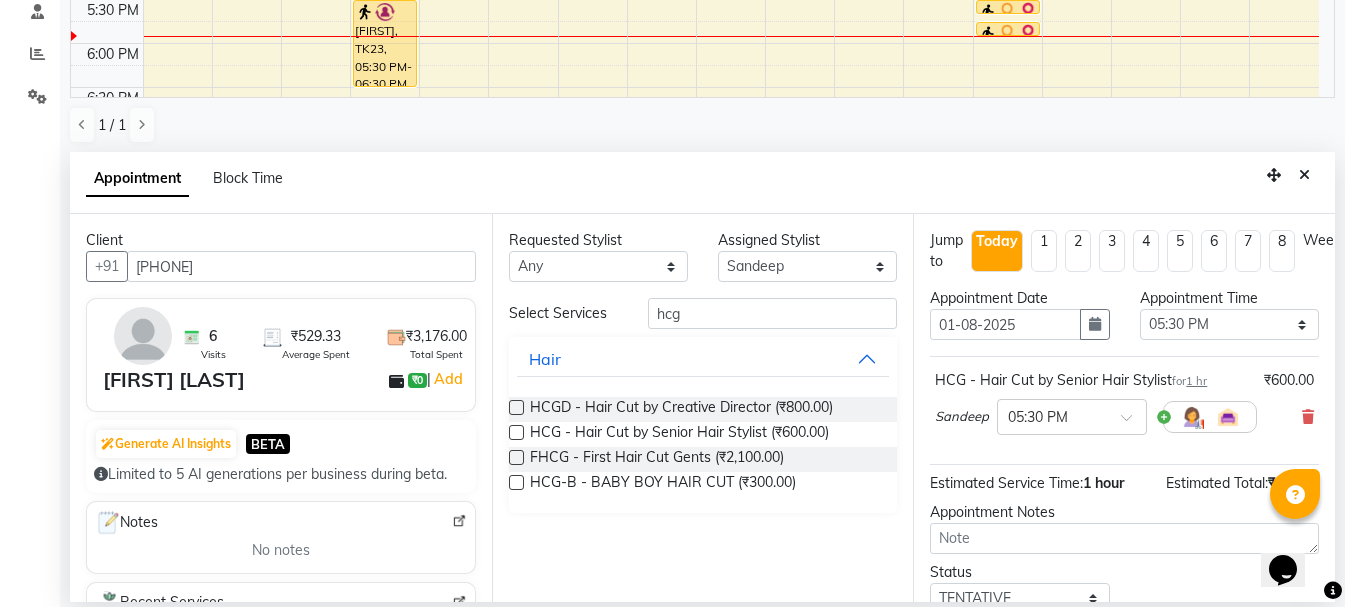 scroll, scrollTop: 153, scrollLeft: 0, axis: vertical 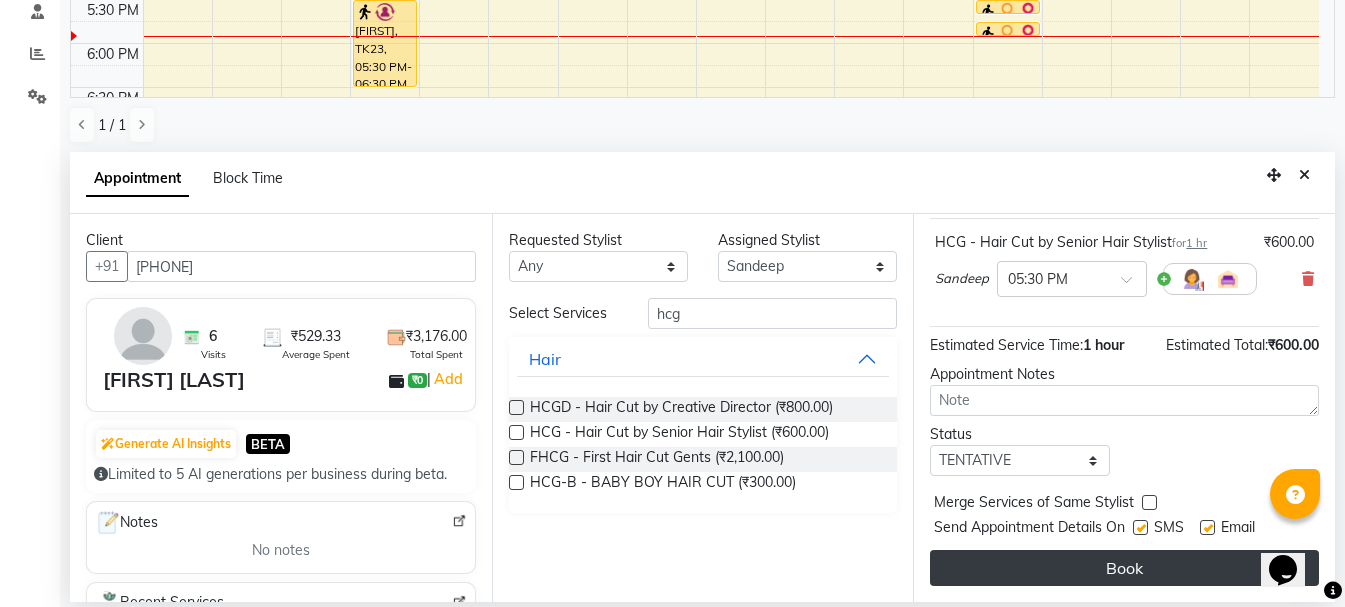 click on "Book" at bounding box center [1124, 568] 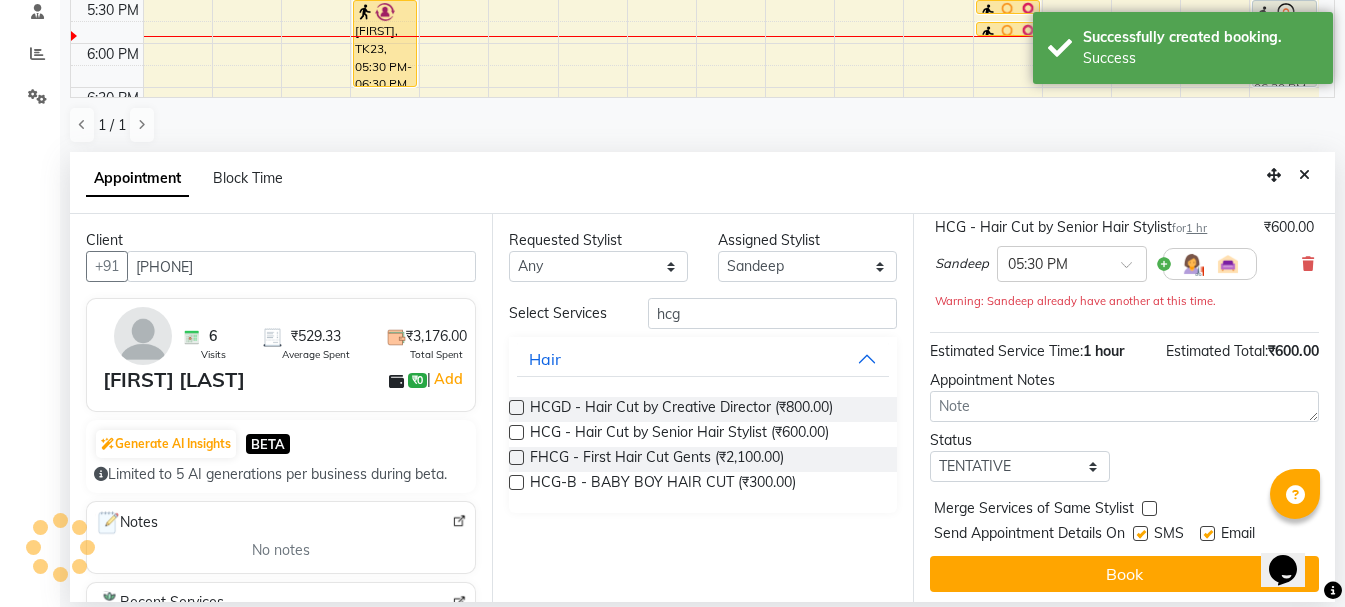 scroll, scrollTop: 0, scrollLeft: 0, axis: both 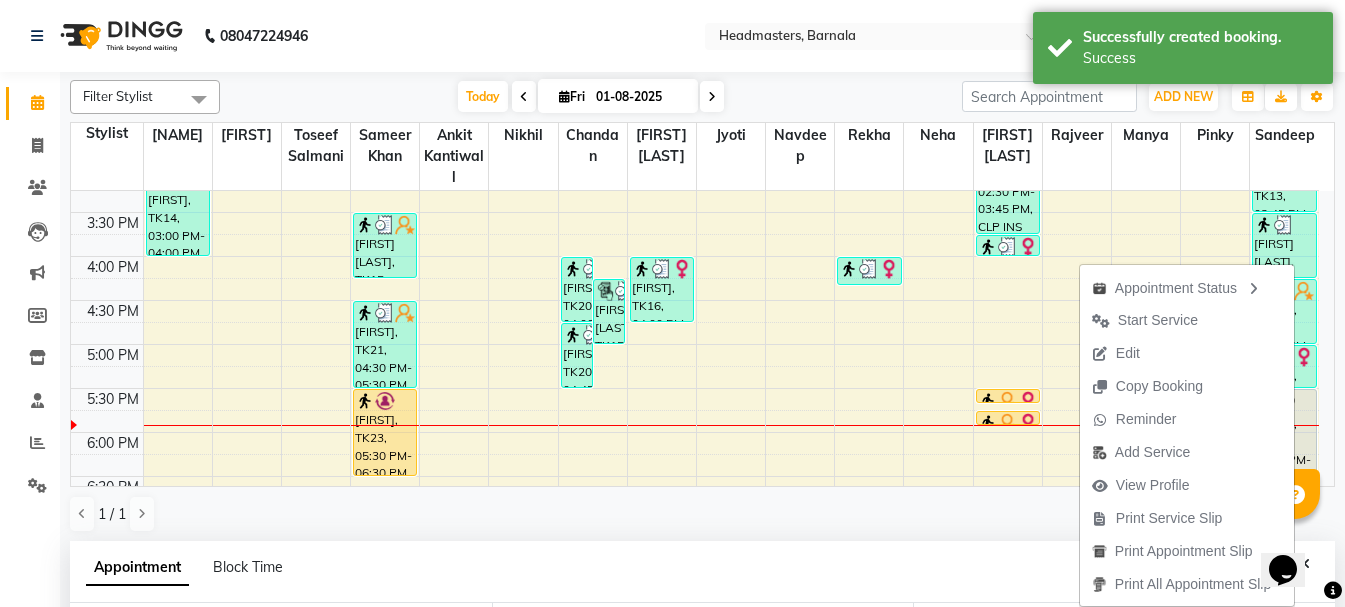click on "Print Service Slip" at bounding box center (1169, 518) 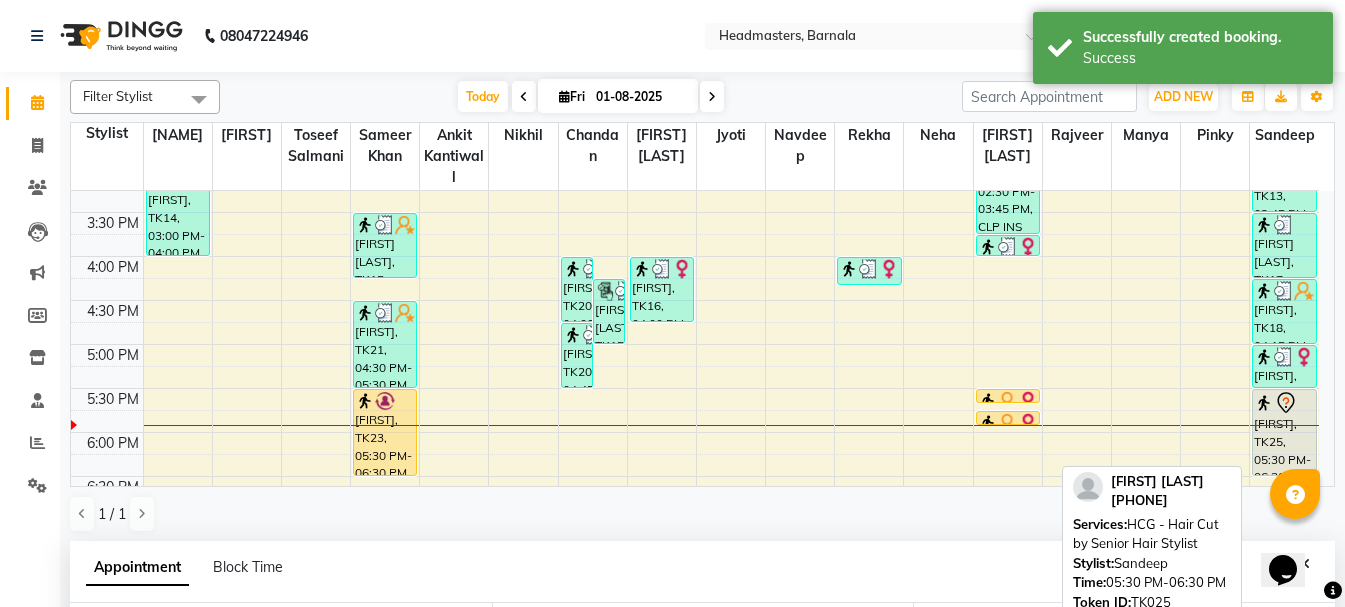 click on "[FIRST], TK25, 05:30 PM-06:30 PM, HCG - Hair Cut by Senior Hair Stylist" at bounding box center (1284, 432) 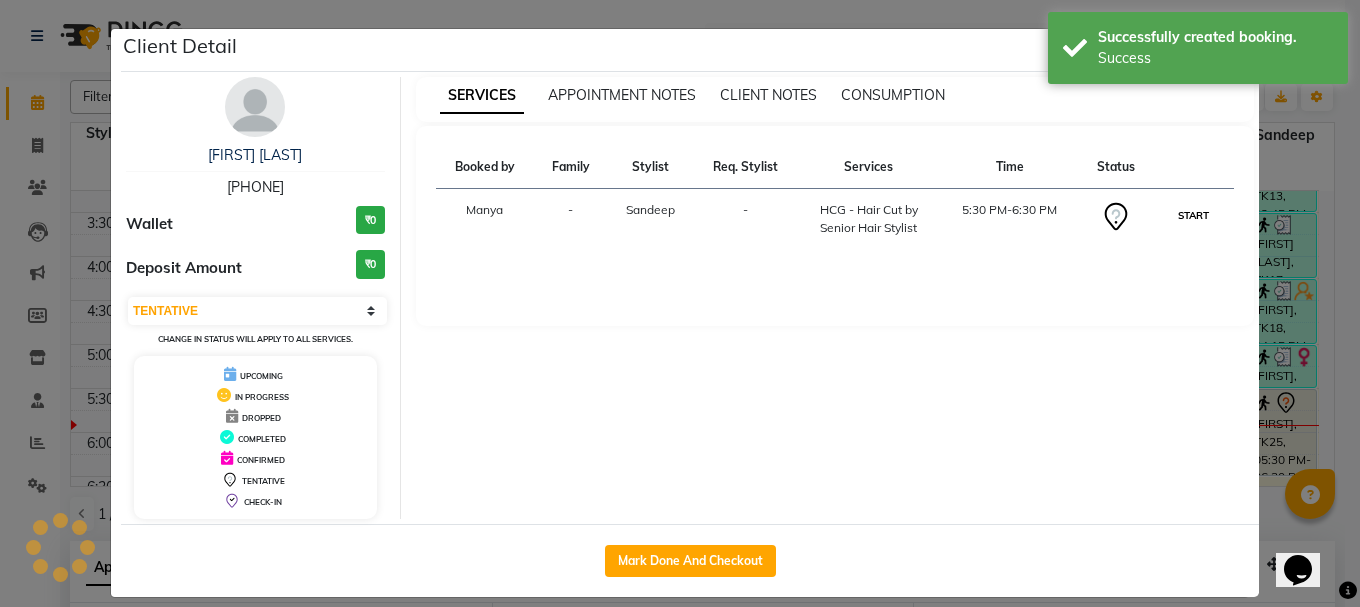 click on "START" at bounding box center [1193, 215] 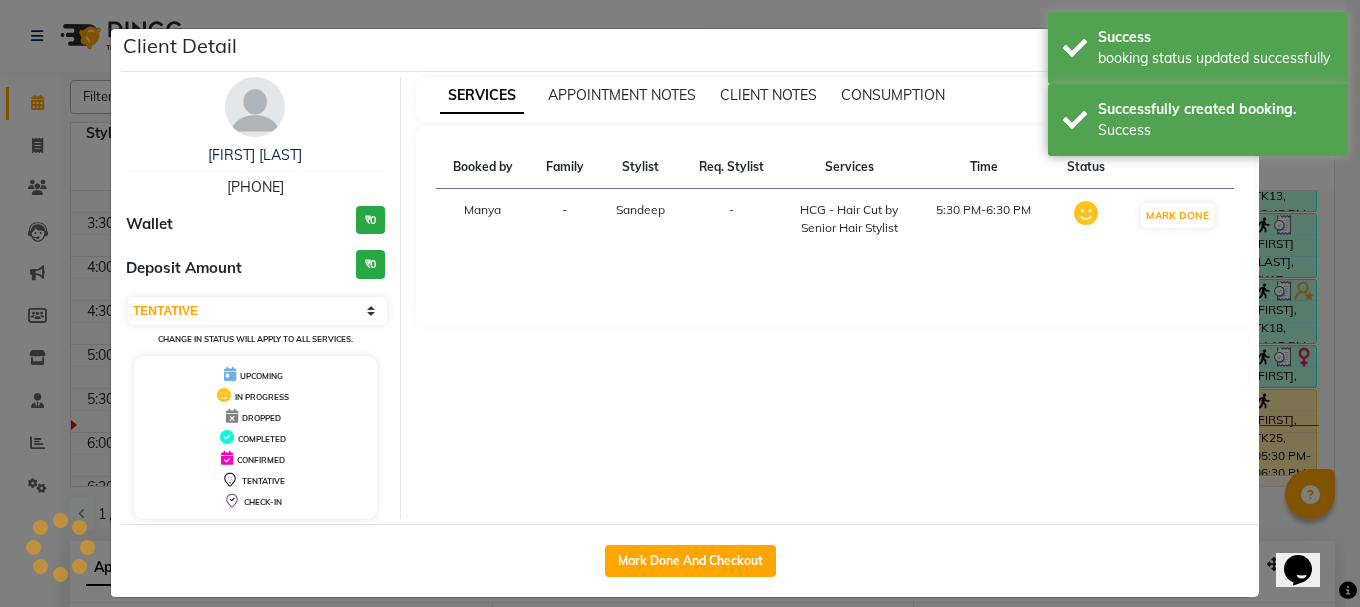 select on "1" 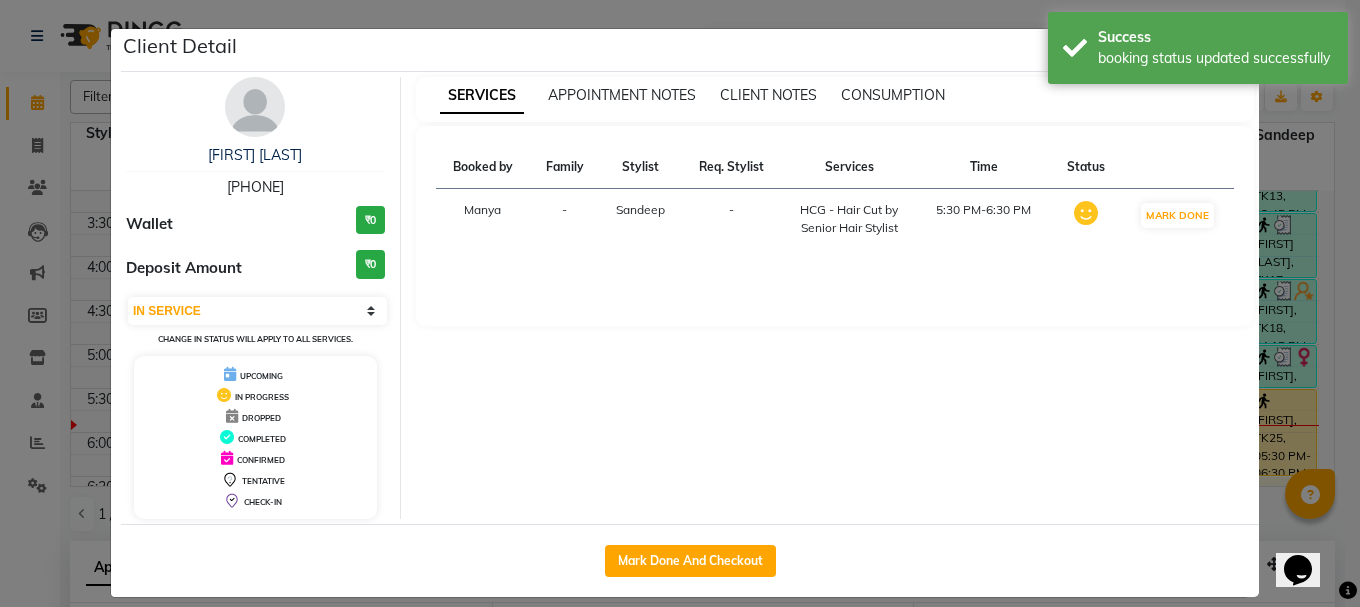 click on "SERVICES APPOINTMENT NOTES CLIENT NOTES CONSUMPTION Booked by Family Stylist Req. Stylist Services Time Status [NAME] - [NAME] - HCG - Hair Cut by Senior Hair Stylist 5:30 PM-6:30 PM MARK DONE" at bounding box center (835, 298) 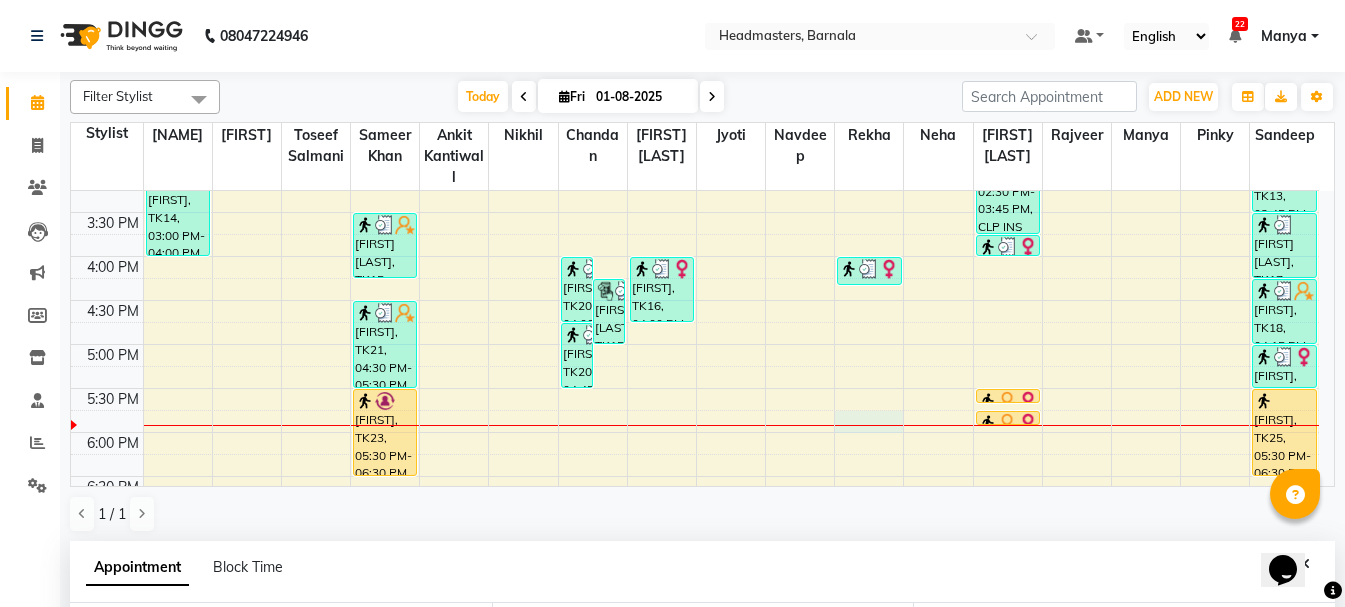 click on "8:00 AM 8:30 AM 9:00 AM 9:30 AM 10:00 AM 10:30 AM 11:00 AM 11:30 AM 12:00 PM 12:30 PM 1:00 PM 1:30 PM 2:00 PM 2:30 PM 3:00 PM 3:30 PM 4:00 PM 4:30 PM 5:00 PM 5:30 PM 6:00 PM 6:30 PM 7:00 PM 7:30 PM 8:00 PM 8:30 PM [NAME], TK03, 11:00 AM-12:15 PM, RT-IG - Igora Root Touchup(one inch only) [NAME], TK14, 03:00 PM-04:00 PM, HCL - Hair Cut by Senior Hair Stylist DR.[NAME], TK06, 11:30 AM-12:30 PM, HCL - Hair Cut by Senior Hair Stylist [NAME], TK02, 10:00 AM-11:00 AM, HCG - Hair Cut by Senior Hair Stylist [NAME], TK04, 11:15 AM-12:15 PM, HCG - Hair Cut by Senior Hair Stylist [NAME], TK08, 12:45 PM-01:45 PM, HCG - Hair Cut by Senior Hair Stylist [NAME], TK12, 01:45 PM-02:30 PM, BRD - Beard [NAME] [NAME], TK15, 03:30 PM-04:15 PM, BRD - Beard [NAME], TK21, 04:30 PM-05:30 PM, HCG - Hair Cut by Senior Hair Stylist [NAME], TK23, 05:30 PM-06:30 PM, HCG - Hair Cut by Senior Hair Stylist [NAME], TK09, 01:30 PM-02:15 PM, BRD - Beard" at bounding box center [695, 124] 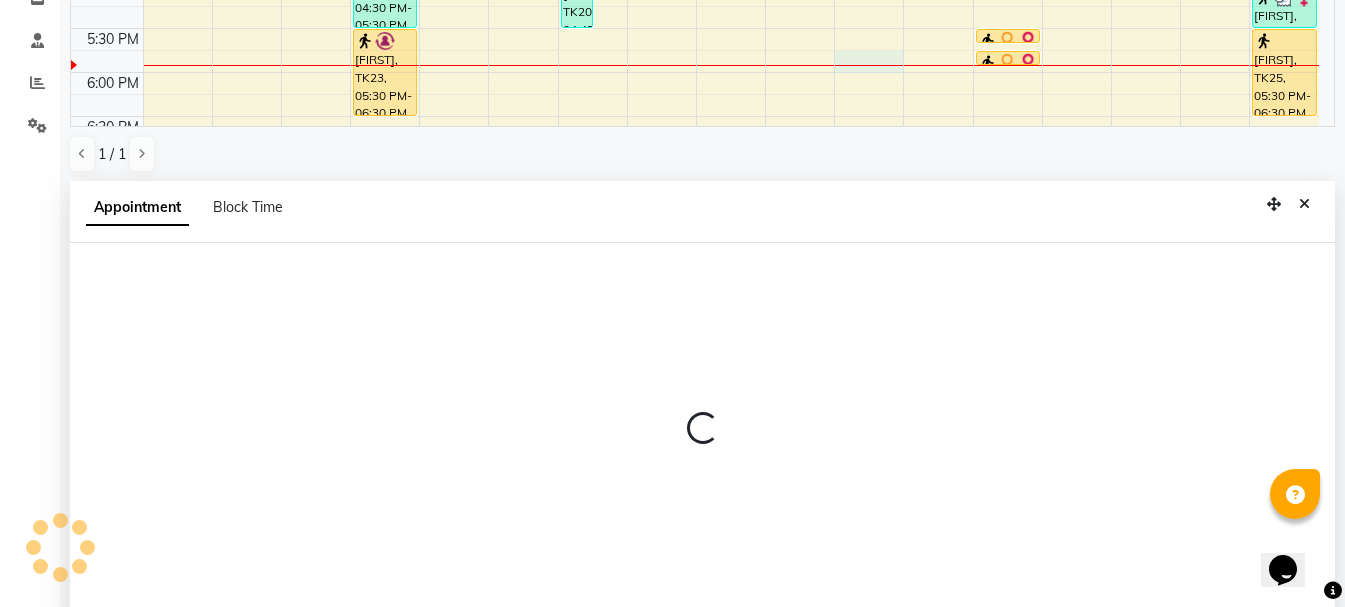 select on "67285" 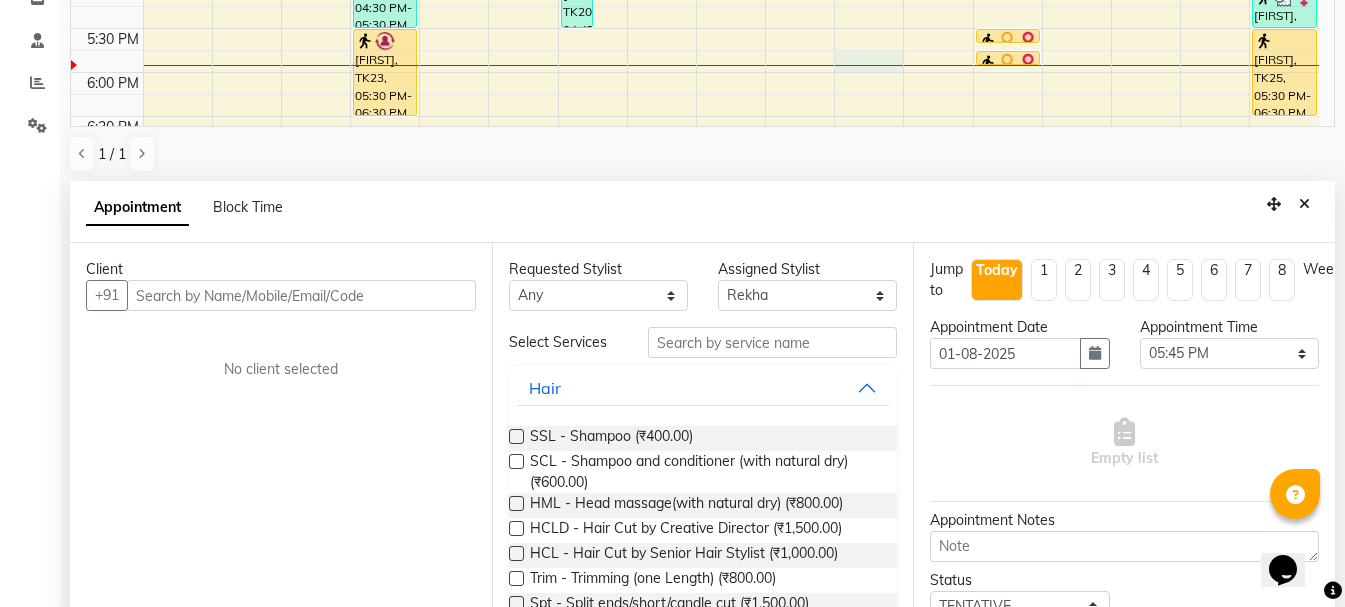 scroll, scrollTop: 389, scrollLeft: 0, axis: vertical 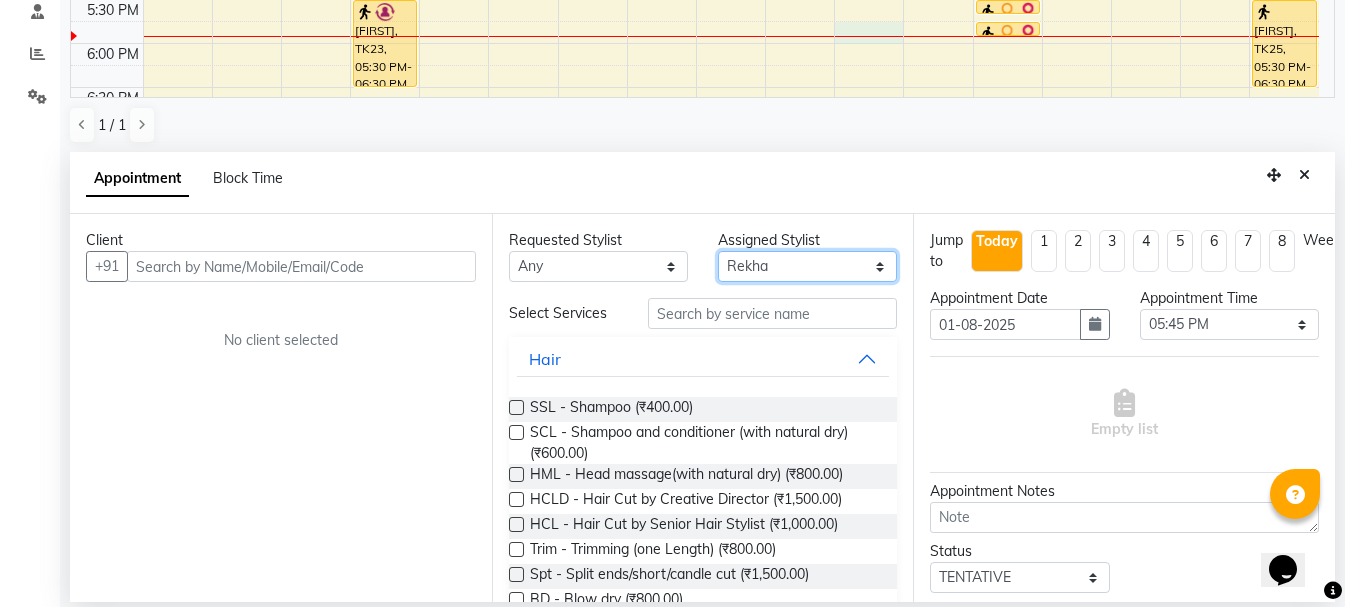 click on "Select  Ankit kantiwall Chandan Garry Jasvir Jyoti Lovedeep Singh Manya  Navdeep Neha Nikhil  Pardeep kaur Pinky Rajveer Rekha  Sameer khan Sandeep Toseef Salmani" at bounding box center [807, 266] 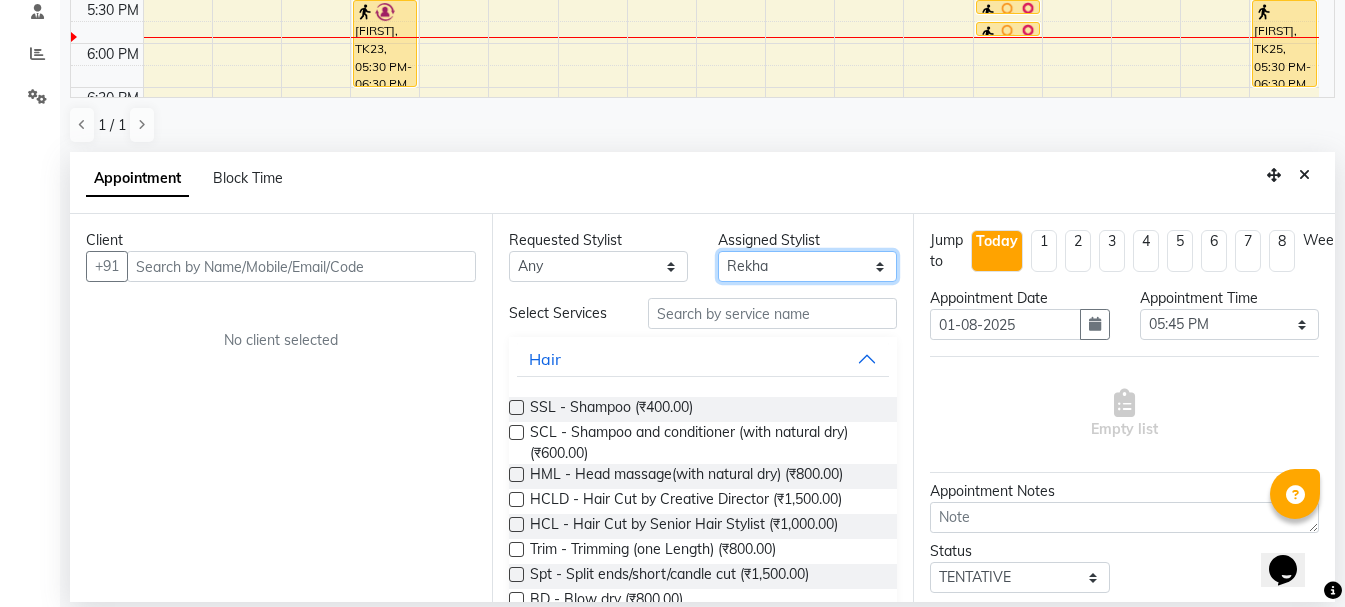 click on "Select  Ankit kantiwall Chandan Garry Jasvir Jyoti Lovedeep Singh Manya  Navdeep Neha Nikhil  Pardeep kaur Pinky Rajveer Rekha  Sameer khan Sandeep Toseef Salmani" at bounding box center (807, 266) 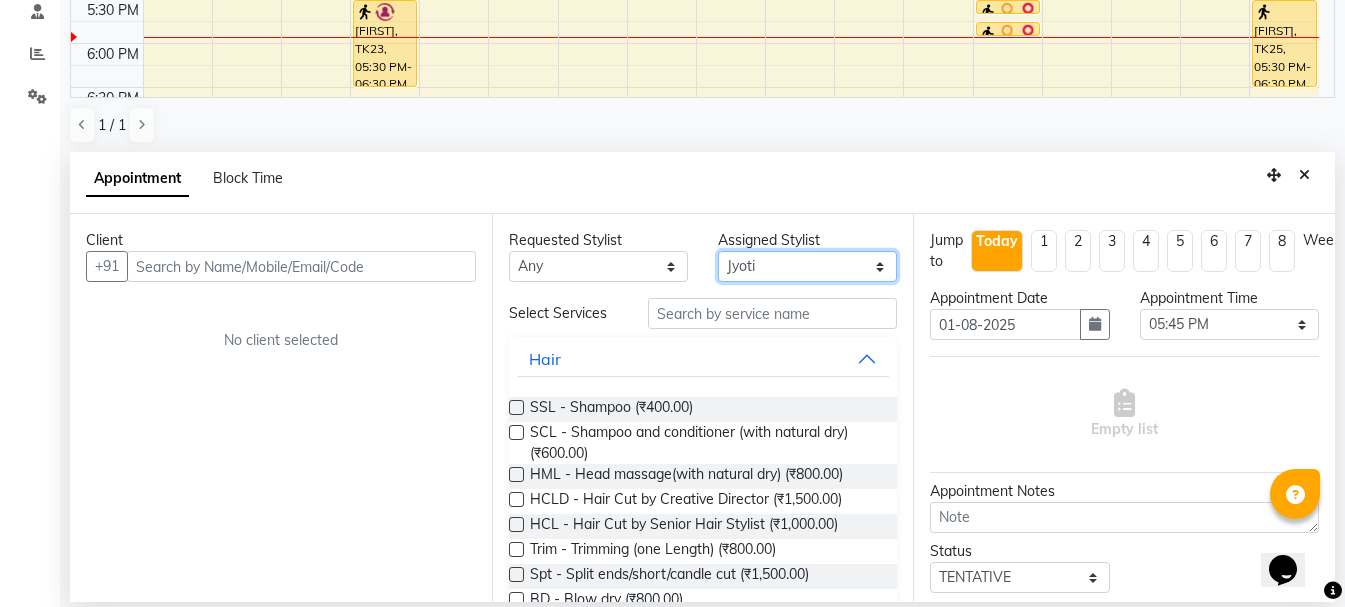 click on "Select  Ankit kantiwall Chandan Garry Jasvir Jyoti Lovedeep Singh Manya  Navdeep Neha Nikhil  Pardeep kaur Pinky Rajveer Rekha  Sameer khan Sandeep Toseef Salmani" at bounding box center (807, 266) 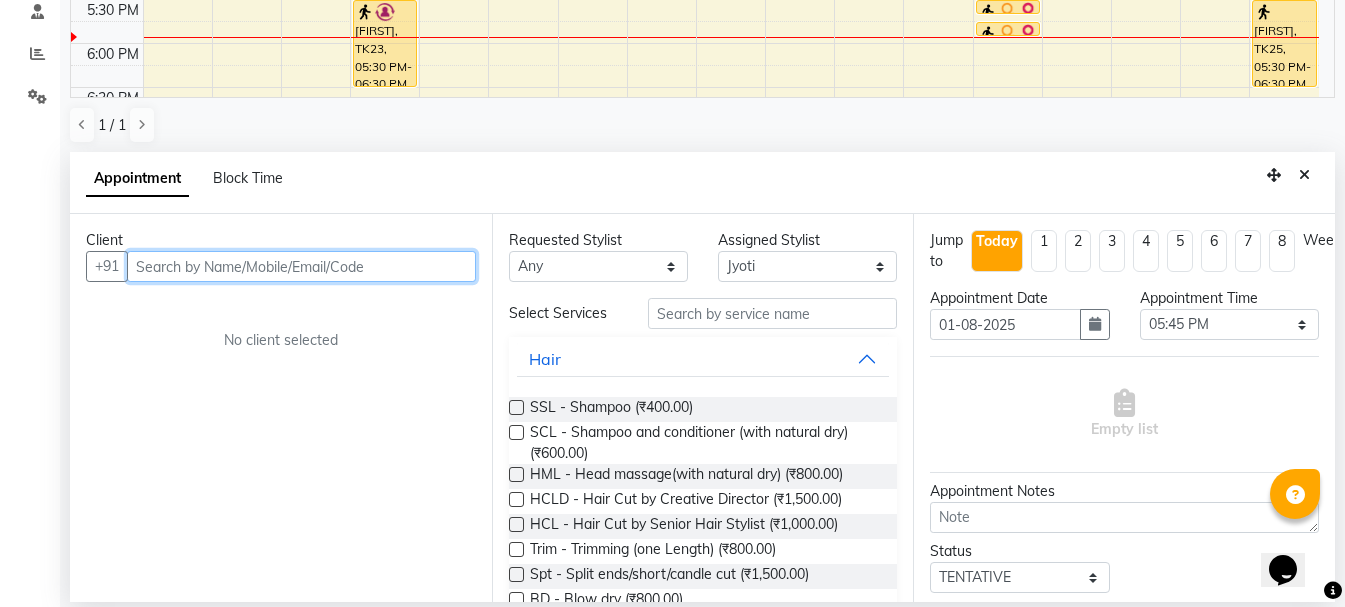 click at bounding box center [301, 266] 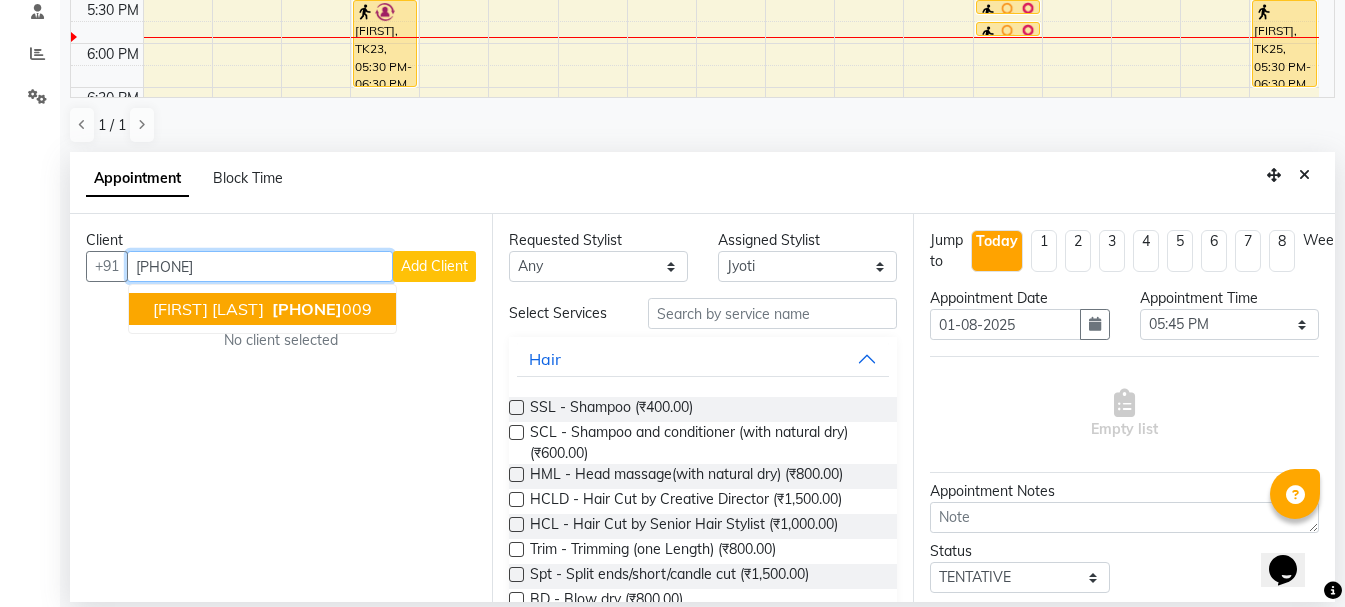 click on "[PHONE]" at bounding box center [320, 309] 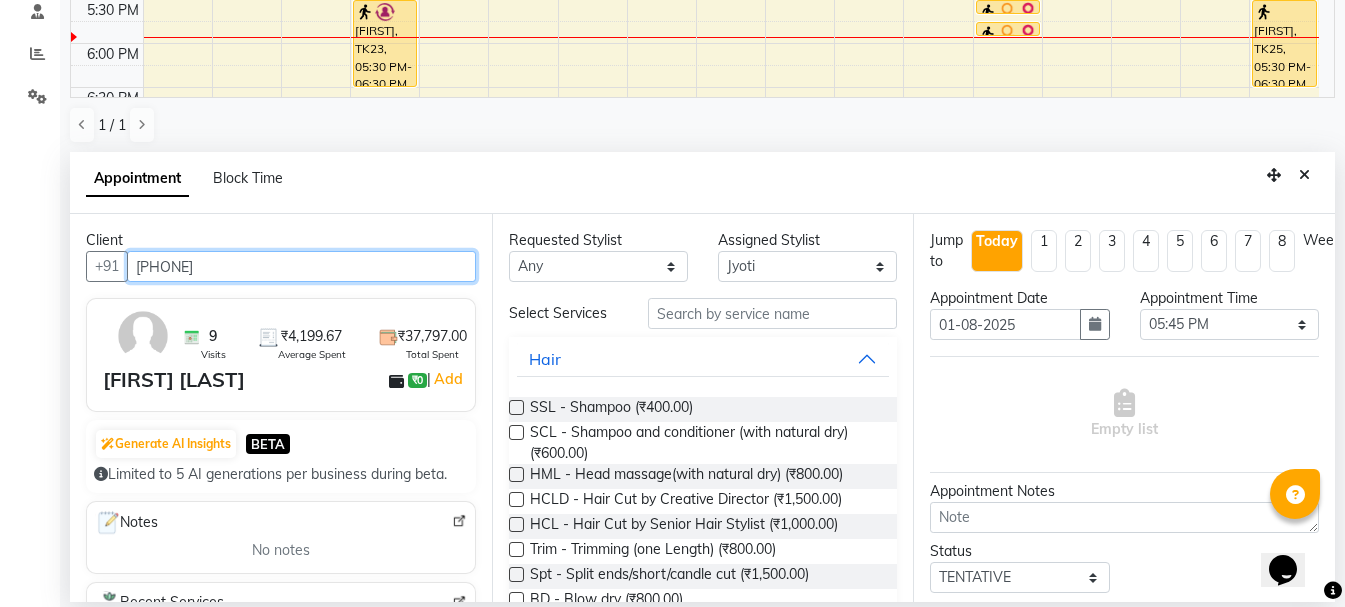 type on "[PHONE]" 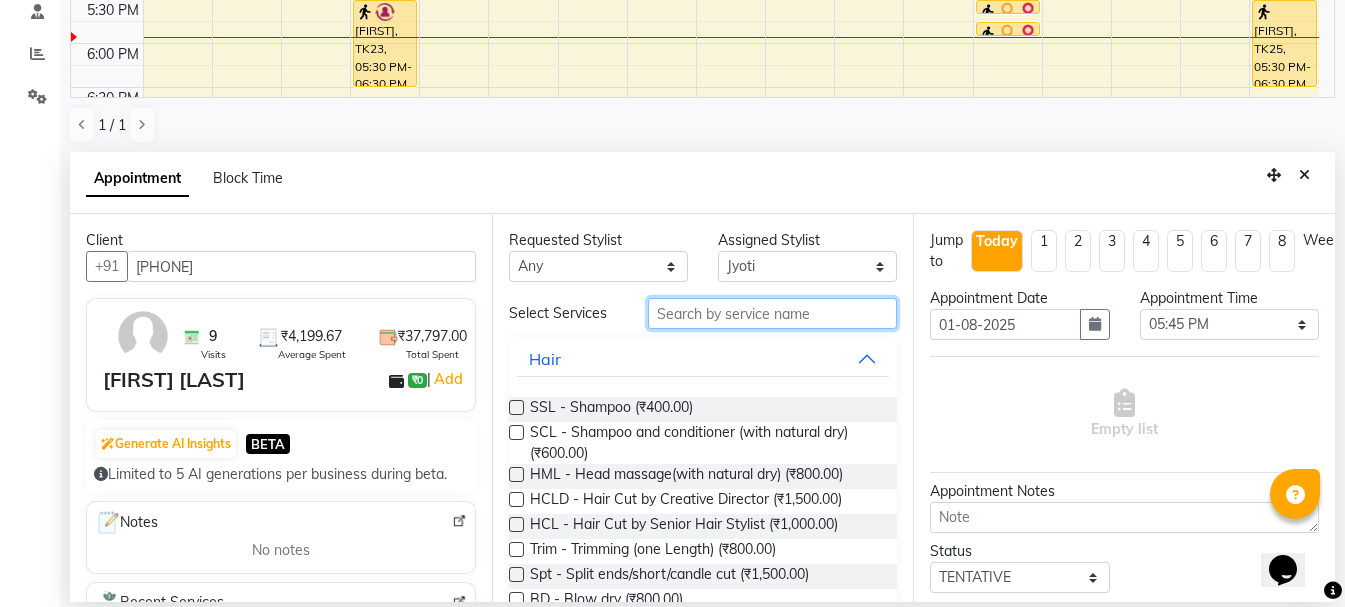 click at bounding box center (772, 313) 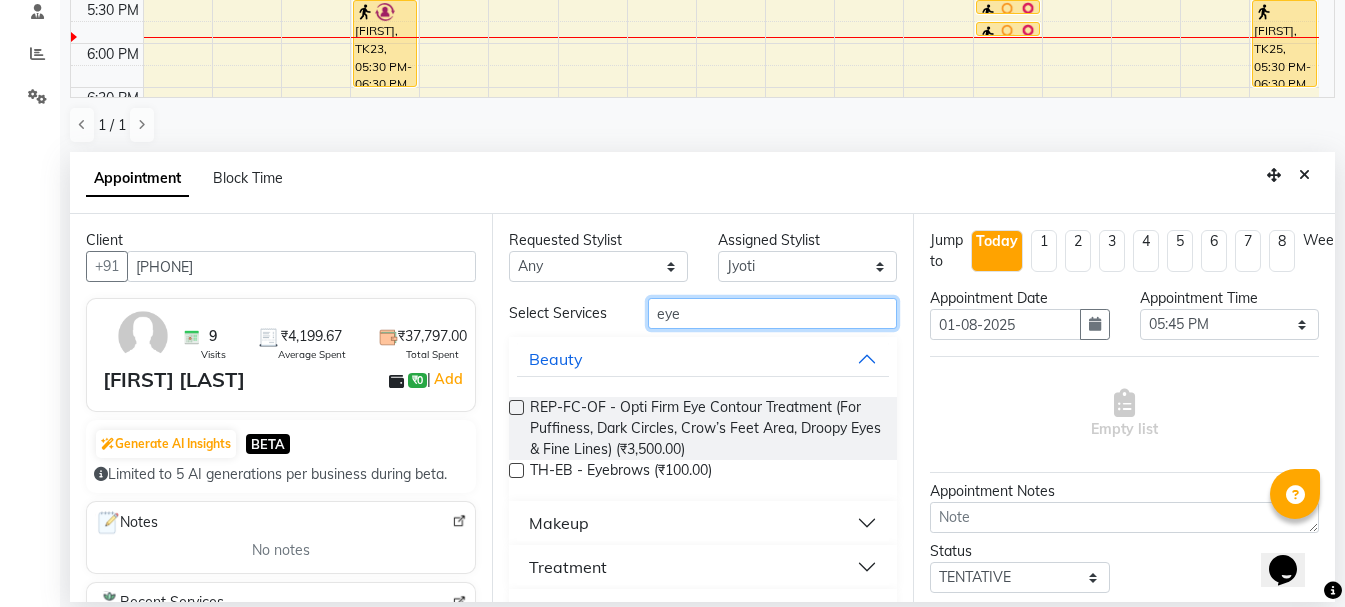 type on "eye" 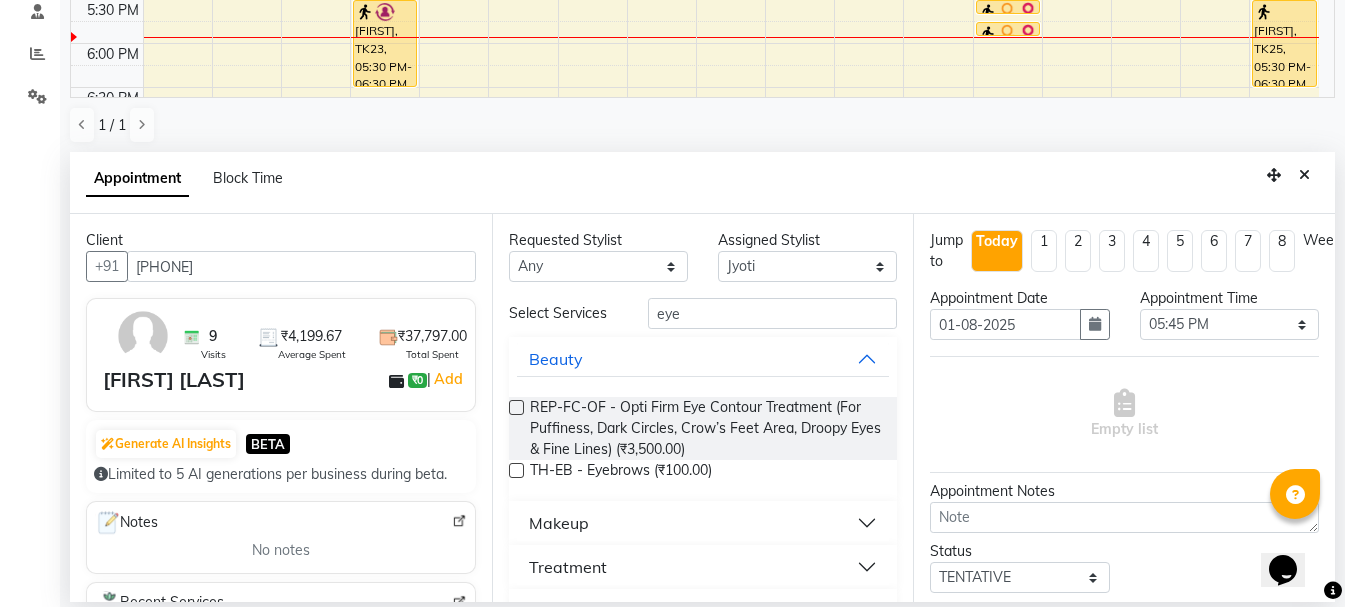 click at bounding box center (516, 470) 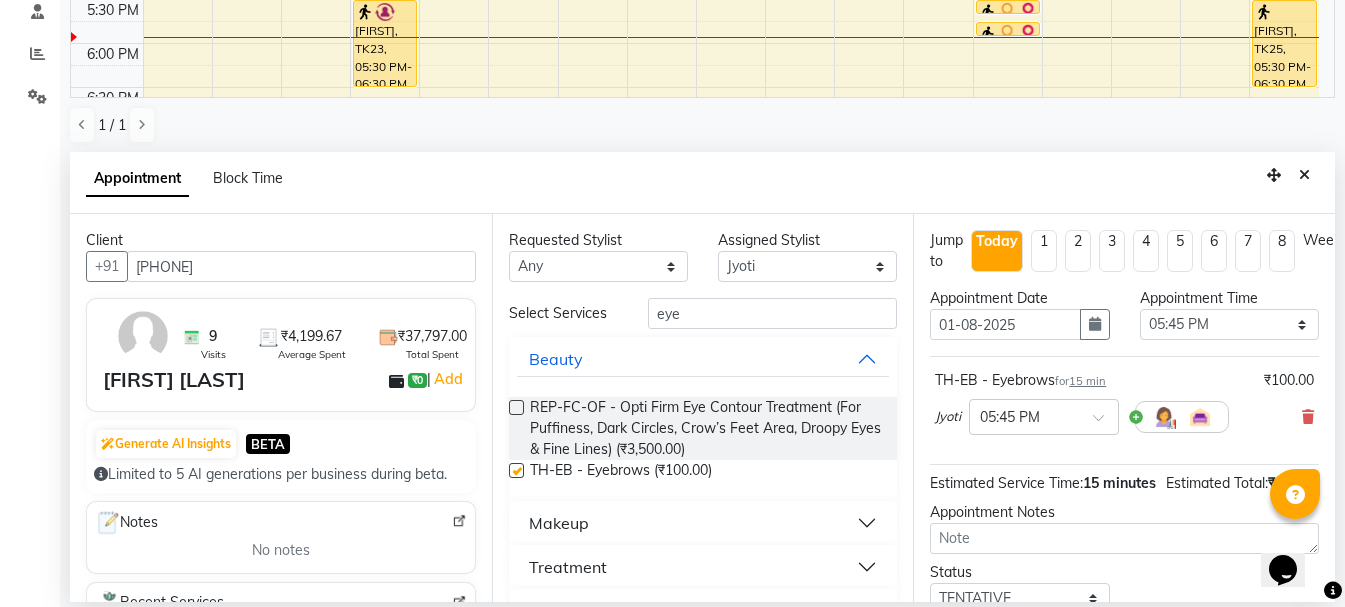 checkbox on "false" 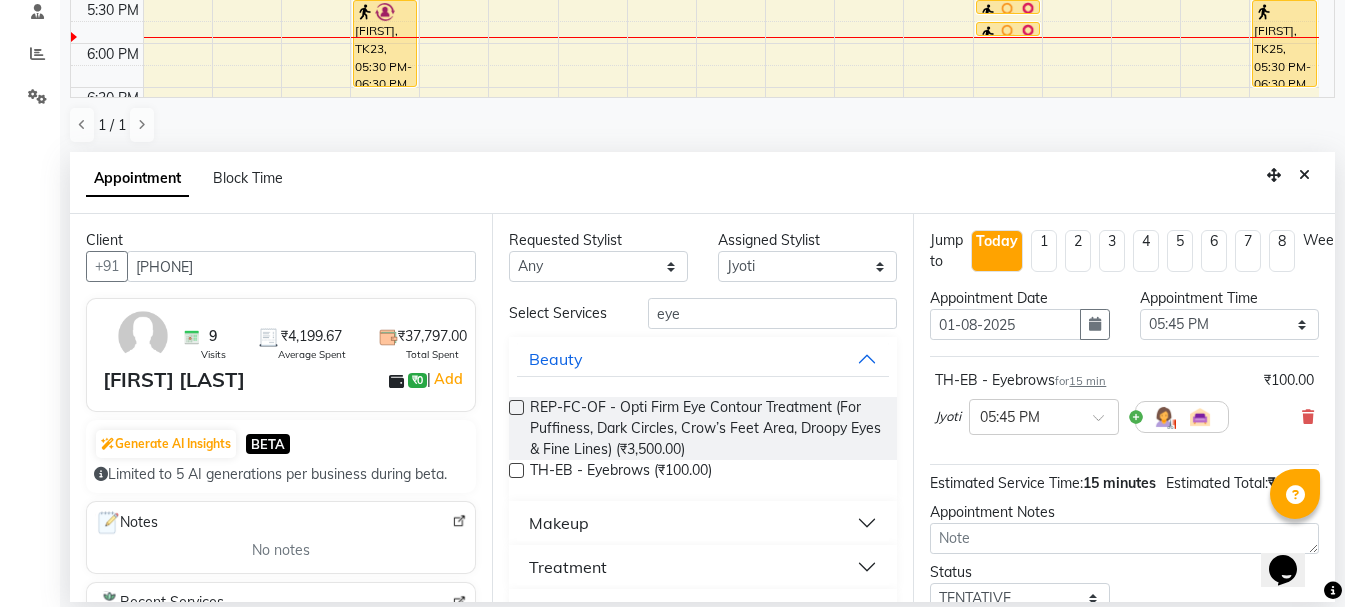 scroll, scrollTop: 174, scrollLeft: 0, axis: vertical 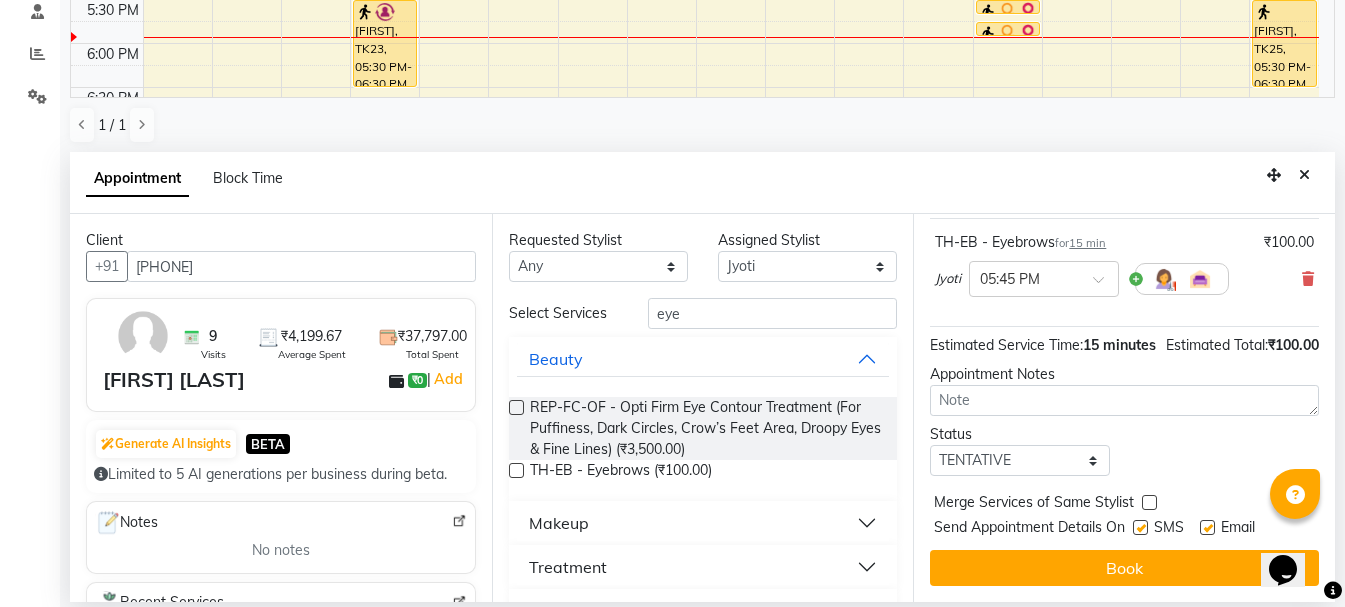drag, startPoint x: 1324, startPoint y: 514, endPoint x: 29, endPoint y: 2, distance: 1392.5405 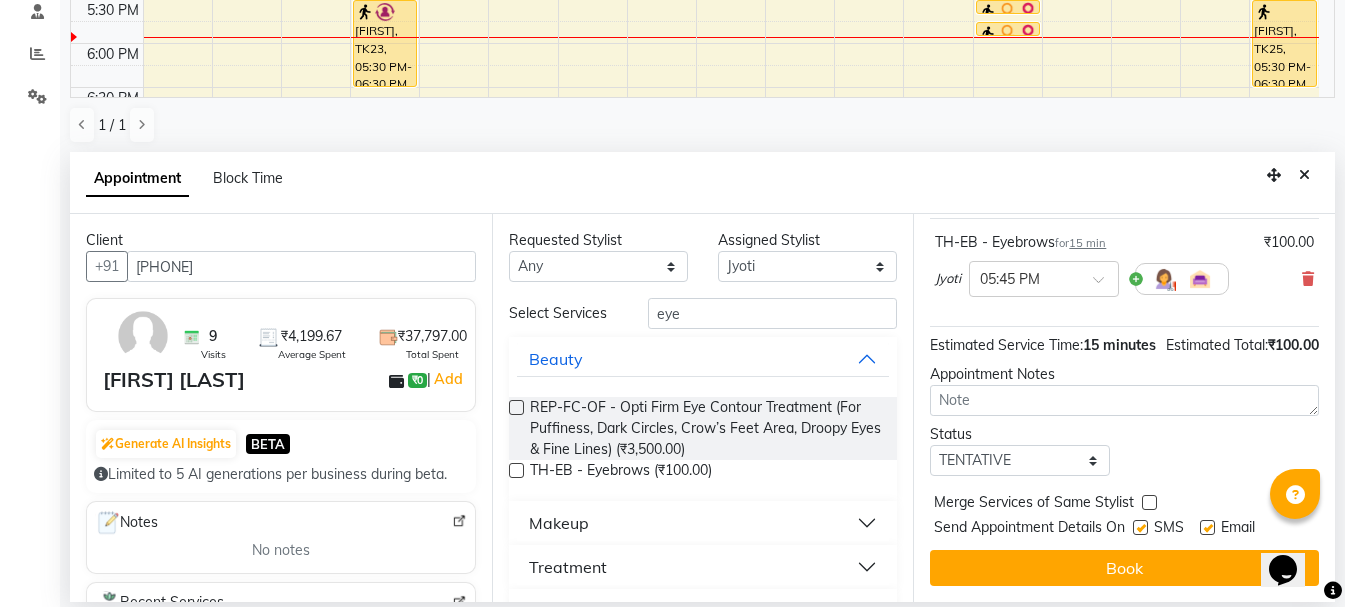 drag, startPoint x: 1203, startPoint y: 546, endPoint x: 1169, endPoint y: 586, distance: 52.49762 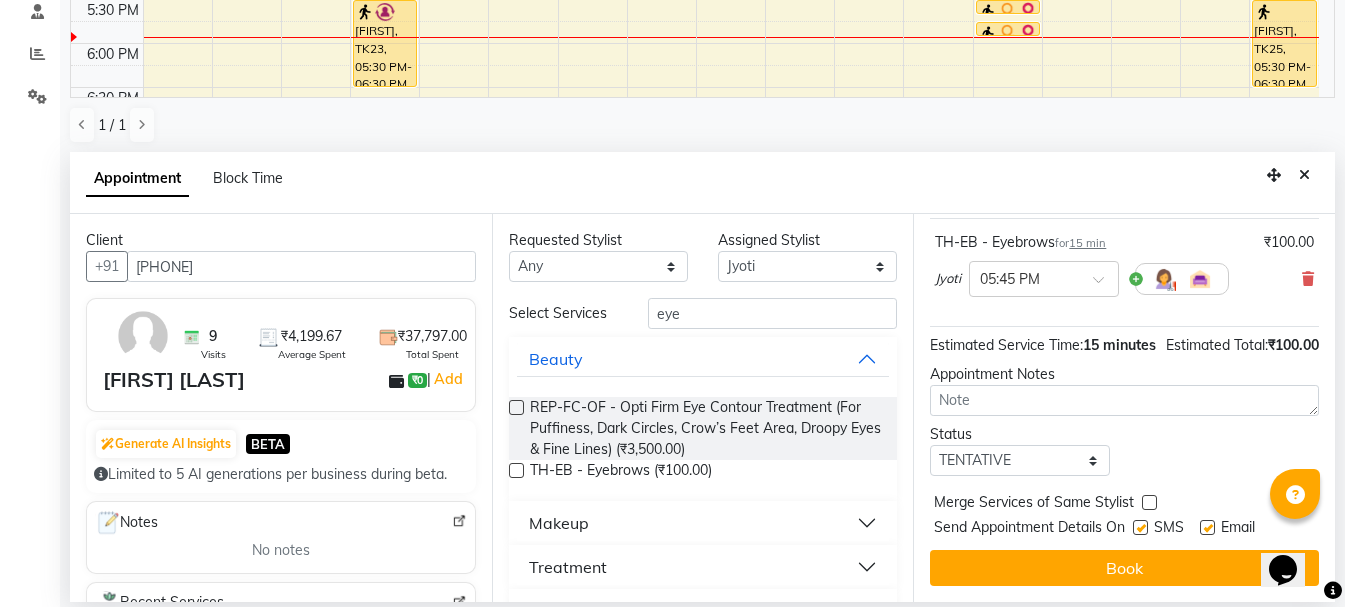 click on "Book" at bounding box center [1124, 568] 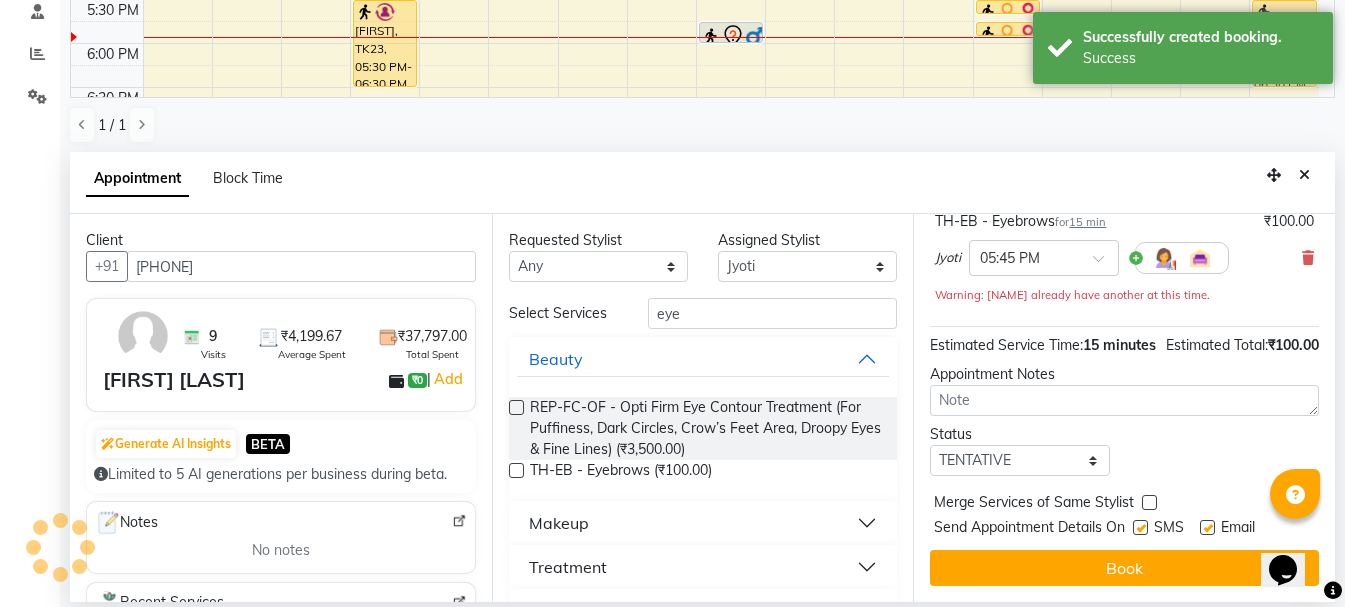 scroll, scrollTop: 0, scrollLeft: 0, axis: both 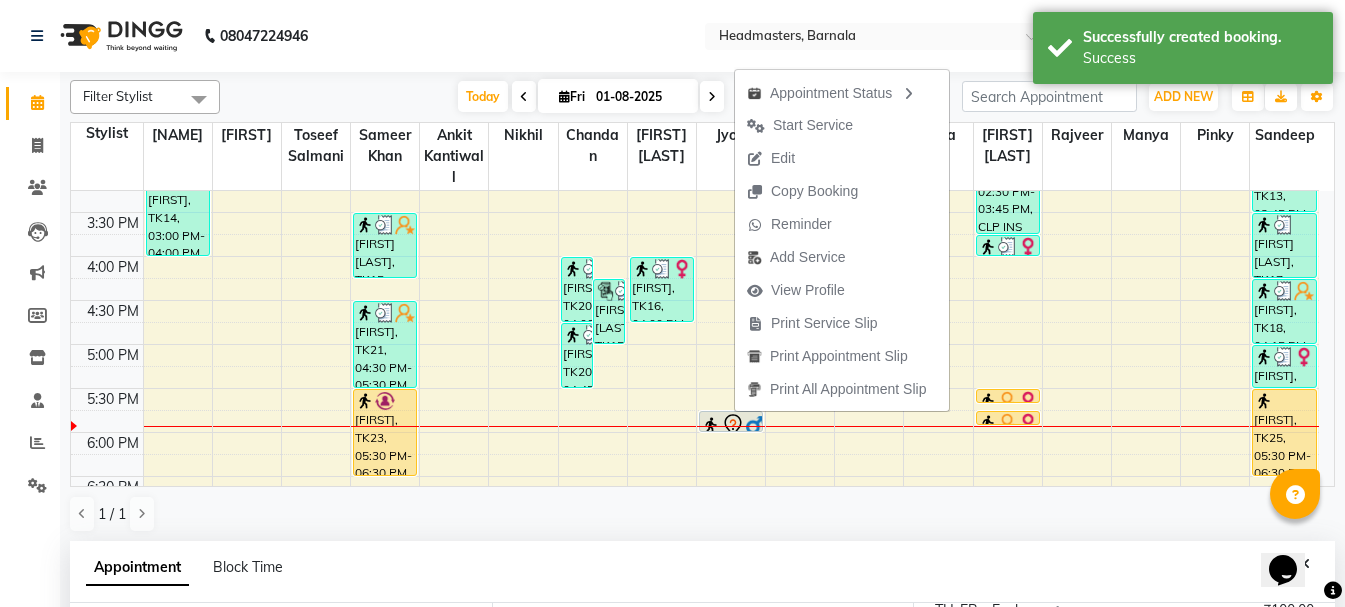 click on "Print Service Slip" at bounding box center (824, 323) 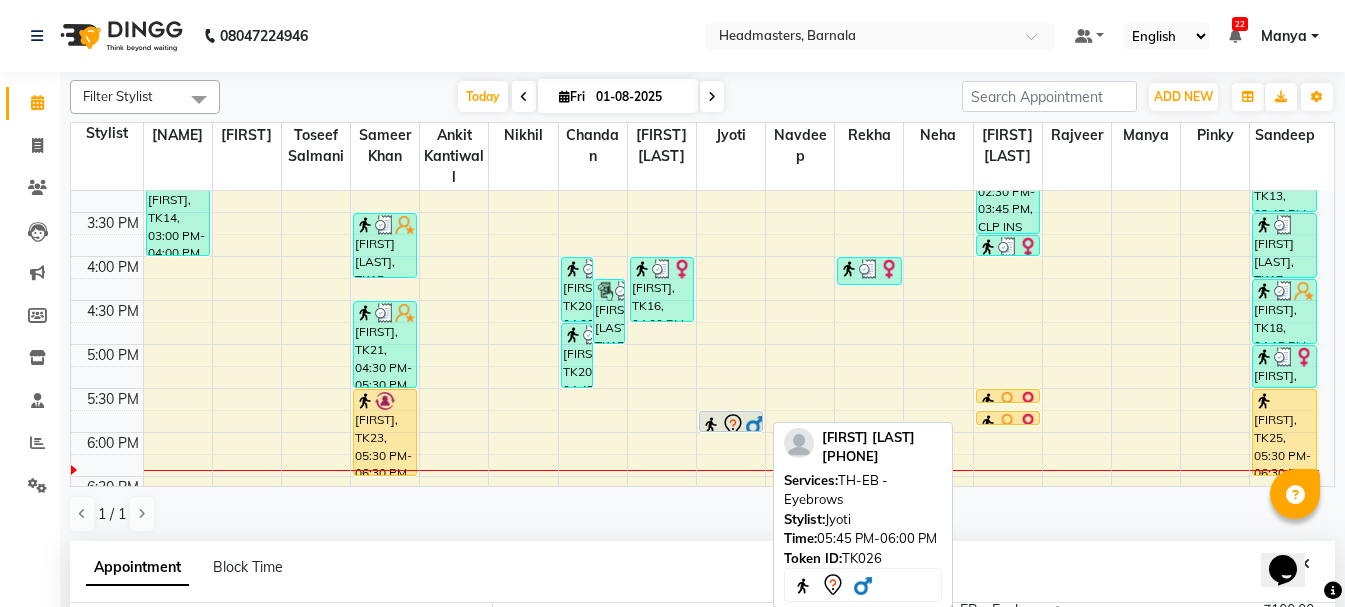 click 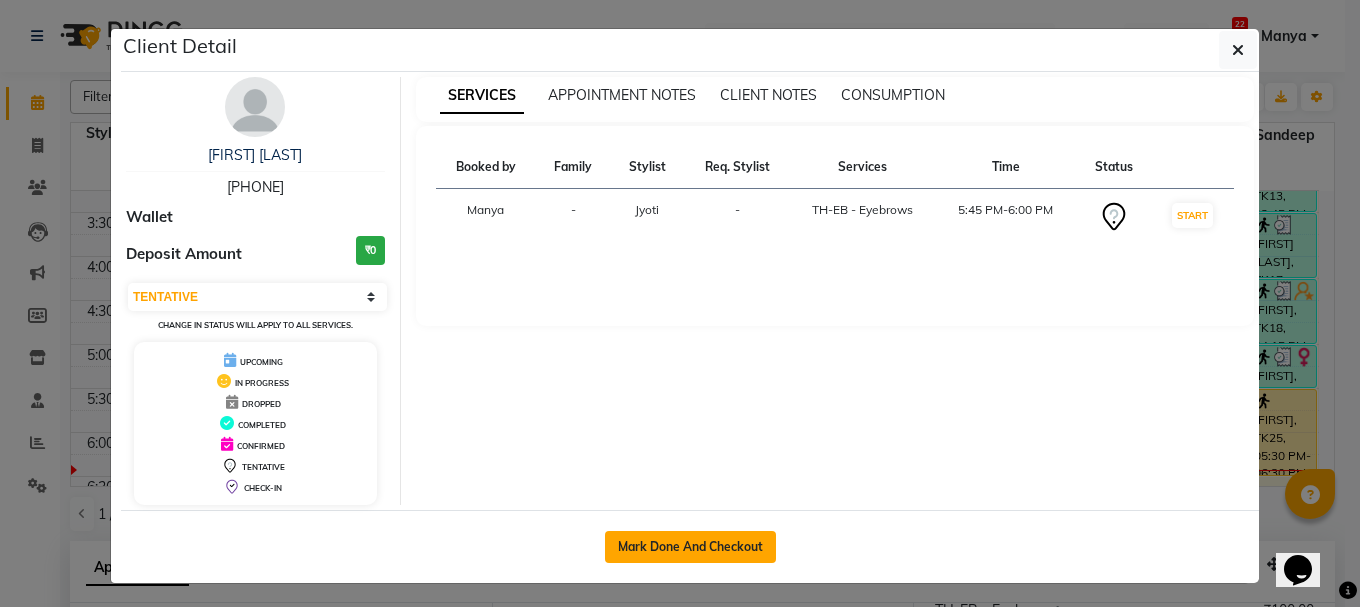 click on "Mark Done And Checkout" 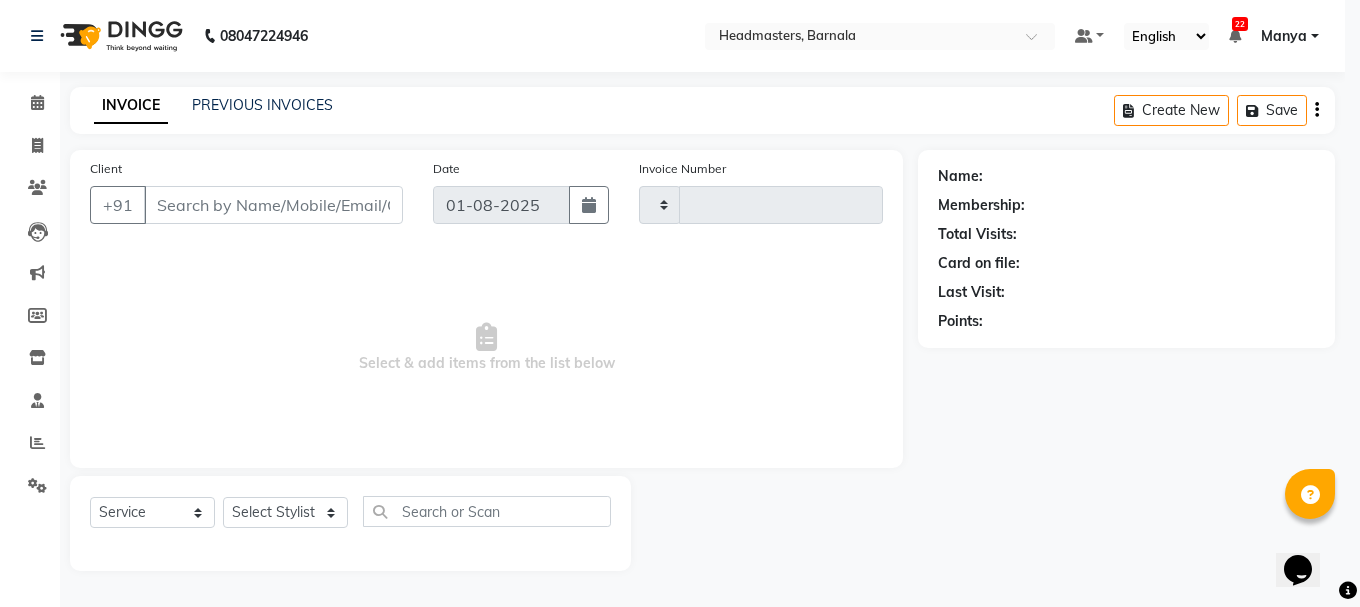 type on "3323" 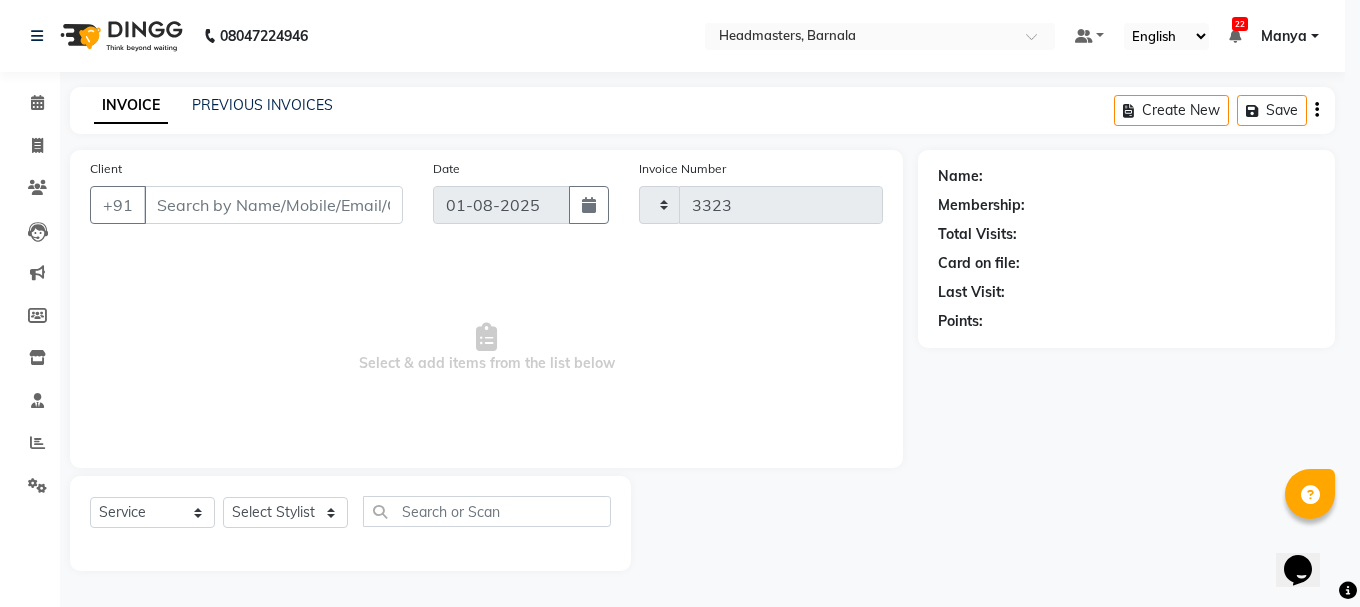 select on "7526" 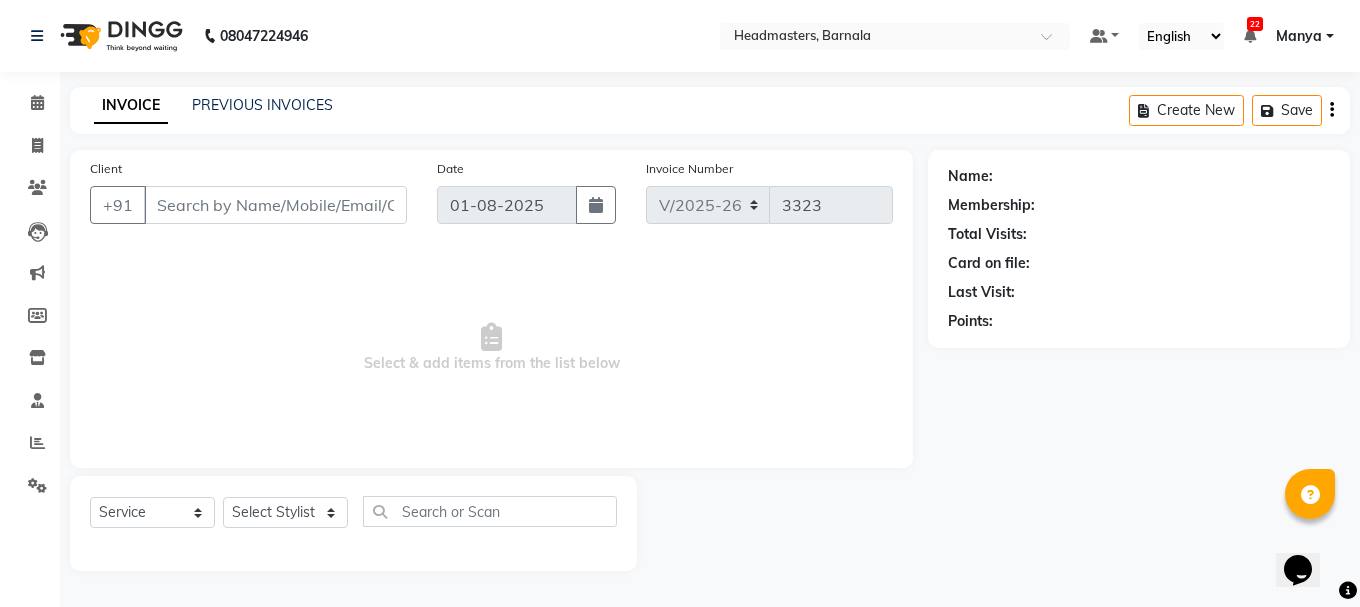 type on "[PHONE]" 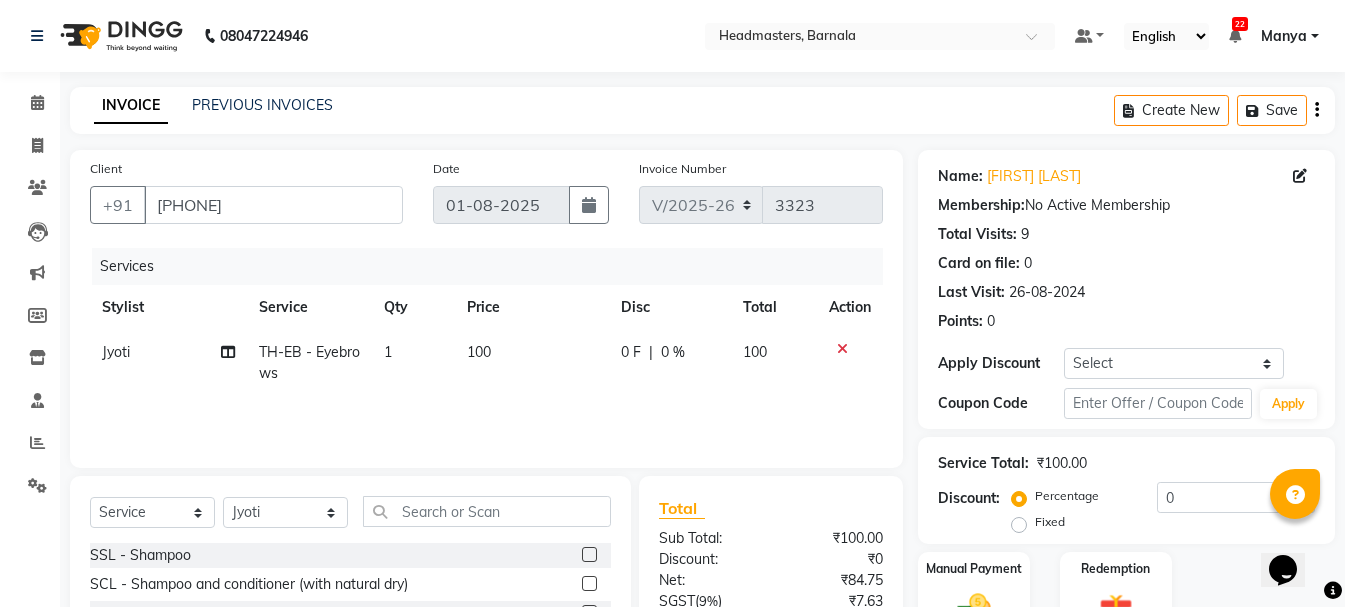 click on "1" 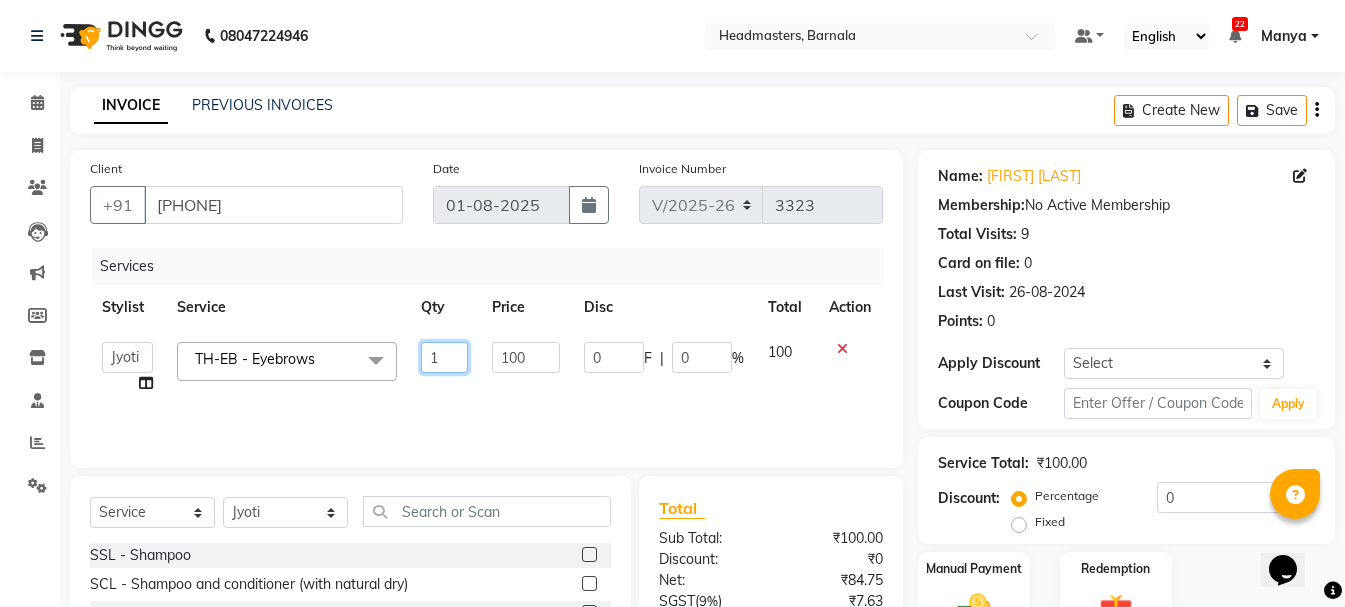 drag, startPoint x: 452, startPoint y: 355, endPoint x: 265, endPoint y: 325, distance: 189.39113 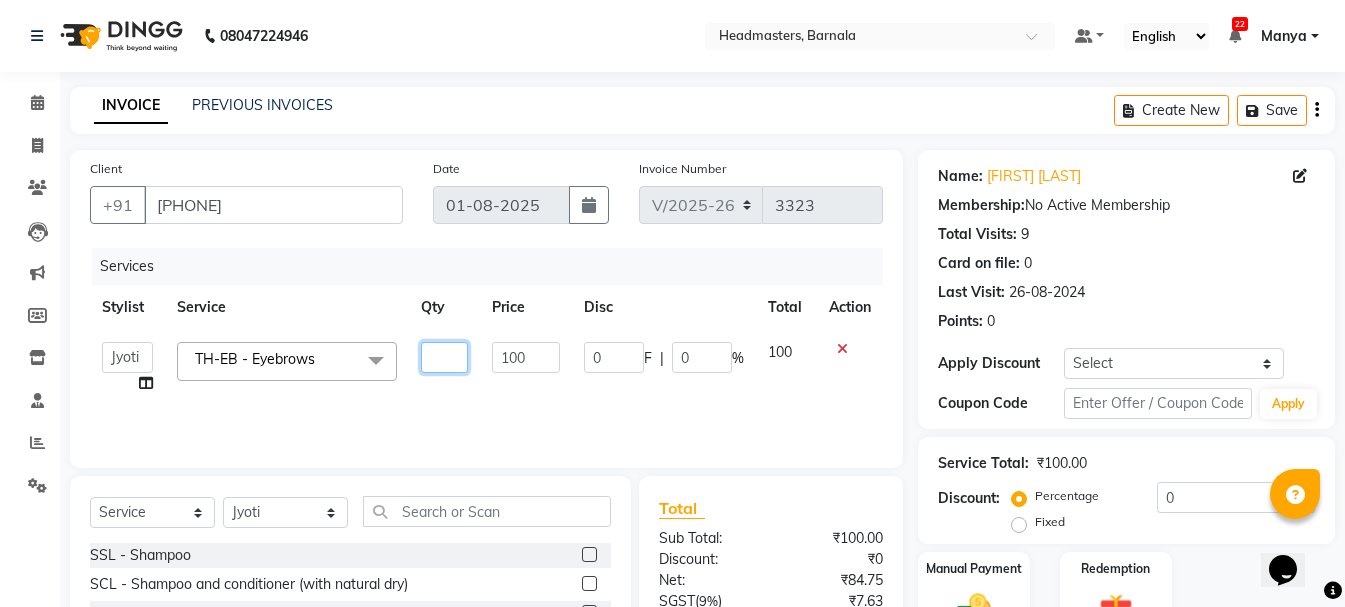 type on "2" 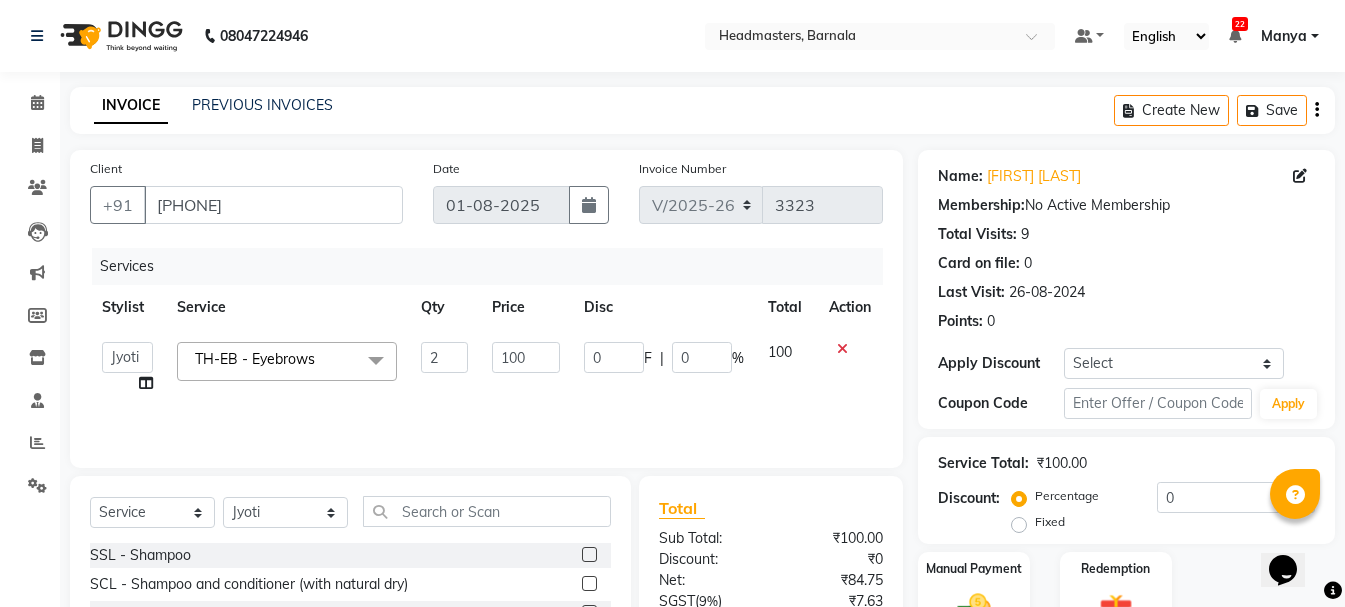 click on "Service Total:  ₹100.00" 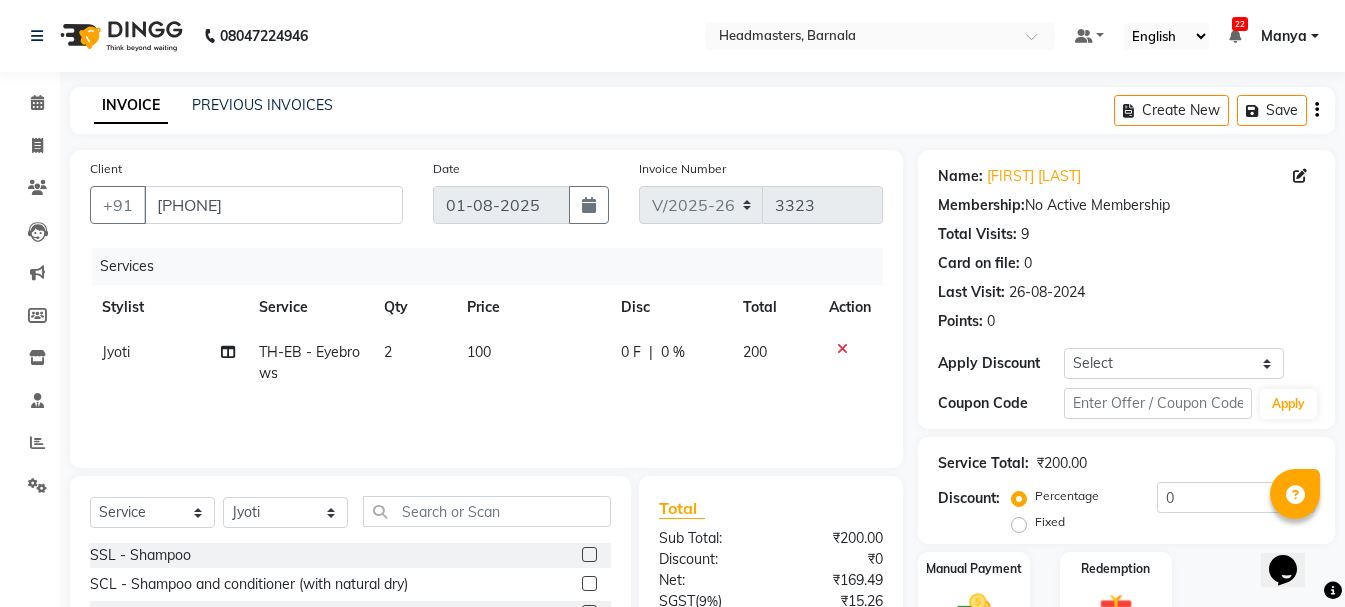 scroll, scrollTop: 184, scrollLeft: 0, axis: vertical 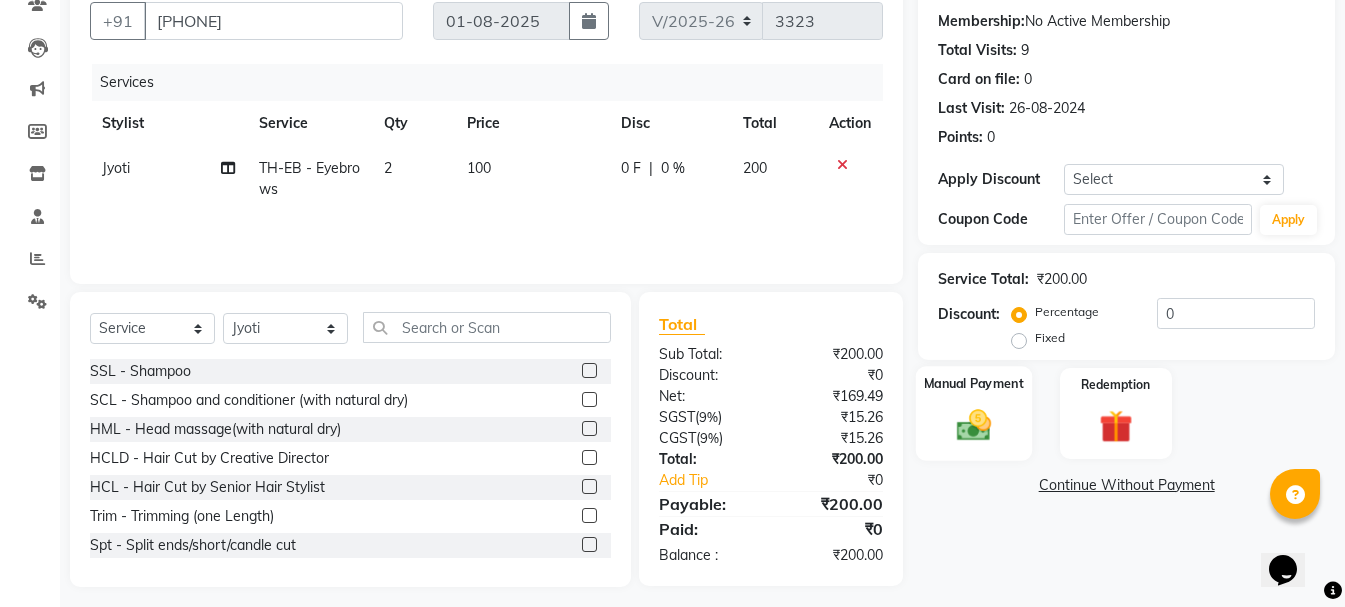 click on "Manual Payment" 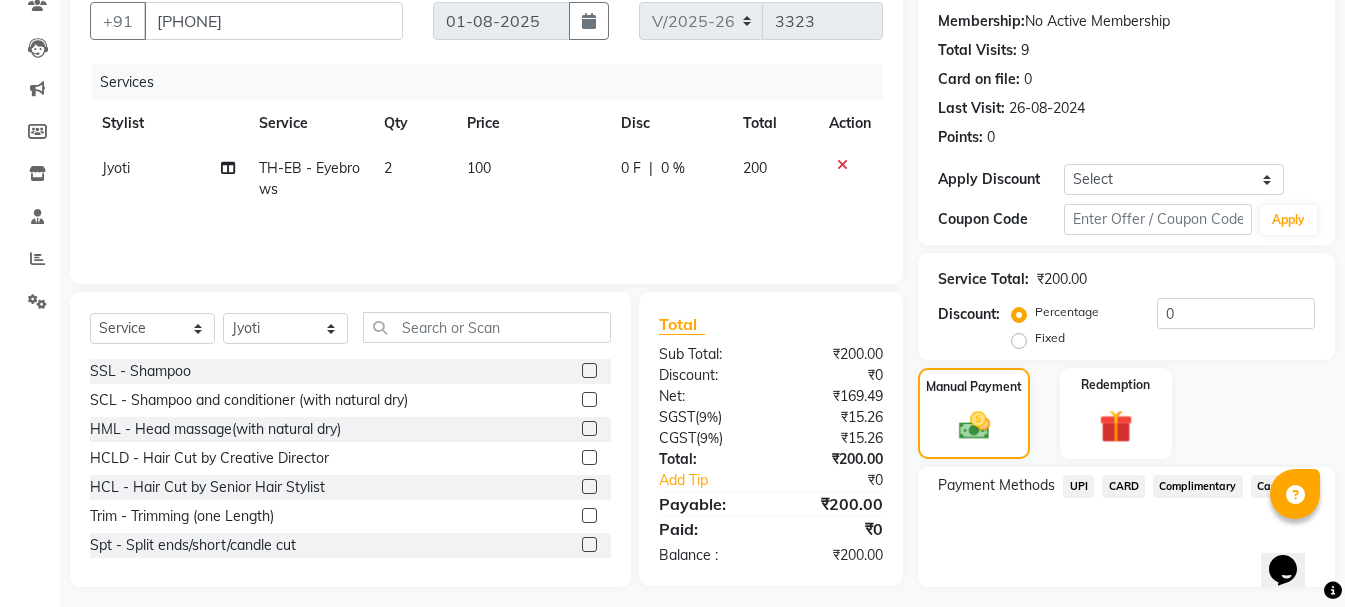 click on "Cash" 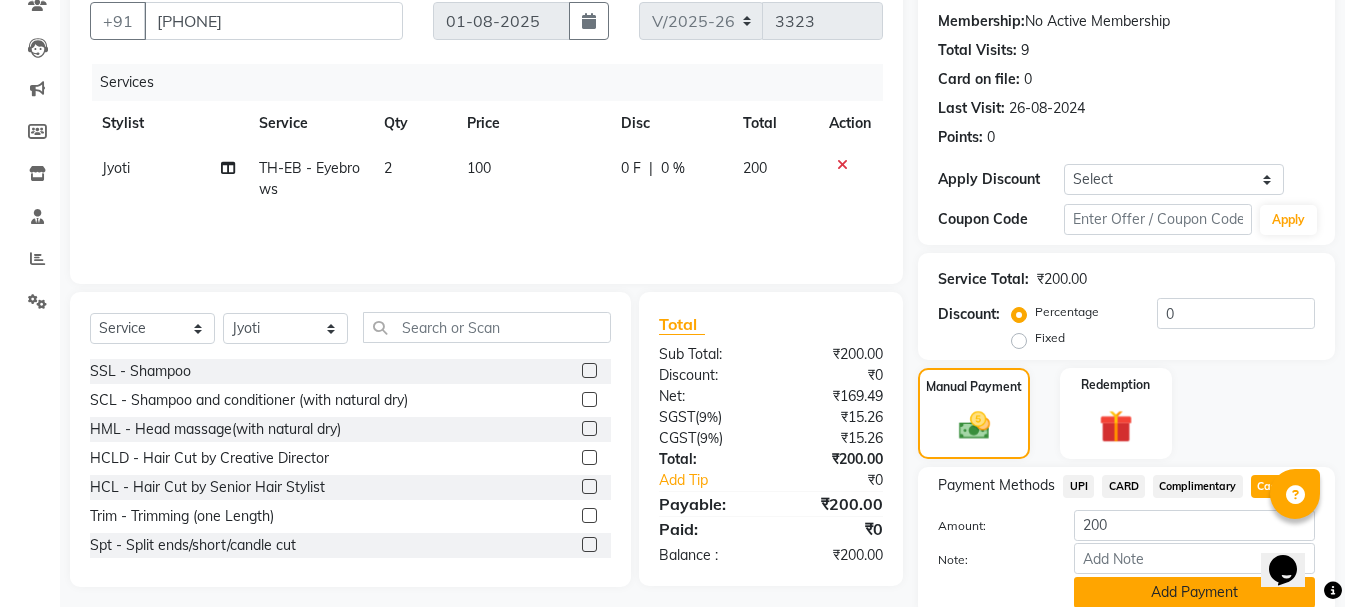 click on "Add Payment" 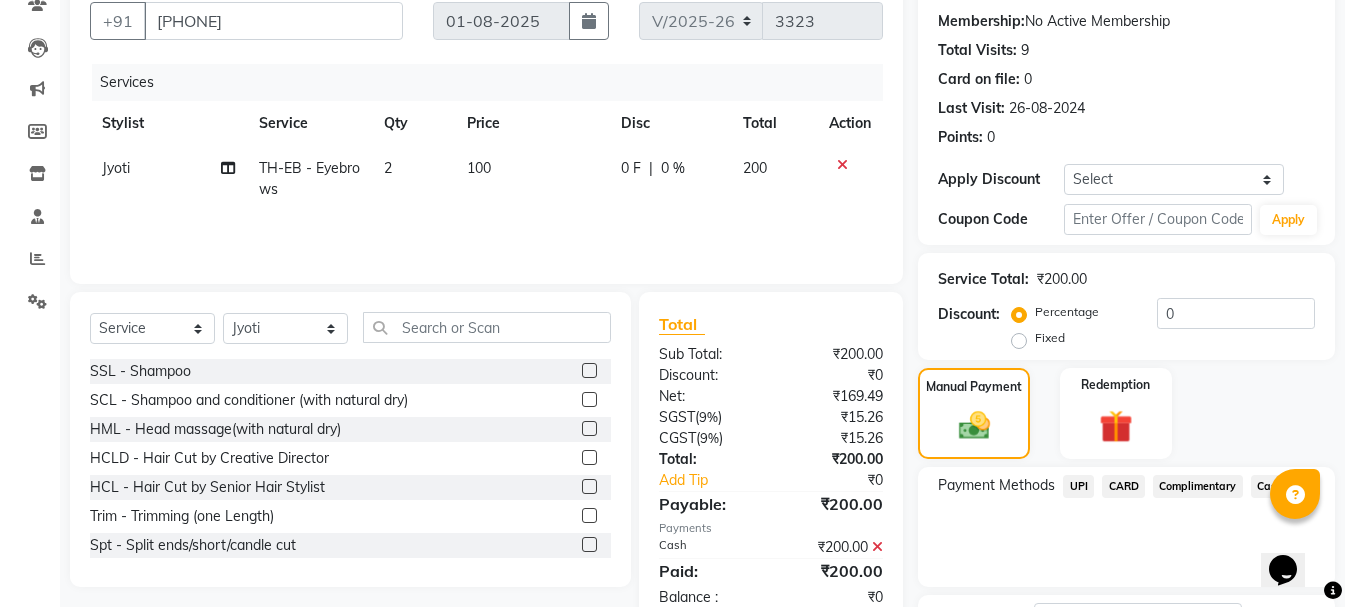 click on "Name: [FIRST] [LAST] Membership: No Active Membership Total Visits: 9 Card on file: 0 Last Visit: 26-08-2024 Points: 0 Apply Discount Select Coupon → Wrong Job Card Coupon → Complimentary Coupon → Correction Coupon → First Wash Coupon → Free Of Cost Coupon → Staff Service Coupon → Service Not Done Coupon → Already Paid Coupon → Double Job Card Coupon Code Apply Service Total: ₹200.00 Discount: Percentage Fixed 0 Manual Payment Redemption Payment Methods UPI CARD Complimentary Cash Description: Send Details On SMS Email Checkout" 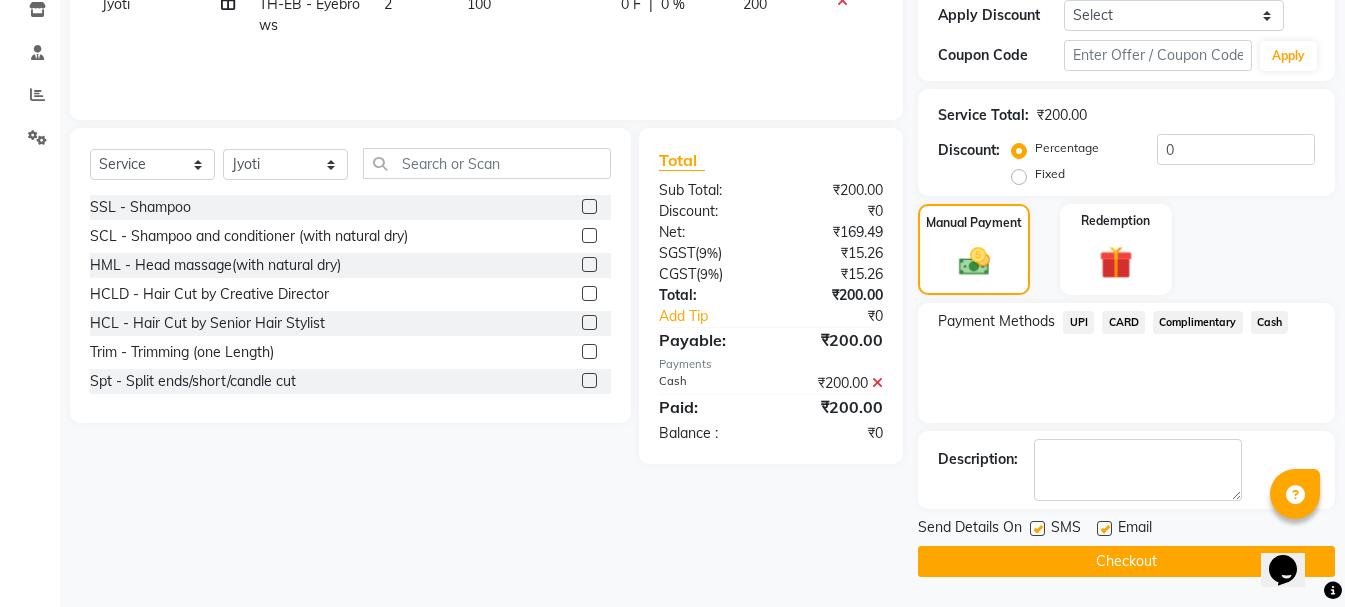 drag, startPoint x: 1356, startPoint y: 537, endPoint x: 12, endPoint y: 43, distance: 1431.912 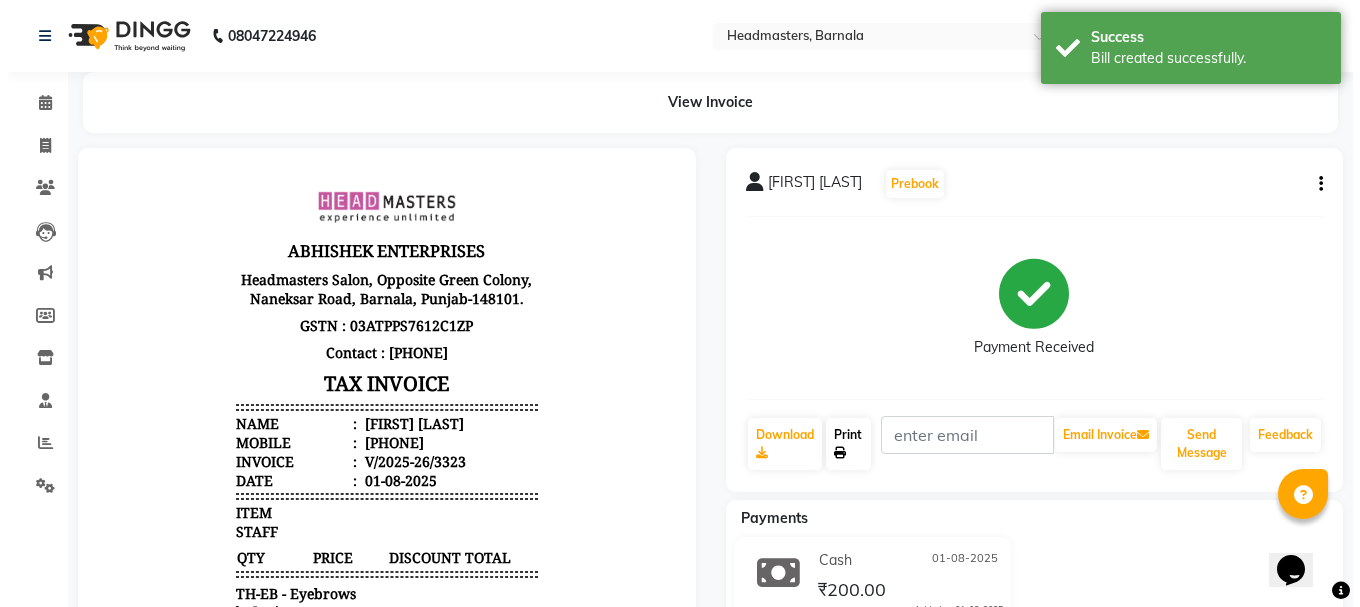 scroll, scrollTop: 0, scrollLeft: 0, axis: both 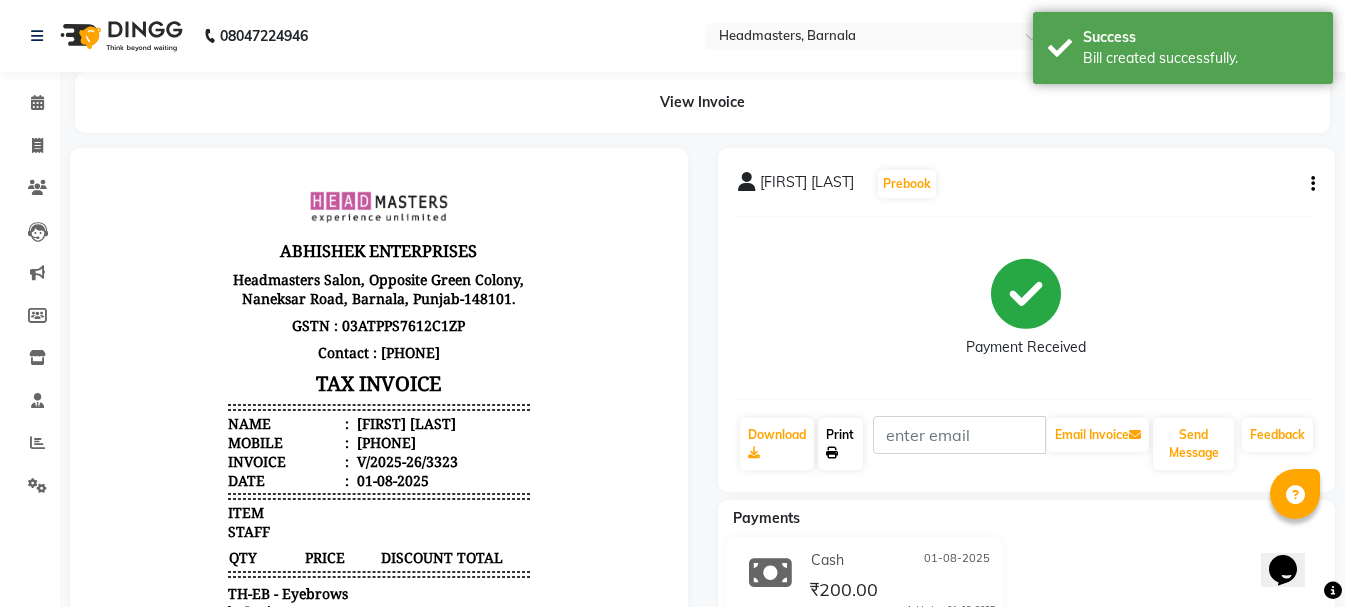 click on "Print" 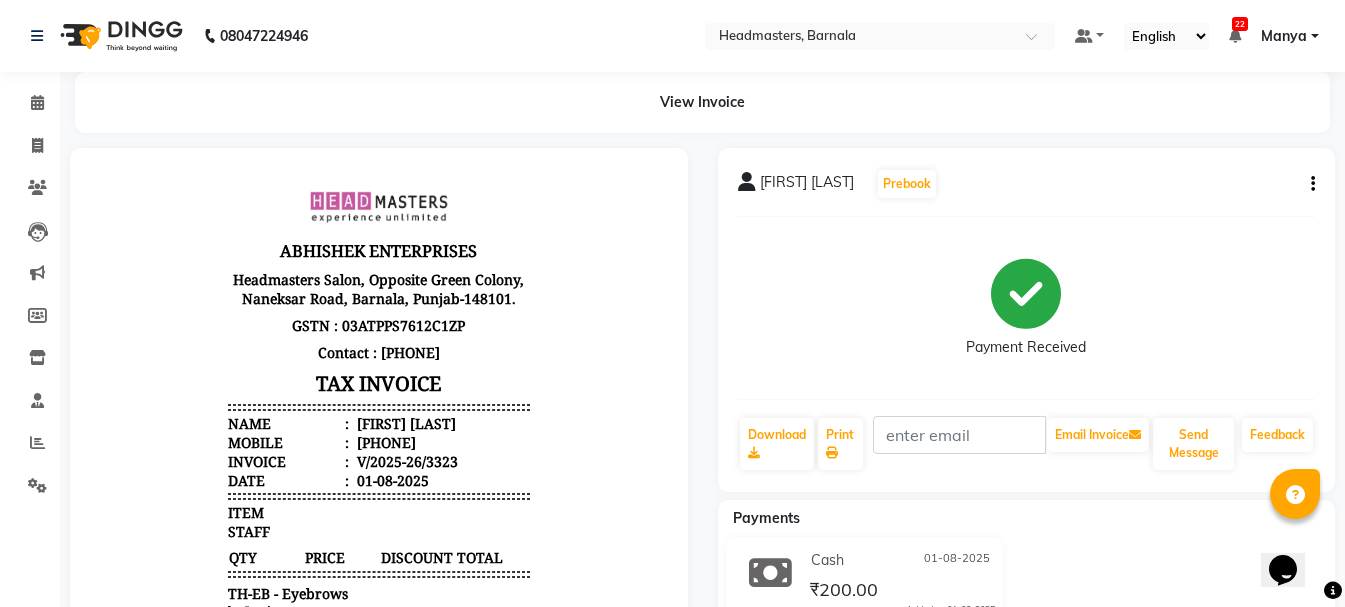 select on "service" 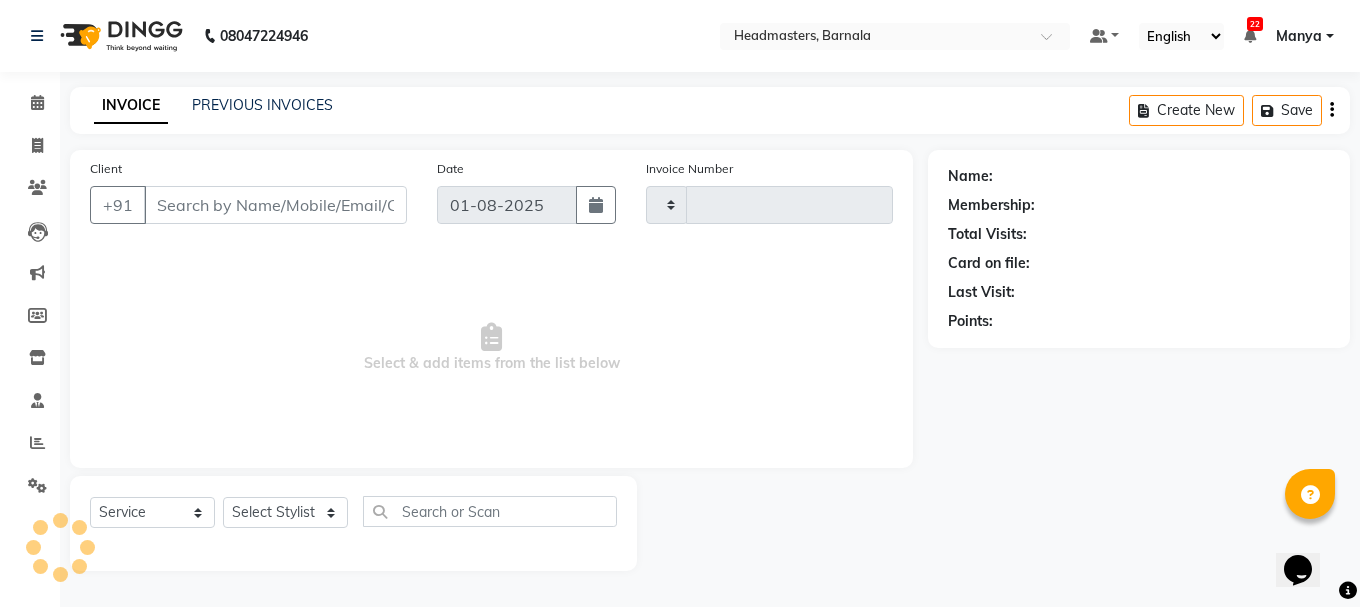 type on "3324" 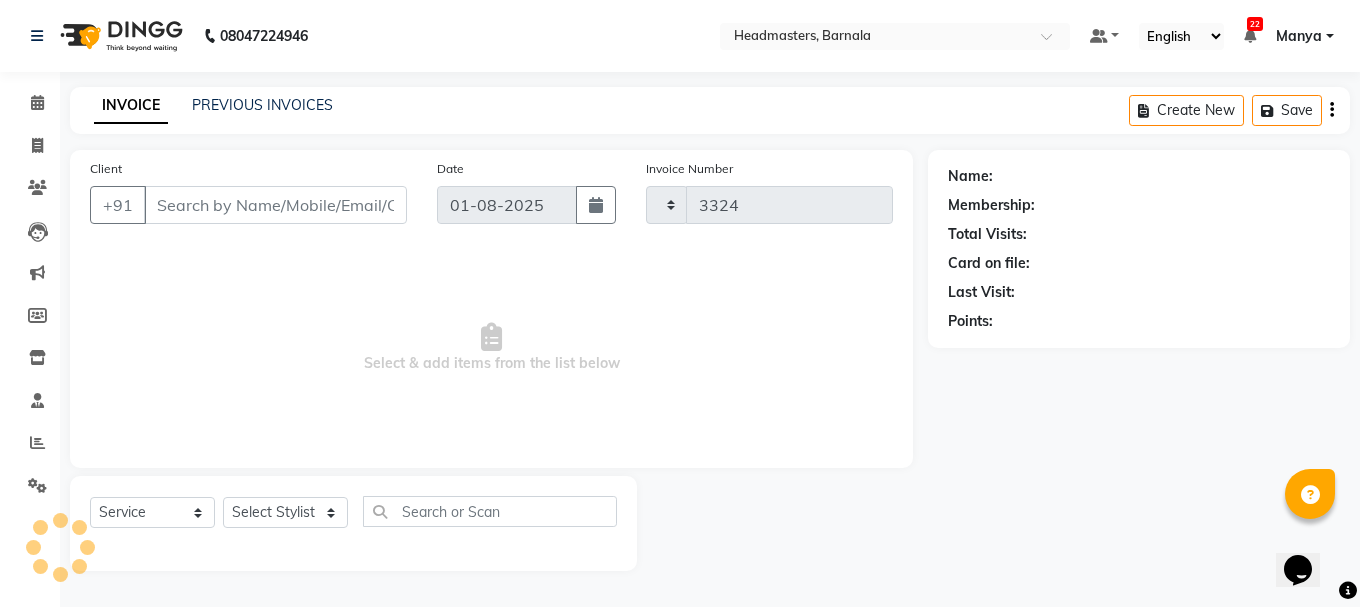 select on "7526" 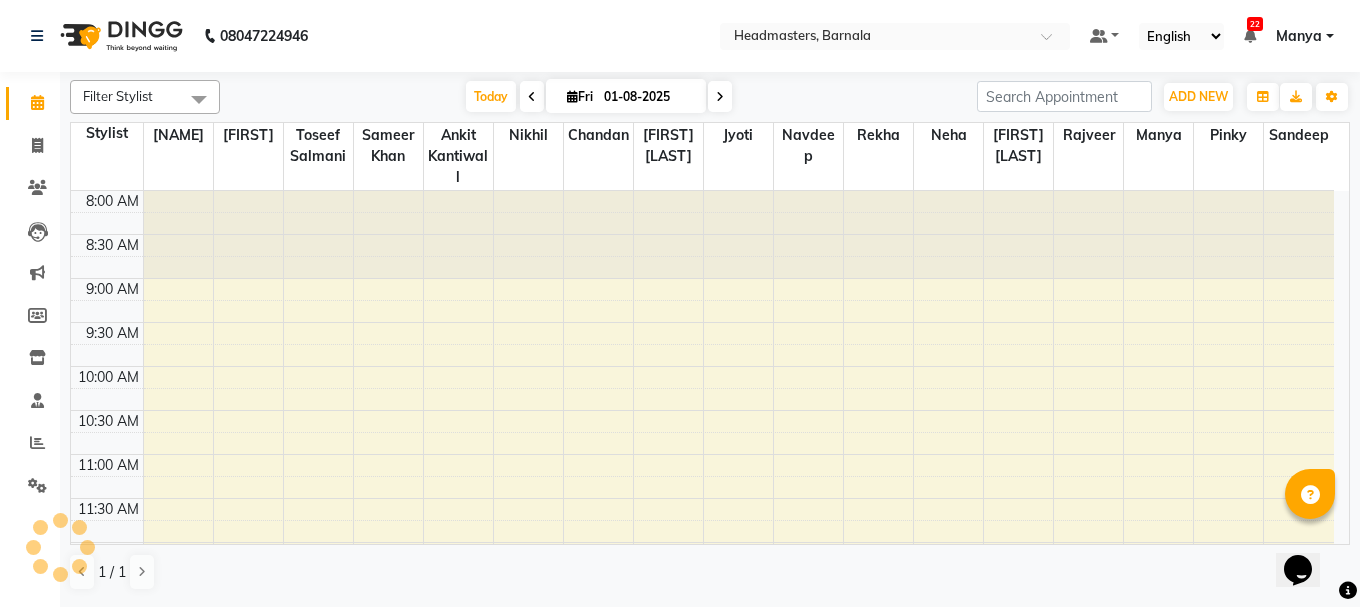 scroll, scrollTop: 0, scrollLeft: 0, axis: both 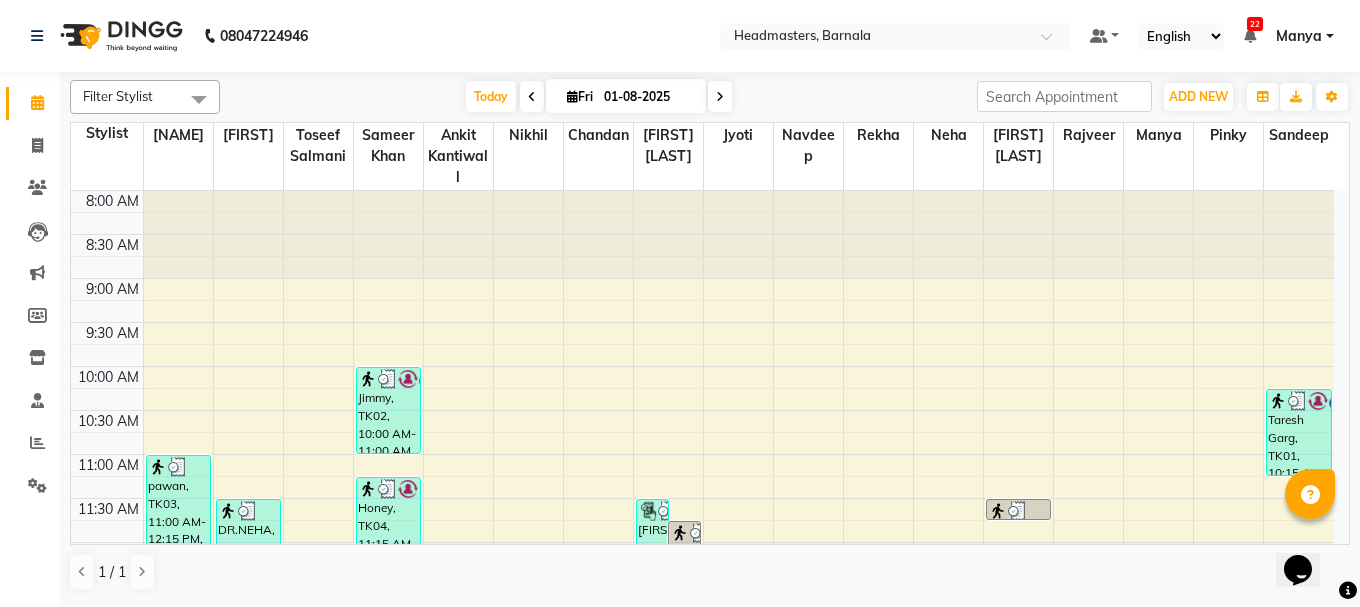 click on "Opens Chat This icon Opens the chat window." at bounding box center [1308, 535] 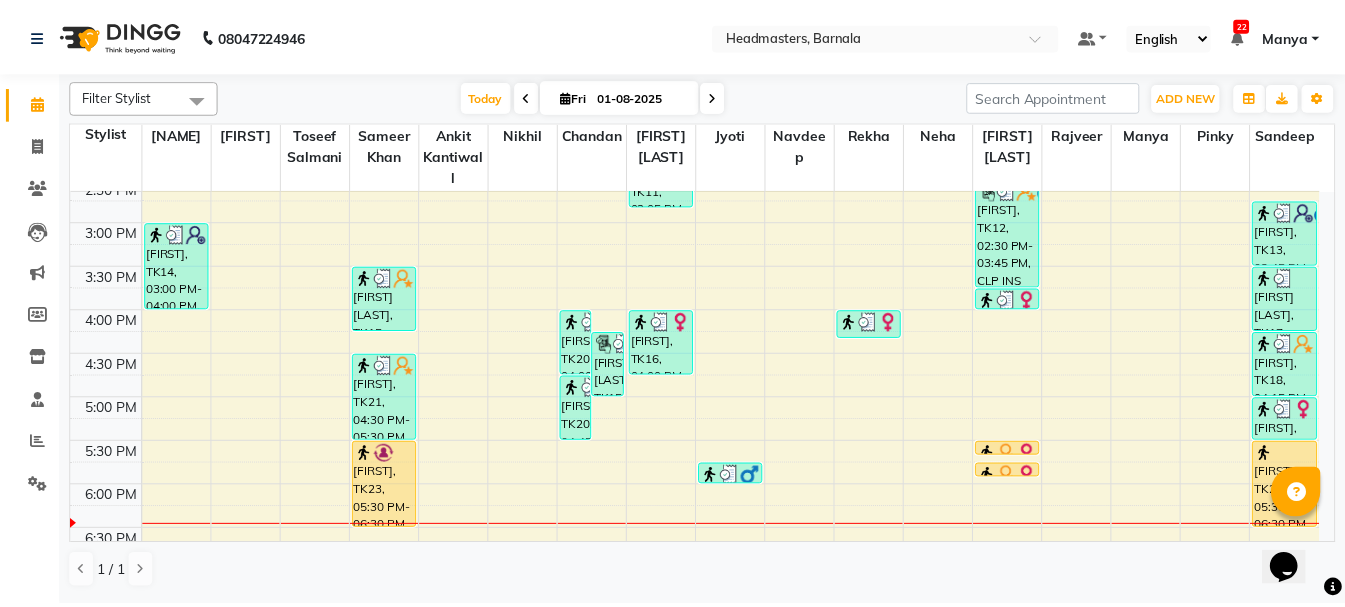 scroll, scrollTop: 770, scrollLeft: 0, axis: vertical 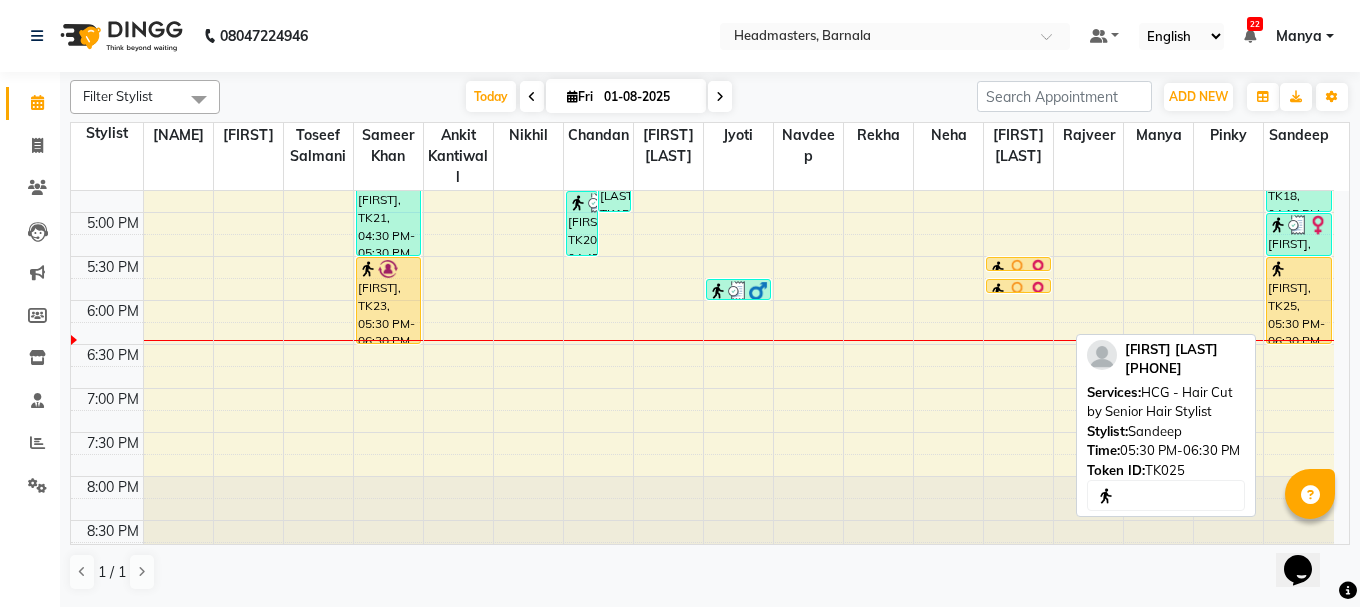 click on "[FIRST], TK25, 05:30 PM-06:30 PM, HCG - Hair Cut by Senior Hair Stylist" at bounding box center (1299, 300) 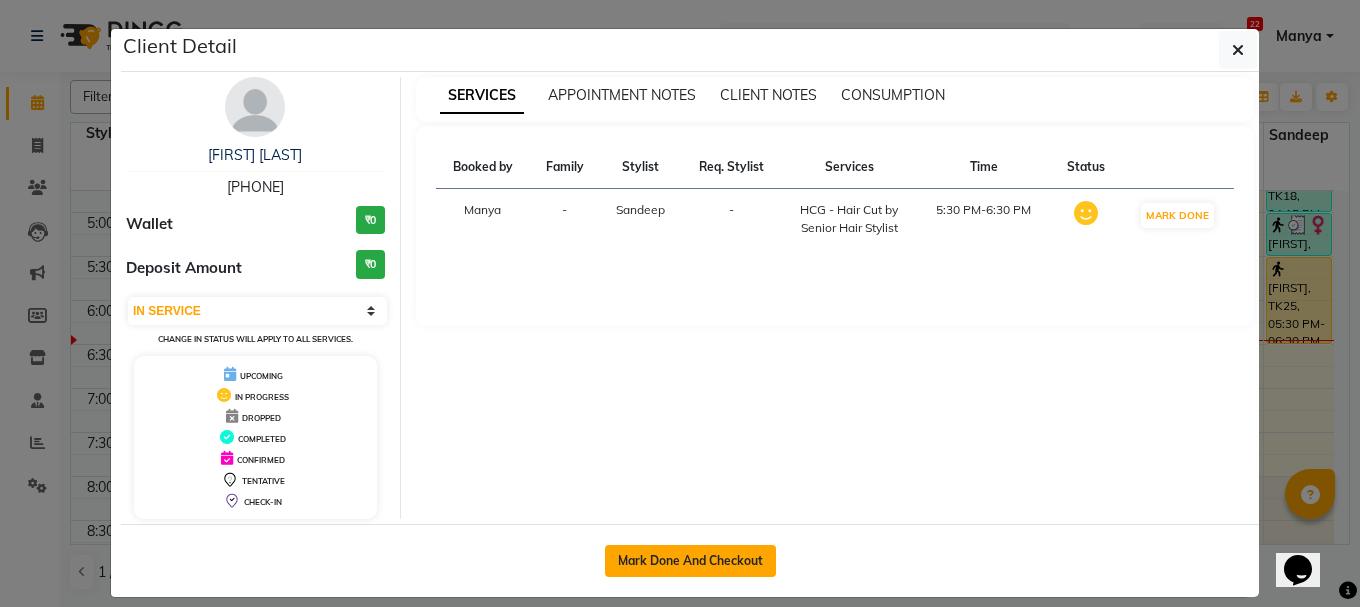 click on "Mark Done And Checkout" 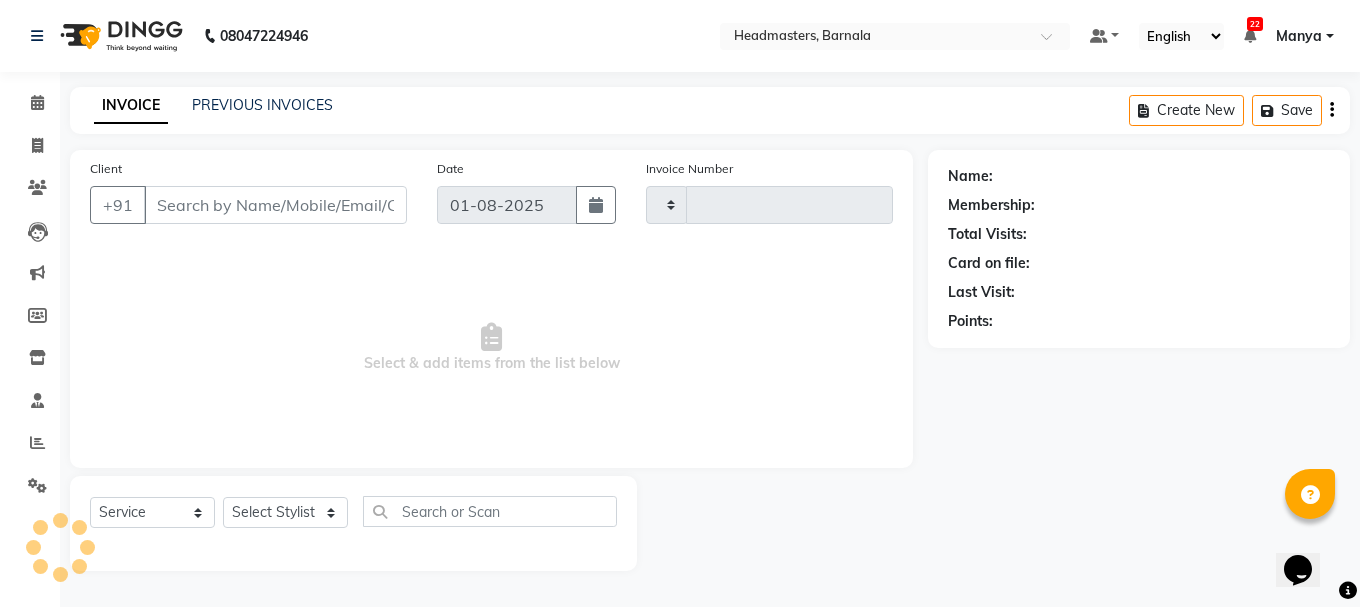 type on "3324" 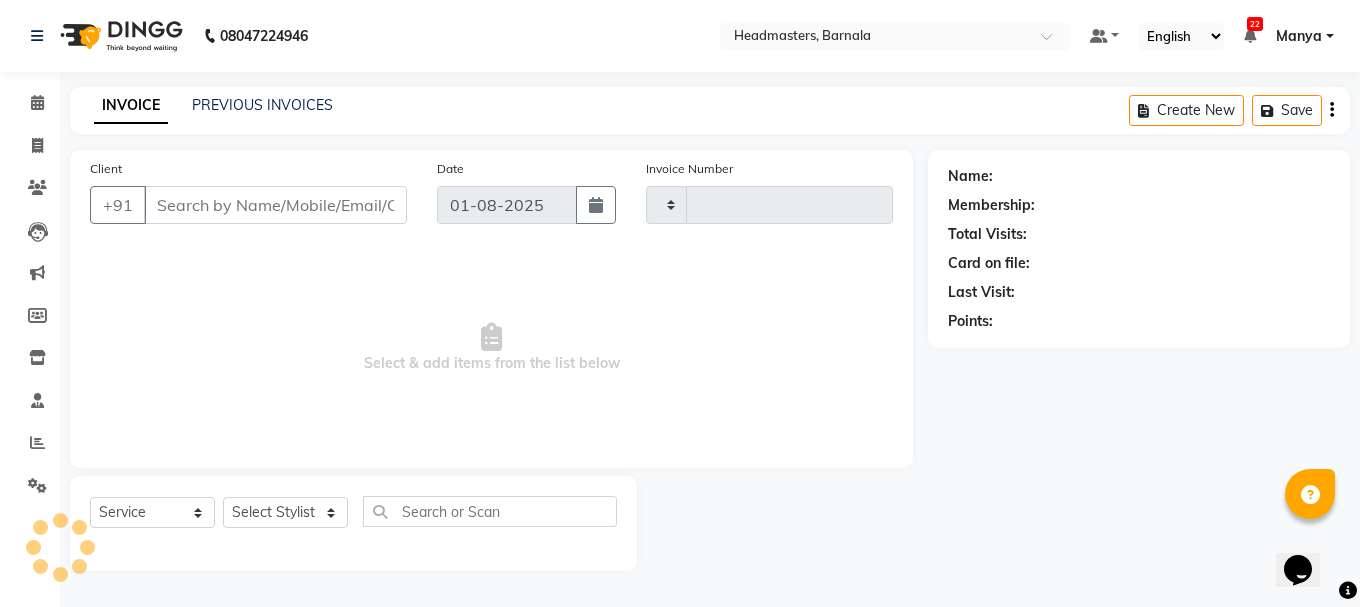 select on "7526" 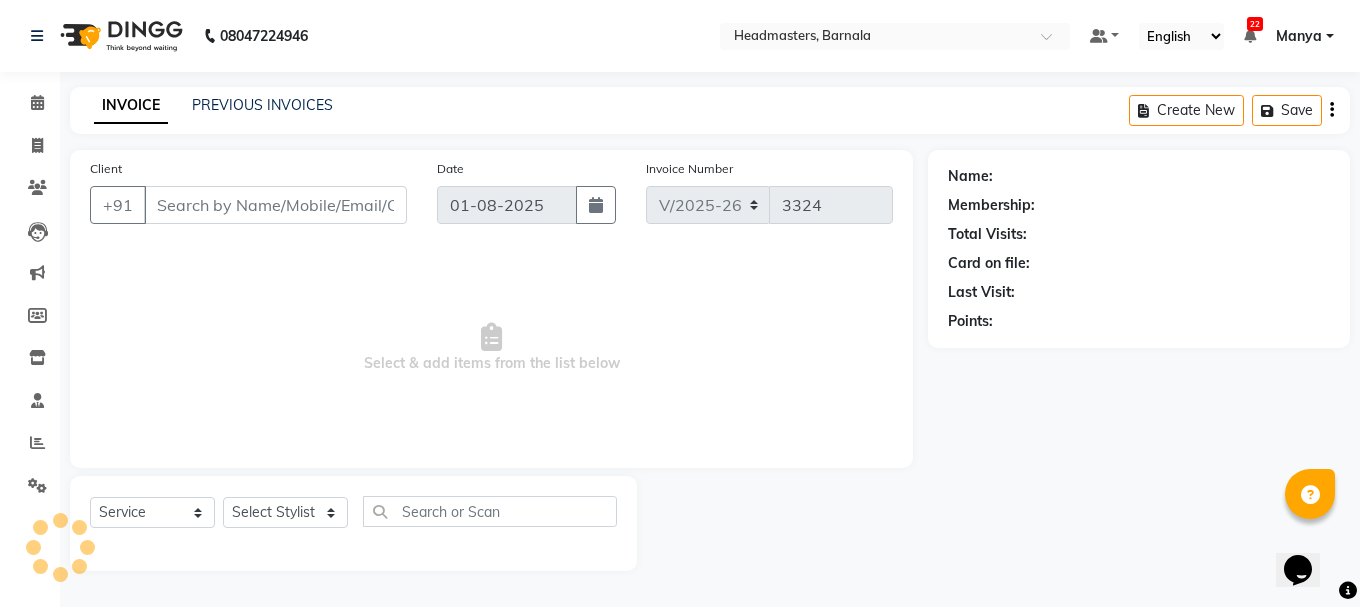 type on "[PHONE]" 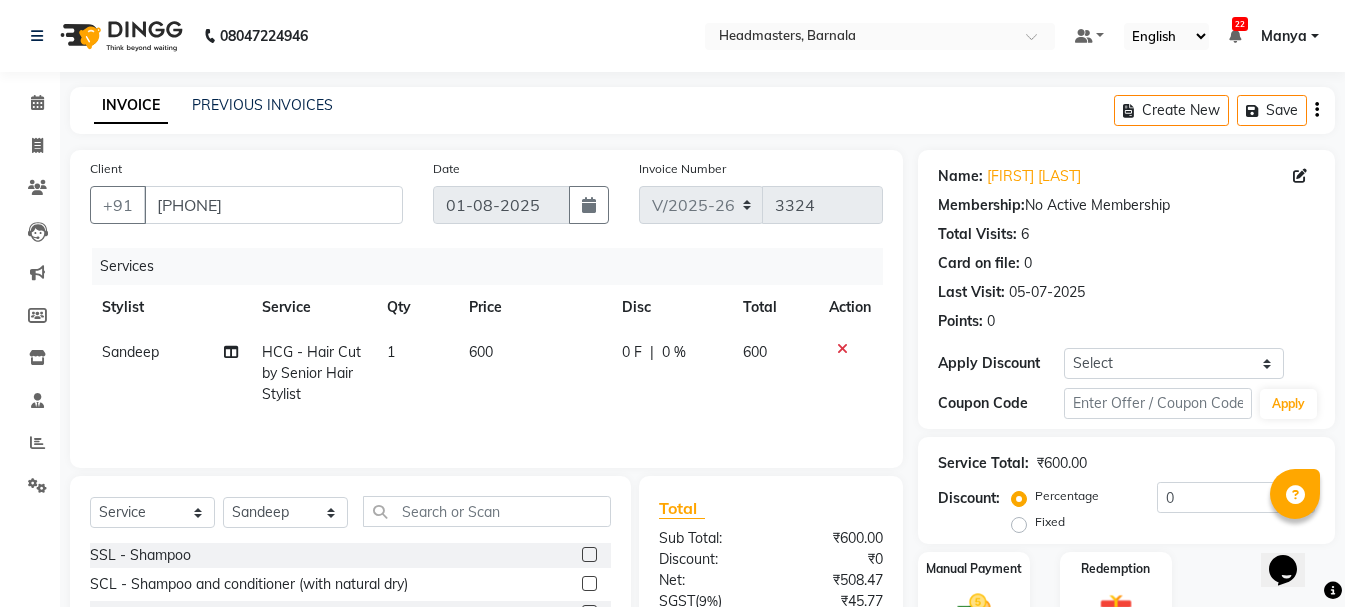 click on "Fixed" 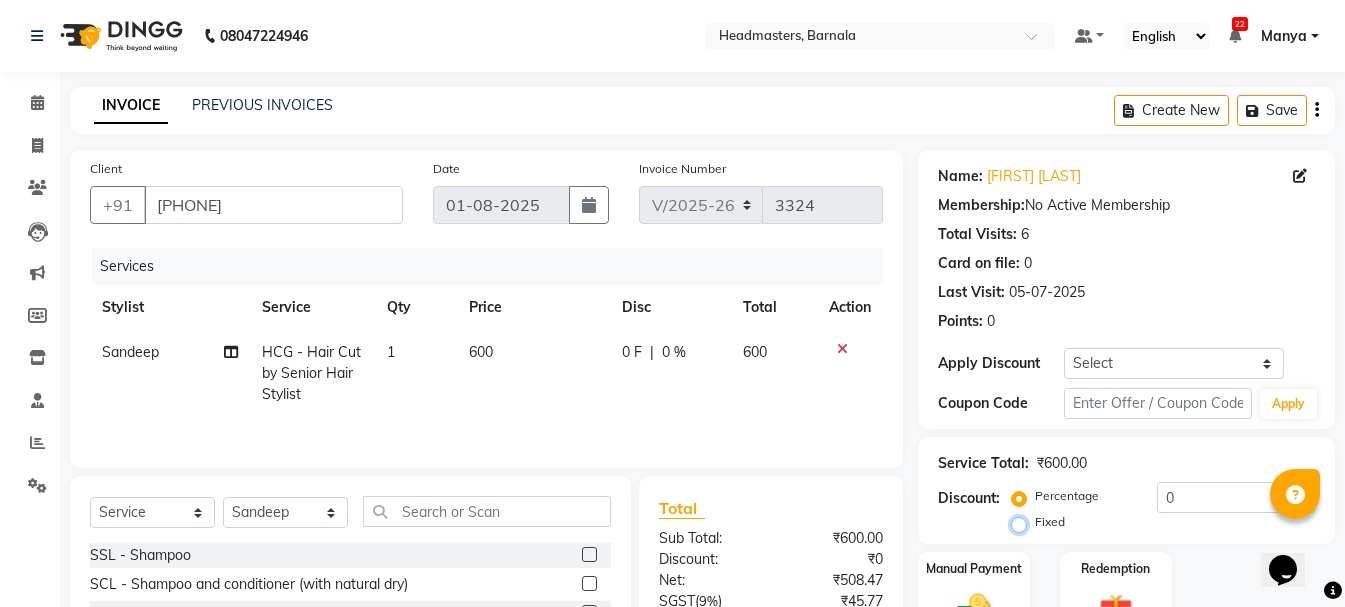 click on "Fixed" at bounding box center (1023, 522) 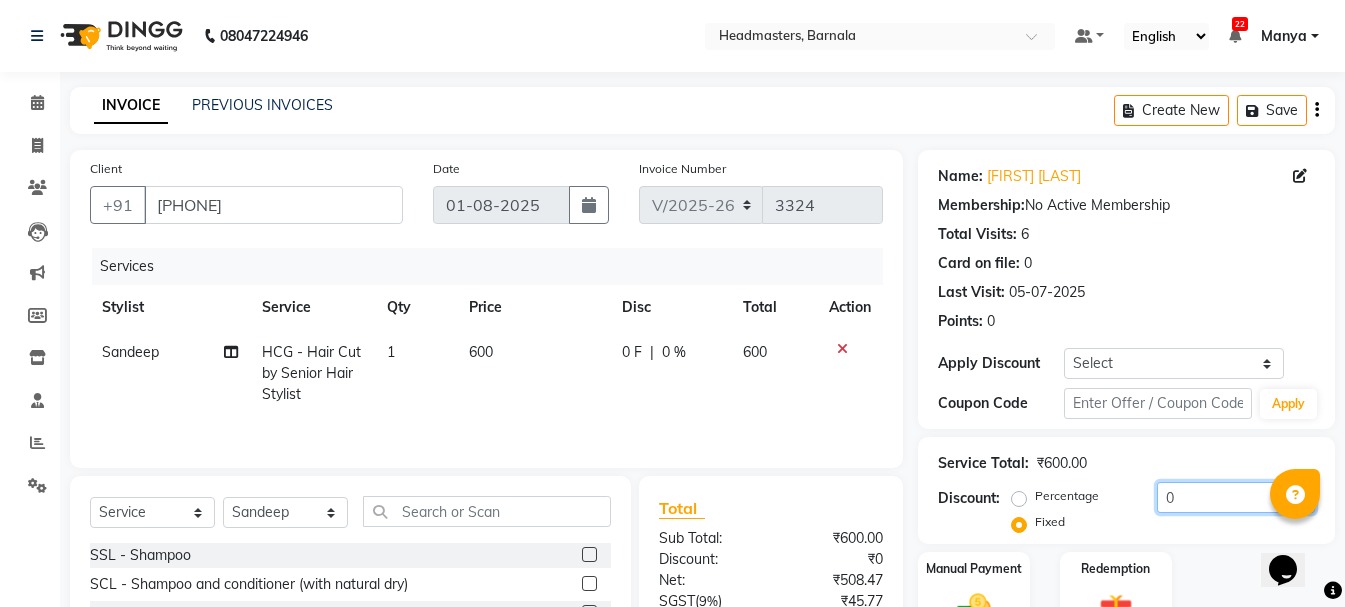 drag, startPoint x: 1169, startPoint y: 496, endPoint x: 1045, endPoint y: 500, distance: 124.0645 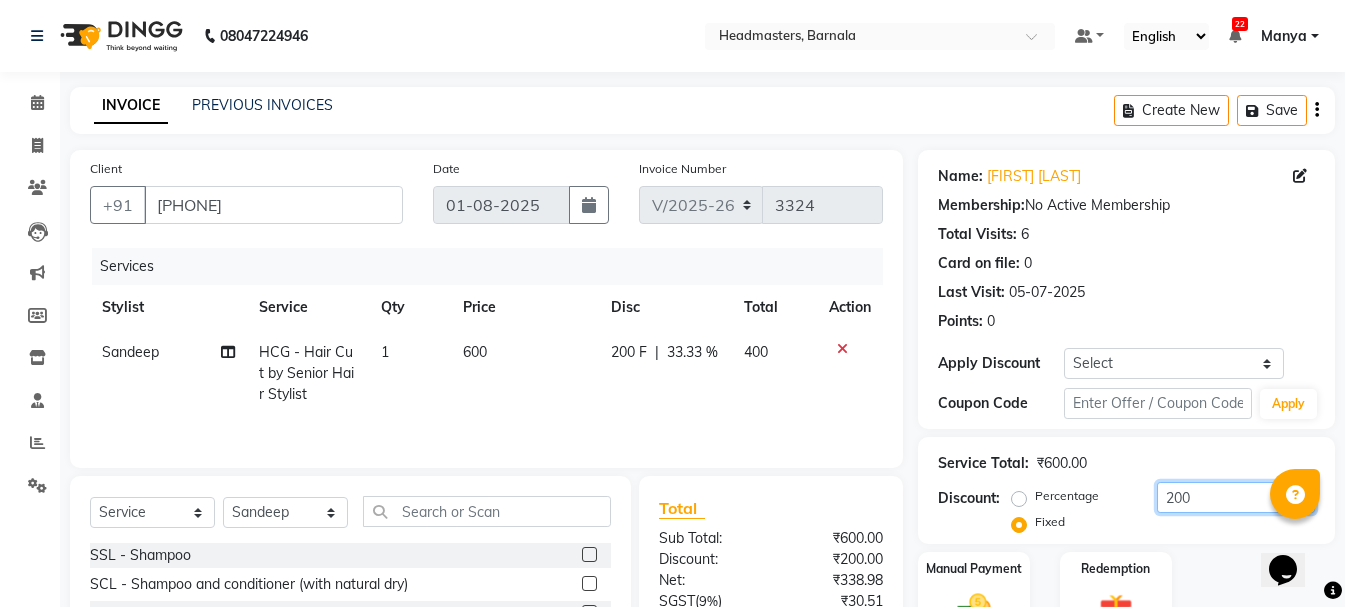 scroll, scrollTop: 194, scrollLeft: 0, axis: vertical 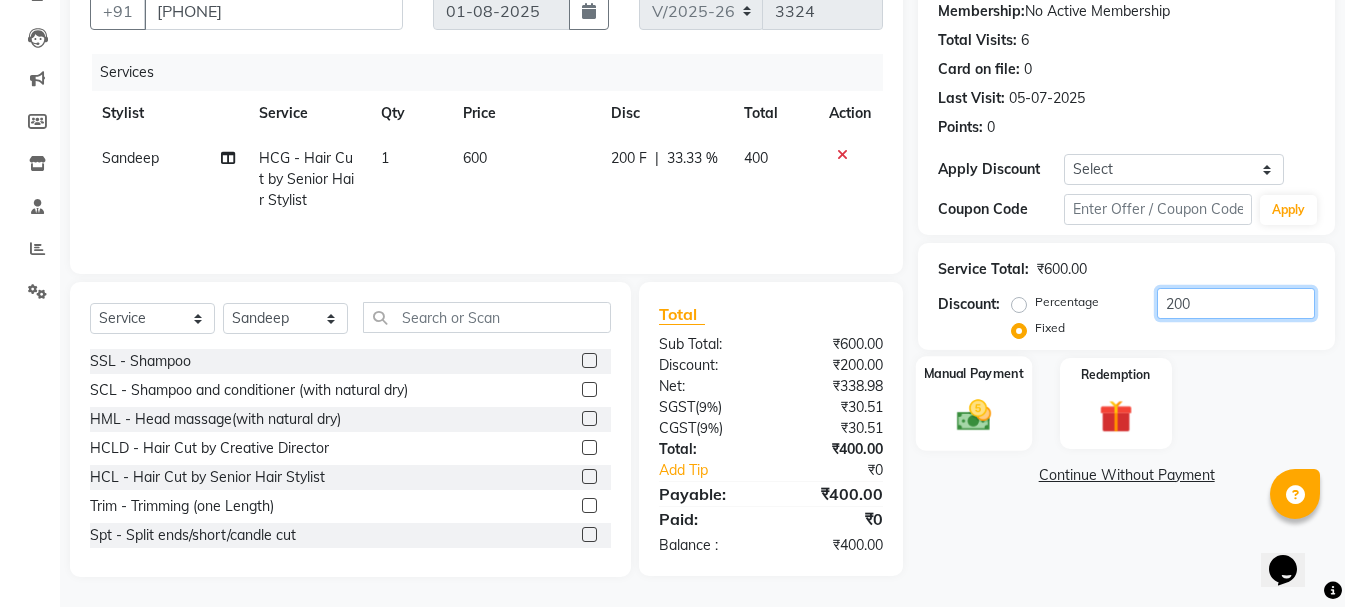 type on "200" 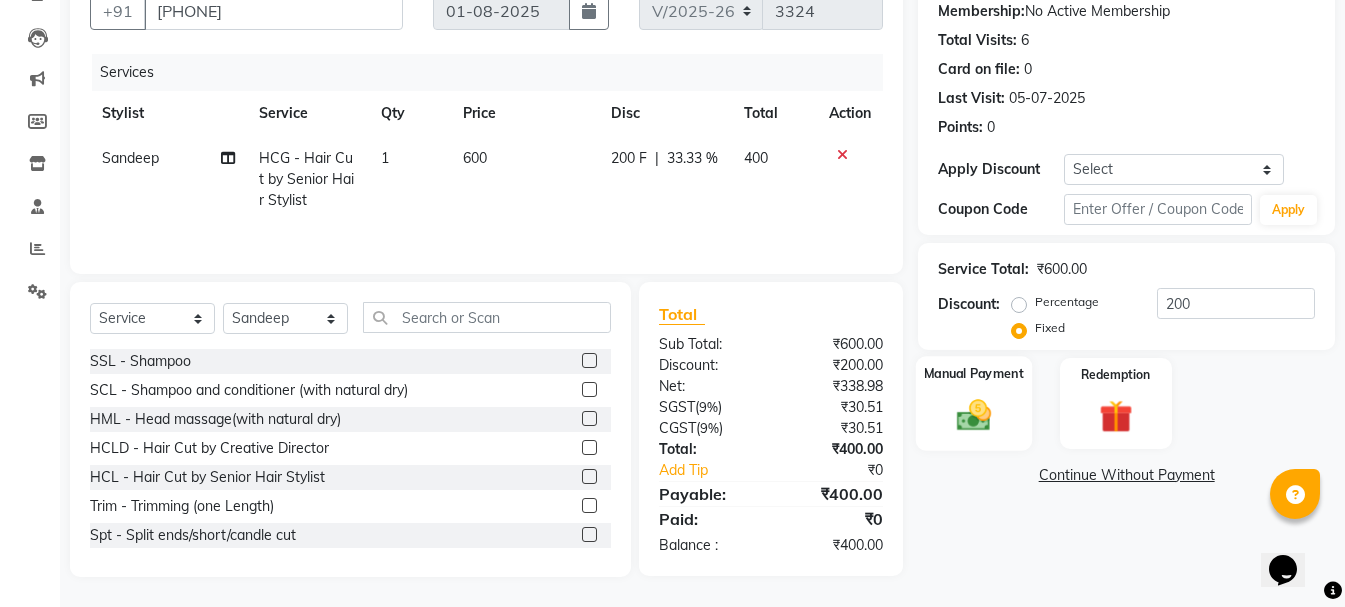 click on "Manual Payment" 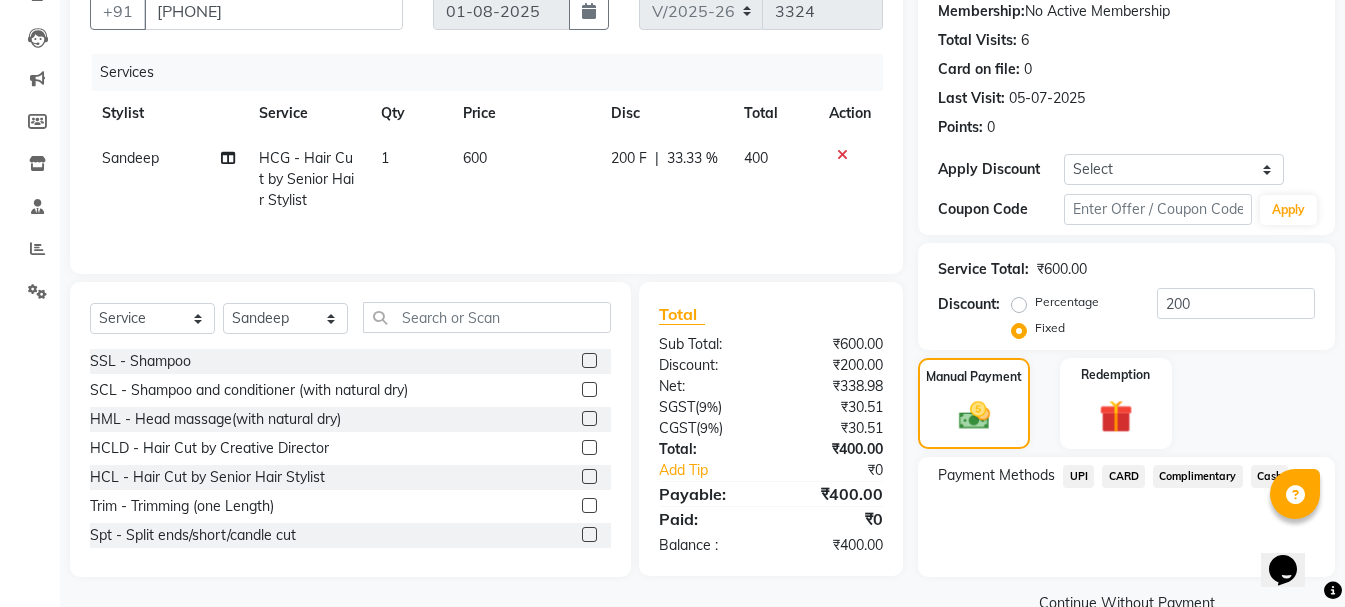 click on "UPI" 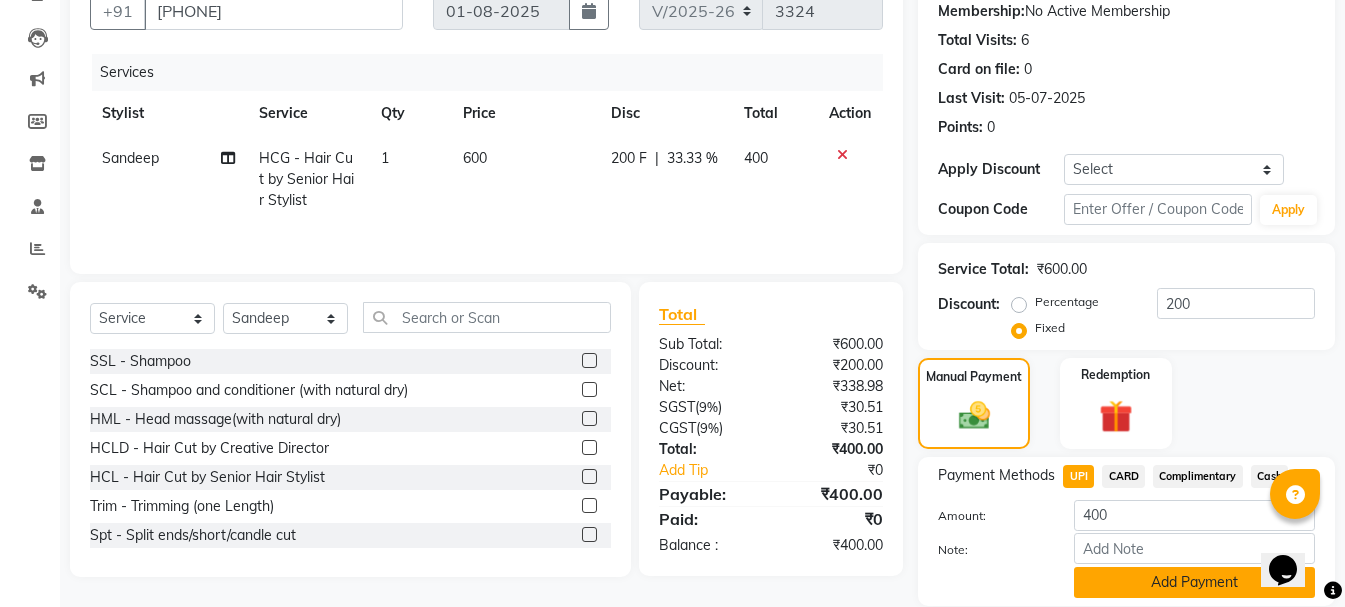 click on "Add Payment" 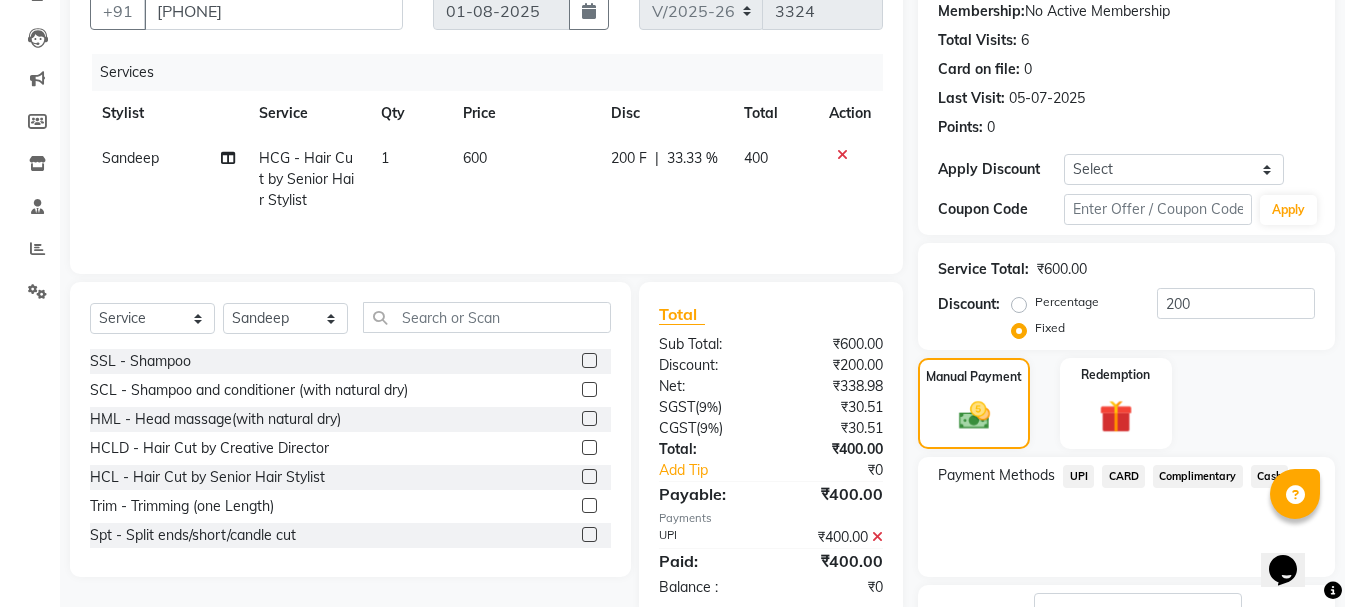 scroll, scrollTop: 348, scrollLeft: 0, axis: vertical 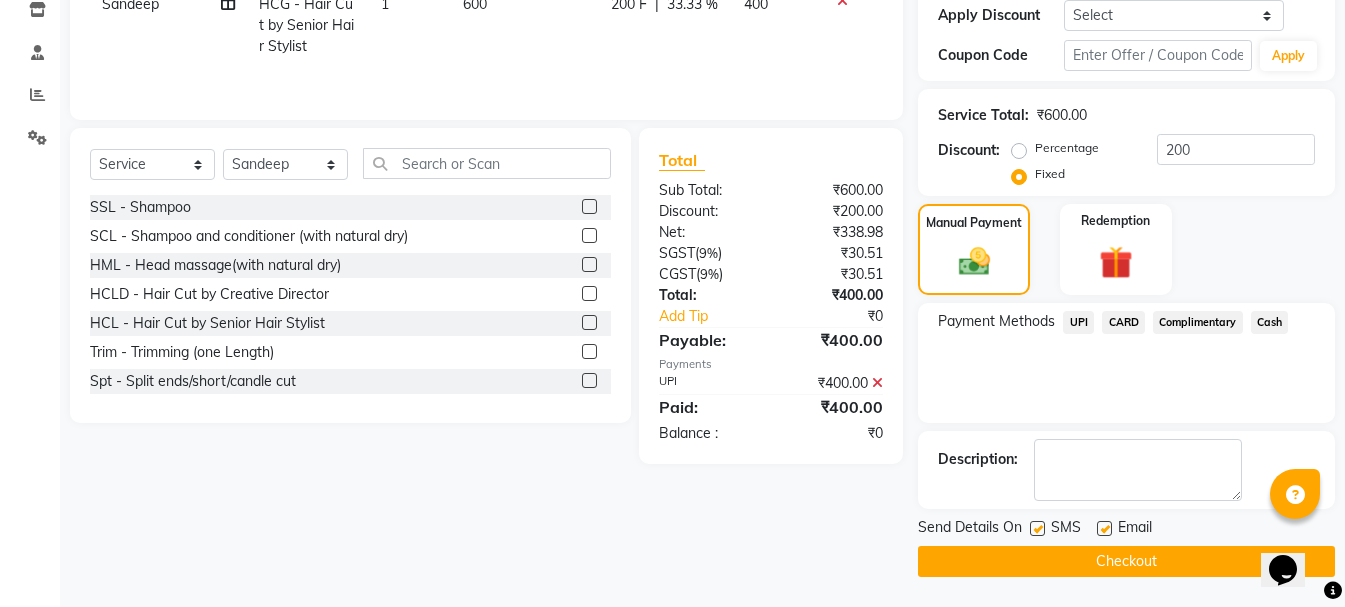 click on "Checkout" 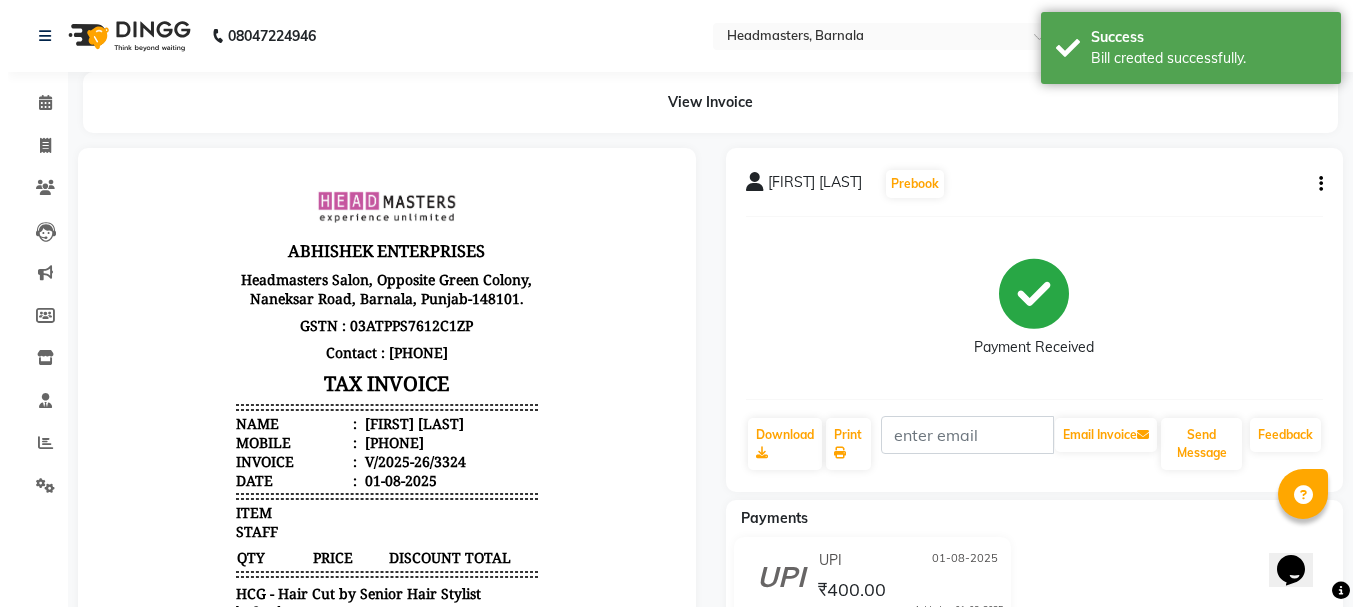 scroll, scrollTop: 0, scrollLeft: 0, axis: both 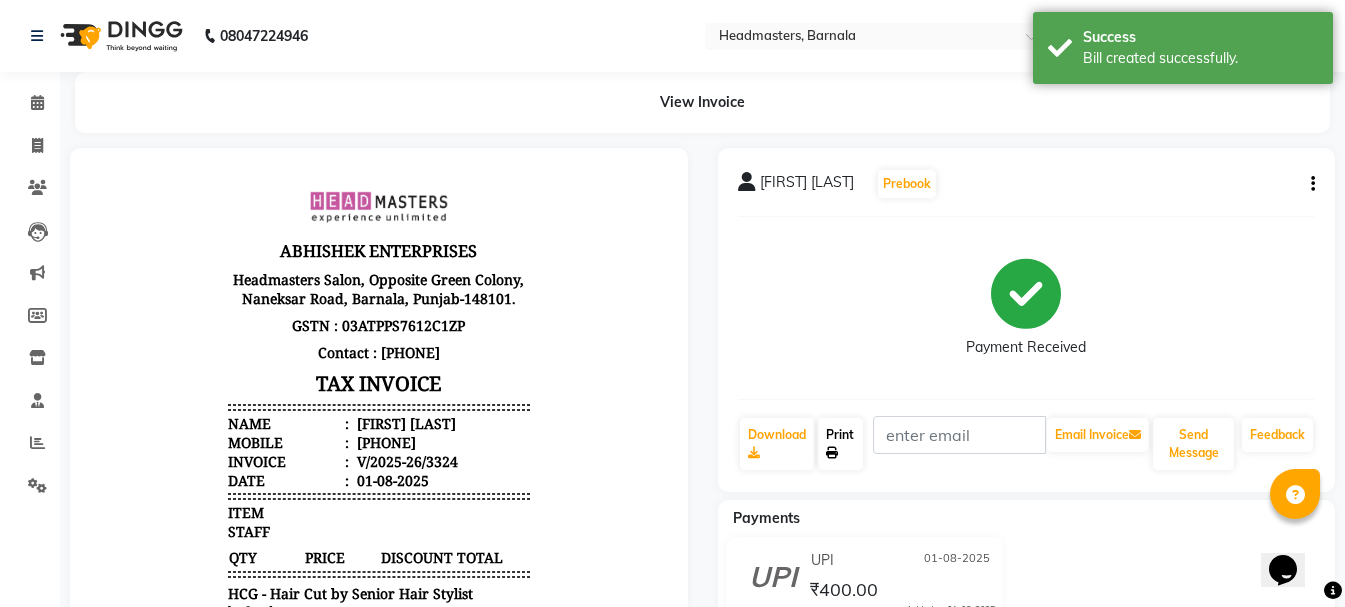 click on "Print" 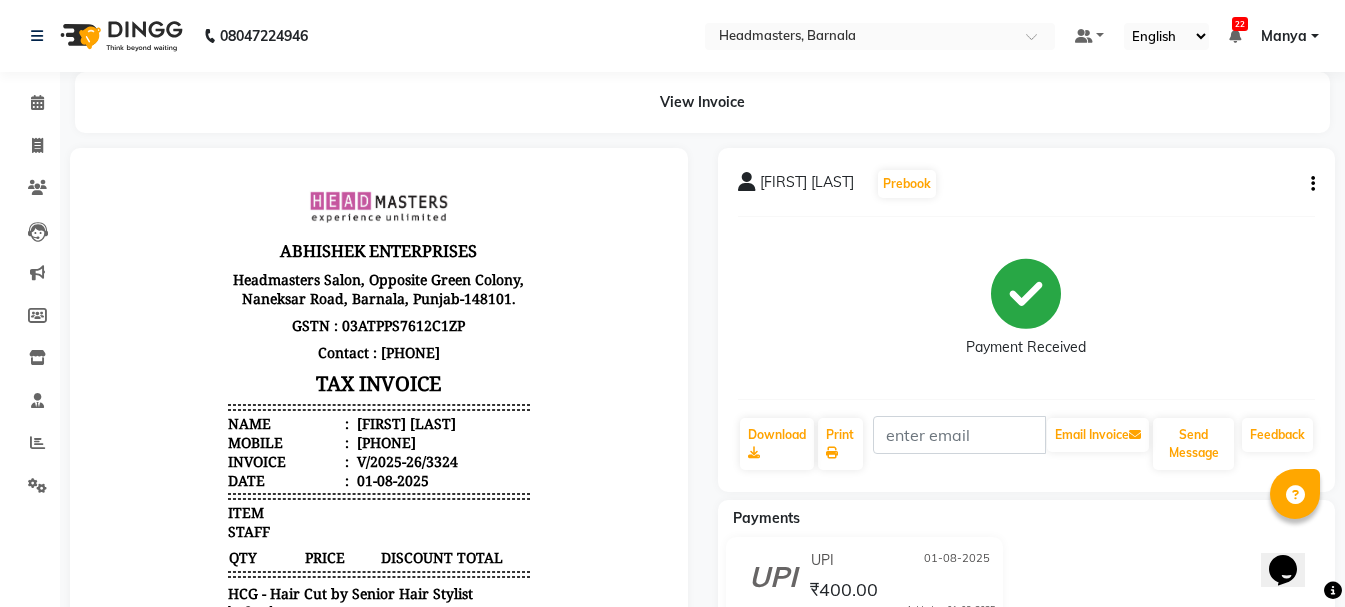 select on "service" 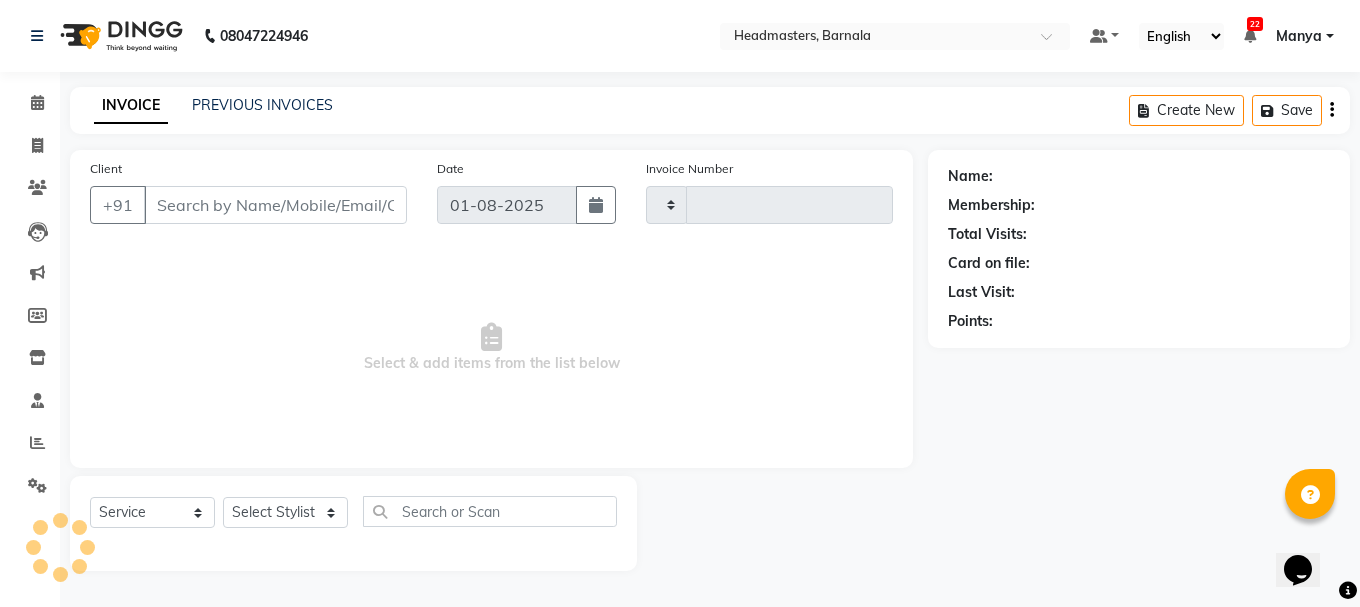 type on "3325" 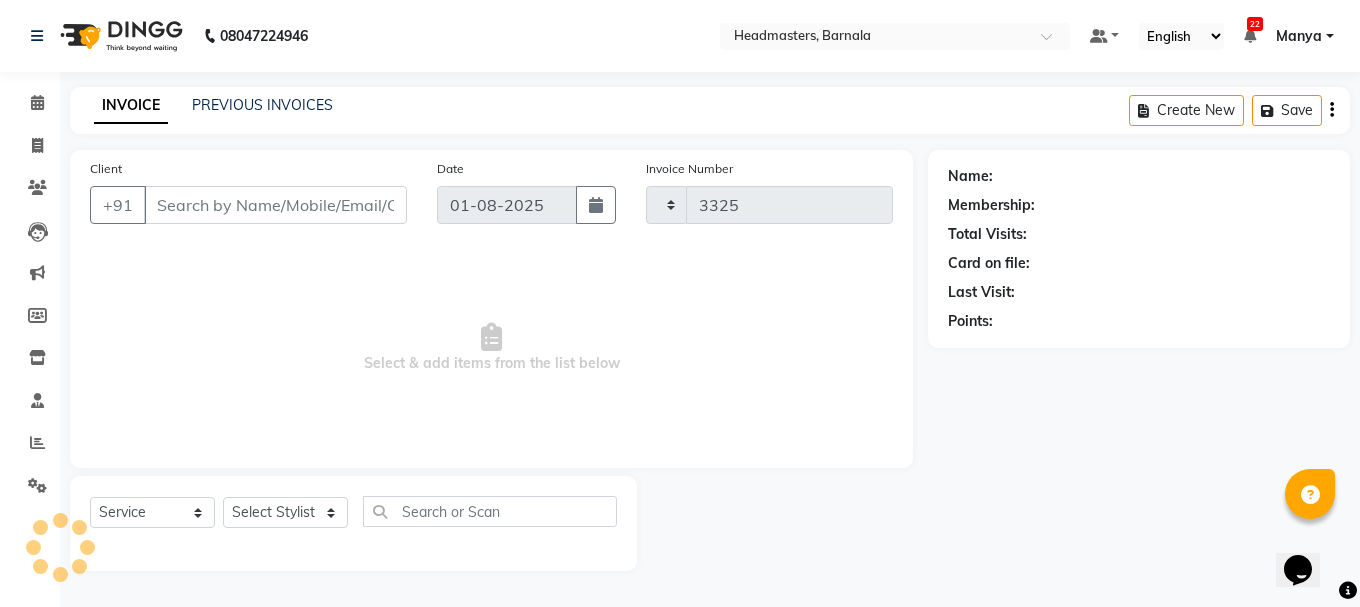 select on "7526" 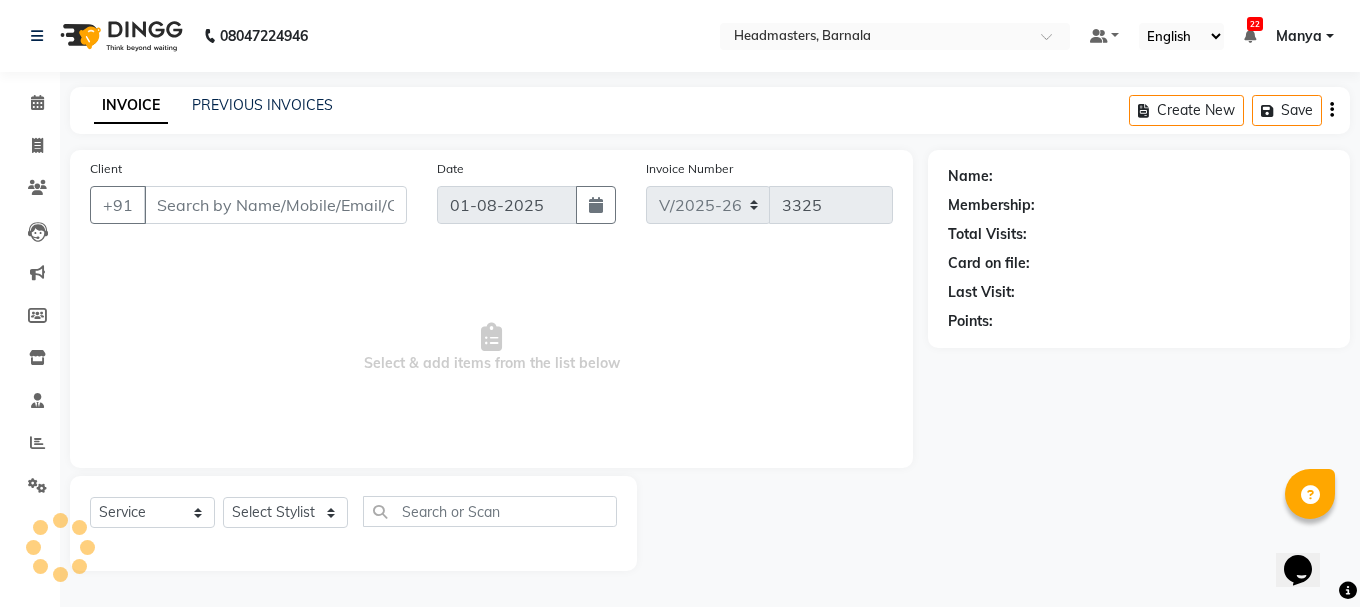 type on "[PHONE]" 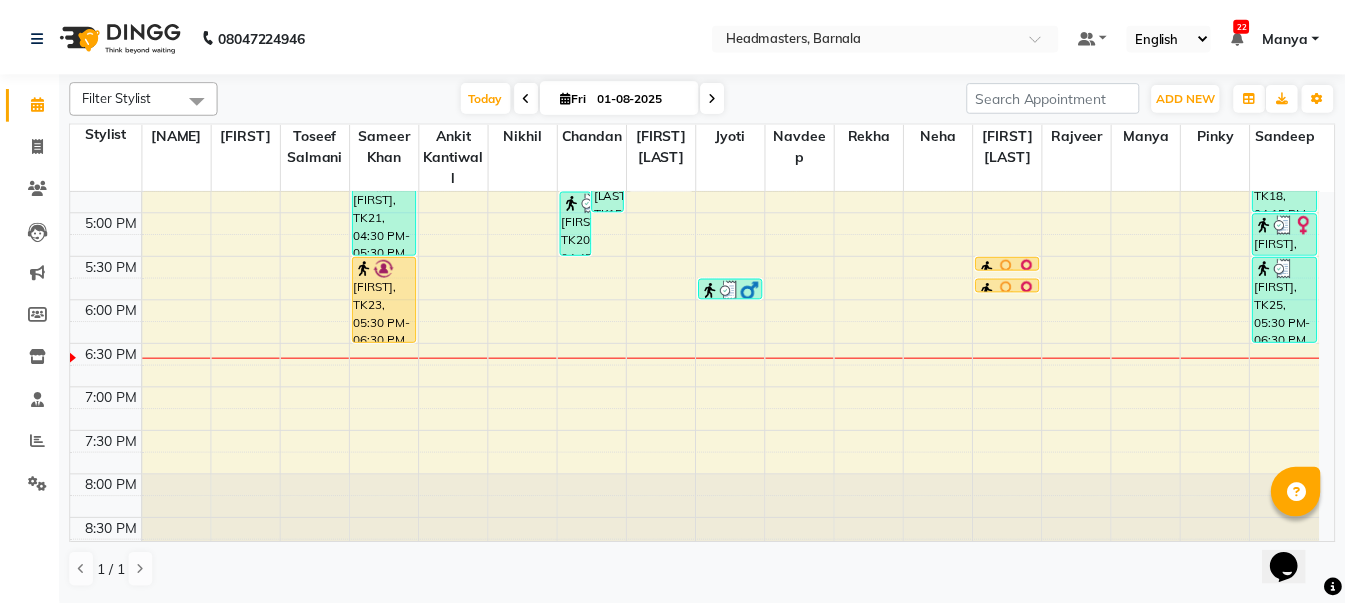 scroll, scrollTop: 790, scrollLeft: 0, axis: vertical 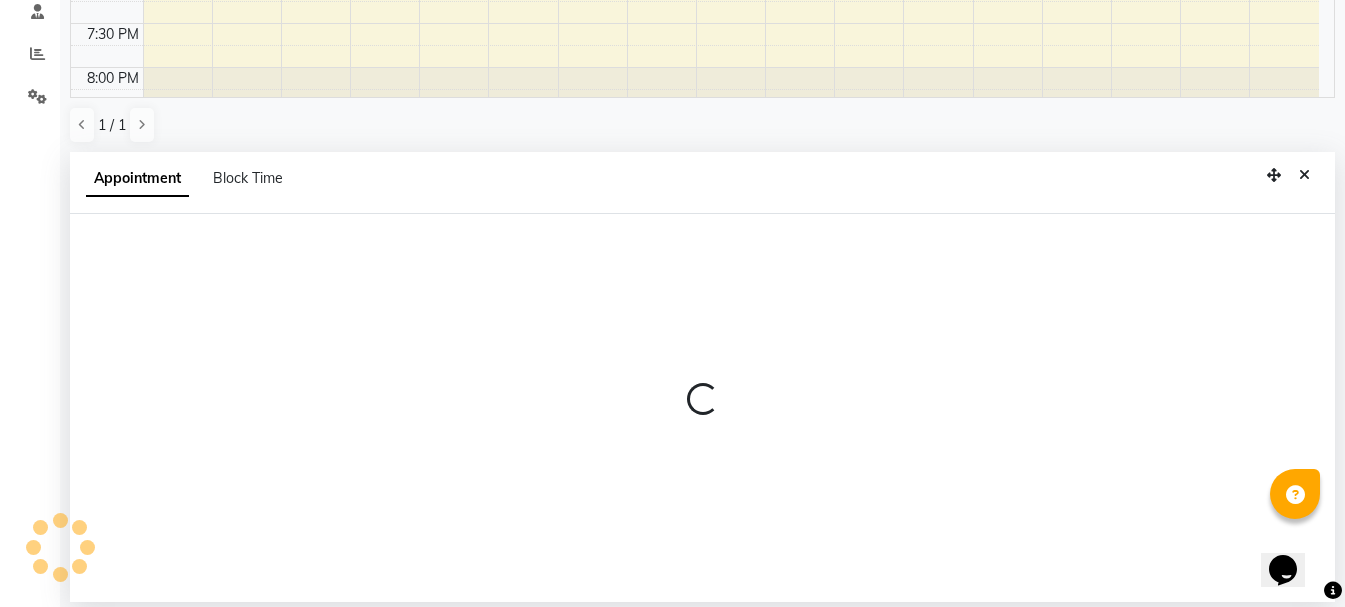 select on "71857" 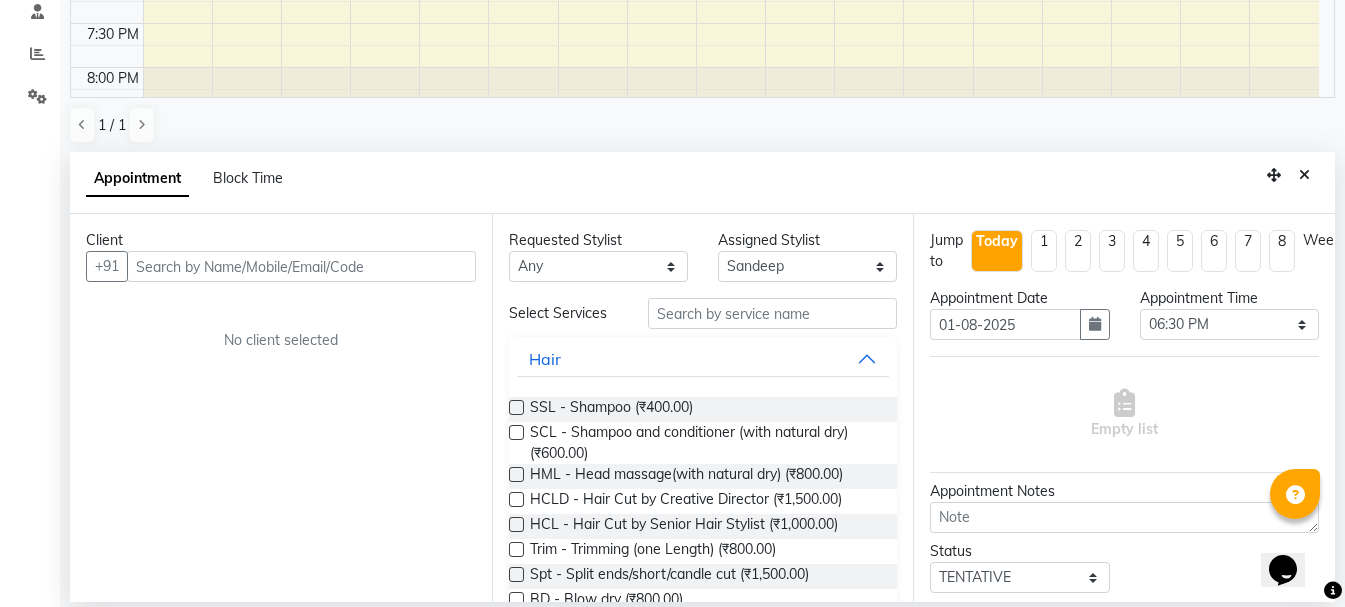 click at bounding box center [301, 266] 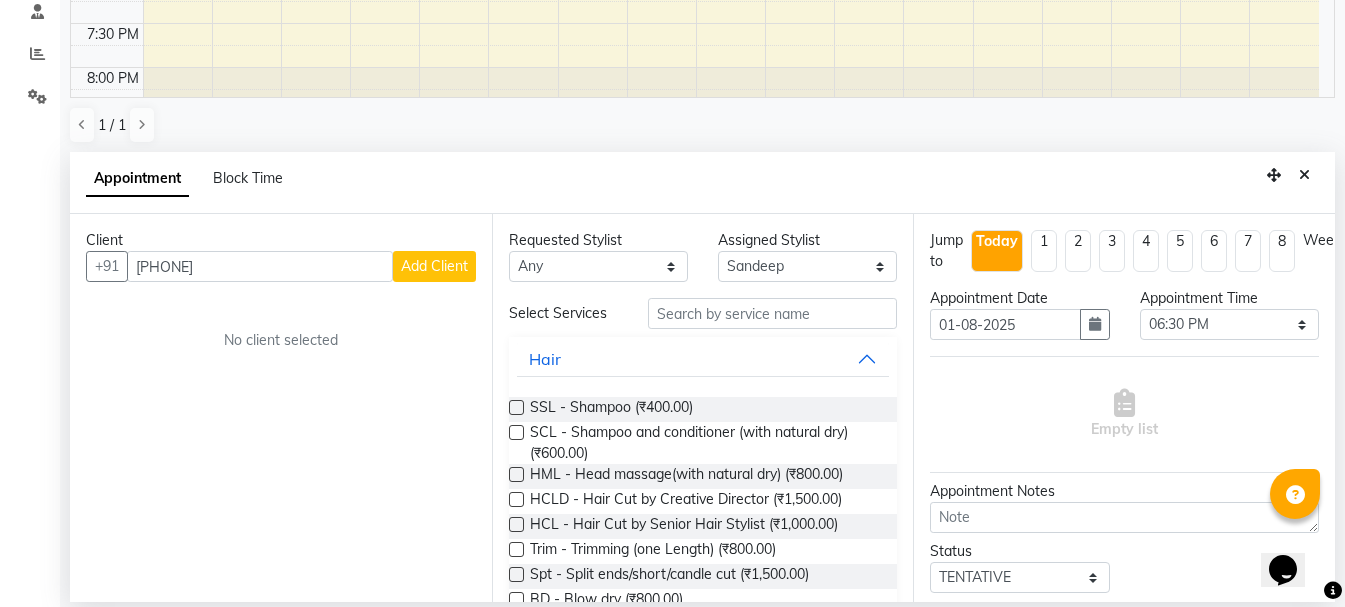 click on "[PHONE]" at bounding box center (260, 266) 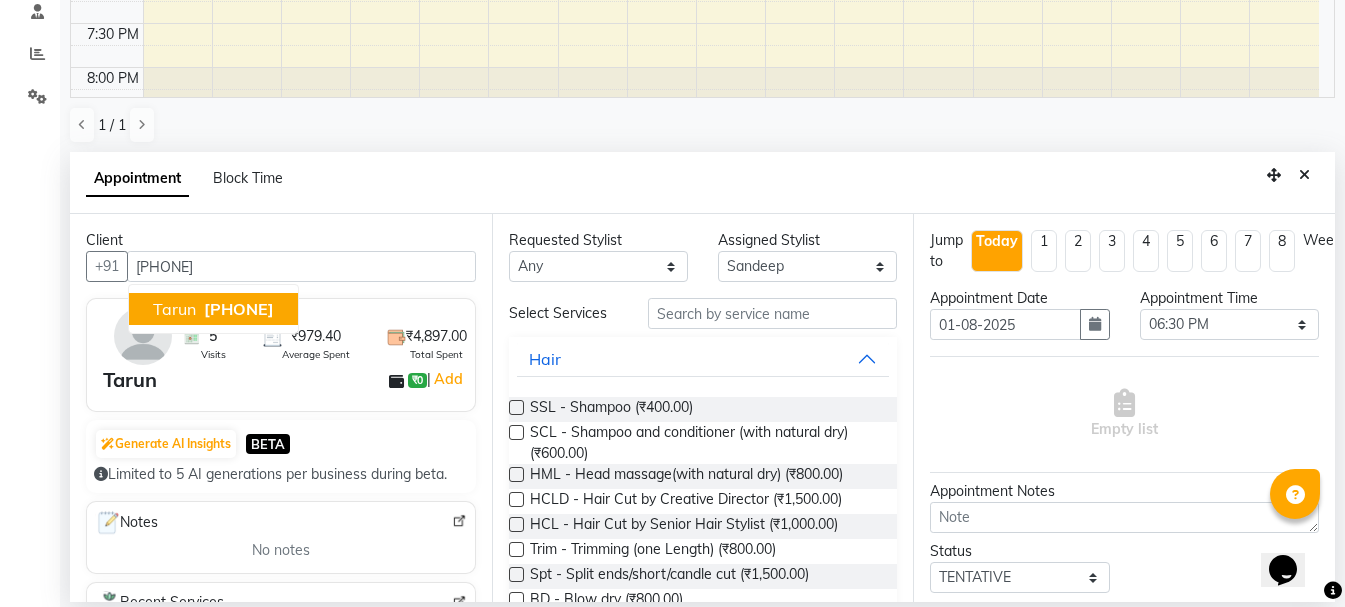 click on "[PHONE]" at bounding box center (239, 309) 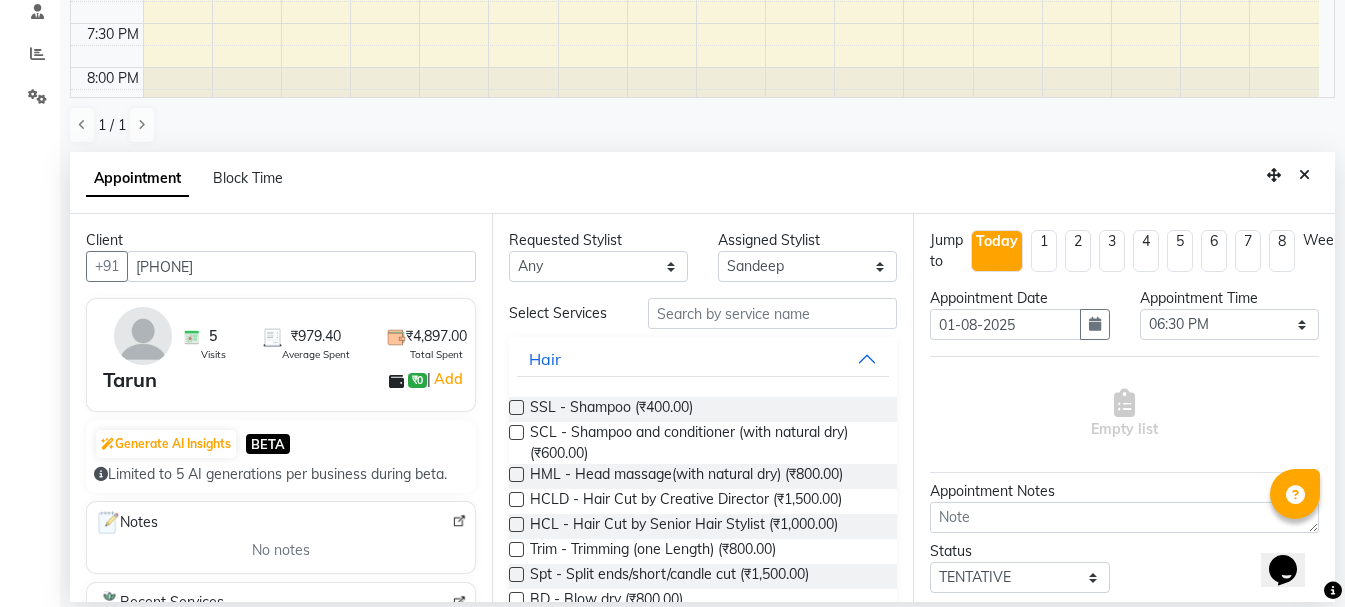 type on "[PHONE]" 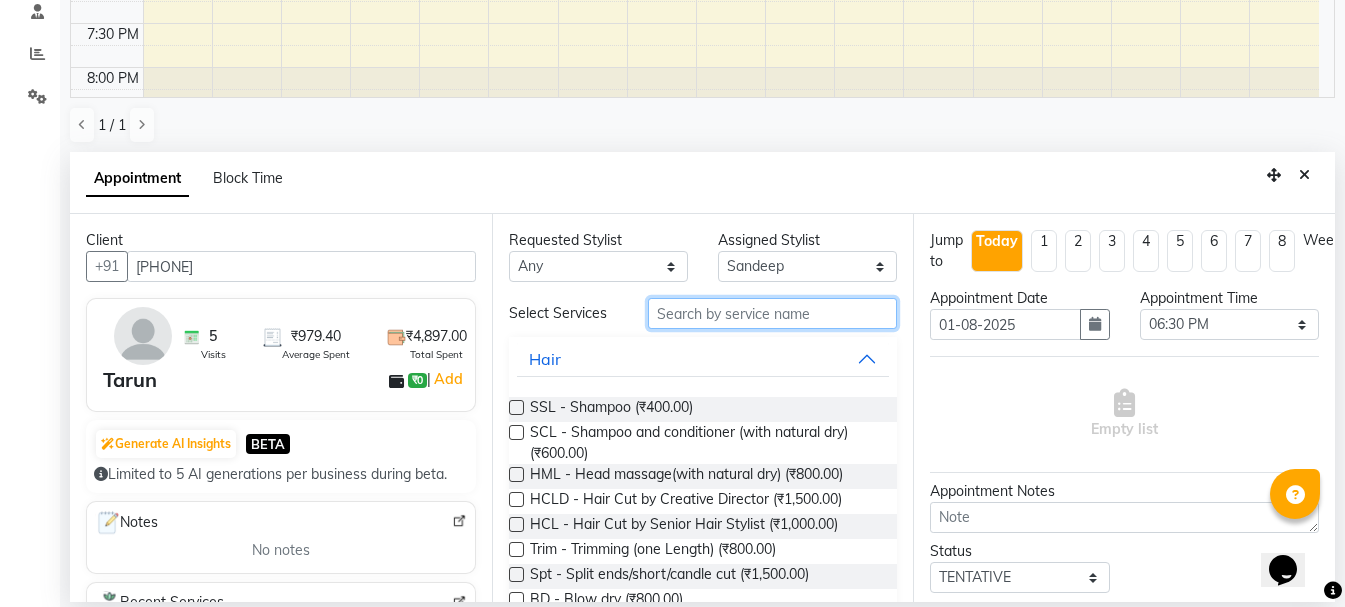 click at bounding box center [772, 313] 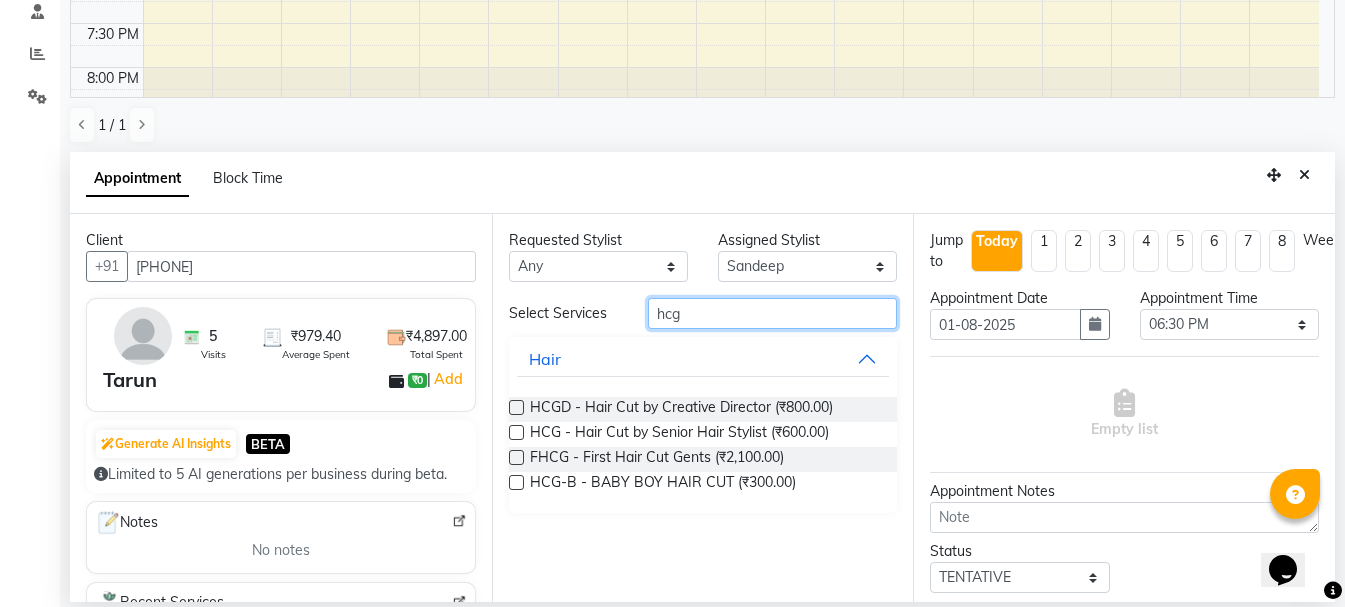 type on "hcg" 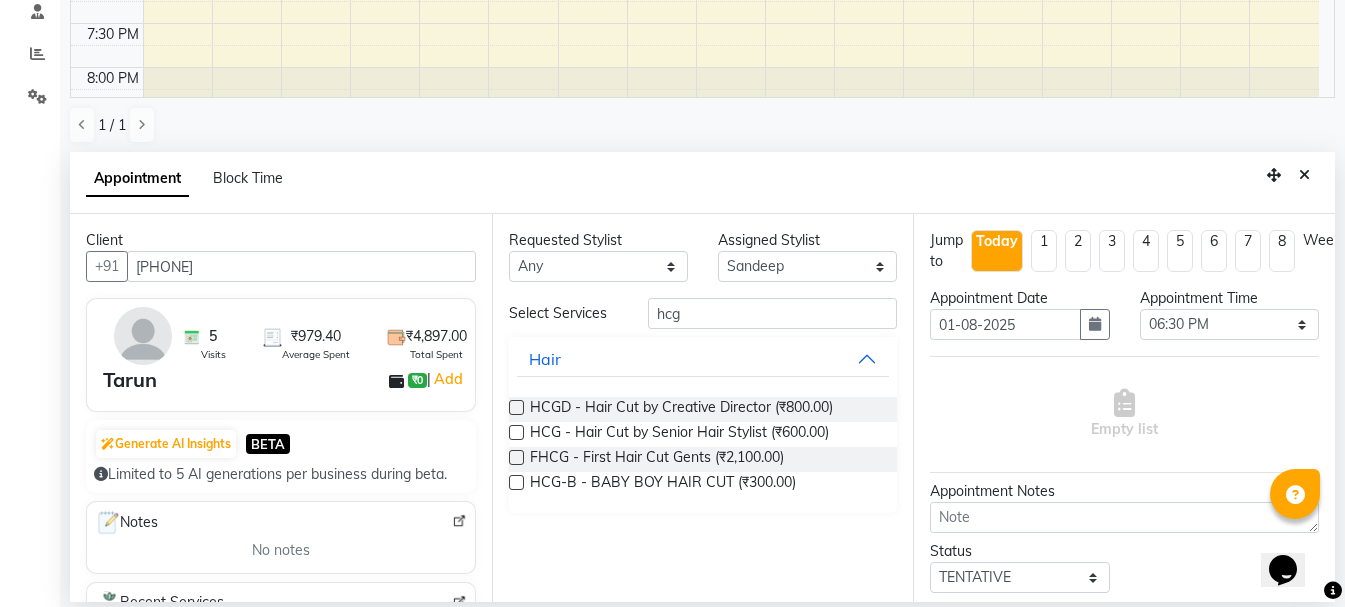 click at bounding box center (516, 432) 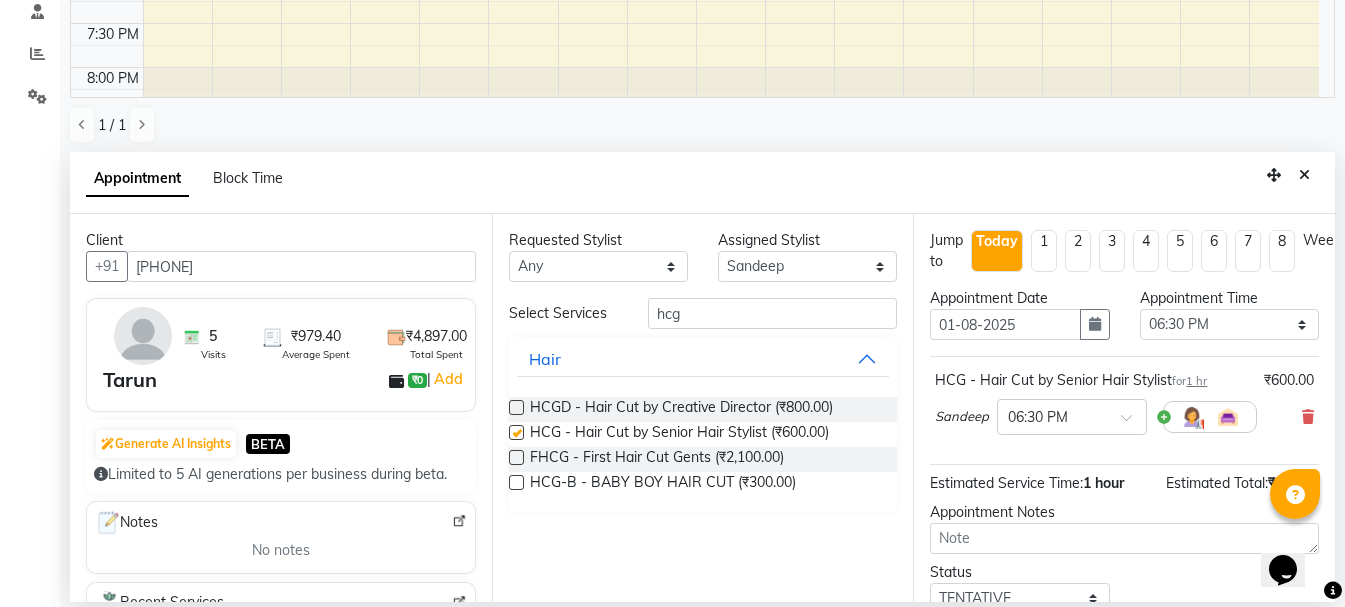 checkbox on "false" 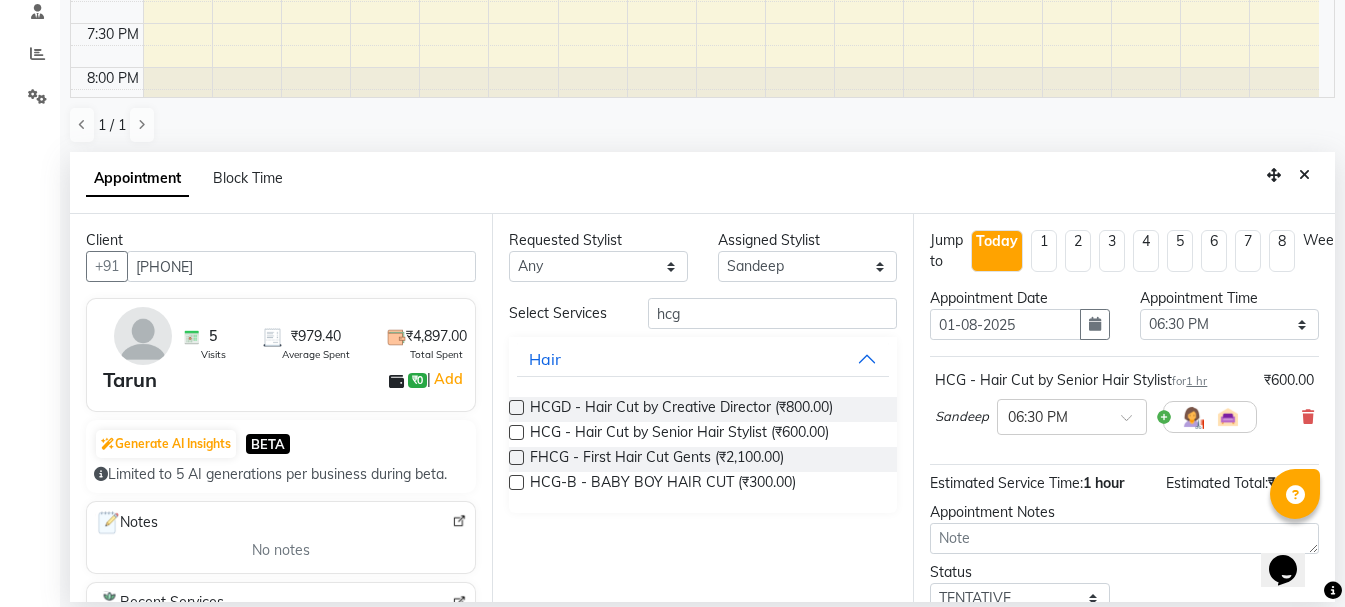 scroll, scrollTop: 153, scrollLeft: 0, axis: vertical 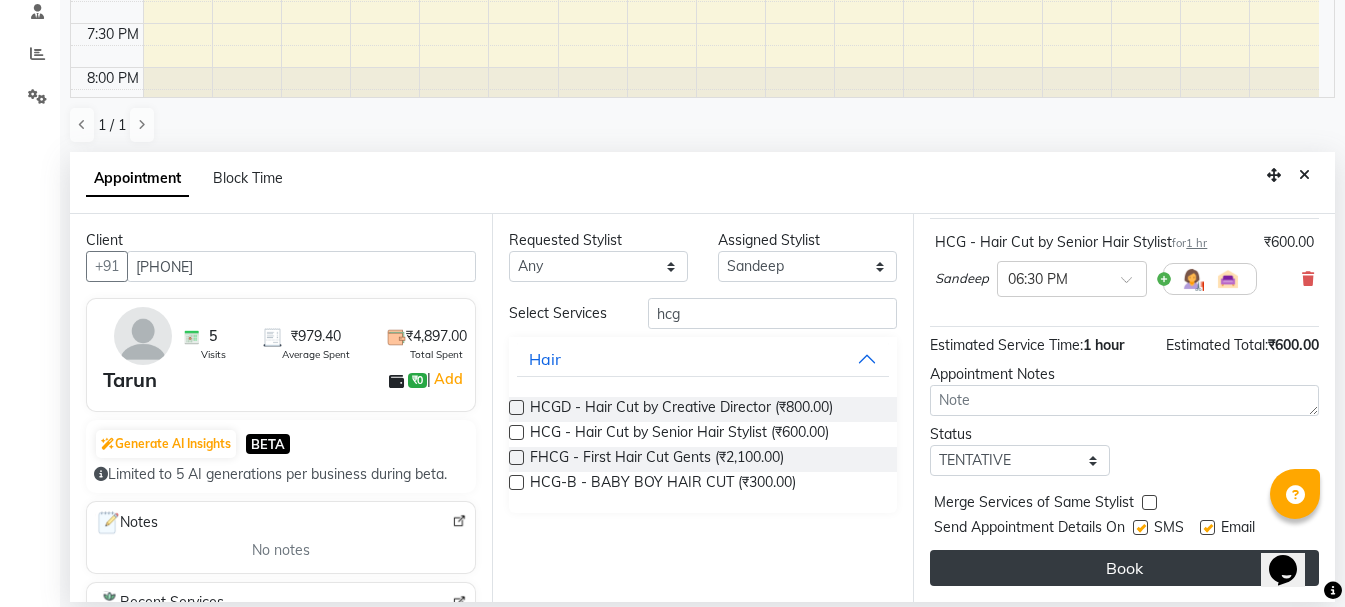 click on "Book" at bounding box center [1124, 568] 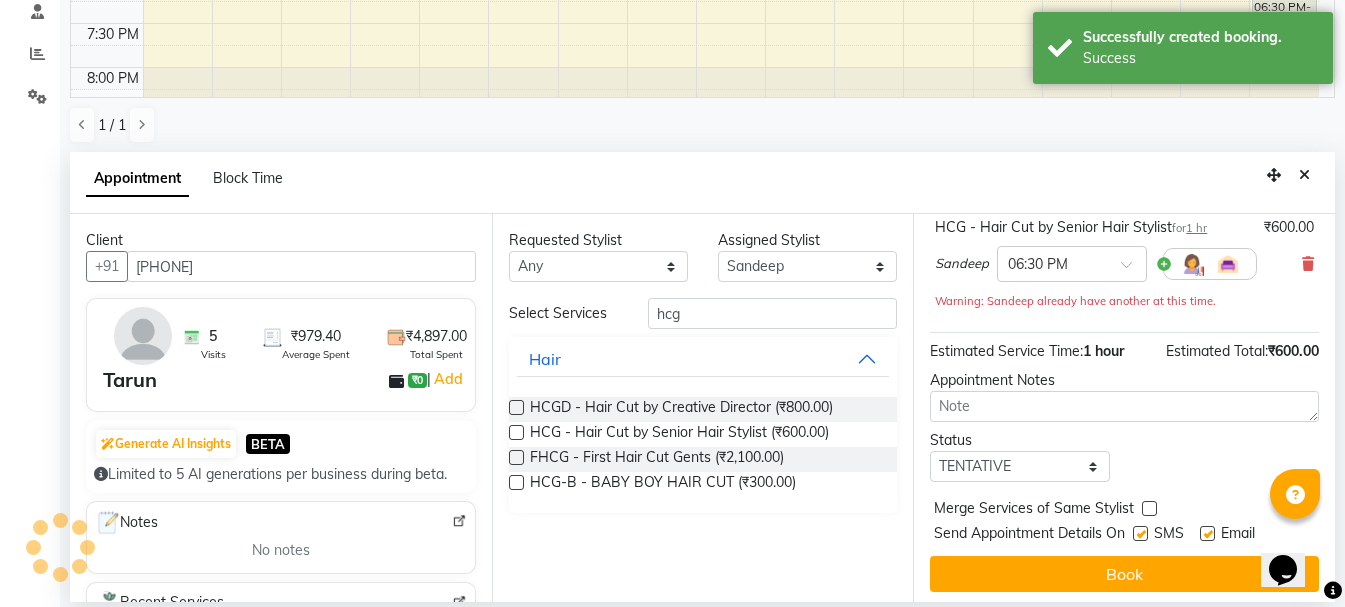 scroll, scrollTop: 0, scrollLeft: 0, axis: both 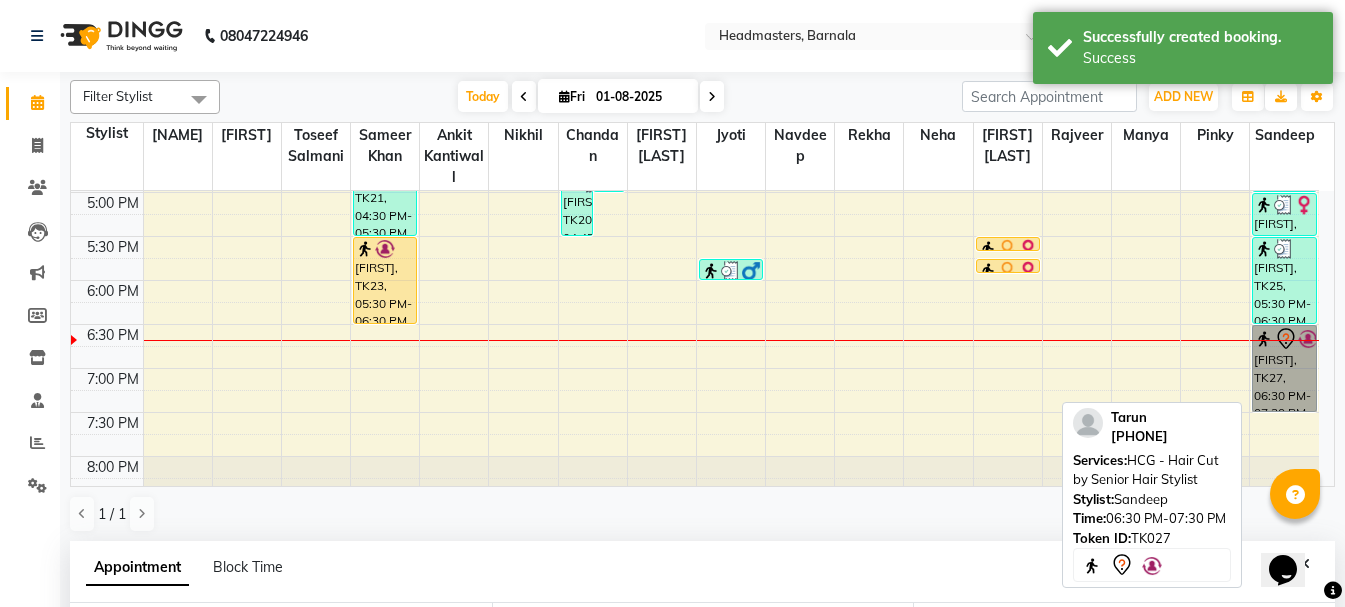 drag, startPoint x: 1271, startPoint y: 360, endPoint x: 14, endPoint y: 48, distance: 1295.1421 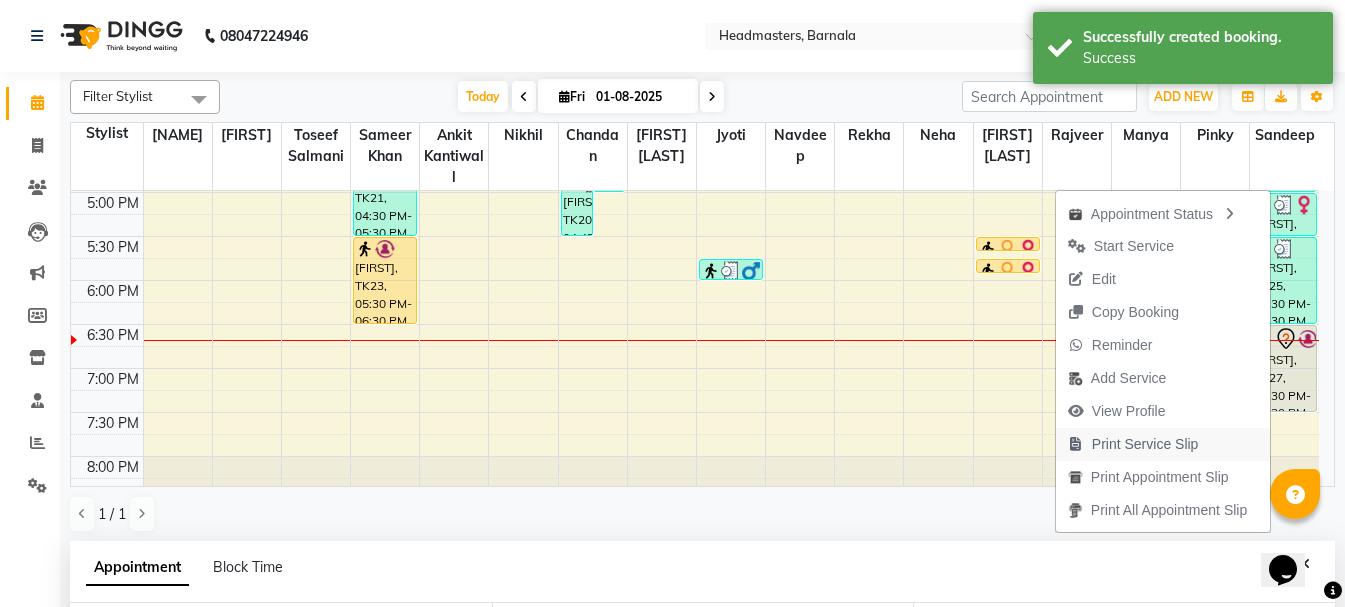 click on "Print Service Slip" at bounding box center (1145, 444) 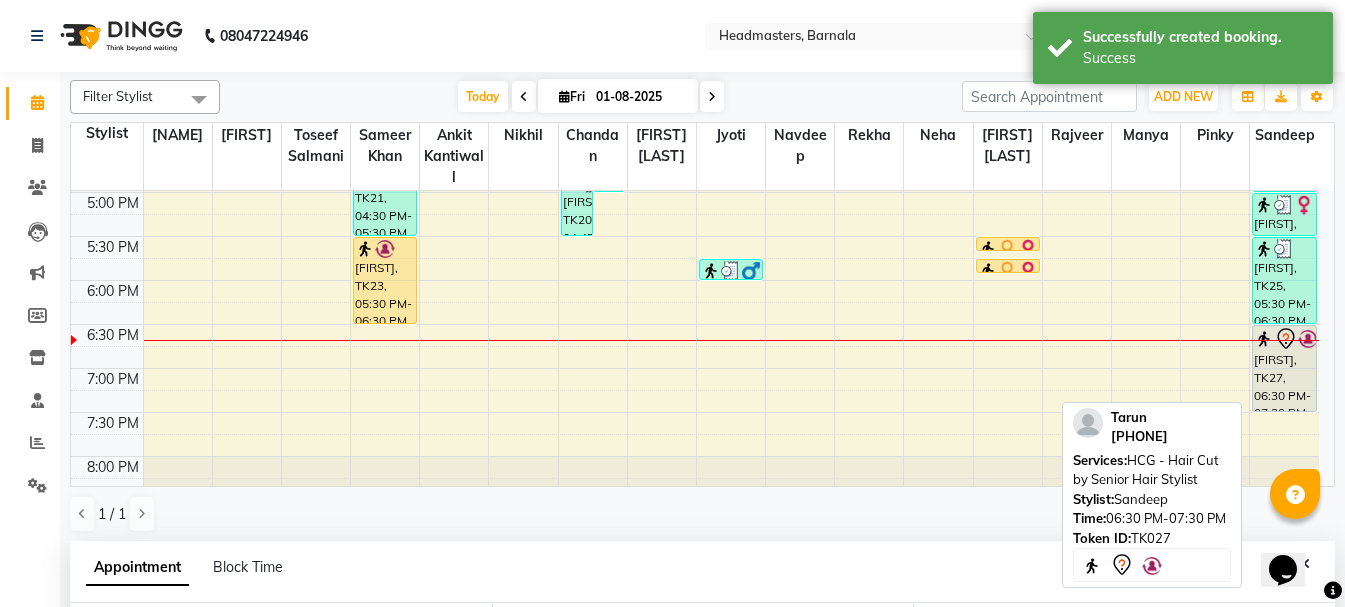 click on "[FIRST], TK27, 06:30 PM-07:30 PM, HCG - Hair Cut by Senior Hair Stylist" at bounding box center [1284, 368] 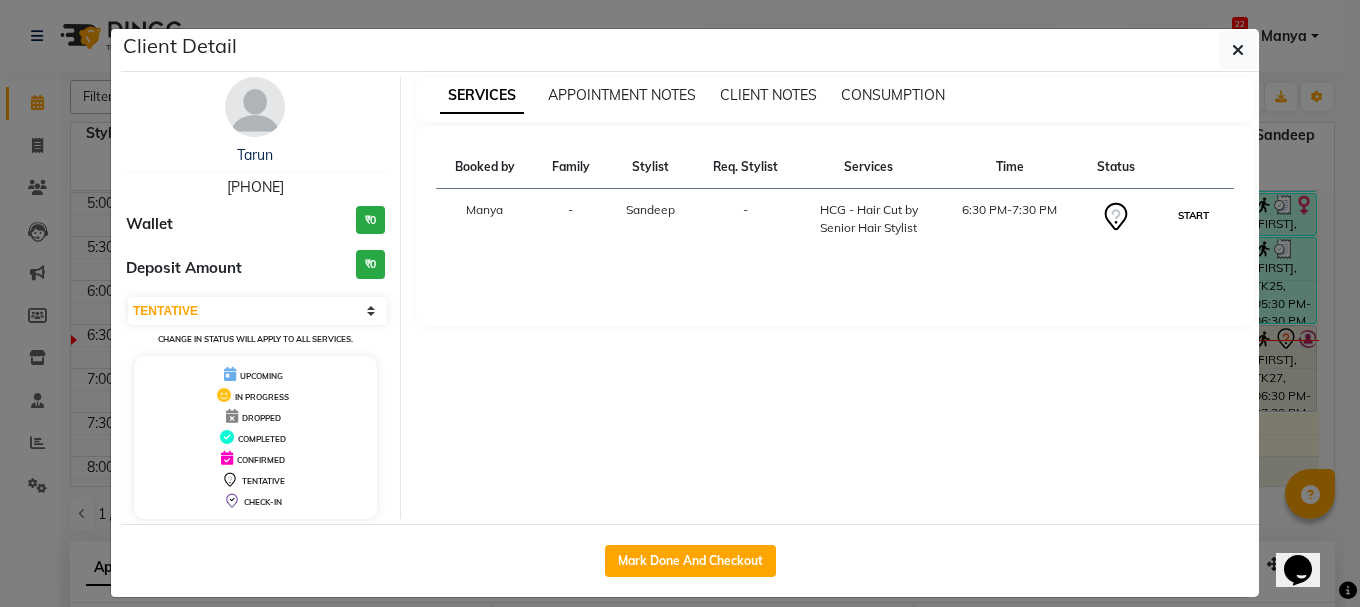 click on "START" at bounding box center (1193, 215) 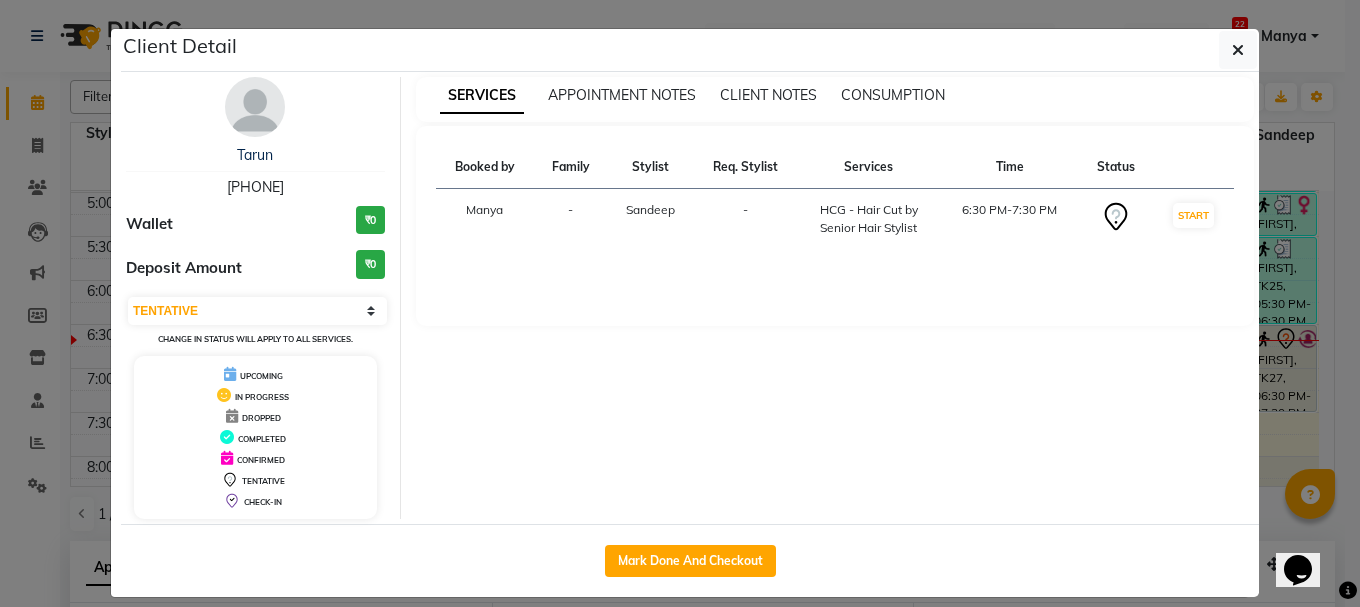 select on "1" 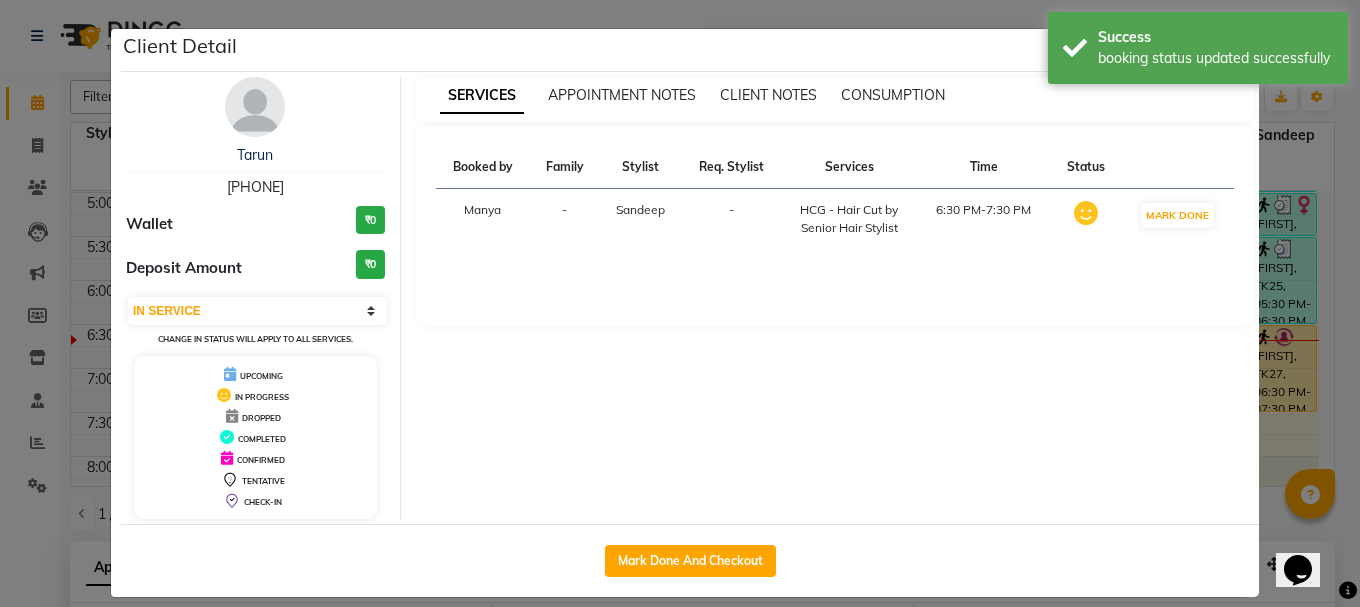click on "Client Detail [FIRST] [PHONE] Wallet ₹0 Deposit Amount ₹0 Select IN SERVICE CONFIRMED TENTATIVE CHECK IN MARK DONE UPCOMING Change in status will apply to all services. UPCOMING IN PROGRESS DROPPED COMPLETED CONFIRMED TENTATIVE CHECK-IN SERVICES APPOINTMENT NOTES CLIENT NOTES CONSUMPTION Booked by Family Stylist Req. Stylist Services Time Status [NAME] - [NAME] - HCG - Hair Cut by Senior Hair Stylist 6:30 PM-7:30 PM MARK DONE Mark Done And Checkout" 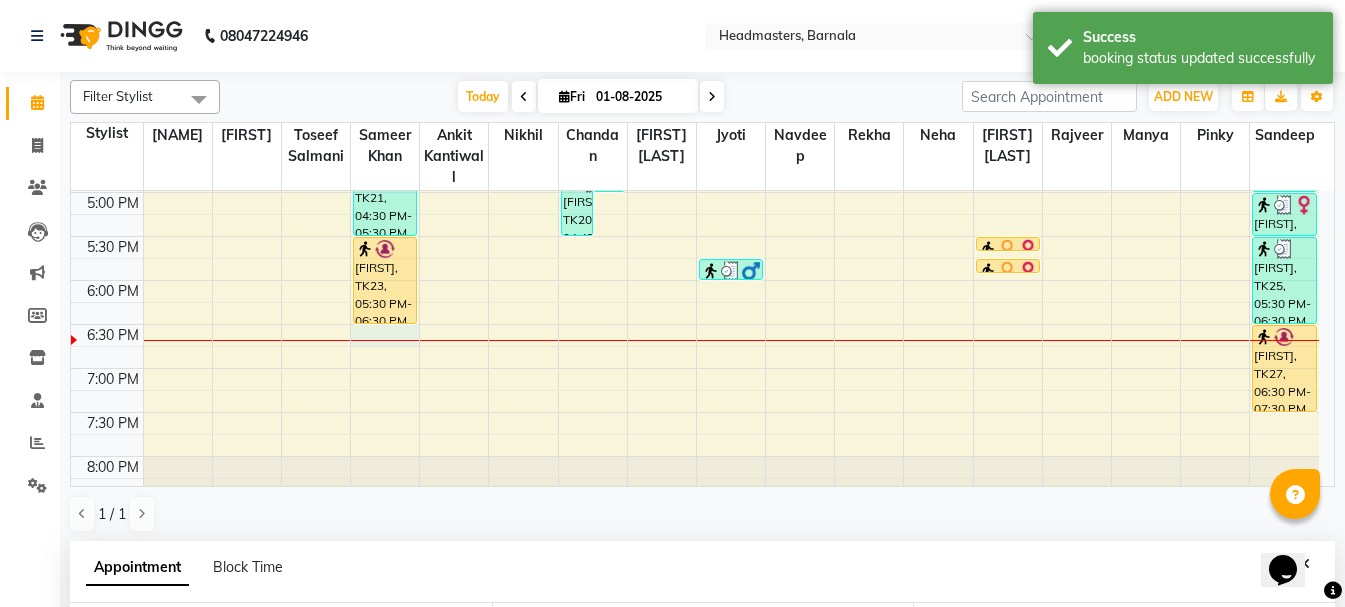 click on "8:00 AM 8:30 AM 9:00 AM 9:30 AM 10:00 AM 10:30 AM 11:00 AM 11:30 AM 12:00 PM 12:30 PM 1:00 PM 1:30 PM 2:00 PM 2:30 PM 3:00 PM 3:30 PM 4:00 PM 4:30 PM 5:00 PM 5:30 PM 6:00 PM 6:30 PM 7:00 PM 7:30 PM 8:00 PM 8:30 PM [NAME], TK03, 11:00 AM-12:15 PM, RT-IG - Igora Root Touchup(one inch only) [NAME], TK14, 03:00 PM-04:00 PM, HCL - Hair Cut by Senior Hair Stylist DR.[NAME], TK06, 11:30 AM-12:30 PM, HCL - Hair Cut by Senior Hair Stylist [NAME], TK02, 10:00 AM-11:00 AM, HCG - Hair Cut by Senior Hair Stylist [NAME], TK04, 11:15 AM-12:15 PM, HCG - Hair Cut by Senior Hair Stylist [NAME], TK08, 12:45 PM-01:45 PM, HCG - Hair Cut by Senior Hair Stylist [NAME], TK12, 01:45 PM-02:30 PM, BRD - Beard [NAME] [NAME], TK15, 03:30 PM-04:15 PM, BRD - Beard [NAME], TK21, 04:30 PM-05:30 PM, HCG - Hair Cut by Senior Hair Stylist [NAME], TK23, 05:30 PM-06:30 PM, HCG - Hair Cut by Senior Hair Stylist [NAME], TK09, 01:30 PM-02:15 PM, BRD - Beard" at bounding box center (695, -28) 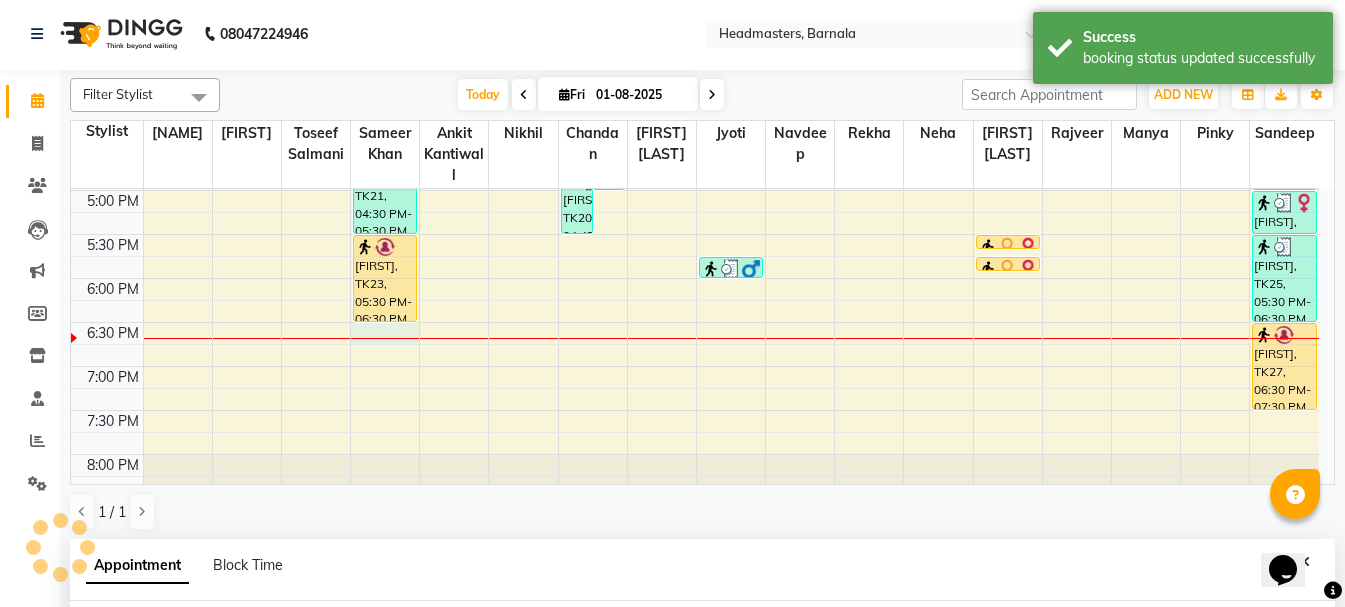 select on "67277" 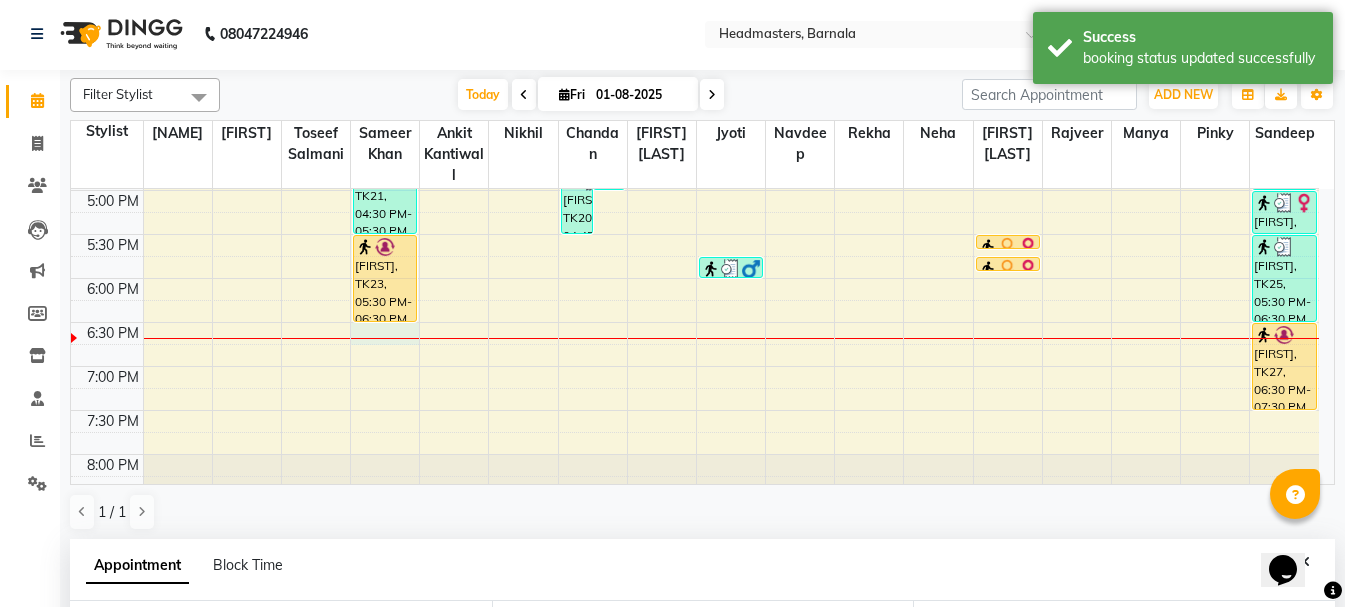 scroll, scrollTop: 389, scrollLeft: 0, axis: vertical 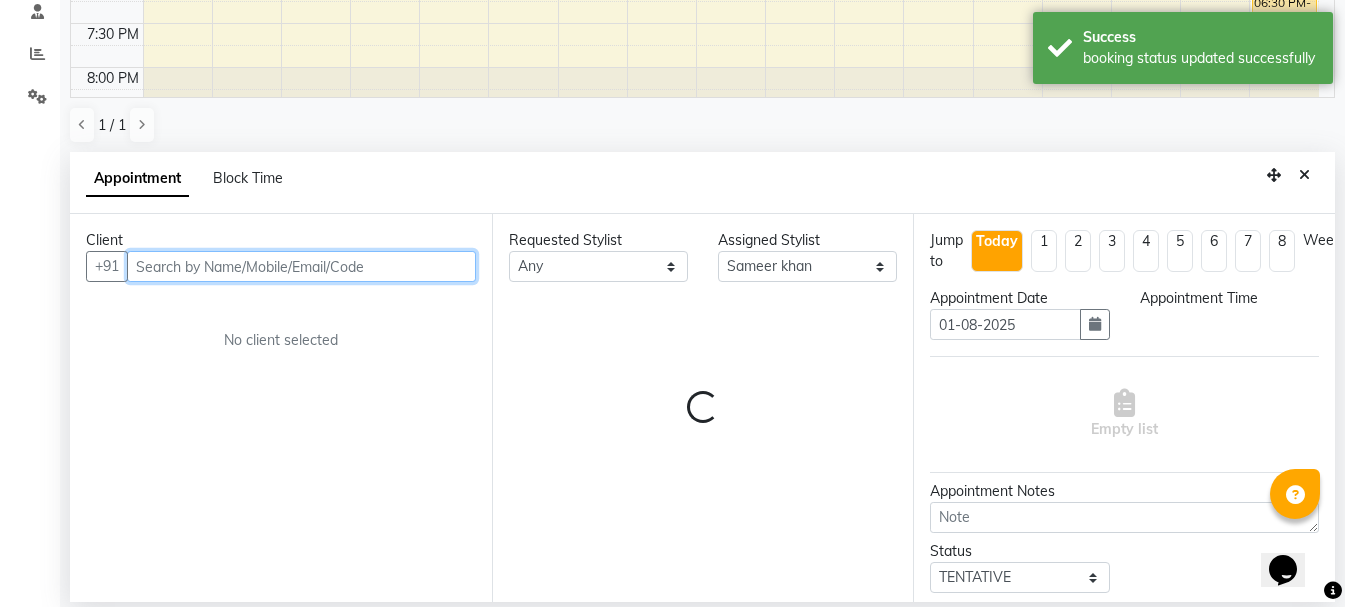 select on "1110" 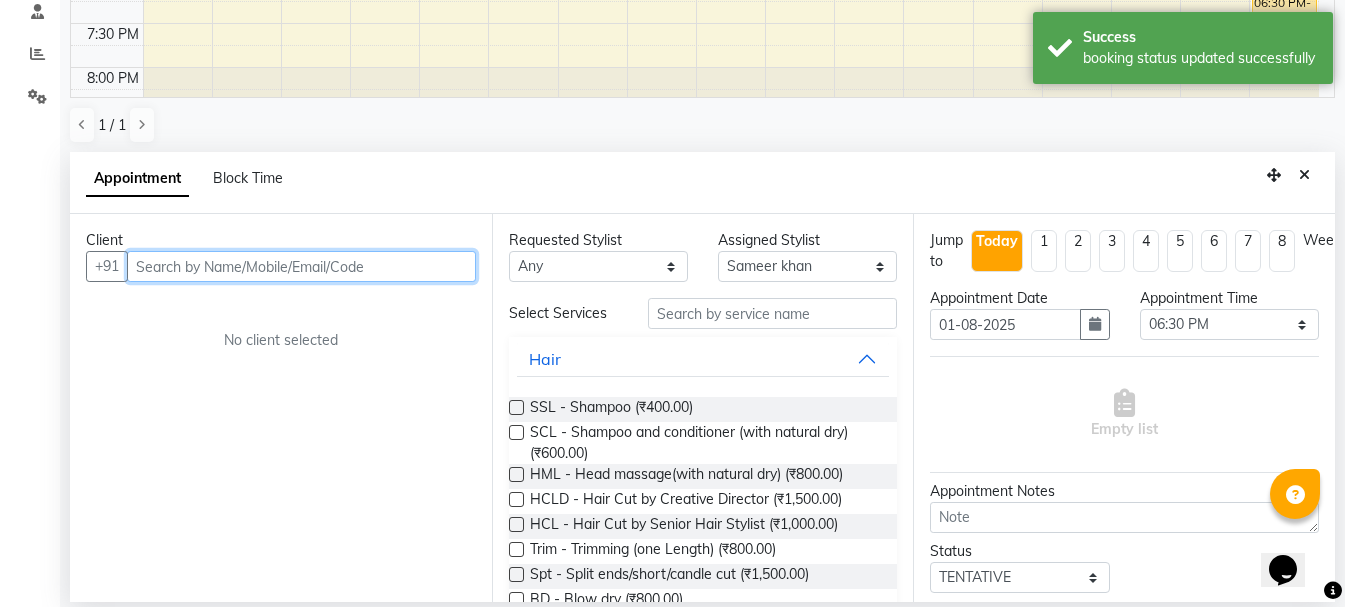 click at bounding box center [301, 266] 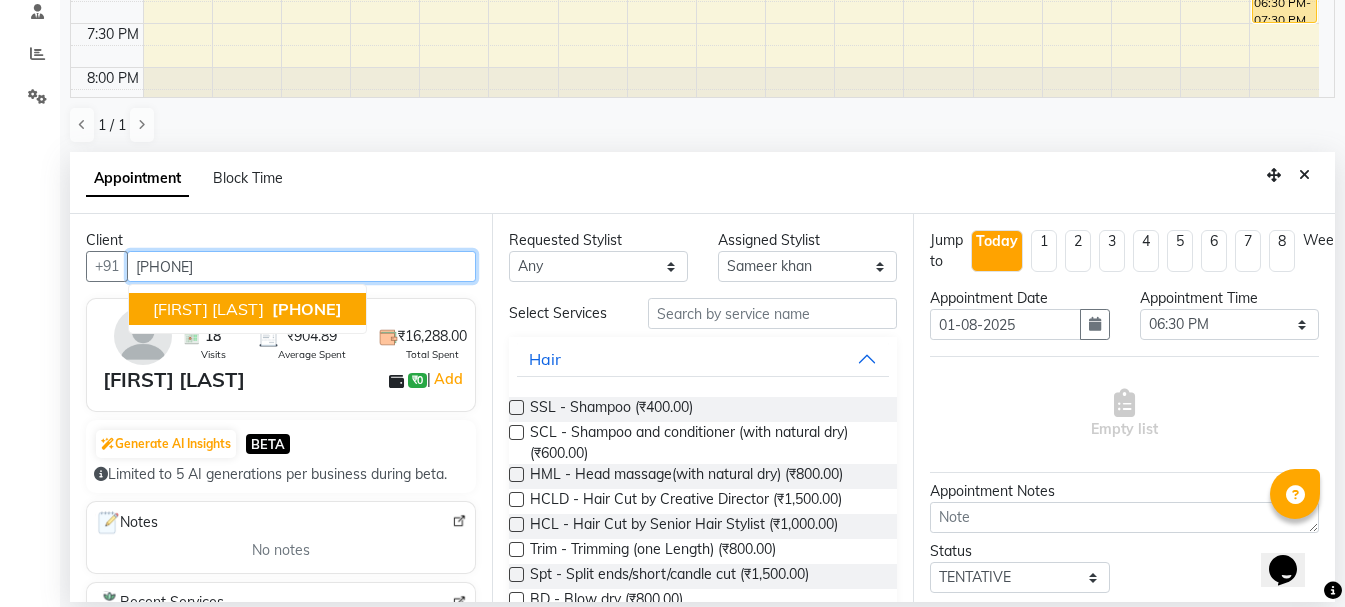 click on "[PHONE]" at bounding box center [307, 309] 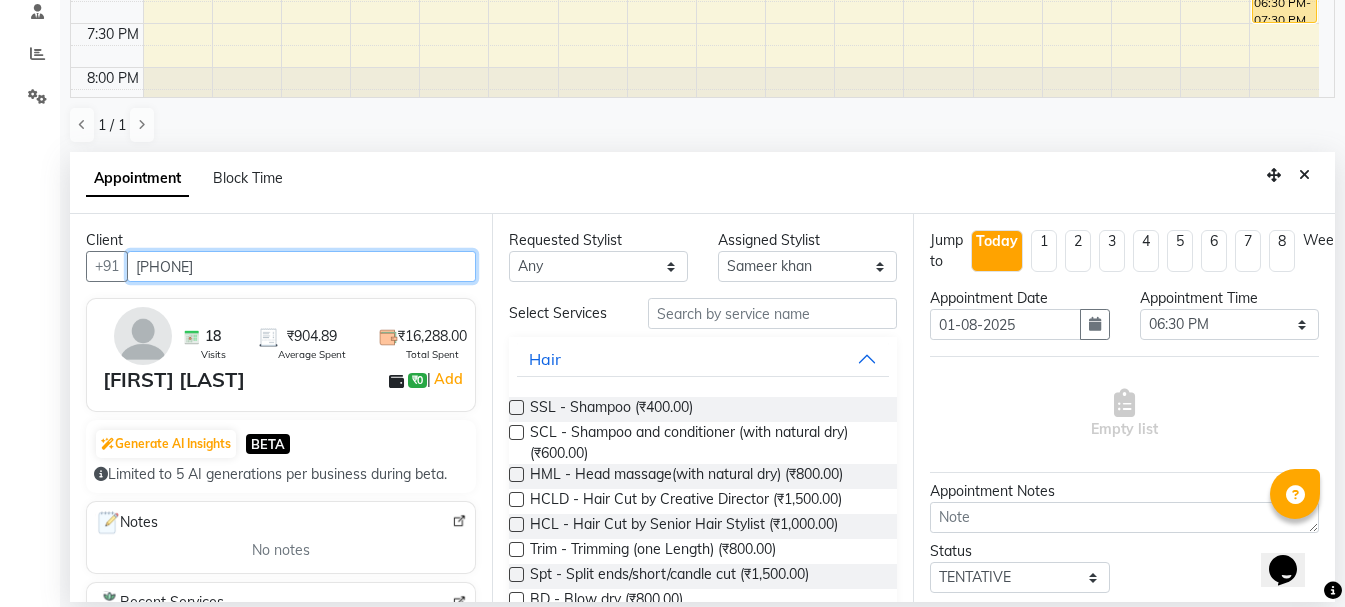 type on "[PHONE]" 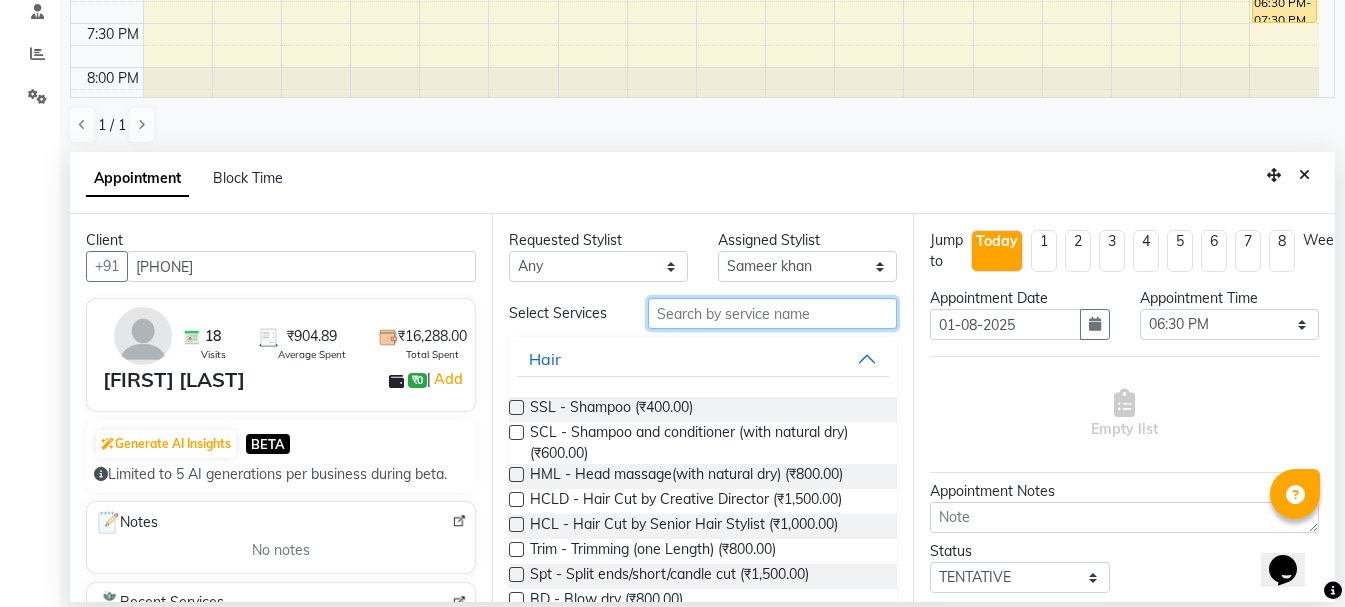 click at bounding box center (772, 313) 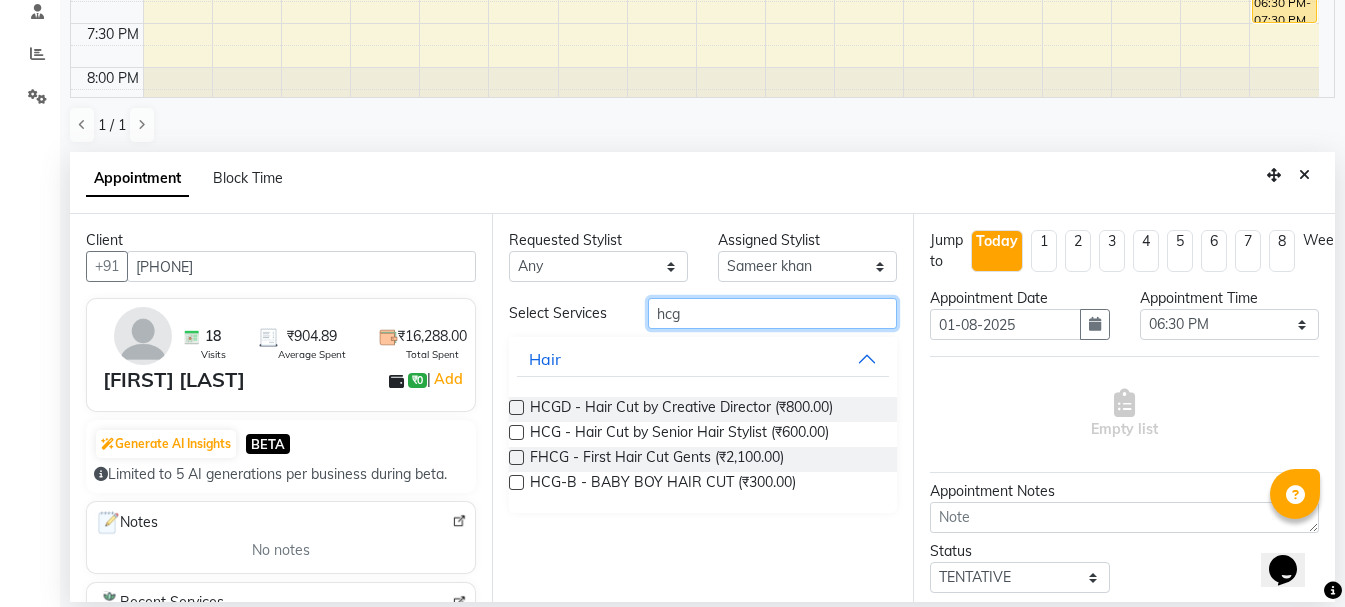 type on "hcg" 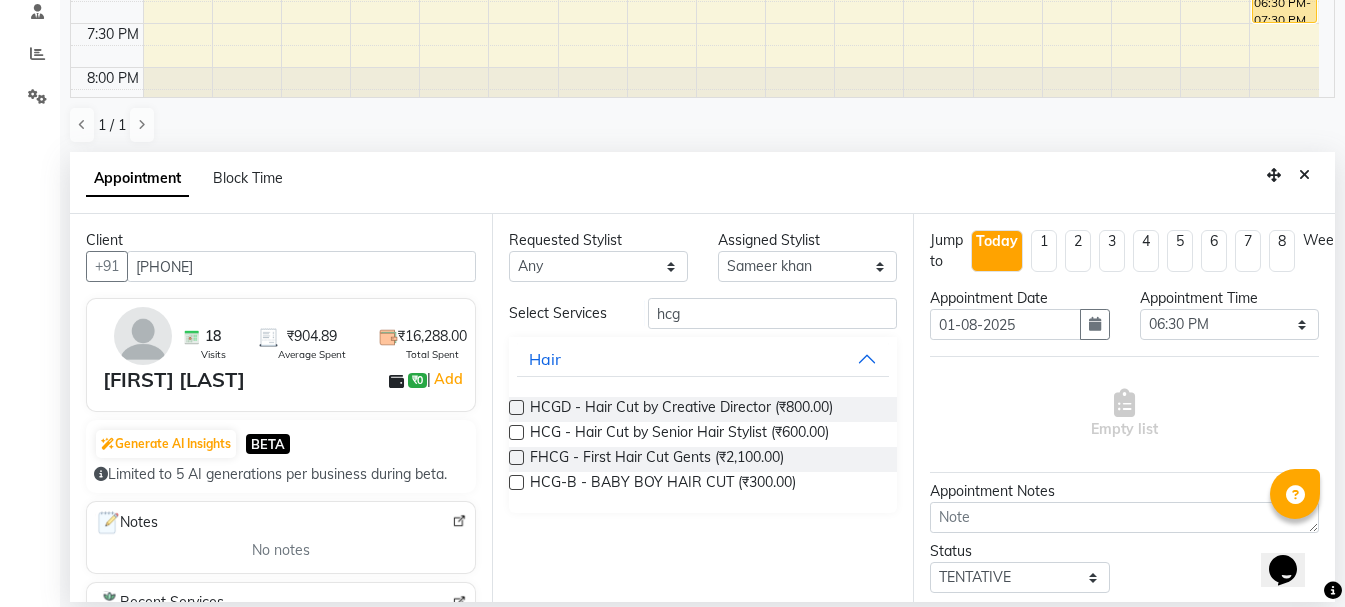 click at bounding box center (516, 432) 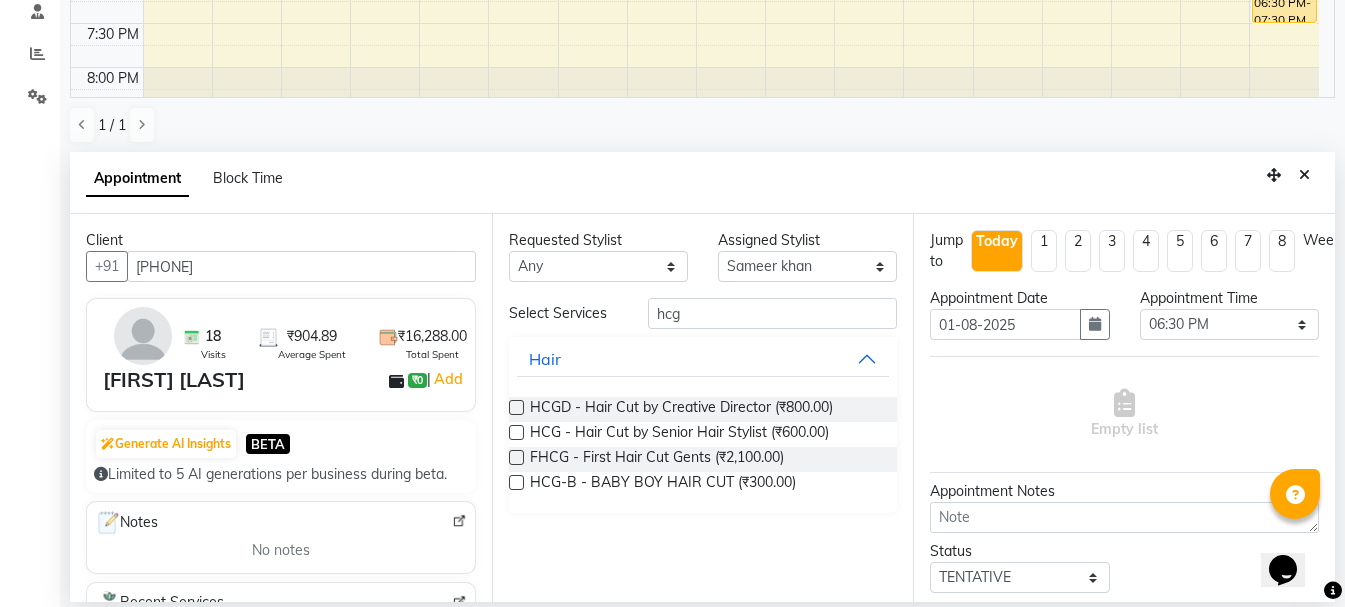 click at bounding box center (515, 434) 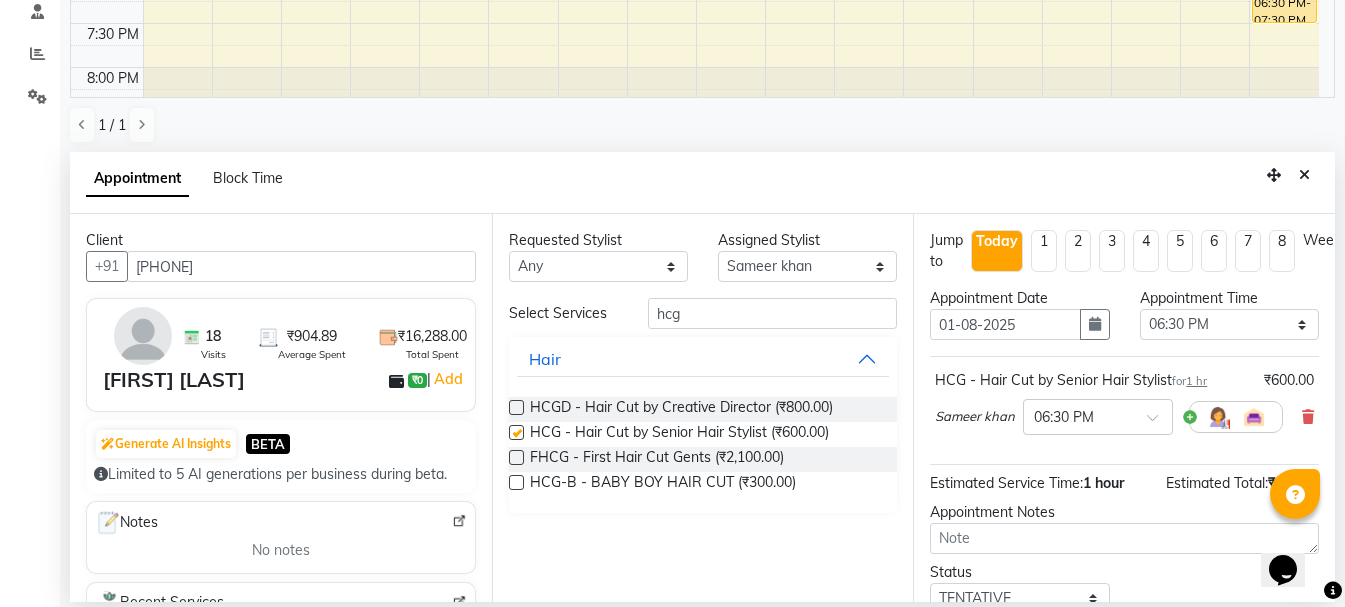 checkbox on "false" 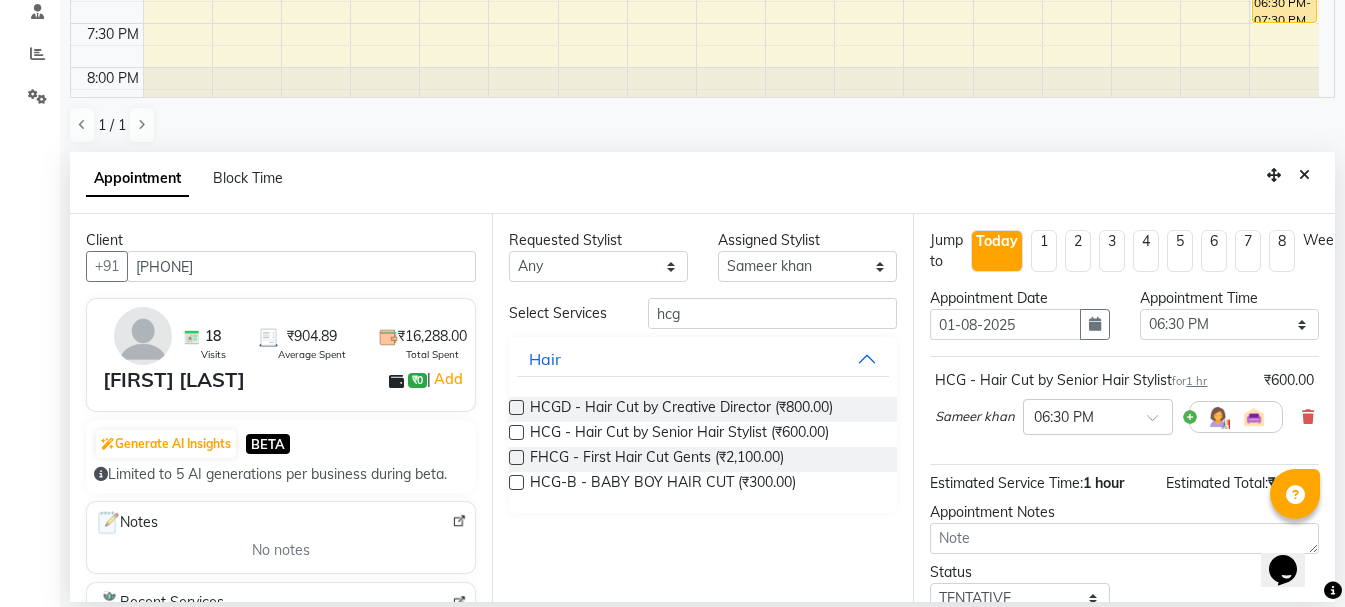 scroll, scrollTop: 156, scrollLeft: 0, axis: vertical 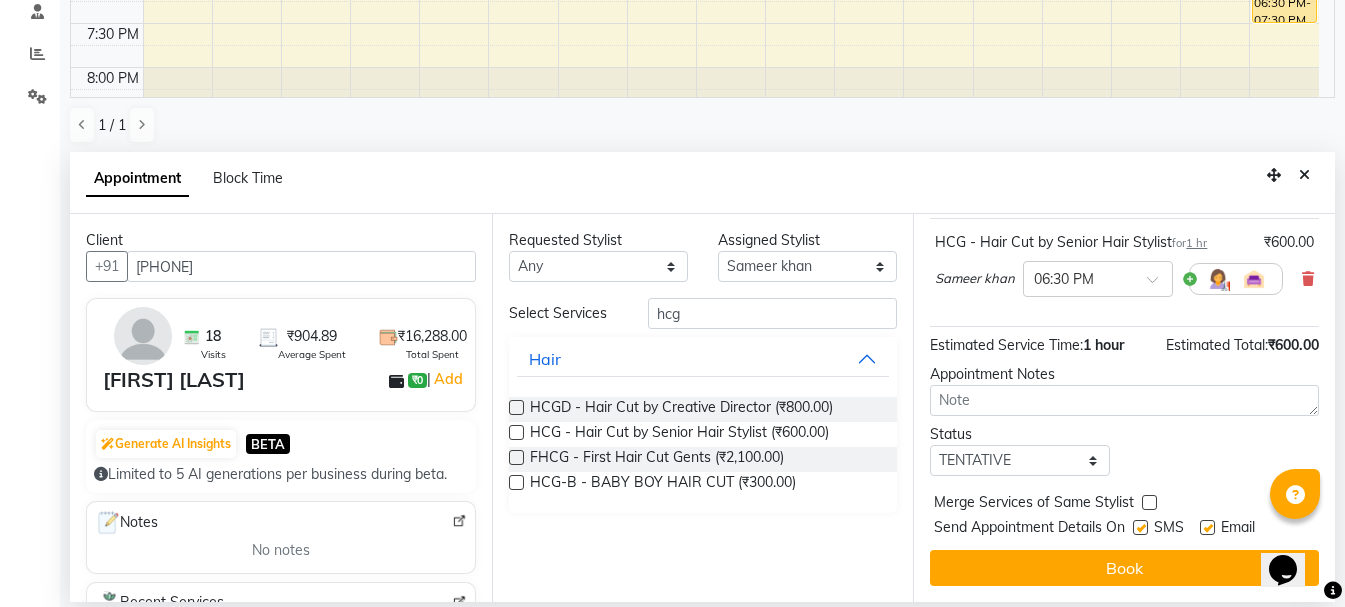 drag, startPoint x: 1332, startPoint y: 517, endPoint x: 1, endPoint y: 18, distance: 1421.4647 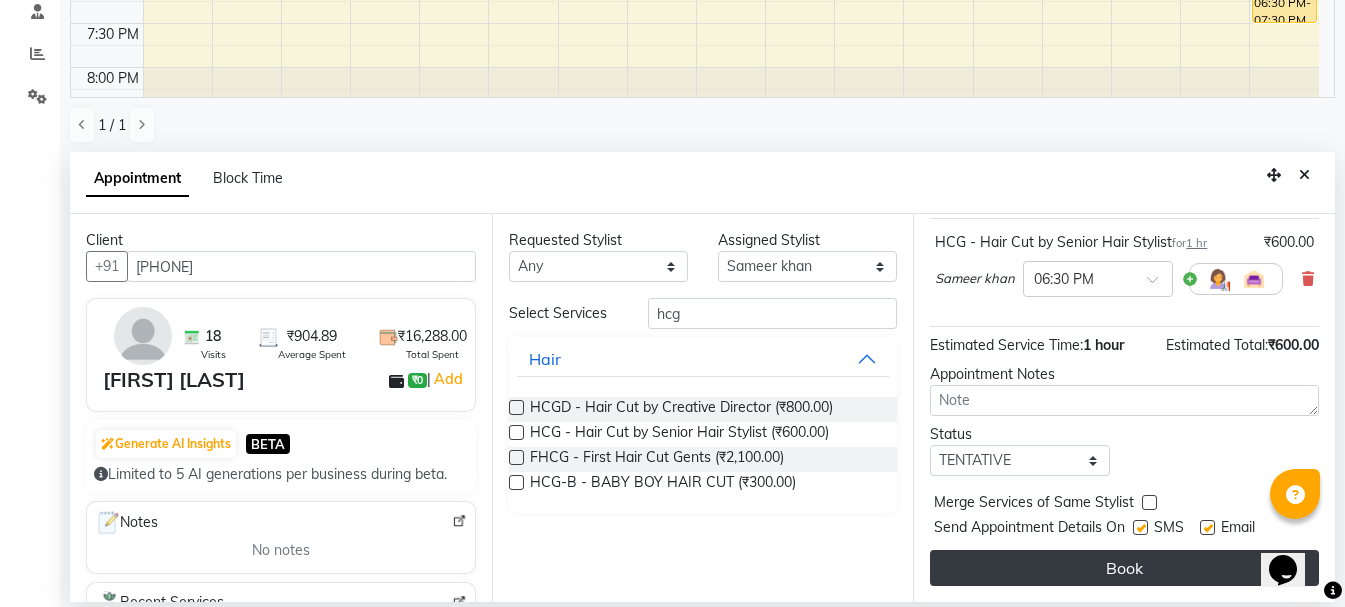 click on "Book" at bounding box center [1124, 568] 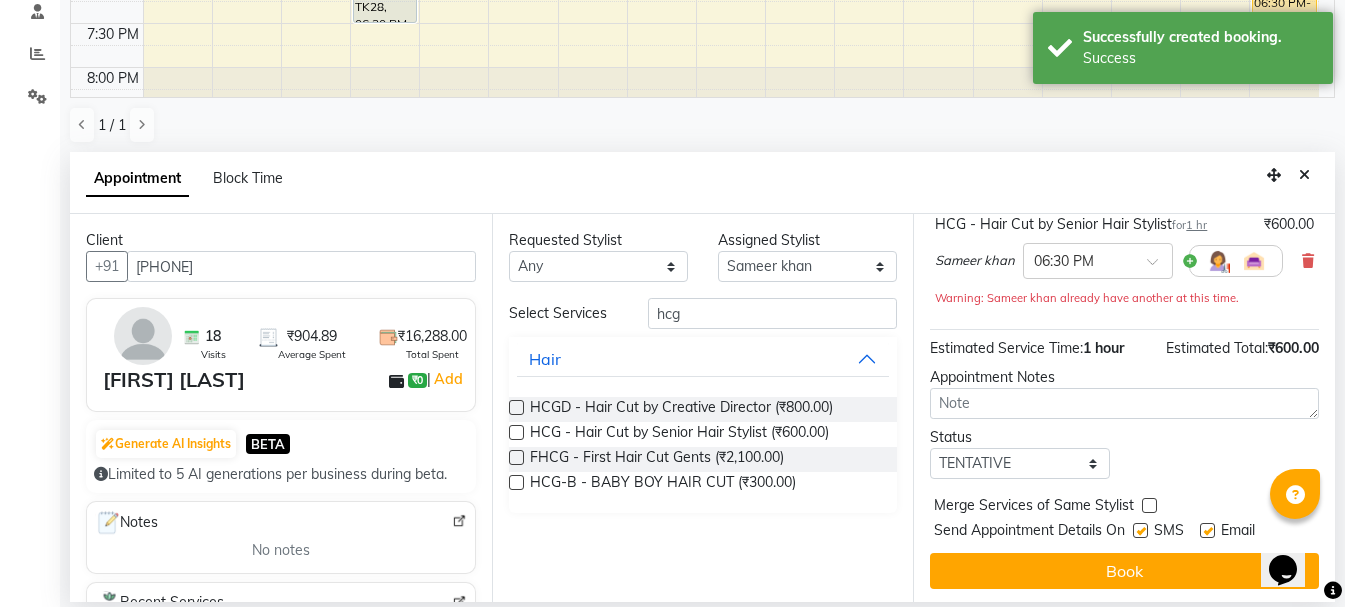 scroll, scrollTop: 0, scrollLeft: 0, axis: both 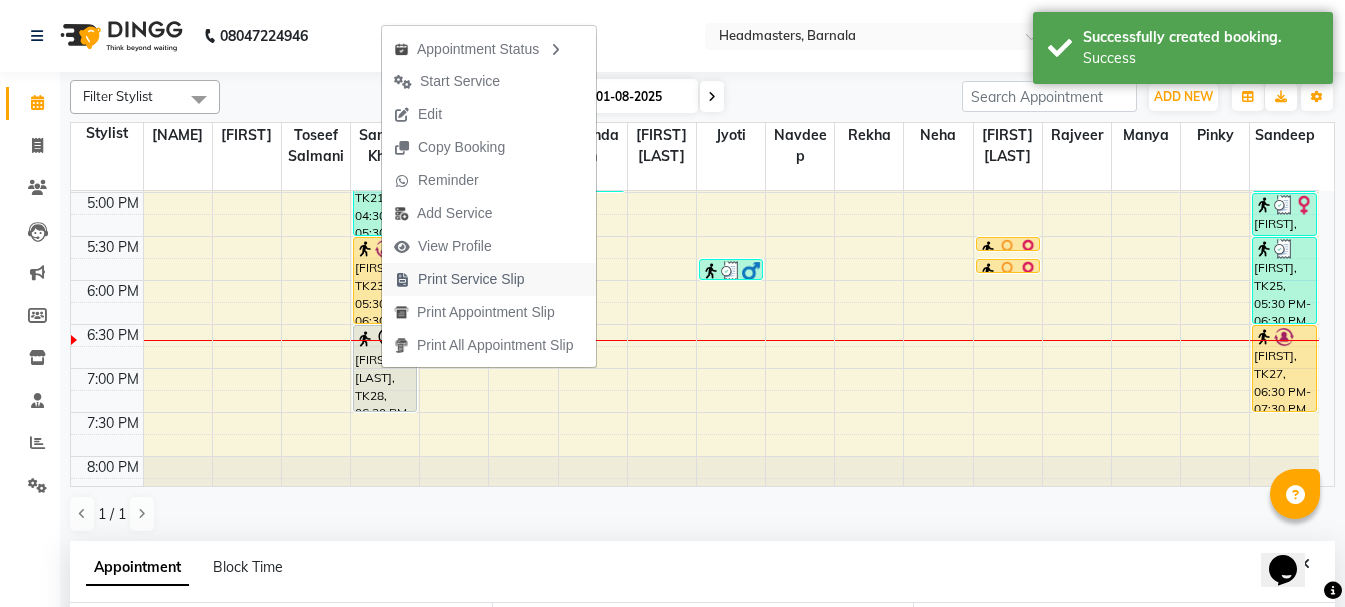 click on "Print Service Slip" at bounding box center (471, 279) 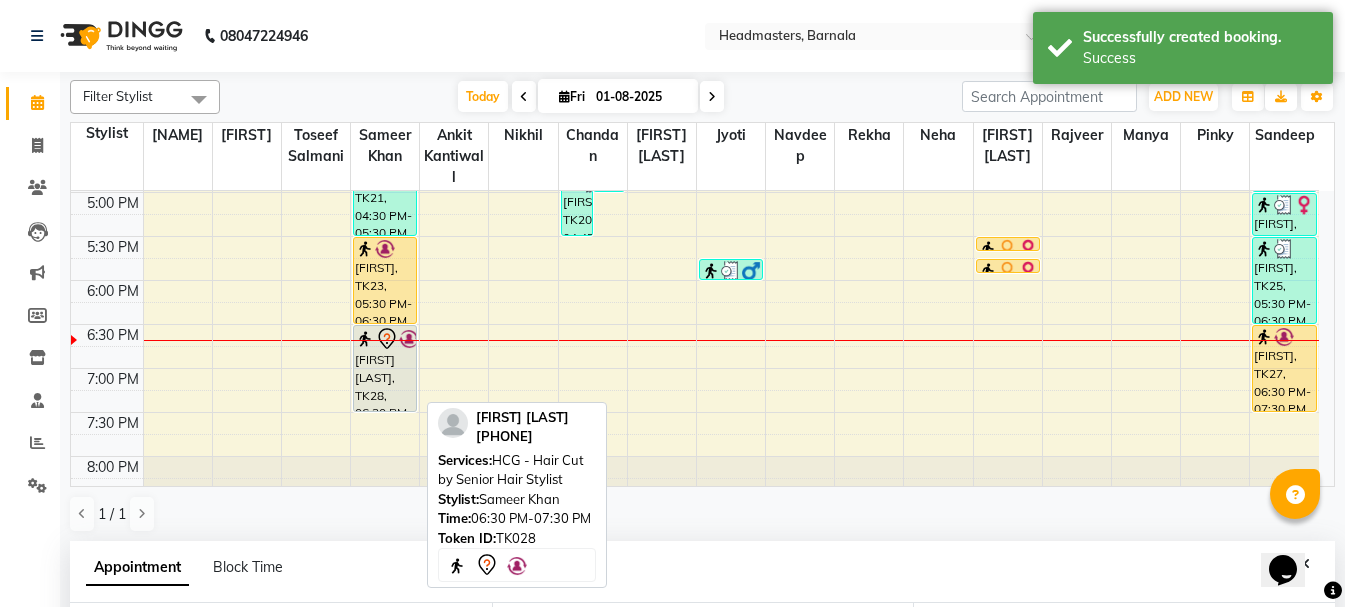 click on "[FIRST] [LAST], TK28, 06:30 PM-07:30 PM, HCG - Hair Cut by Senior Hair Stylist" at bounding box center (385, 368) 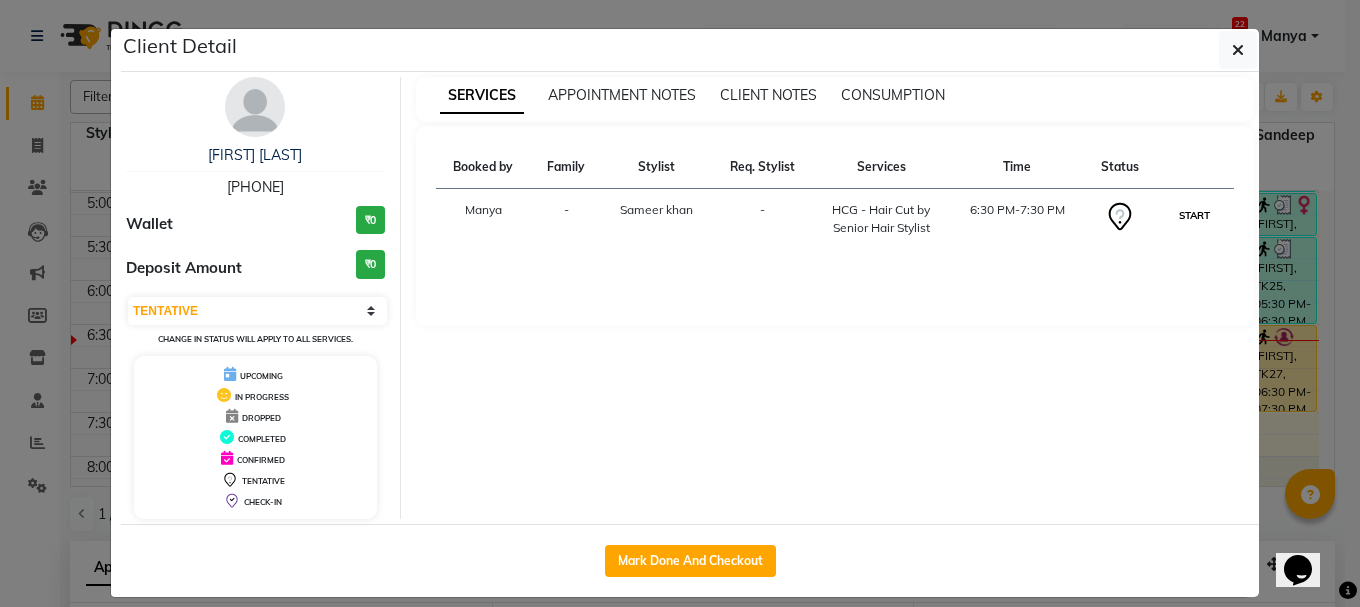 click on "START" at bounding box center [1194, 215] 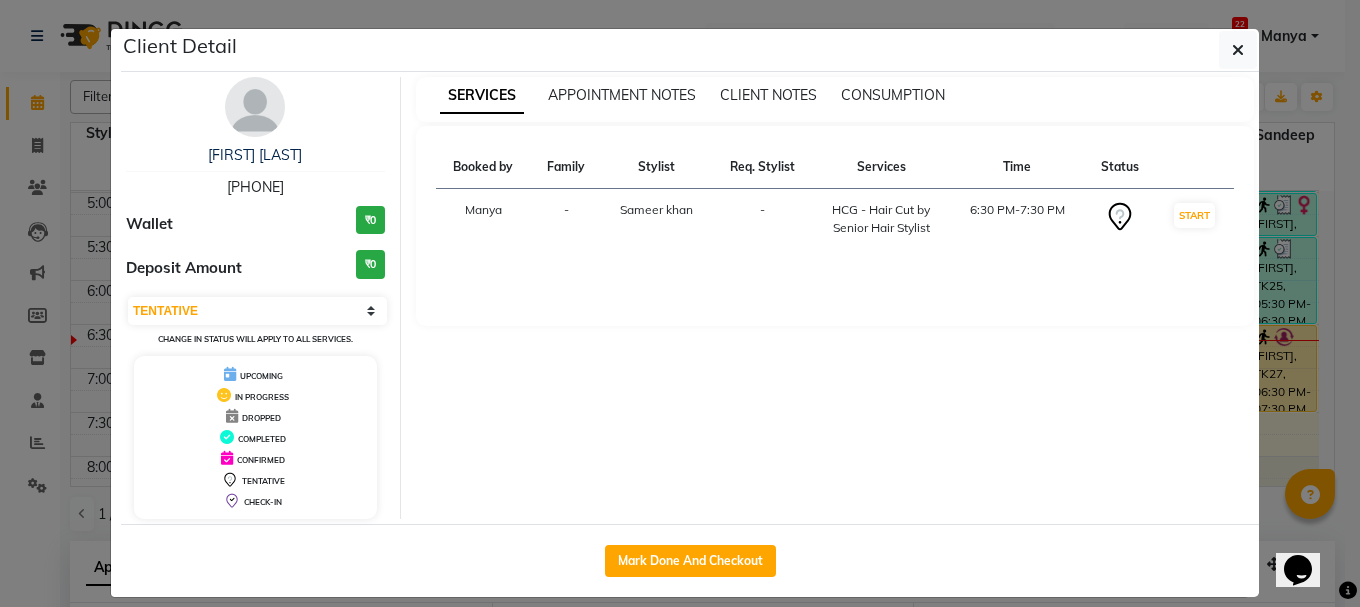select on "1" 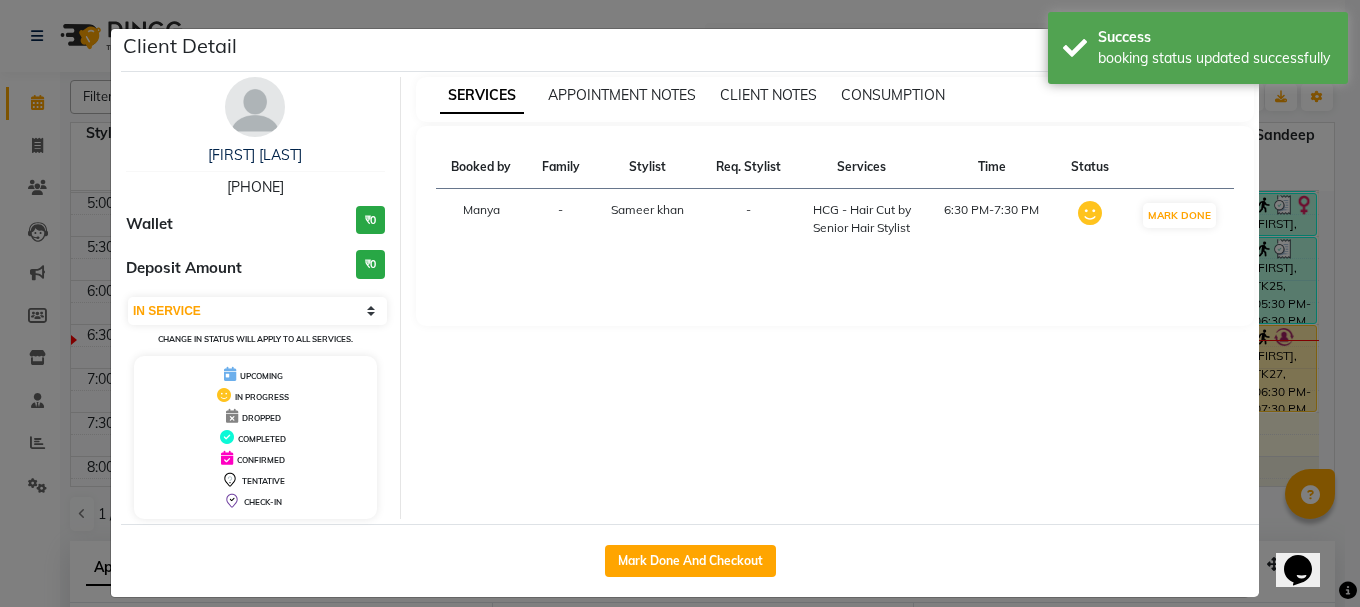 click on "Client Detail [FIRST] [LAST] [PHONE] Wallet ₹0 Deposit Amount ₹0 Select IN SERVICE CONFIRMED TENTATIVE CHECK IN MARK DONE UPCOMING Change in status will apply to all services. UPCOMING IN PROGRESS DROPPED COMPLETED CONFIRMED TENTATIVE CHECK-IN SERVICES APPOINTMENT NOTES CLIENT NOTES CONSUMPTION Booked by Family Stylist Req. Stylist Services Time Status [NAME] - [NAME] - HCG - Hair Cut by Senior Hair Stylist 6:30 PM-7:30 PM MARK DONE Mark Done And Checkout" 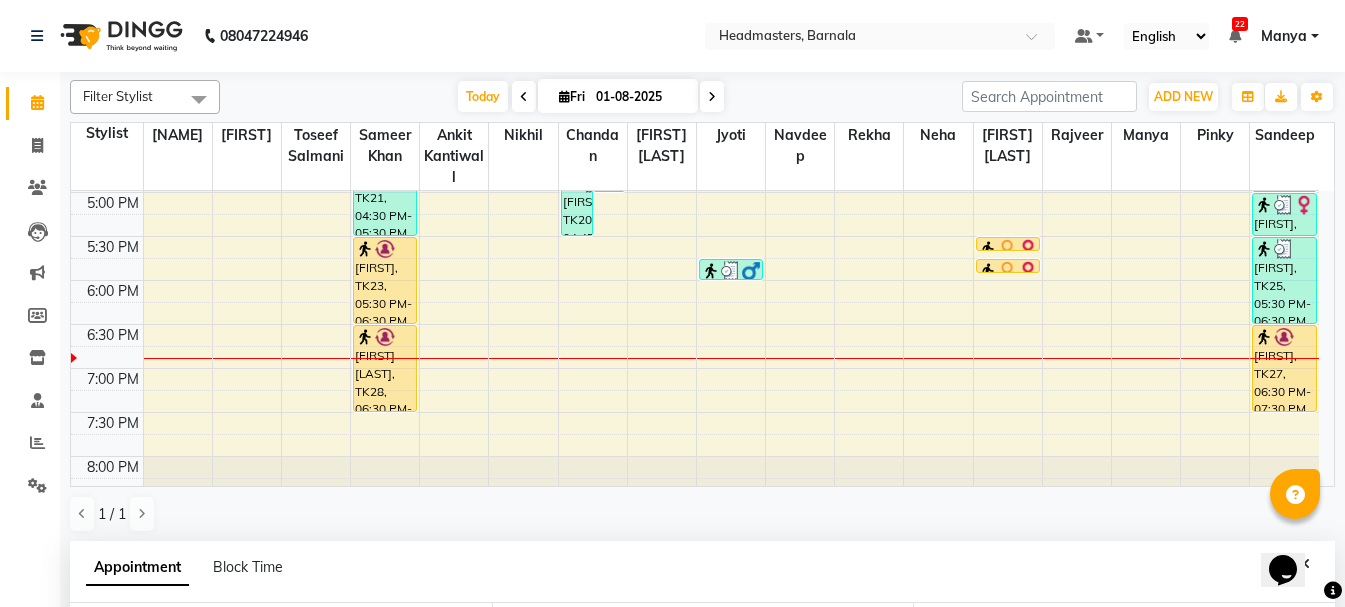 click on "Opens Chat This icon Opens the chat window." at bounding box center (1283, 570) 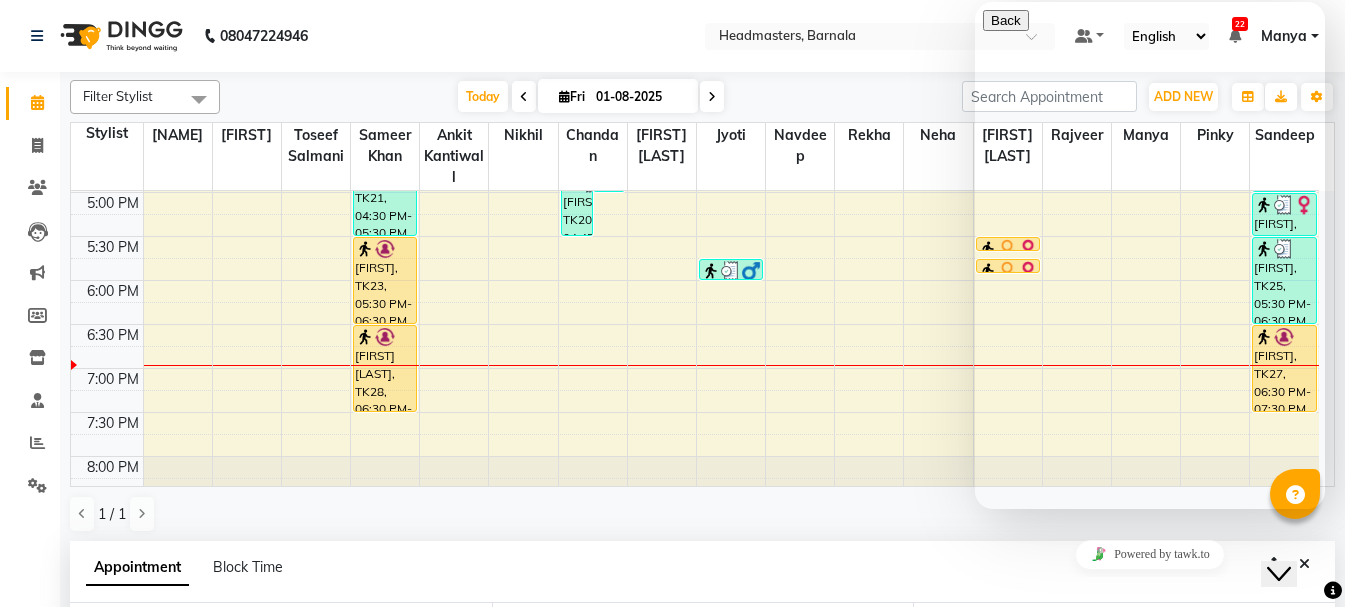 click 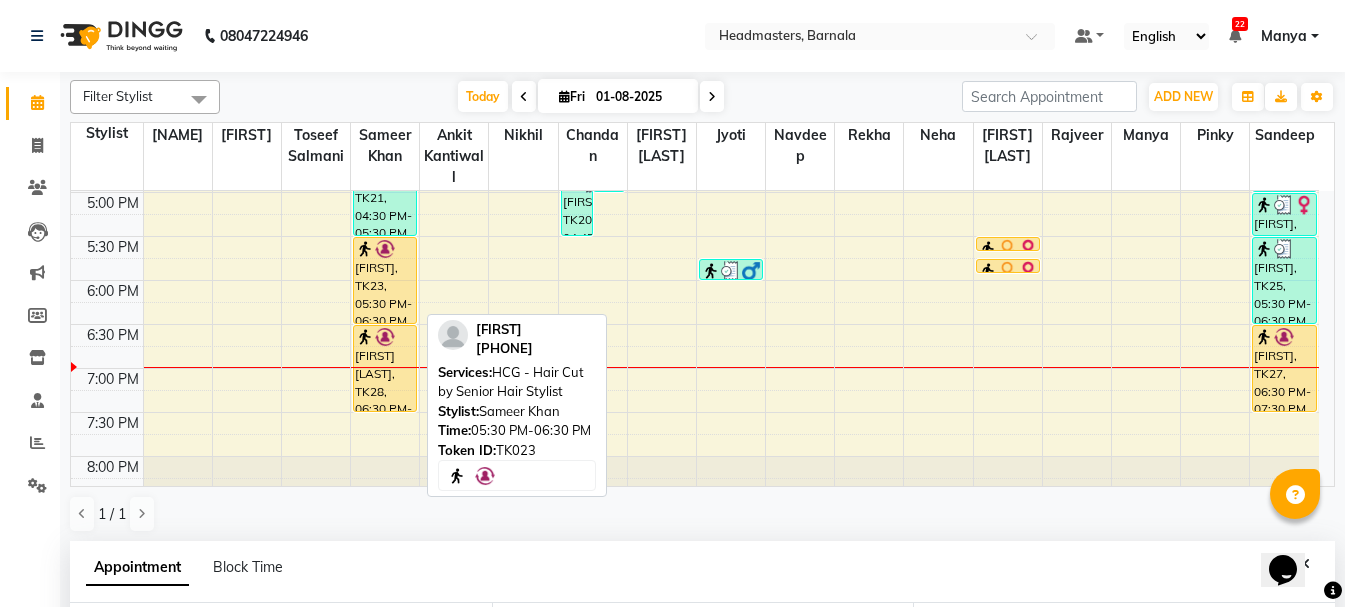click on "[FIRST], TK23, 05:30 PM-06:30 PM, HCG - Hair Cut by Senior Hair Stylist" at bounding box center [385, 280] 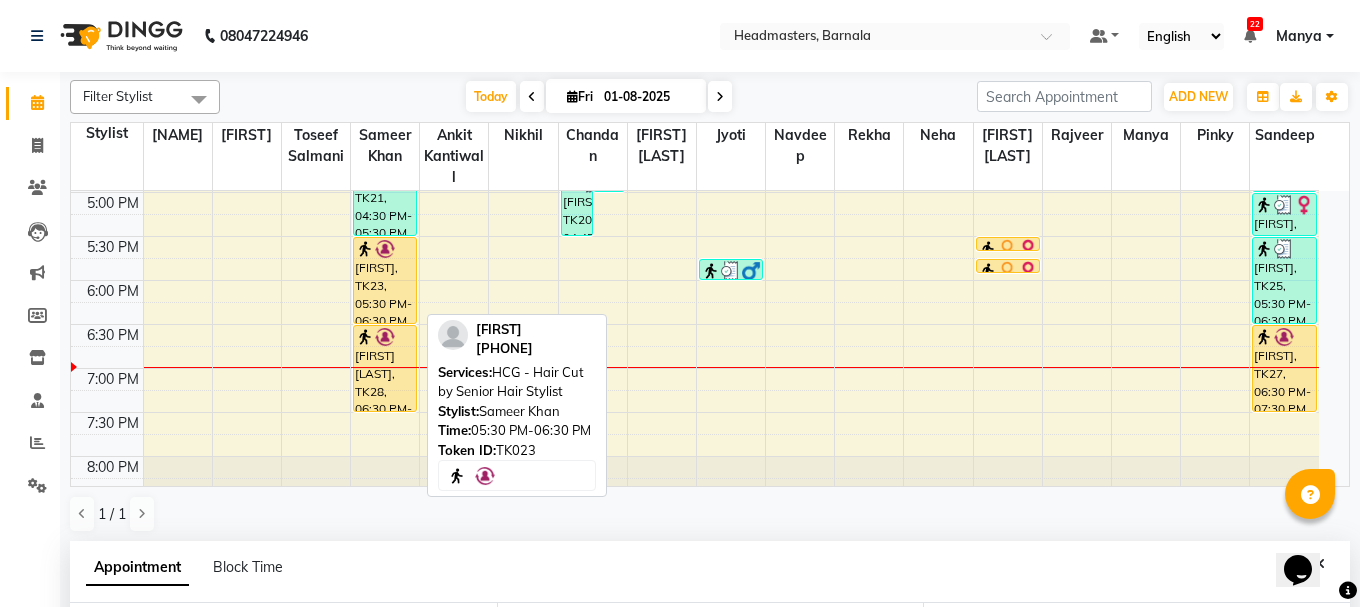 select on "1" 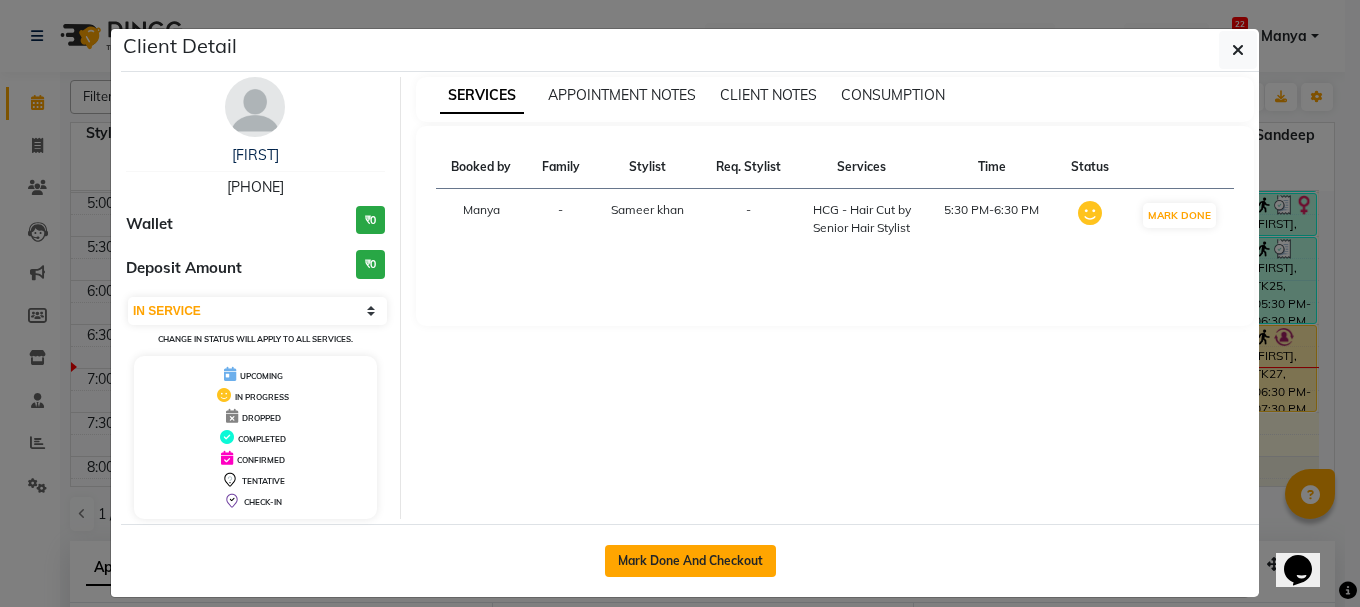 click on "Mark Done And Checkout" 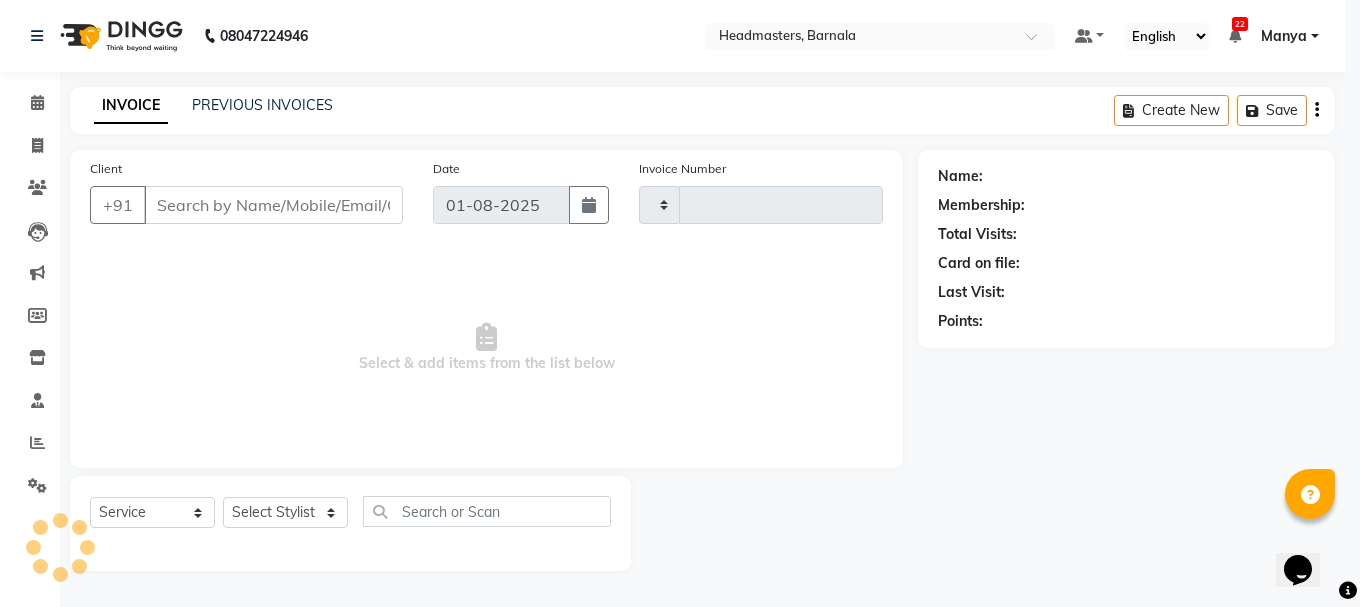 type on "3325" 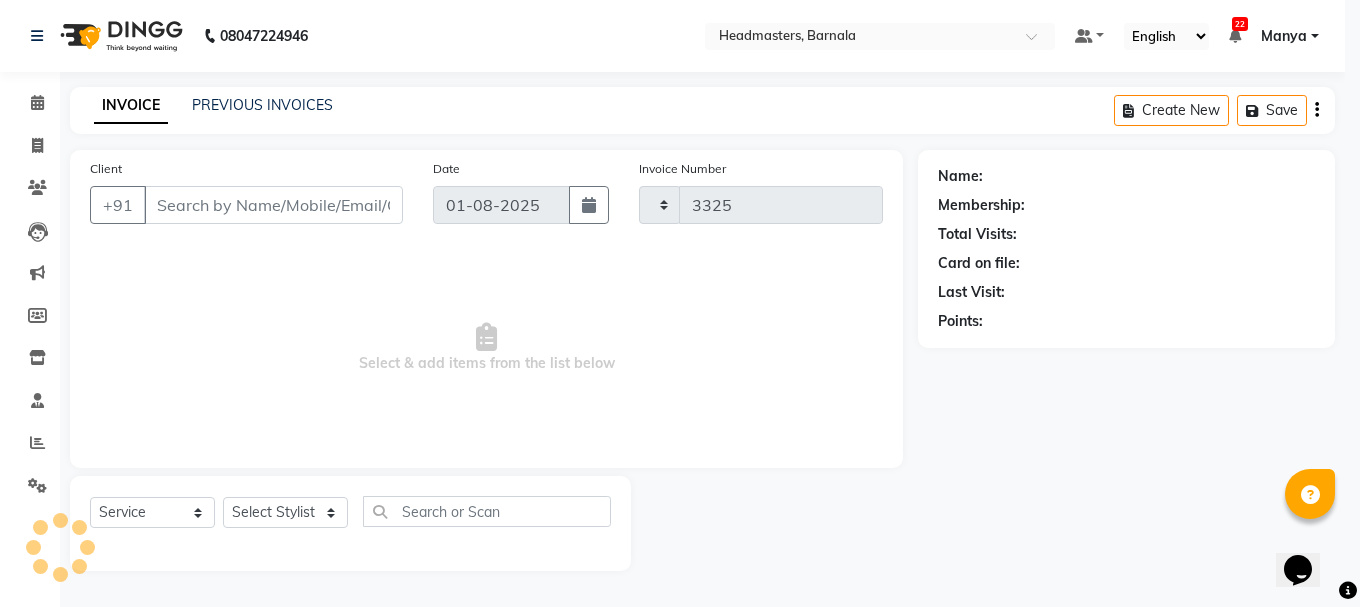 select on "7526" 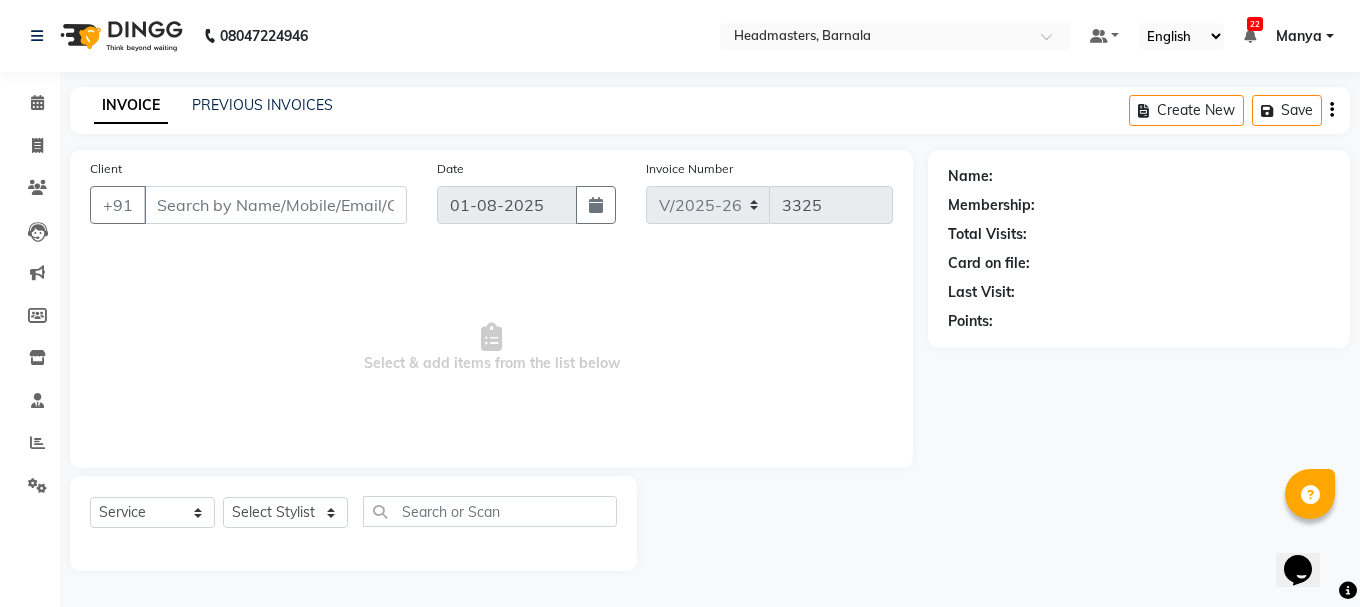 type on "[PHONE]" 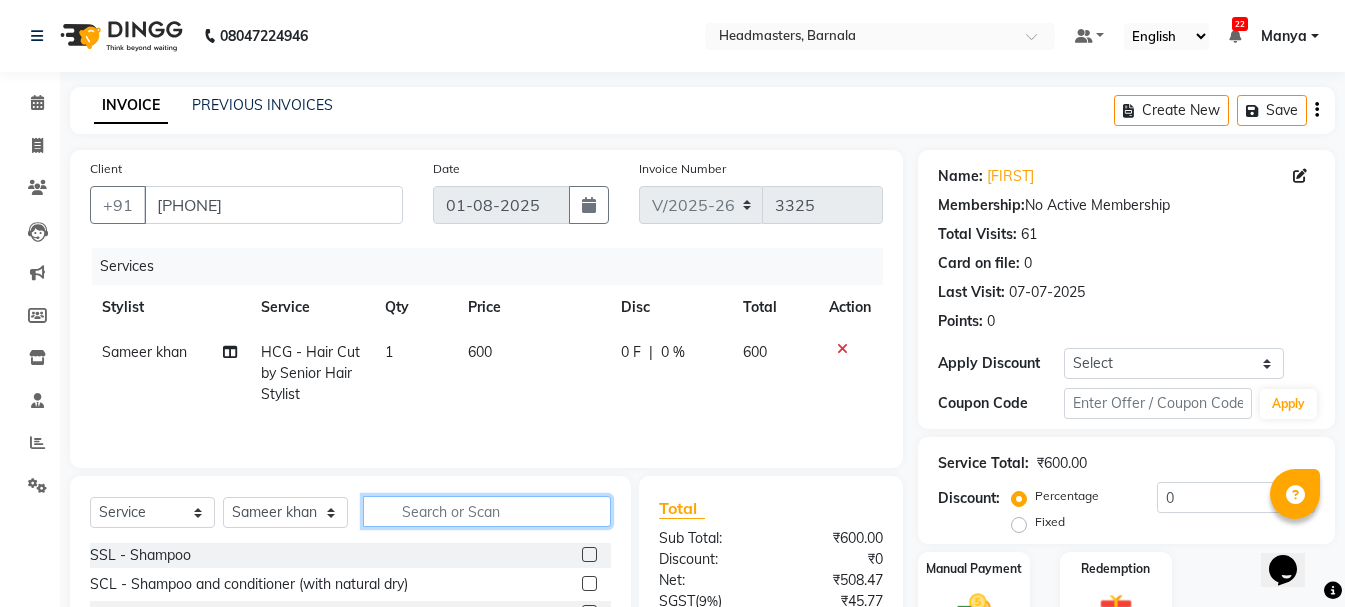 click 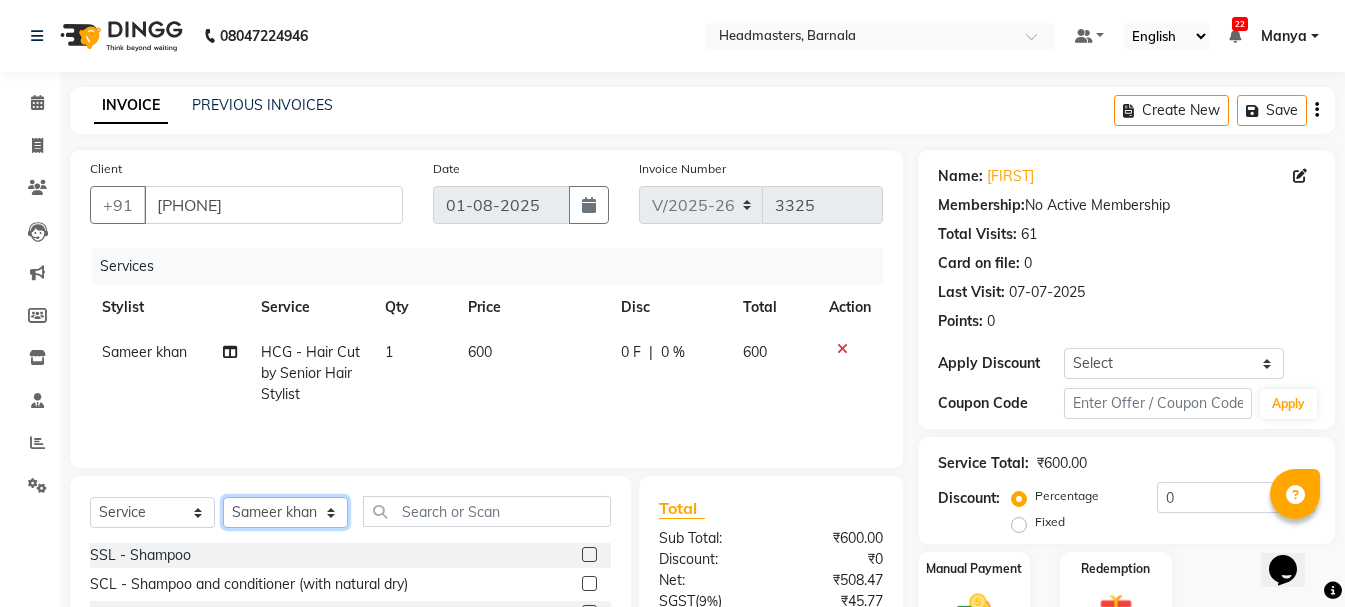 click on "Select Stylist  Ankit kantiwall Chandan Garry Jasvir Jyoti Lovedeep Singh Manya  Navdeep Neha Nikhil  Pardeep kaur Pinky Rajveer Rekha  Sameer khan Sandeep Toseef Salmani" 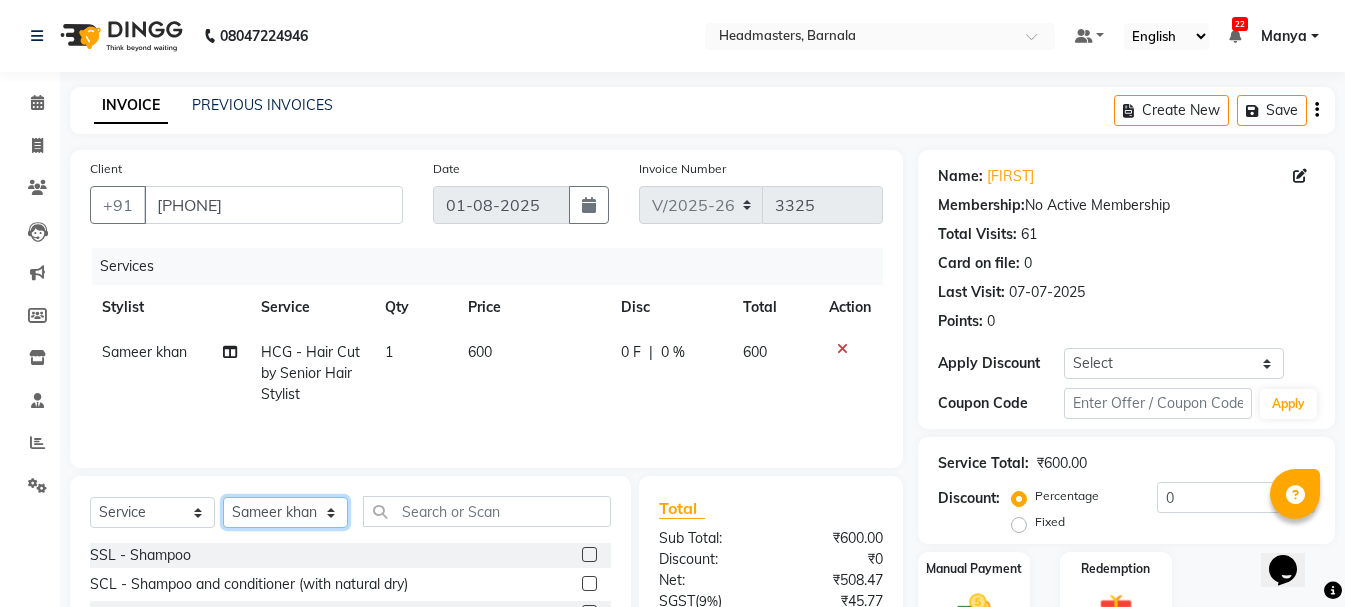 select on "67287" 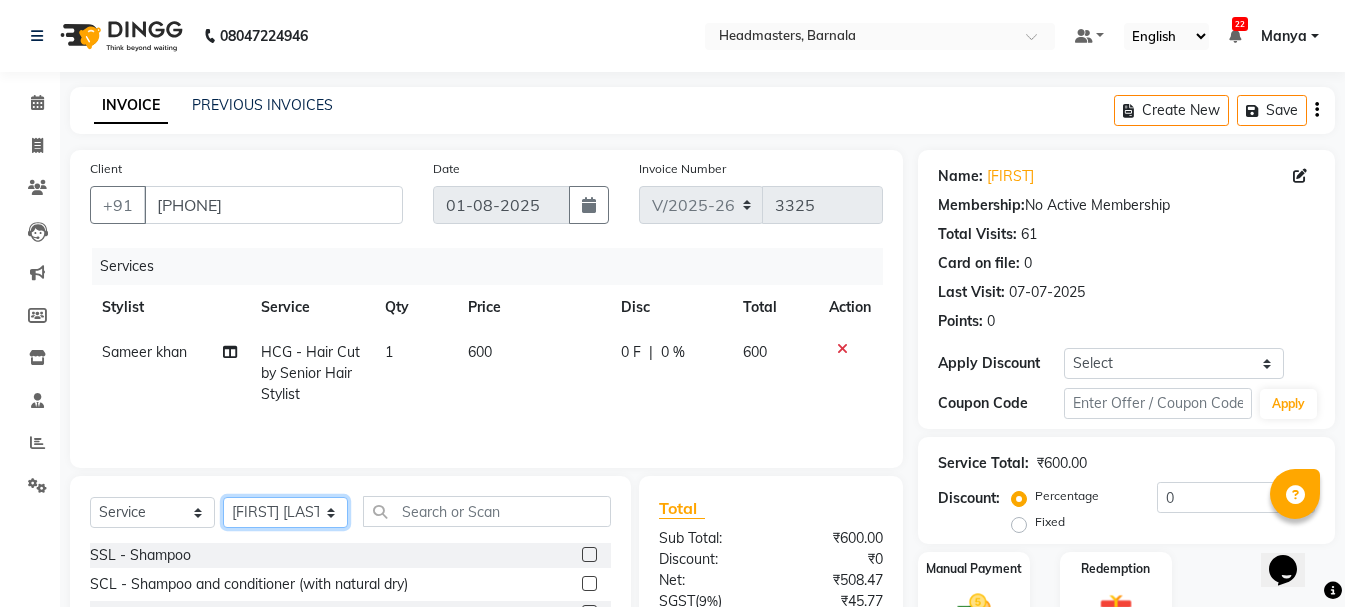 click on "Select Stylist  Ankit kantiwall Chandan Garry Jasvir Jyoti Lovedeep Singh Manya  Navdeep Neha Nikhil  Pardeep kaur Pinky Rajveer Rekha  Sameer khan Sandeep Toseef Salmani" 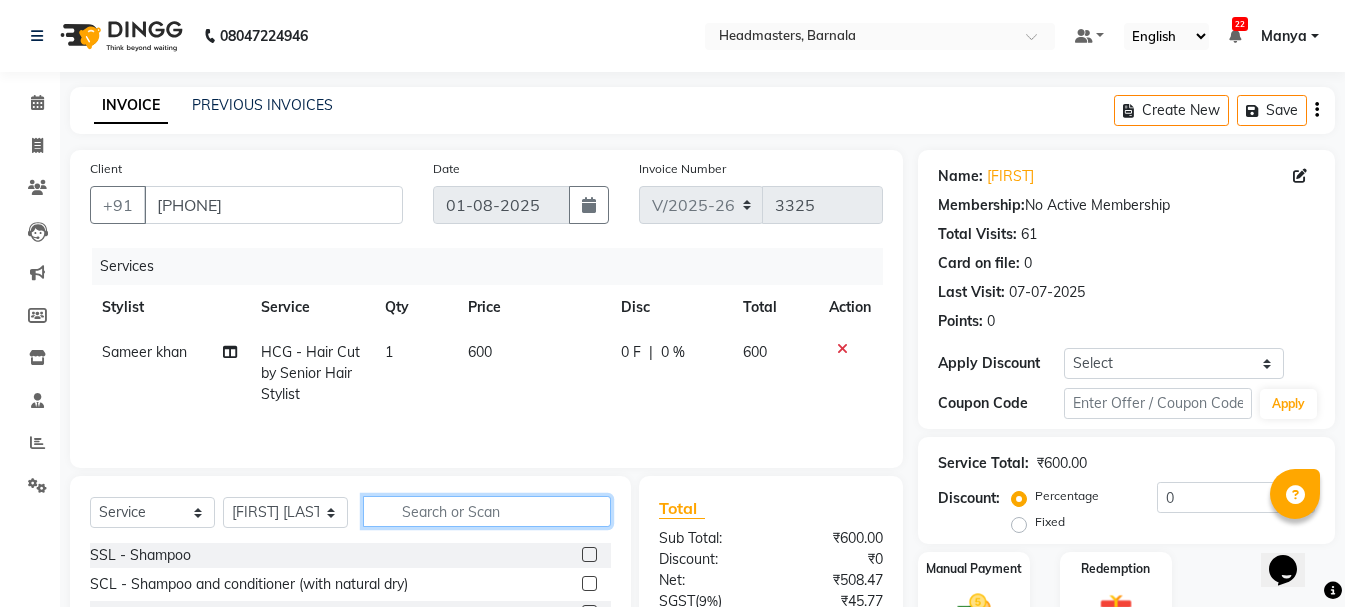 click 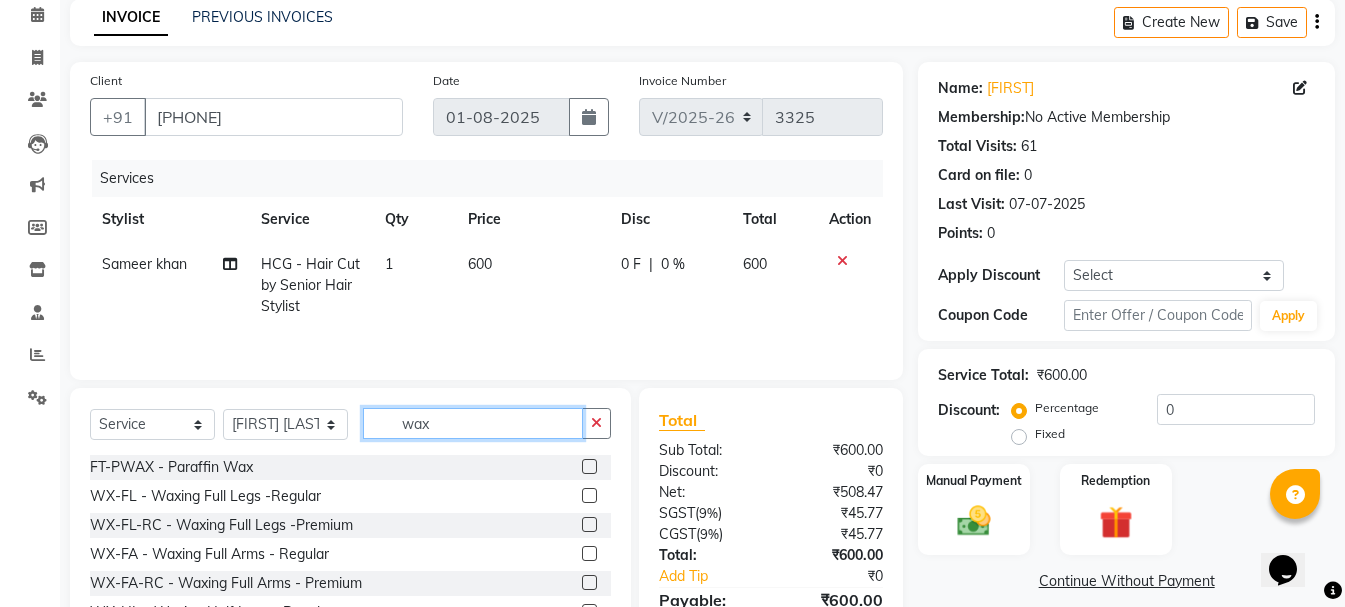 scroll, scrollTop: 194, scrollLeft: 0, axis: vertical 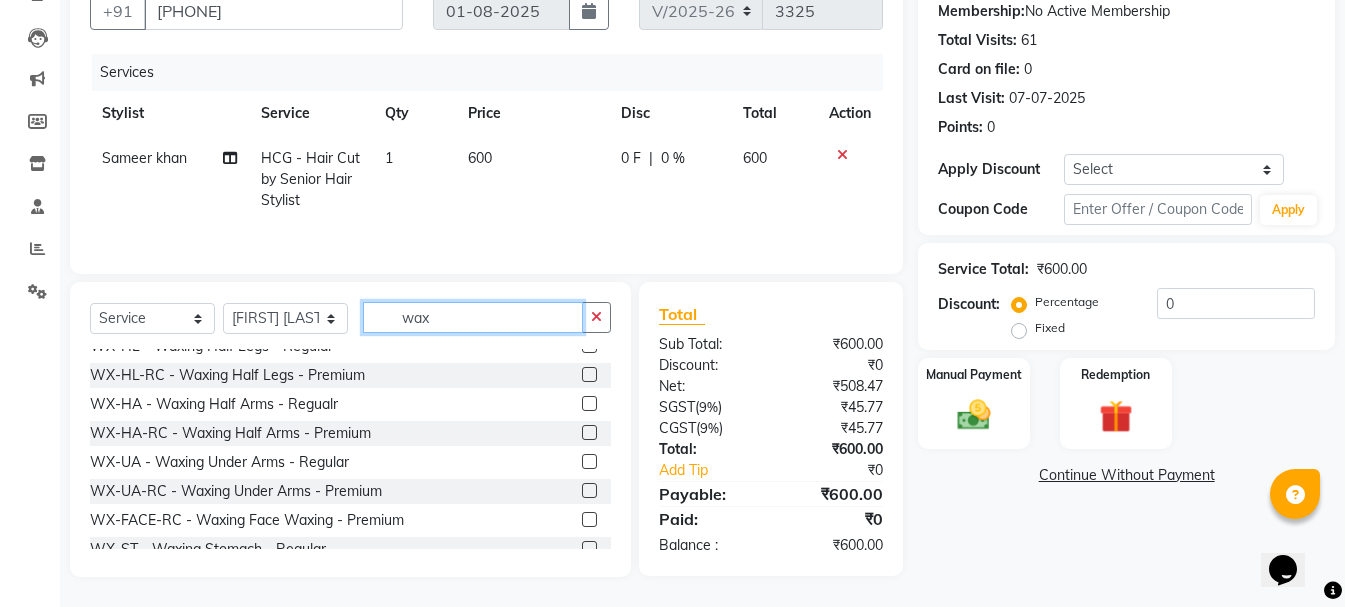 type on "wax" 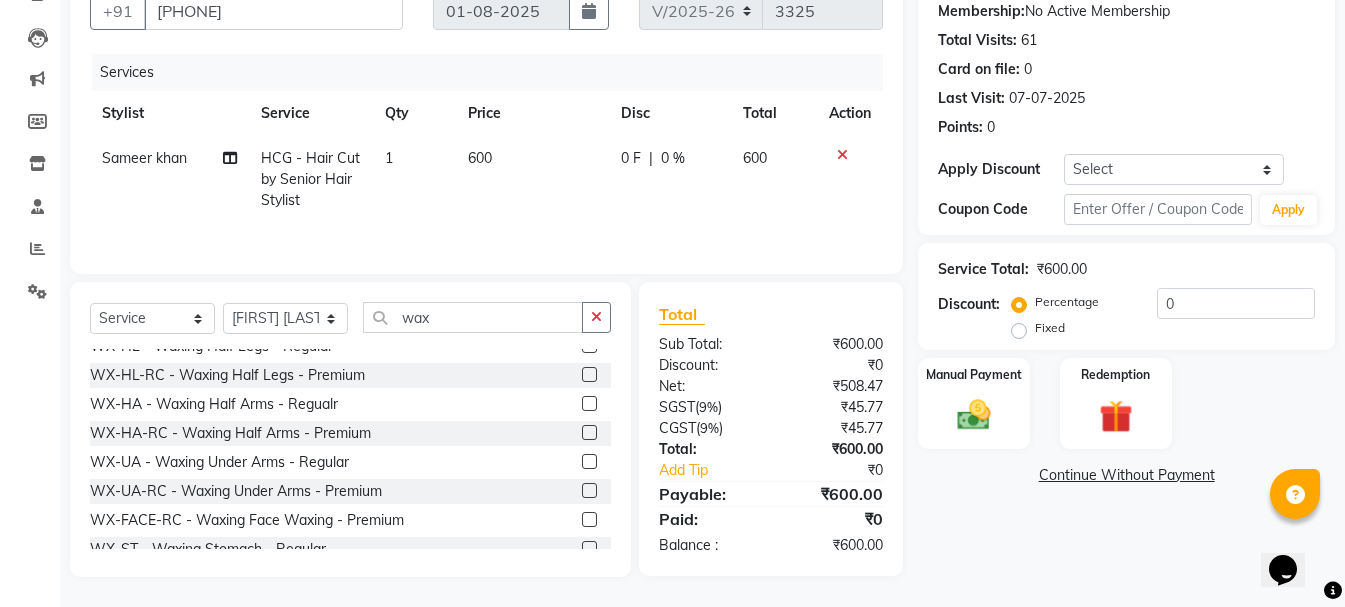 click 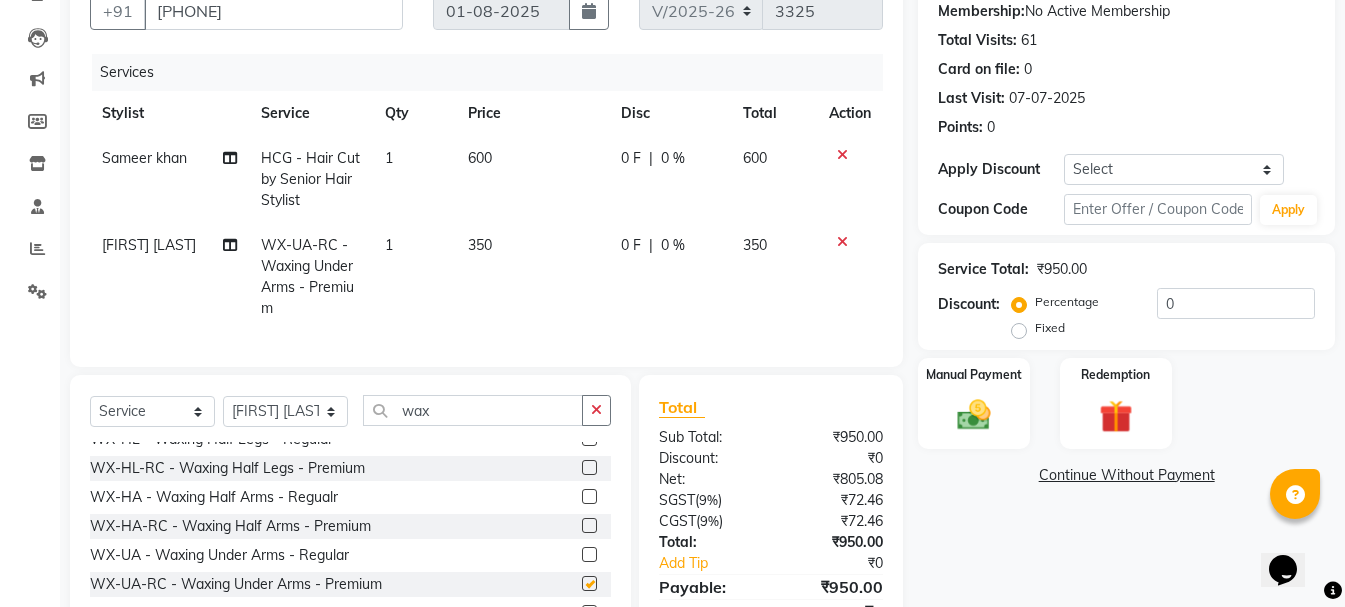 checkbox on "false" 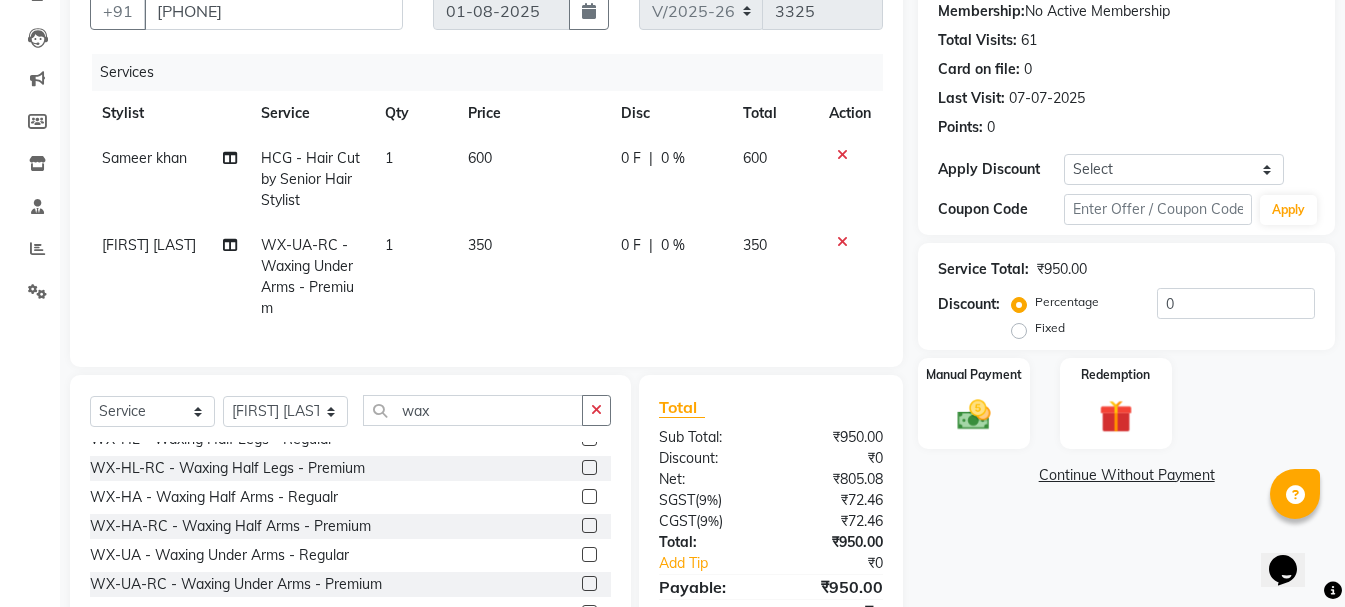 drag, startPoint x: 1022, startPoint y: 327, endPoint x: 1038, endPoint y: 329, distance: 16.124516 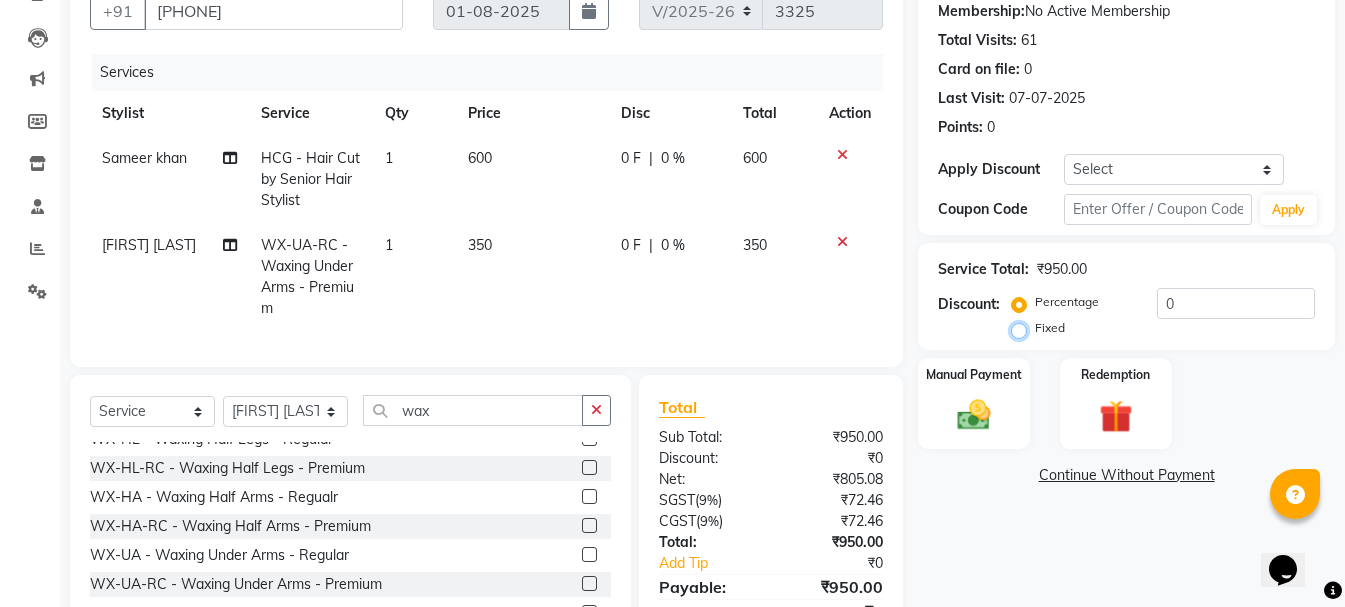 click on "Fixed" at bounding box center (1023, 328) 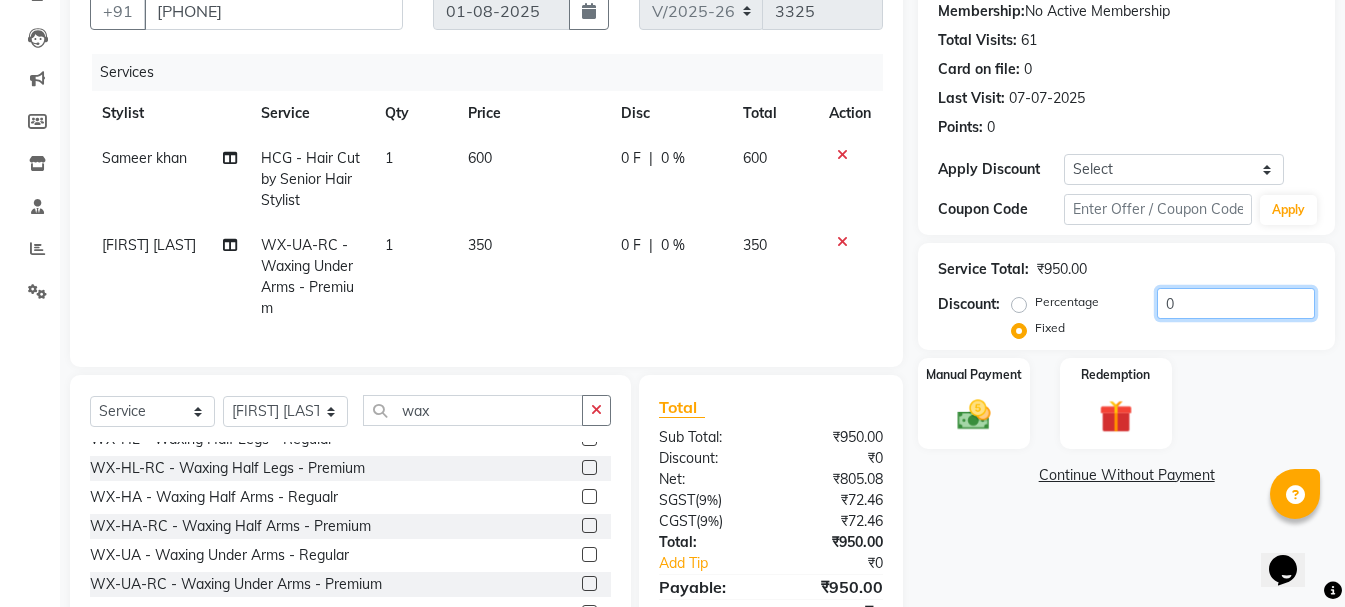 drag, startPoint x: 1196, startPoint y: 307, endPoint x: 744, endPoint y: 403, distance: 462.08224 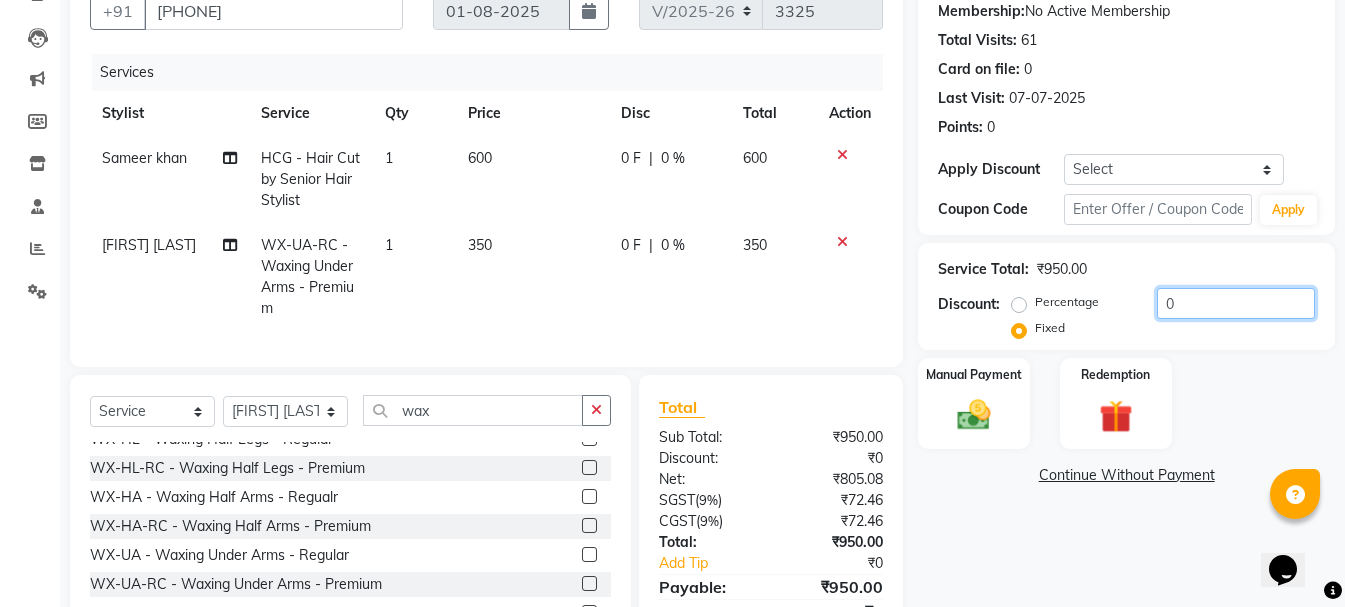 click on "Percentage   Fixed  0" 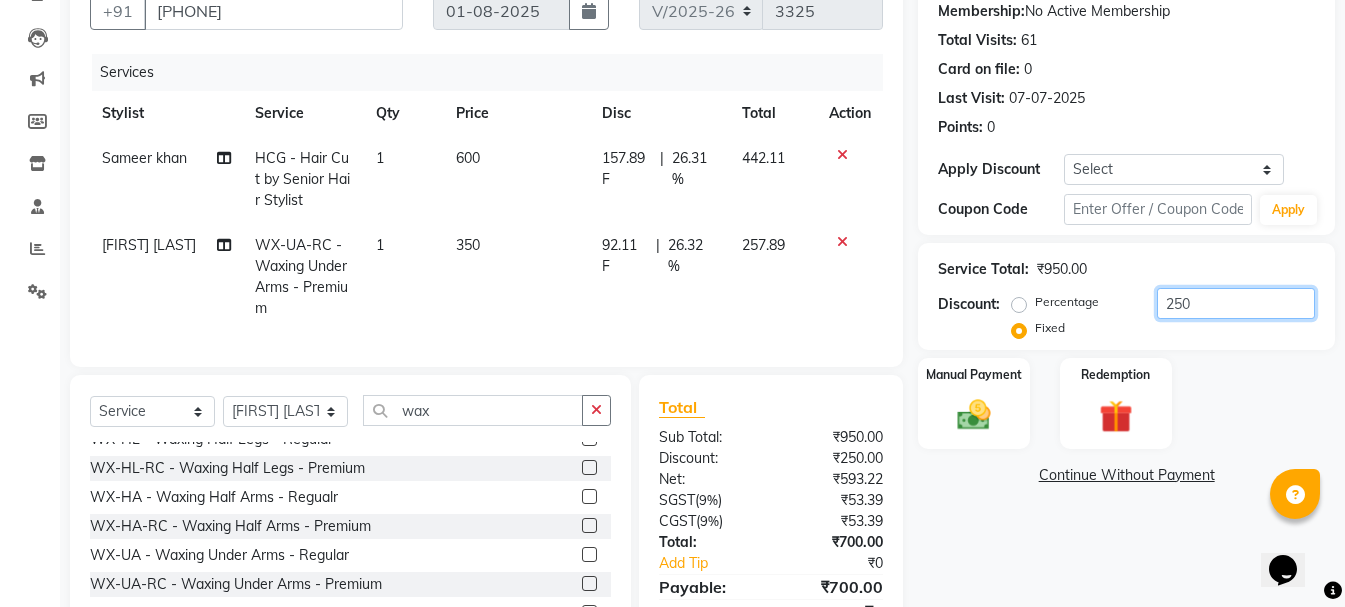 scroll, scrollTop: 302, scrollLeft: 0, axis: vertical 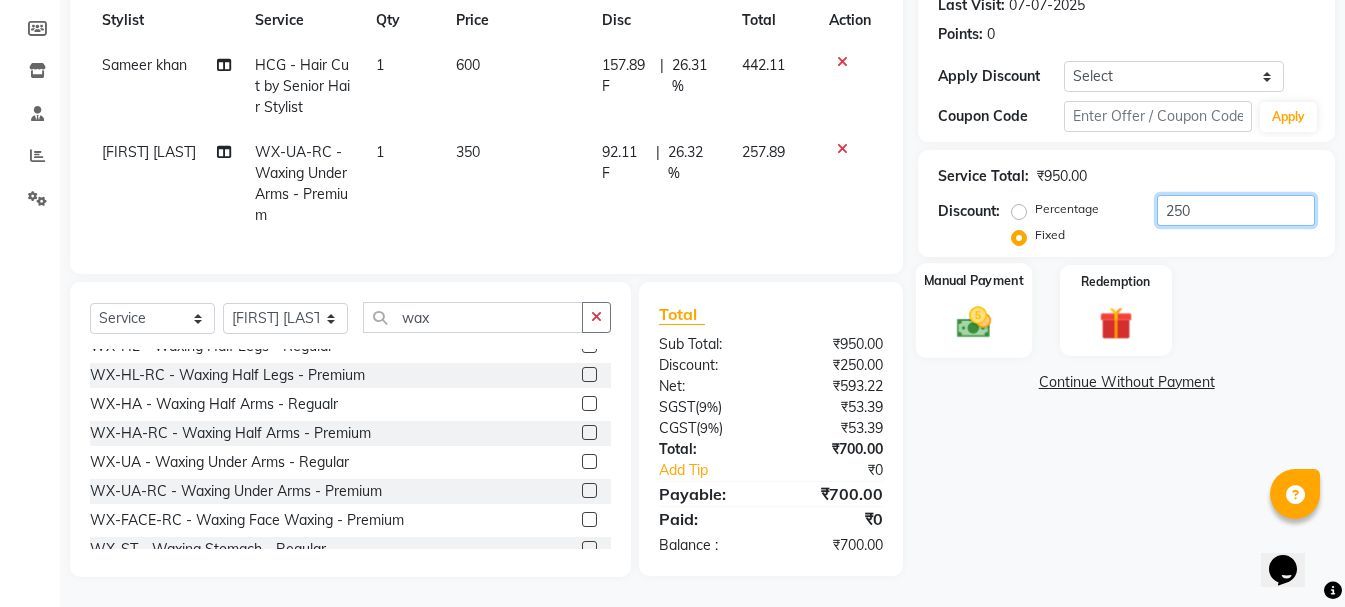 type on "250" 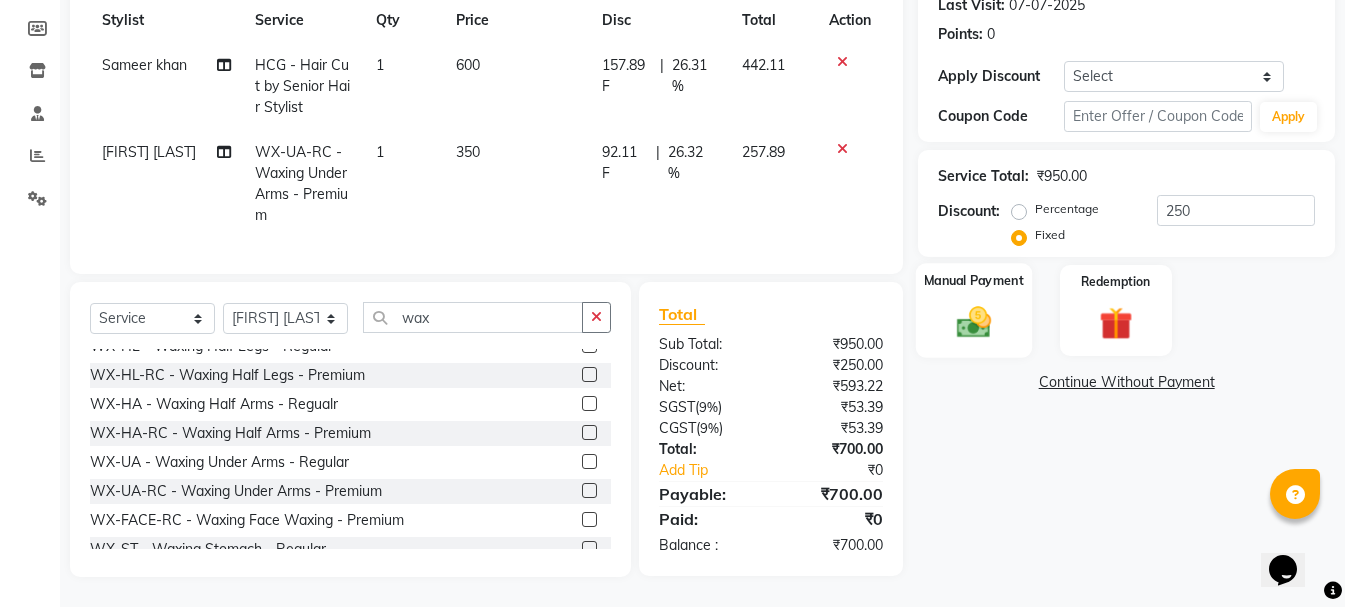 click 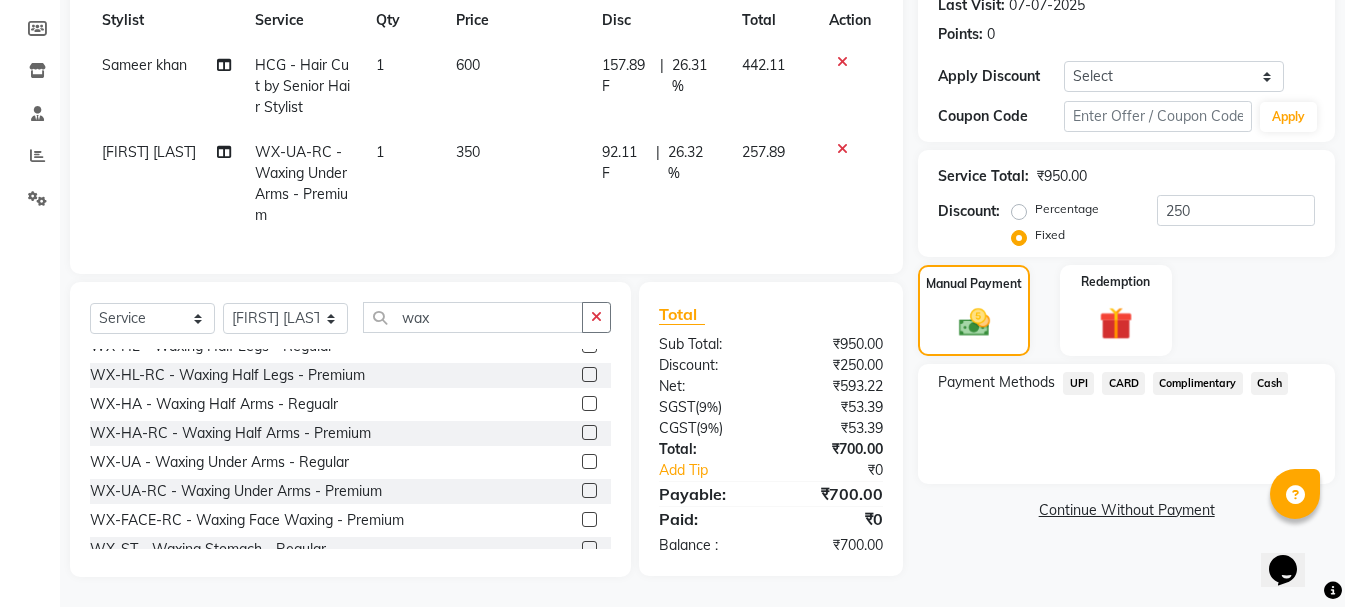click on "Cash" 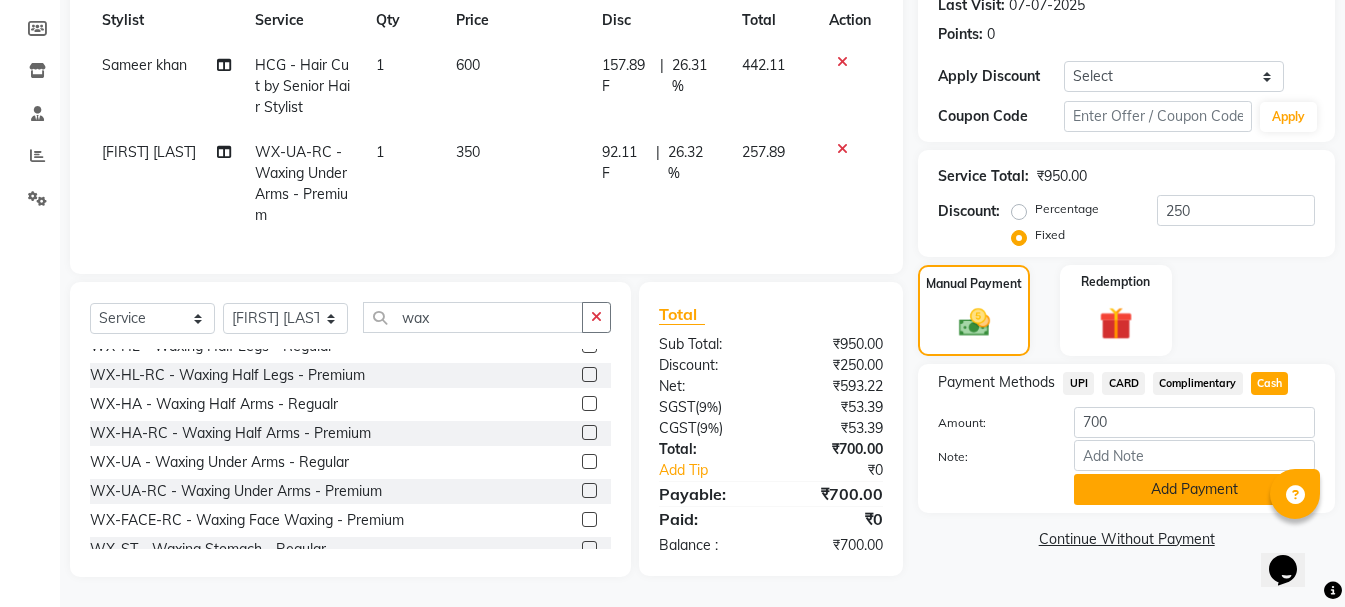 click on "Add Payment" 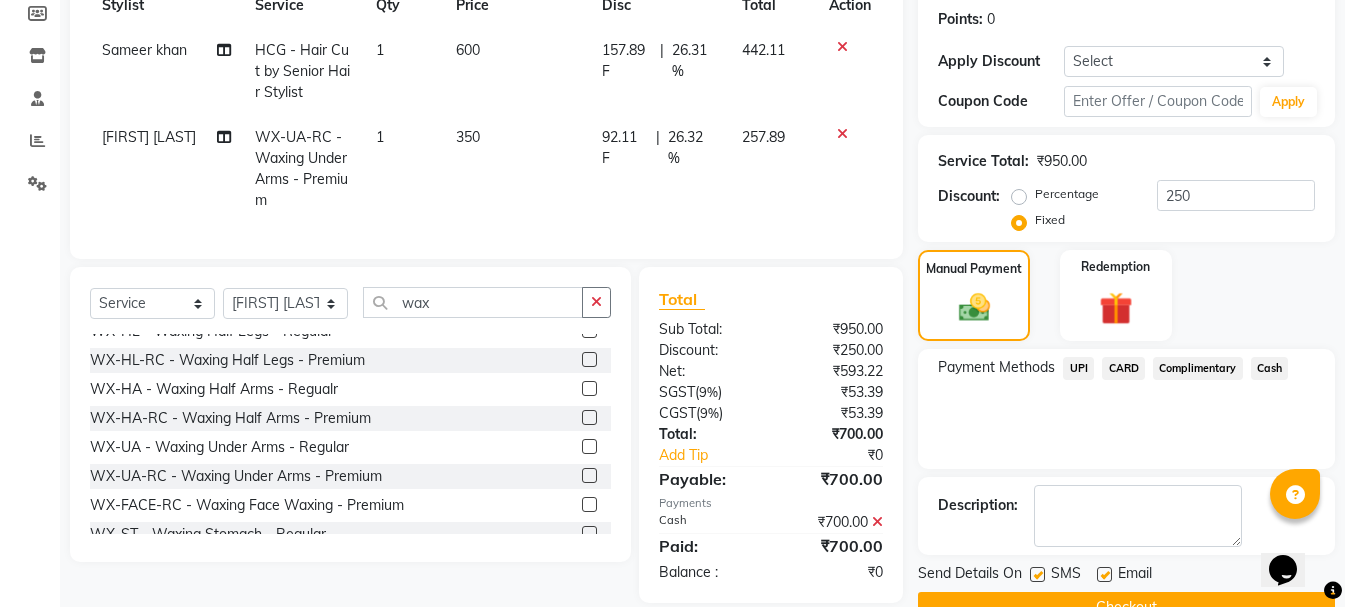 scroll, scrollTop: 348, scrollLeft: 0, axis: vertical 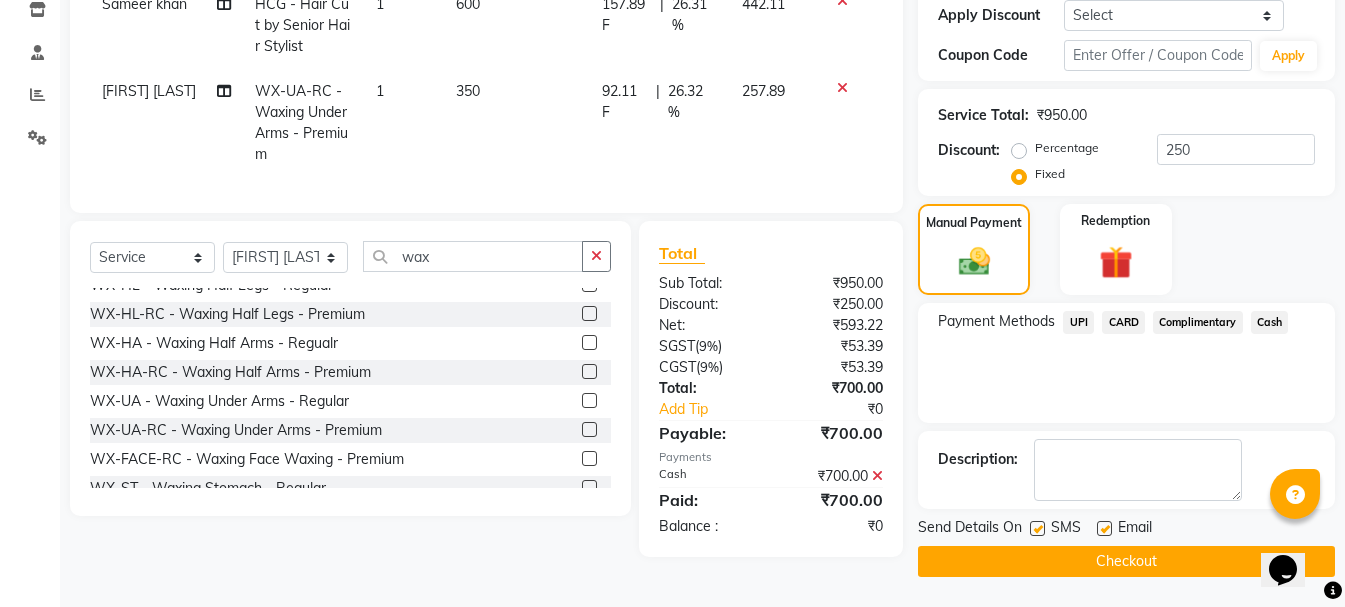 click on "Checkout" 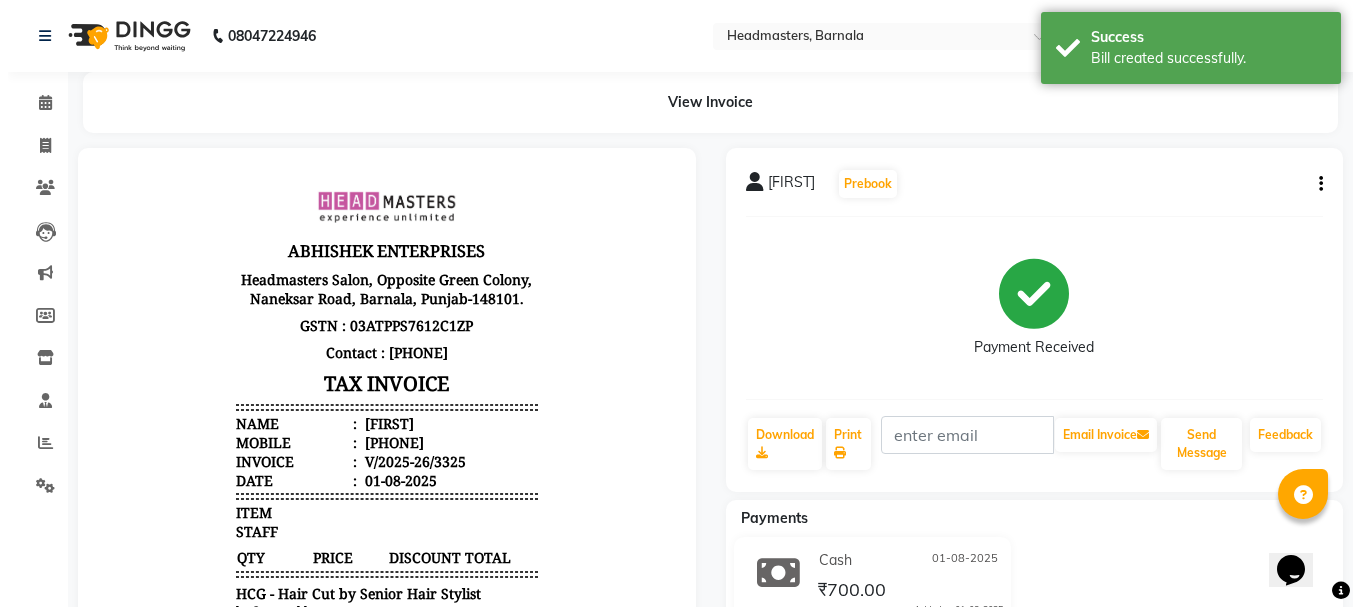 scroll, scrollTop: 0, scrollLeft: 0, axis: both 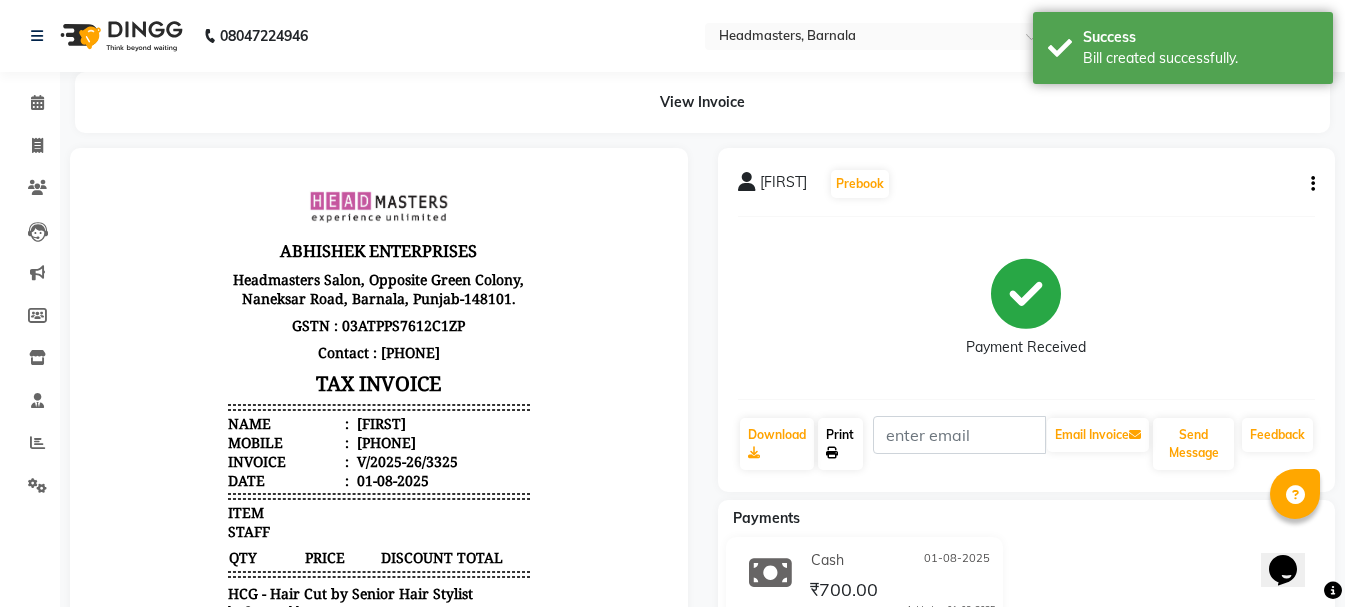 click on "Print" 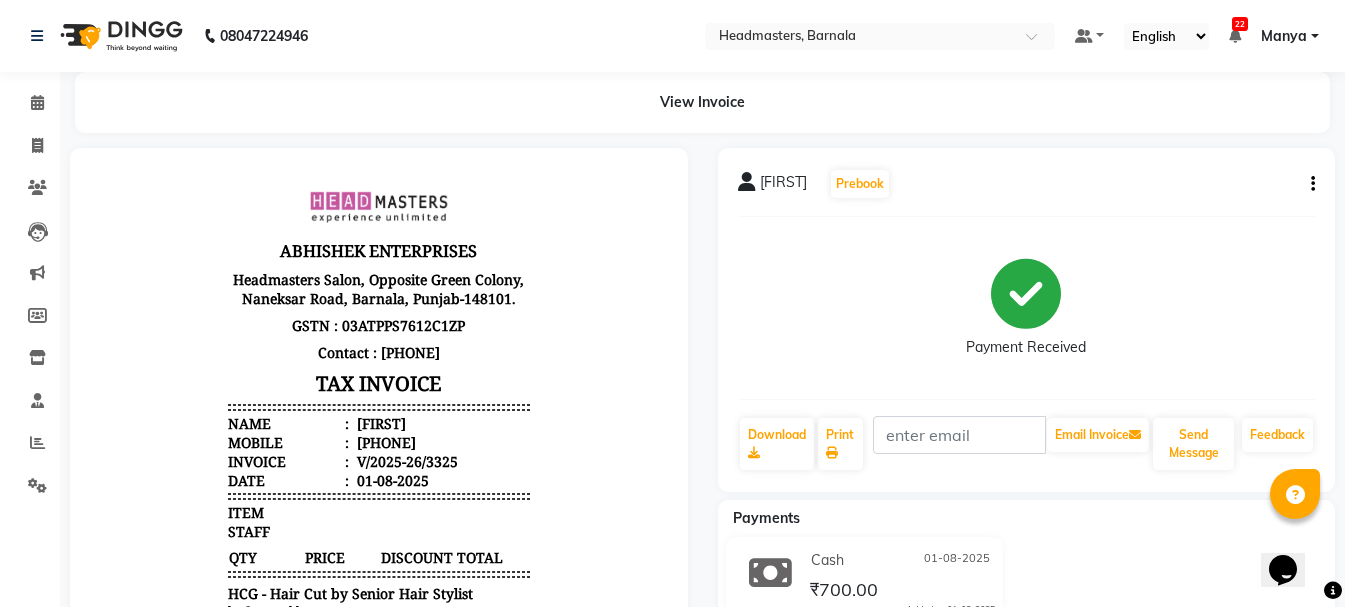 select on "service" 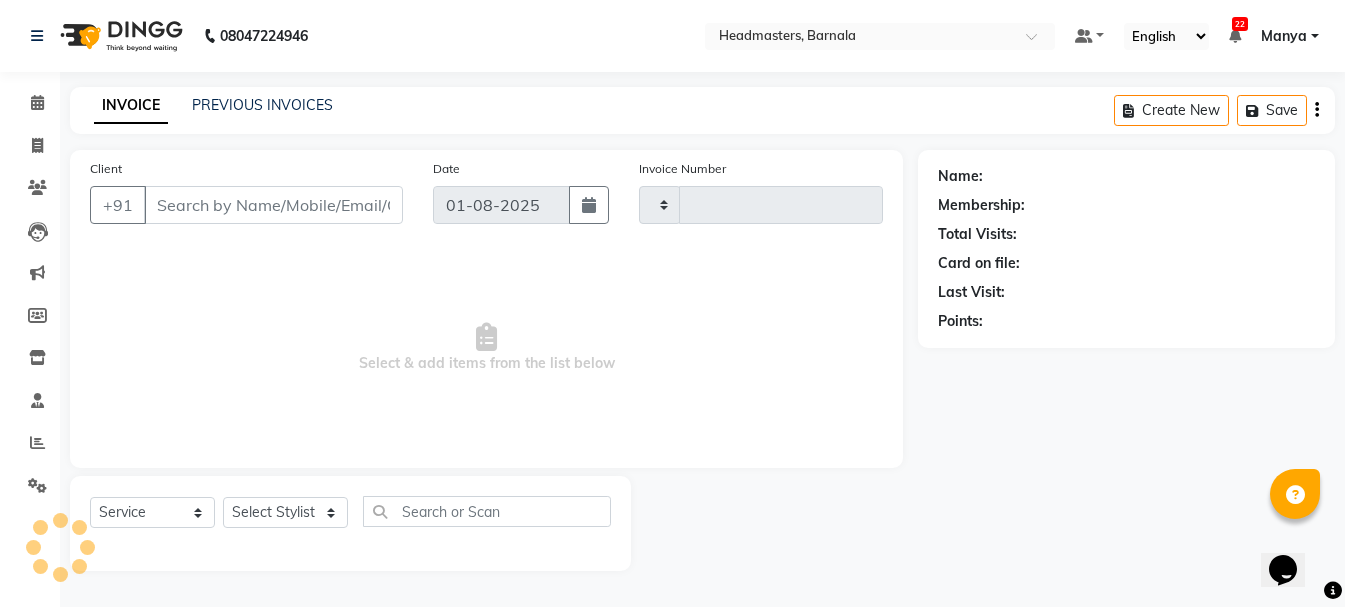 type on "3326" 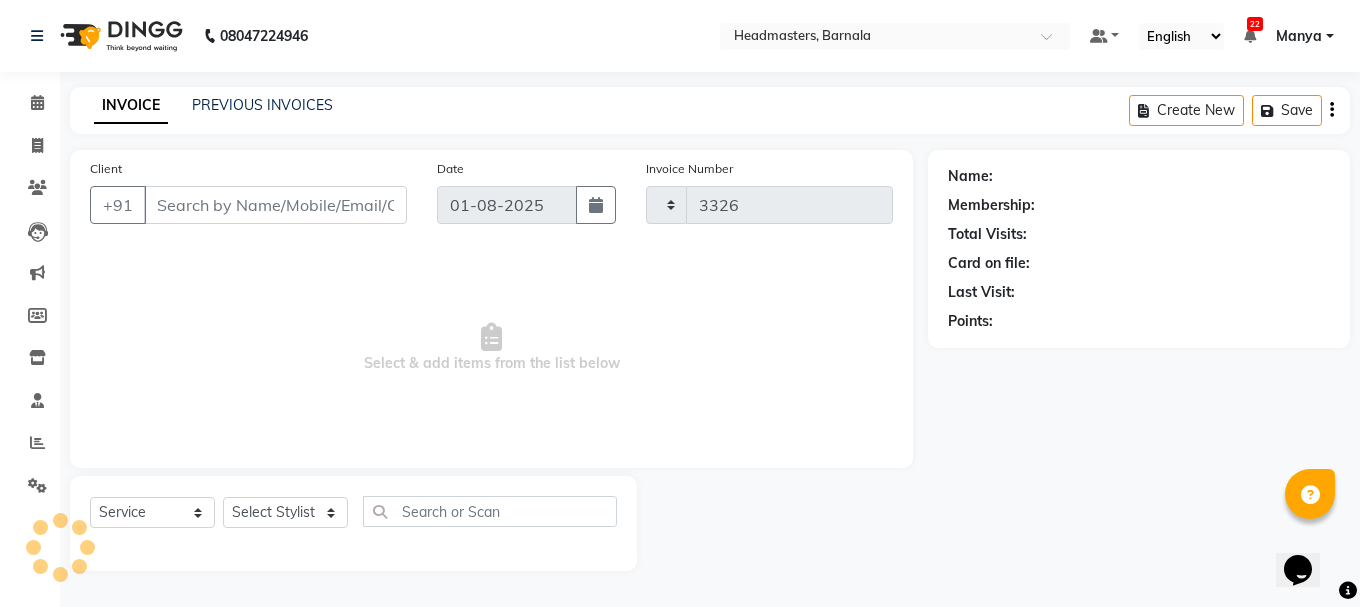 select on "7526" 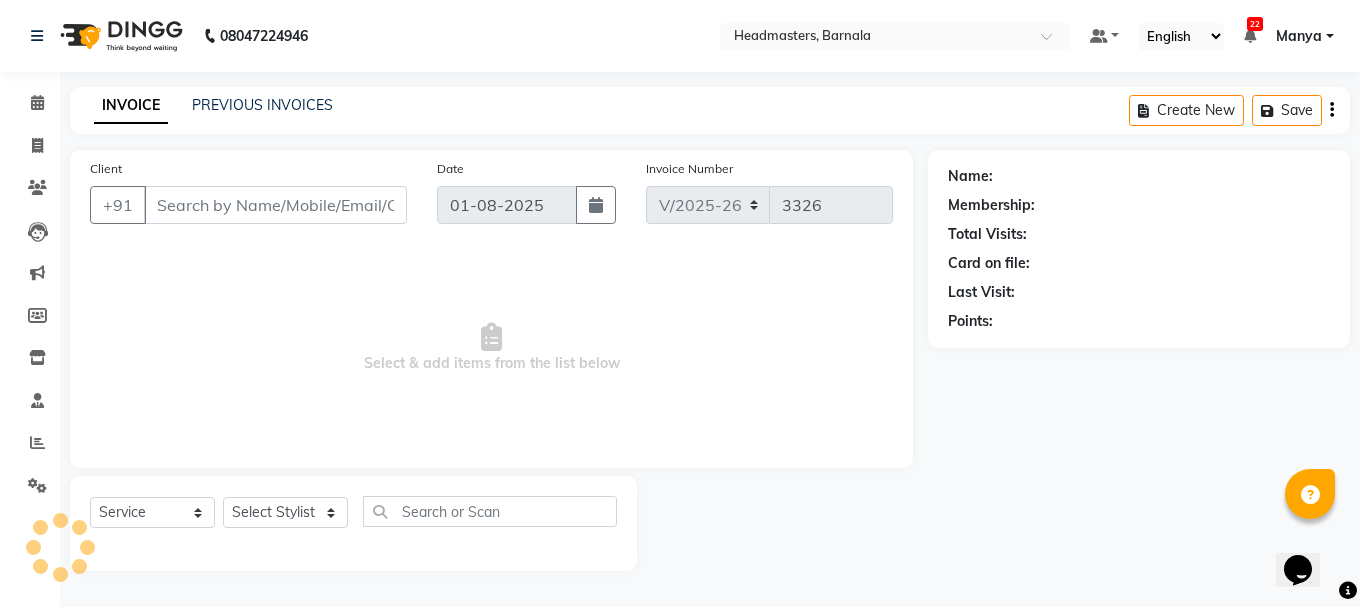 type on "[PHONE]" 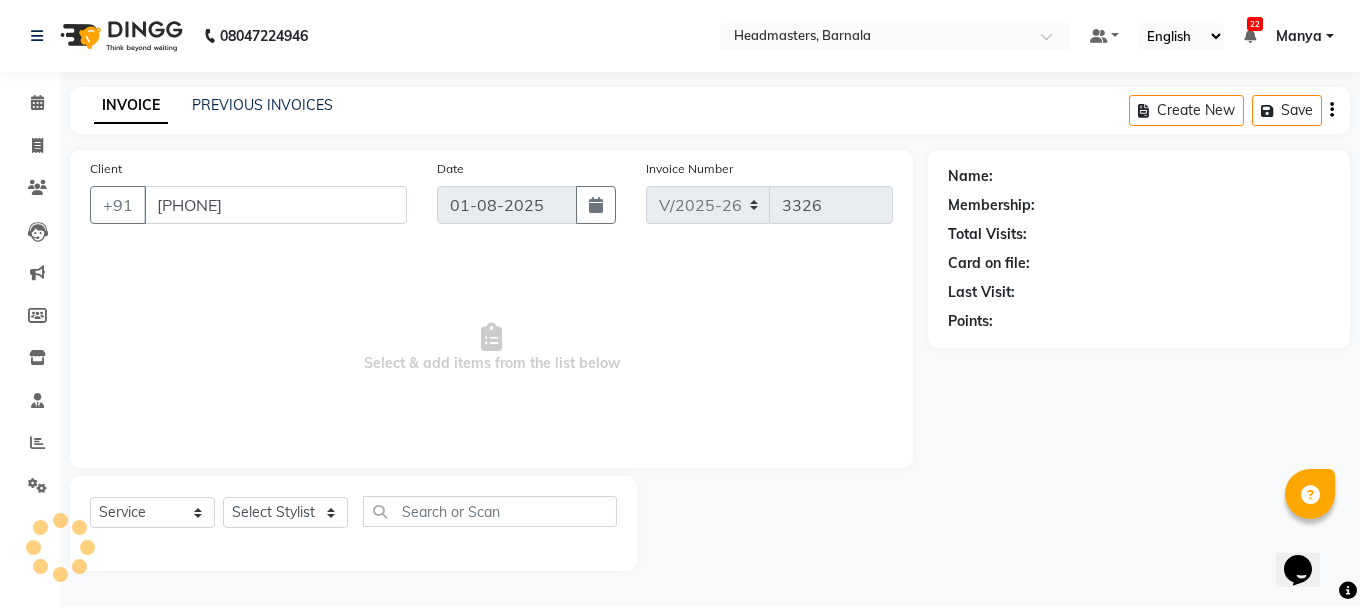 select on "67287" 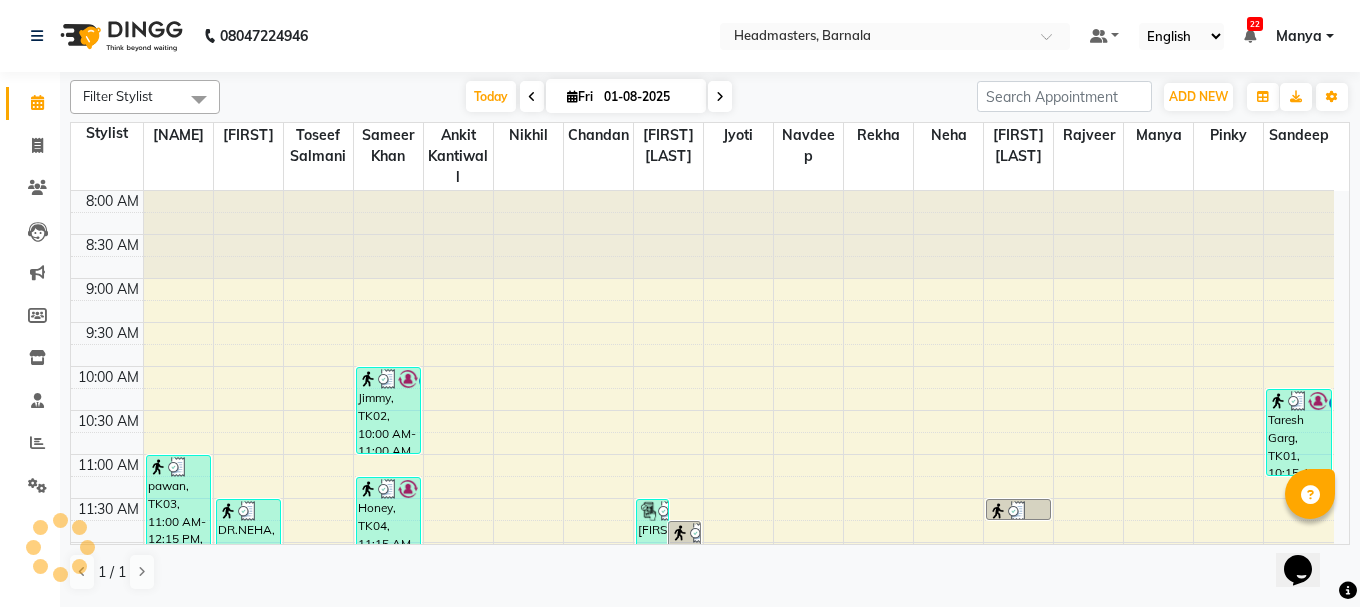 scroll, scrollTop: 0, scrollLeft: 0, axis: both 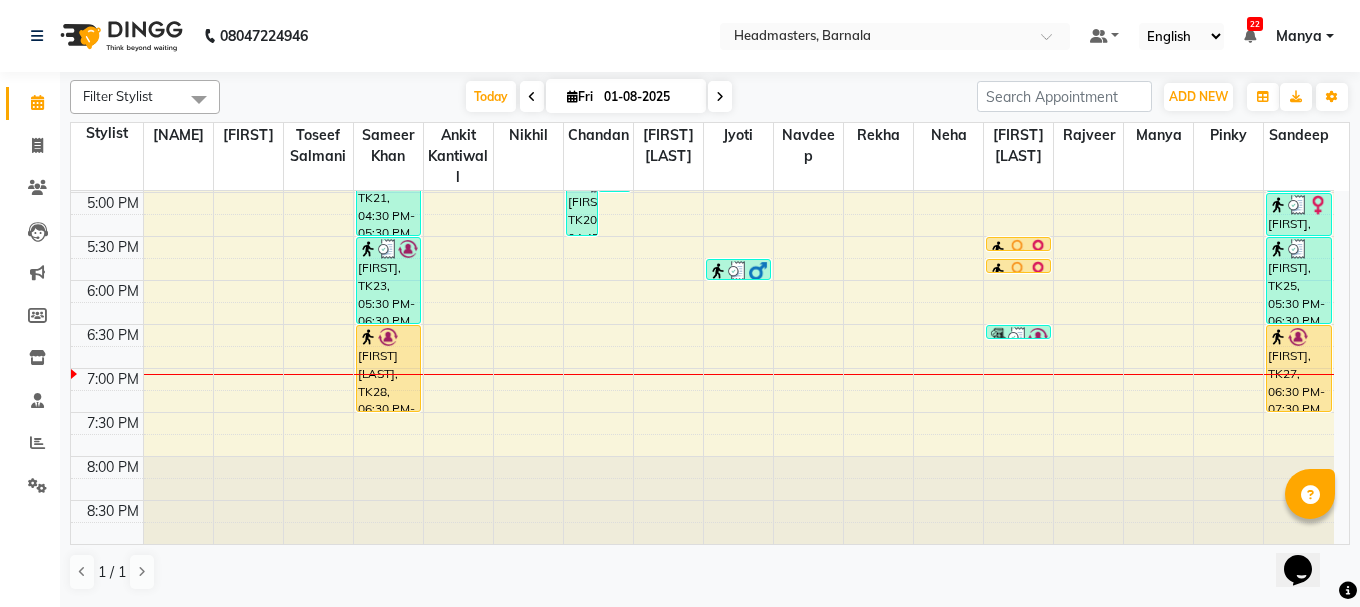 click on "[FIRST], TK24, 05:30 PM-05:40 PM, WX-FA-RC - Waxing Full Arms - Premium" at bounding box center [1018, 244] 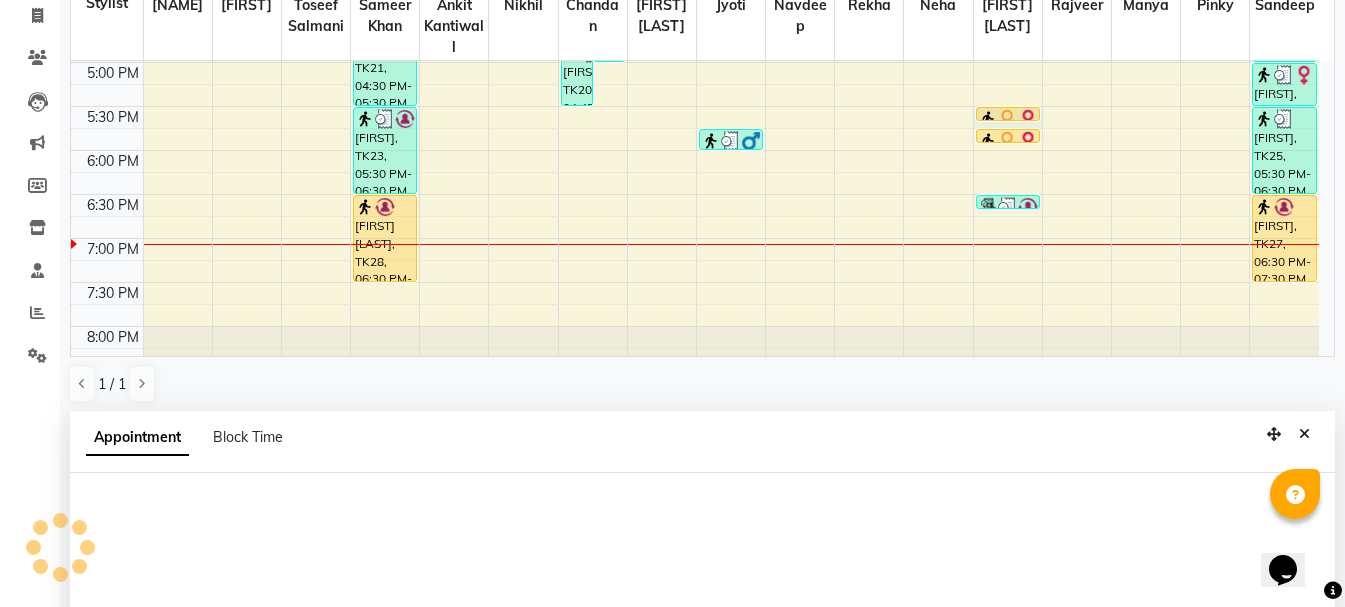 scroll, scrollTop: 389, scrollLeft: 0, axis: vertical 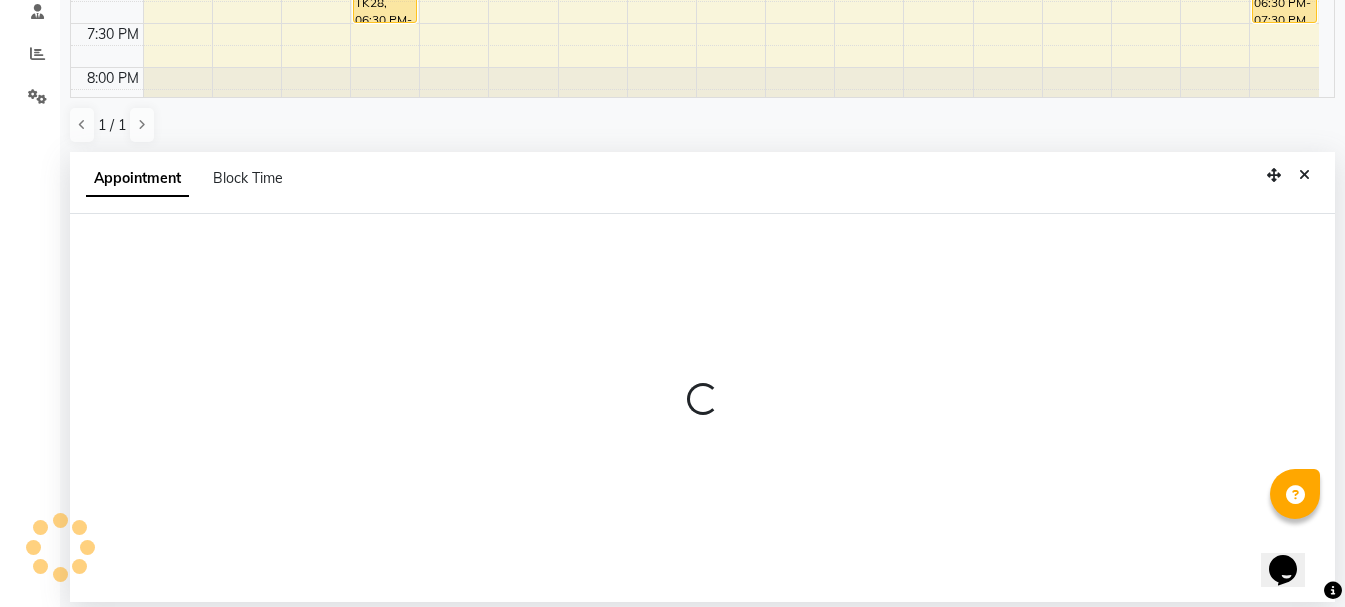 select on "67287" 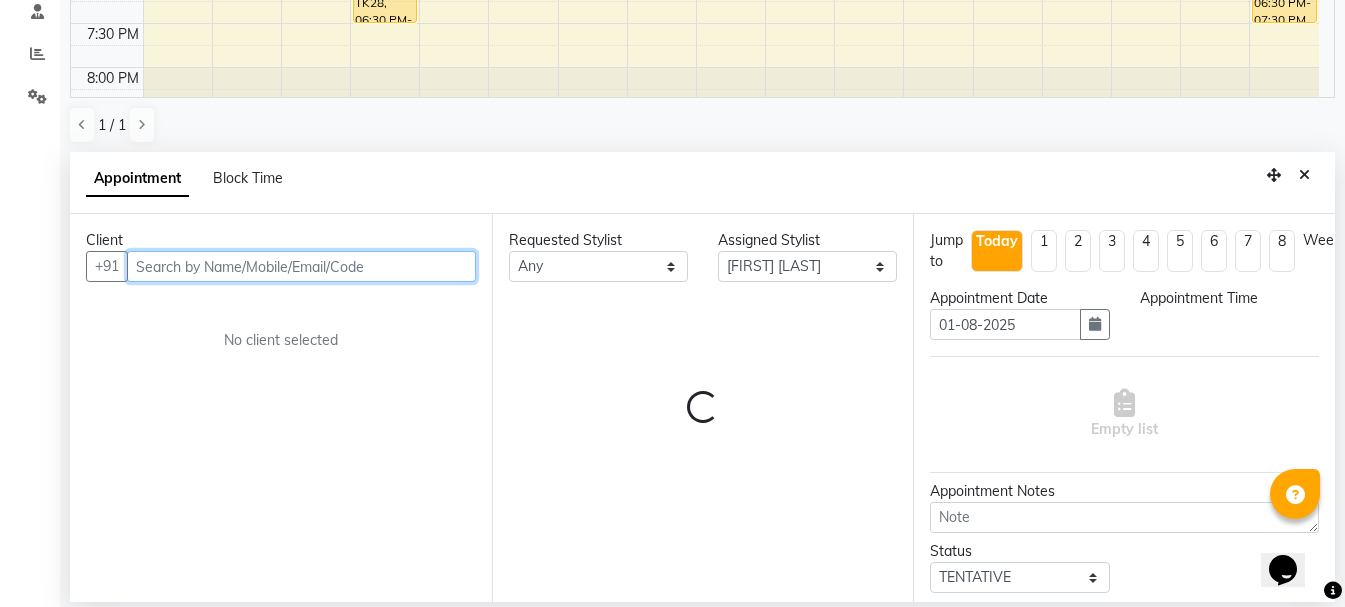 select on "1050" 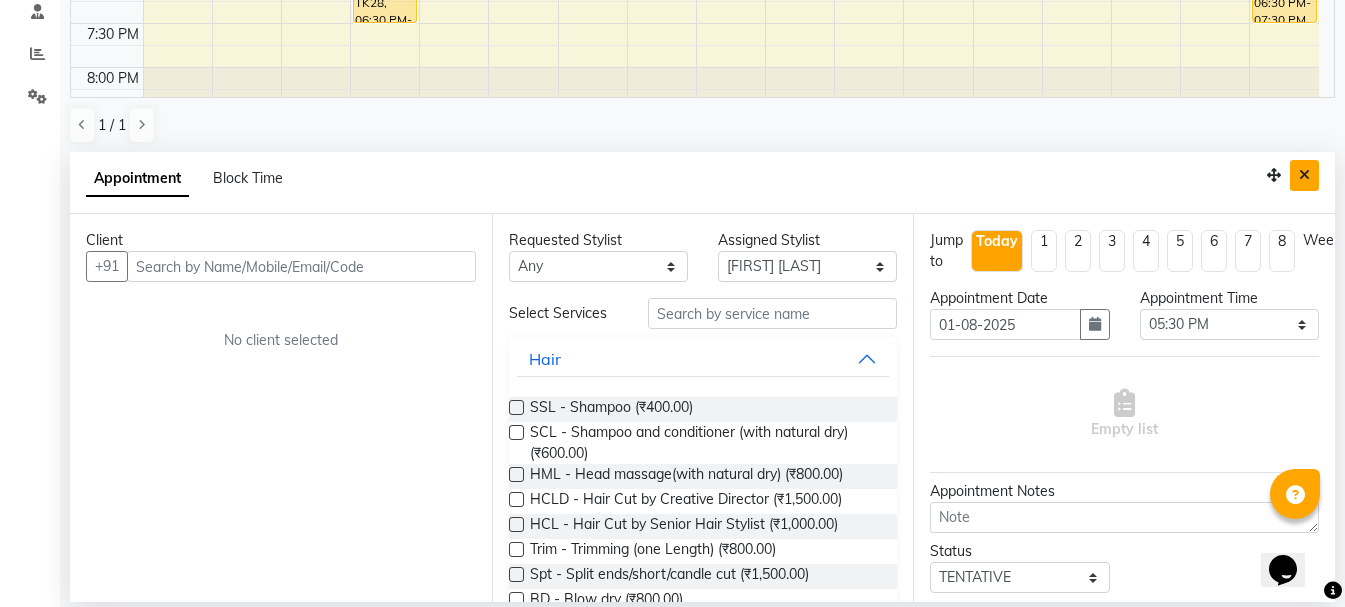 click at bounding box center (1304, 175) 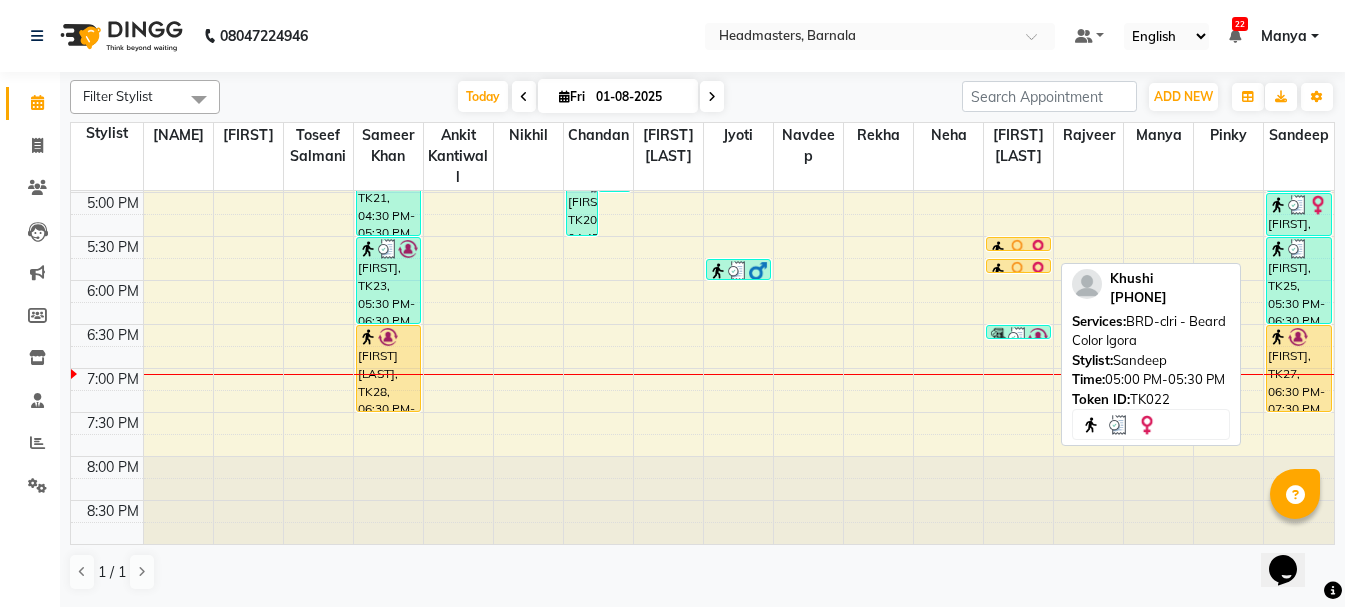 scroll, scrollTop: 0, scrollLeft: 0, axis: both 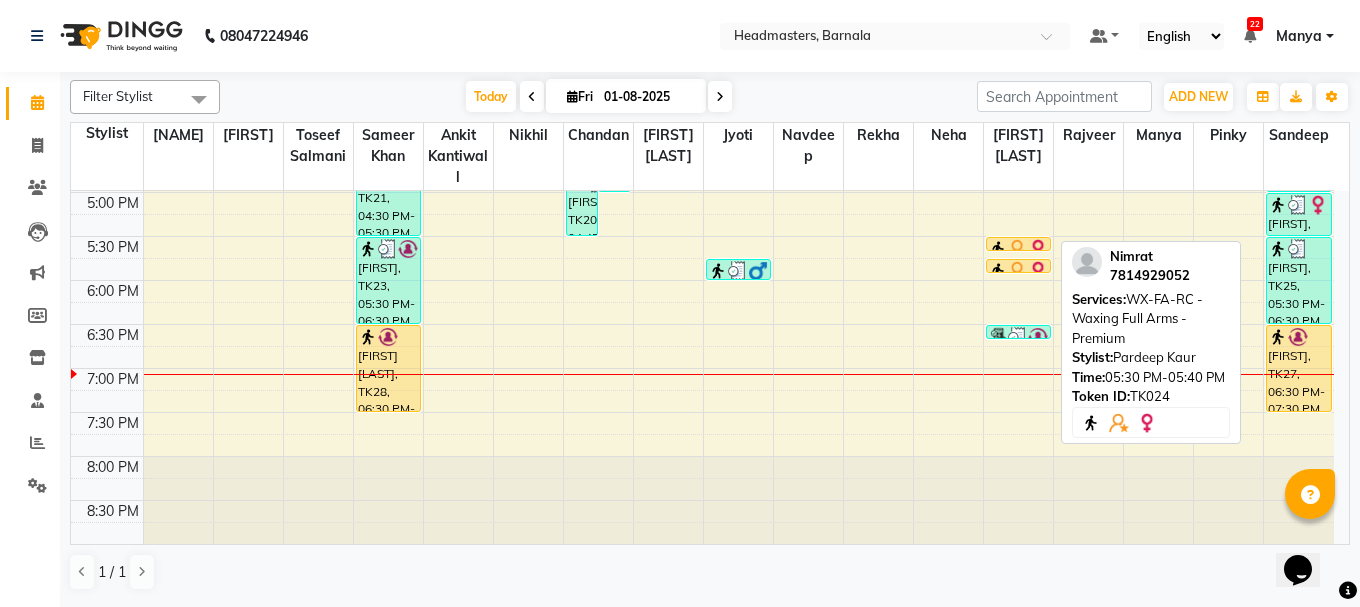 click at bounding box center [1018, 250] 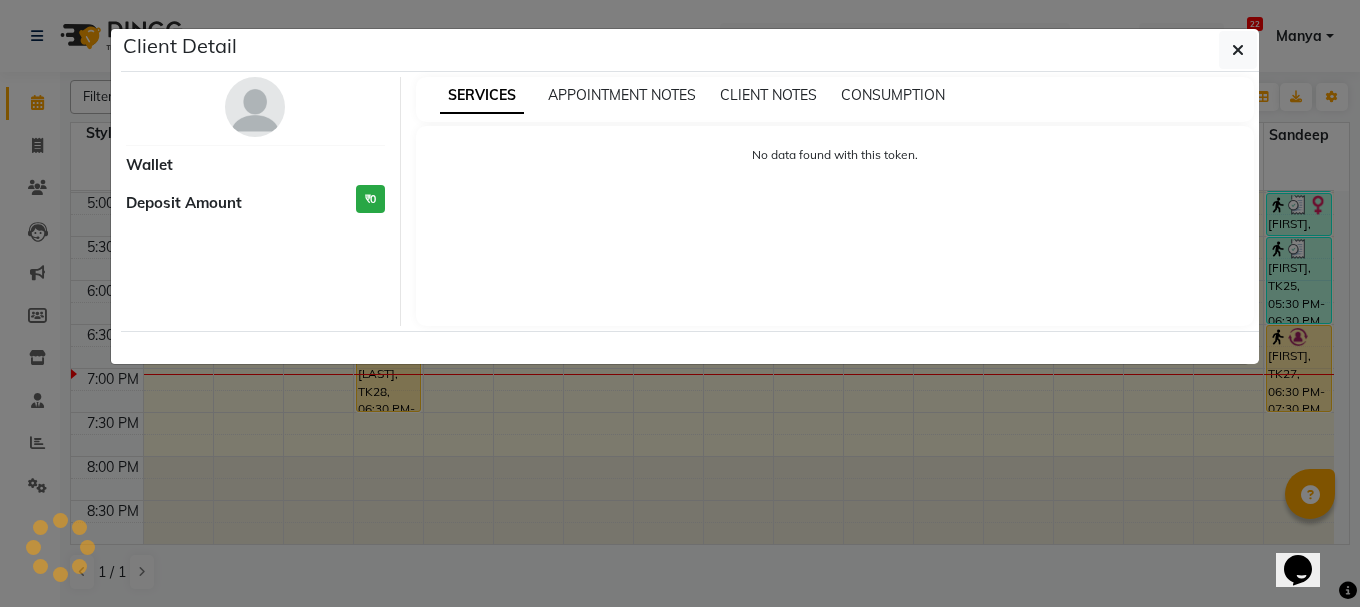 select on "1" 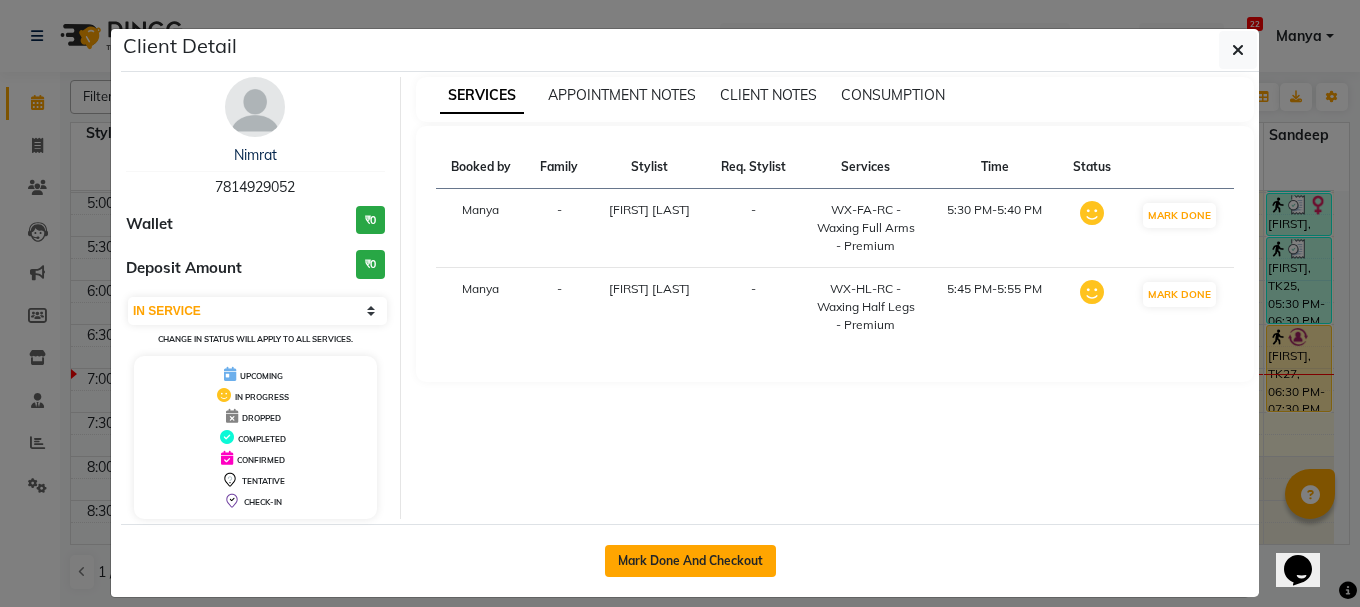 click on "Mark Done And Checkout" 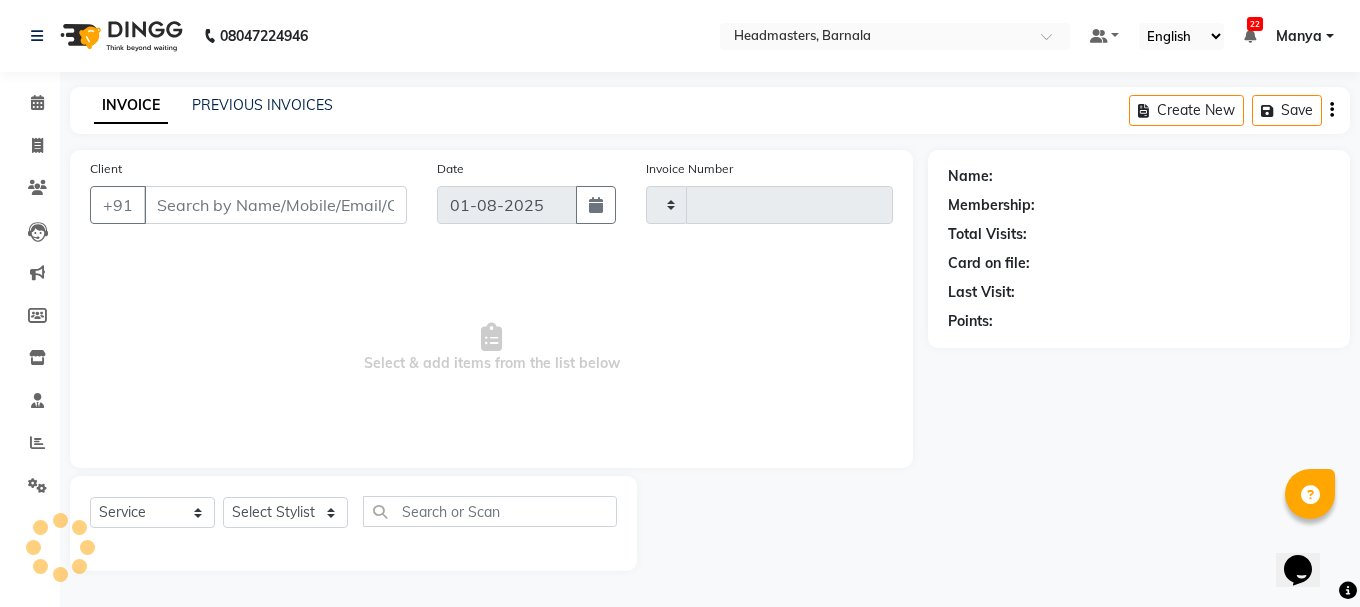 type on "3326" 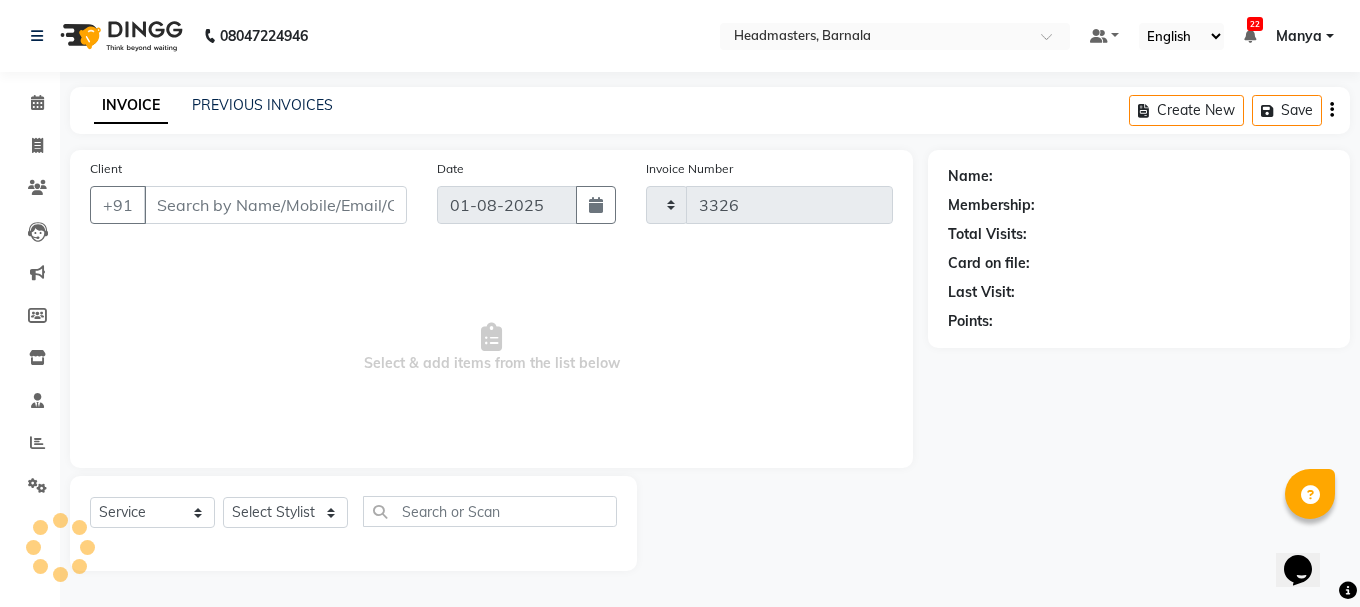 select on "7526" 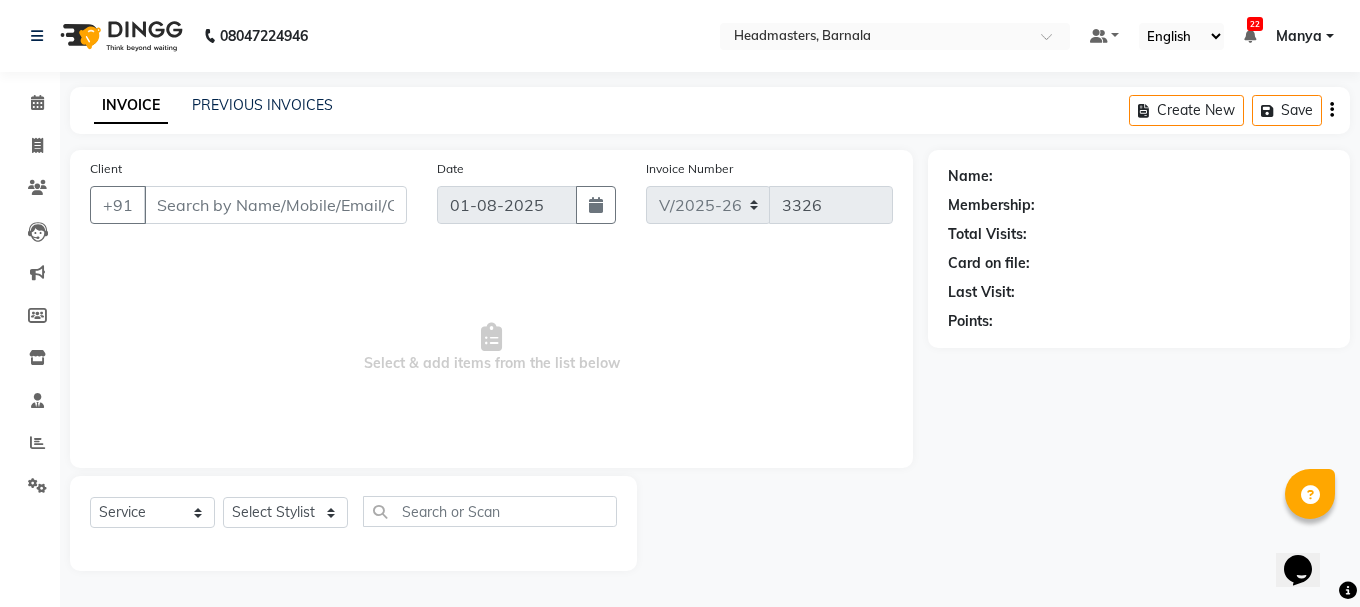 type on "7814929052" 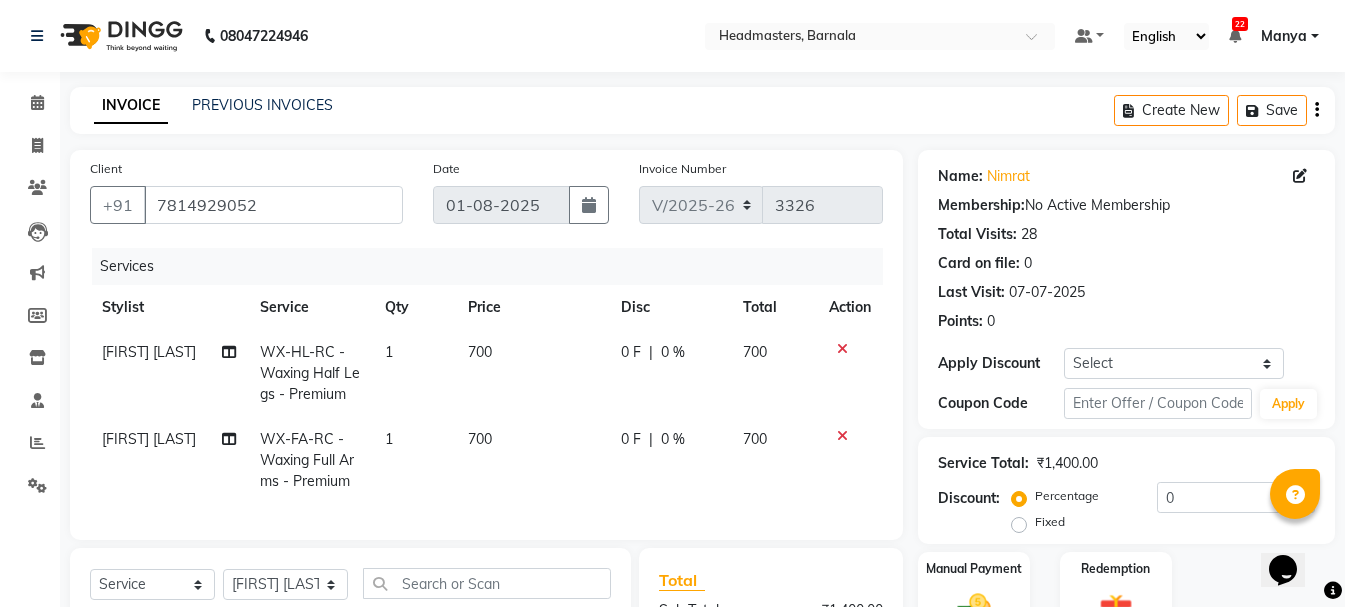 scroll, scrollTop: 281, scrollLeft: 0, axis: vertical 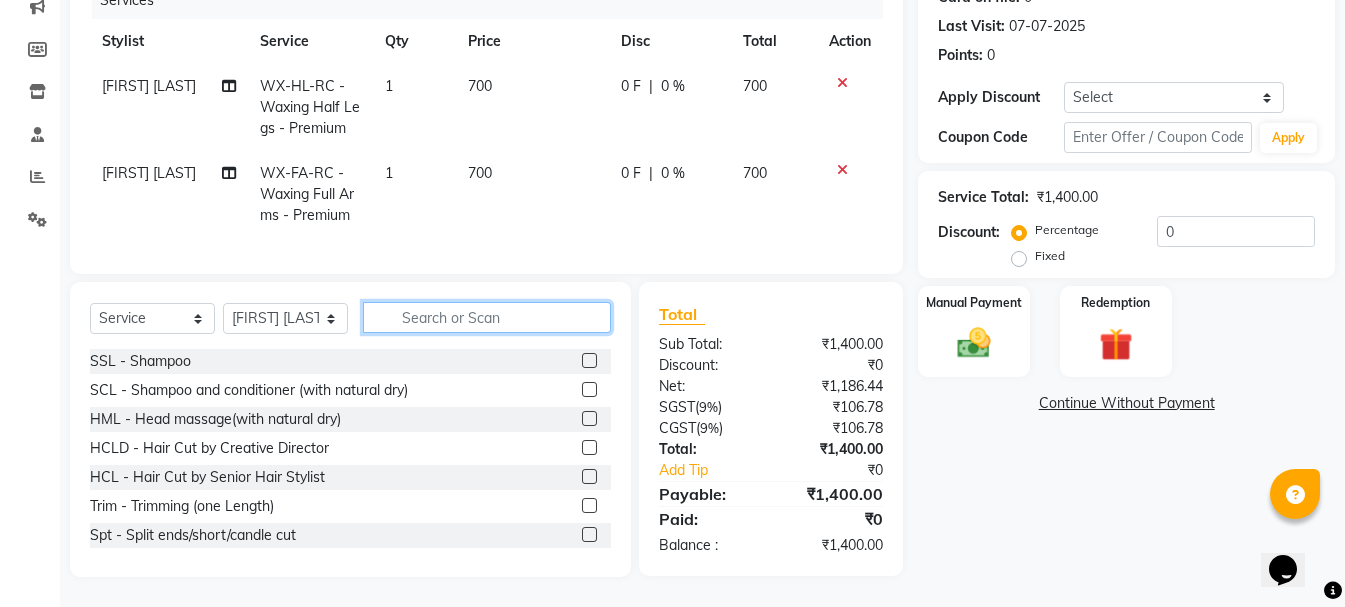click 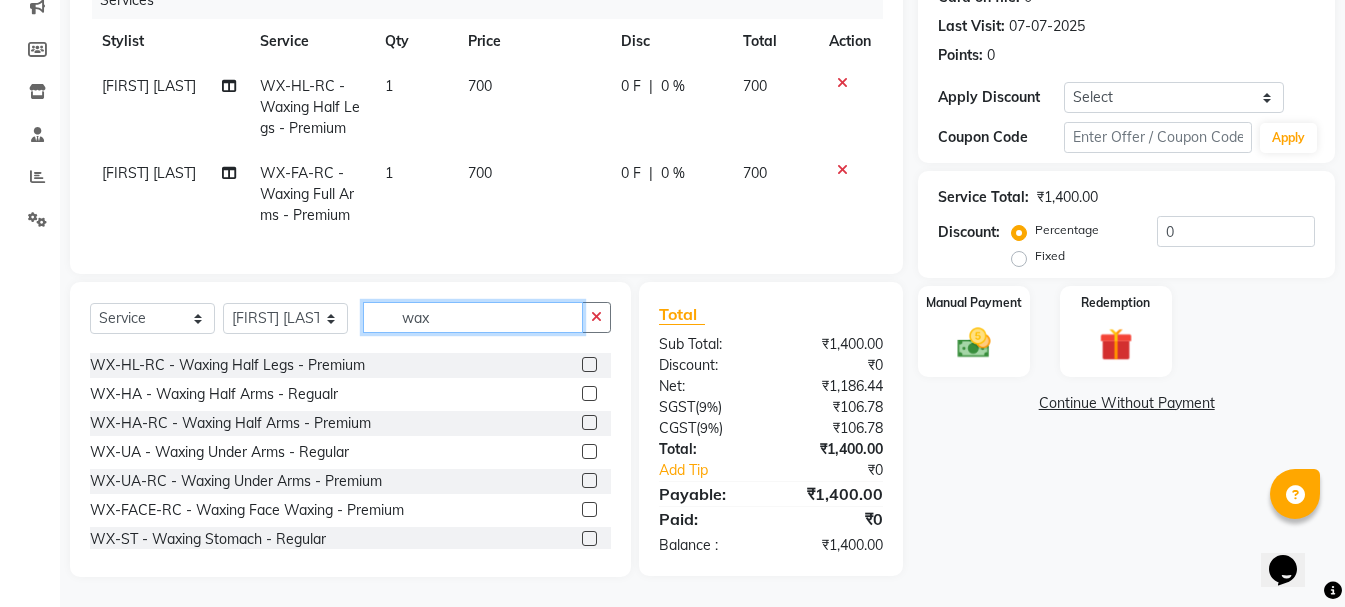 scroll, scrollTop: 200, scrollLeft: 0, axis: vertical 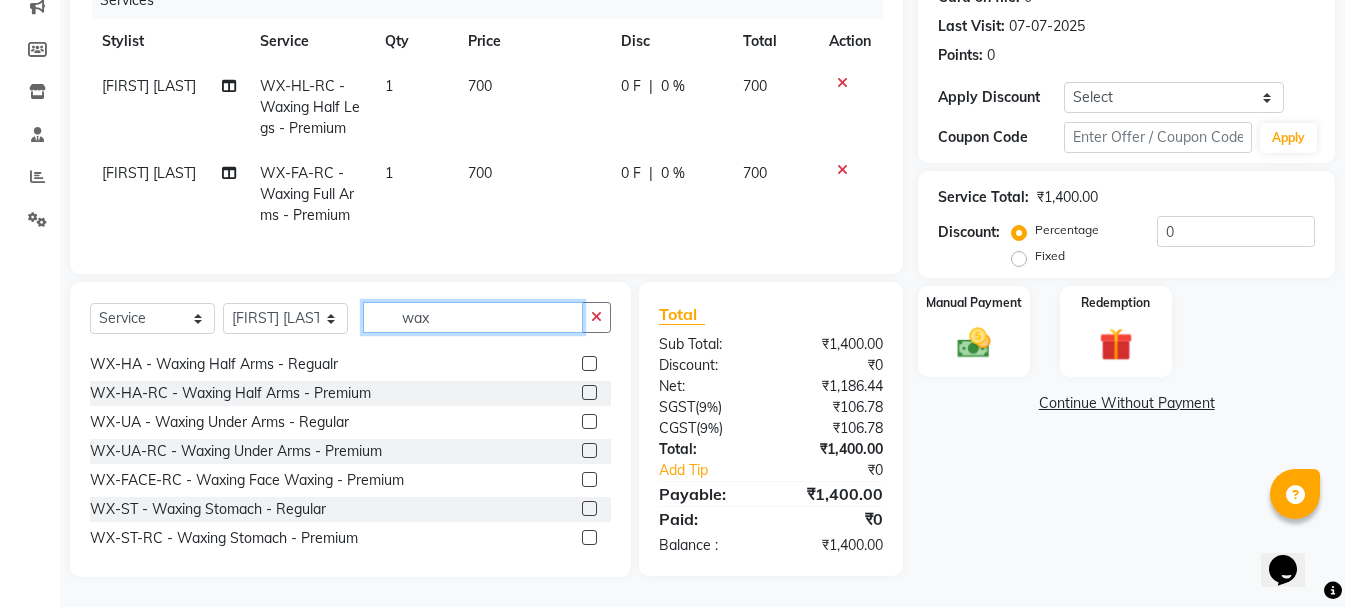 type on "wax" 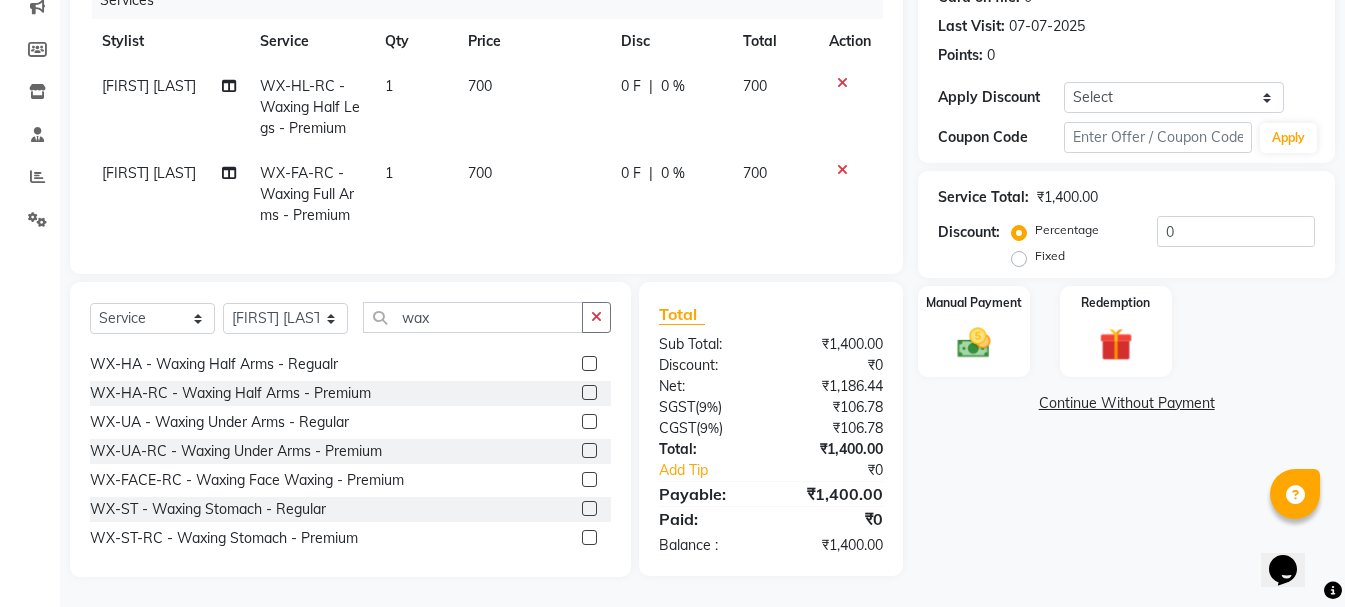 click 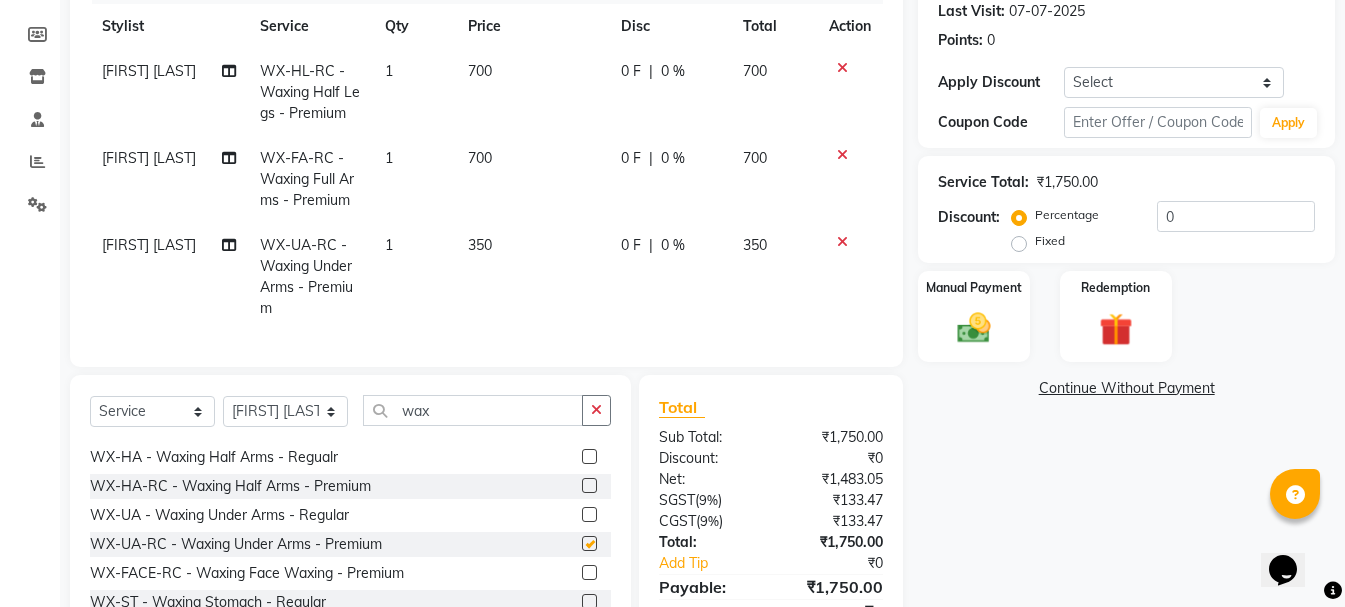 checkbox on "false" 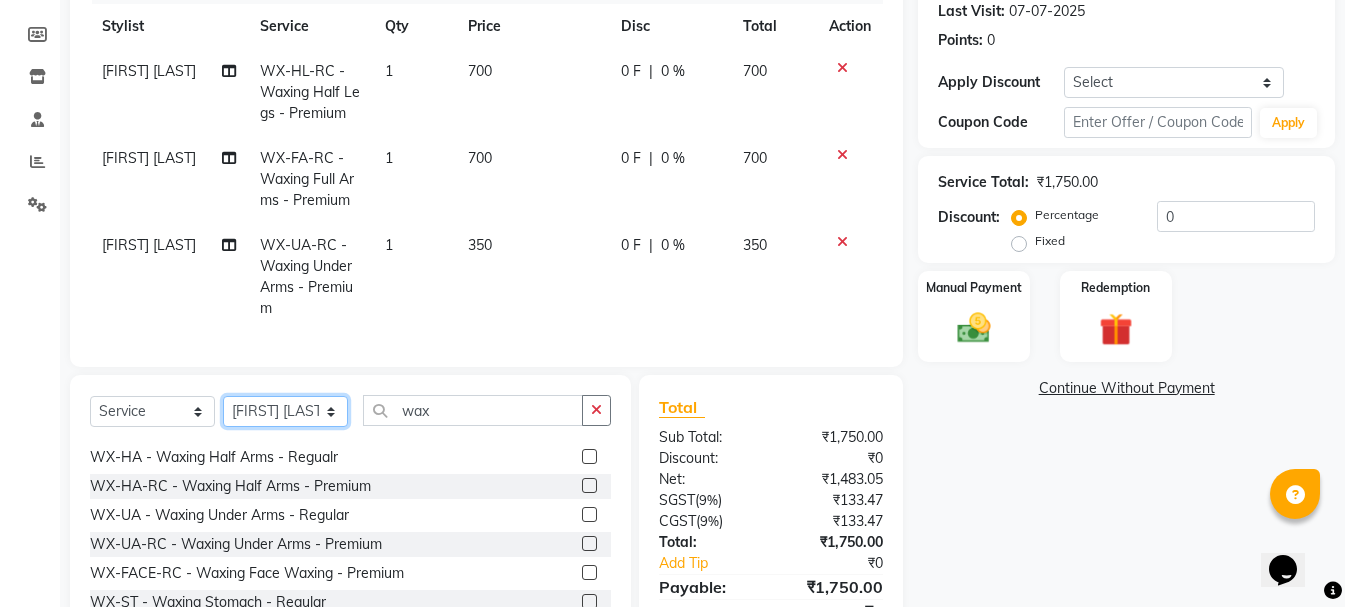 click on "Select Stylist  Ankit kantiwall Chandan Garry Jasvir Jyoti Lovedeep Singh Manya  Navdeep Neha Nikhil  Pardeep kaur Pinky Rajveer Rekha  Sameer khan Sandeep Toseef Salmani" 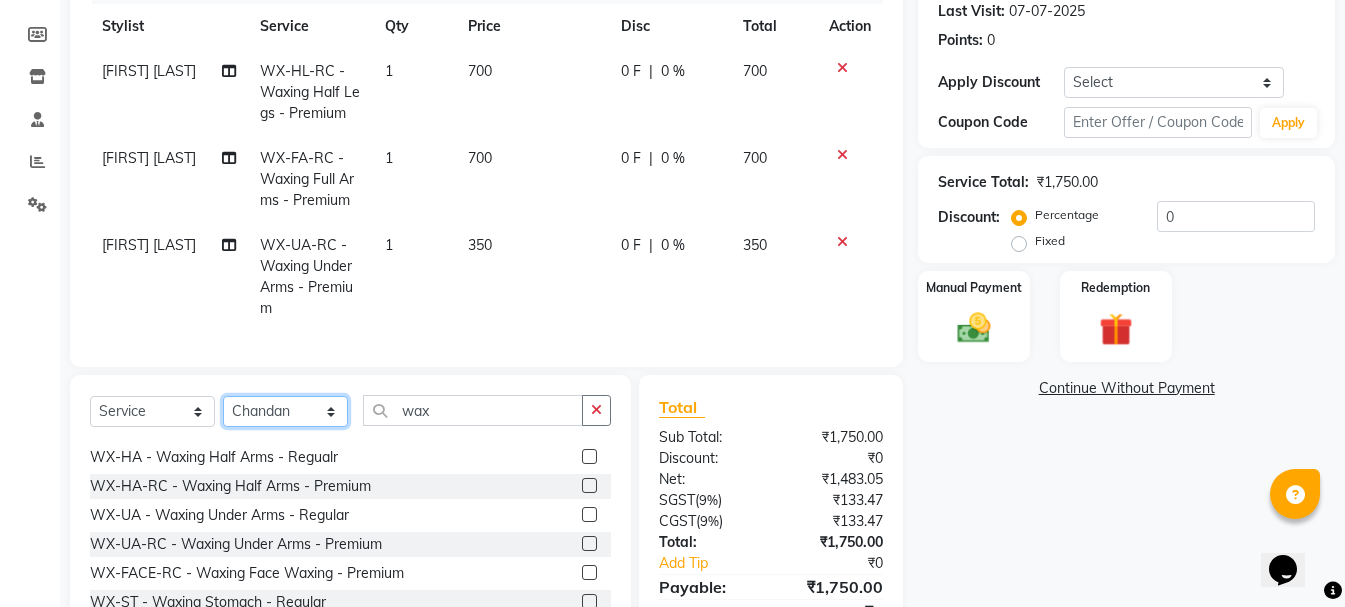 click on "Select Stylist  Ankit kantiwall Chandan Garry Jasvir Jyoti Lovedeep Singh Manya  Navdeep Neha Nikhil  Pardeep kaur Pinky Rajveer Rekha  Sameer khan Sandeep Toseef Salmani" 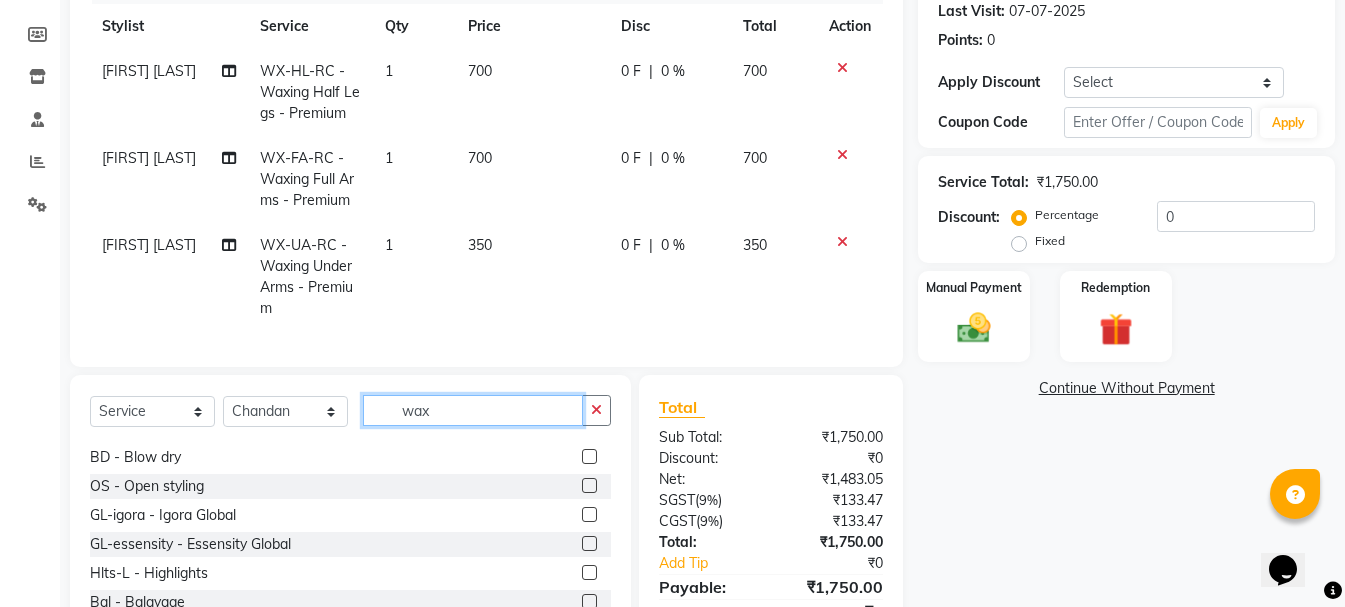 click on "wax" 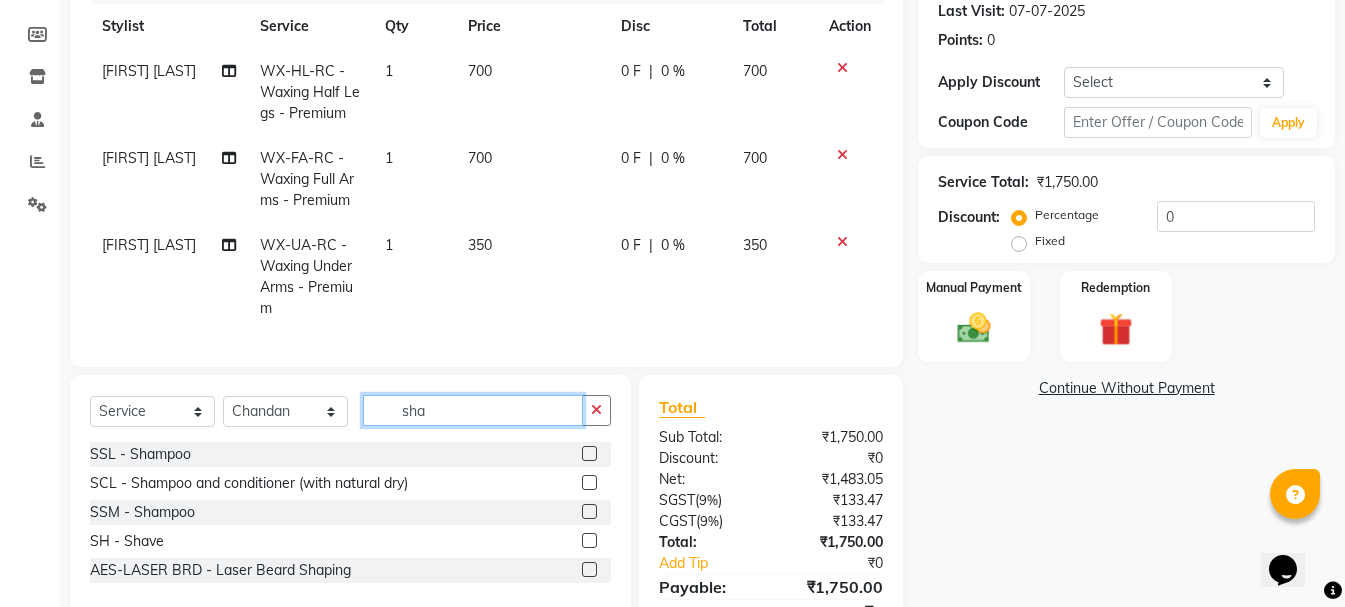 scroll, scrollTop: 0, scrollLeft: 0, axis: both 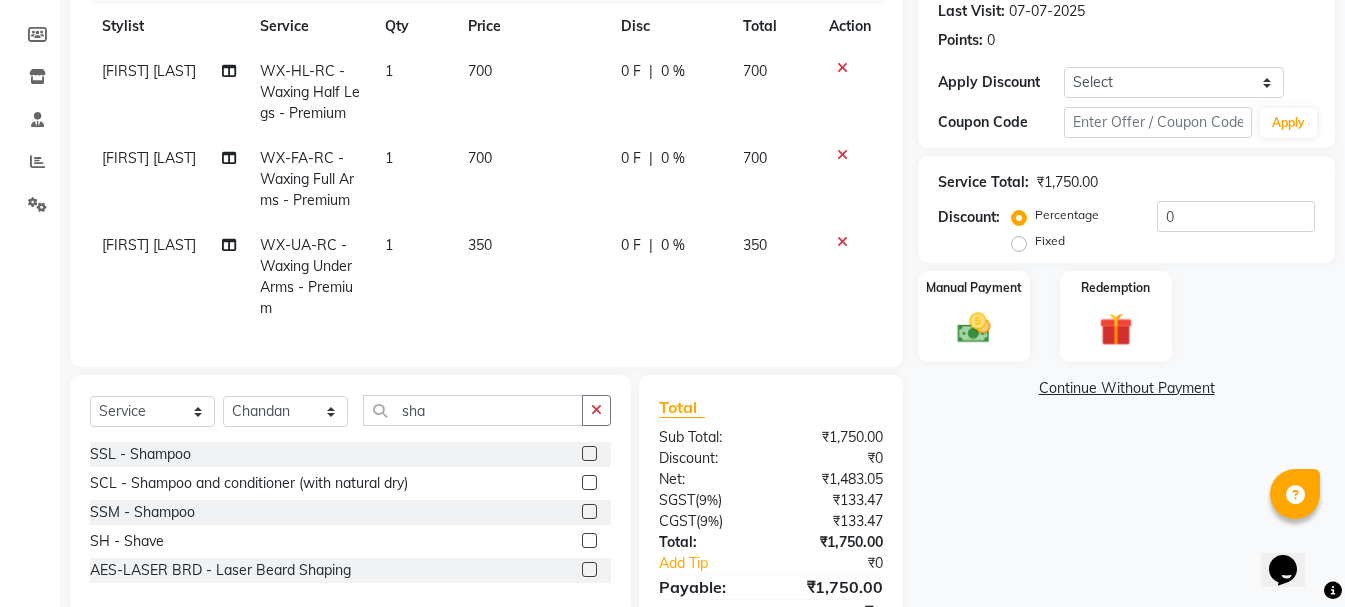 click 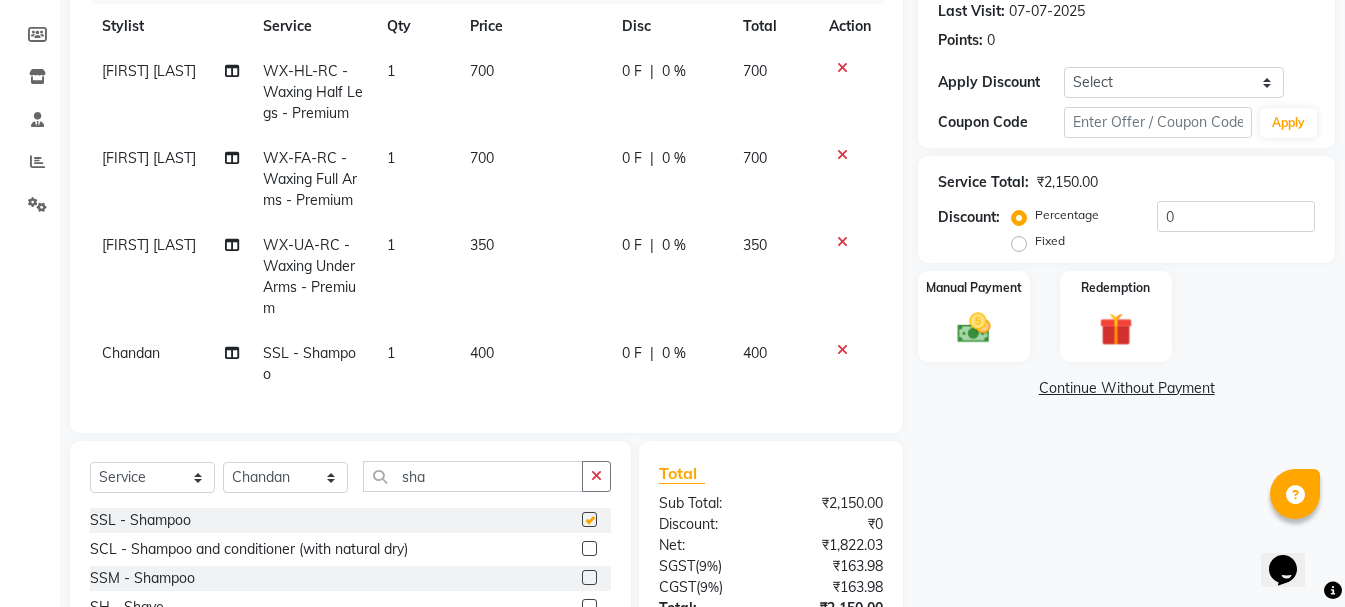checkbox on "false" 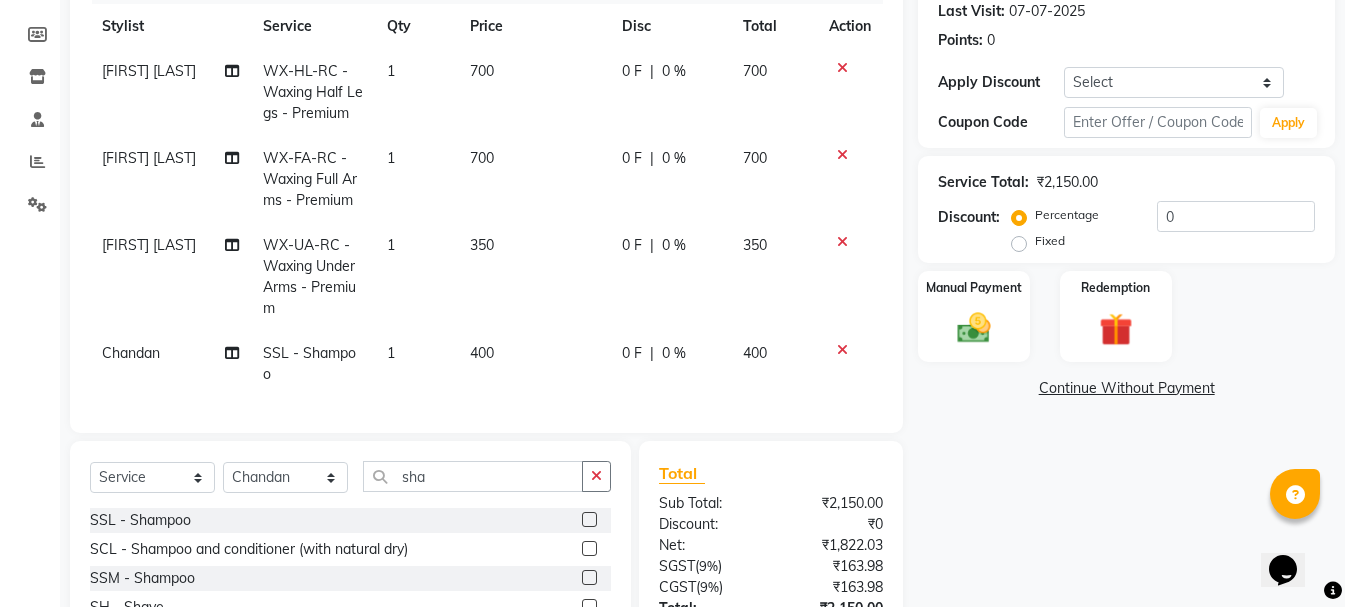 click on "Fixed" 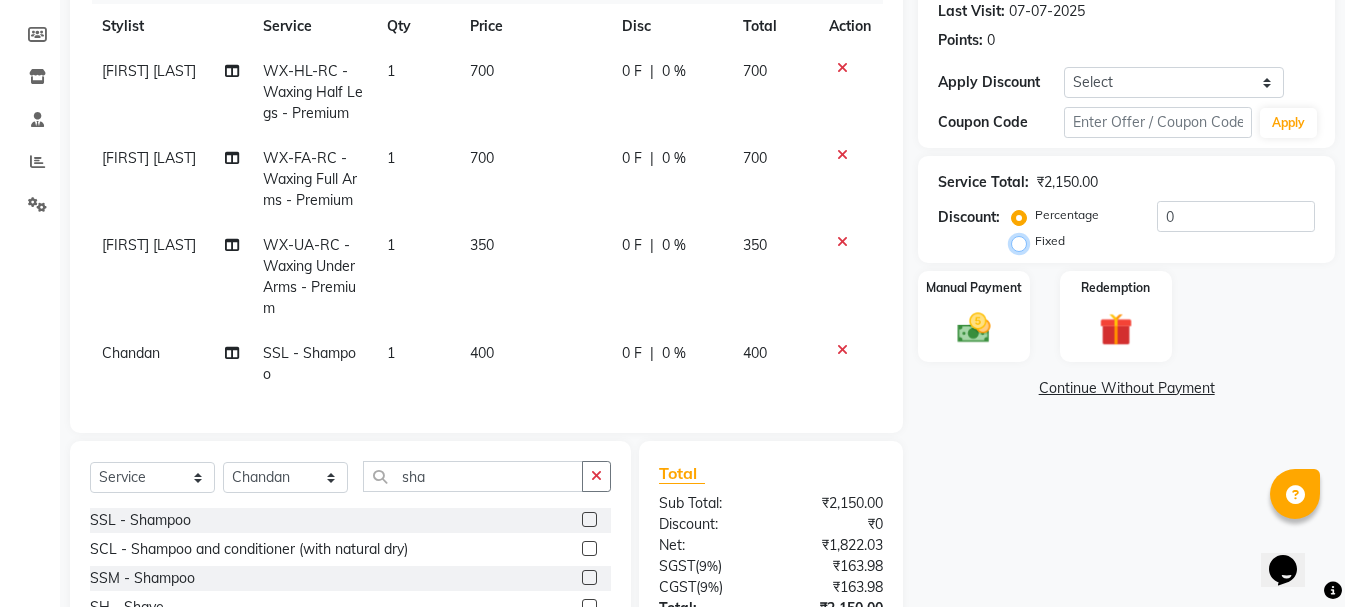 click on "Fixed" at bounding box center (1023, 241) 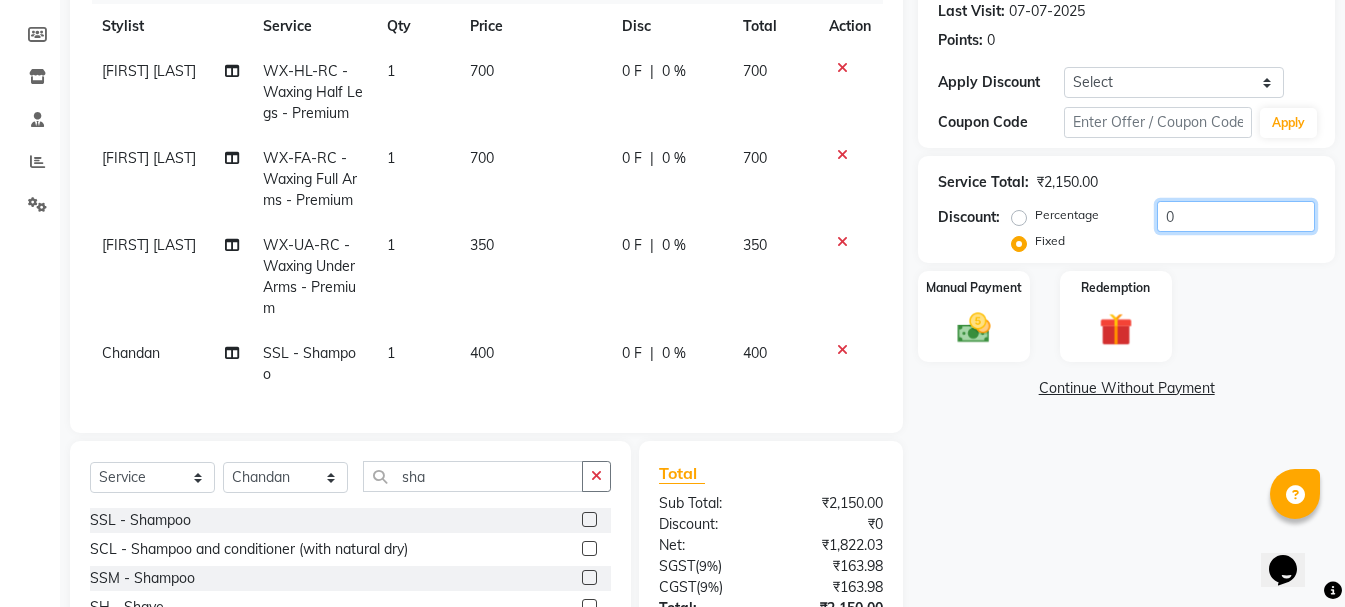 drag, startPoint x: 1177, startPoint y: 221, endPoint x: 1091, endPoint y: 192, distance: 90.75792 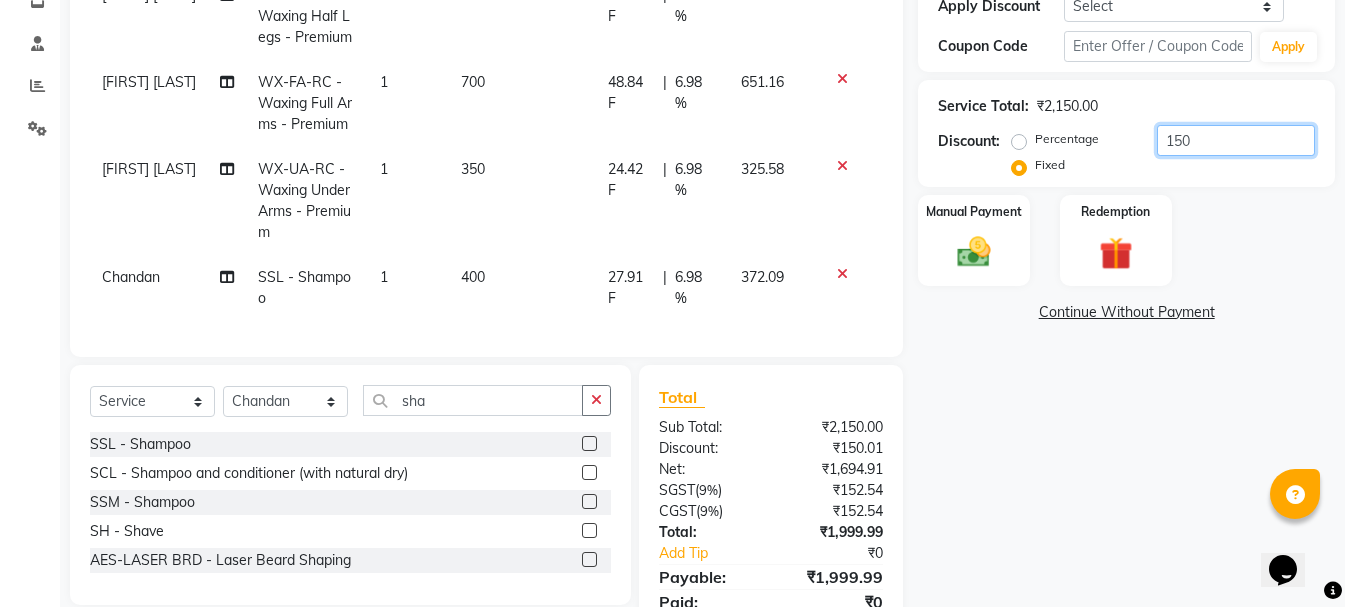 scroll, scrollTop: 454, scrollLeft: 0, axis: vertical 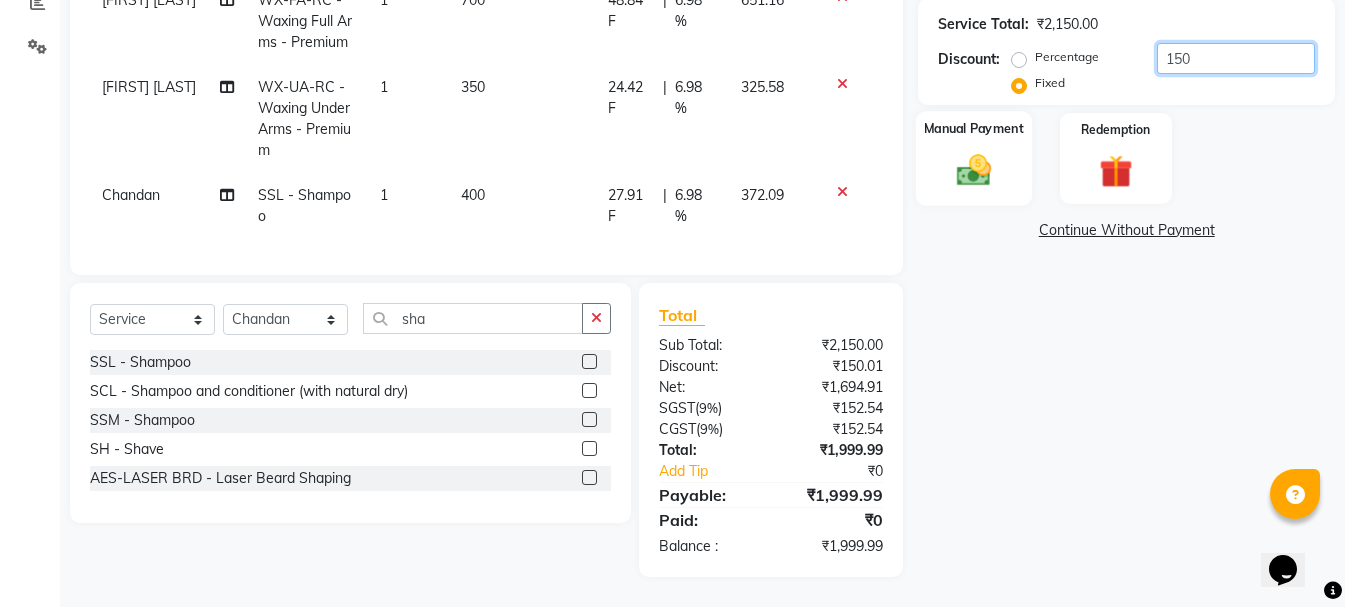 type on "150" 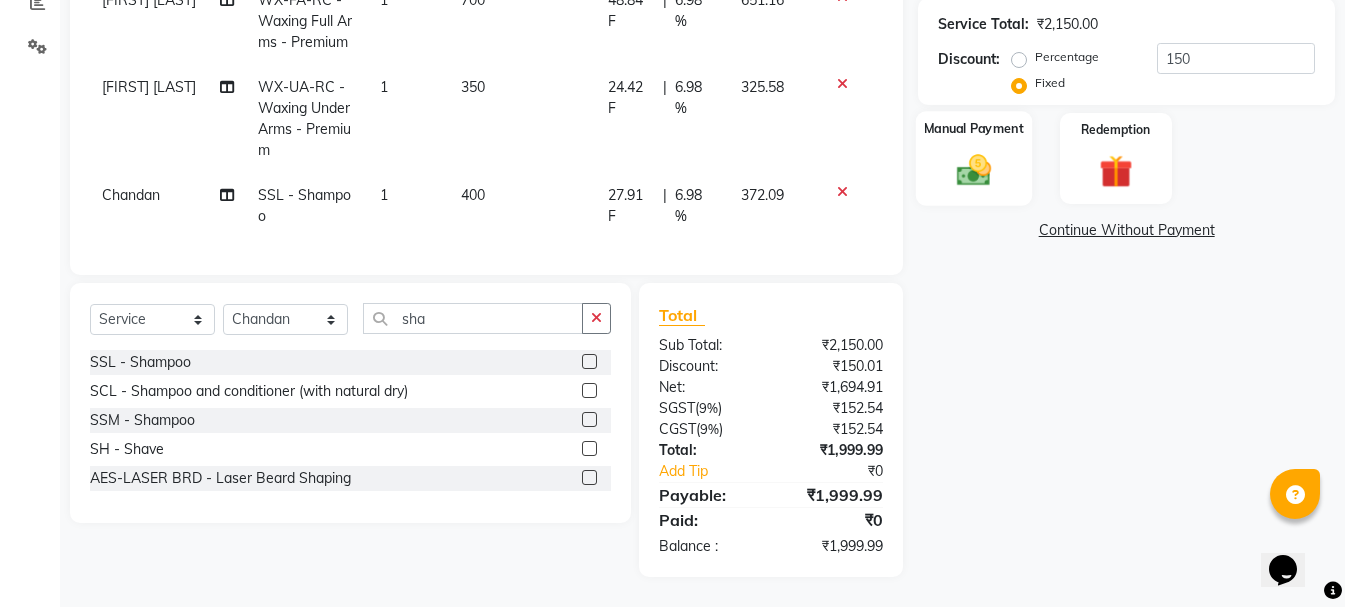 click 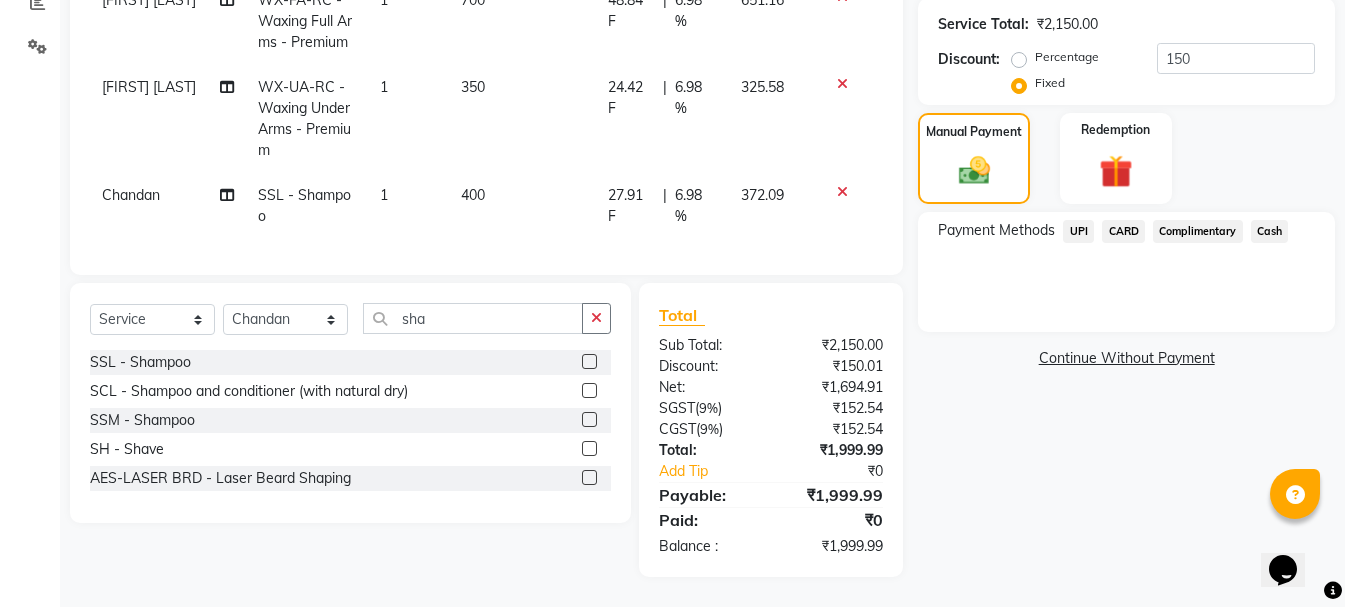 click on "Cash" 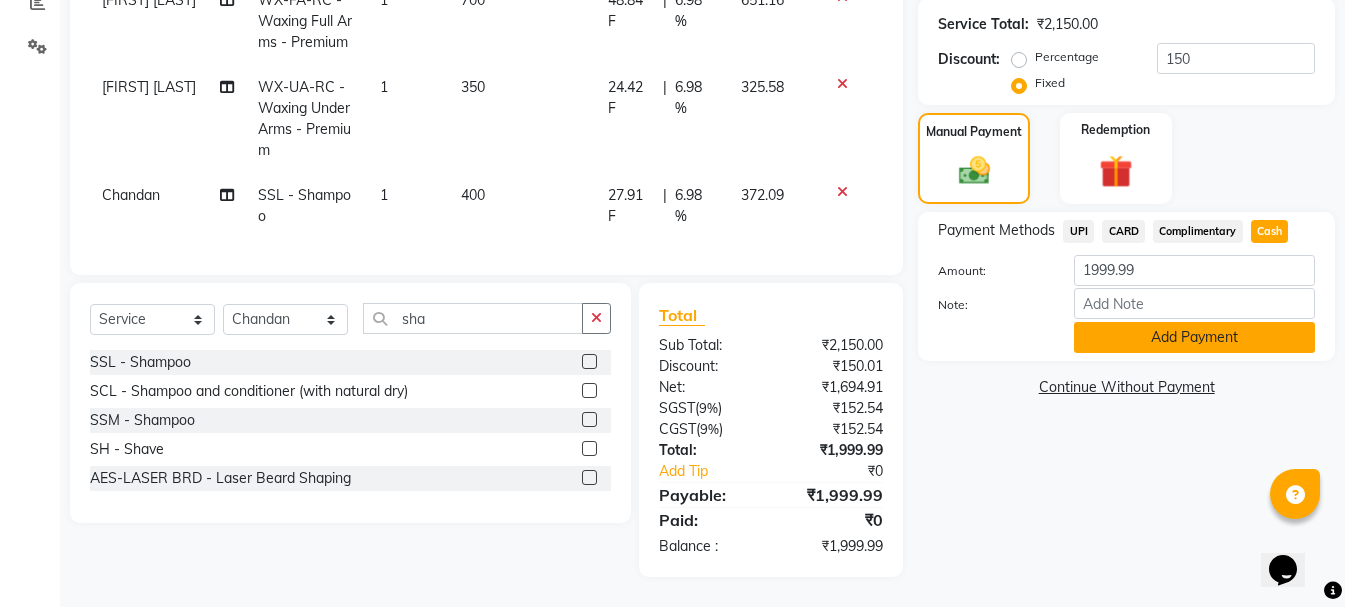 click on "Add Payment" 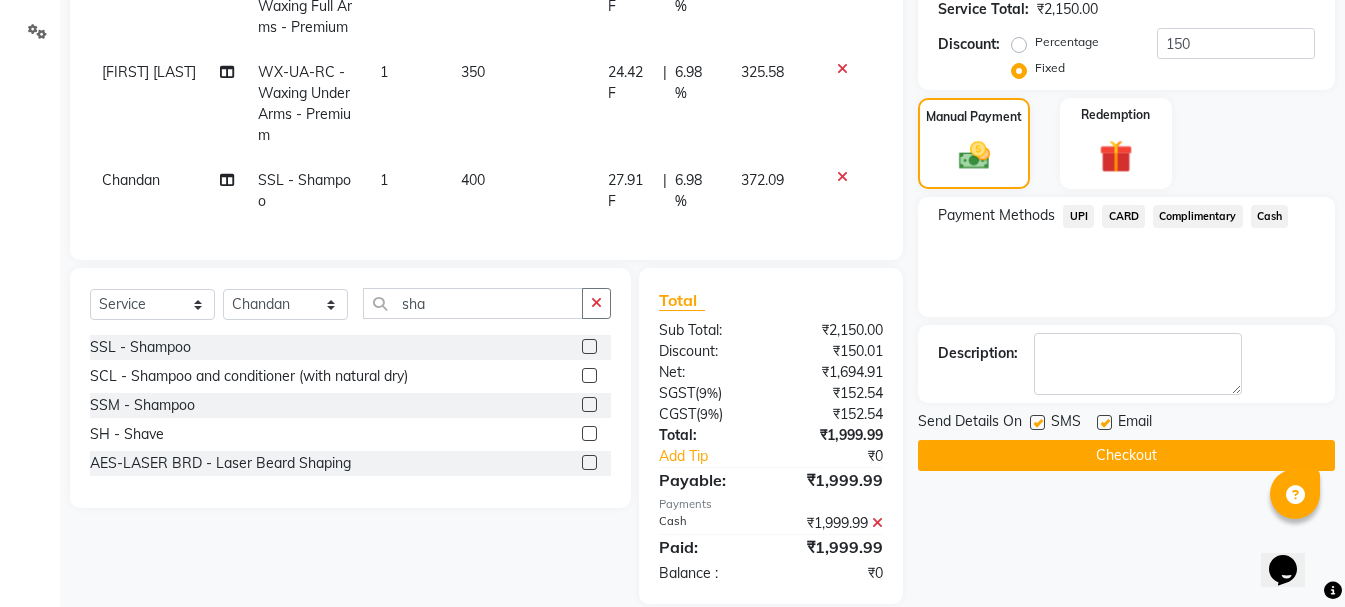 click on "Checkout" 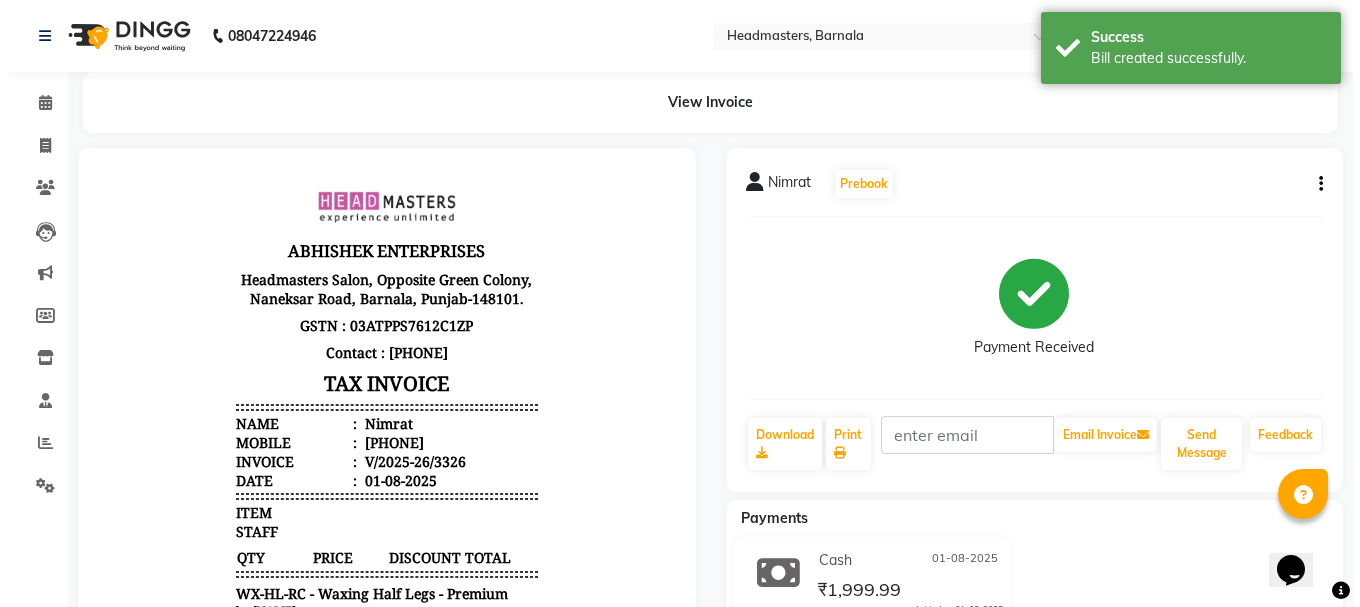scroll, scrollTop: 0, scrollLeft: 0, axis: both 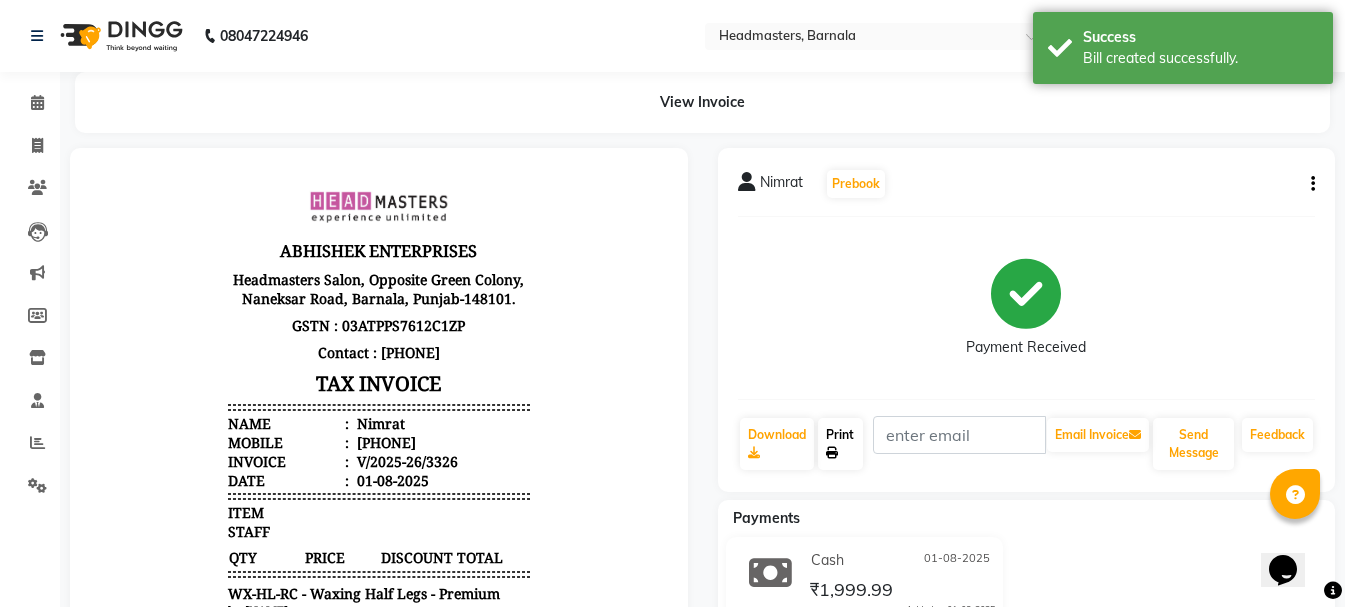 click on "Print" 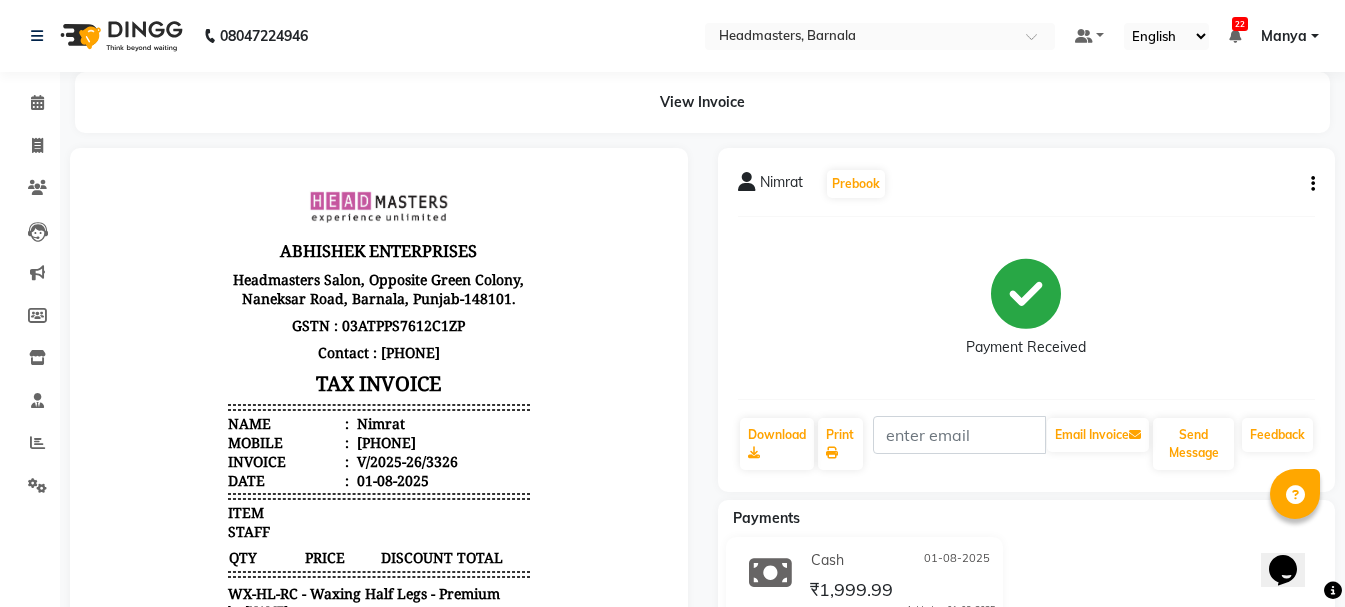 select on "service" 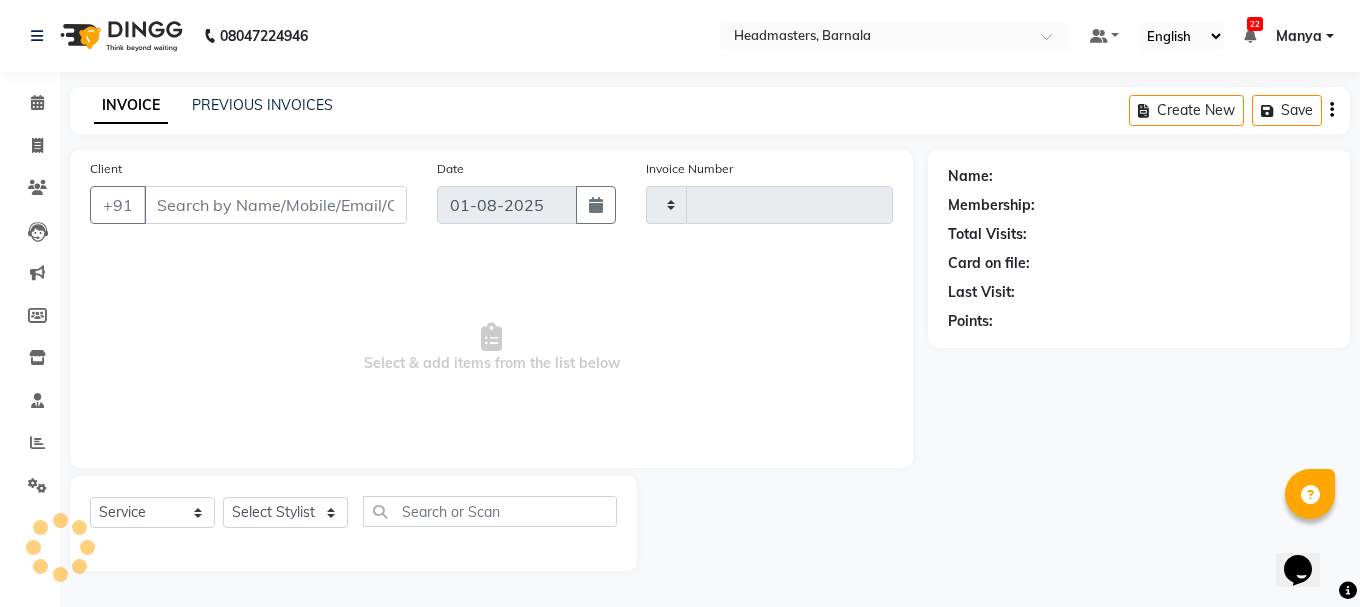 type on "3327" 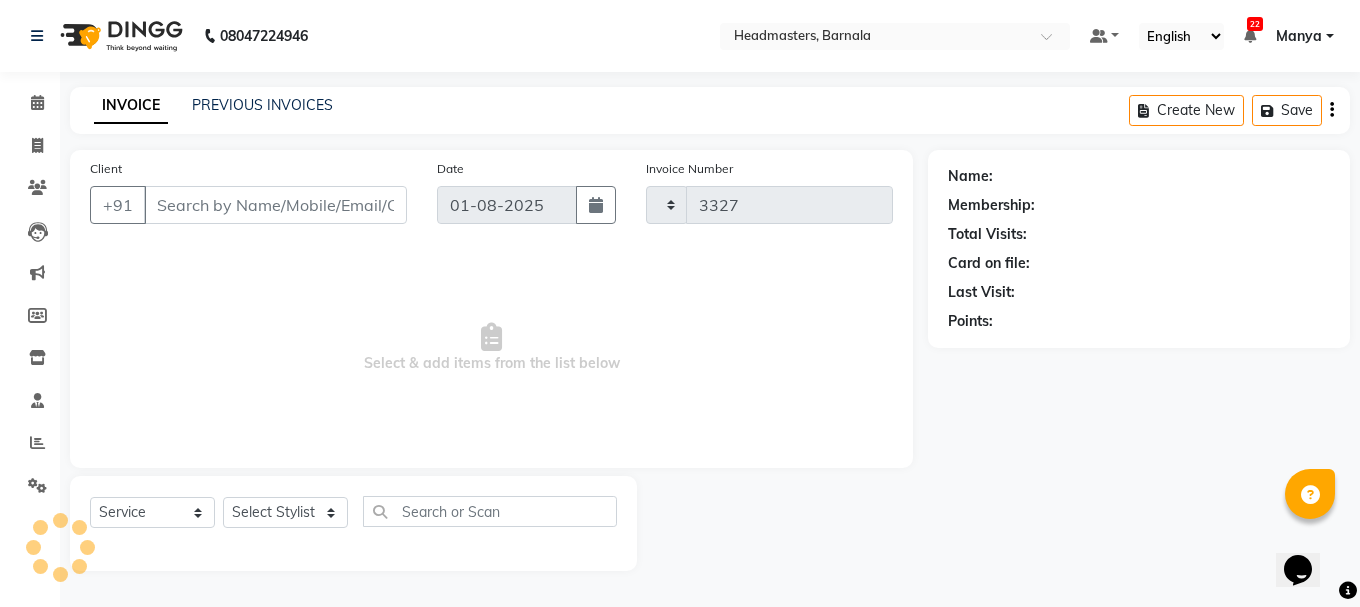 select on "7526" 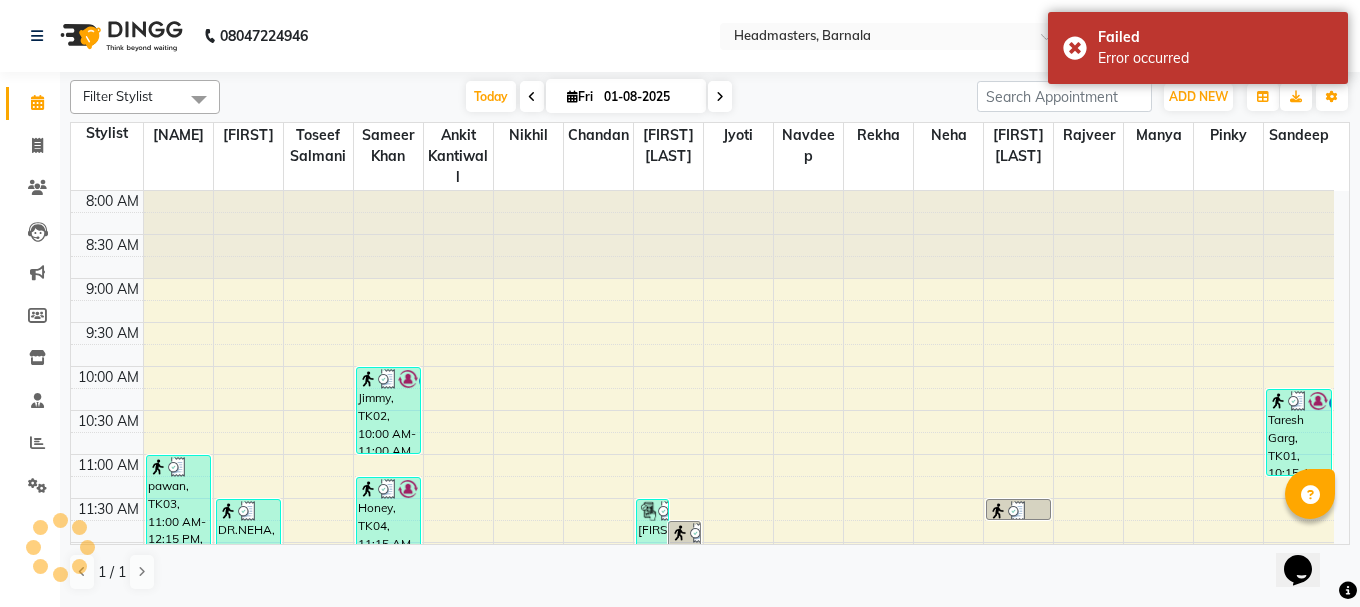 scroll, scrollTop: 0, scrollLeft: 0, axis: both 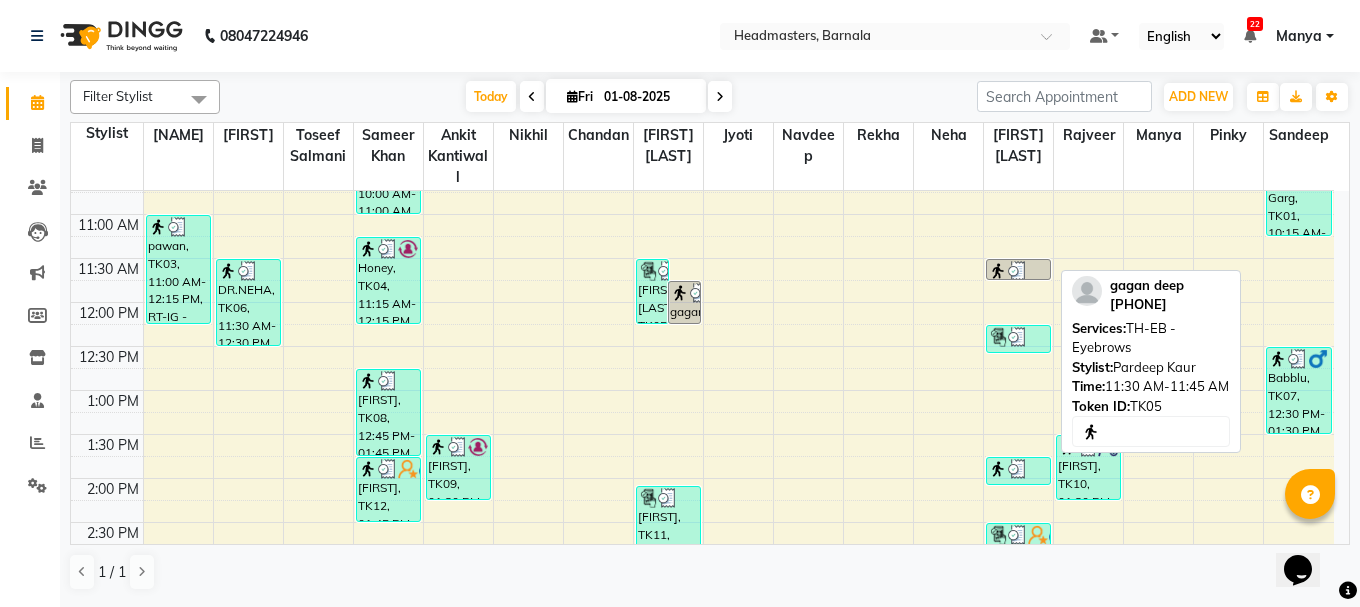 click at bounding box center (1018, 271) 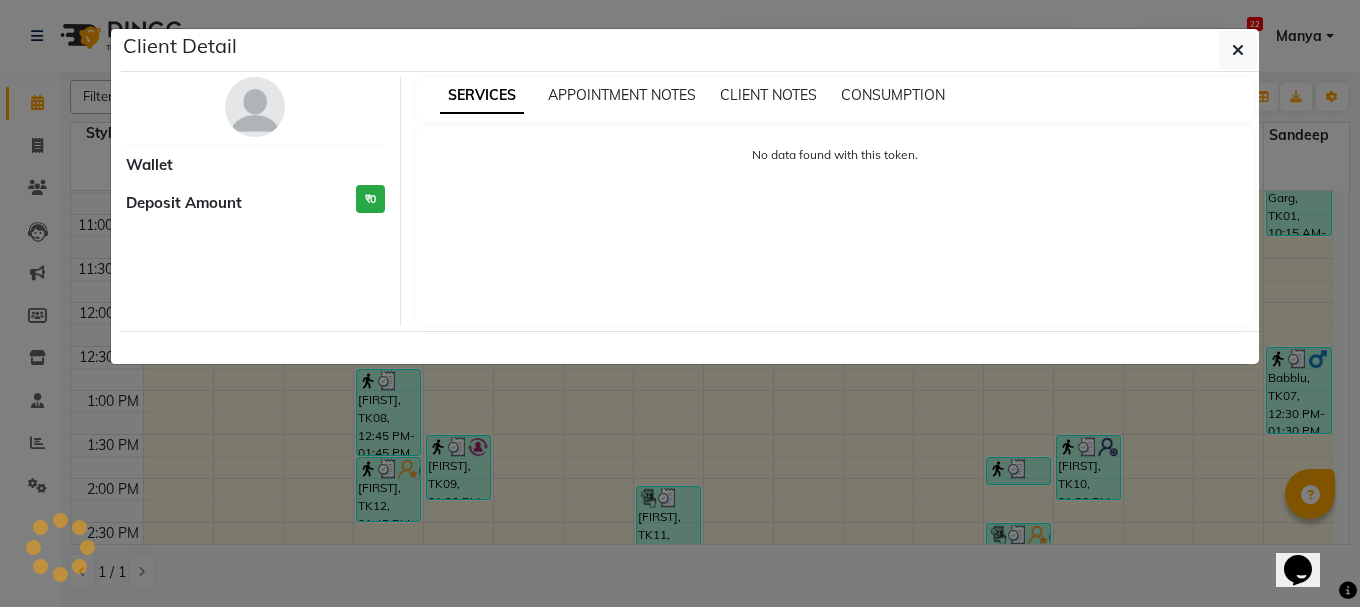 select on "3" 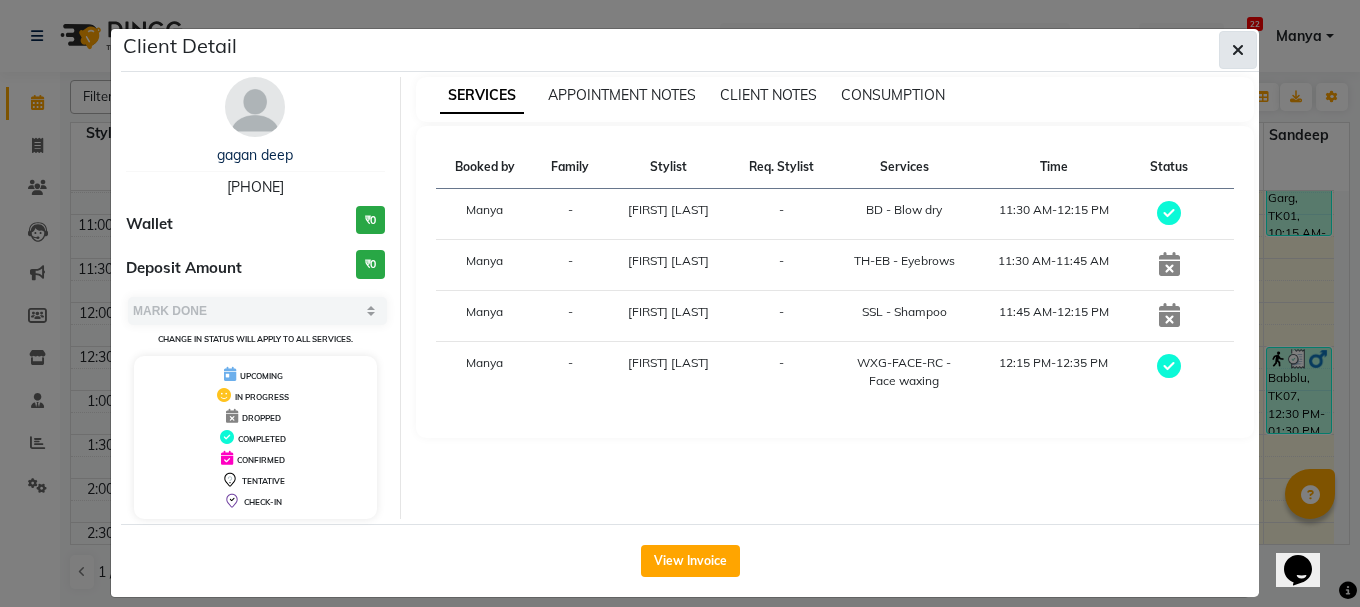 click 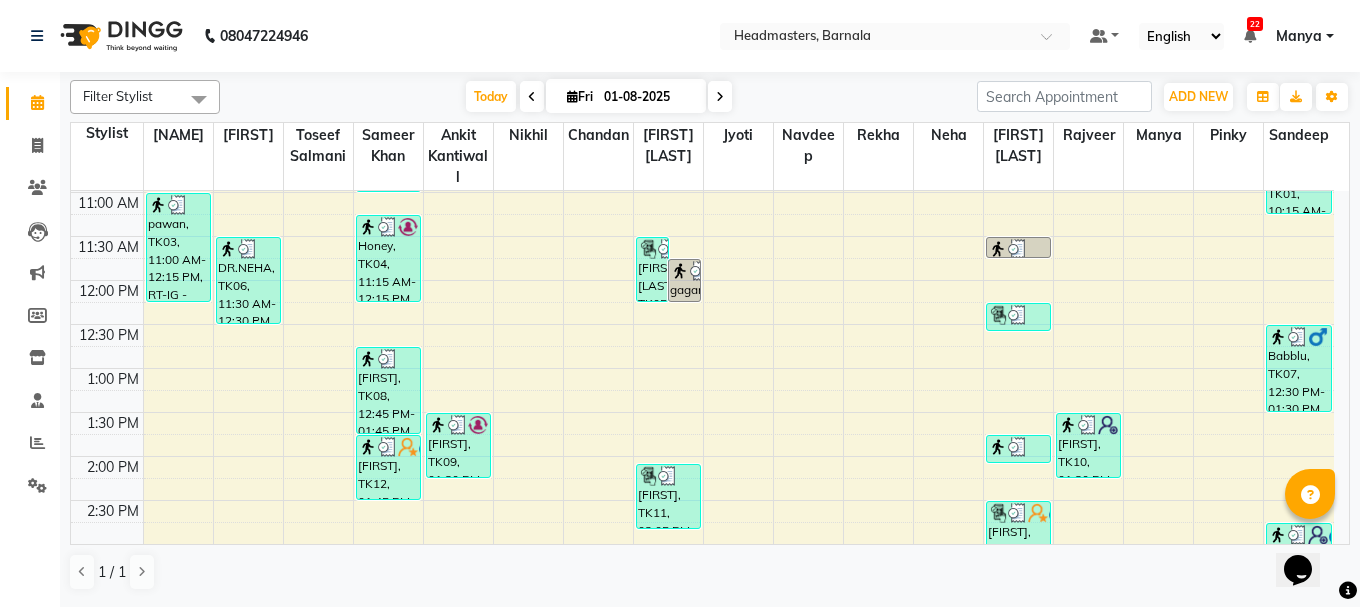 scroll, scrollTop: 280, scrollLeft: 0, axis: vertical 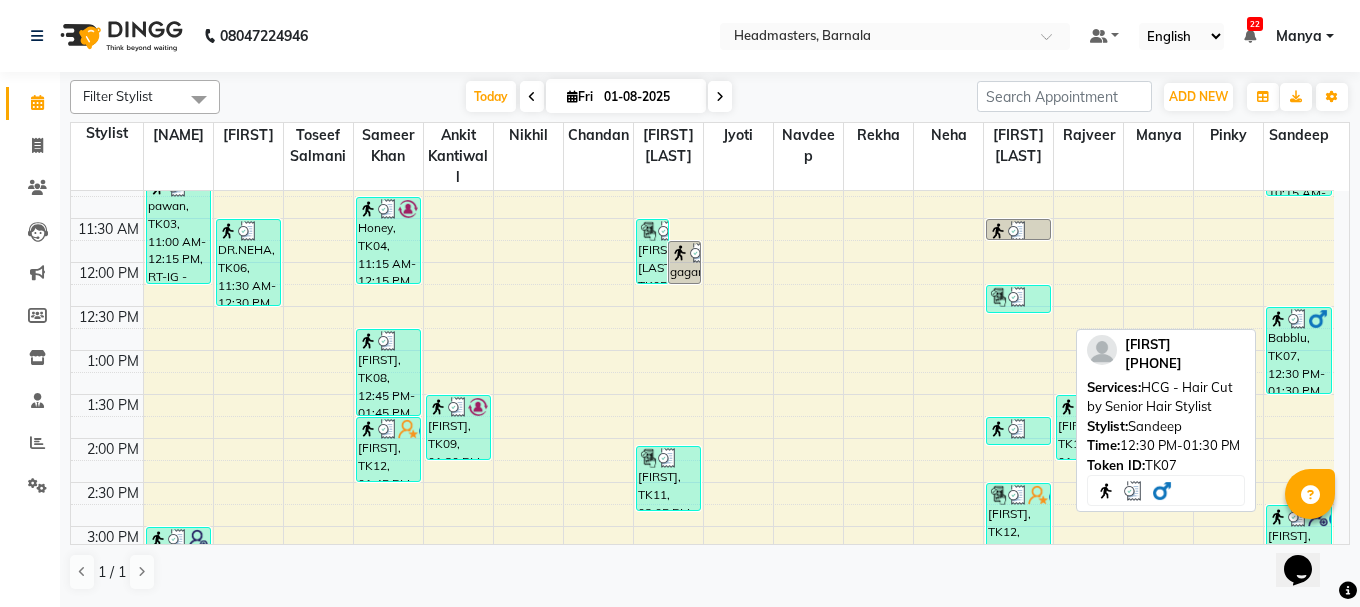 click on "Babblu, TK07, 12:30 PM-01:30 PM, HCG - Hair Cut by Senior Hair Stylist" at bounding box center [1299, 350] 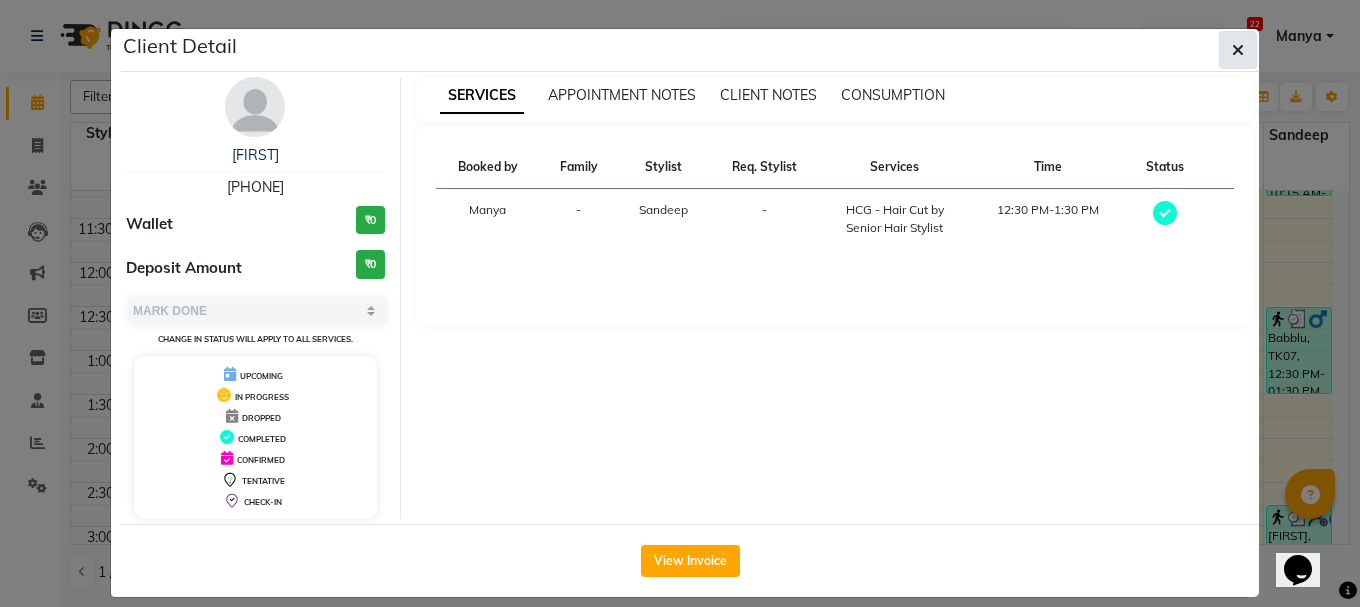 click 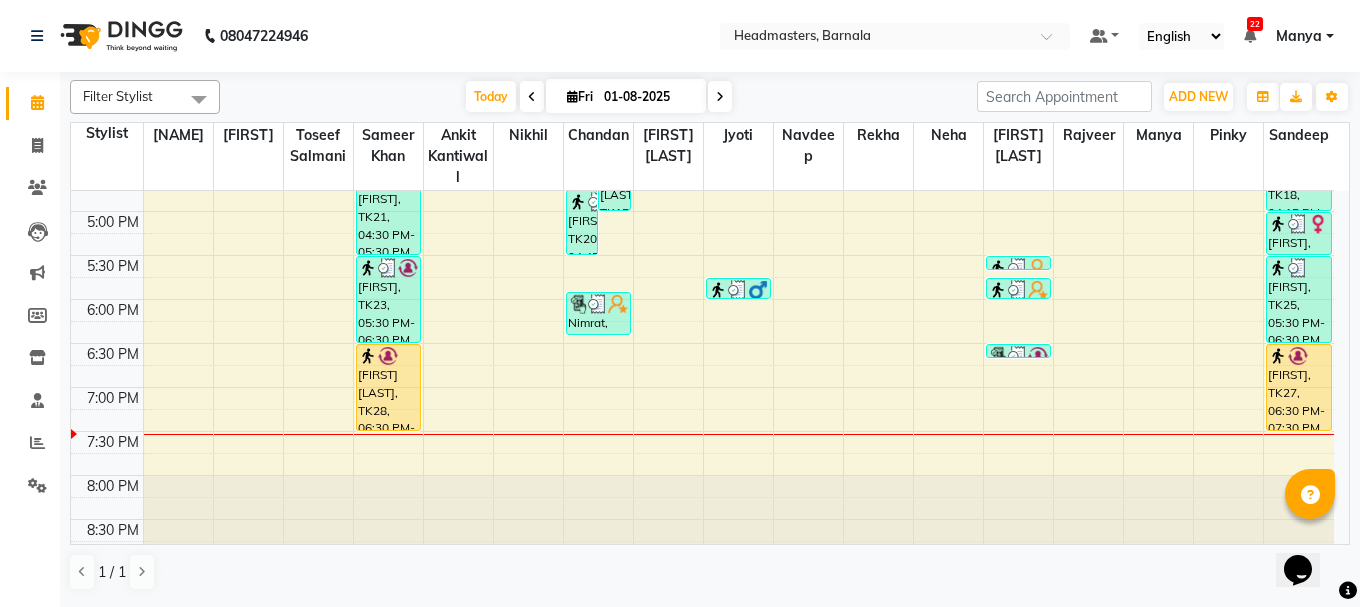 scroll, scrollTop: 790, scrollLeft: 0, axis: vertical 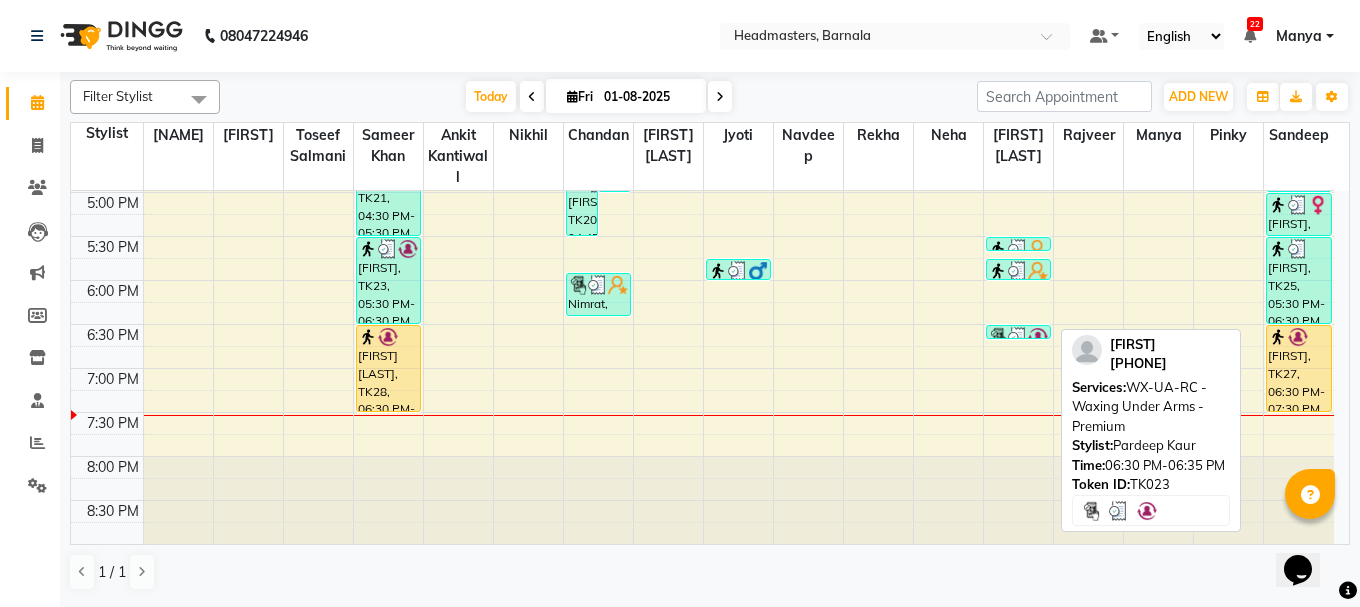 click at bounding box center [1018, 337] 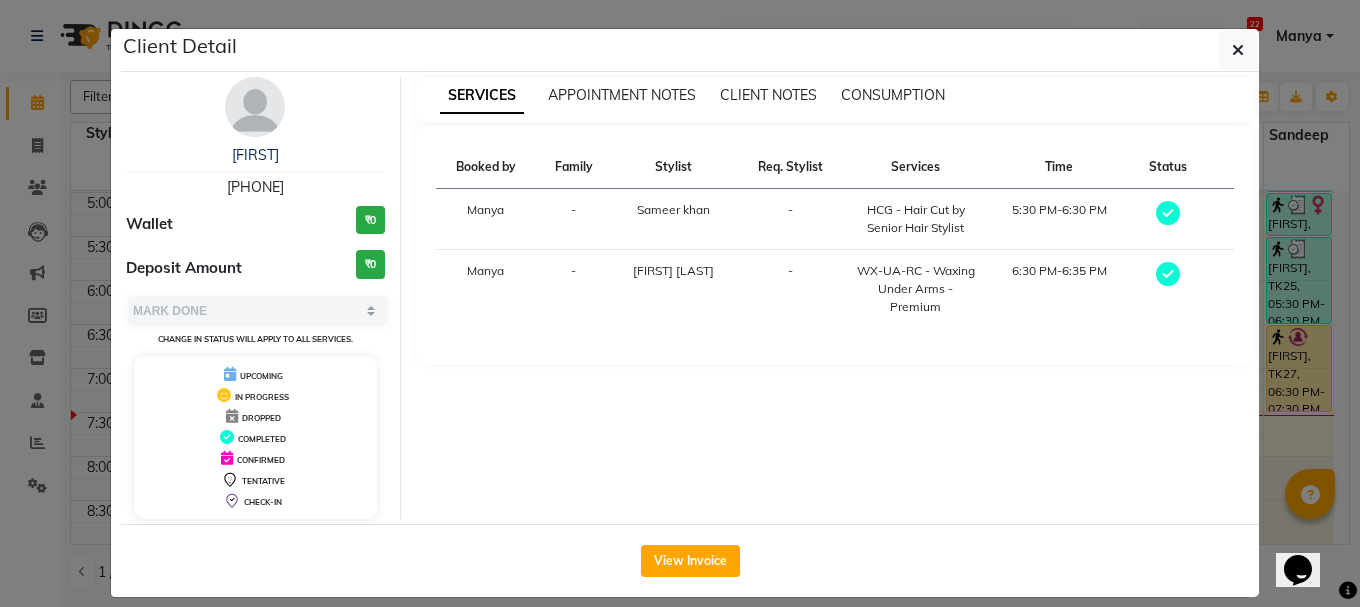 click on "Client Detail [FIRST] [PHONE] Wallet ₹0 Deposit Amount ₹0 Select MARK DONE UPCOMING Change in status will apply to all services. UPCOMING IN PROGRESS DROPPED COMPLETED CONFIRMED TENTATIVE CHECK-IN SERVICES APPOINTMENT NOTES CLIENT NOTES CONSUMPTION Booked by Family Stylist Req. Stylist Services Time Status [NAME] - [NAME] - HCG - Hair Cut by Senior Hair Stylist 5:30 PM-6:30 PM Manya - [NAME] - WX-UA-RC - Waxing Under Arms - Premium 6:30 PM-6:35 PM View Invoice" 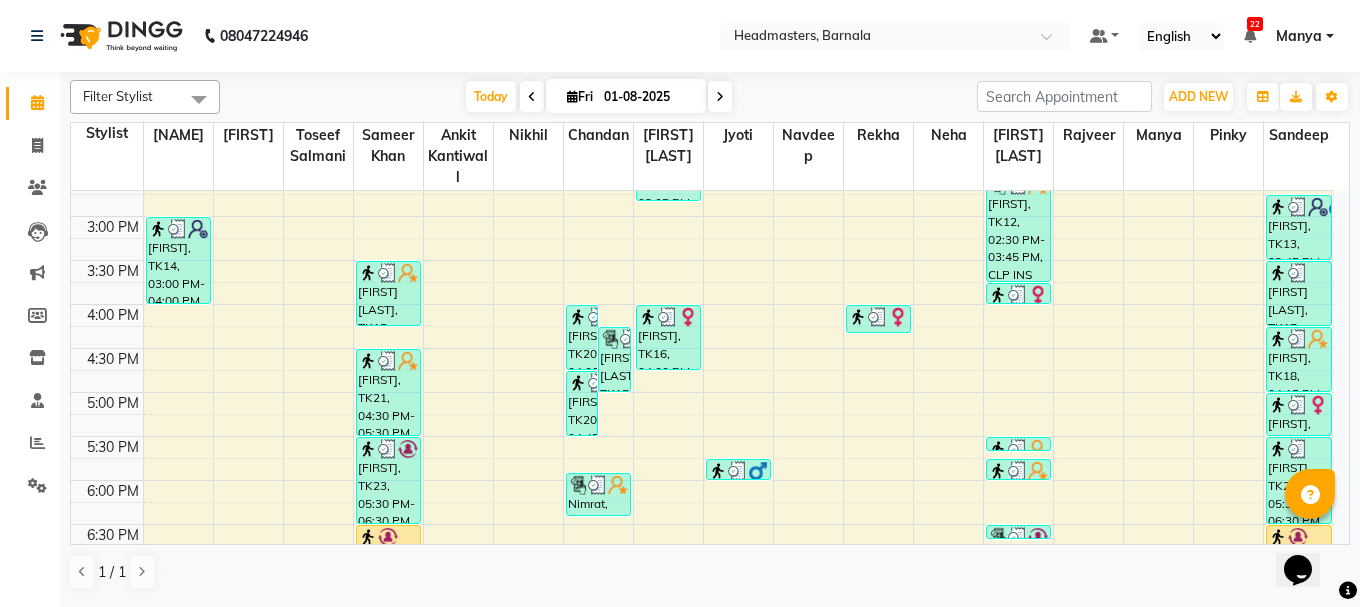 scroll, scrollTop: 550, scrollLeft: 0, axis: vertical 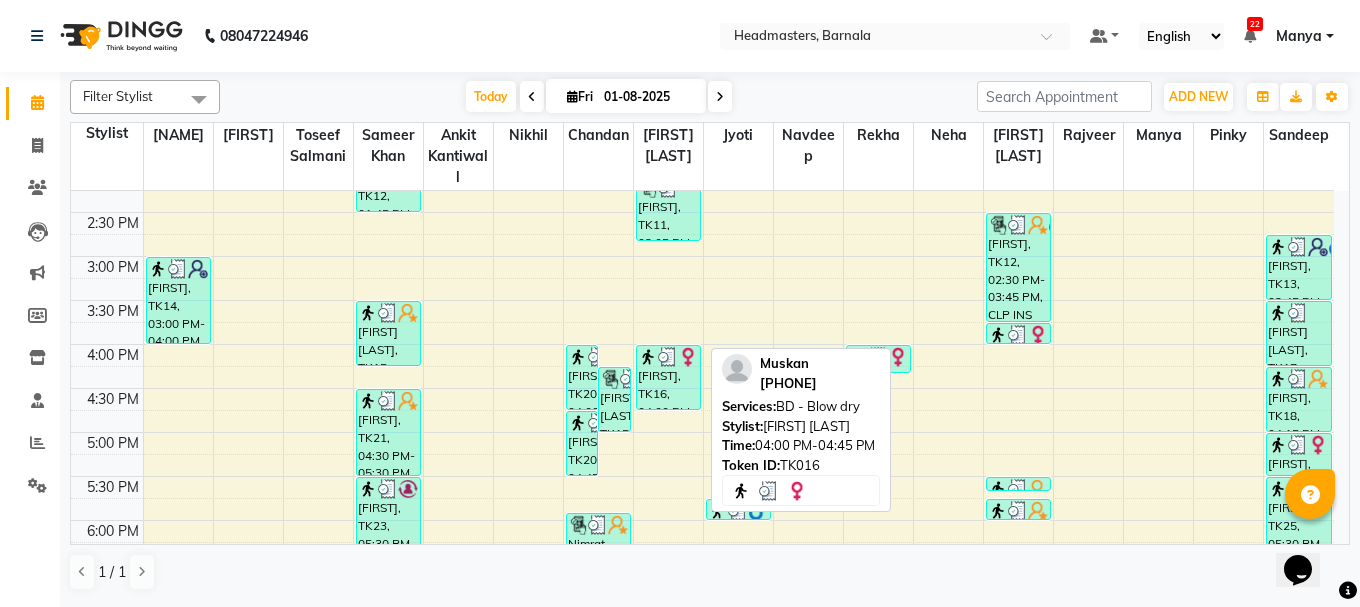 click on "[FIRST], TK16, 04:00 PM-04:45 PM, BD - Blow dry" at bounding box center (668, 377) 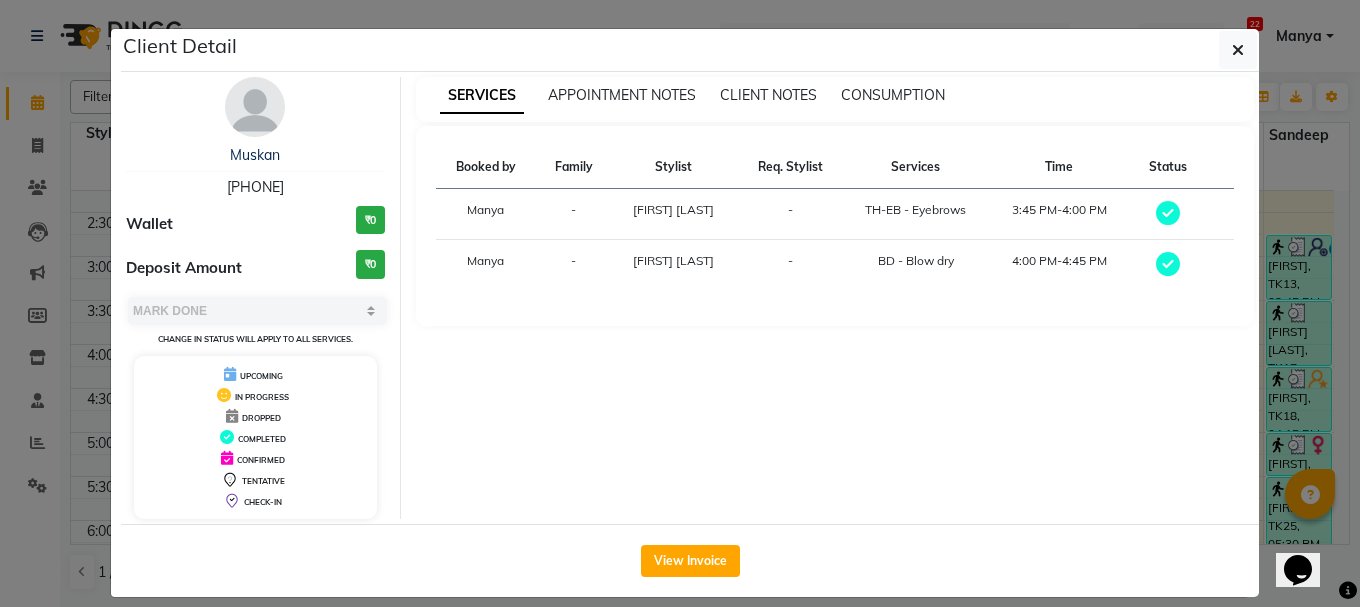 click on "Client Detail [FIRST] [PHONE] Wallet ₹0 Deposit Amount ₹0 Select MARK DONE UPCOMING Change in status will apply to all services. UPCOMING IN PROGRESS DROPPED COMPLETED CONFIRMED TENTATIVE CHECK-IN SERVICES APPOINTMENT NOTES CLIENT NOTES CONSUMPTION Booked by Family Stylist Req. Stylist Services Time Status [NAME] - [NAME] - TH-EB - Eyebrows 3:45 PM-4:00 PM [NAME] - [NAME] - BD - Blow dry 4:00 PM-4:45 PM View Invoice" 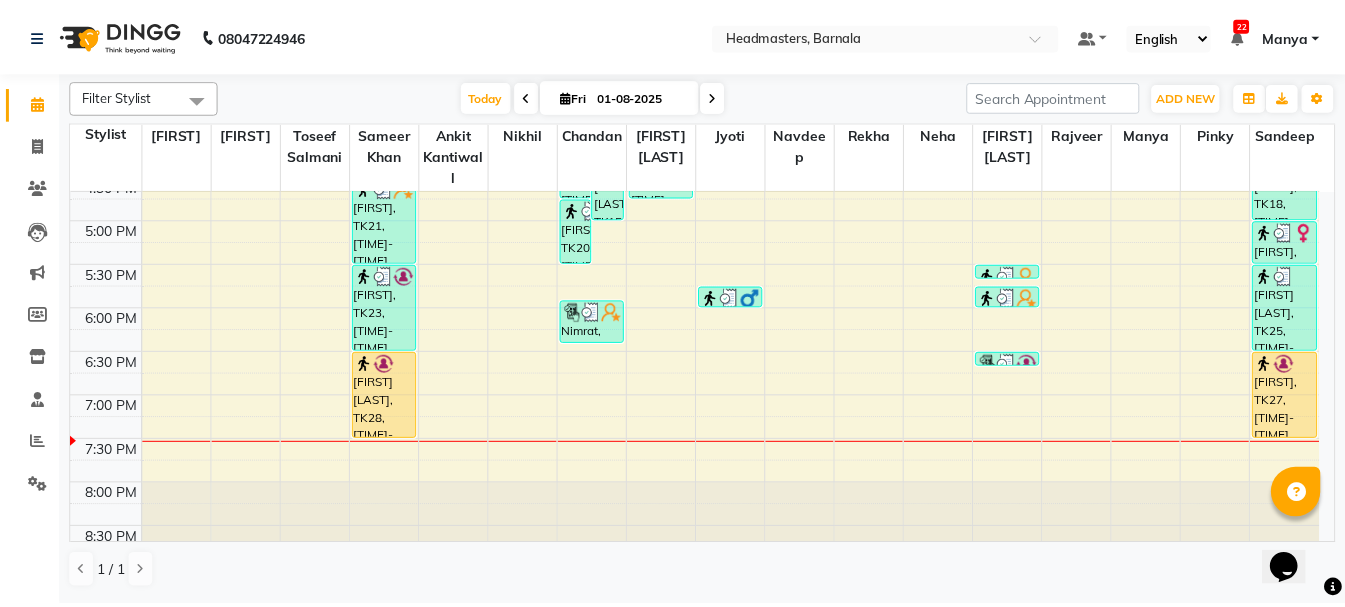 scroll, scrollTop: 790, scrollLeft: 0, axis: vertical 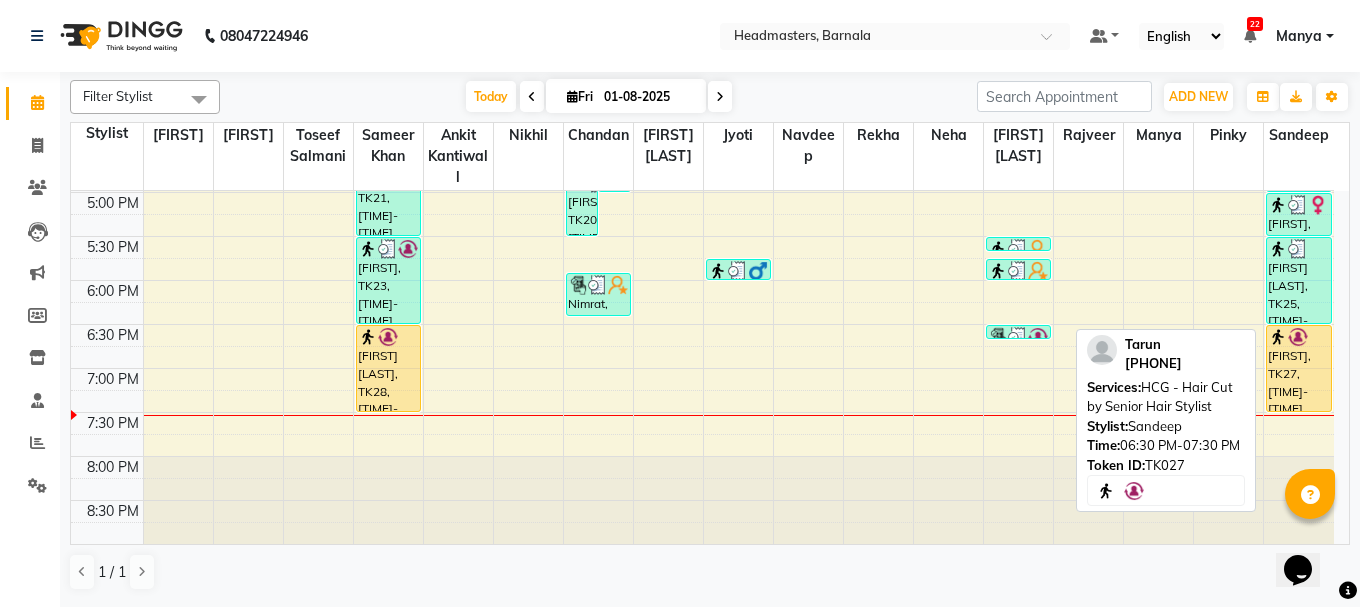 click on "[FIRST], TK27, 06:30 PM-07:30 PM, HCG - Hair Cut by Senior Hair Stylist" 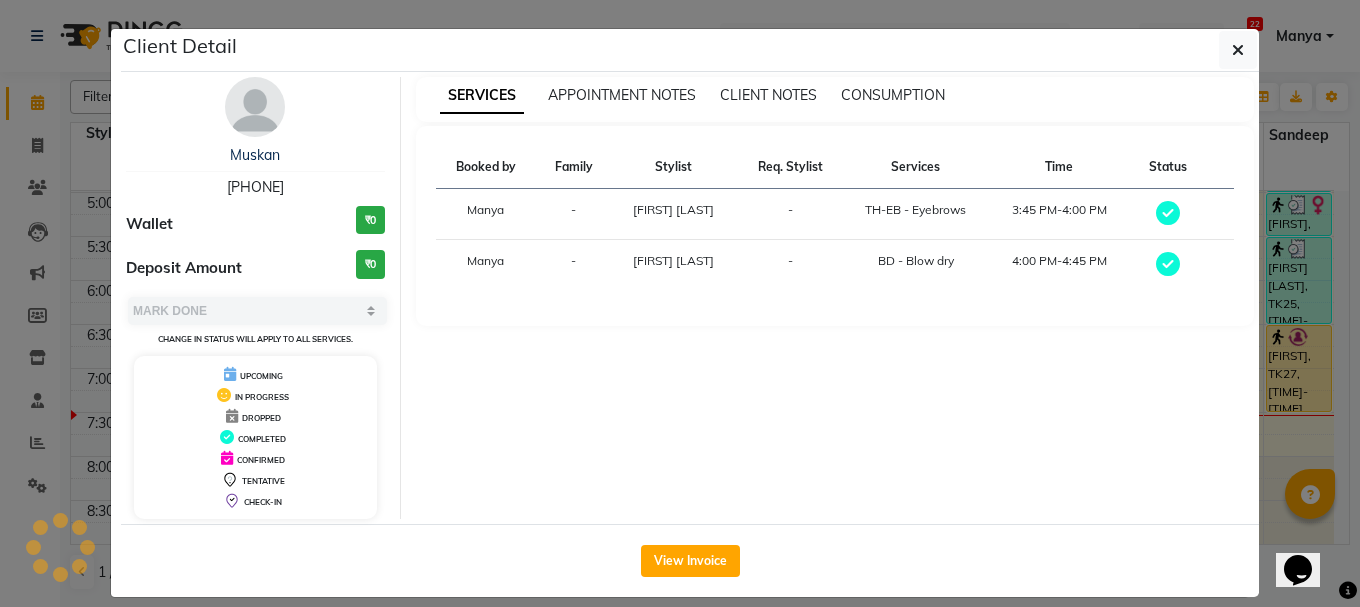 select on "1" 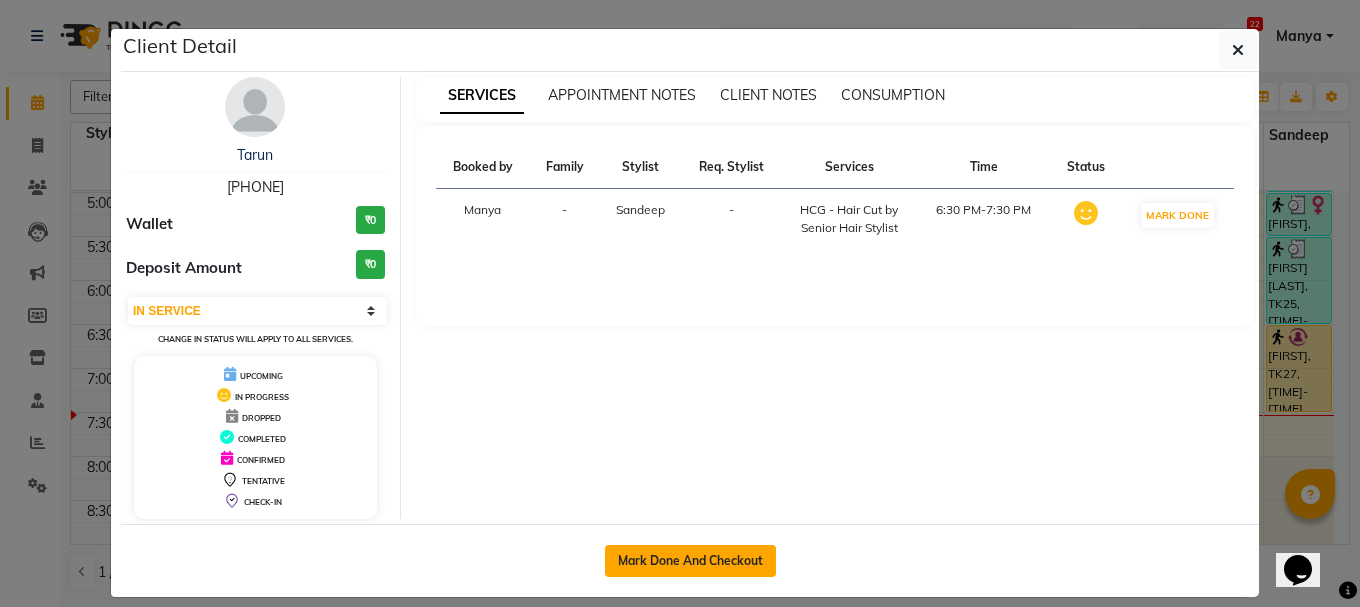 click on "Mark Done And Checkout" 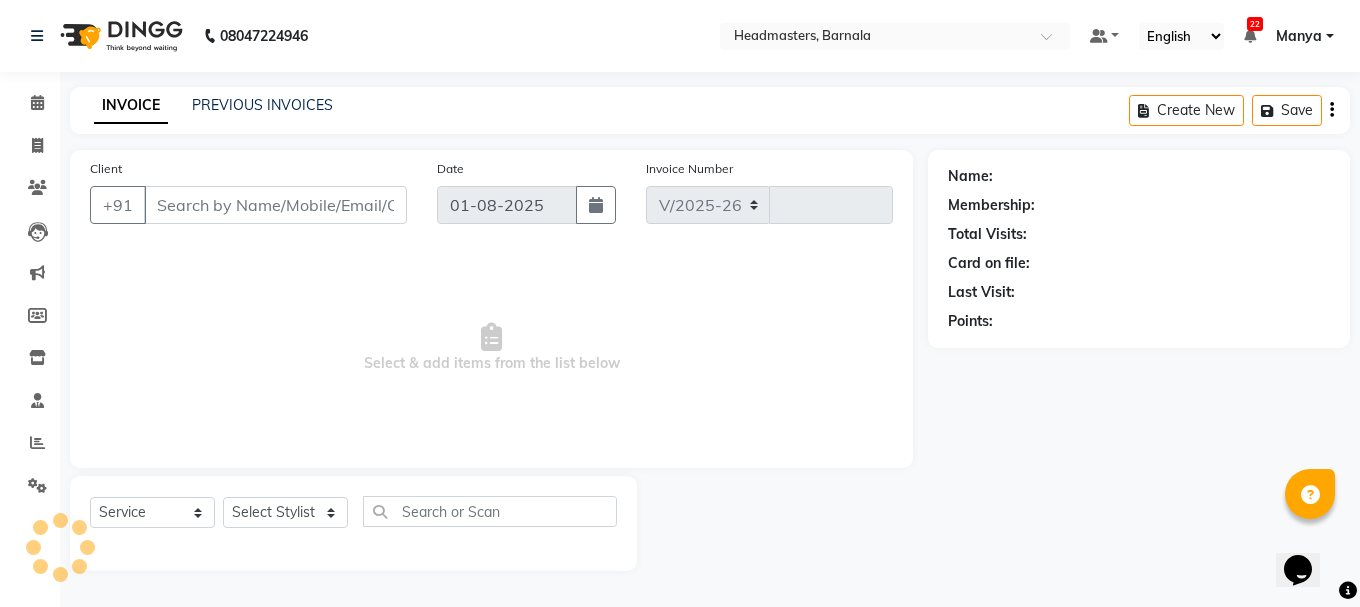 select on "7526" 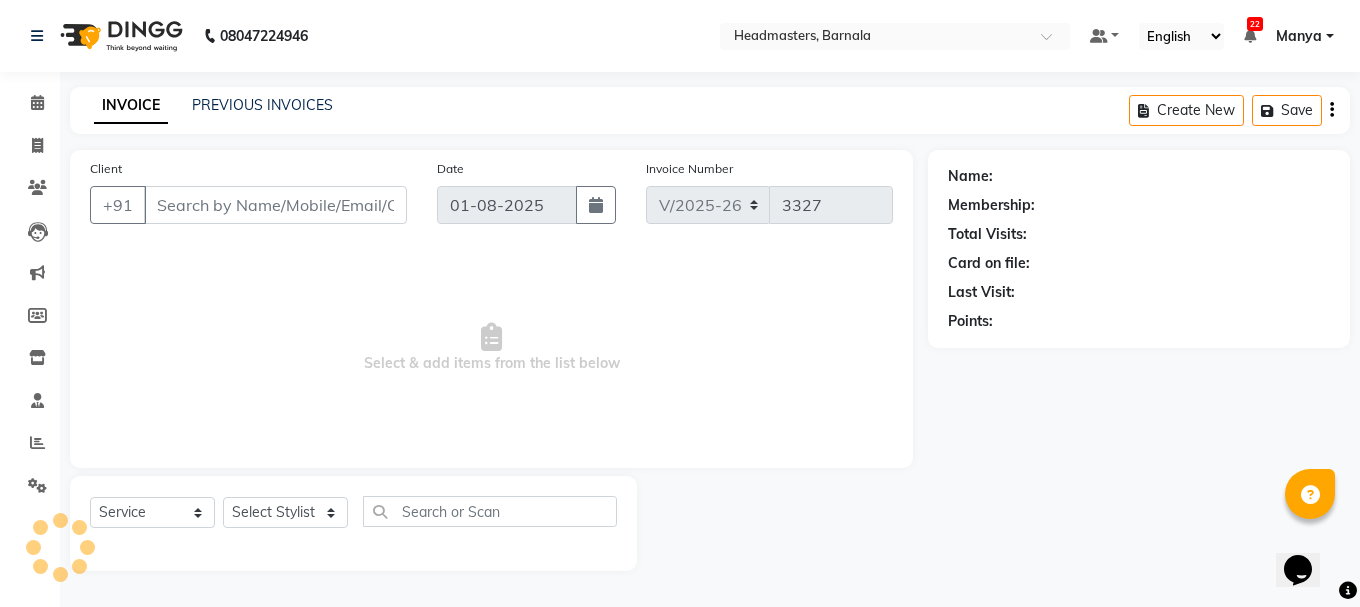 type on "[PHONE]" 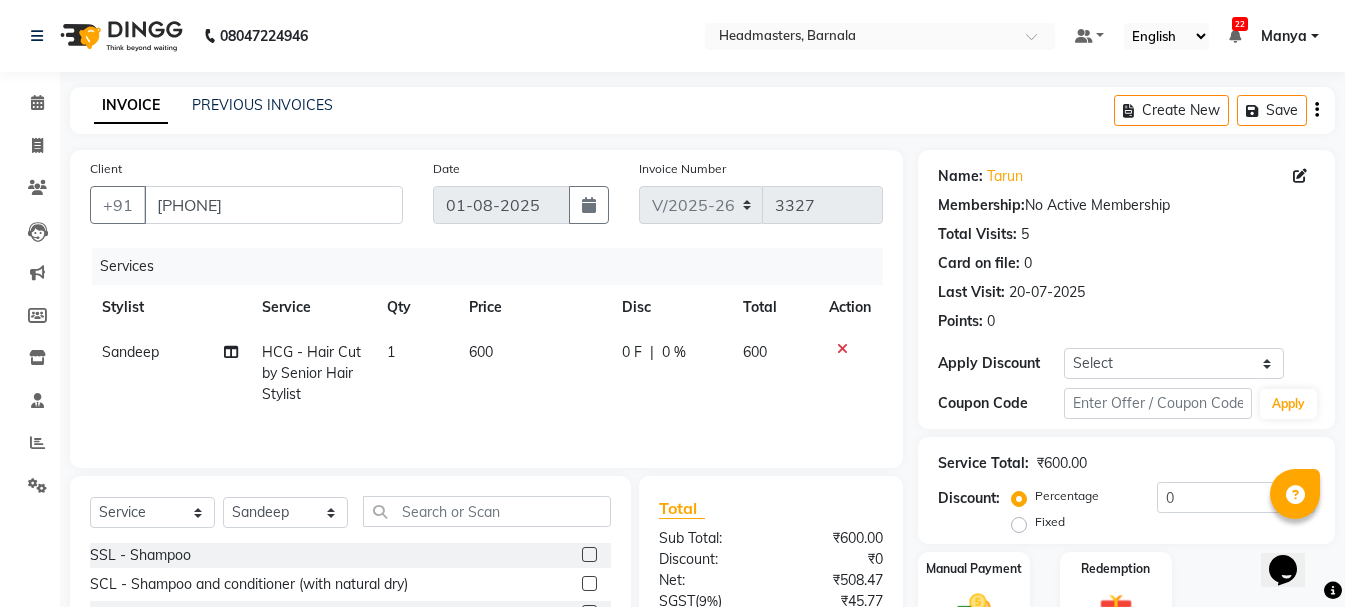 click on "Discount:  Percentage   Fixed  0" 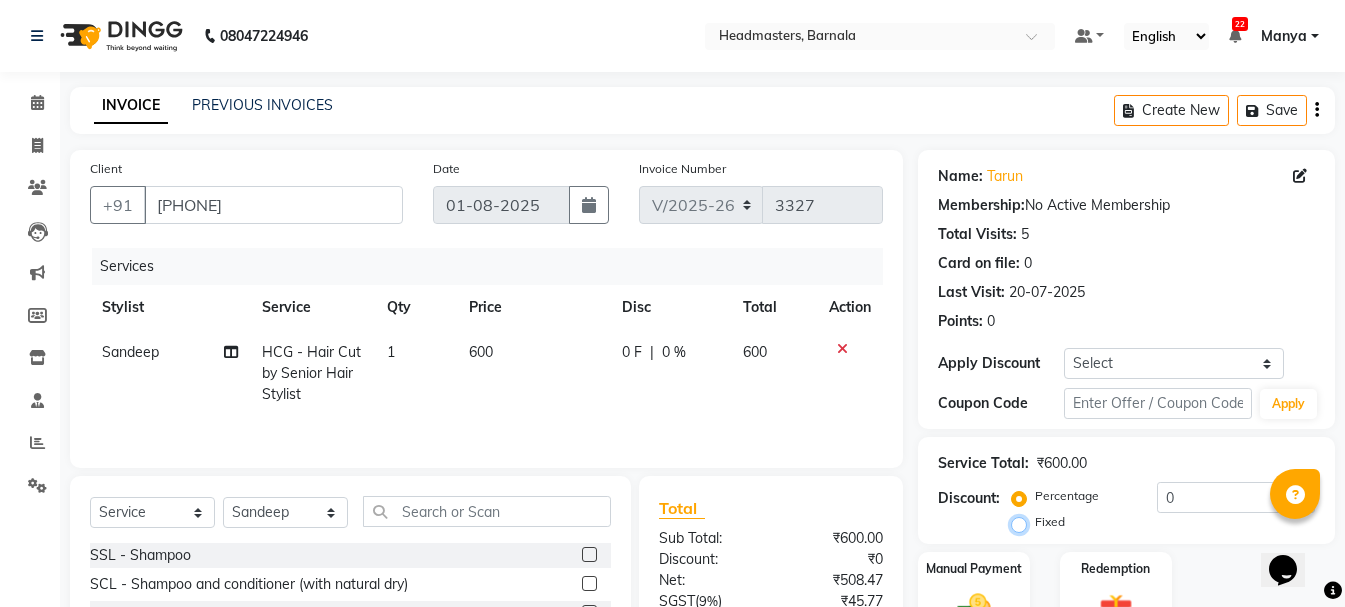 click on "Fixed" 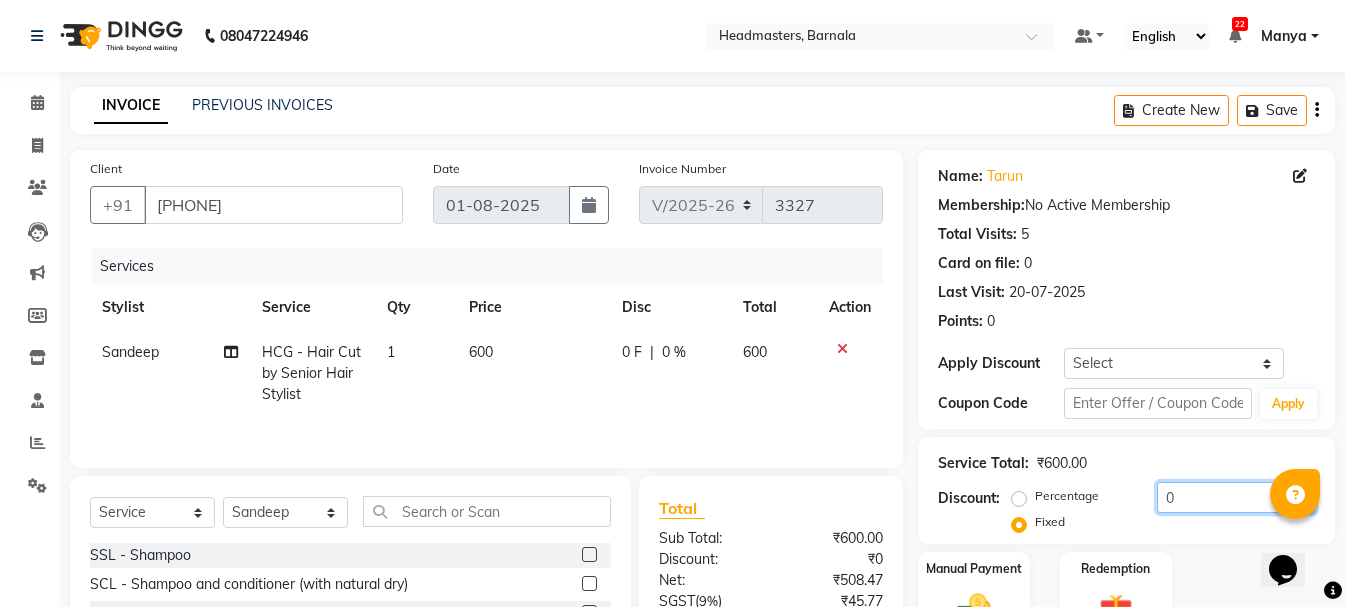 drag, startPoint x: 1192, startPoint y: 491, endPoint x: 770, endPoint y: 541, distance: 424.95175 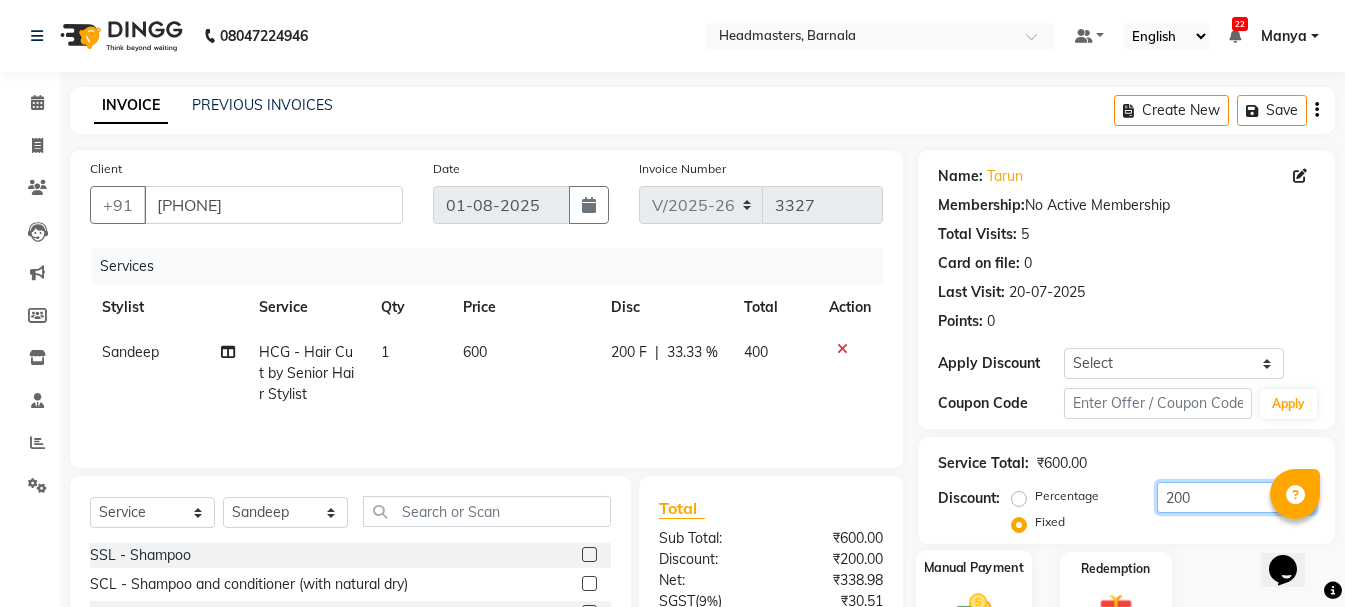 scroll, scrollTop: 194, scrollLeft: 0, axis: vertical 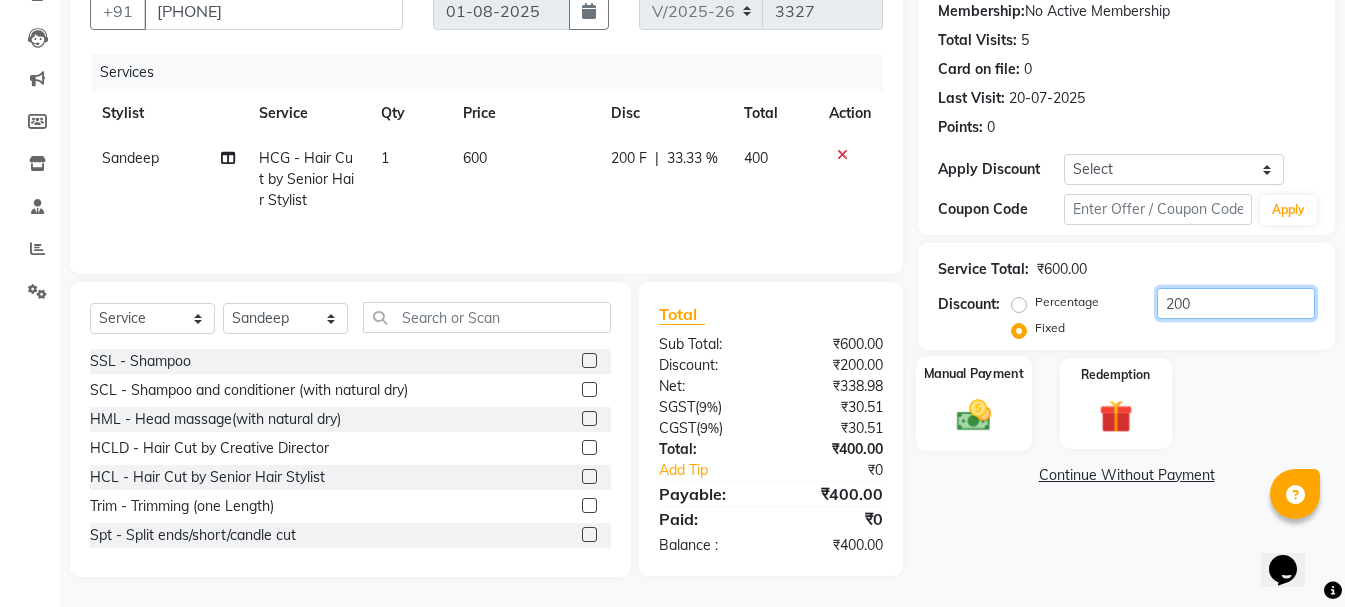 type on "200" 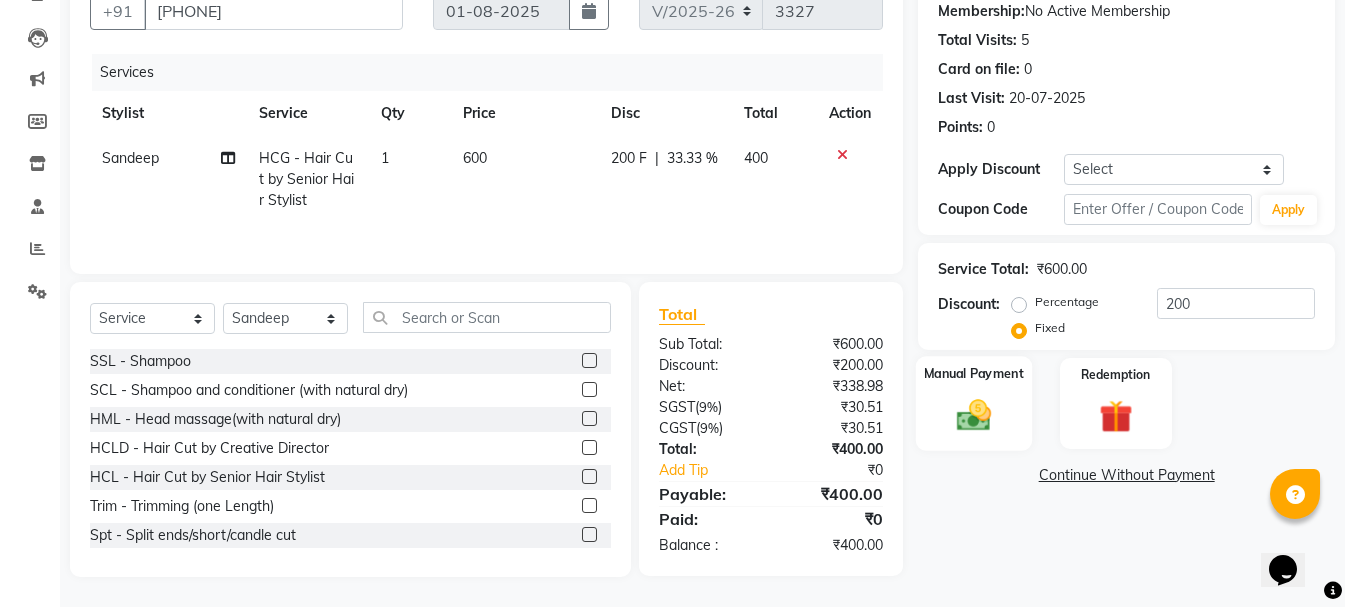 click on "Manual Payment" 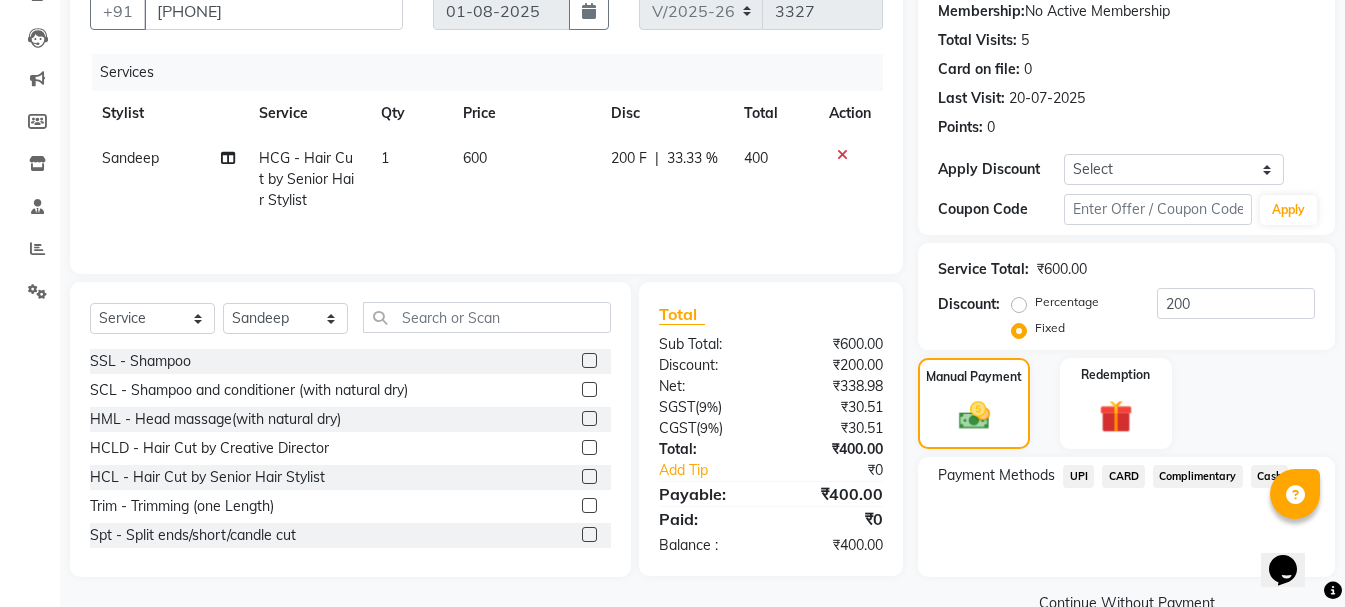 click on "Cash" 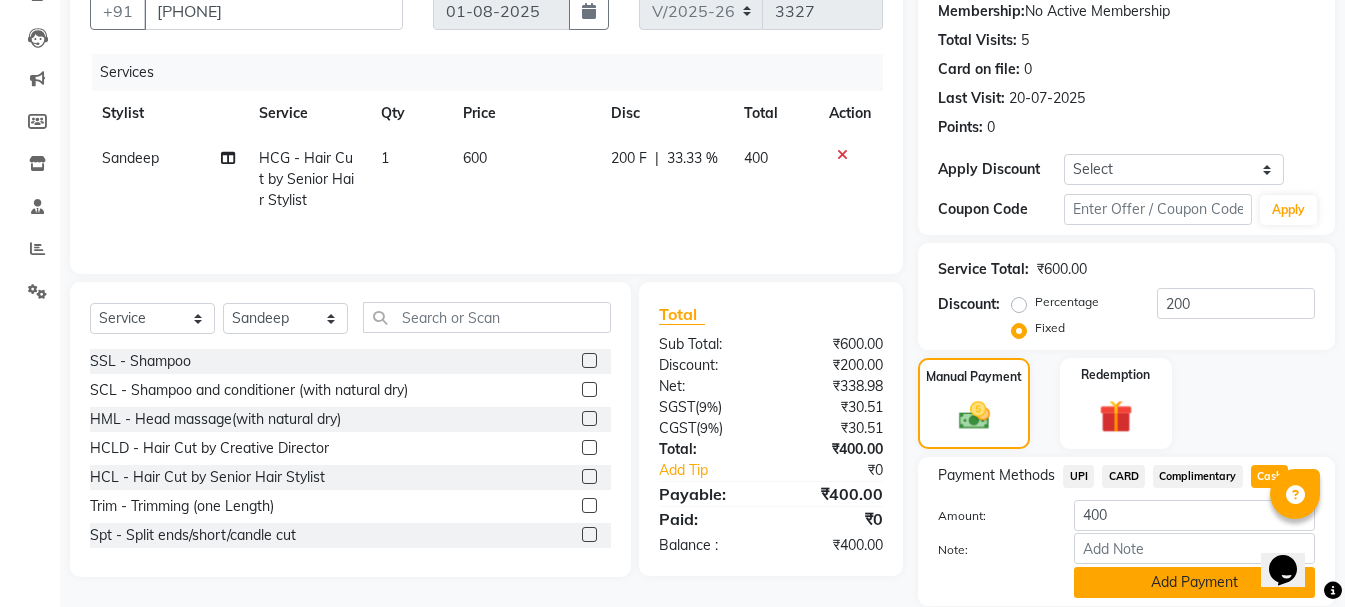 click on "Add Payment" 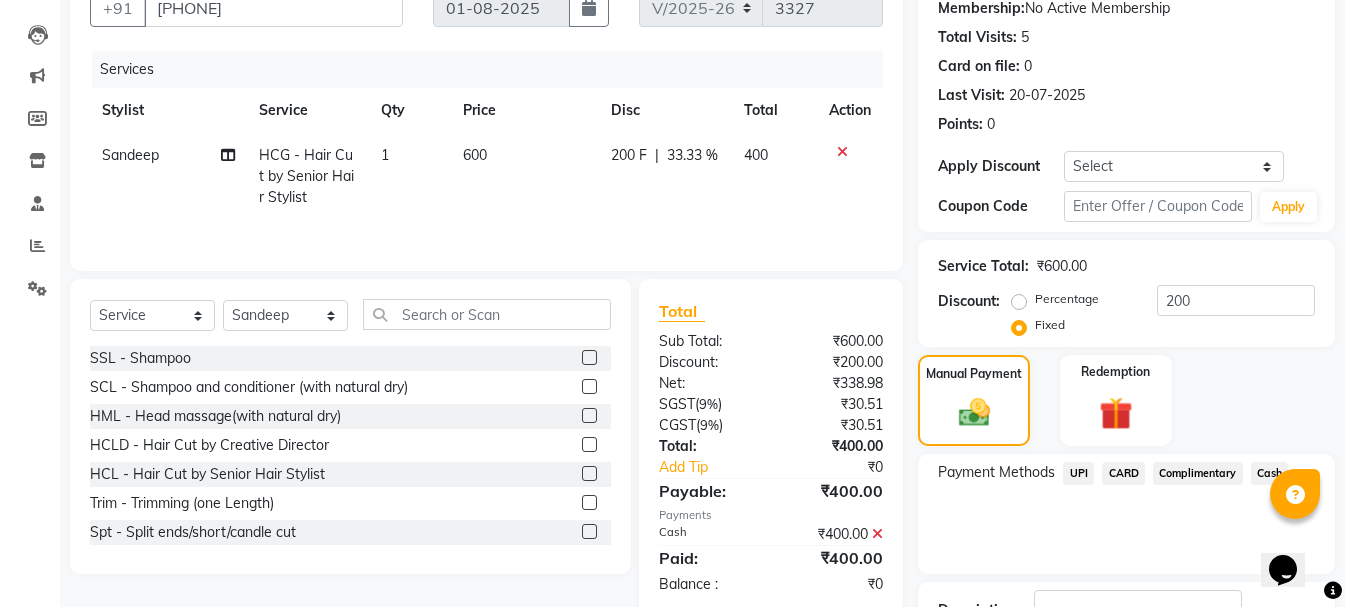 scroll, scrollTop: 348, scrollLeft: 0, axis: vertical 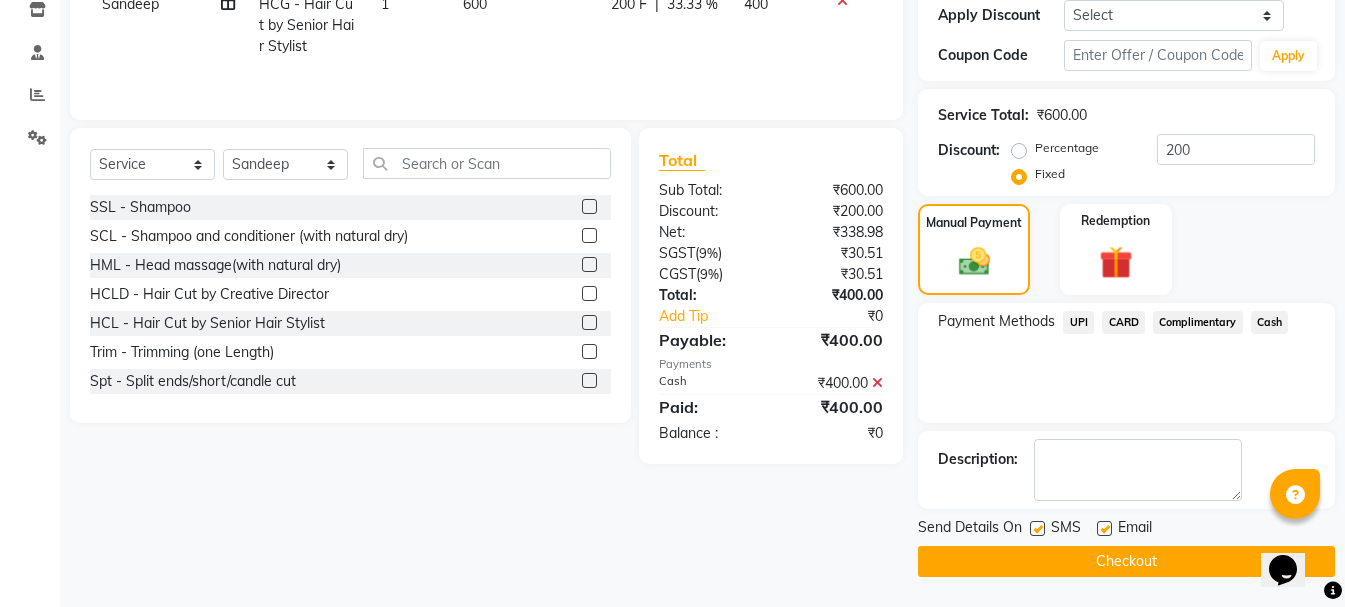 click on "Checkout" 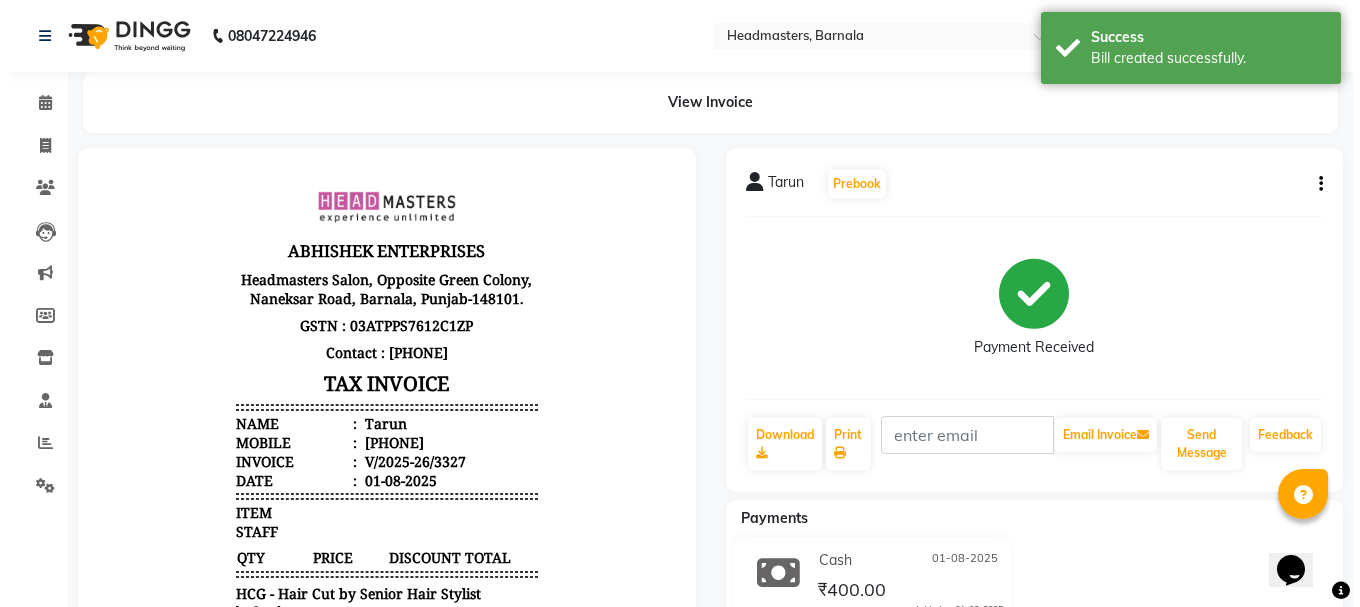 scroll, scrollTop: 0, scrollLeft: 0, axis: both 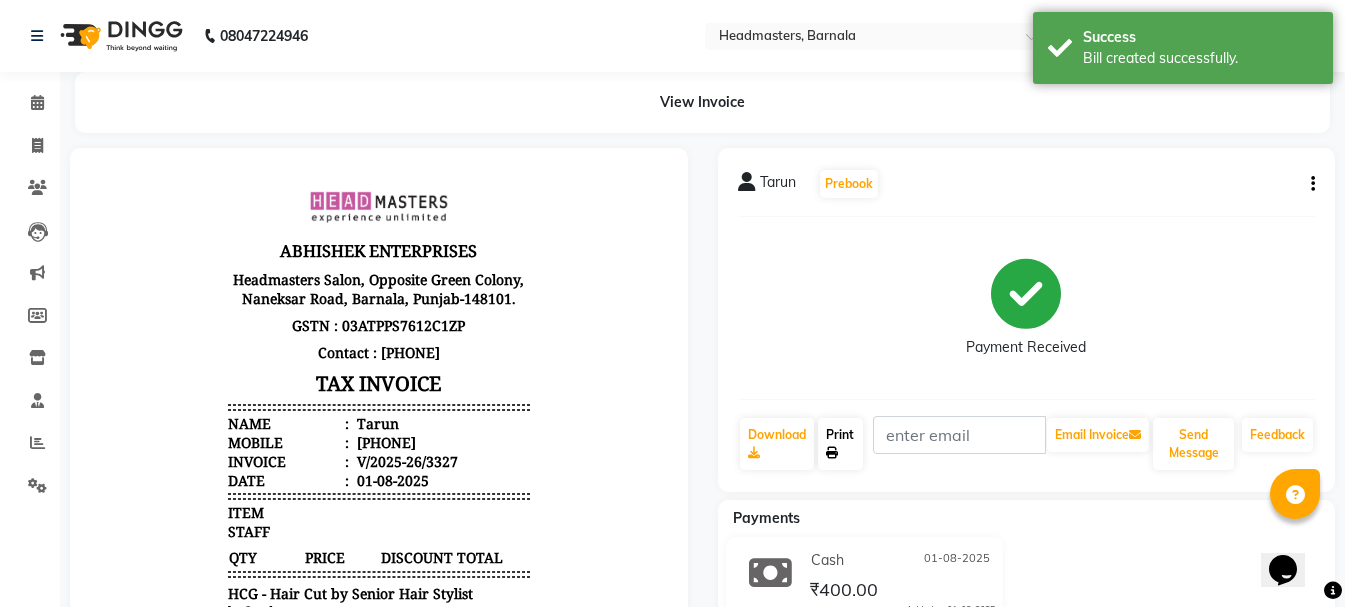 click on "Print" 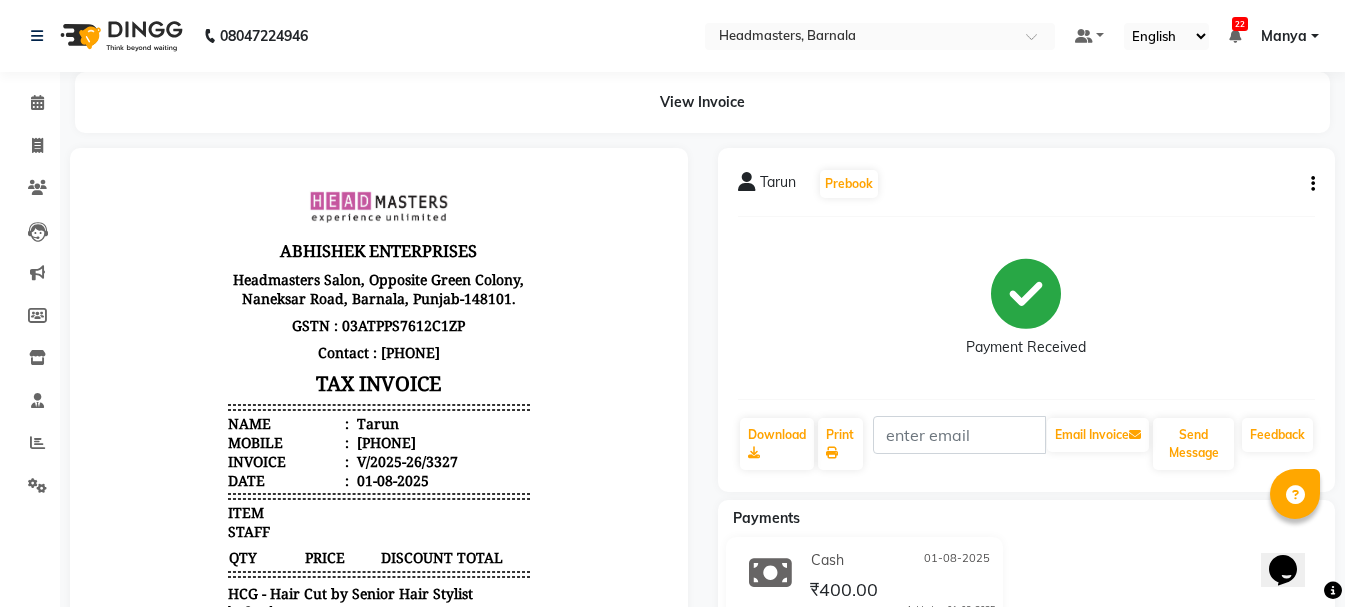 select on "service" 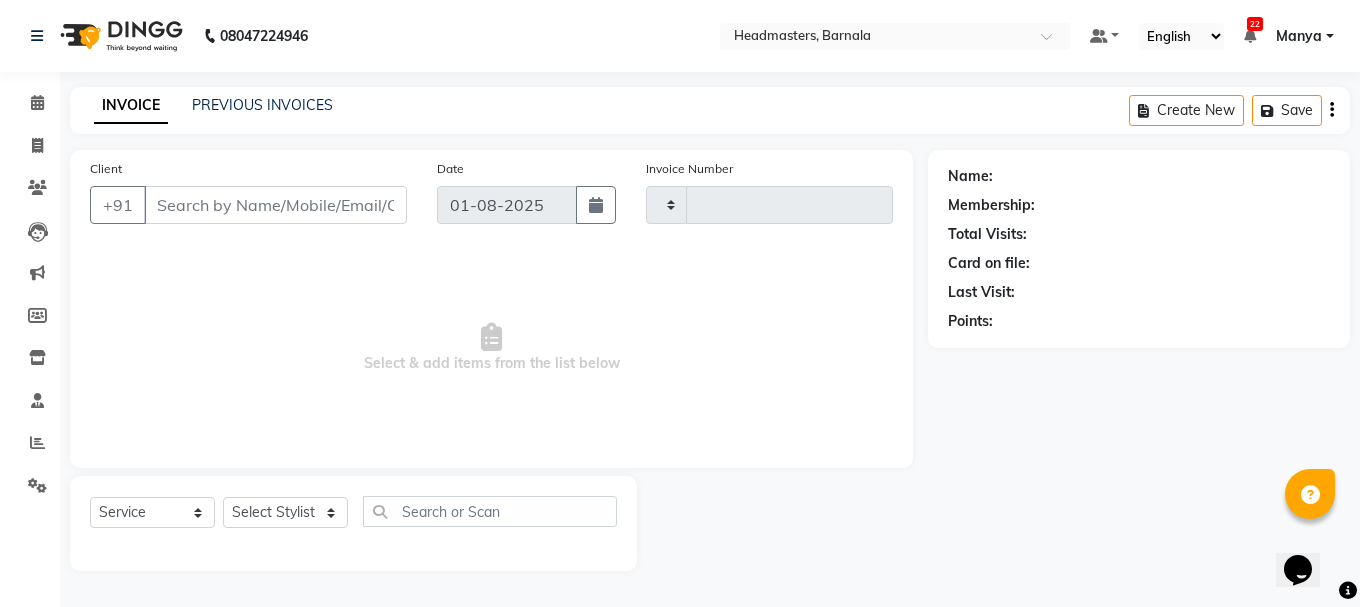 type on "3328" 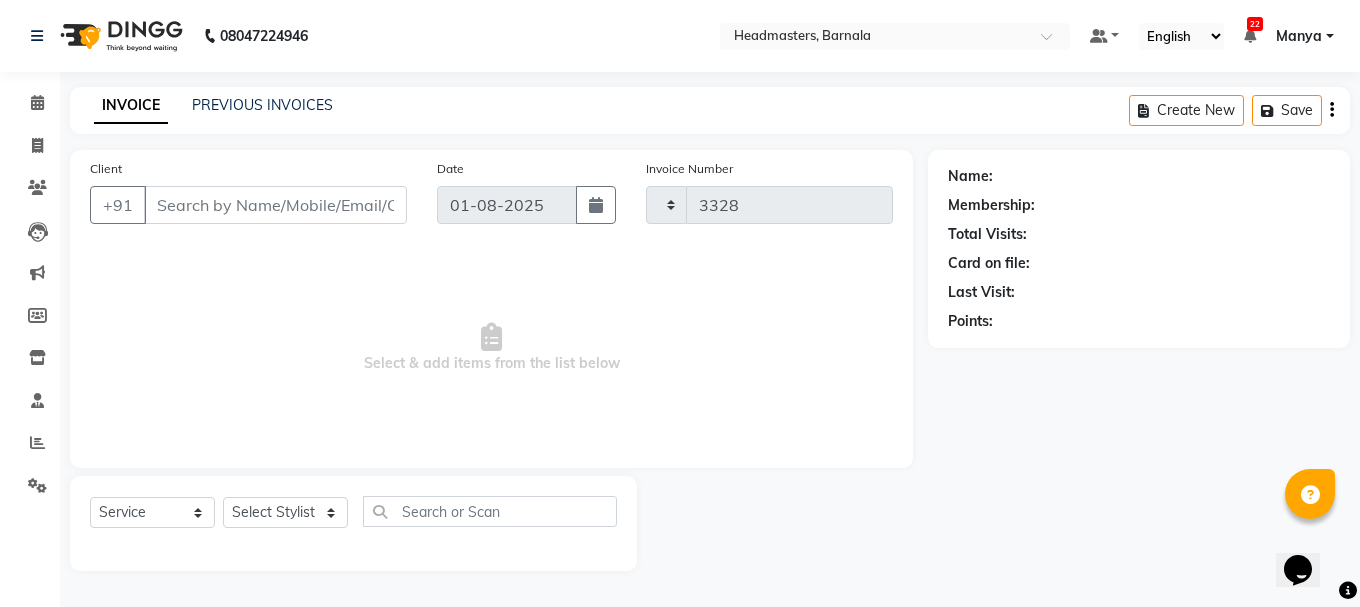 select on "7526" 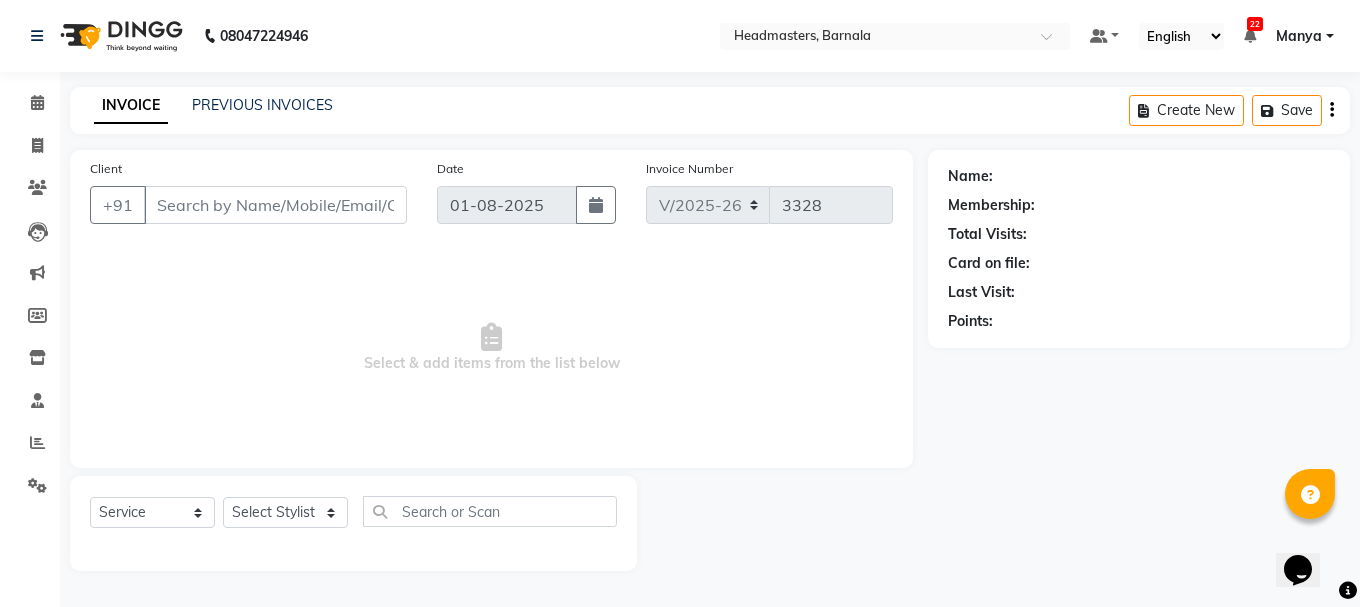 type on "[PHONE]" 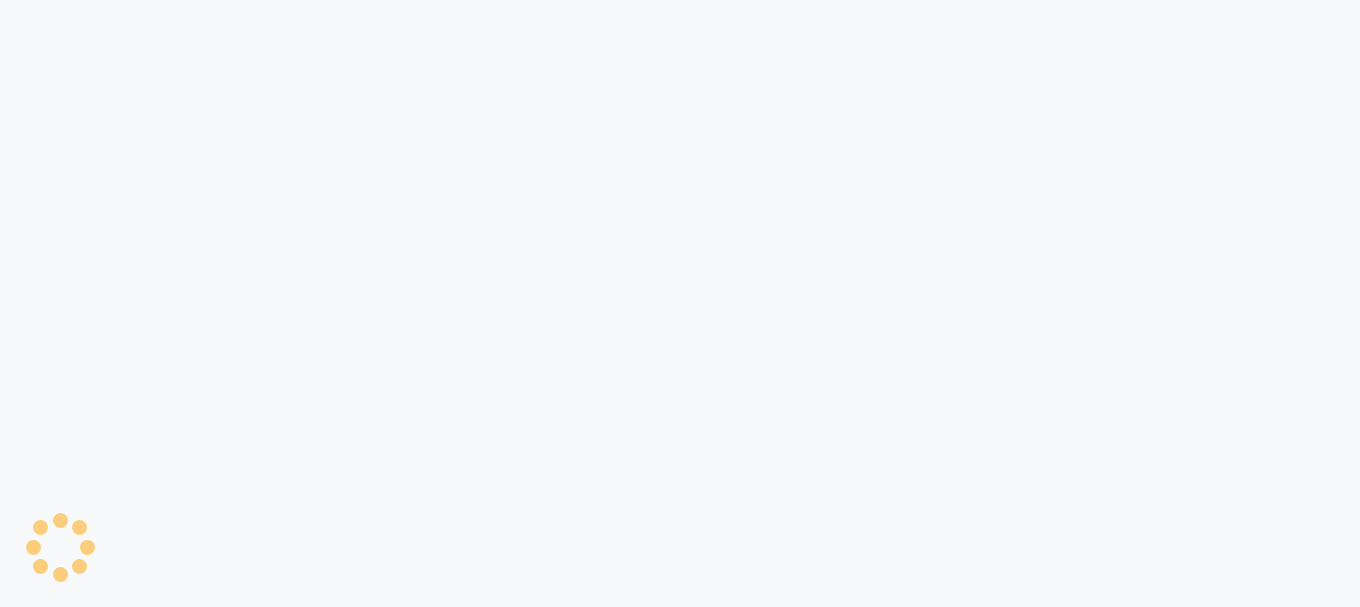 scroll, scrollTop: 0, scrollLeft: 0, axis: both 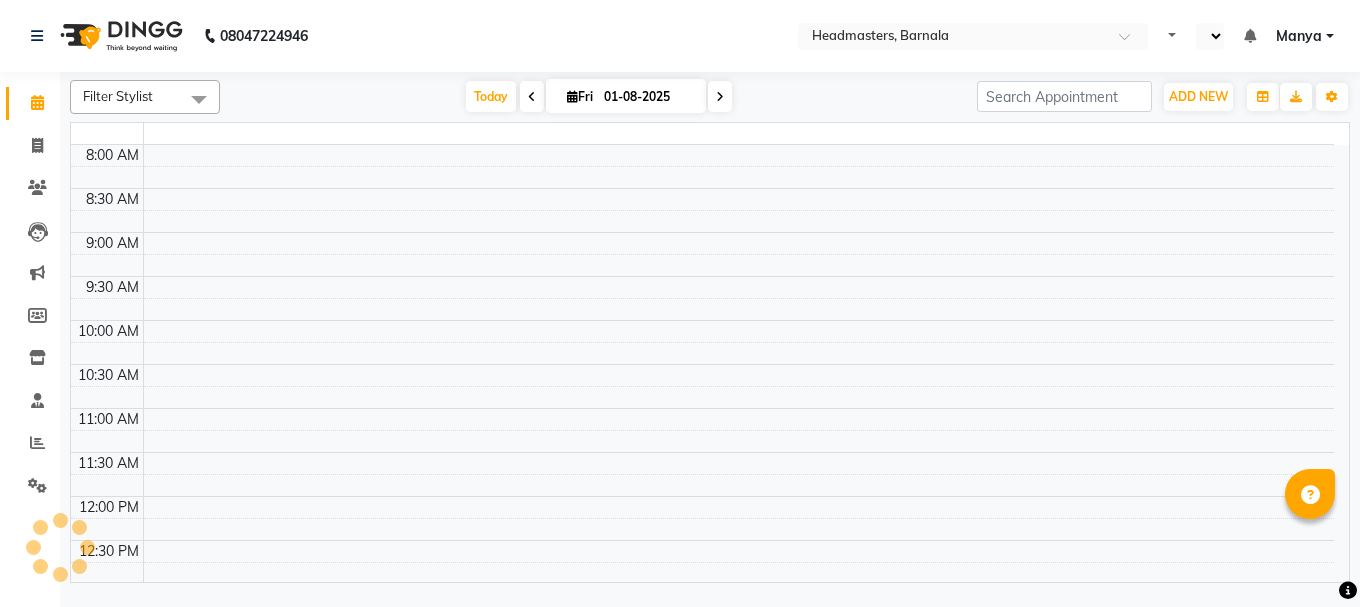 select on "en" 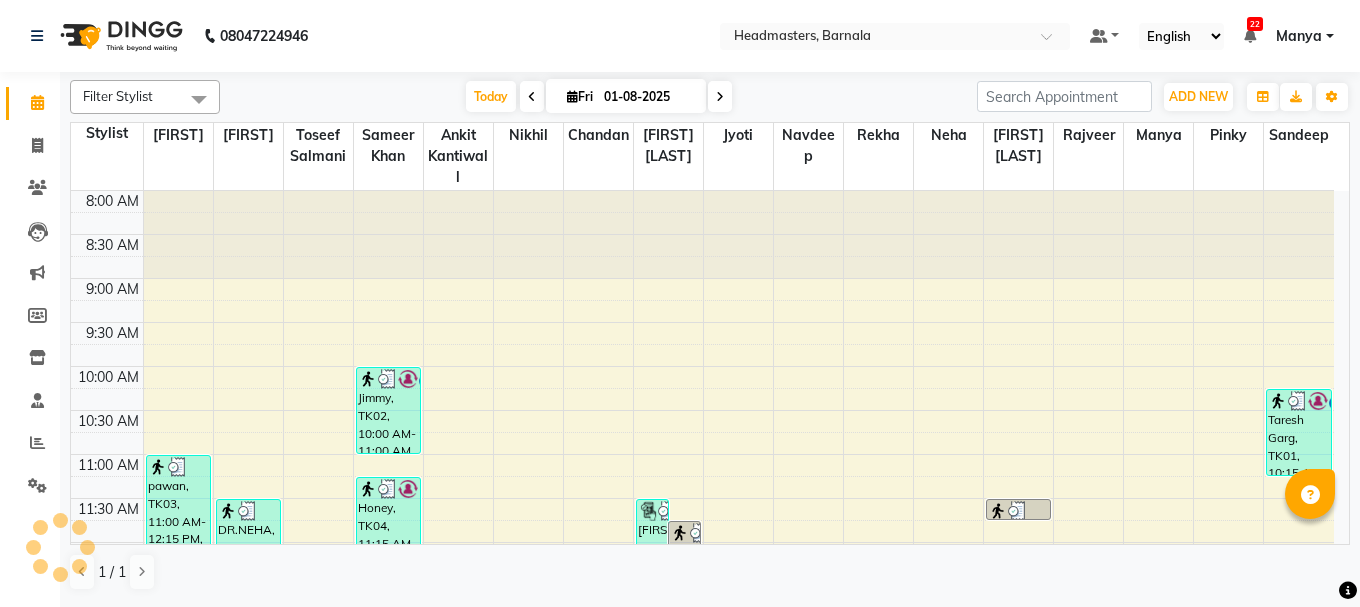 scroll, scrollTop: 0, scrollLeft: 0, axis: both 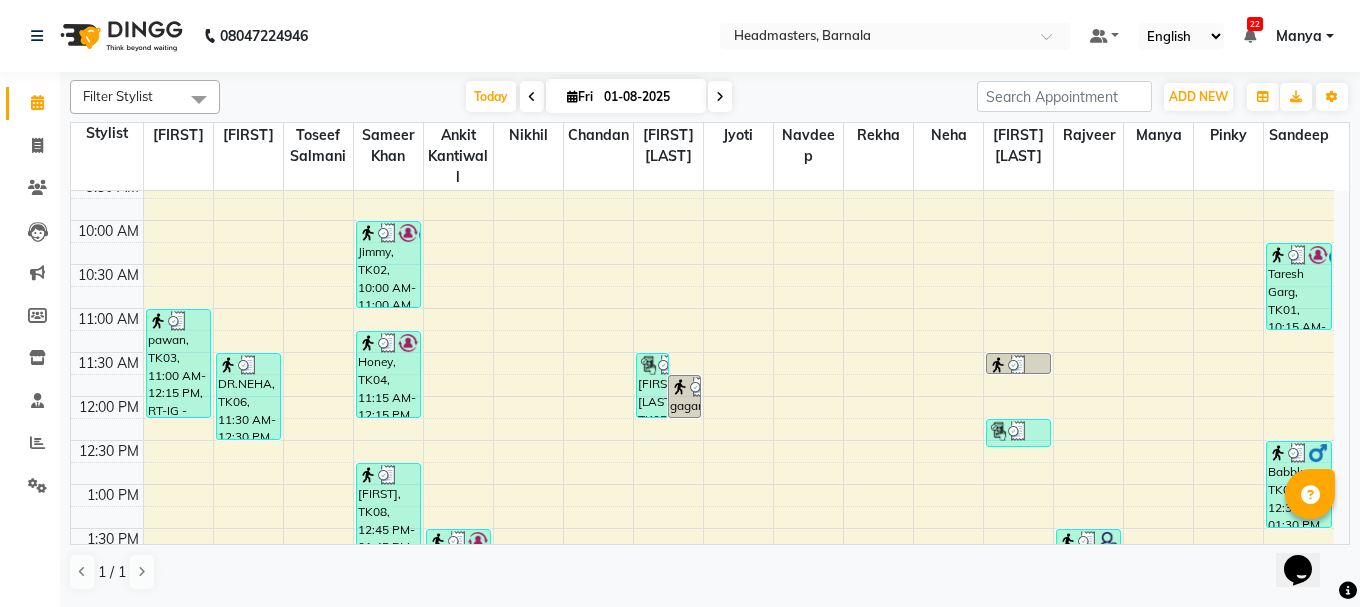 click on "Opens Chat This icon Opens the chat window." at bounding box center (1308, 535) 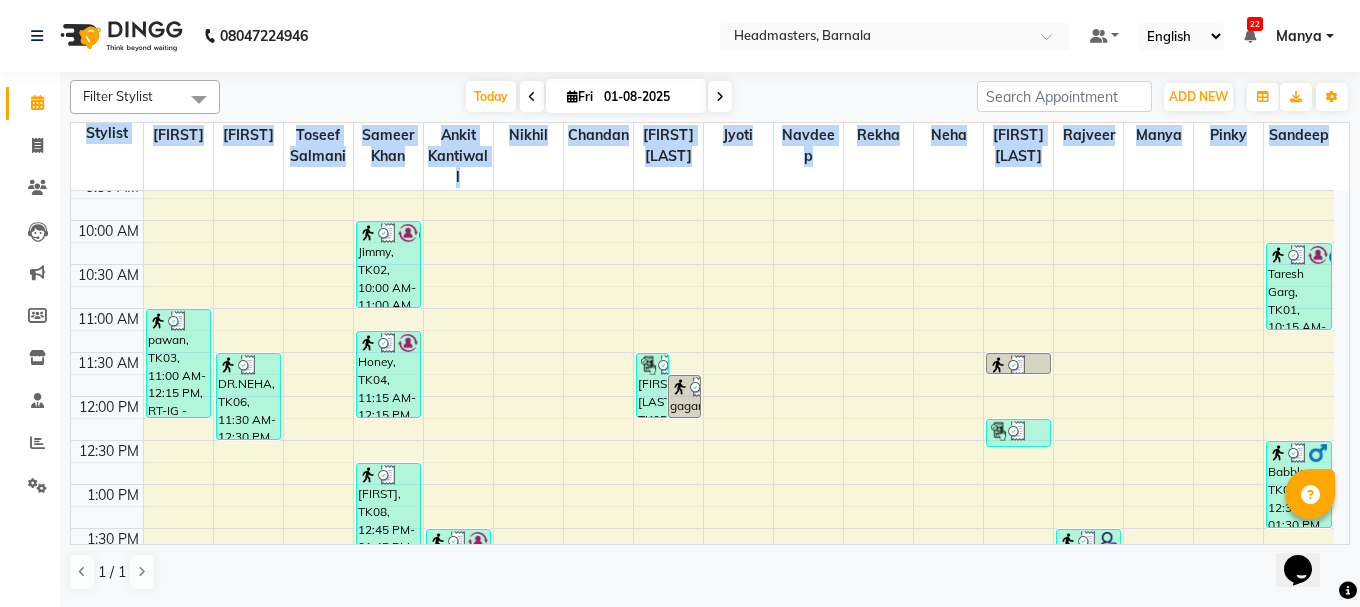 click on "Filter Stylist Select All  Ankit kantiwall  Navdeep  Pardeep kaur  Sameer khan Chandan Garry Jasvir Jyoti Lovedeep Singh Manya Neha Nikhil Pinky Rajveer Rekha Sandeep Toseef Salmani Today  Fri 01-08-2025 Toggle Dropdown Add Appointment Add Invoice Add Attendance Add Client Toggle Dropdown Add Appointment Add Invoice Add Attendance Add Client ADD NEW Toggle Dropdown Add Appointment Add Invoice Add Attendance Add Client Filter Stylist Select All  Ankit kantiwall  Navdeep  Pardeep kaur  Sameer khan Chandan Garry Jasvir Jyoti Lovedeep Singh Manya Neha Nikhil Pinky Rajveer Rekha Sandeep Toseef Salmani Group By  Staff View   Room View  View as Vertical  Vertical - Week View  Horizontal  Horizontal - Week View  List  Toggle Dropdown Calendar Settings Manage Tags   Arrange Stylists   Reset Stylists   Show Available Stylist  Appointment Form Zoom 100% Staff/Room Display Count 17 Stylist Garry Jasvir Toseef Salmani  Sameer khan  Ankit kantiwall Nikhil Chandan Lovedeep Singh Jyoti  Navdeep Rekha Neha  Pardeep kaur Manya" 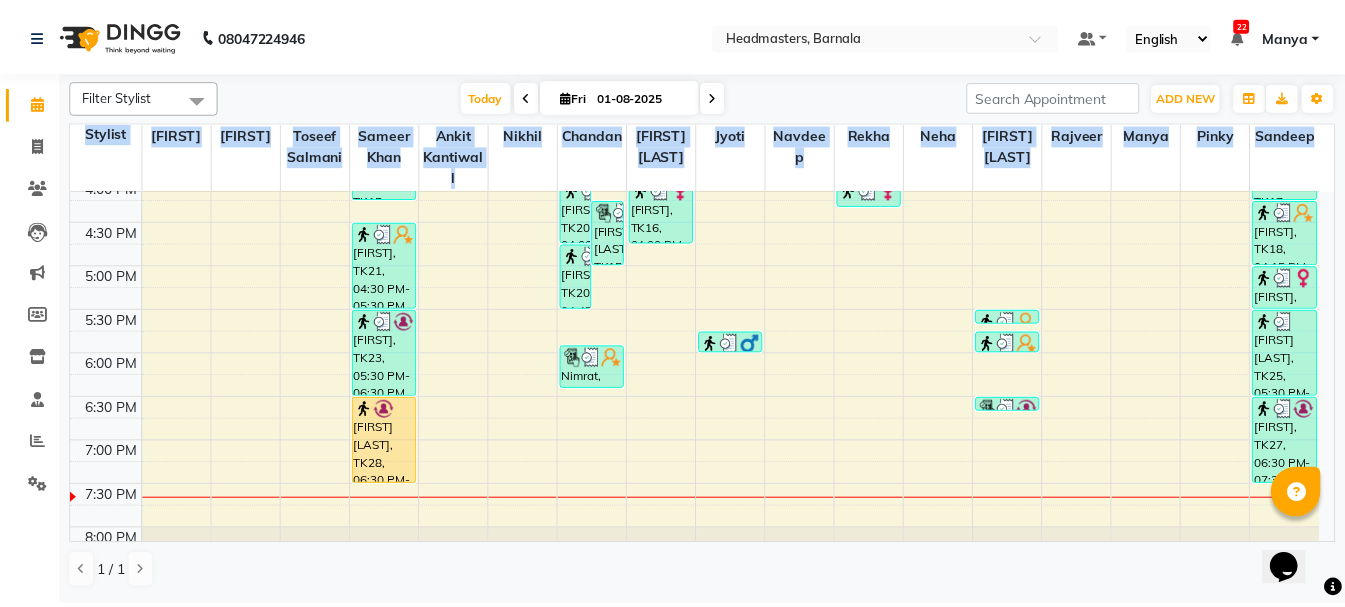 scroll, scrollTop: 790, scrollLeft: 0, axis: vertical 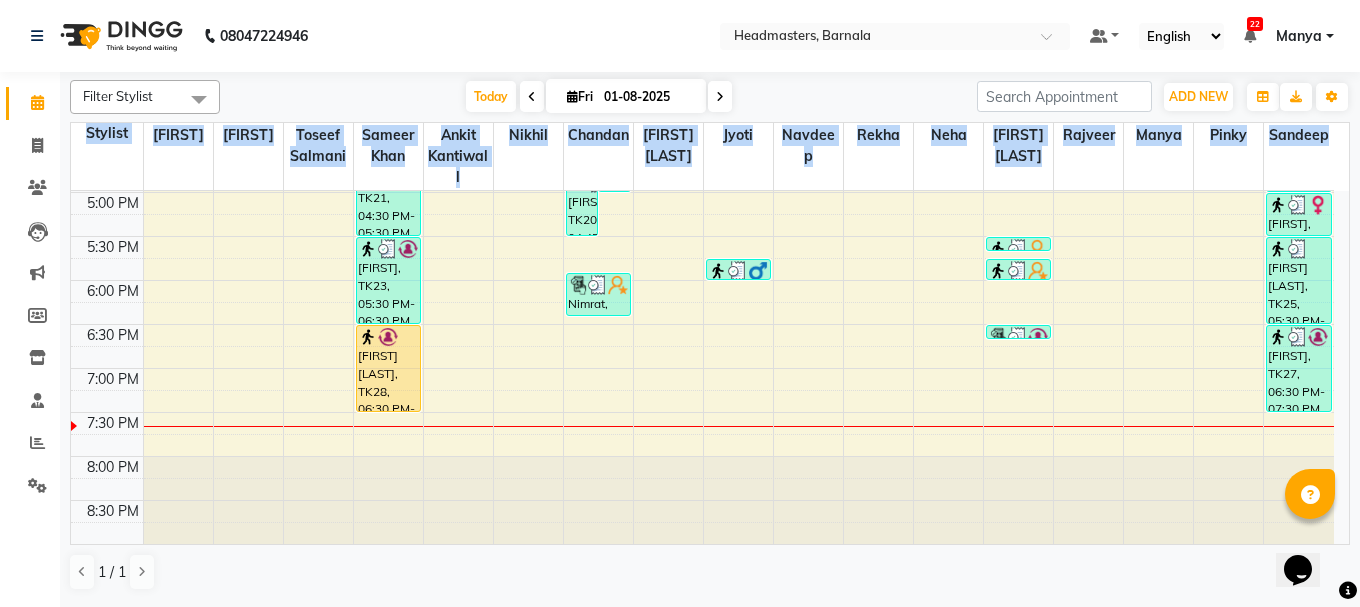 click on "[FIRST] [LAST], TK28, 06:30 PM-07:30 PM, HCG - Hair Cut by Senior Hair Stylist" at bounding box center (388, 368) 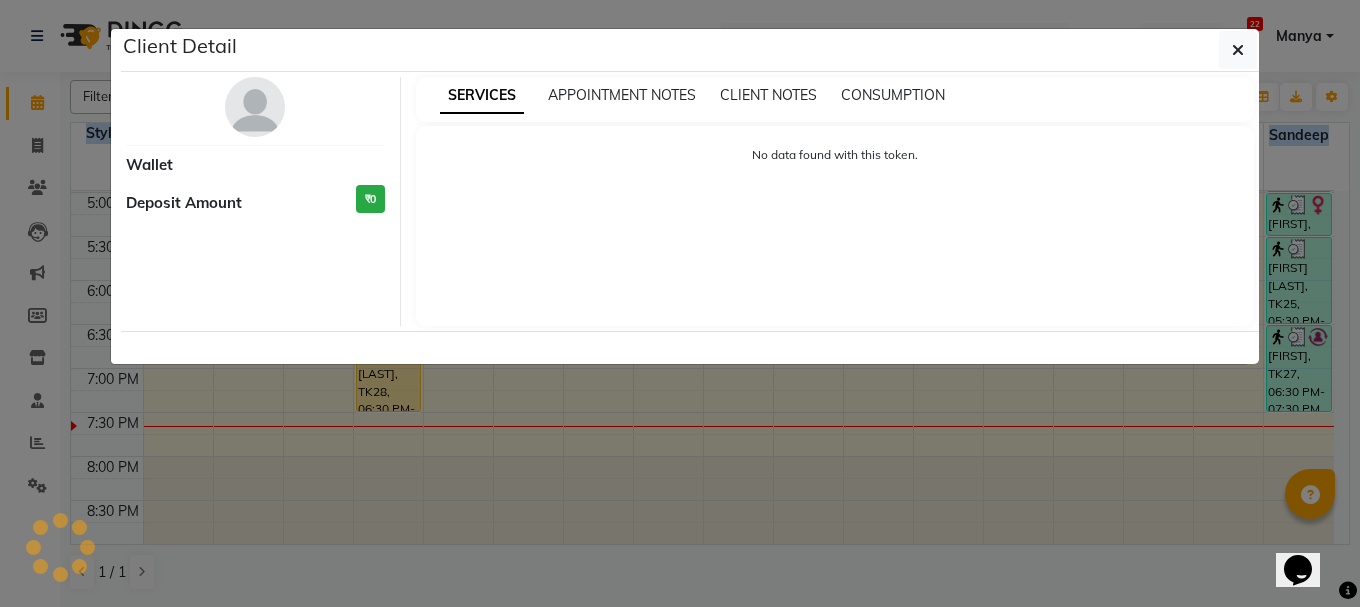 select on "1" 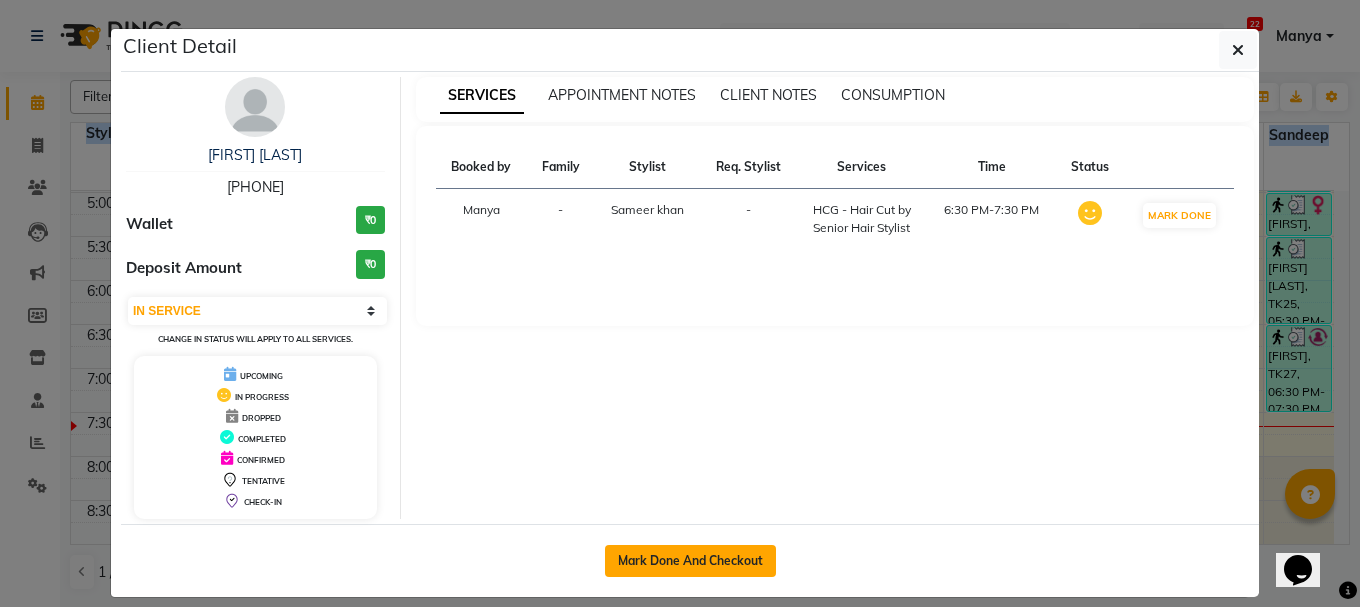click on "Mark Done And Checkout" 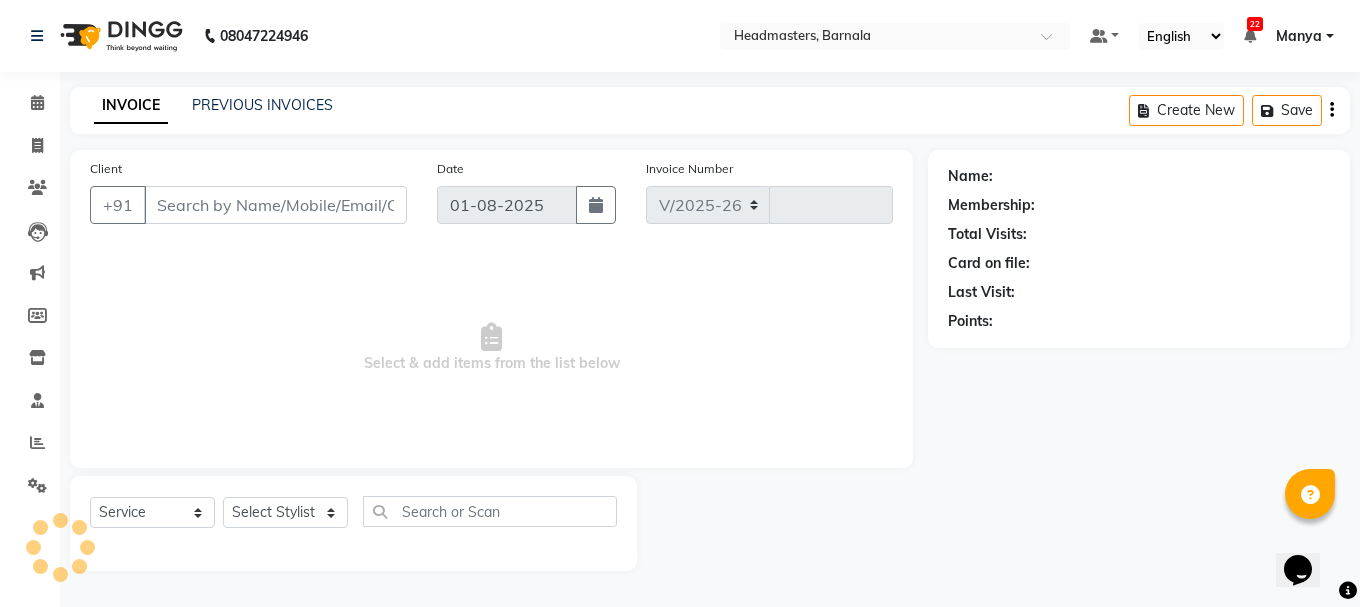 select on "7526" 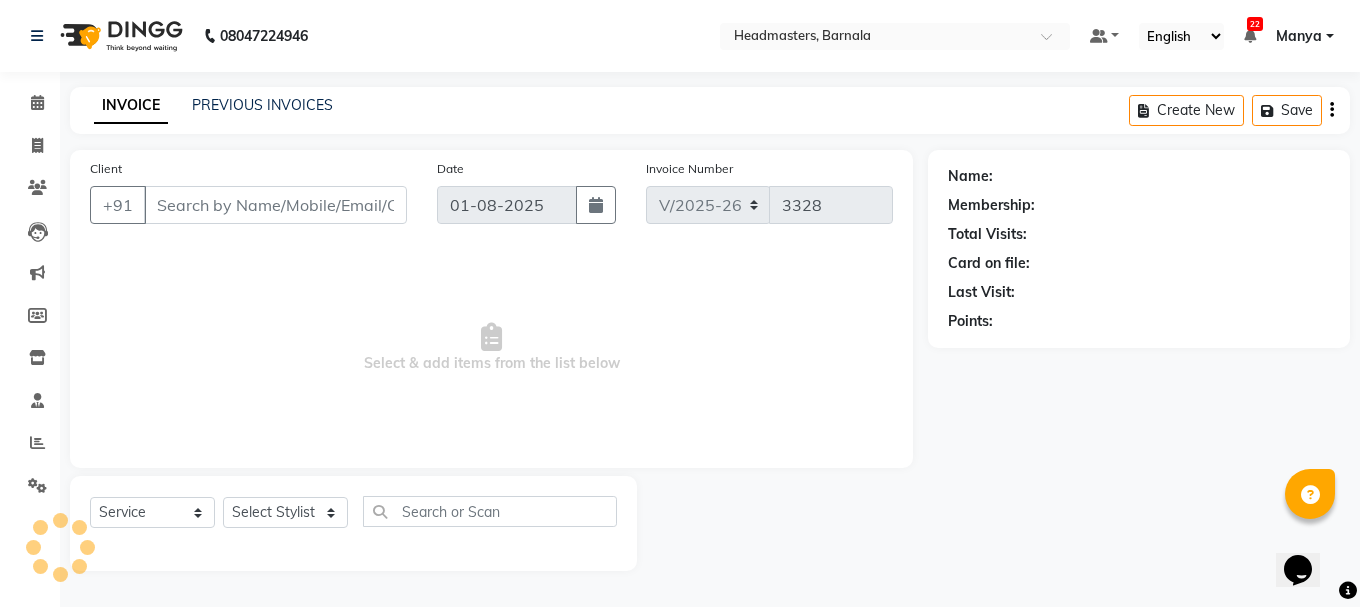 type on "[PHONE]" 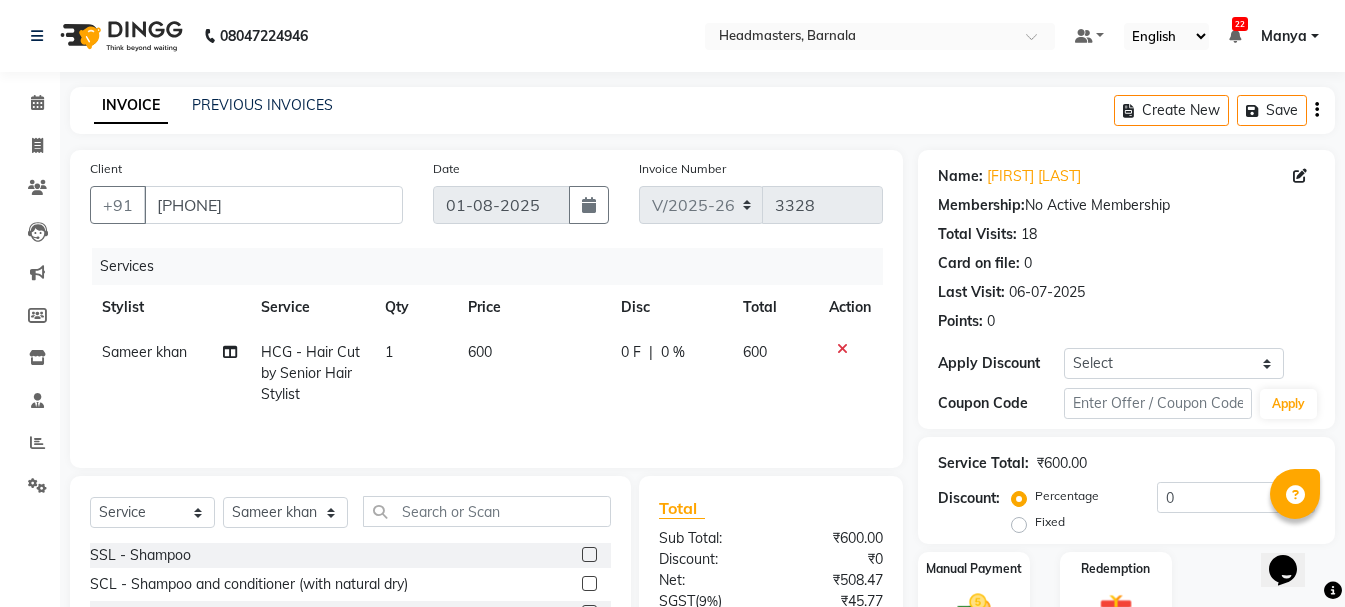click on "Fixed" 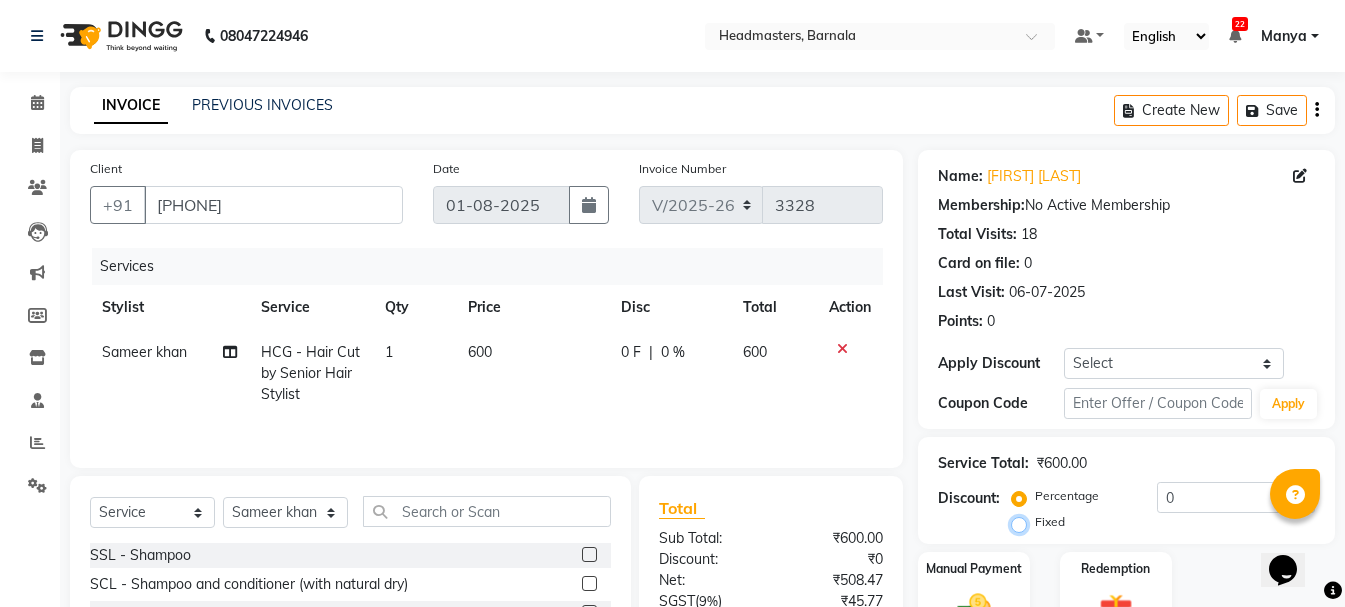 click on "Fixed" at bounding box center (1023, 522) 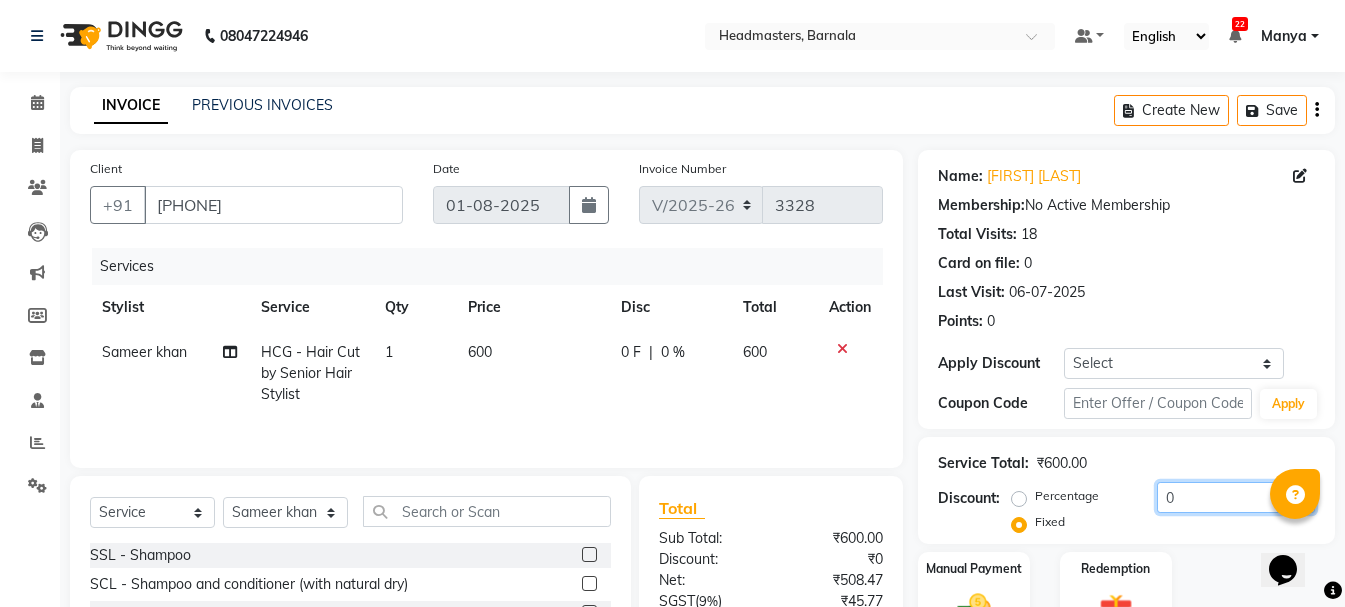 drag, startPoint x: 1183, startPoint y: 494, endPoint x: 1077, endPoint y: 495, distance: 106.004715 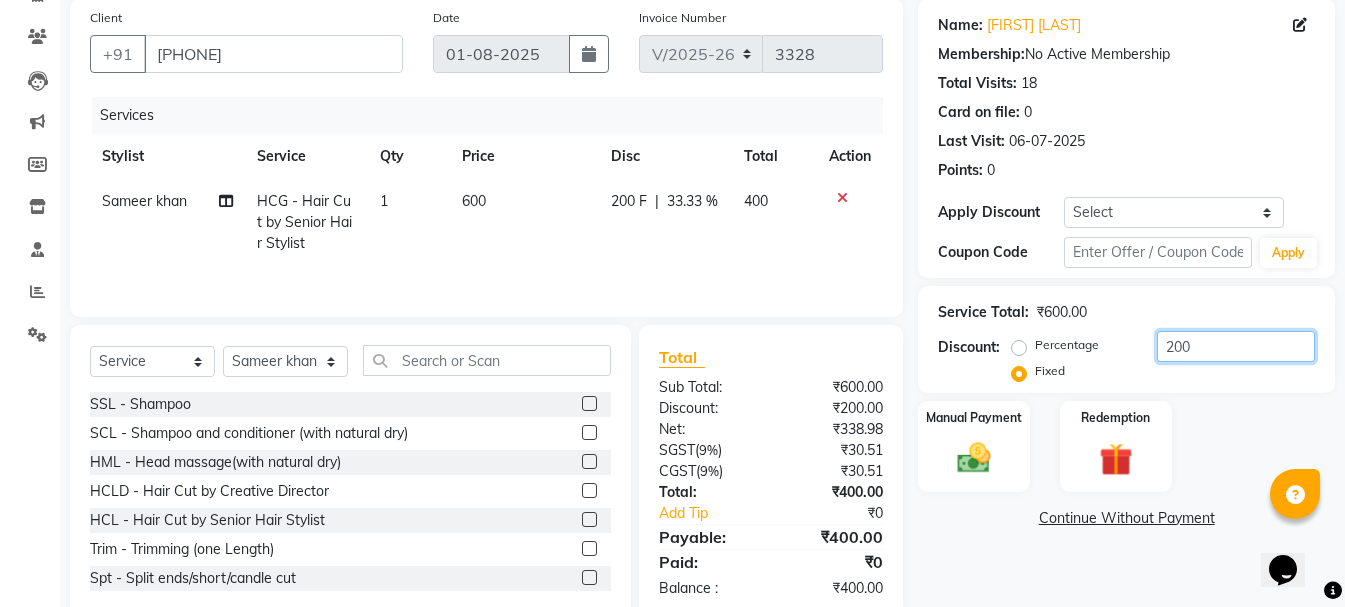 scroll, scrollTop: 194, scrollLeft: 0, axis: vertical 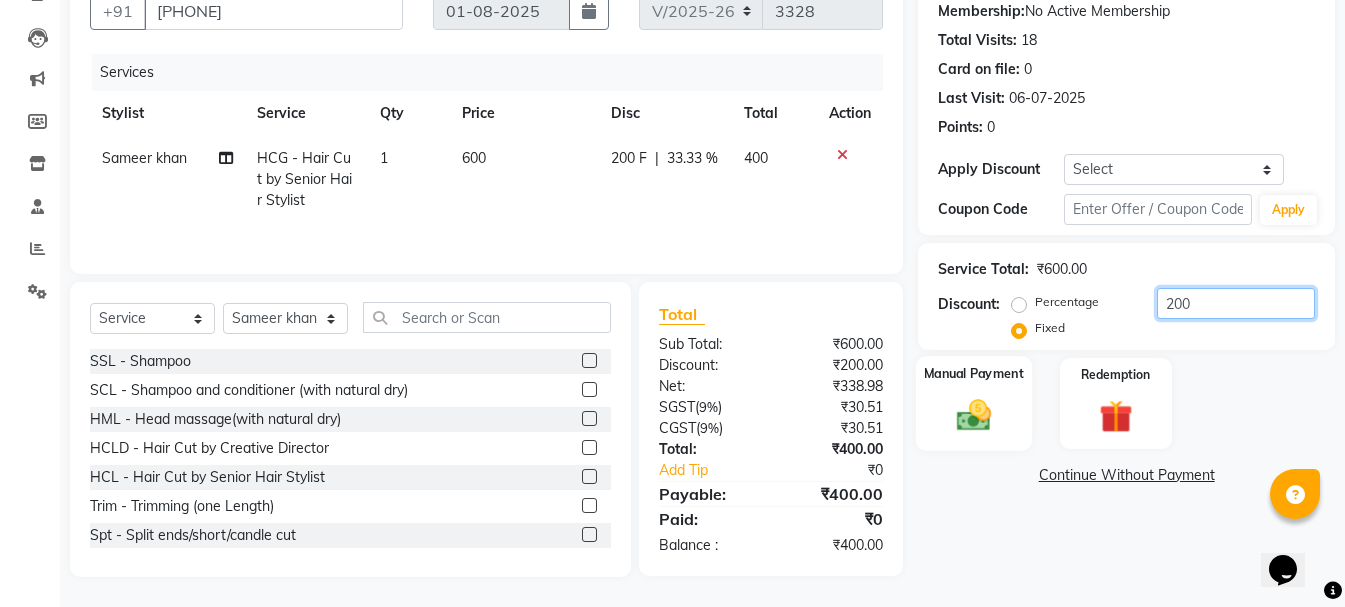 type on "200" 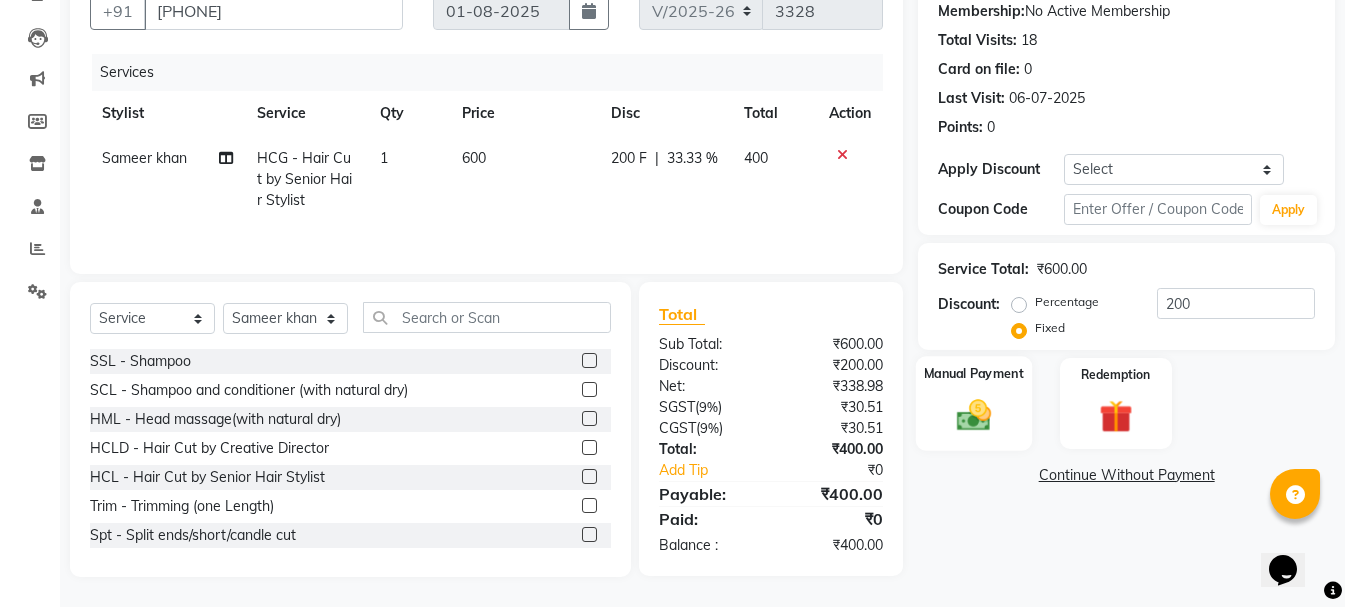 click 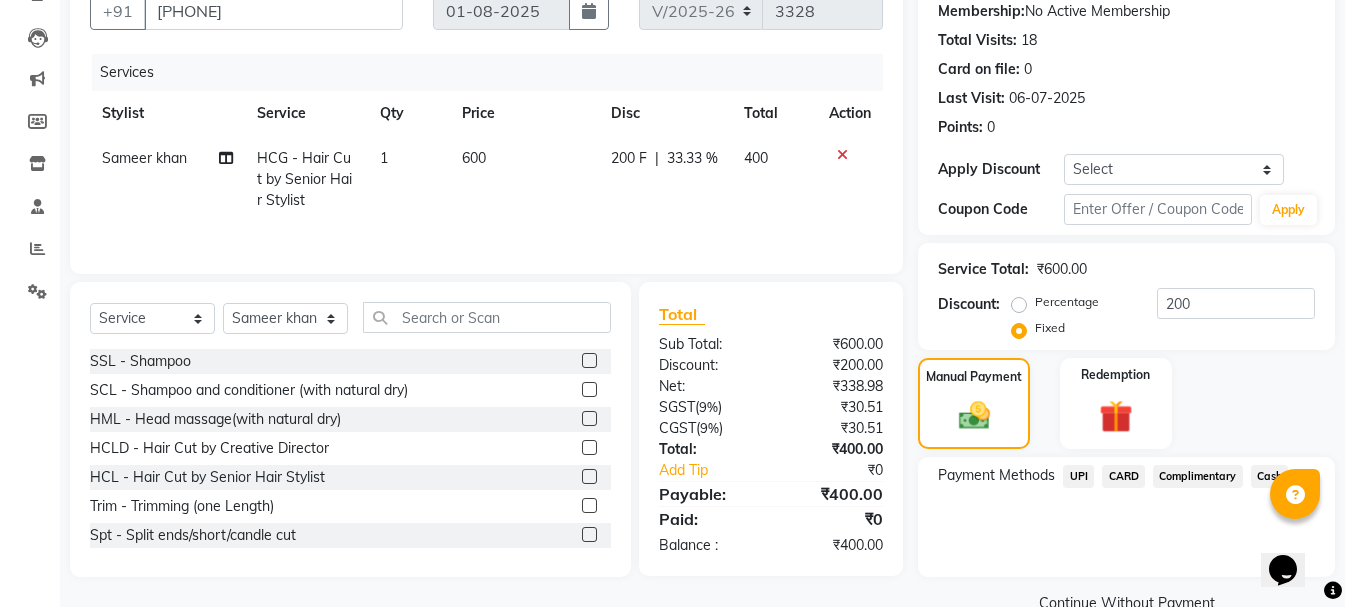 click on "Cash" 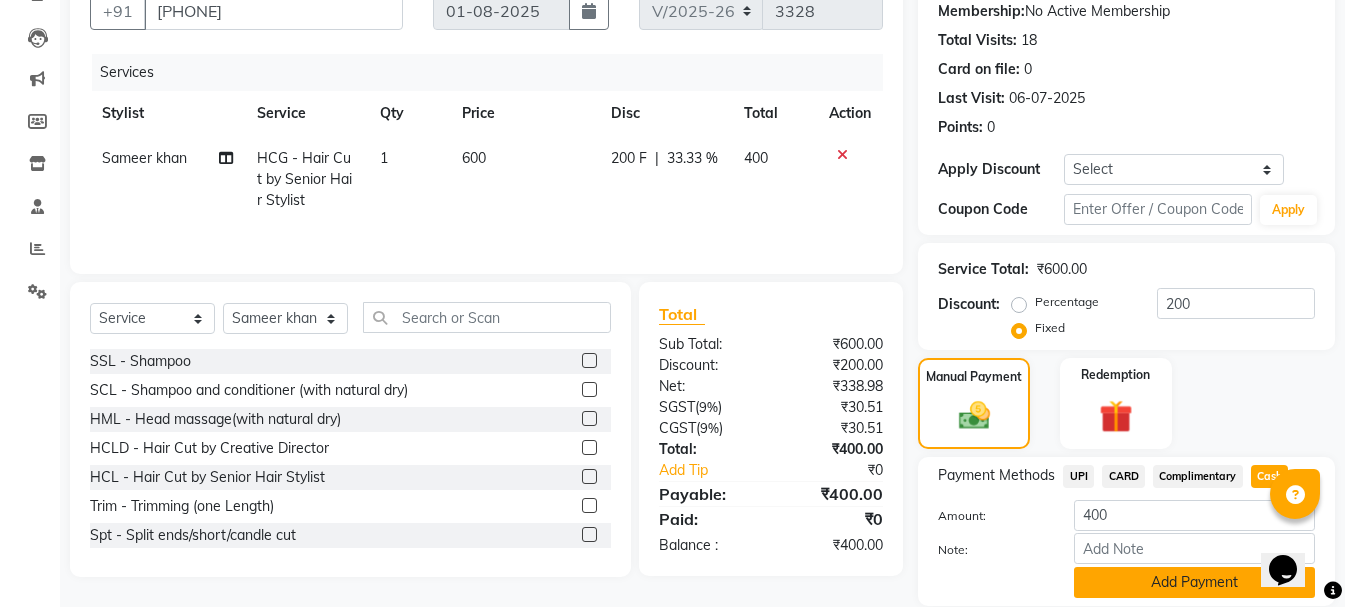 click on "Add Payment" 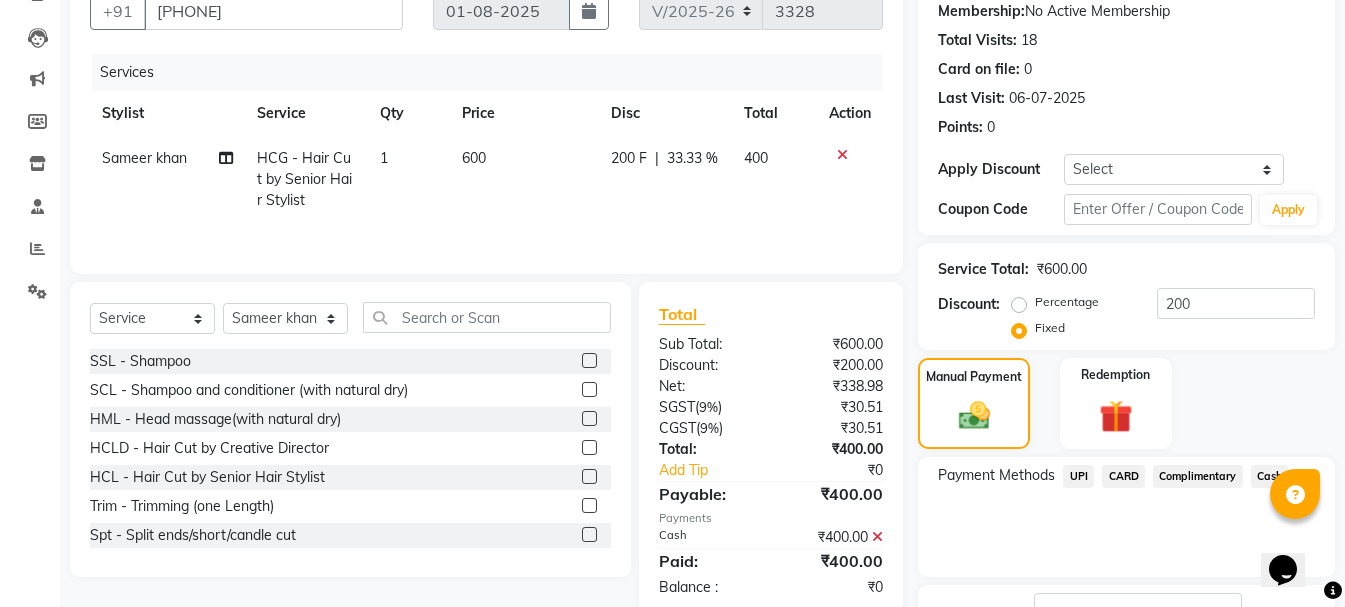 scroll, scrollTop: 348, scrollLeft: 0, axis: vertical 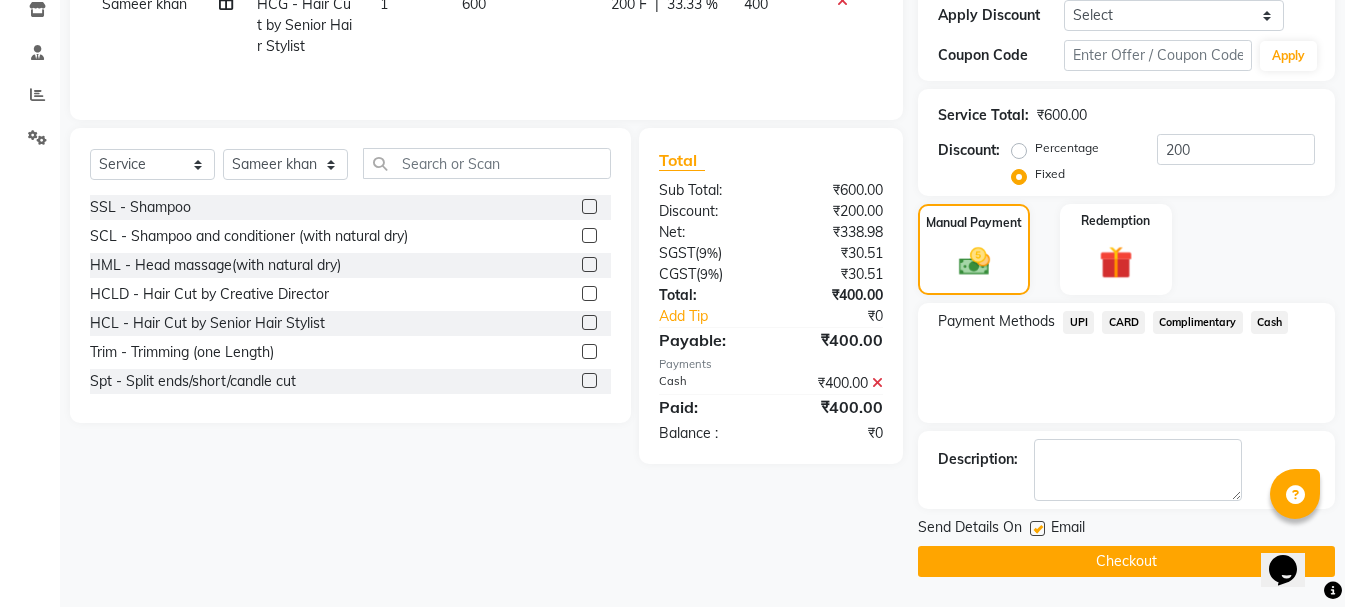 click on "Checkout" 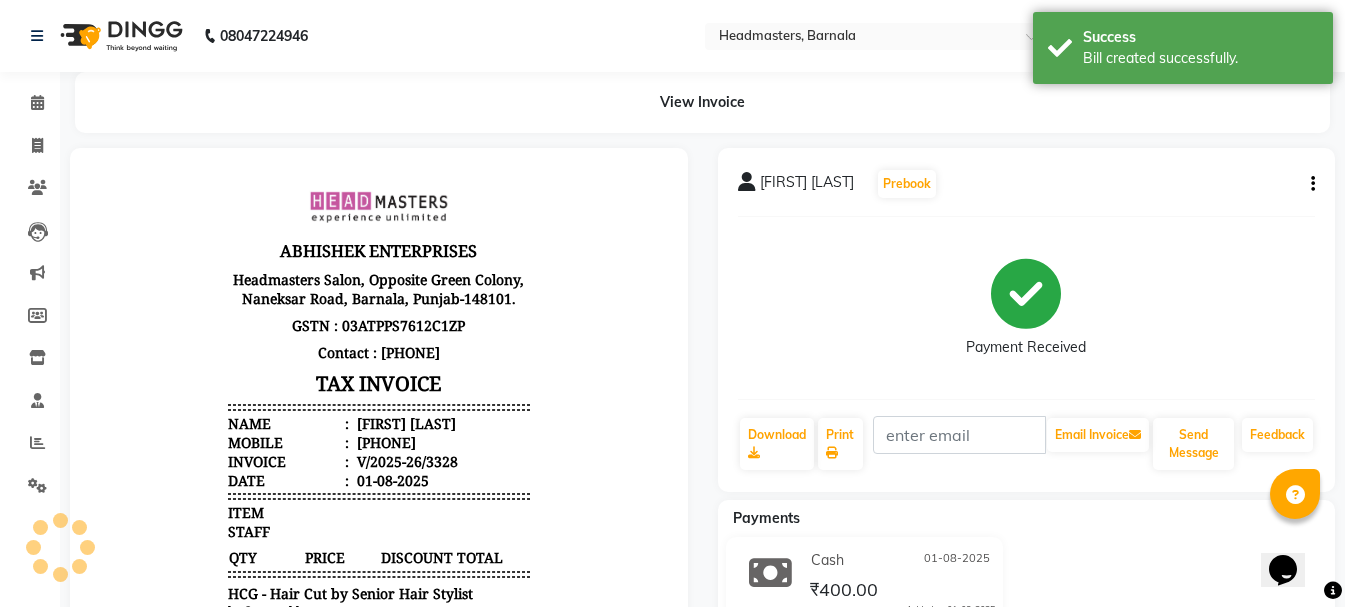 scroll, scrollTop: 0, scrollLeft: 0, axis: both 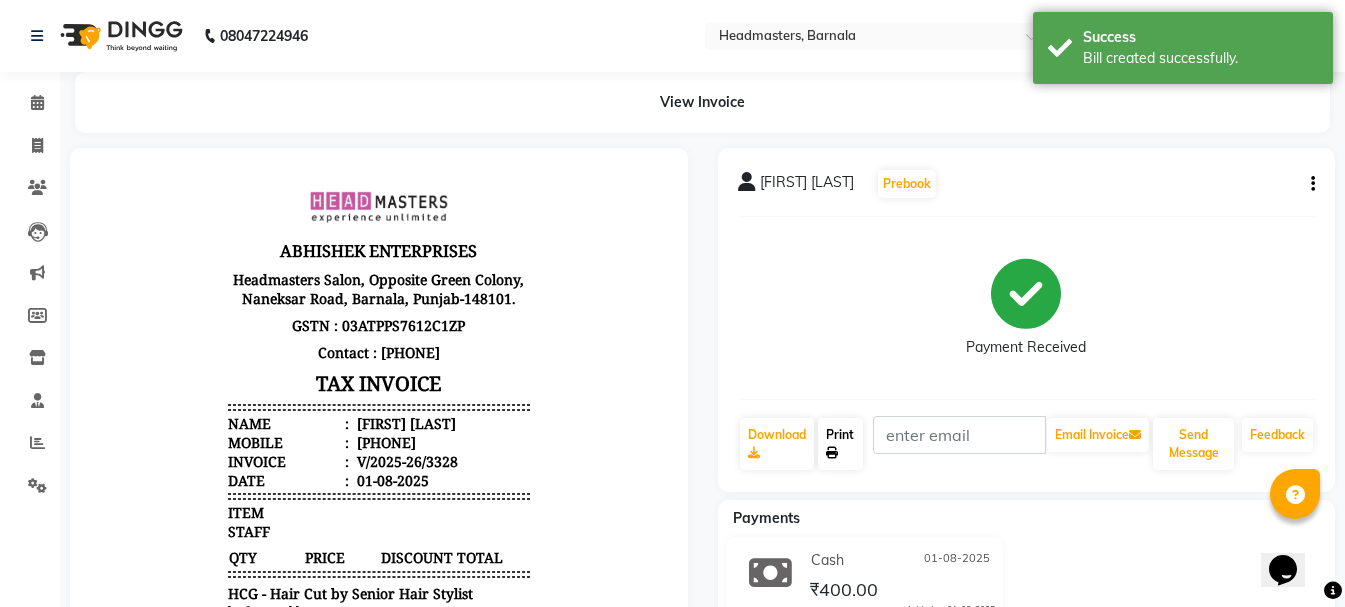 click on "Print" 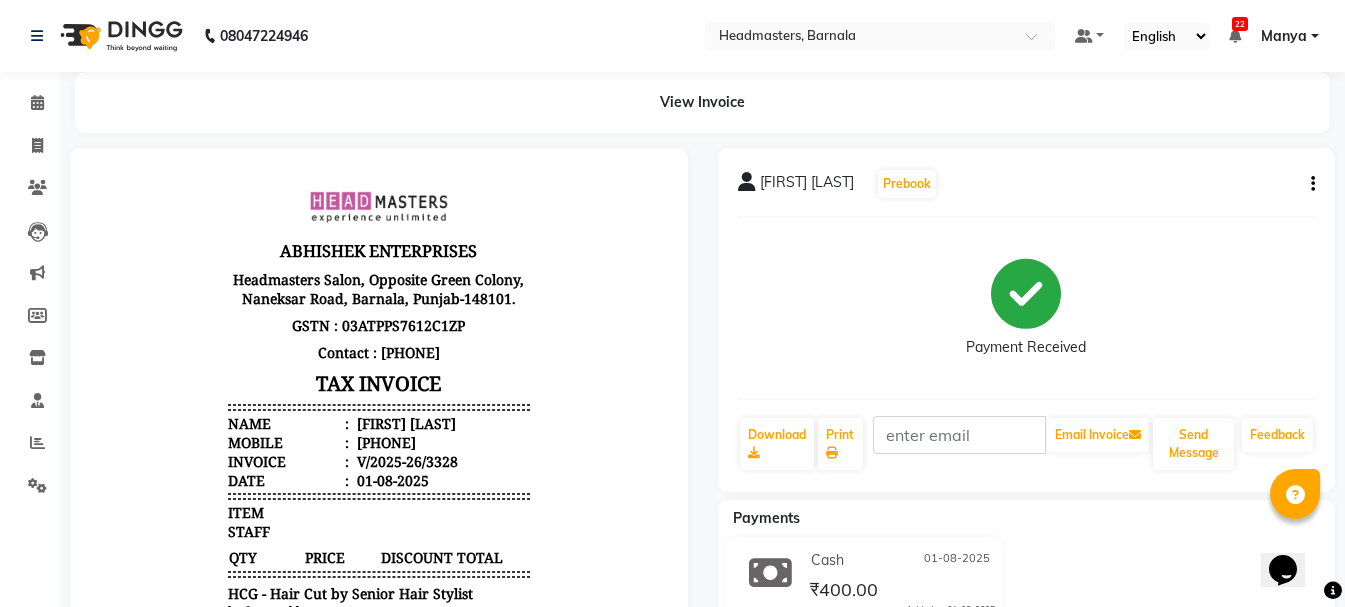 select on "service" 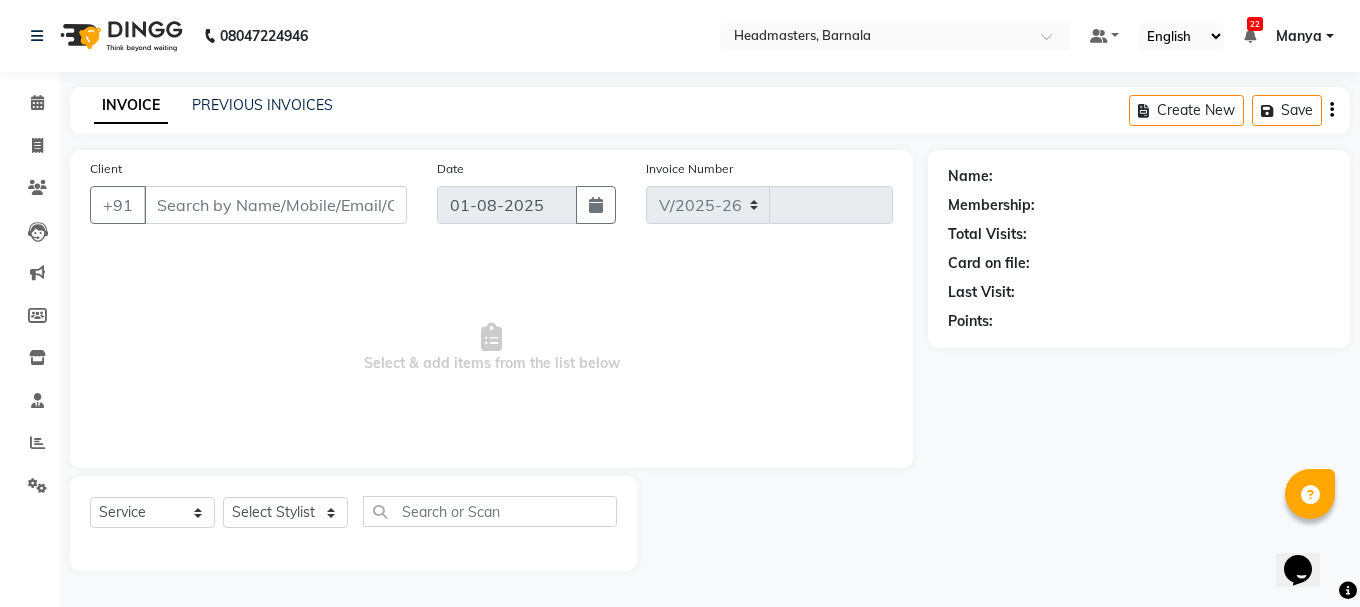 select on "7526" 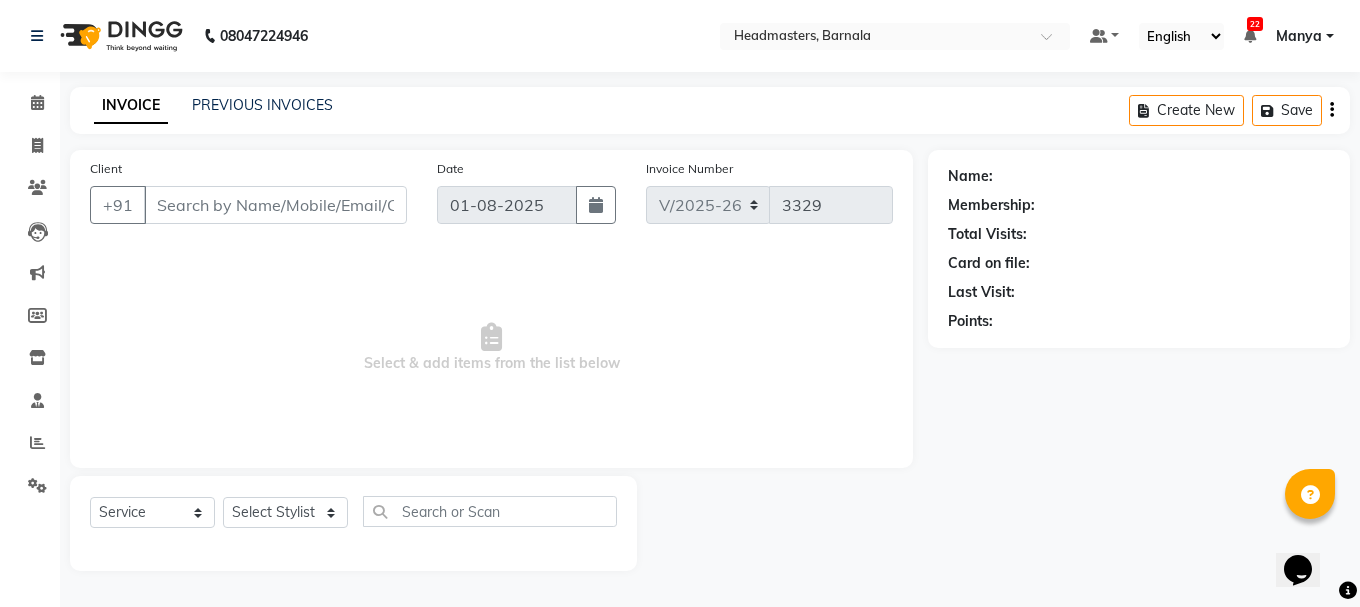type on "[PHONE]" 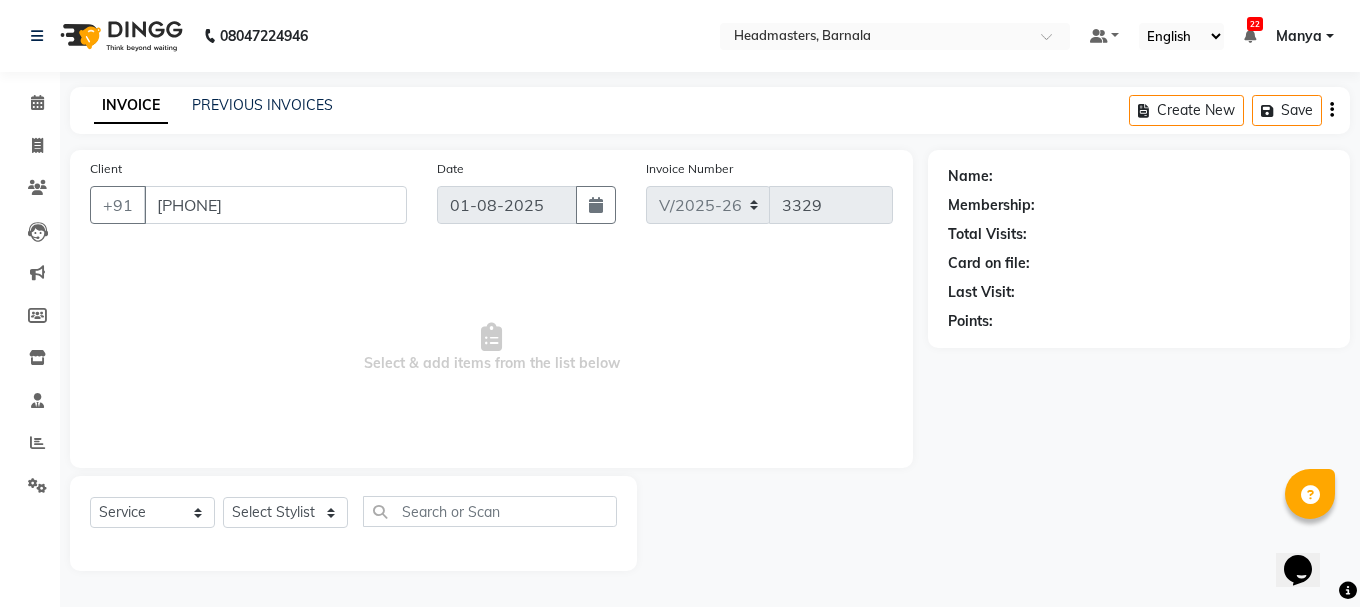 select on "67277" 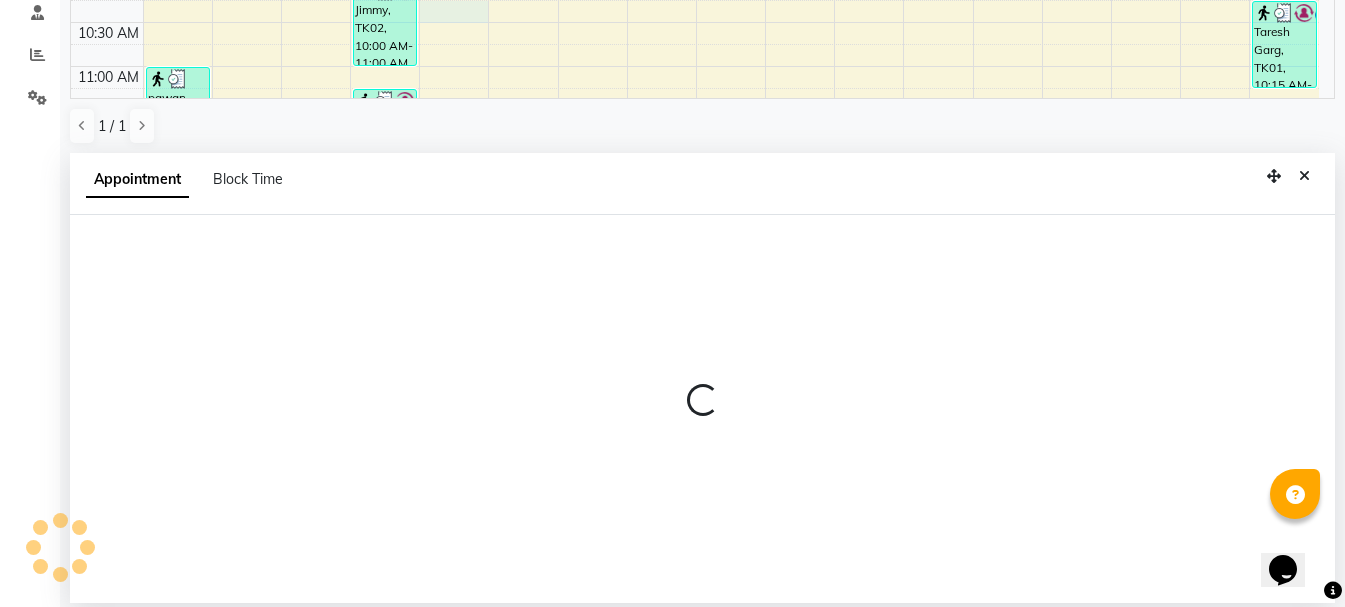 scroll, scrollTop: 389, scrollLeft: 0, axis: vertical 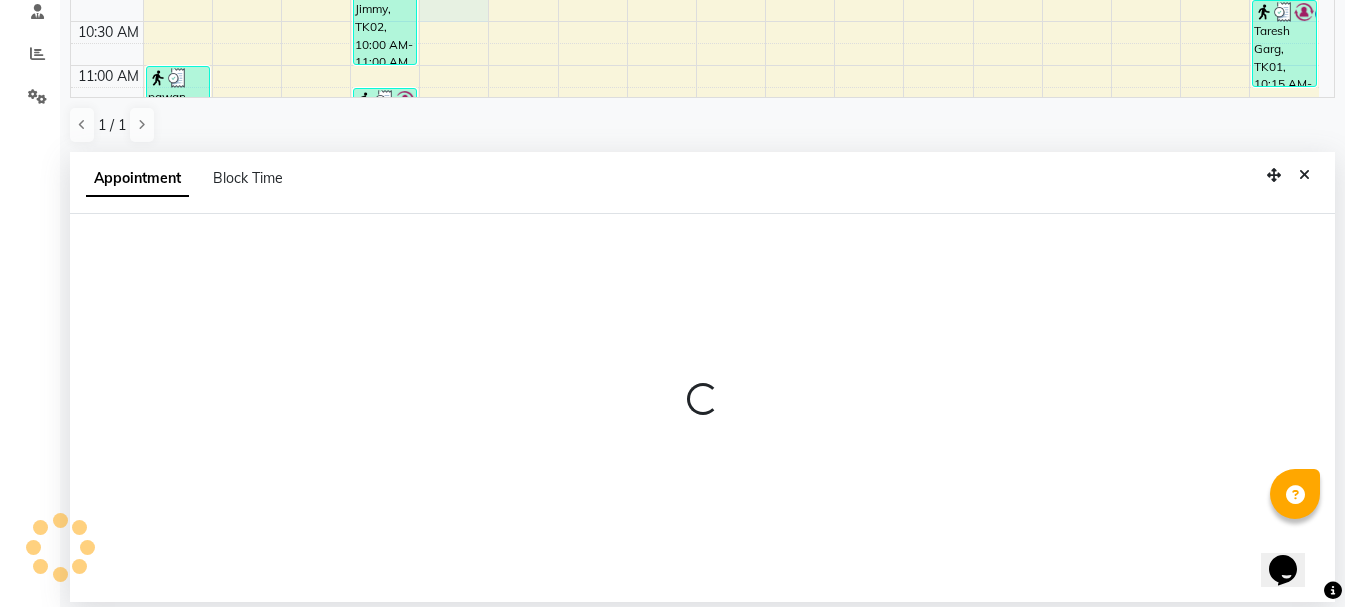 select on "67278" 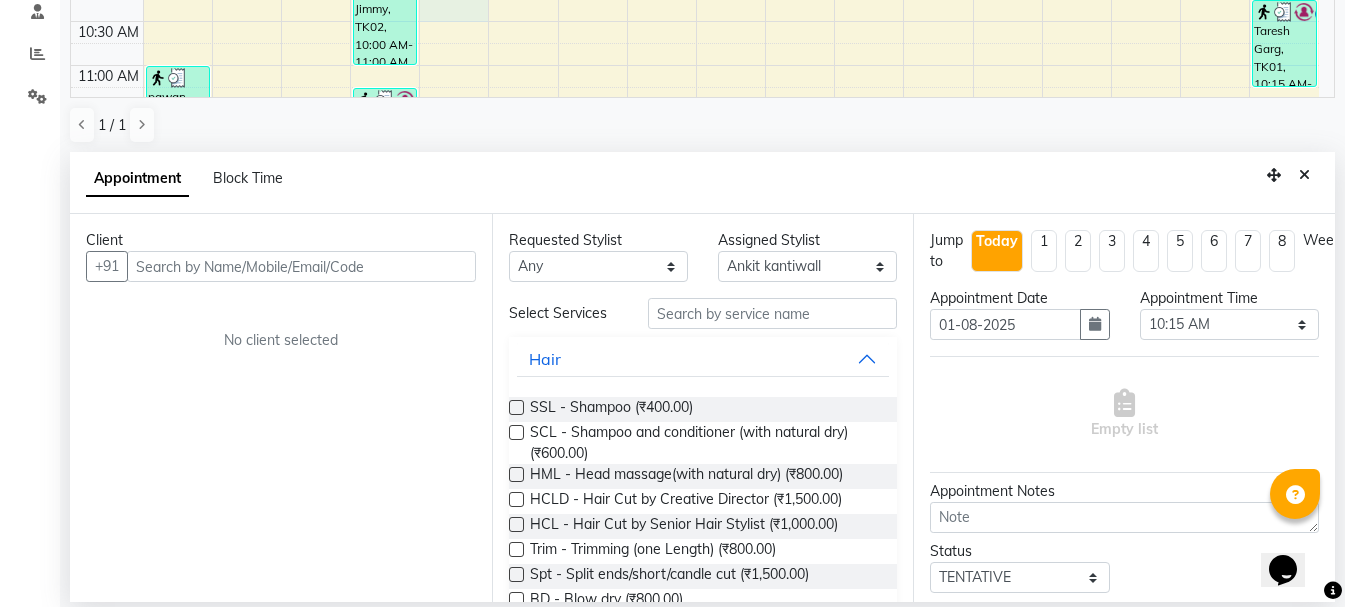 click at bounding box center [301, 266] 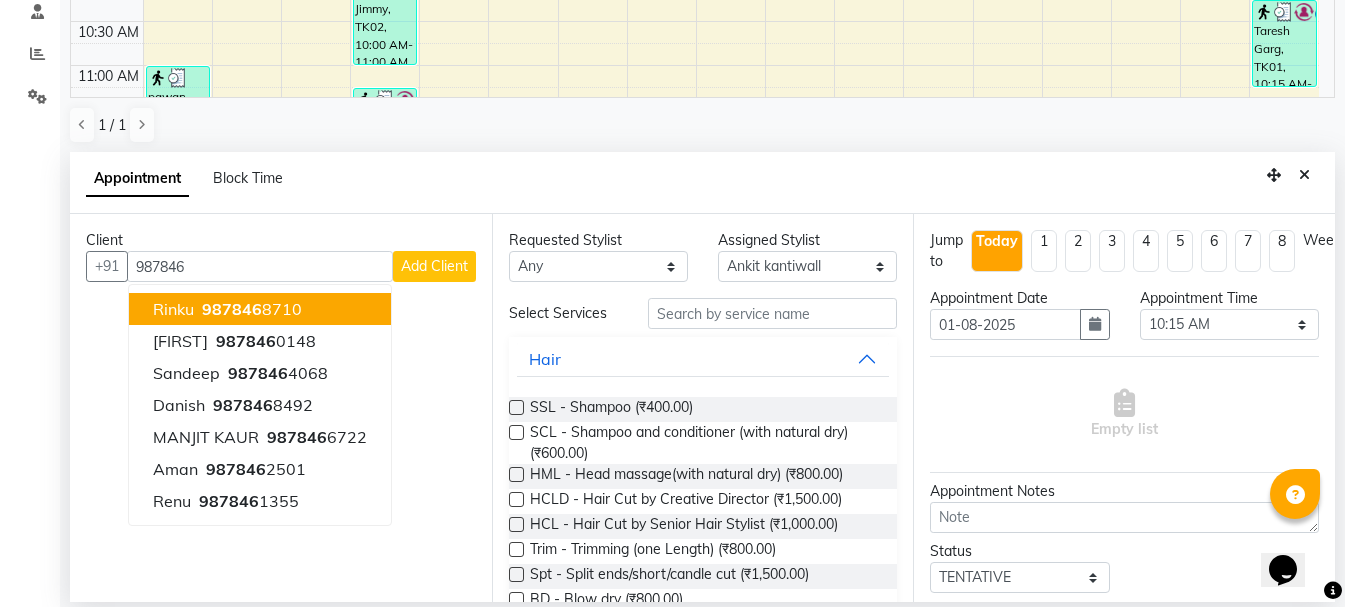 click on "987846" at bounding box center [232, 309] 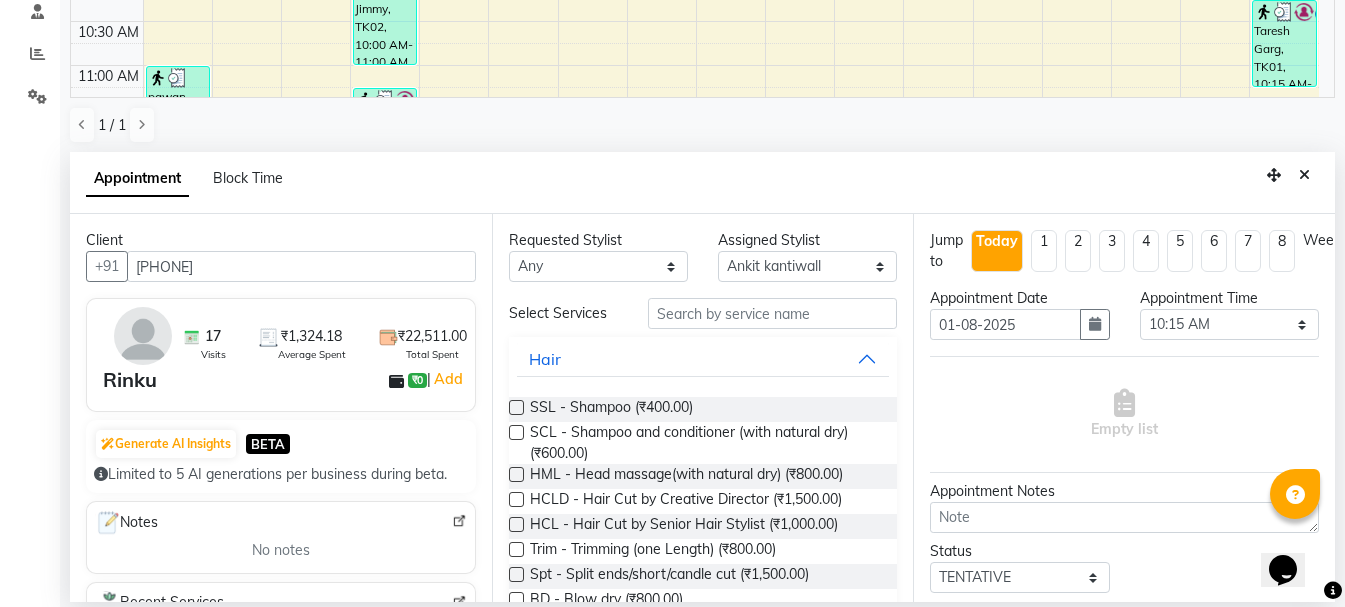 type on "9878468710" 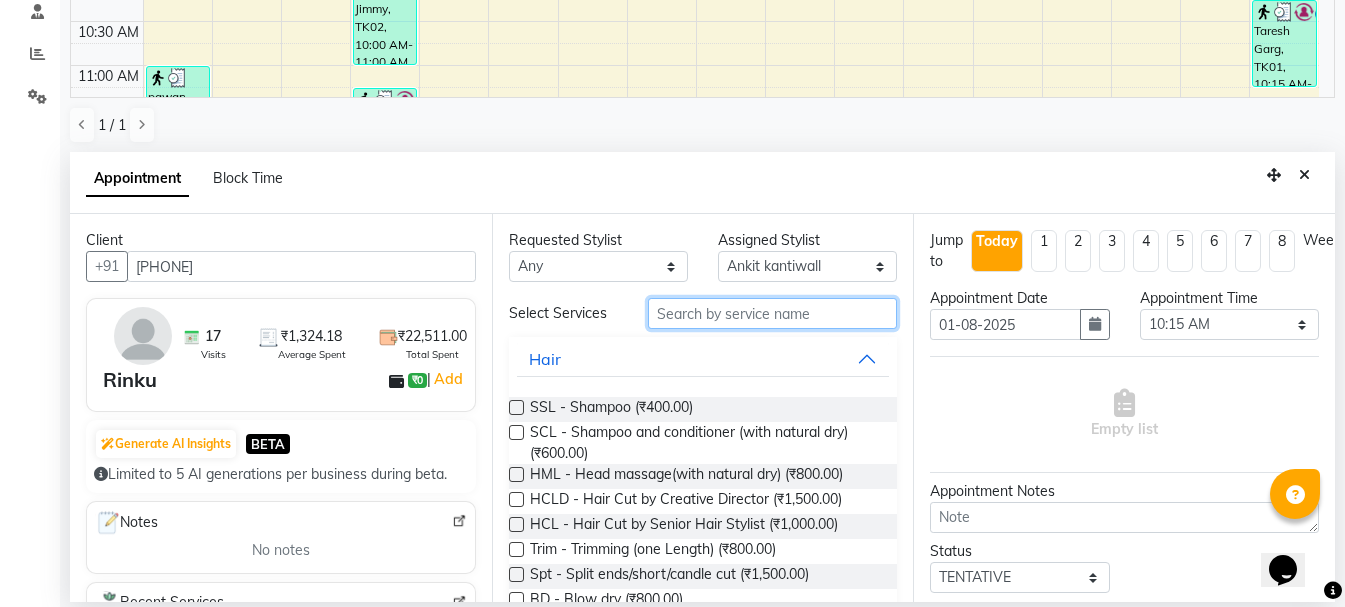 click at bounding box center (772, 313) 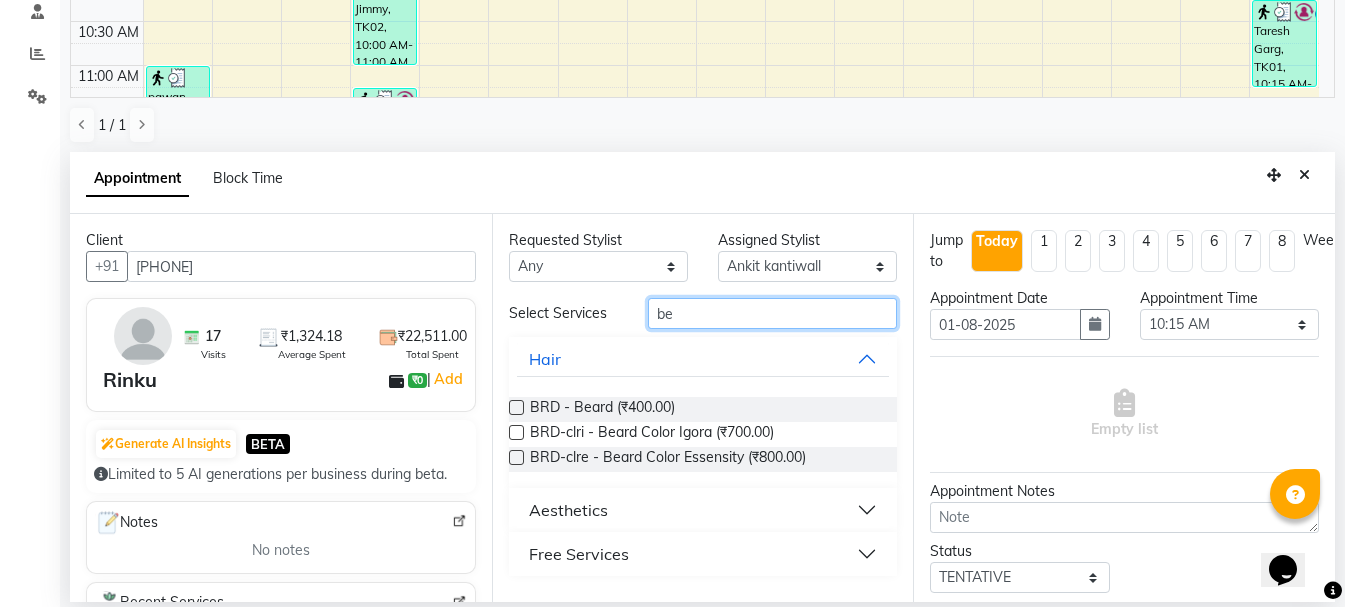 type on "be" 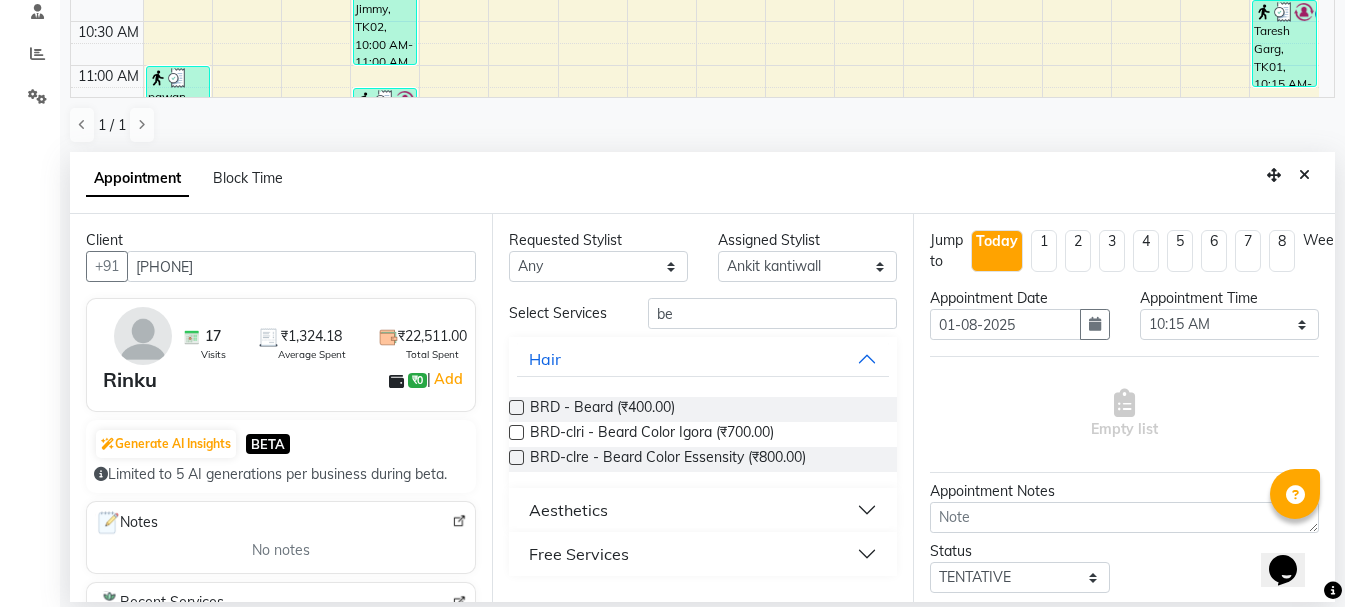 click on "Requested Stylist Any  Ankit kantiwall Chandan Garry Jasvir Jyoti Lovedeep Singh Manya  Navdeep Neha Nikhil  Pardeep kaur Pinky Rajveer Rekha  Sameer khan Sandeep Toseef Salmani Assigned Stylist Select  Ankit kantiwall Chandan Garry Jasvir Jyoti Lovedeep Singh Manya  Navdeep Neha Nikhil  Pardeep kaur Pinky Rajveer Rekha  Sameer khan Sandeep Toseef Salmani Select Services be    Hair BRD - Beard (₹400.00) BRD-clri - Beard Color Igora (₹700.00) BRD-clre - Beard Color Essensity (₹800.00)    Aesthetics    Free Services" at bounding box center [703, 408] 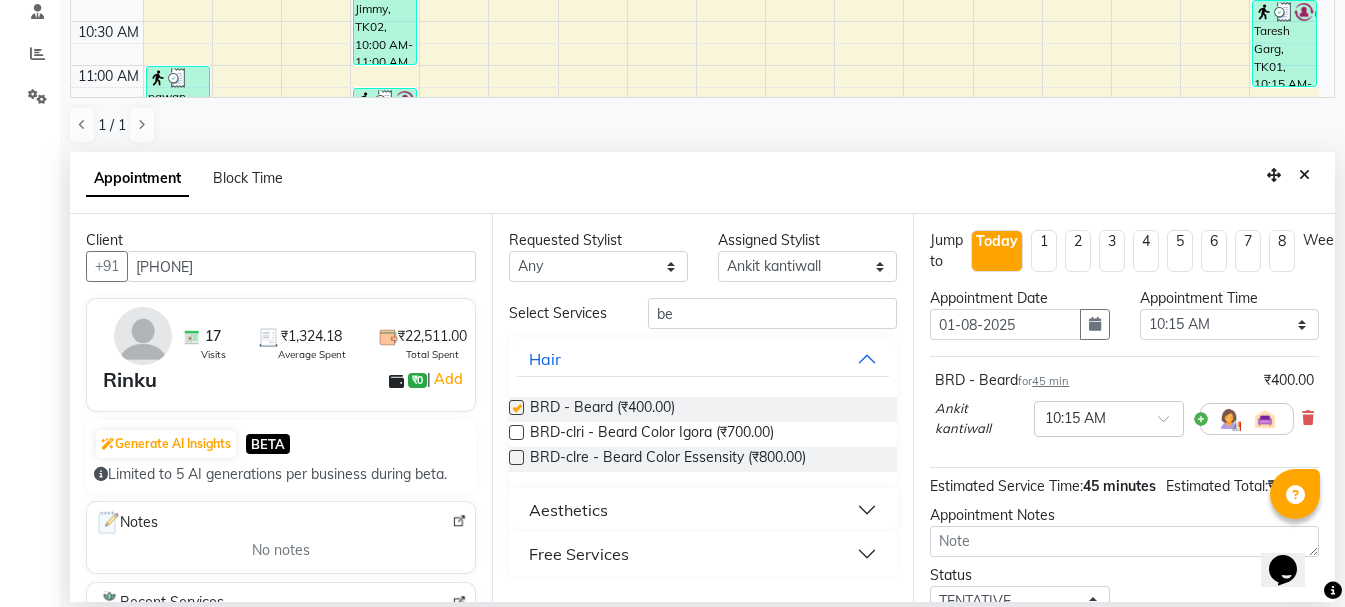 checkbox on "false" 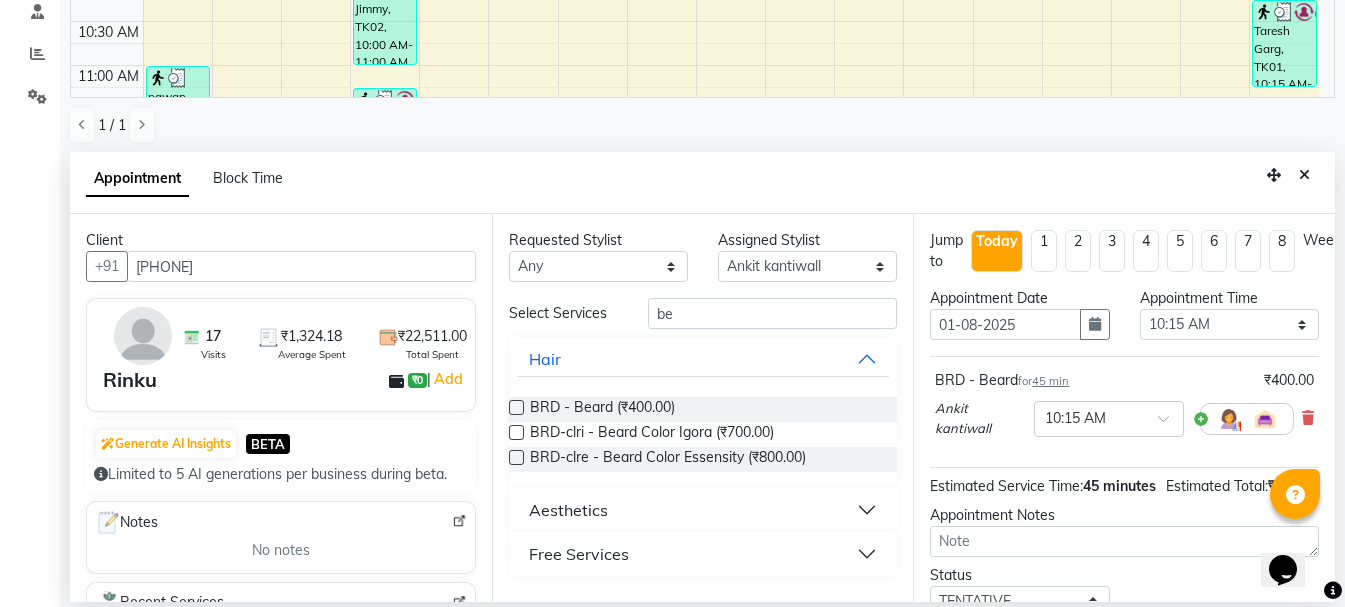 scroll, scrollTop: 177, scrollLeft: 0, axis: vertical 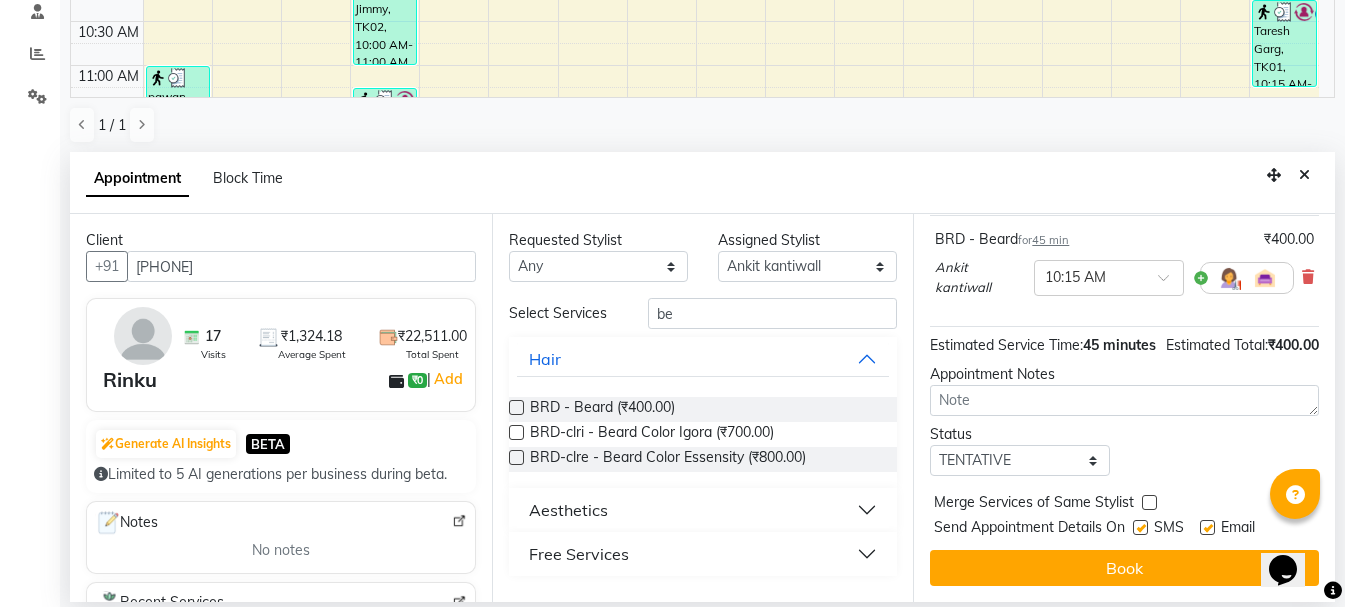 click on "Book" at bounding box center (1124, 568) 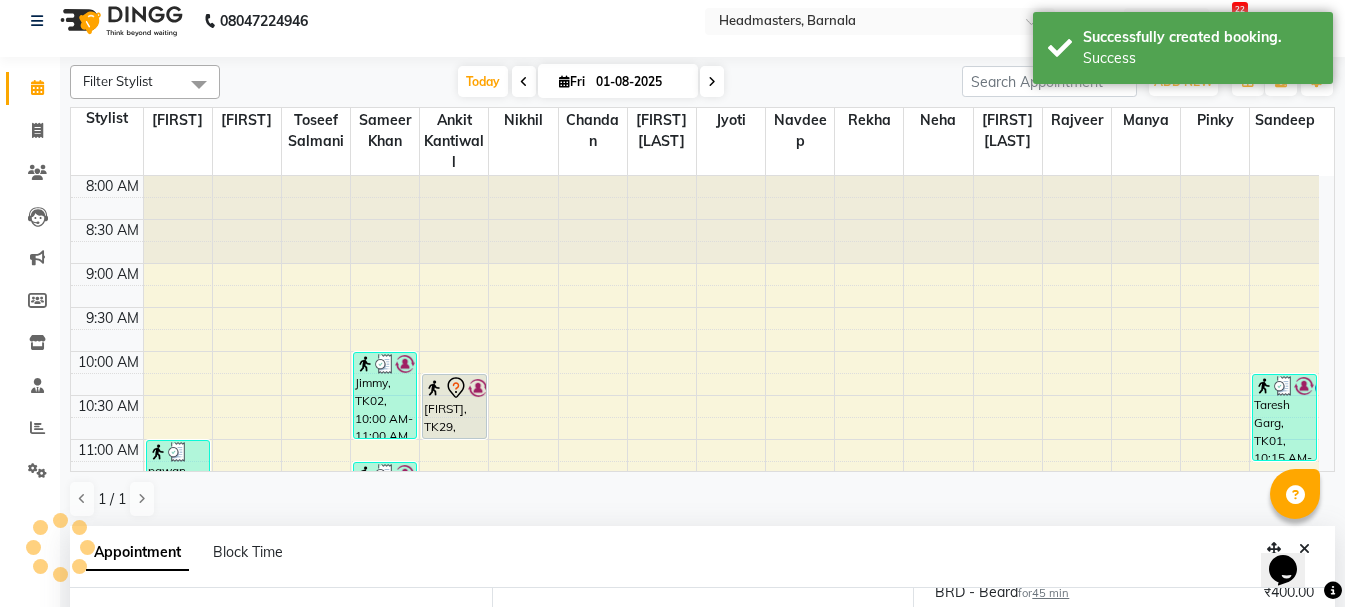 scroll, scrollTop: 0, scrollLeft: 0, axis: both 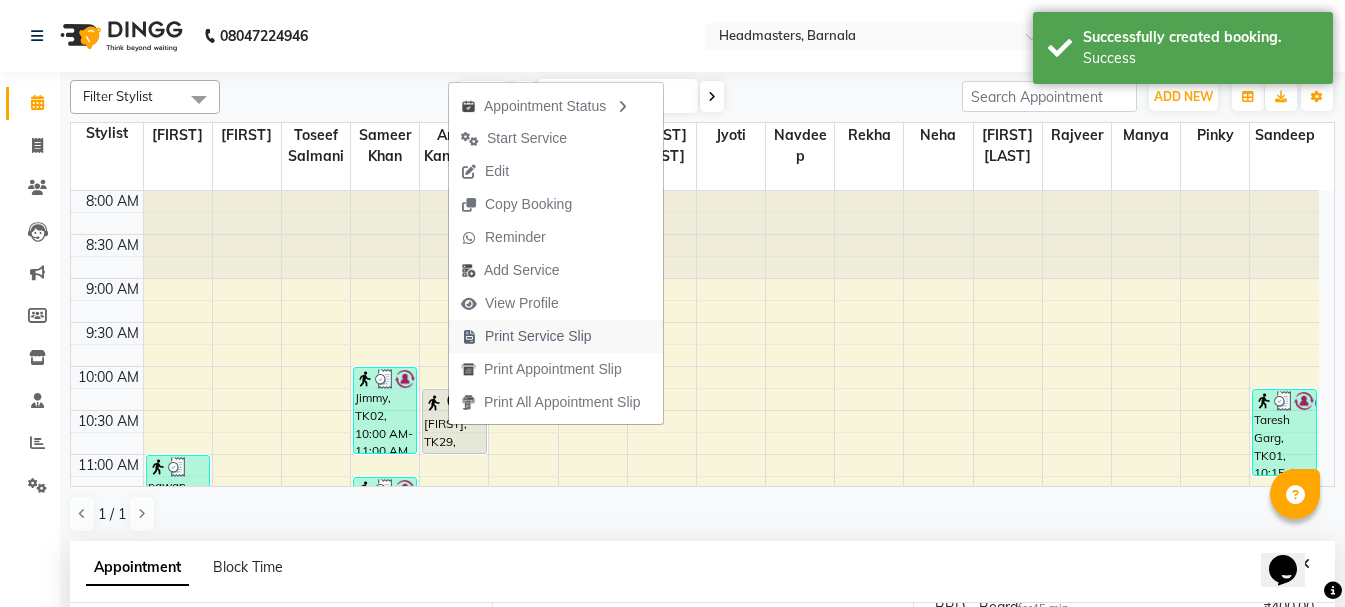 click on "Print Service Slip" at bounding box center [538, 336] 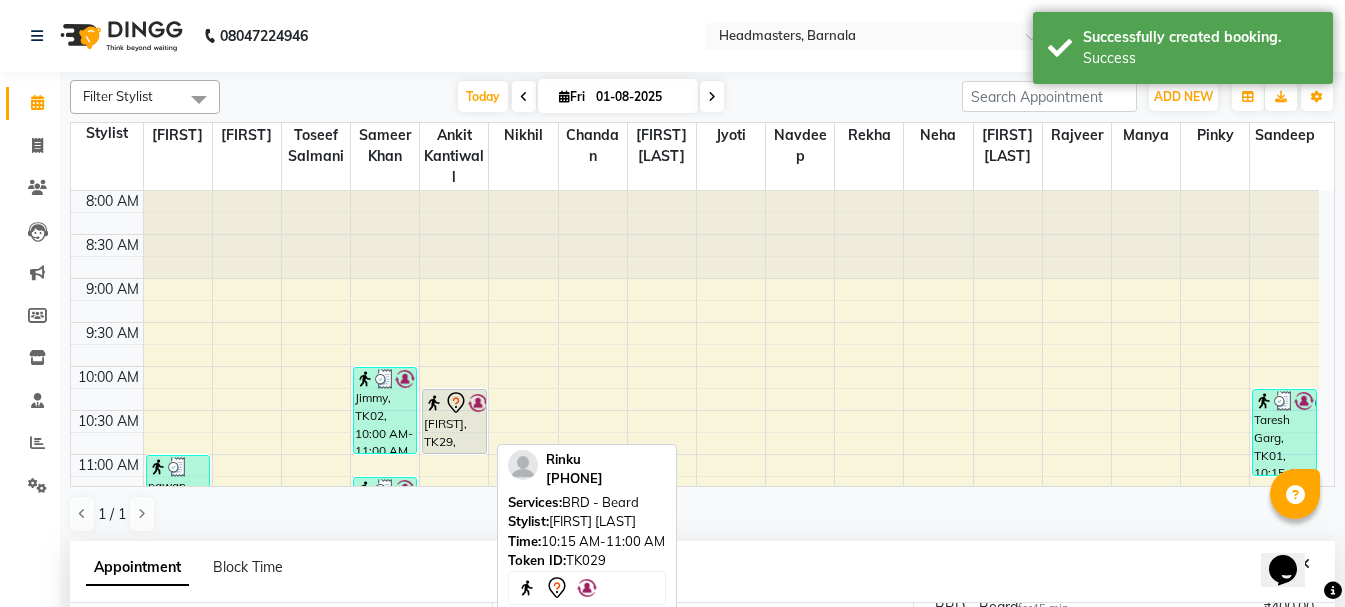 click on "Rinku, TK29, 10:15 AM-11:00 AM, BRD - Beard" at bounding box center (454, 421) 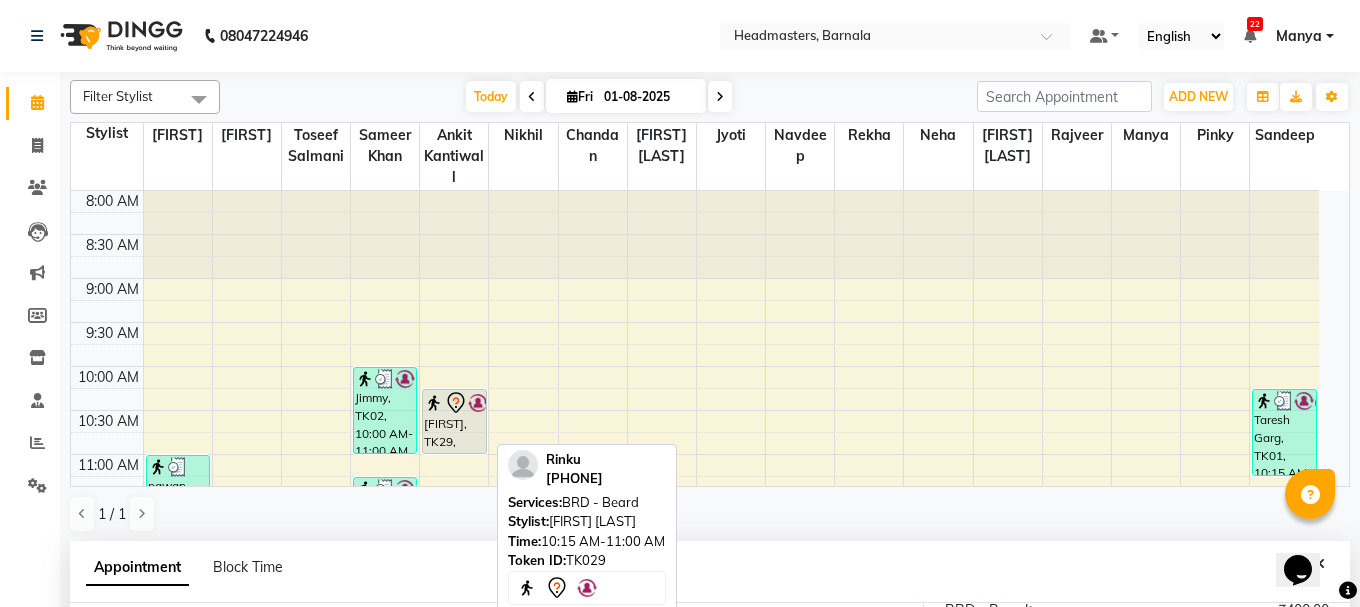 select on "7" 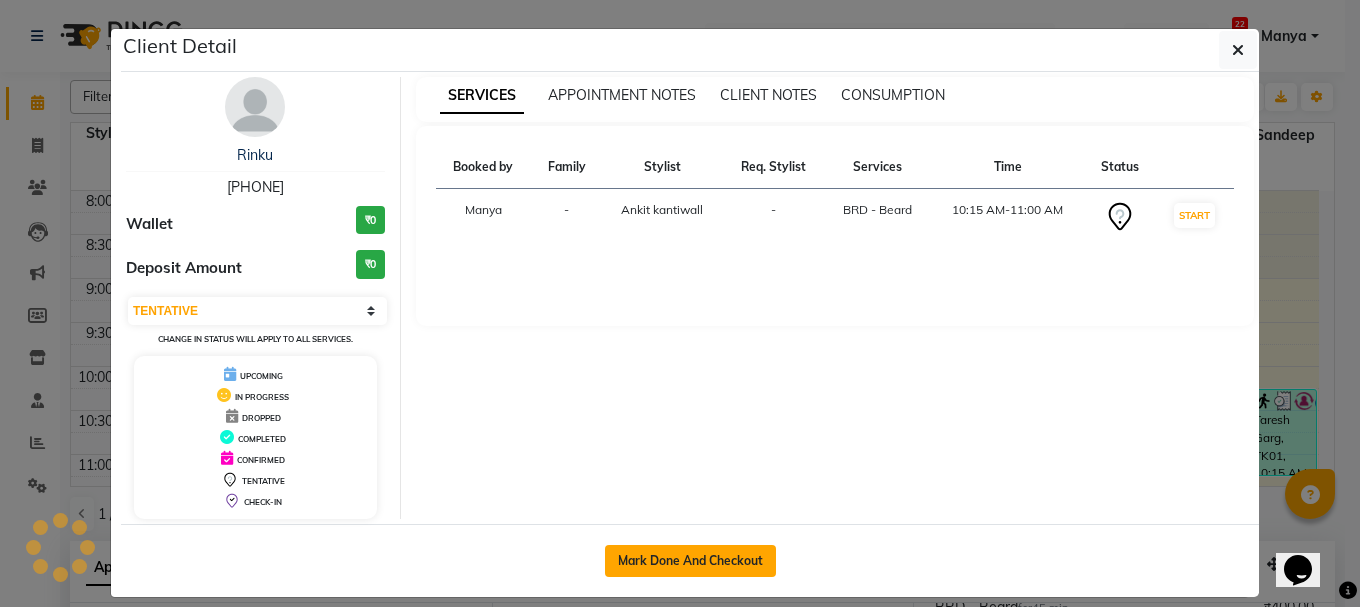 click on "Mark Done And Checkout" 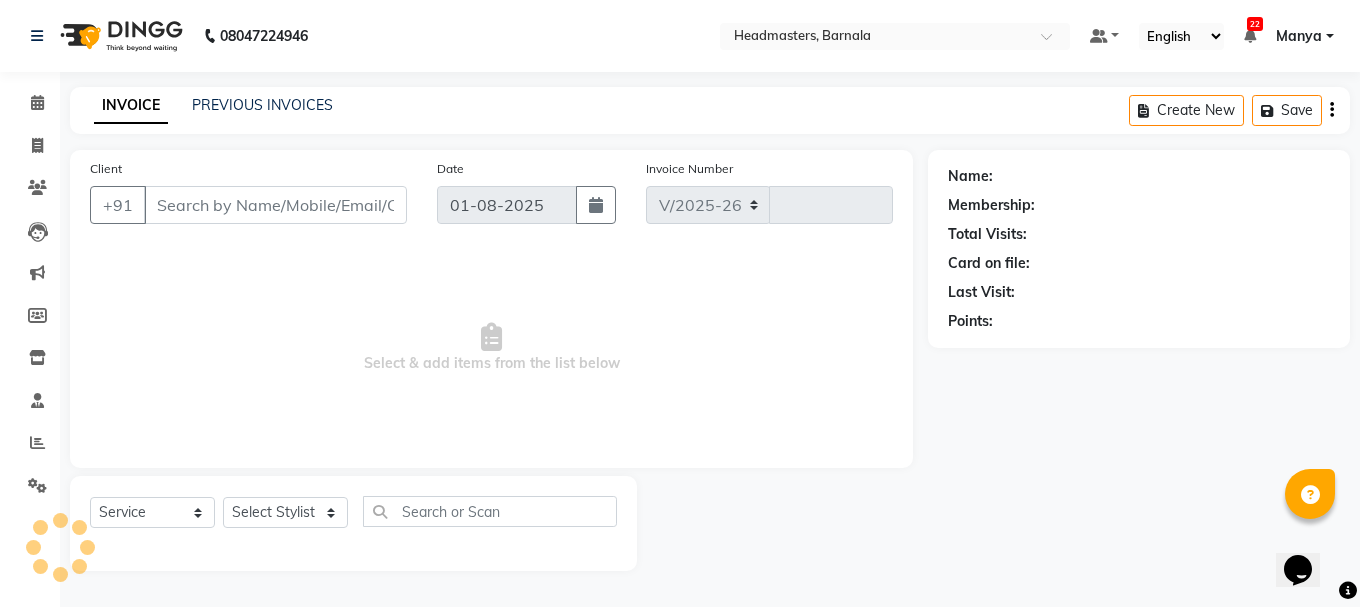 select on "7526" 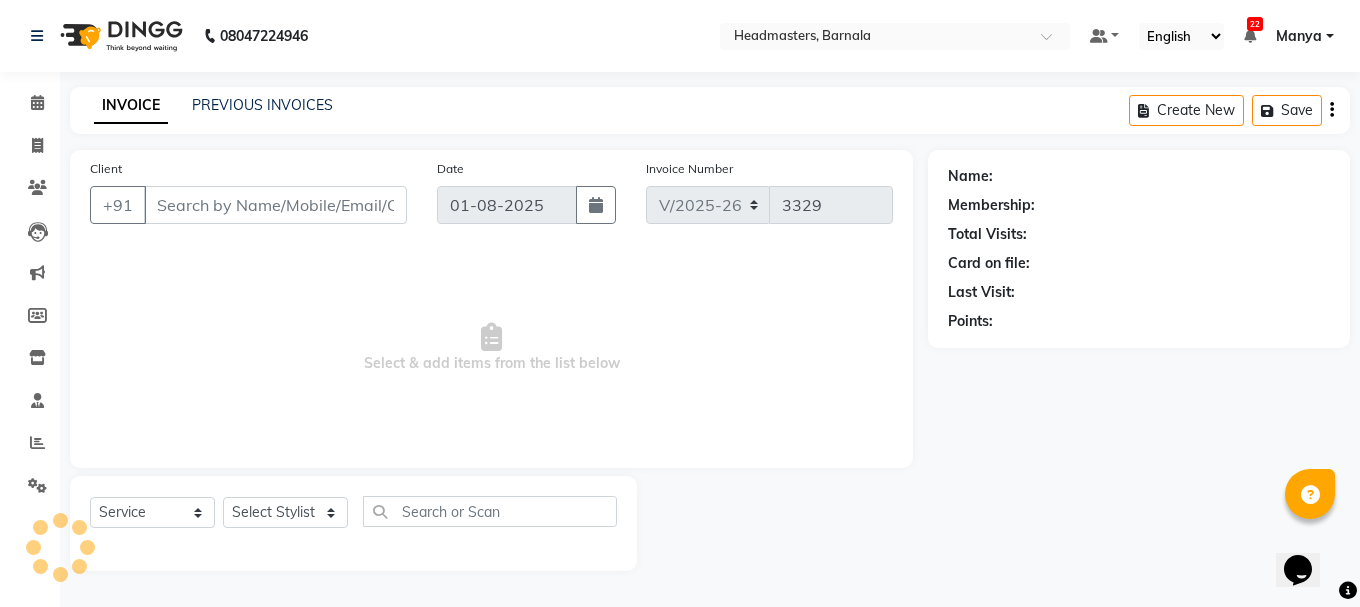 type on "9878468710" 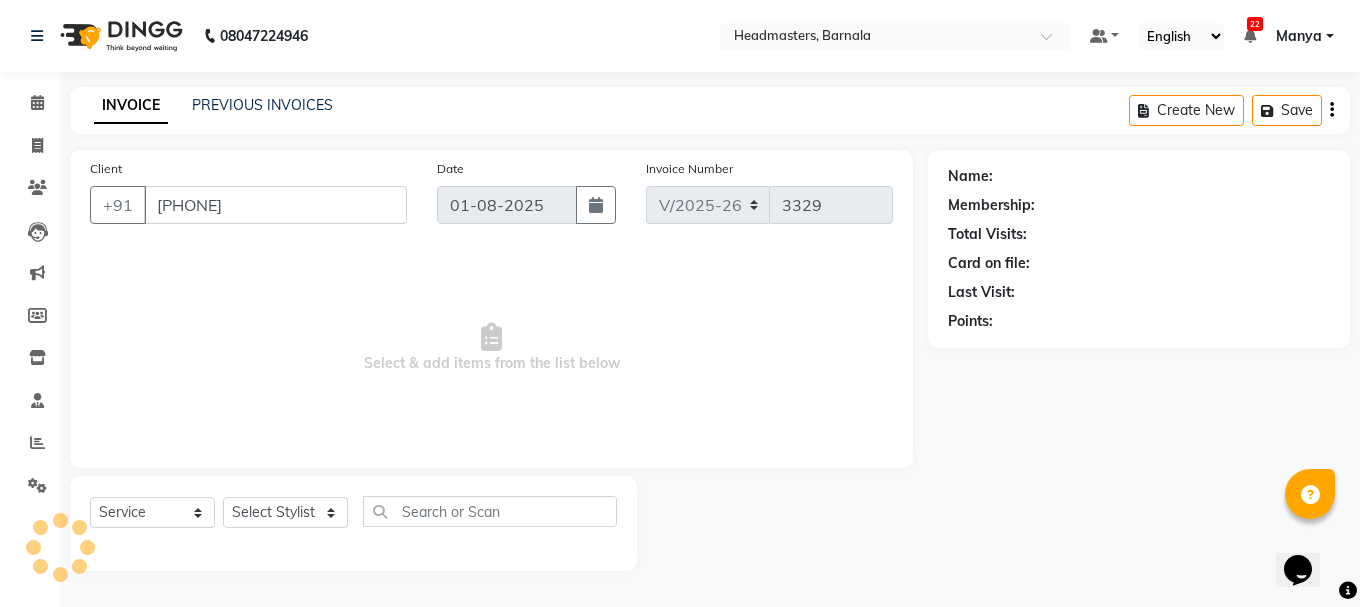 select on "67278" 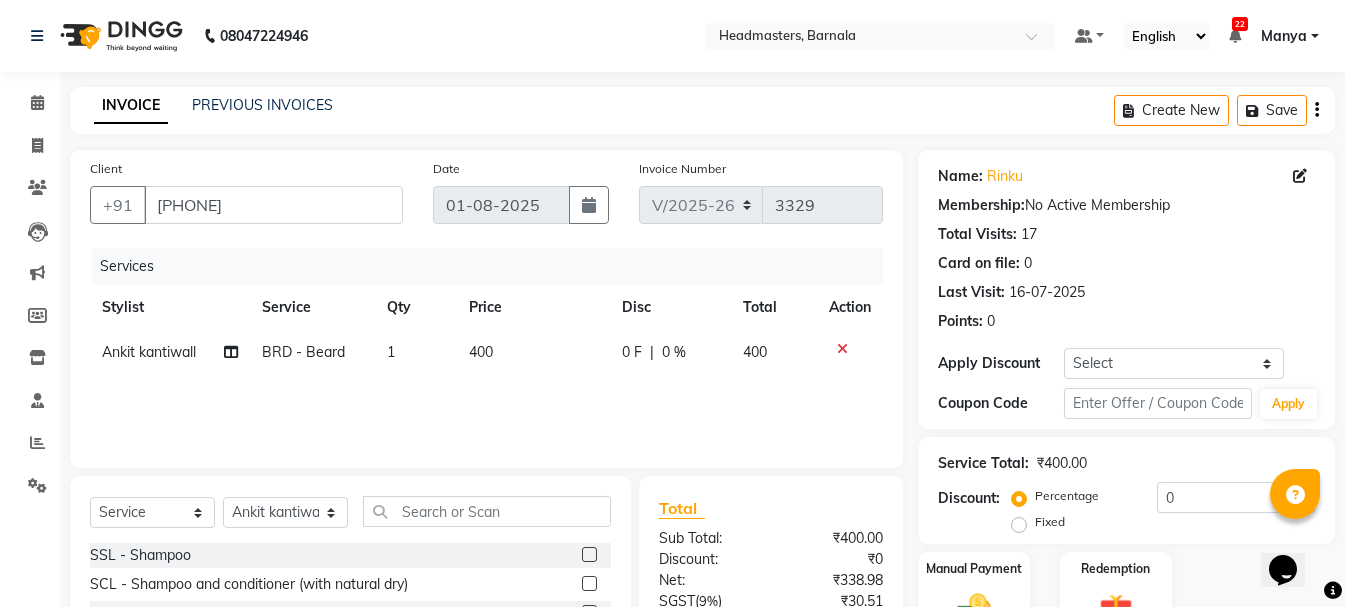 click on "Name: Rinku  Membership:  No Active Membership  Total Visits:  17 Card on file:  0 Last Visit:   16-07-2025 Points:   0  Apply Discount Select Coupon → Wrong Job Card  Coupon → Complimentary  Coupon → Correction  Coupon → First Wash  Coupon → Free Of Cost  Coupon → Staff Service Coupon → Service Not Done Coupon → Already Paid Coupon → Double Job Card  Coupon Code Apply Service Total:  ₹400.00  Discount:  Percentage   Fixed  0 Manual Payment Redemption  Continue Without Payment" 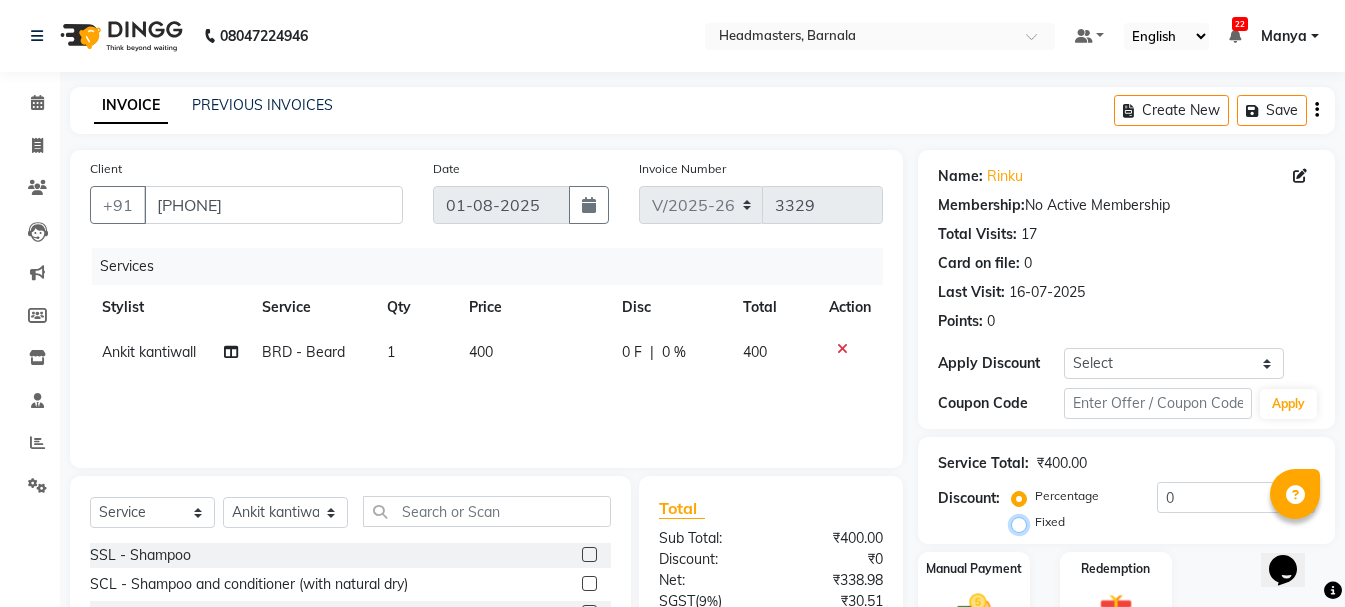 click on "Fixed" at bounding box center [1023, 522] 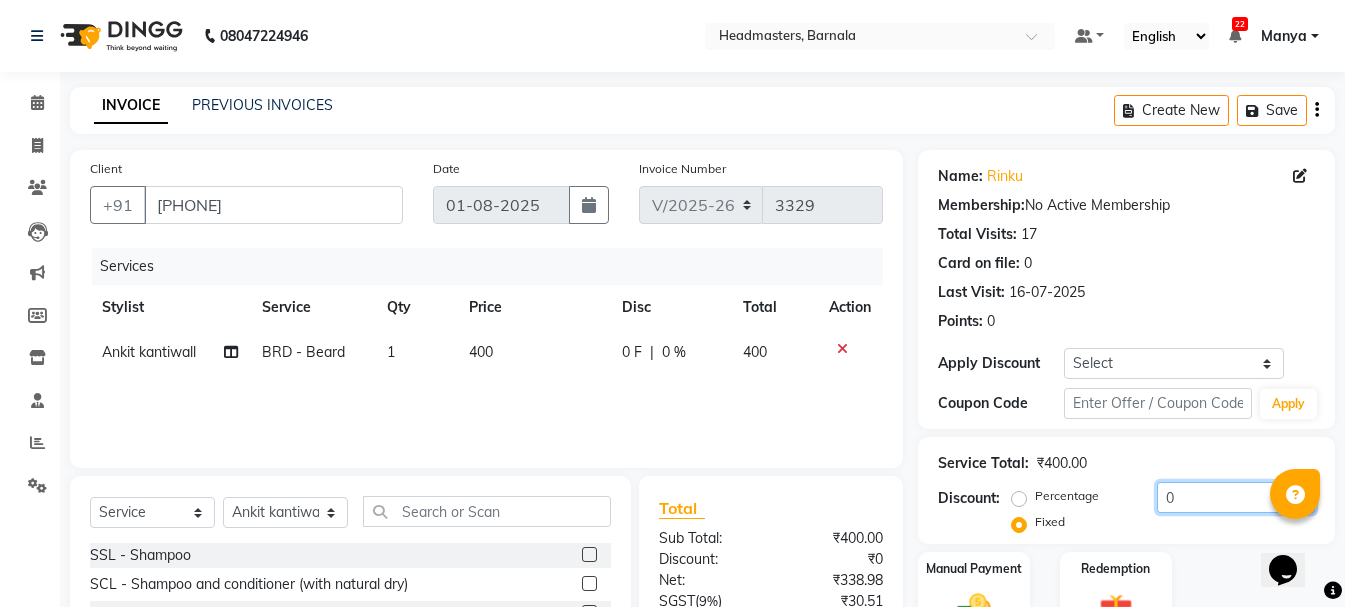 drag, startPoint x: 1204, startPoint y: 506, endPoint x: 989, endPoint y: 464, distance: 219.06392 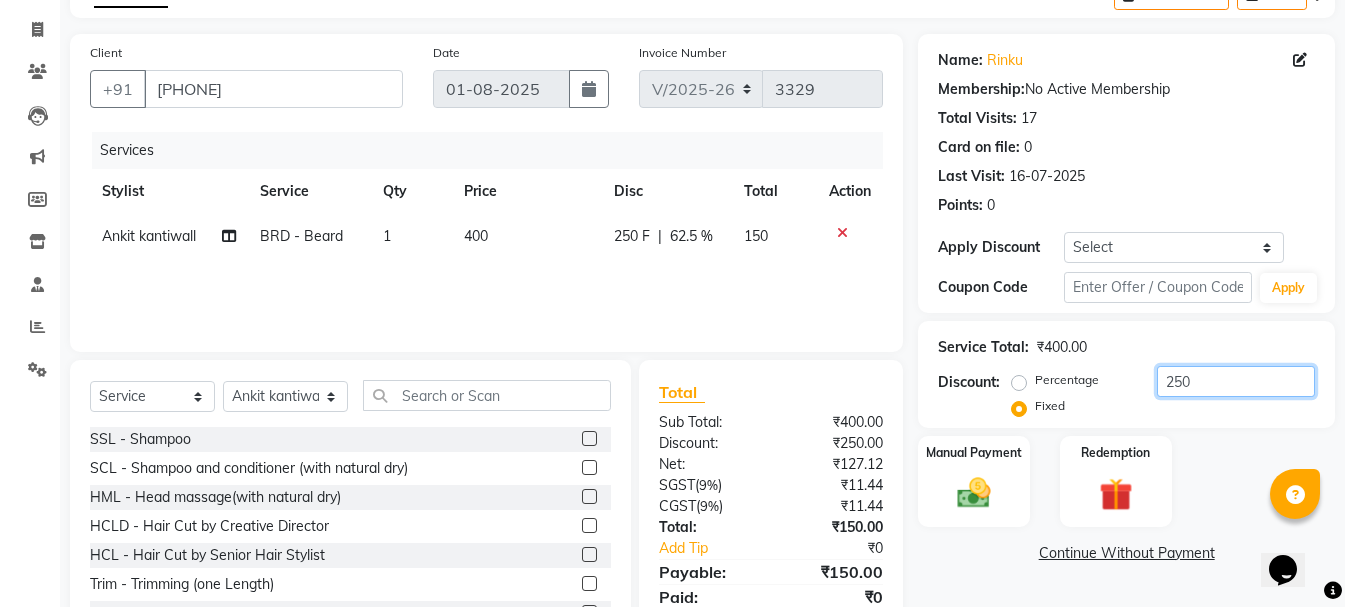 scroll, scrollTop: 194, scrollLeft: 0, axis: vertical 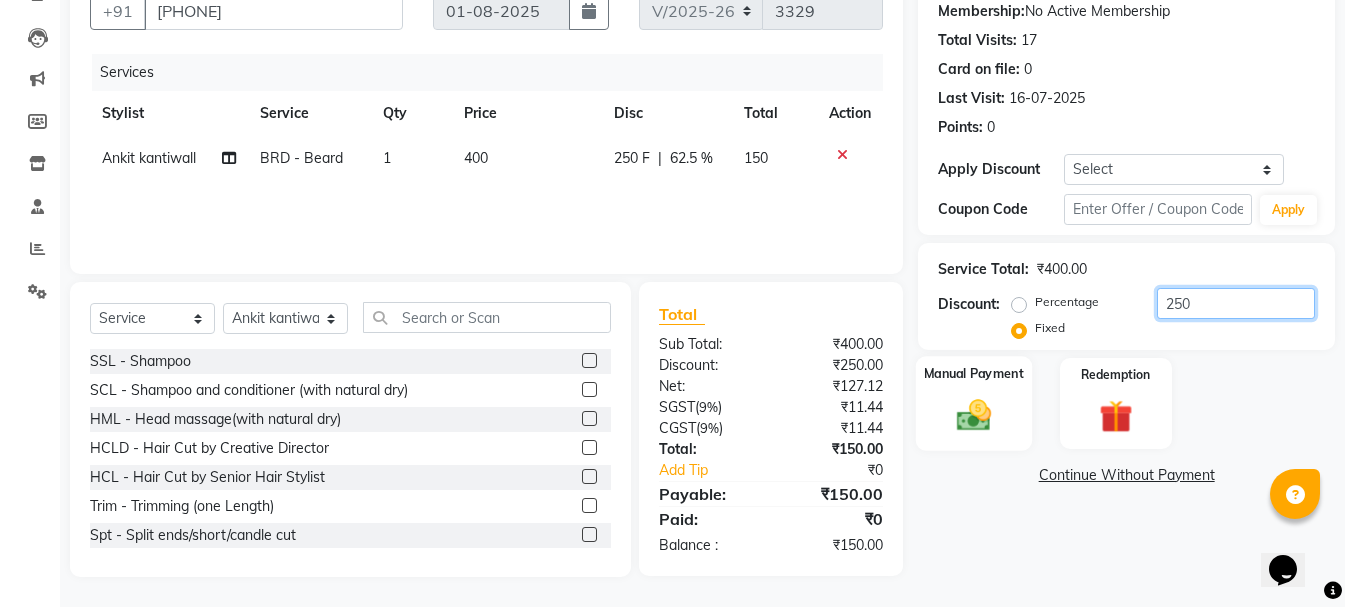 type on "250" 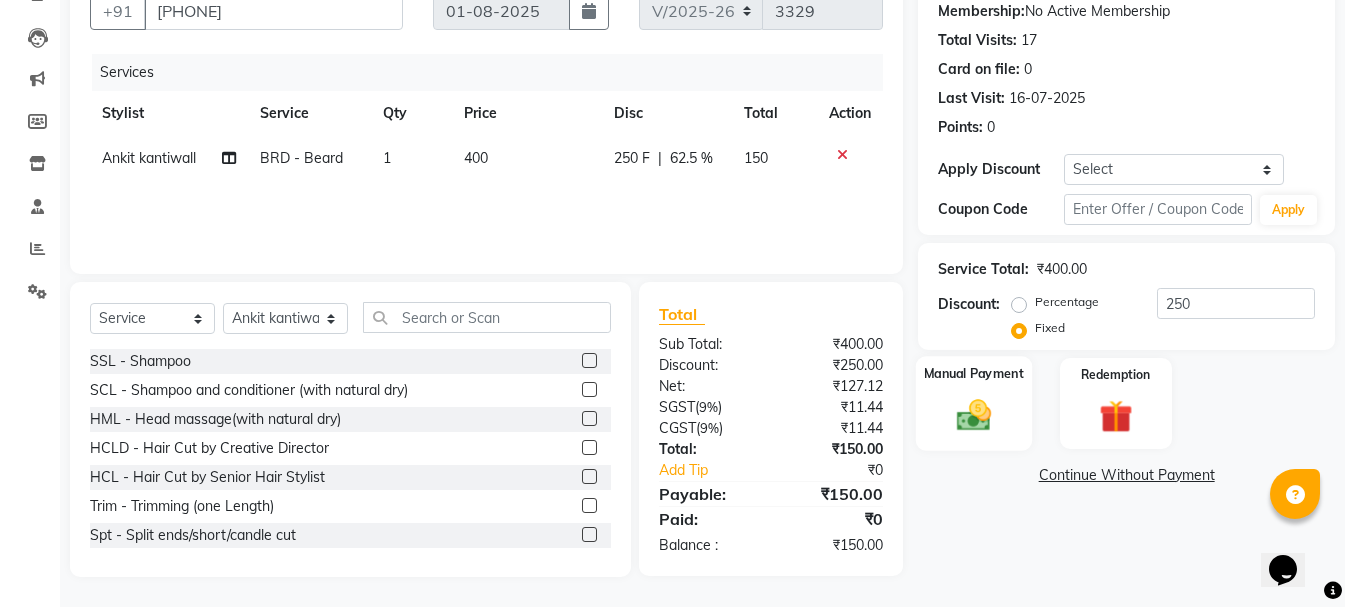 click on "Manual Payment" 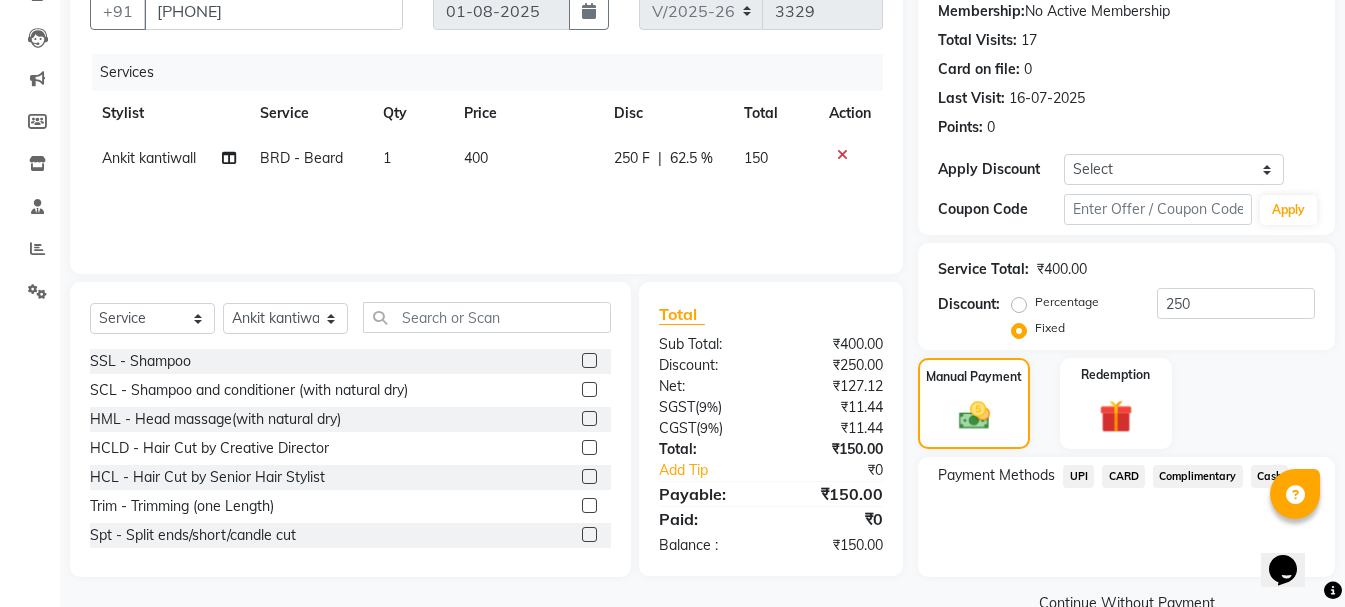 click on "Cash" 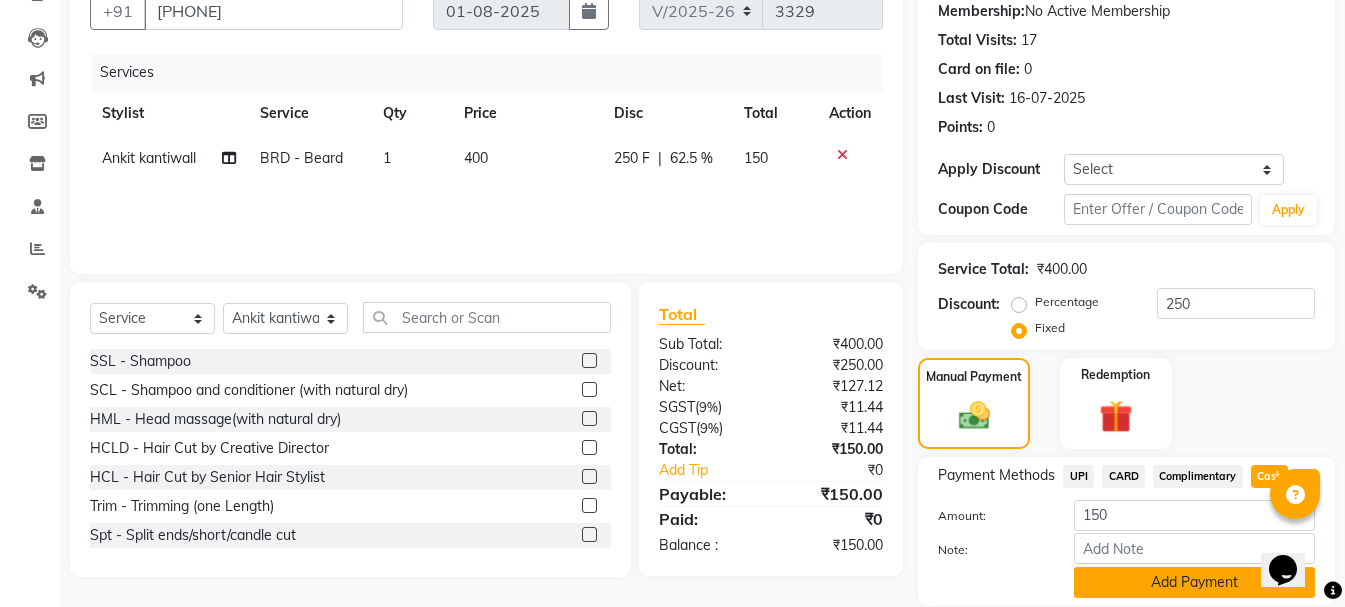 click on "Add Payment" 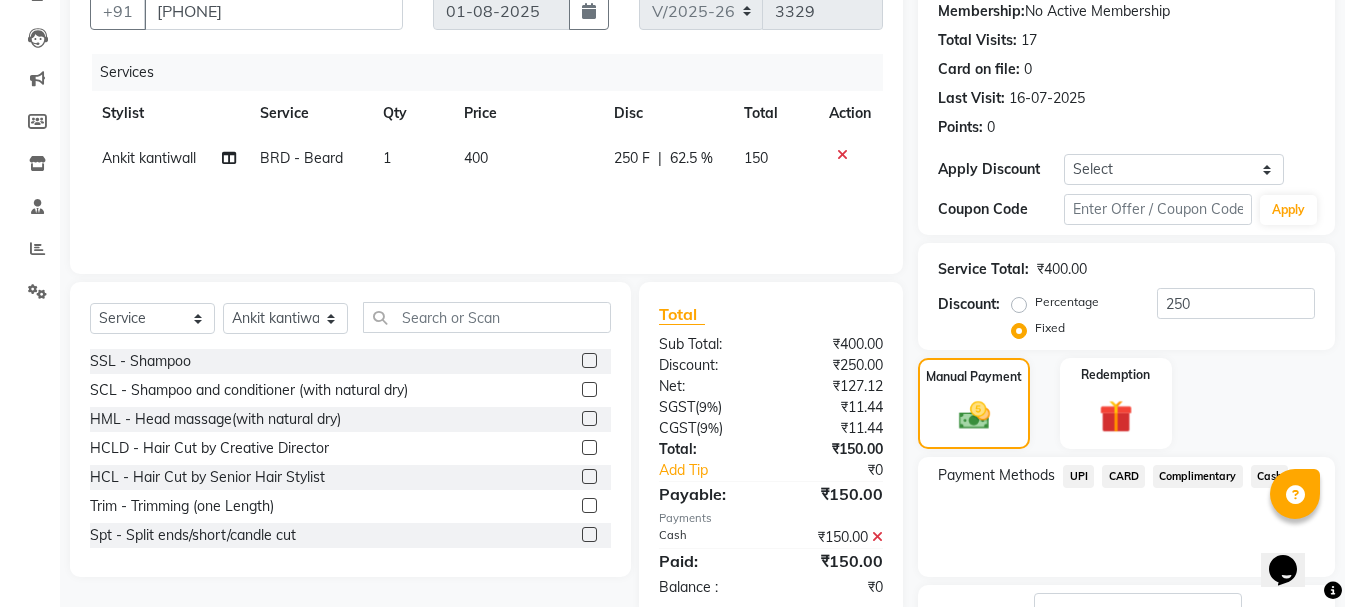 scroll, scrollTop: 348, scrollLeft: 0, axis: vertical 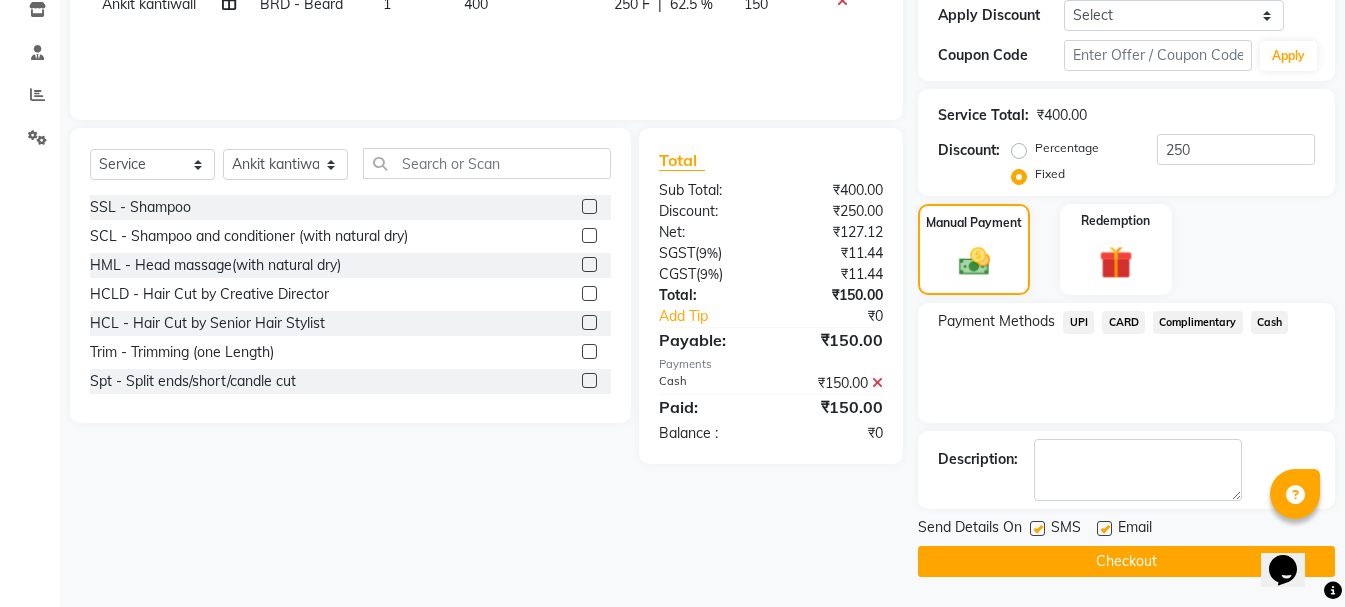 drag, startPoint x: 1353, startPoint y: 583, endPoint x: 39, endPoint y: 56, distance: 1415.7418 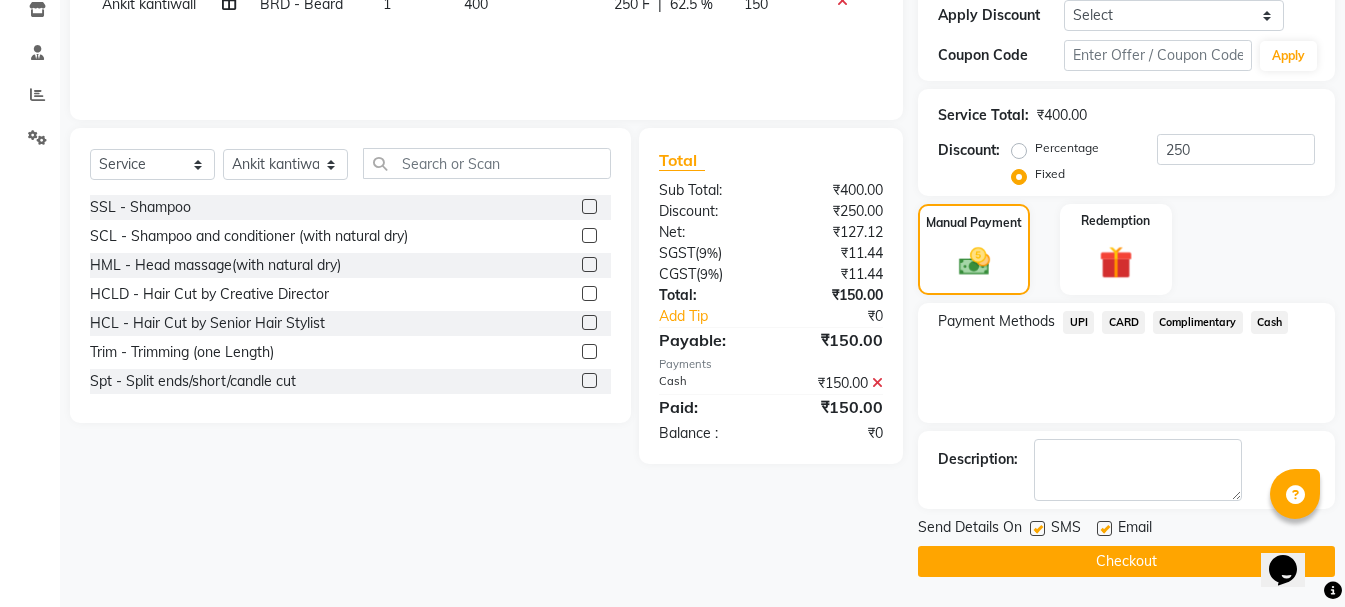 click on "Checkout" 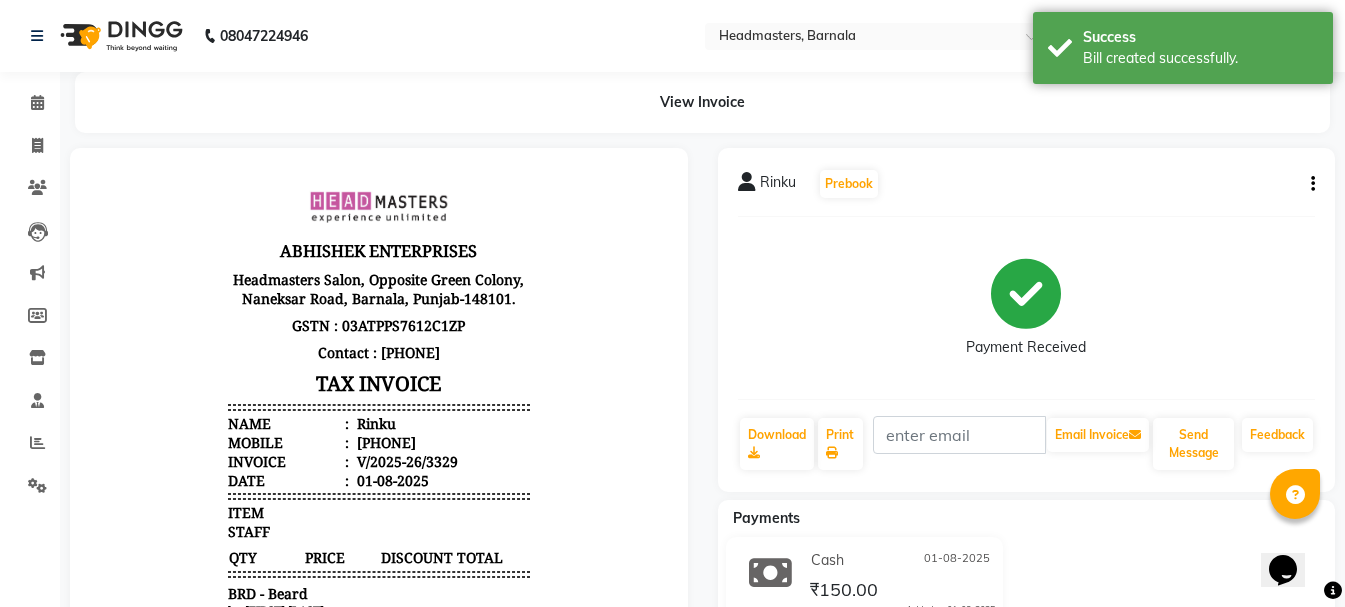 scroll, scrollTop: 0, scrollLeft: 0, axis: both 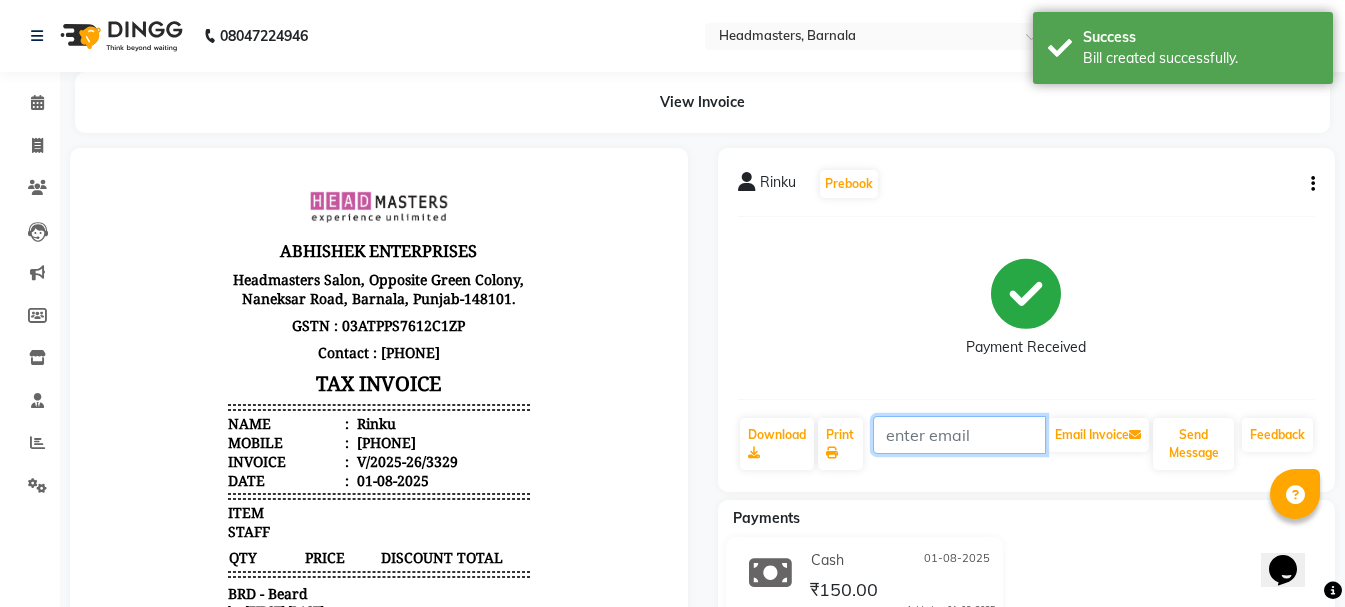 click 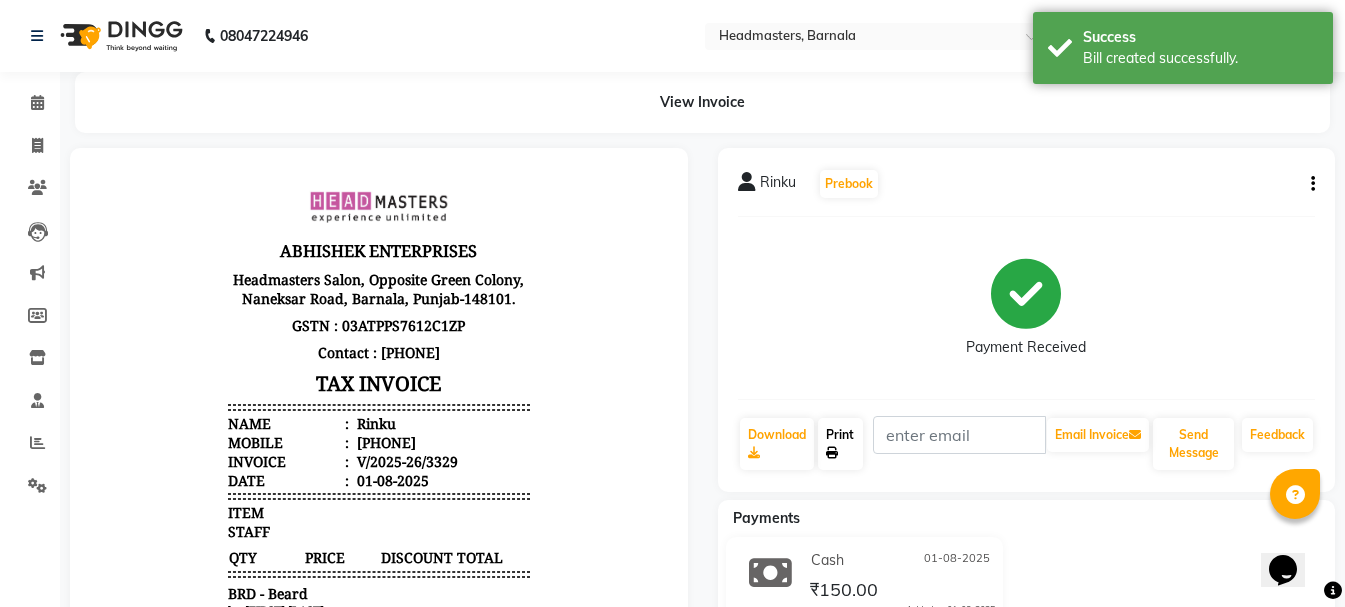 click on "Print" 